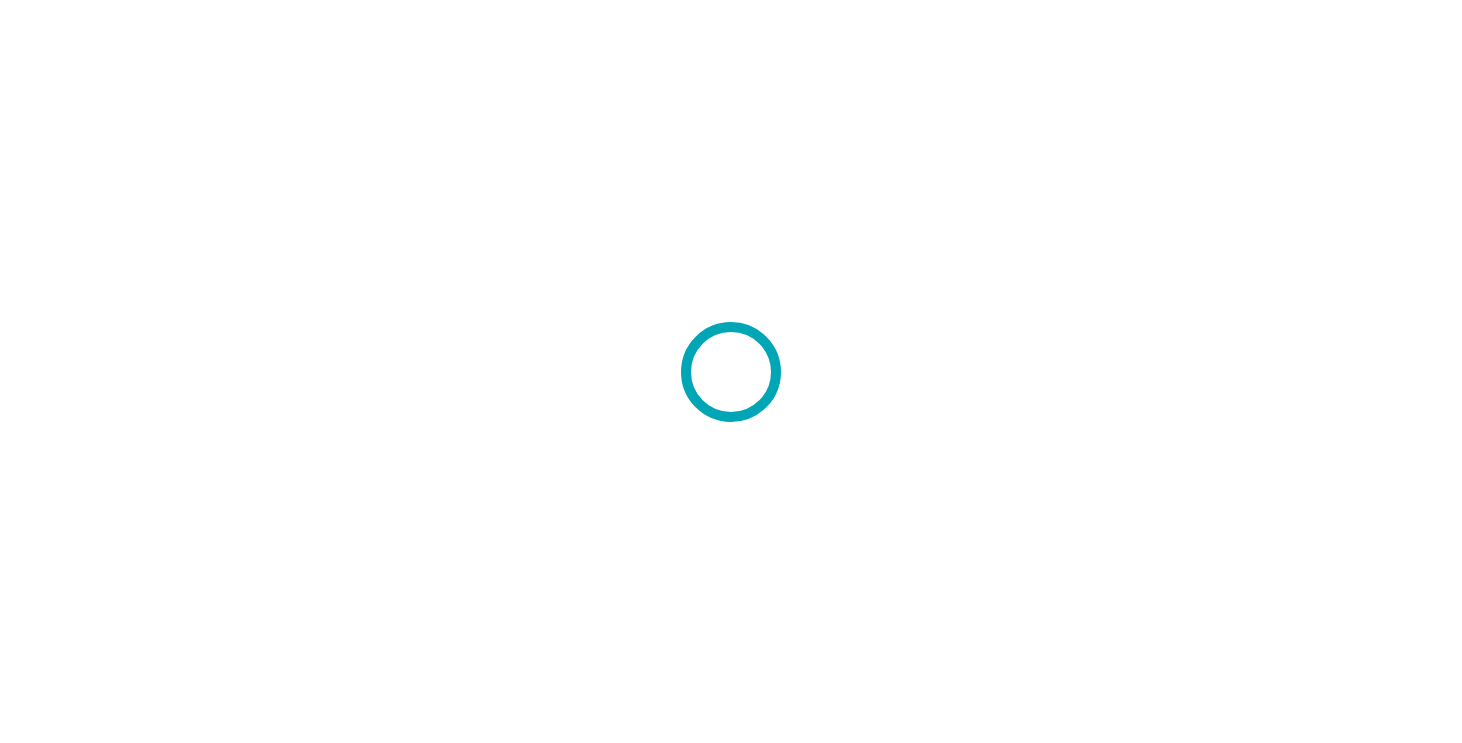 scroll, scrollTop: 0, scrollLeft: 0, axis: both 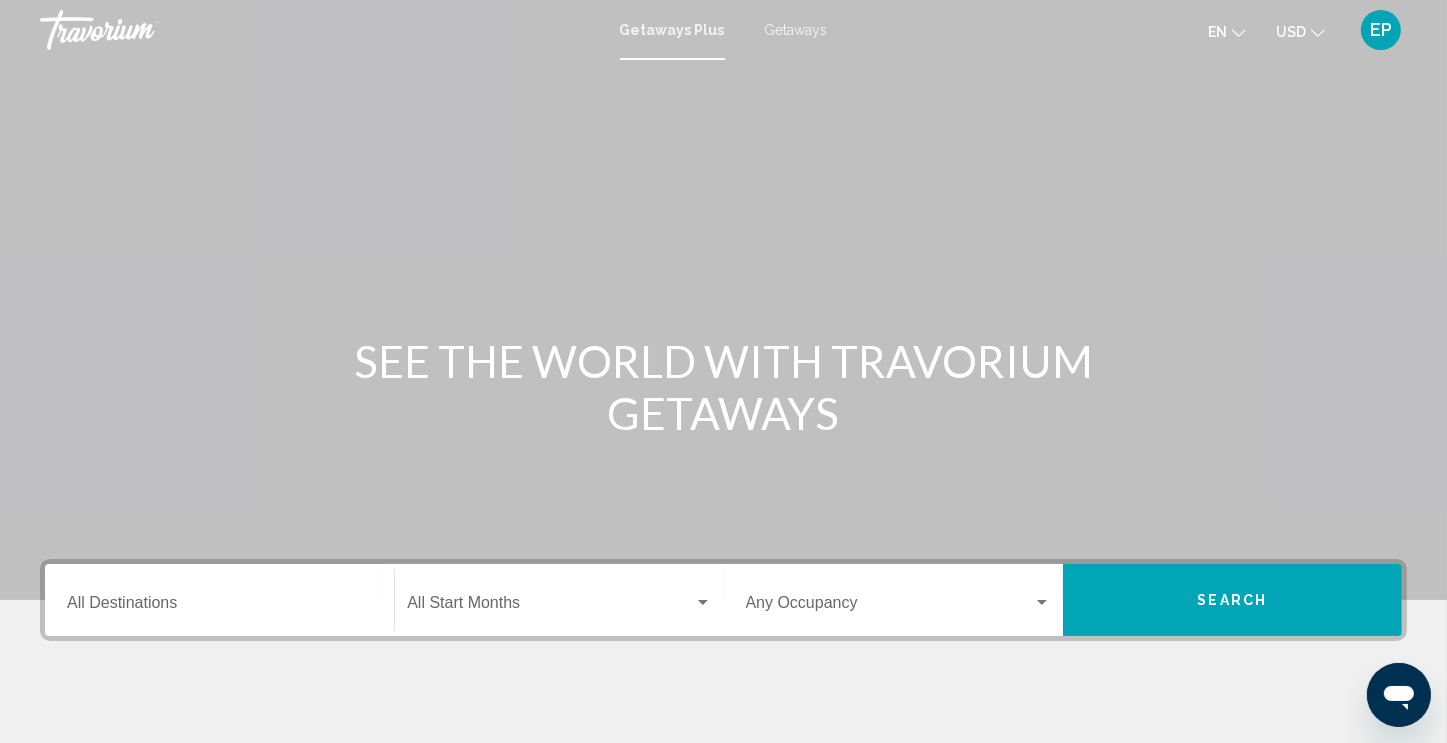 click on "Destination All Destinations" at bounding box center [219, 607] 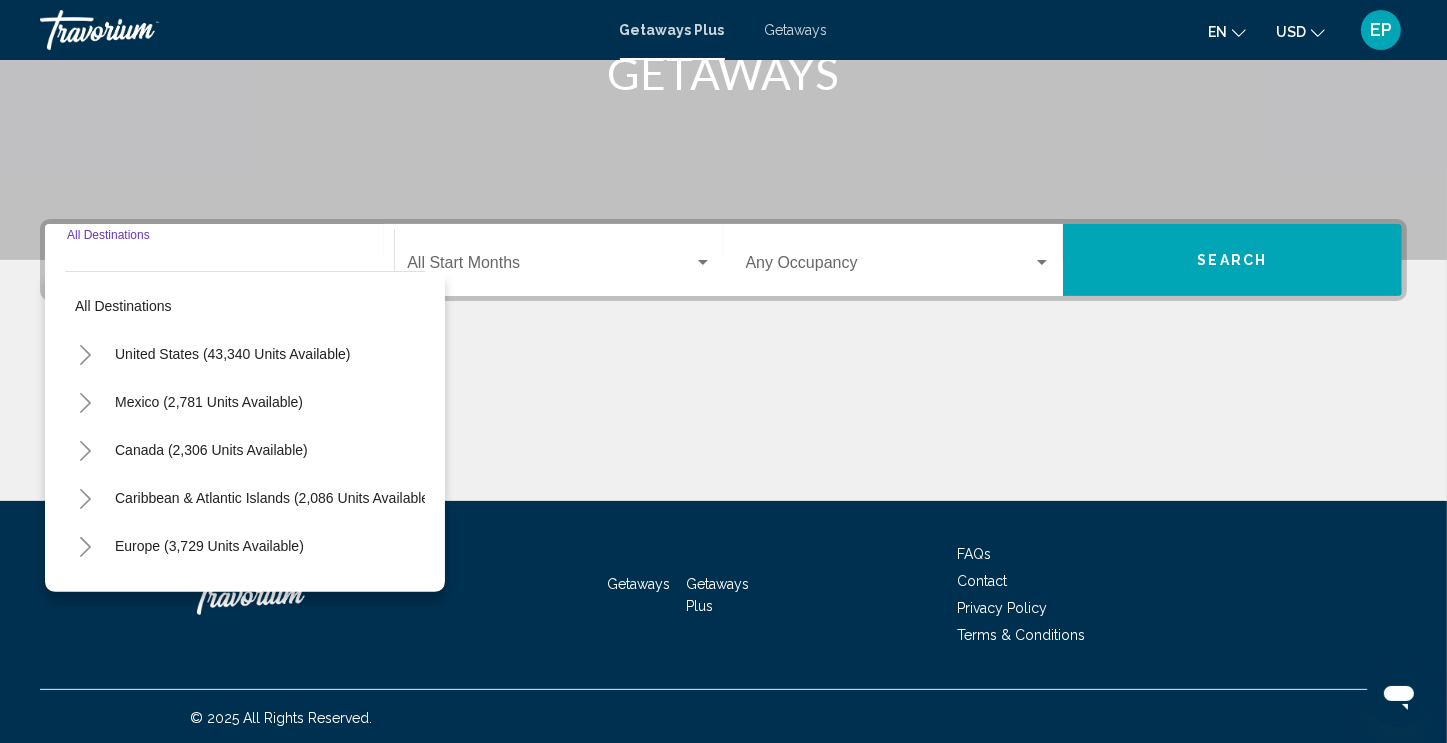 scroll, scrollTop: 342, scrollLeft: 0, axis: vertical 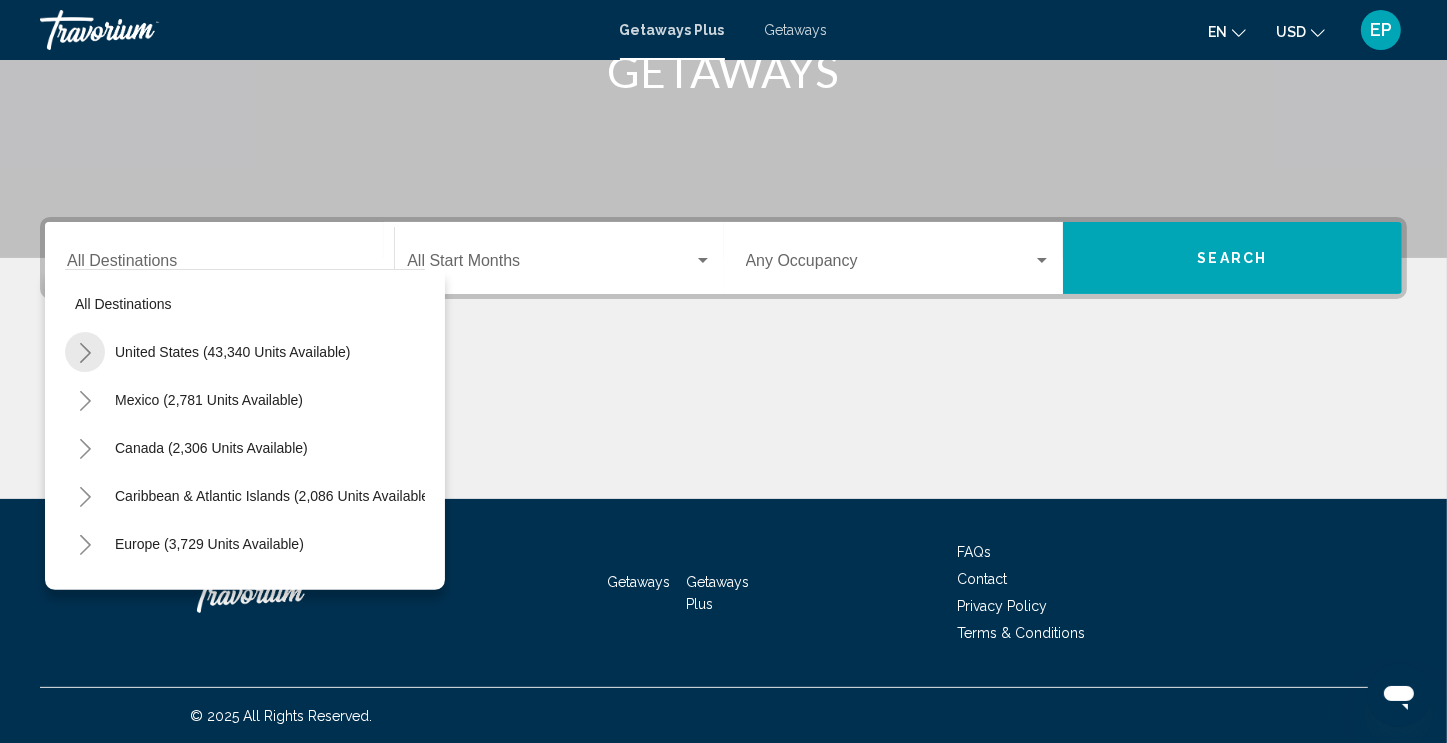click 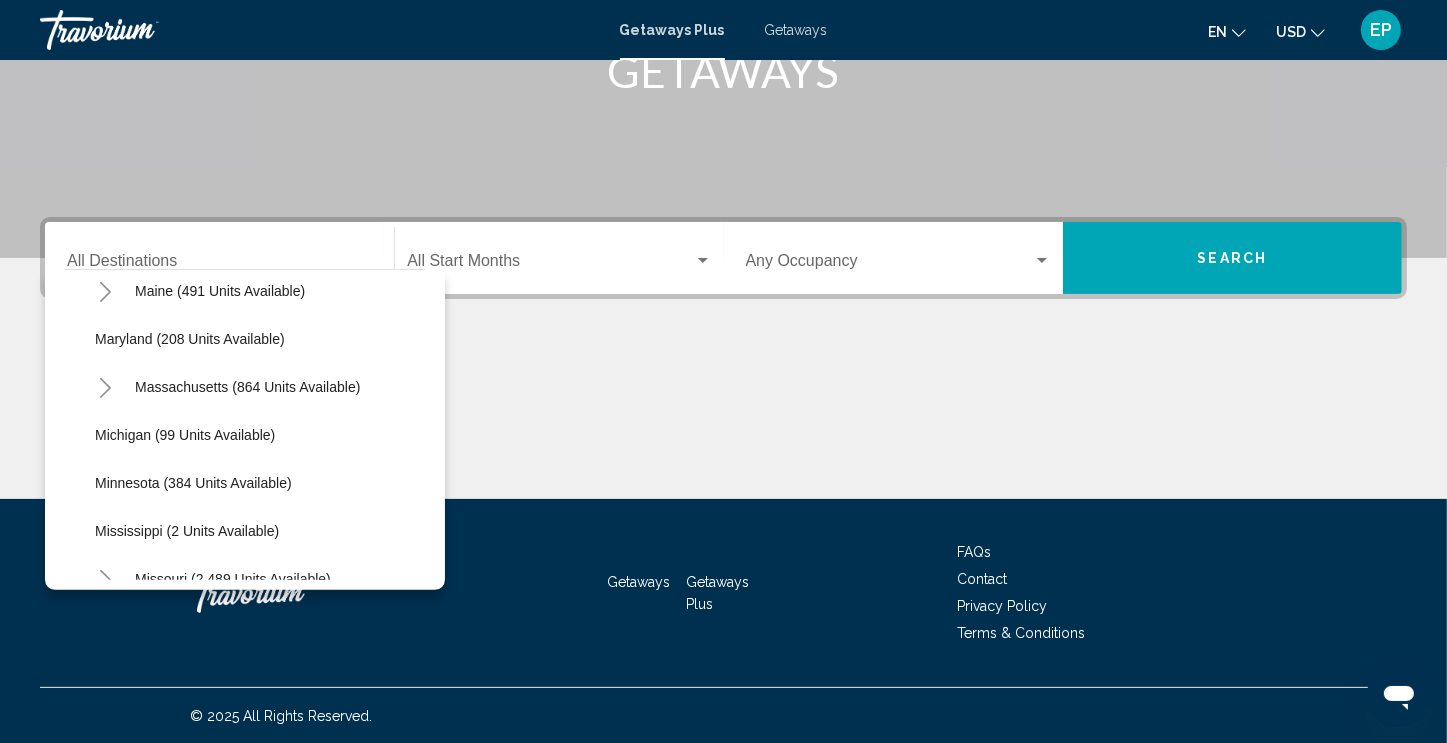 scroll, scrollTop: 1340, scrollLeft: 0, axis: vertical 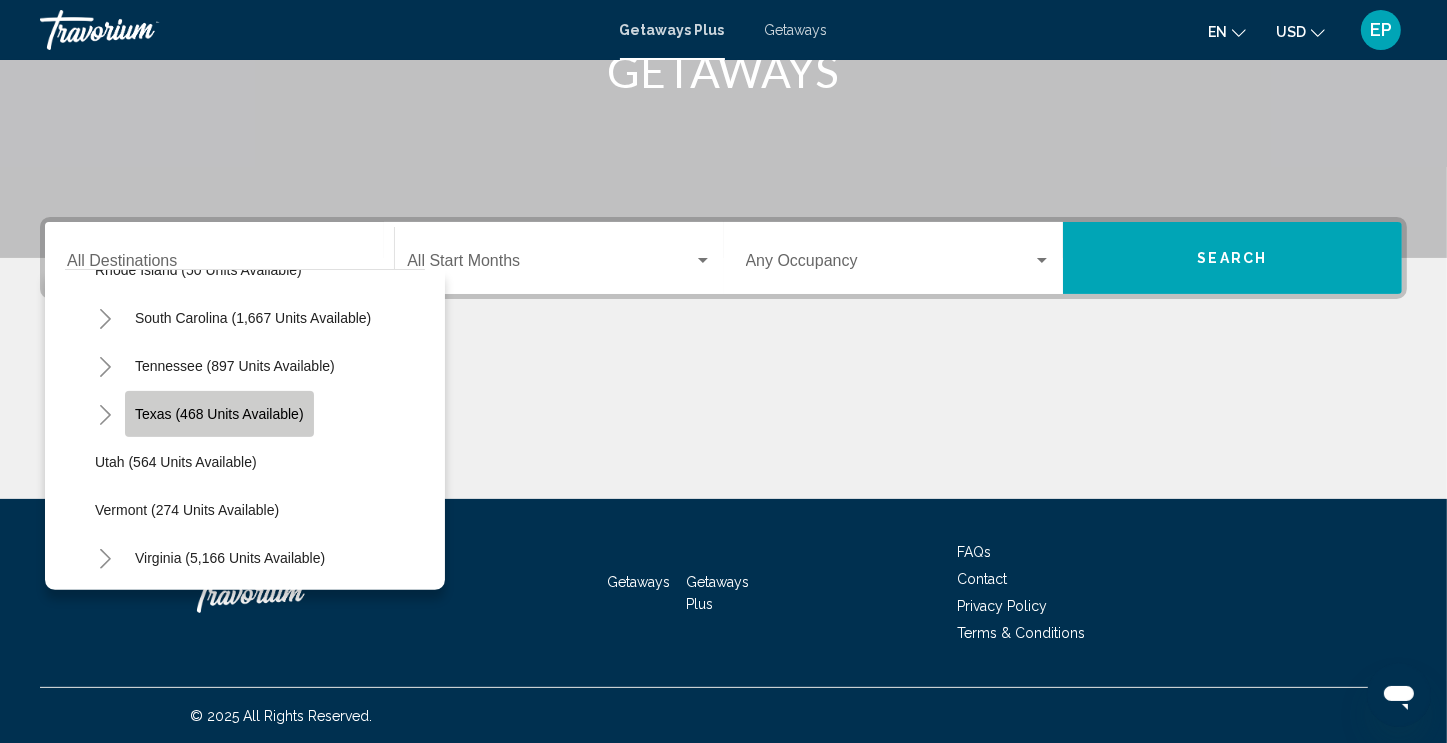 click on "Texas (468 units available)" 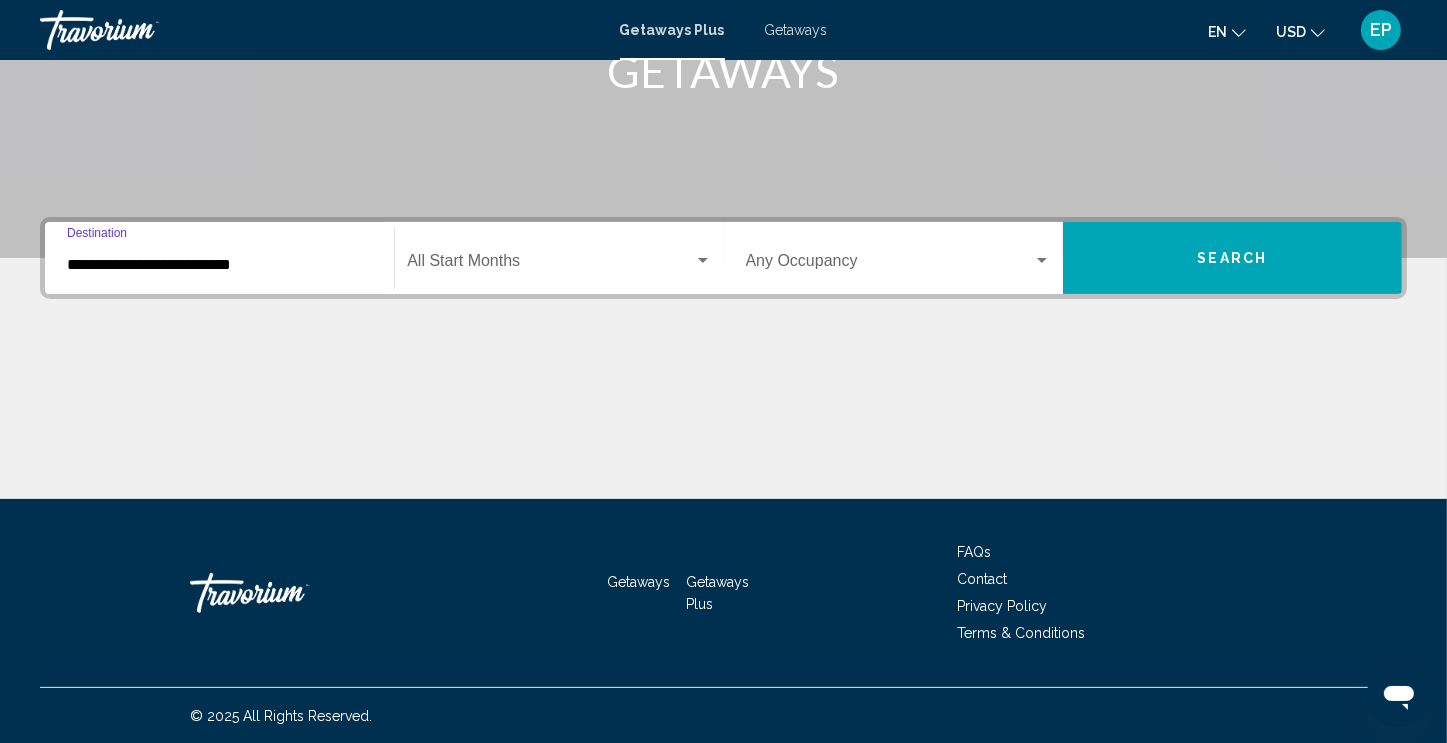 click at bounding box center (550, 265) 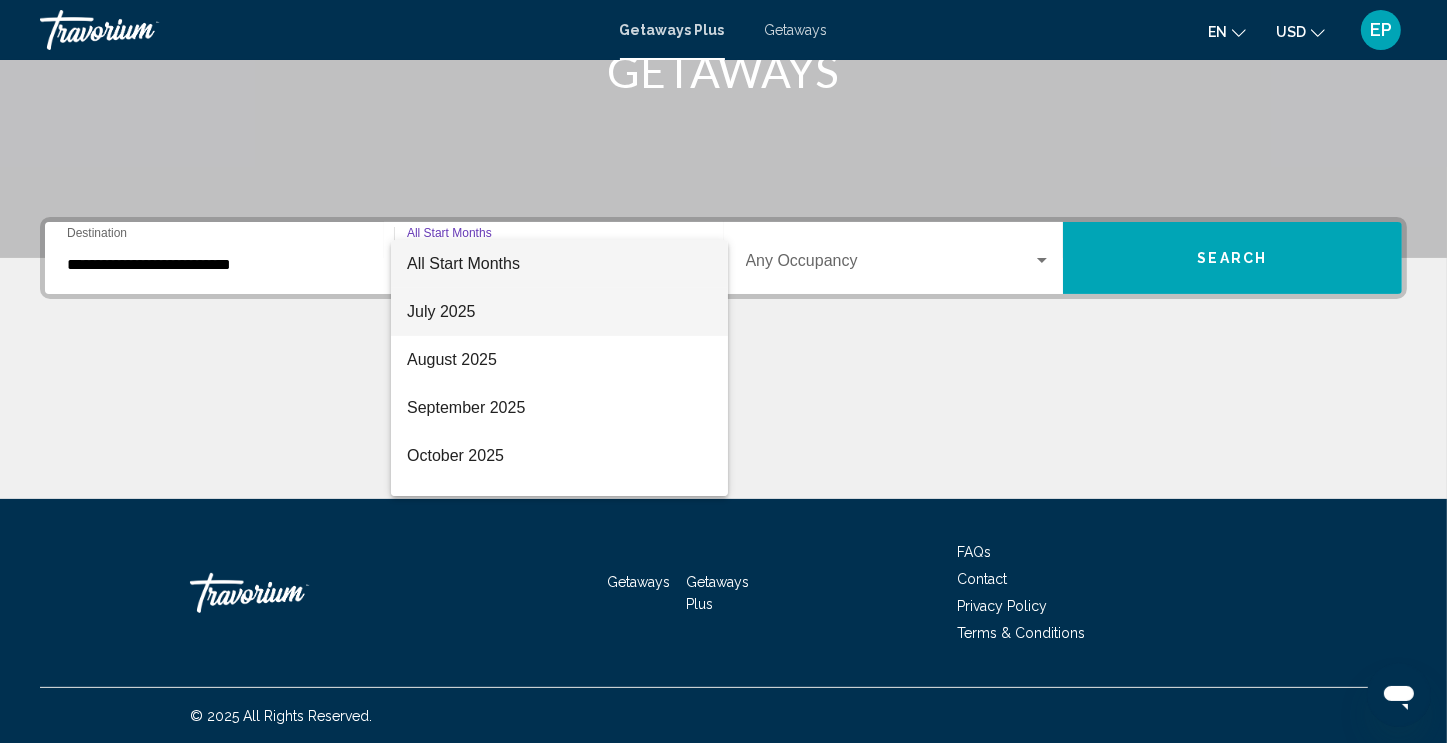 click on "July 2025" at bounding box center (559, 312) 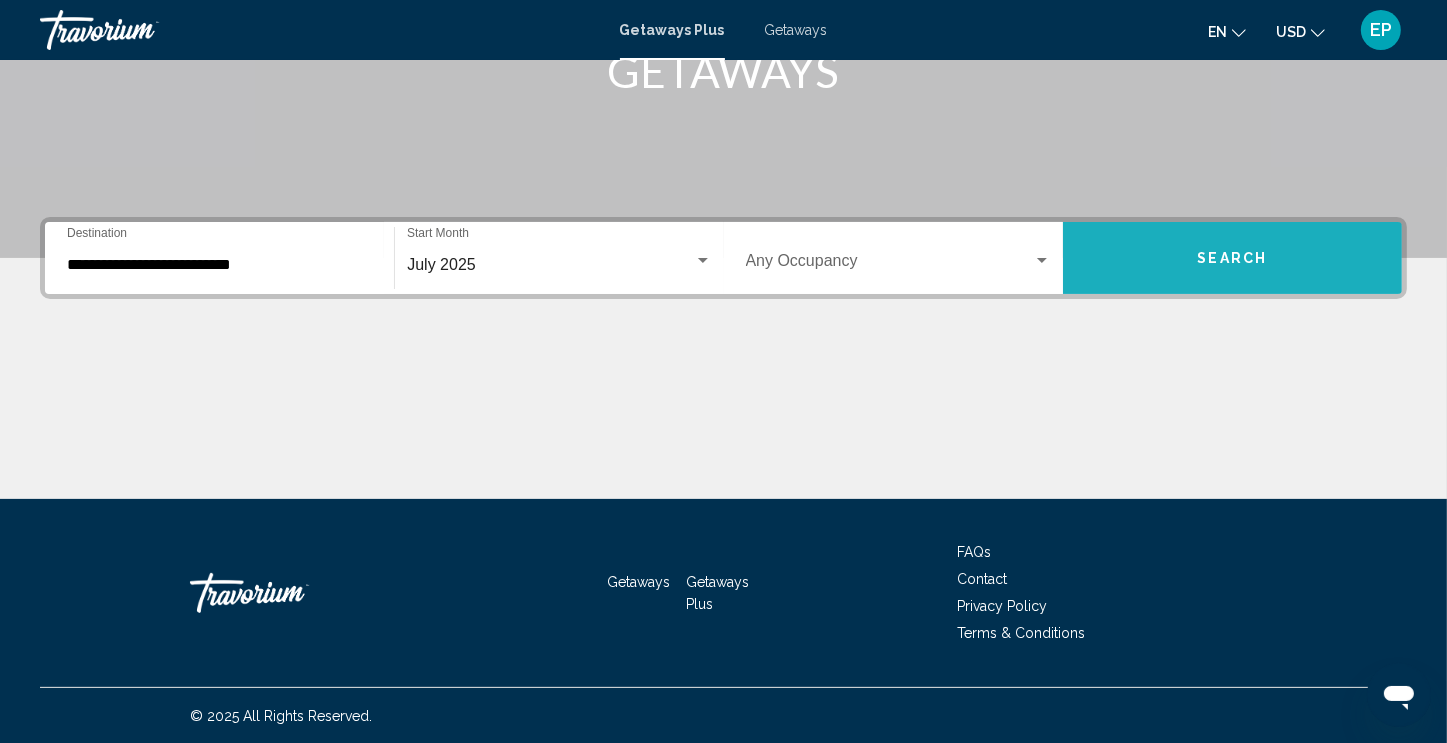 click on "Search" at bounding box center [1233, 259] 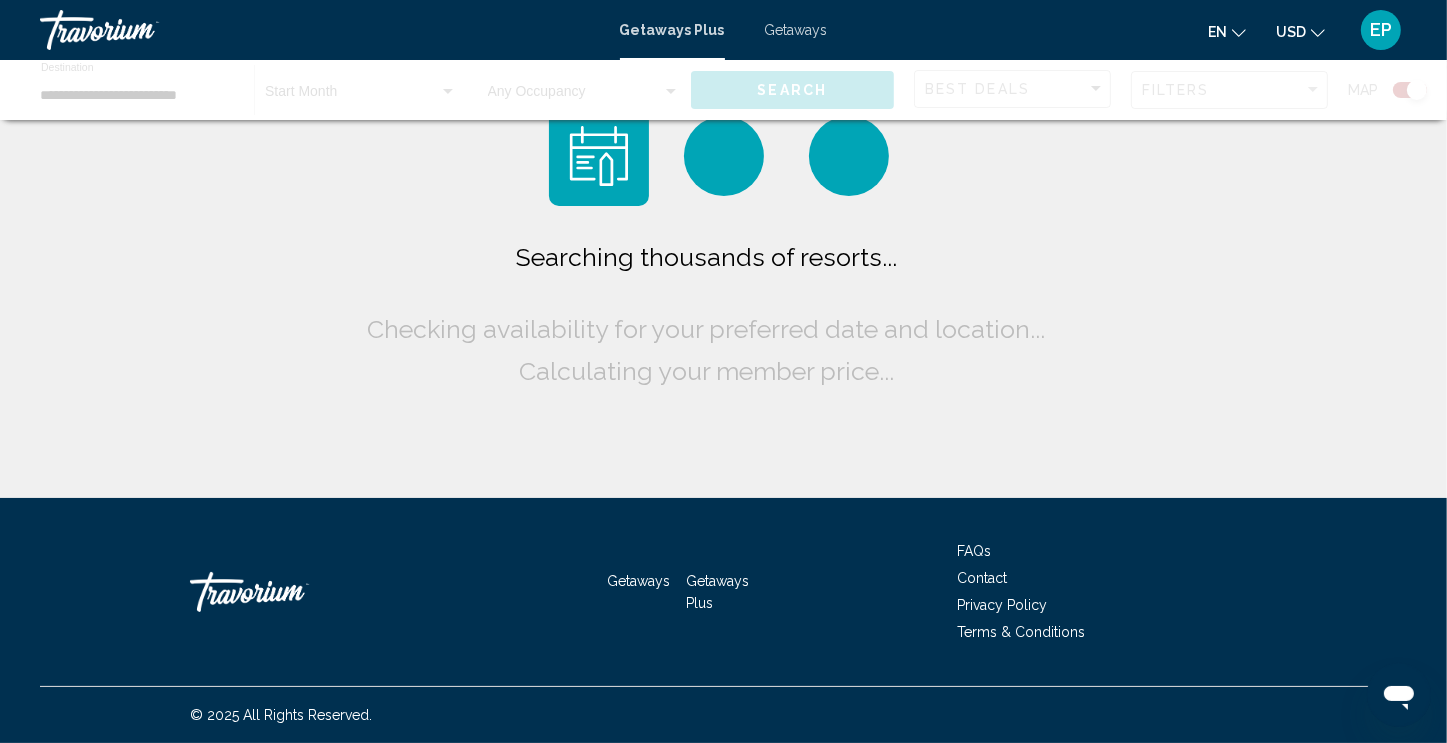 scroll, scrollTop: 0, scrollLeft: 0, axis: both 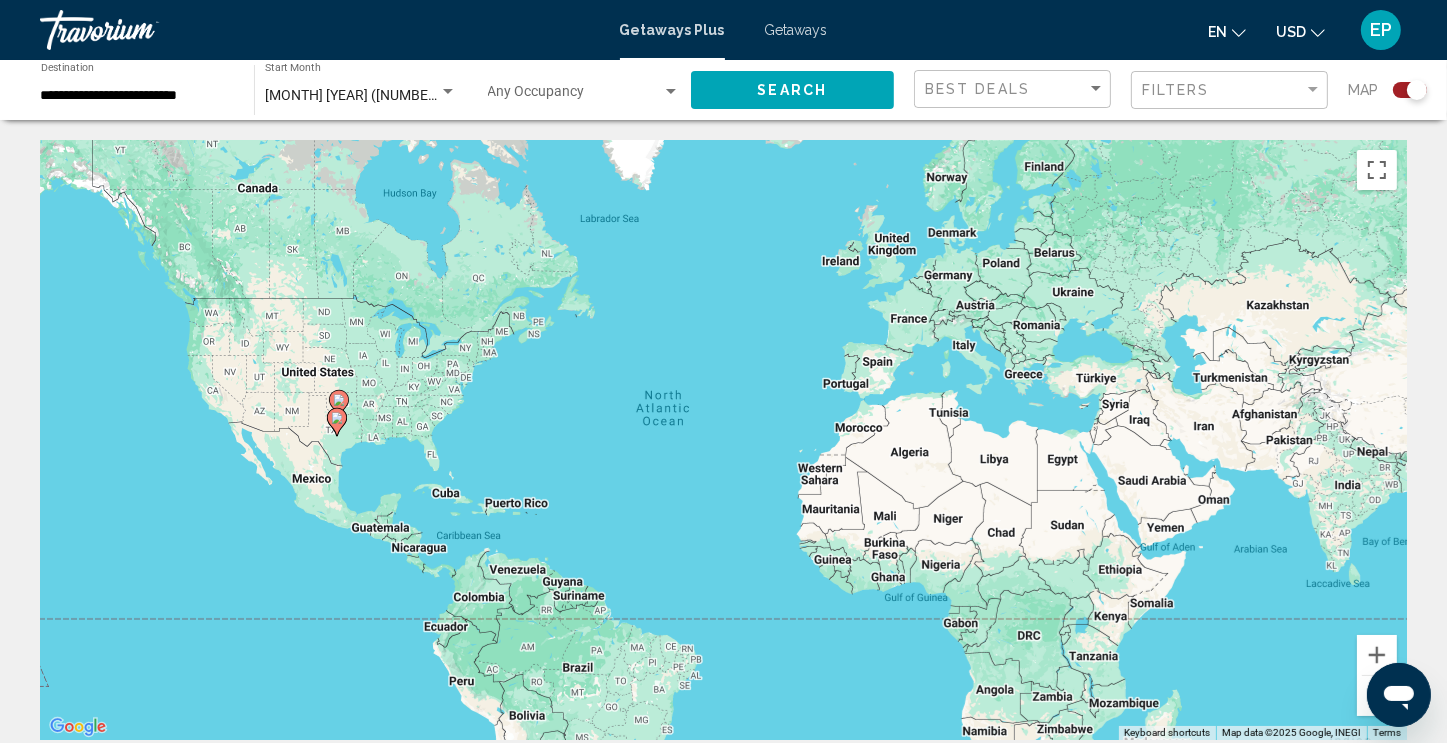 click 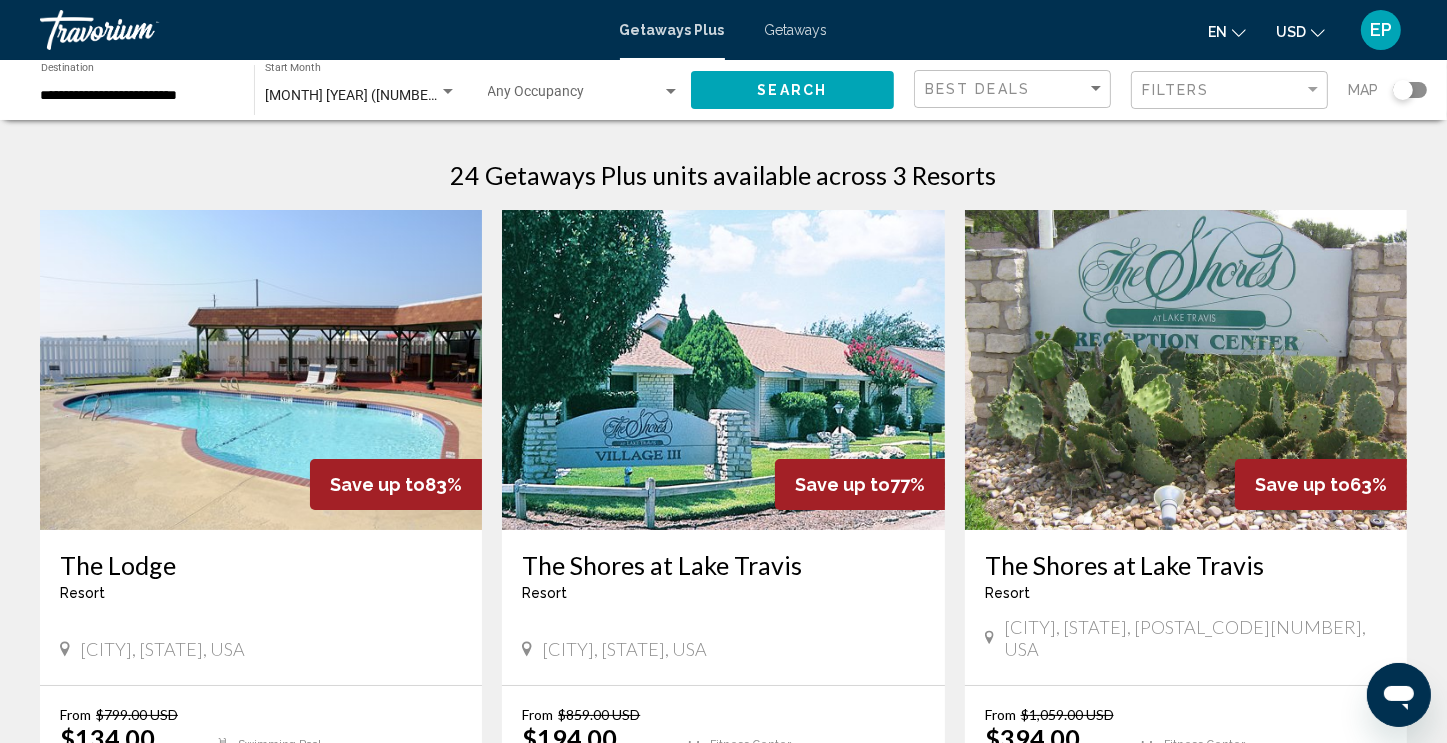 click 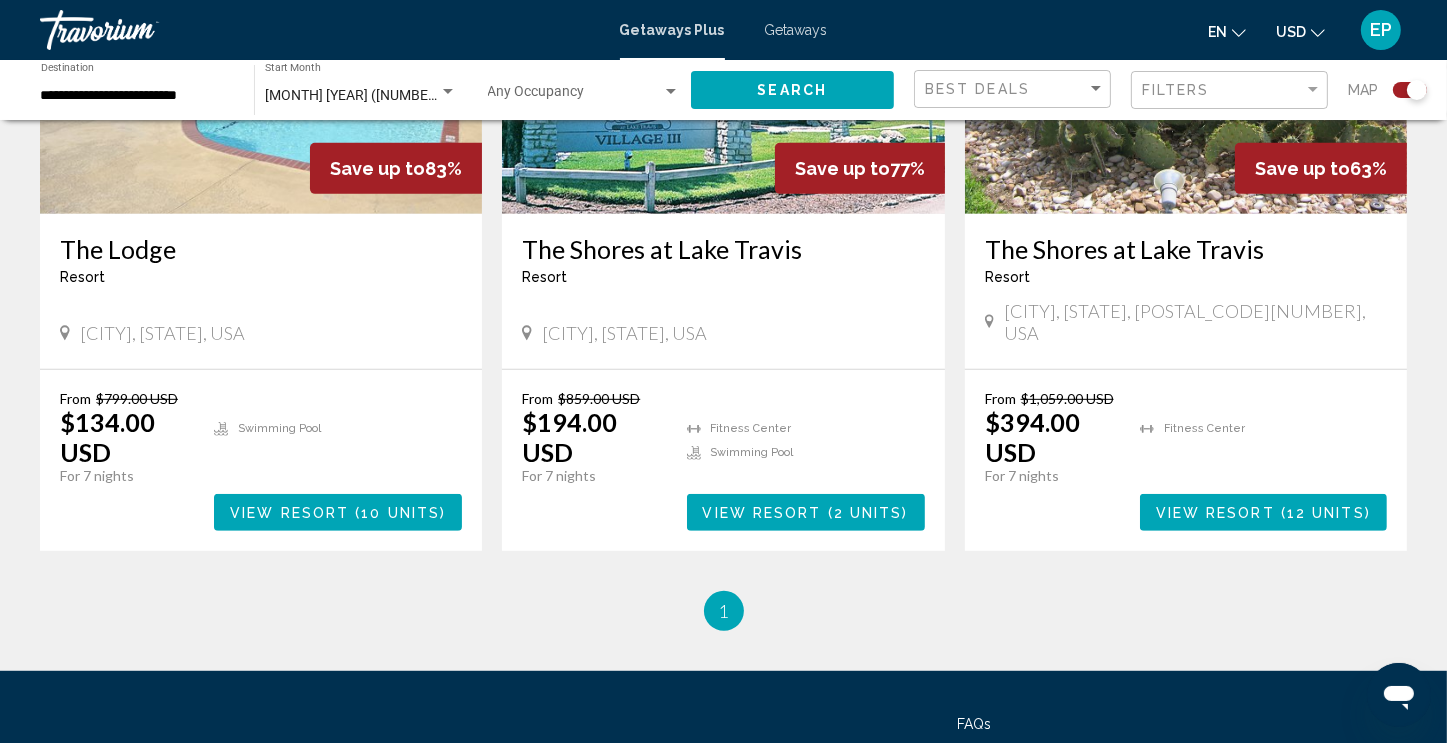 scroll, scrollTop: 935, scrollLeft: 0, axis: vertical 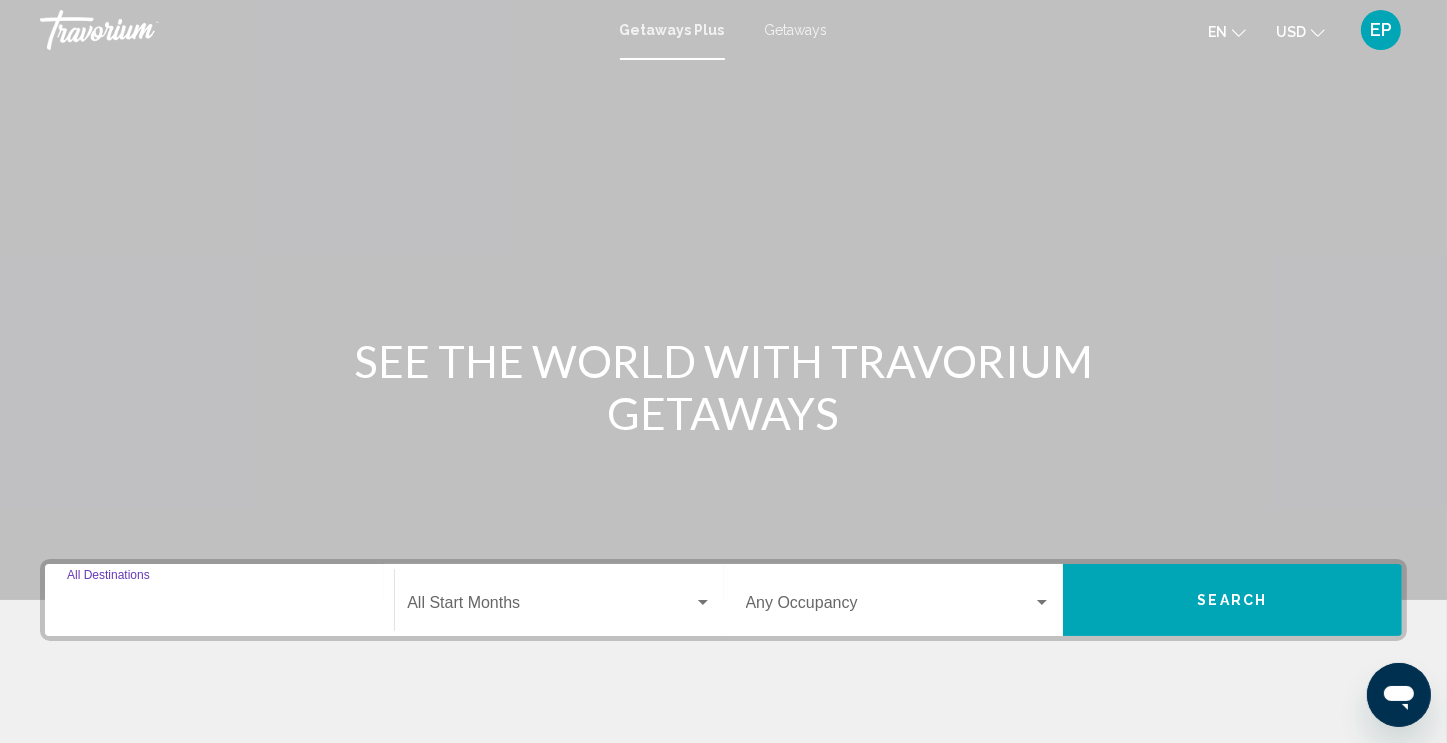 click on "Destination All Destinations" at bounding box center [219, 607] 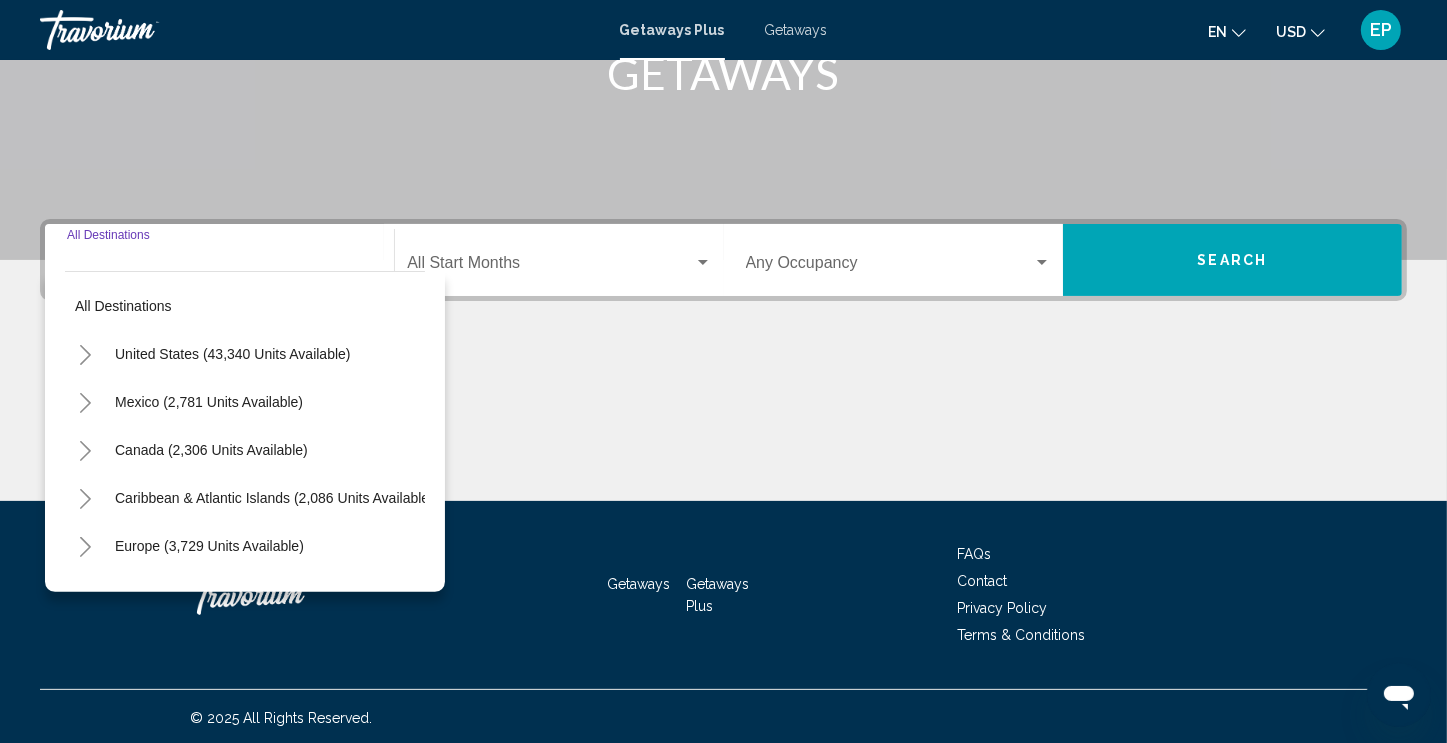 scroll, scrollTop: 342, scrollLeft: 0, axis: vertical 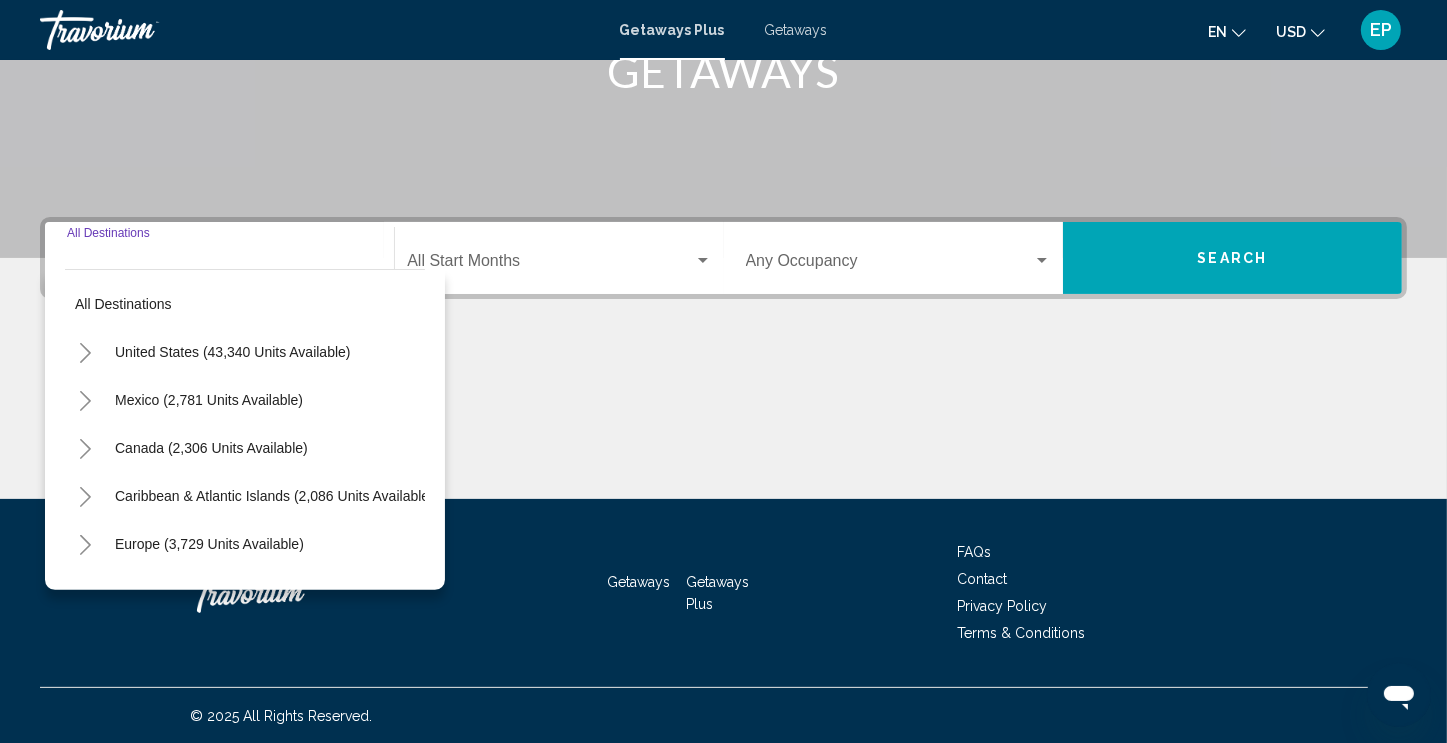 click 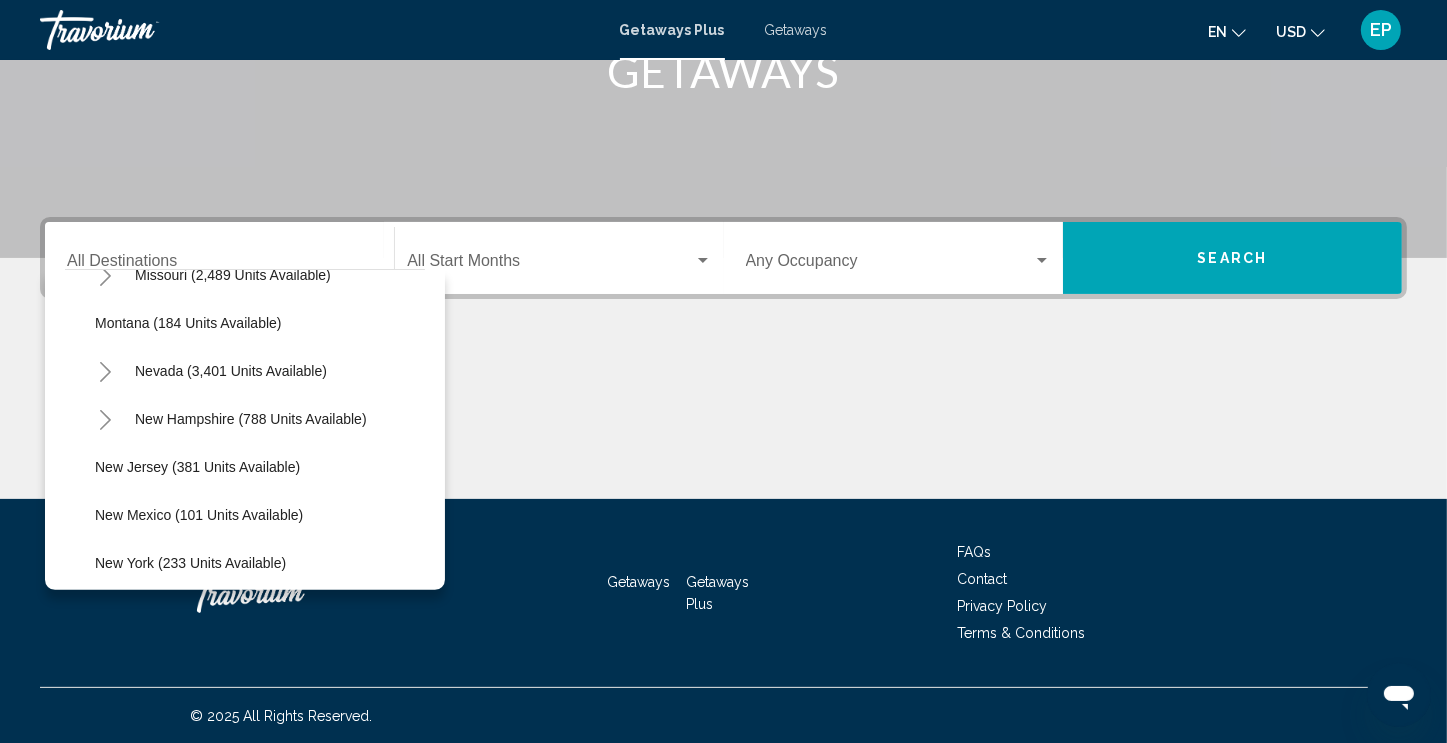 scroll, scrollTop: 1325, scrollLeft: 0, axis: vertical 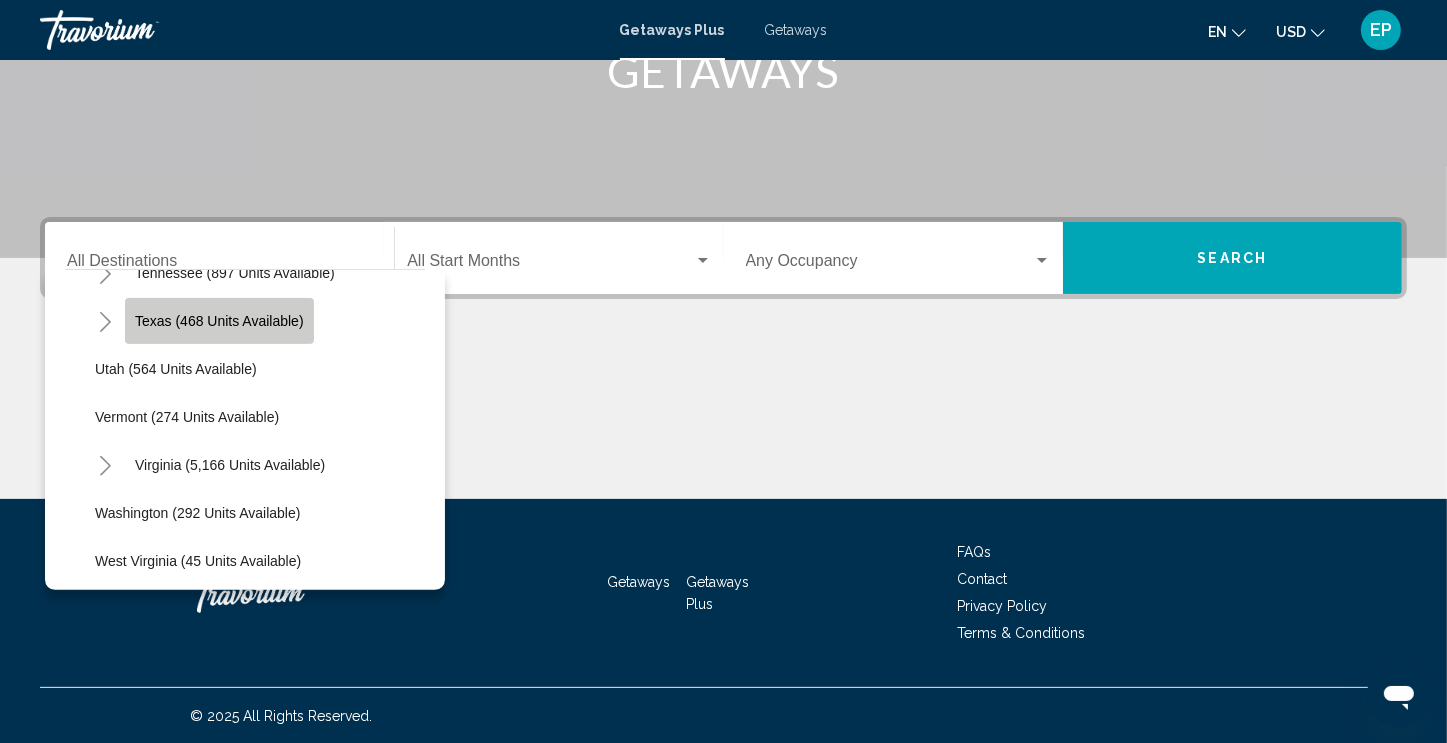 click on "Texas (468 units available)" 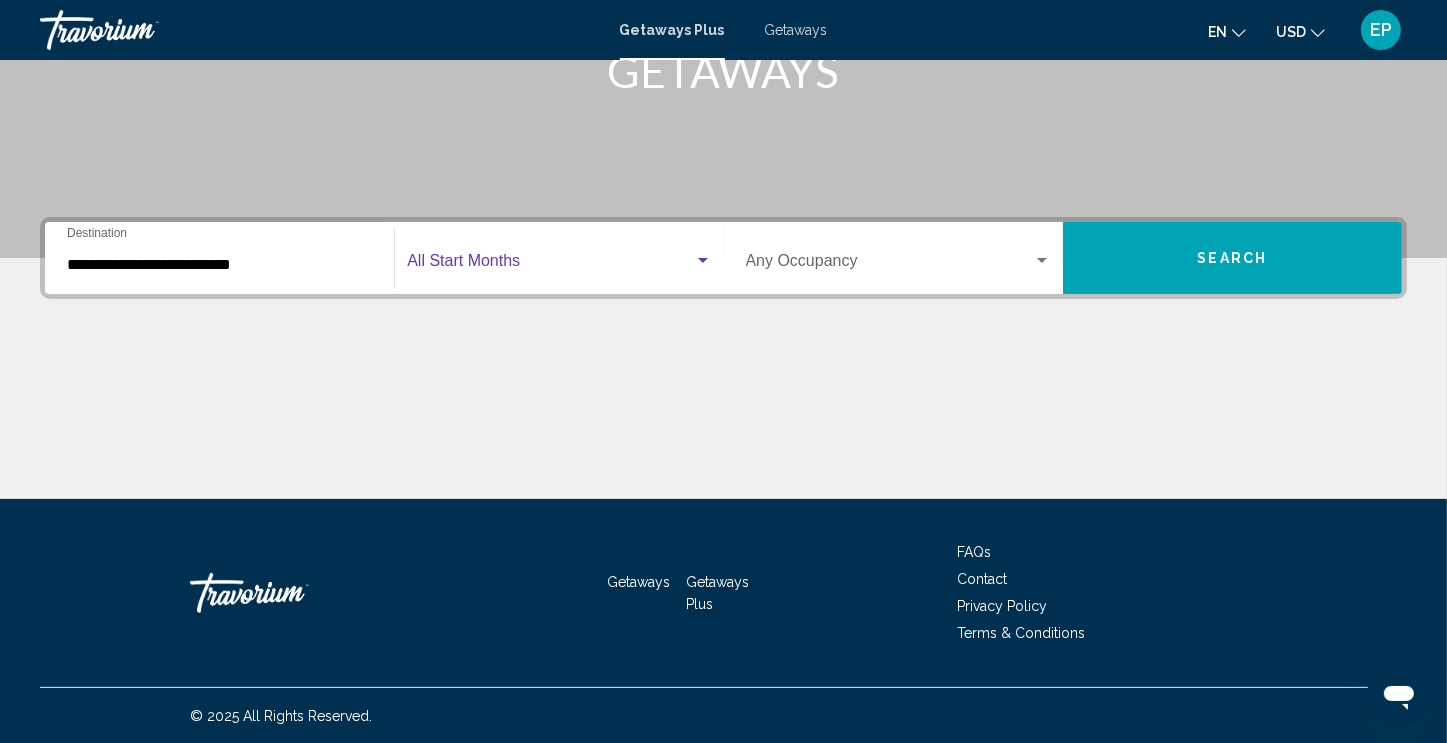 click at bounding box center [550, 265] 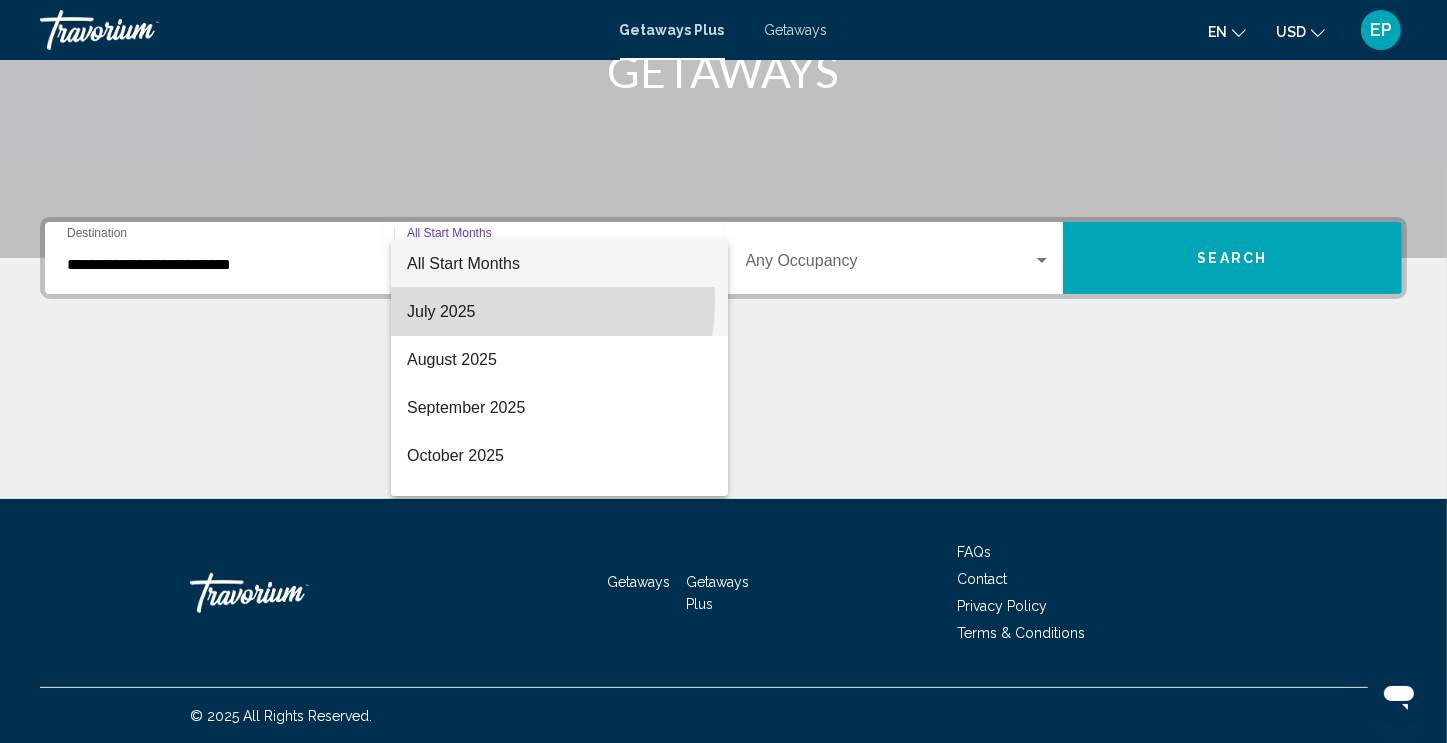click on "July 2025" at bounding box center [559, 312] 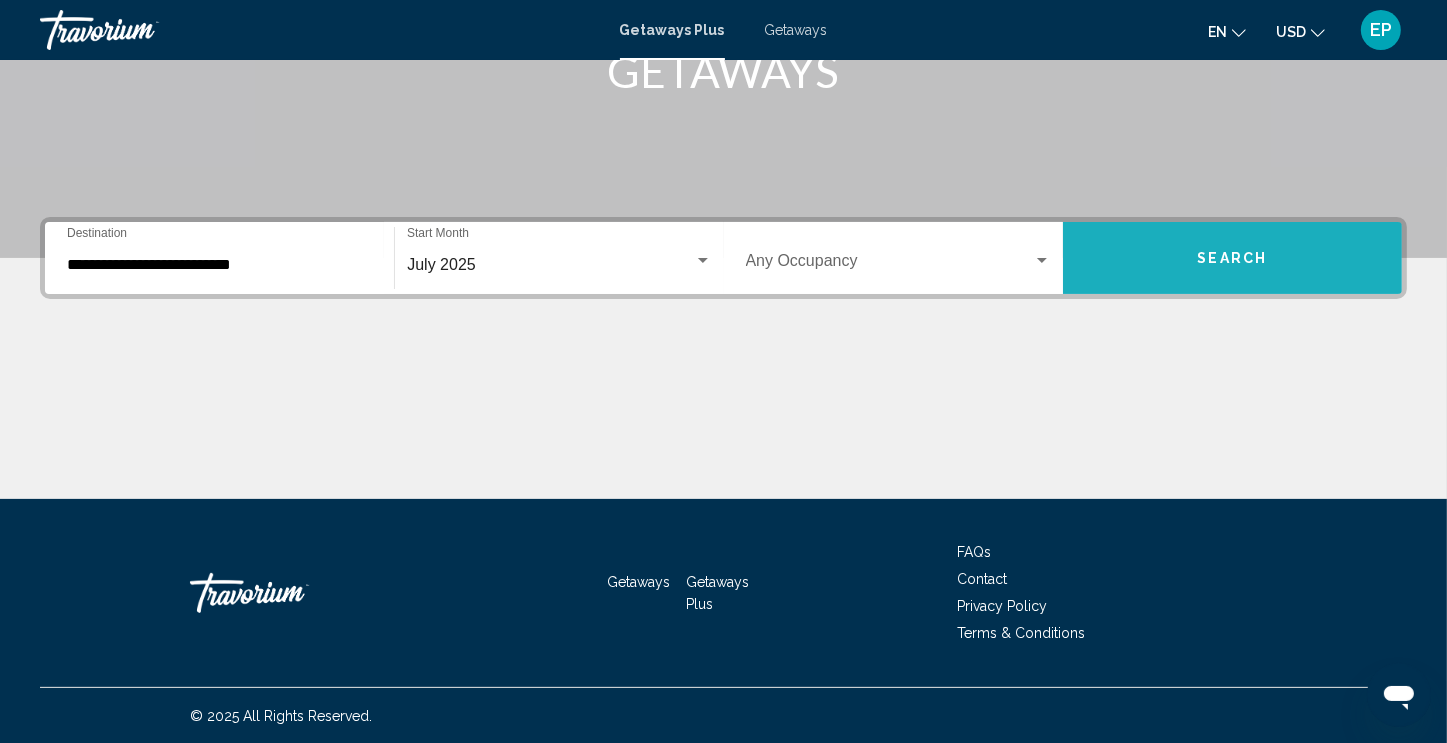 click on "Search" at bounding box center [1232, 258] 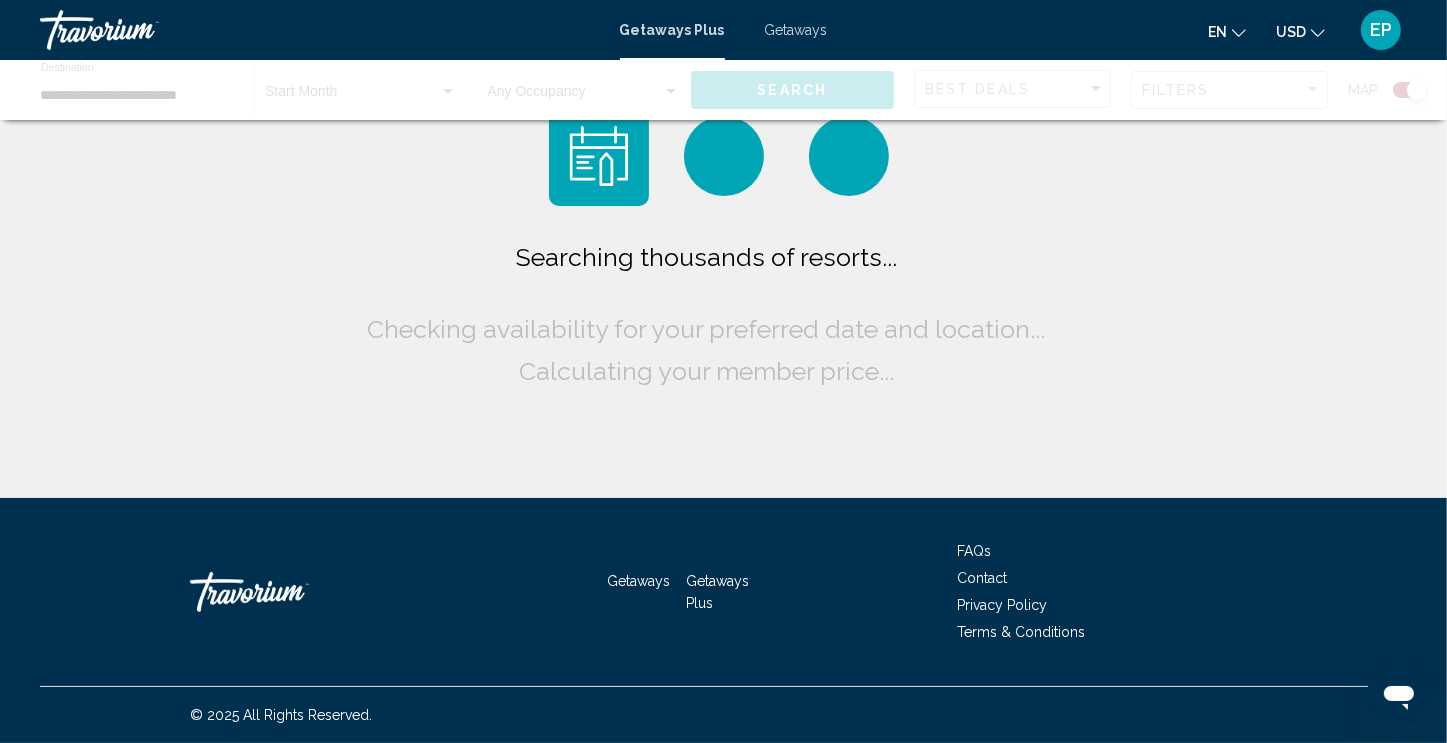 scroll, scrollTop: 0, scrollLeft: 0, axis: both 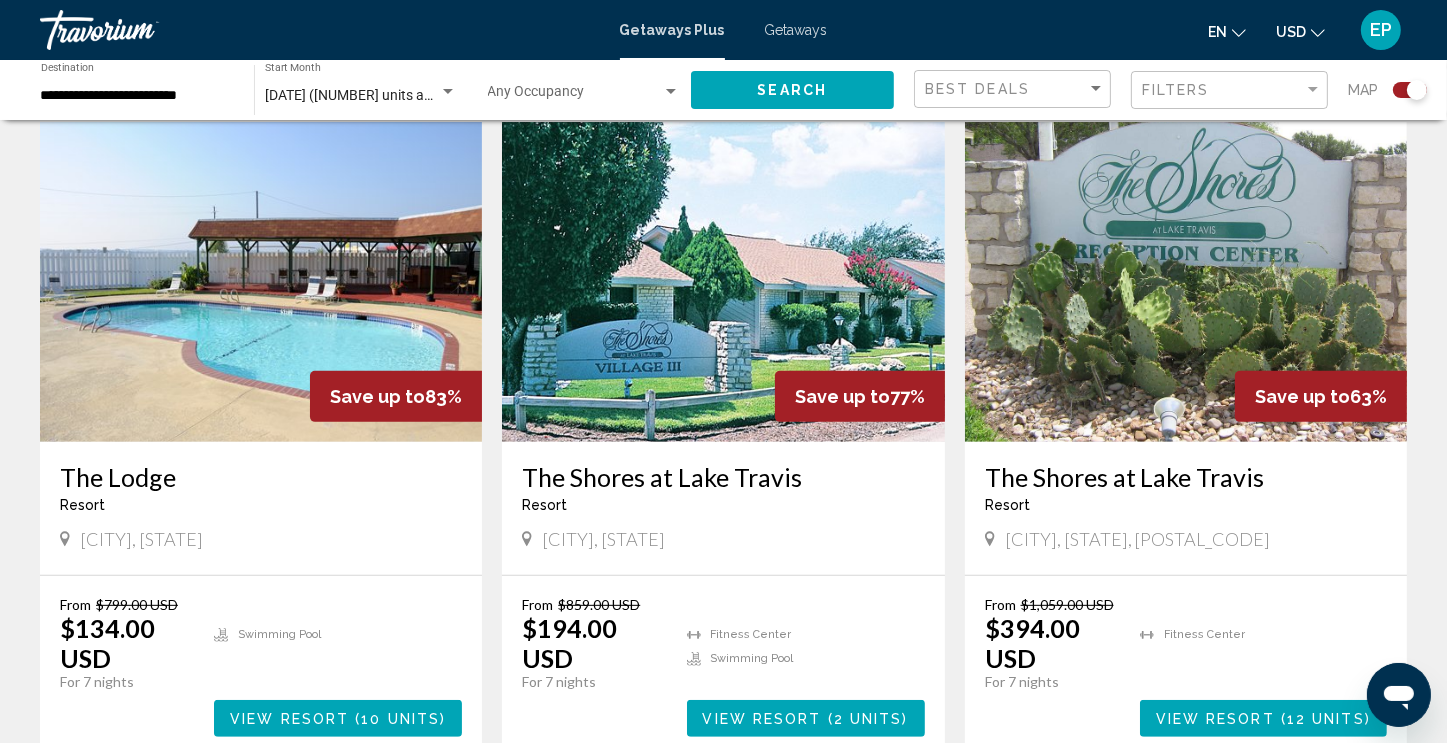 click on "The Lodge" at bounding box center [261, 477] 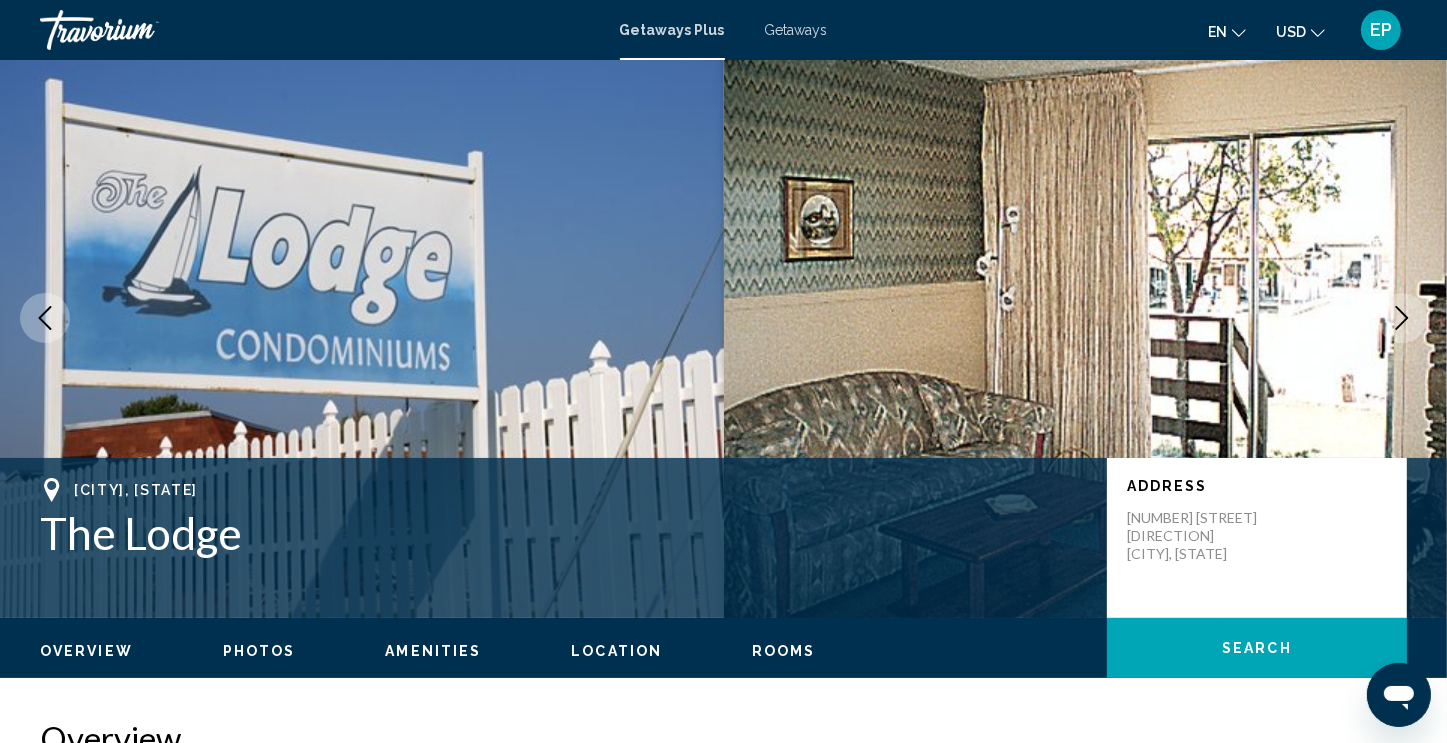 scroll, scrollTop: 28, scrollLeft: 0, axis: vertical 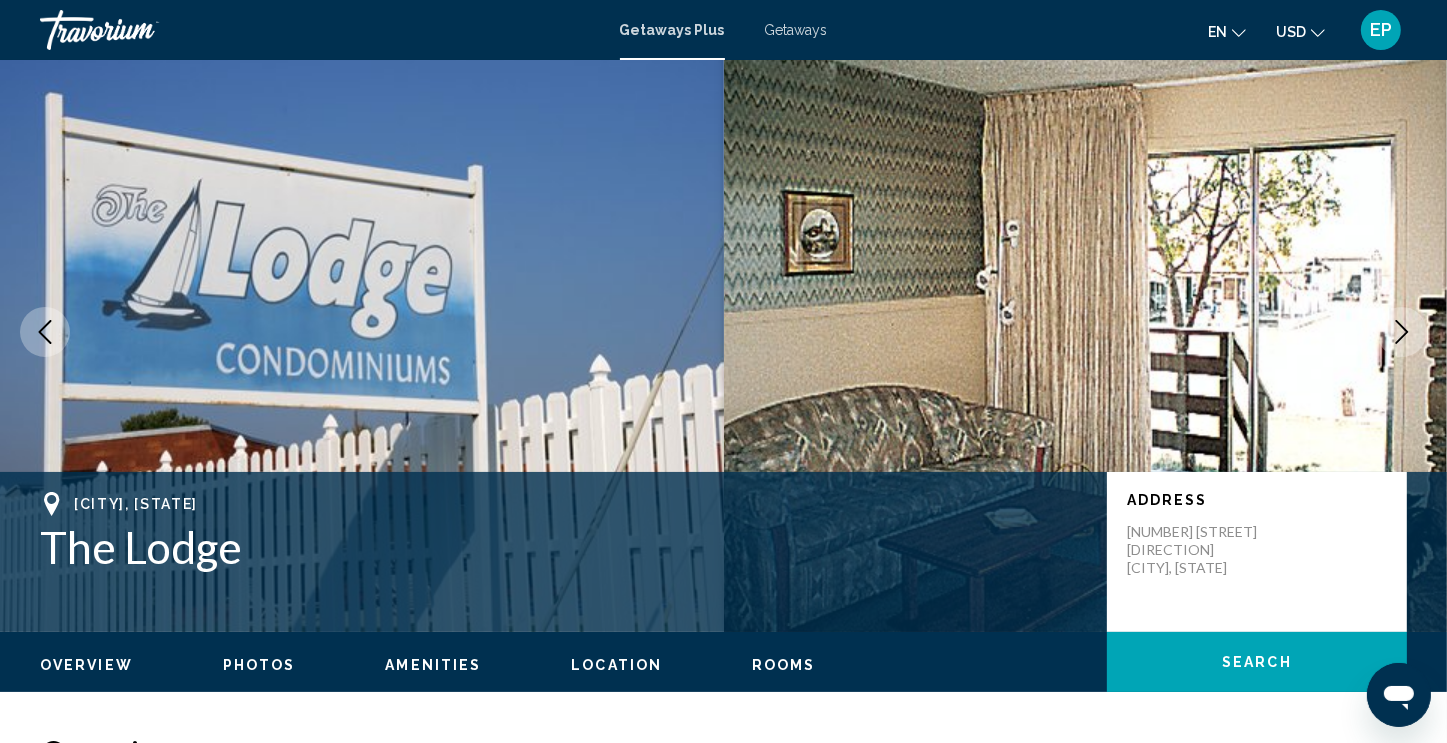 click 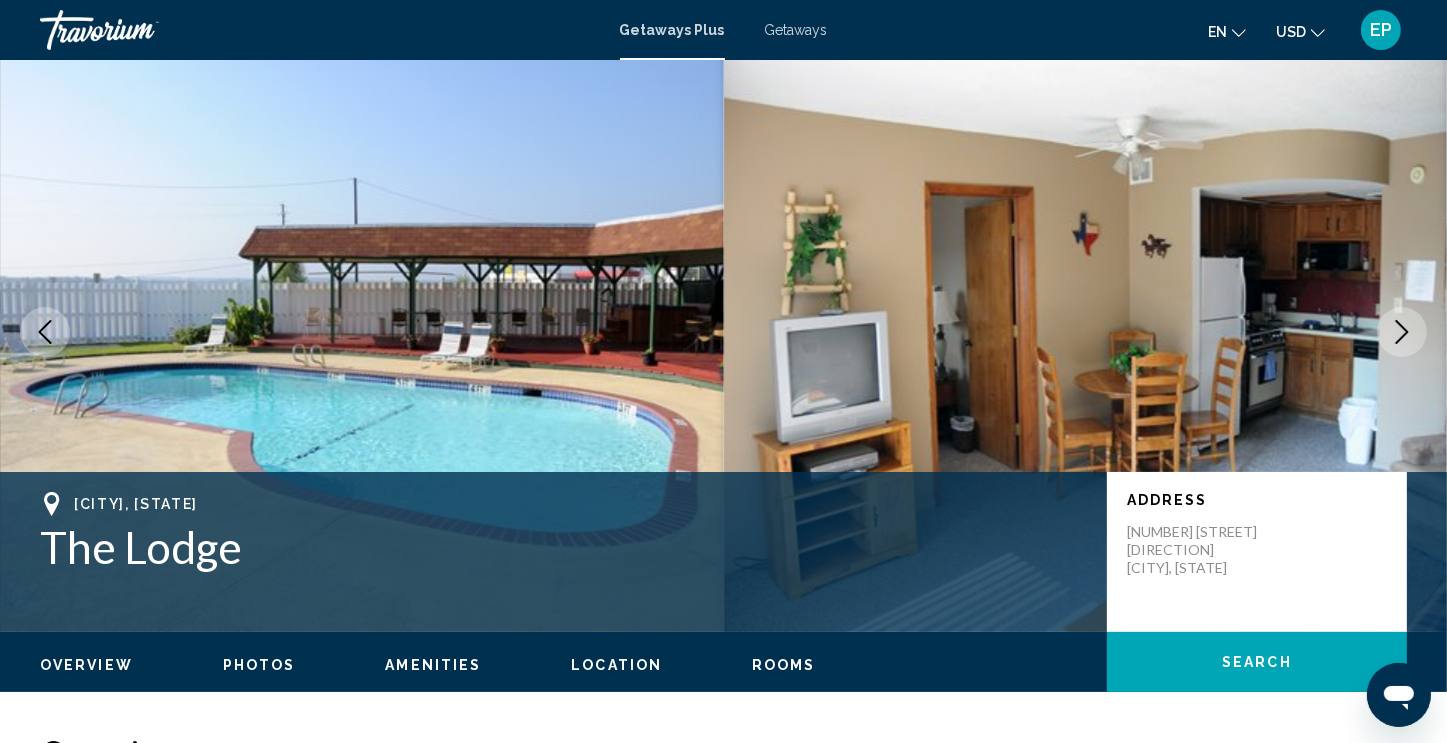 click 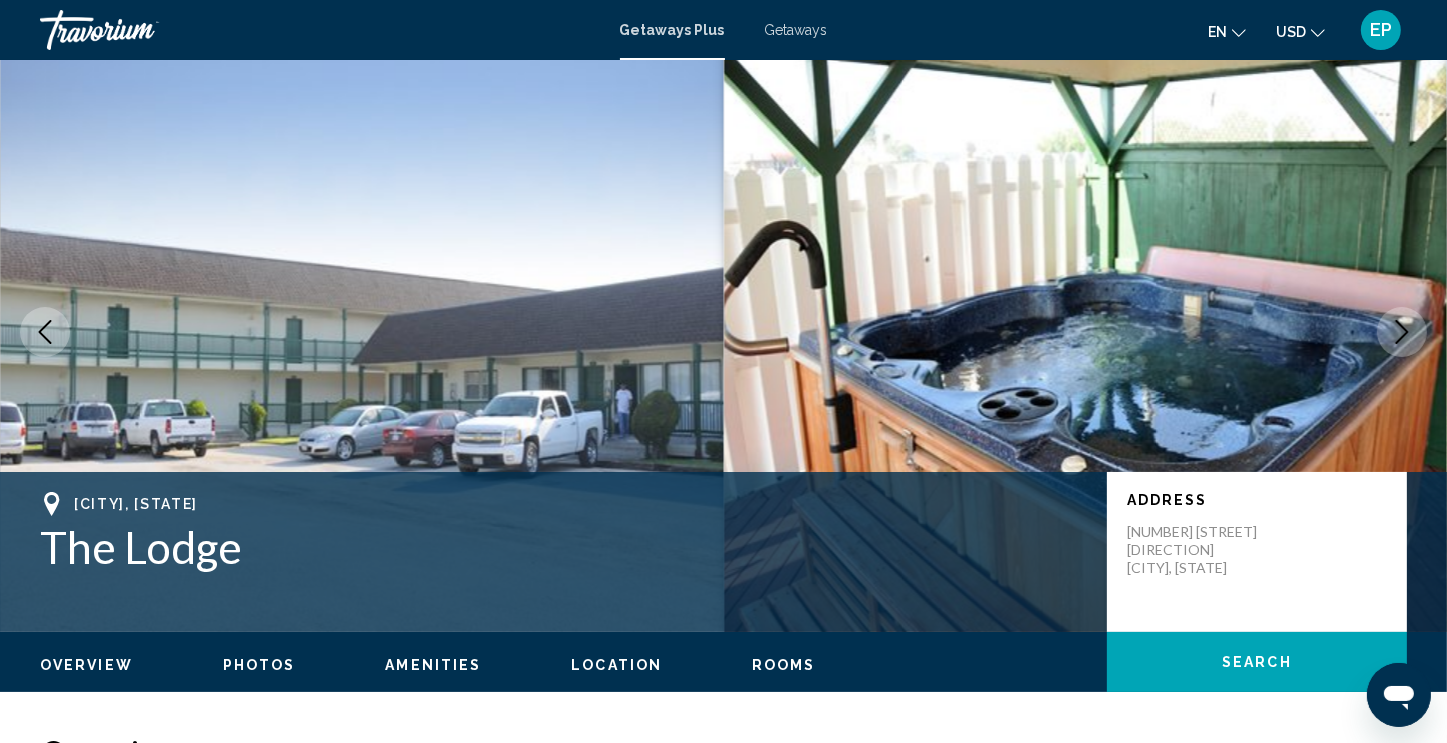click 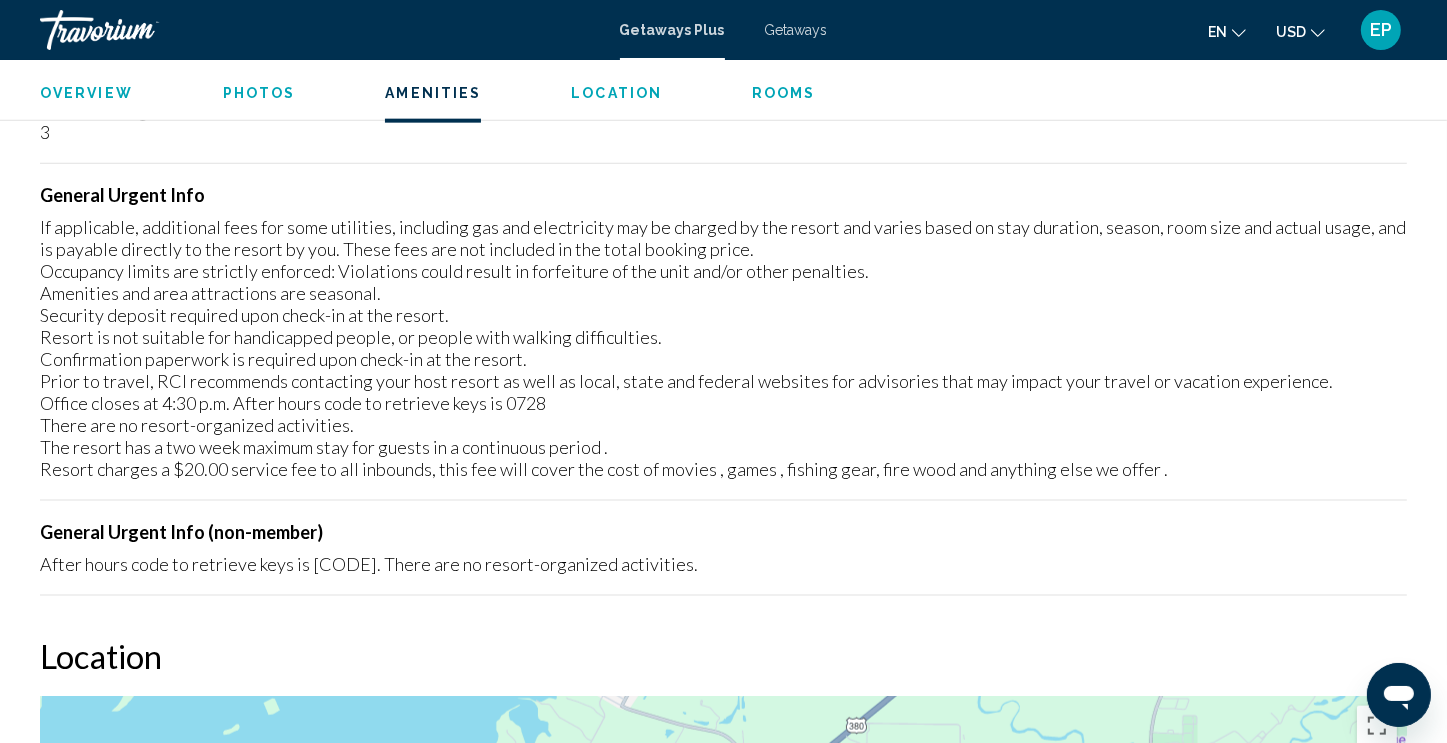 scroll, scrollTop: 2384, scrollLeft: 0, axis: vertical 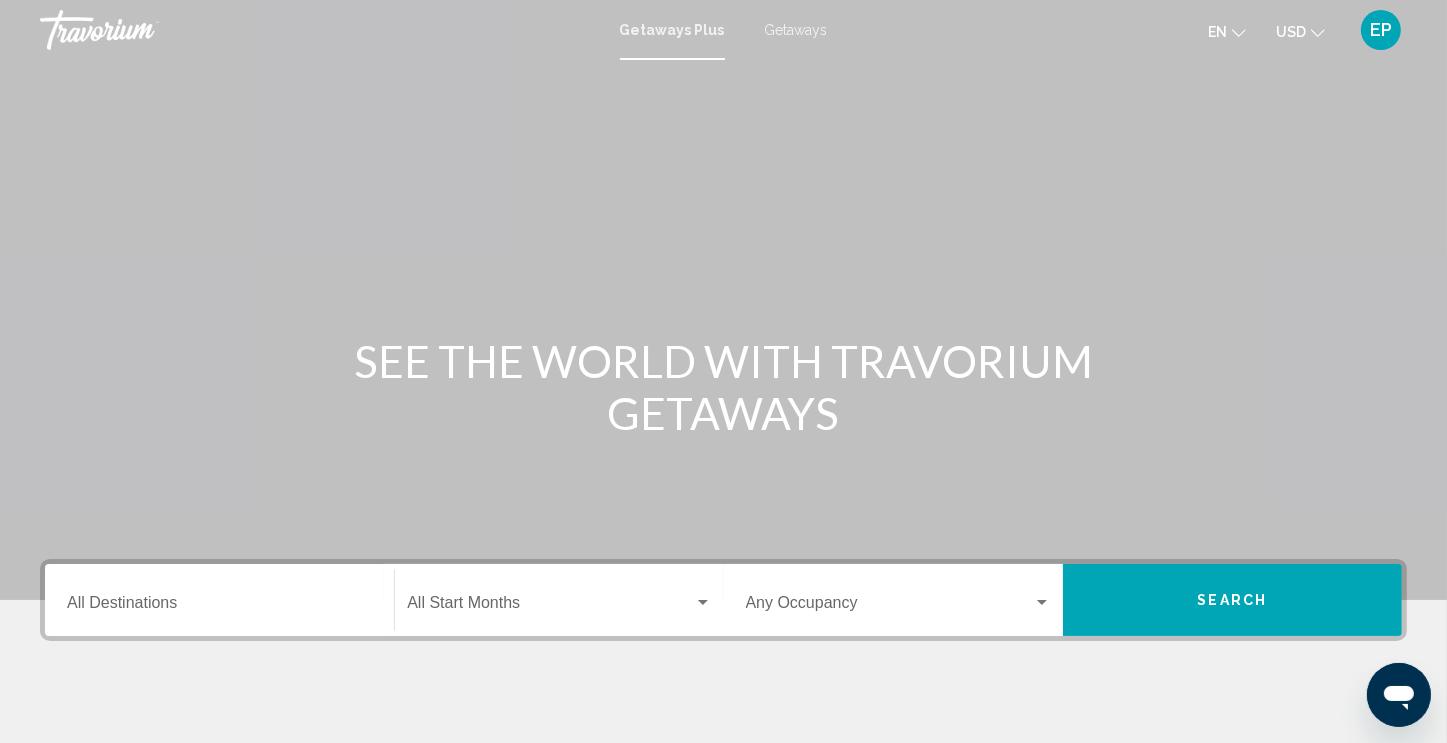 click on "Getaways" at bounding box center [796, 30] 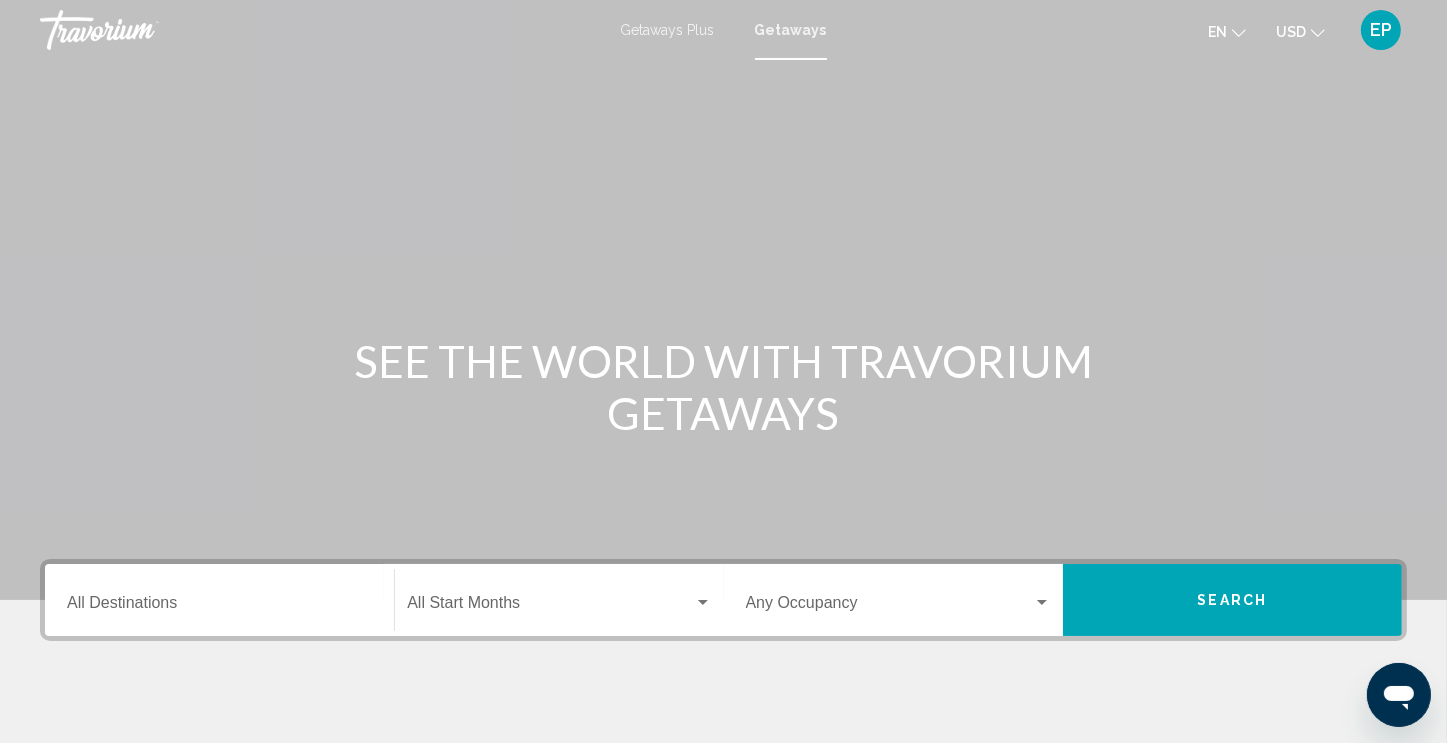 click on "Destination All Destinations" at bounding box center [219, 607] 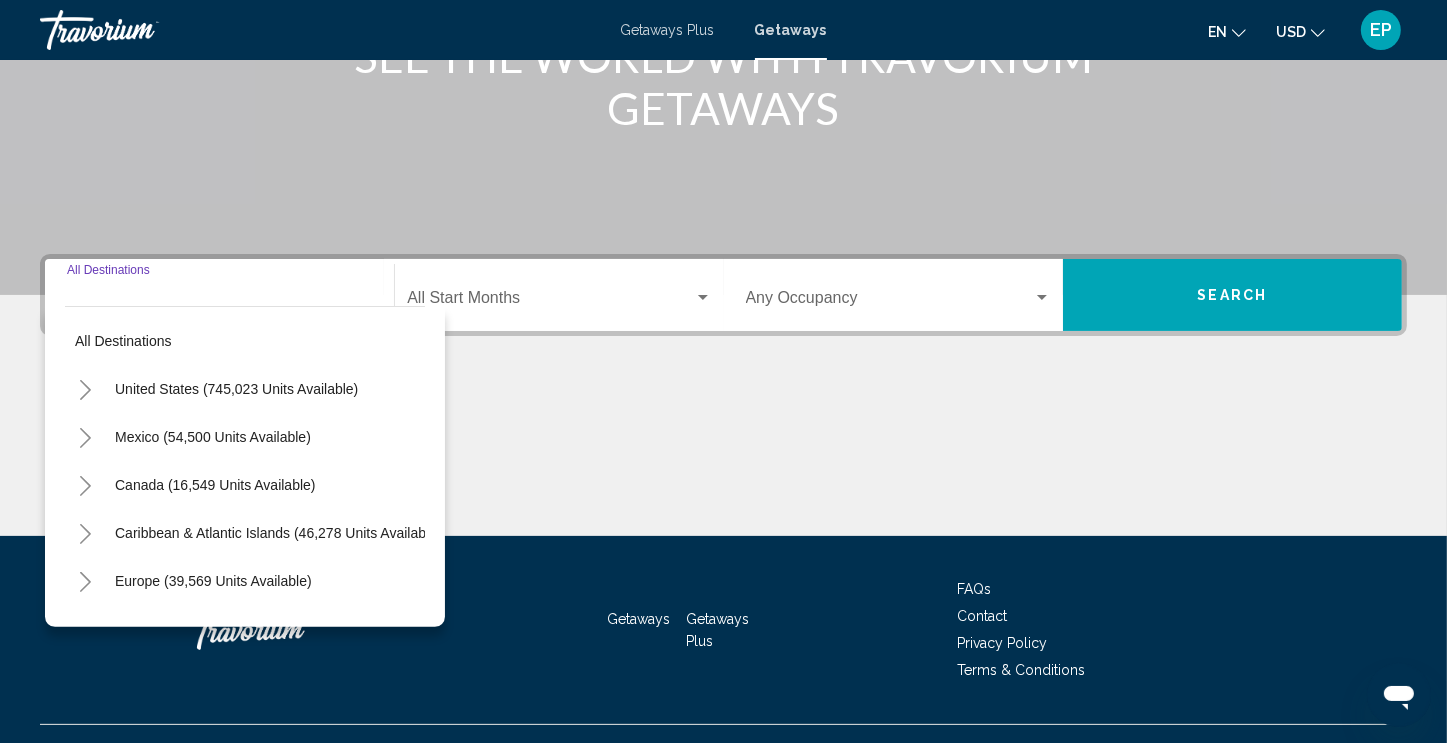scroll, scrollTop: 342, scrollLeft: 0, axis: vertical 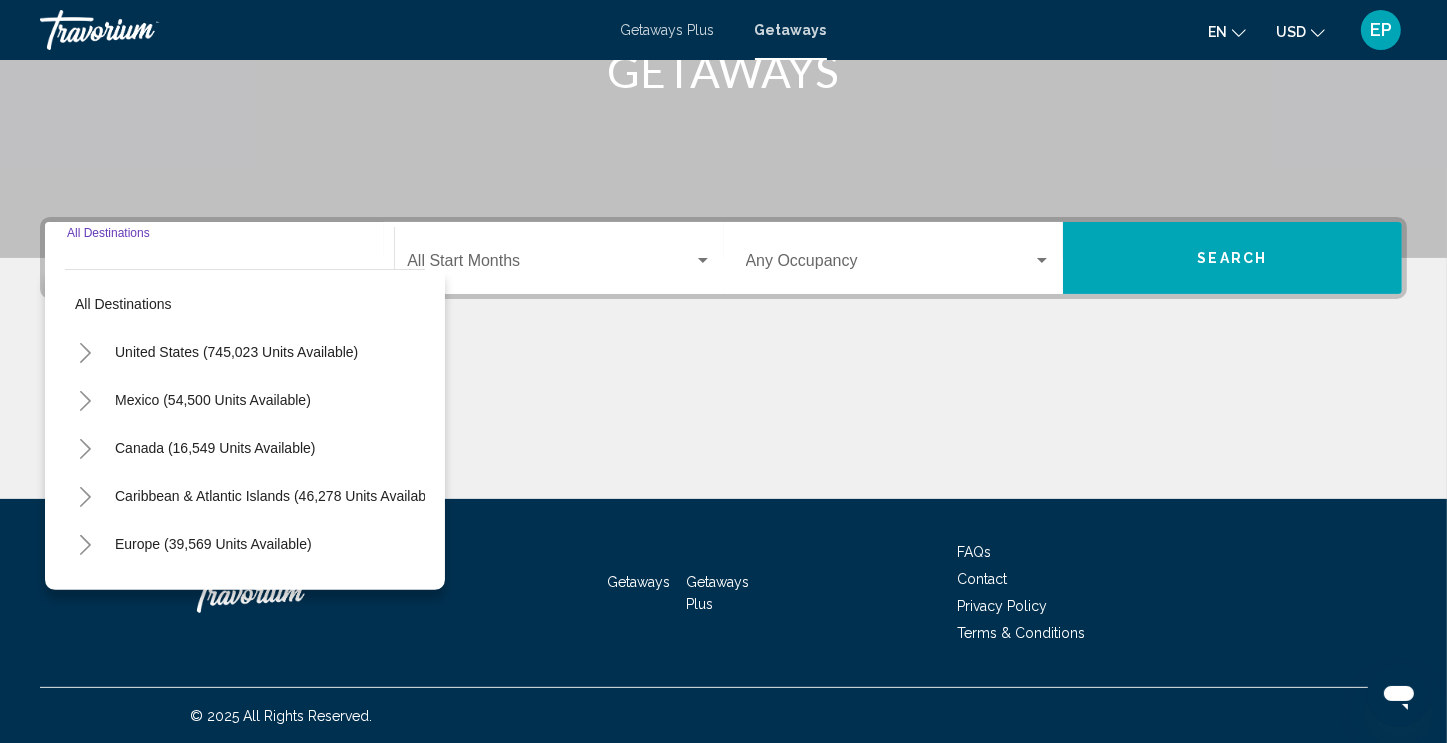 click 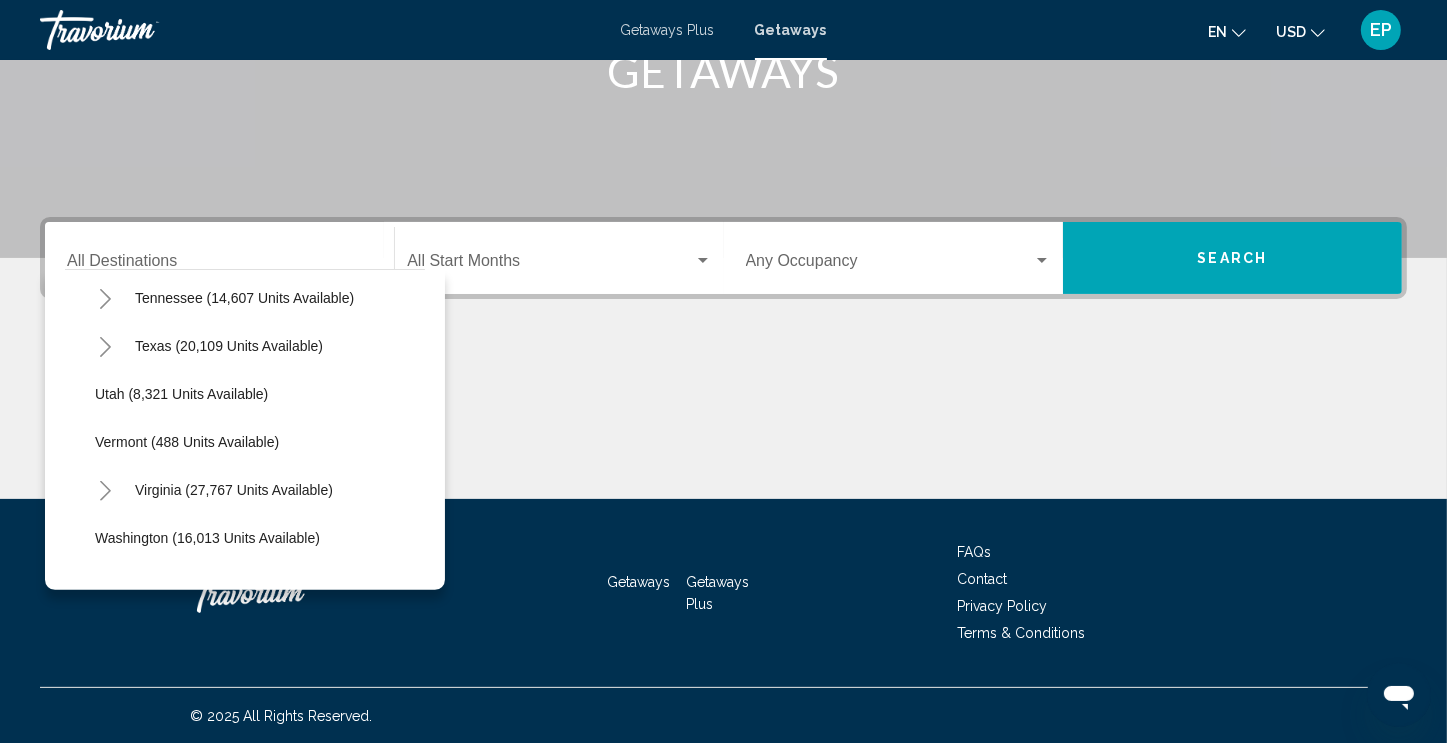 scroll, scrollTop: 1748, scrollLeft: 0, axis: vertical 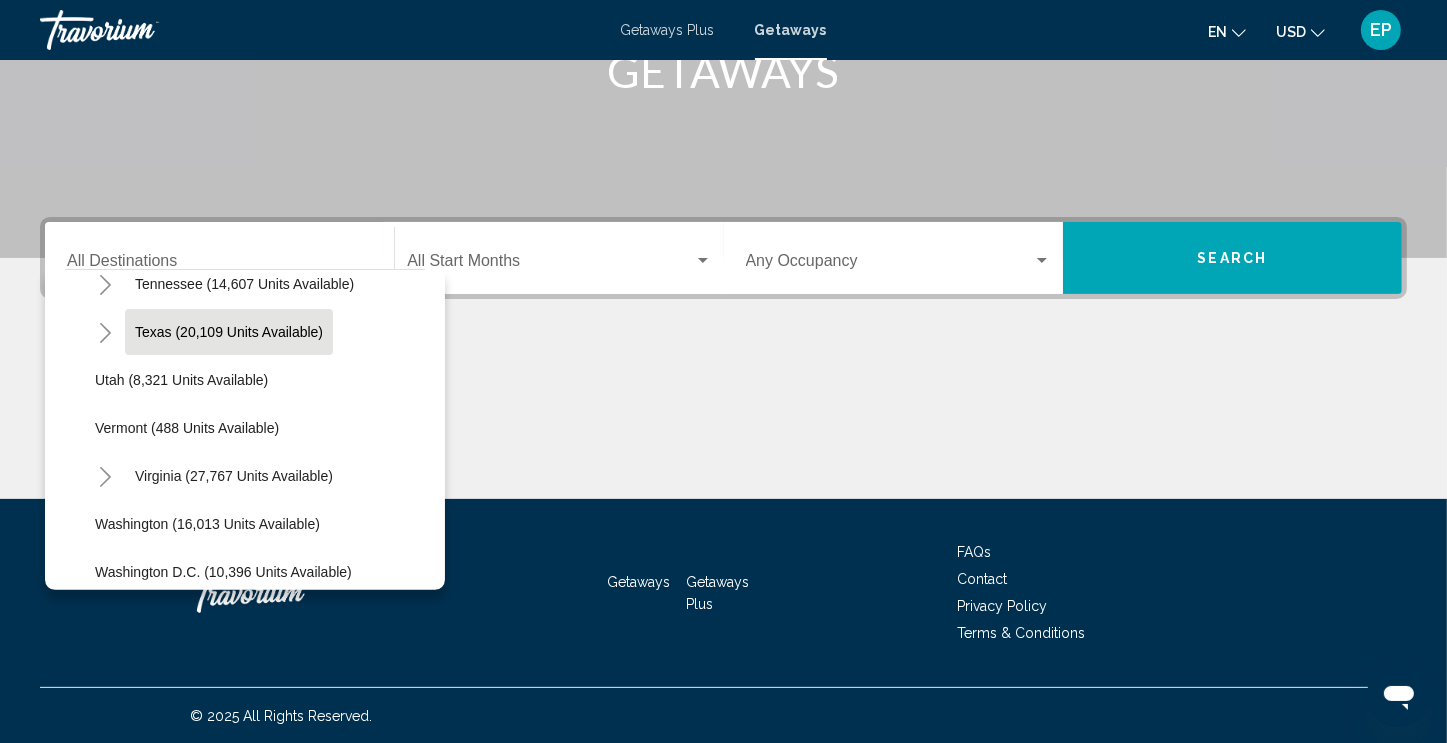 click on "Texas (20,109 units available)" 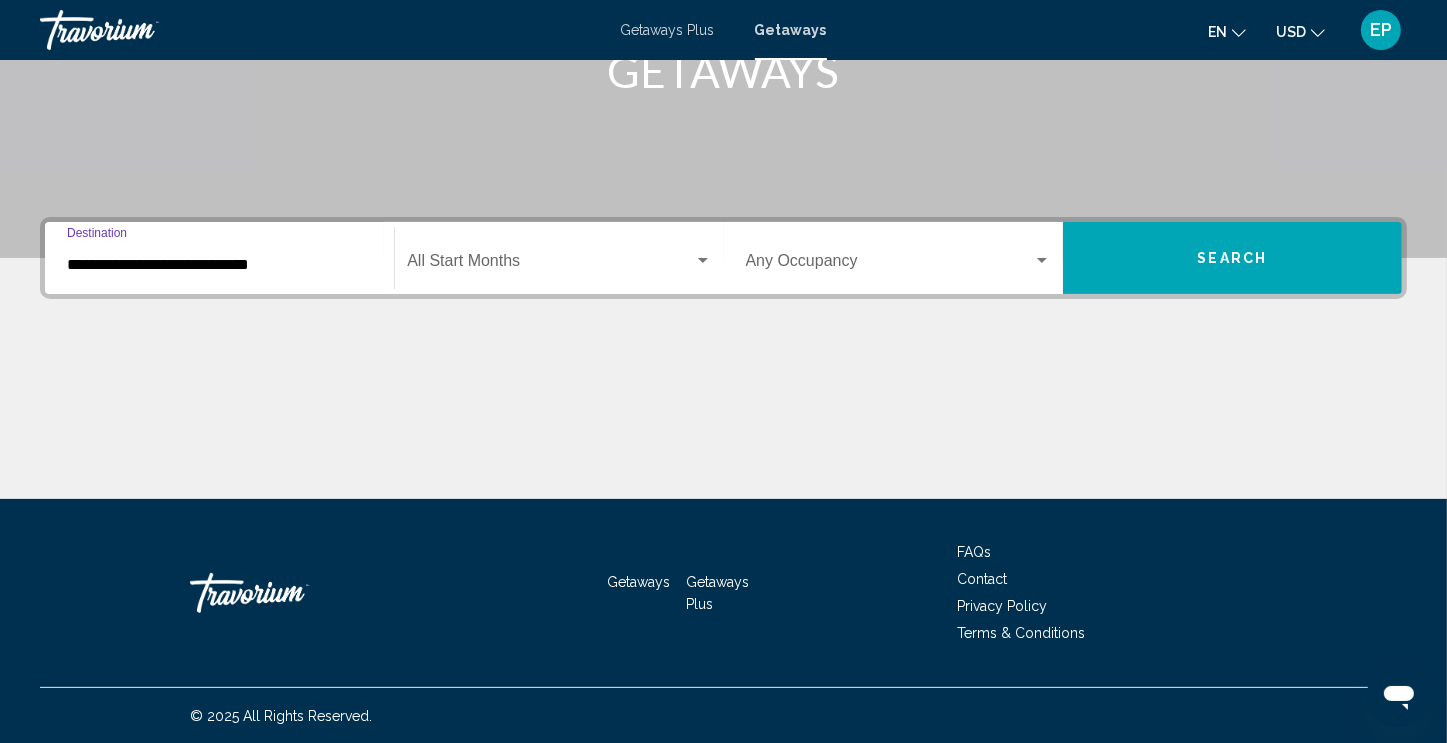 click at bounding box center [550, 265] 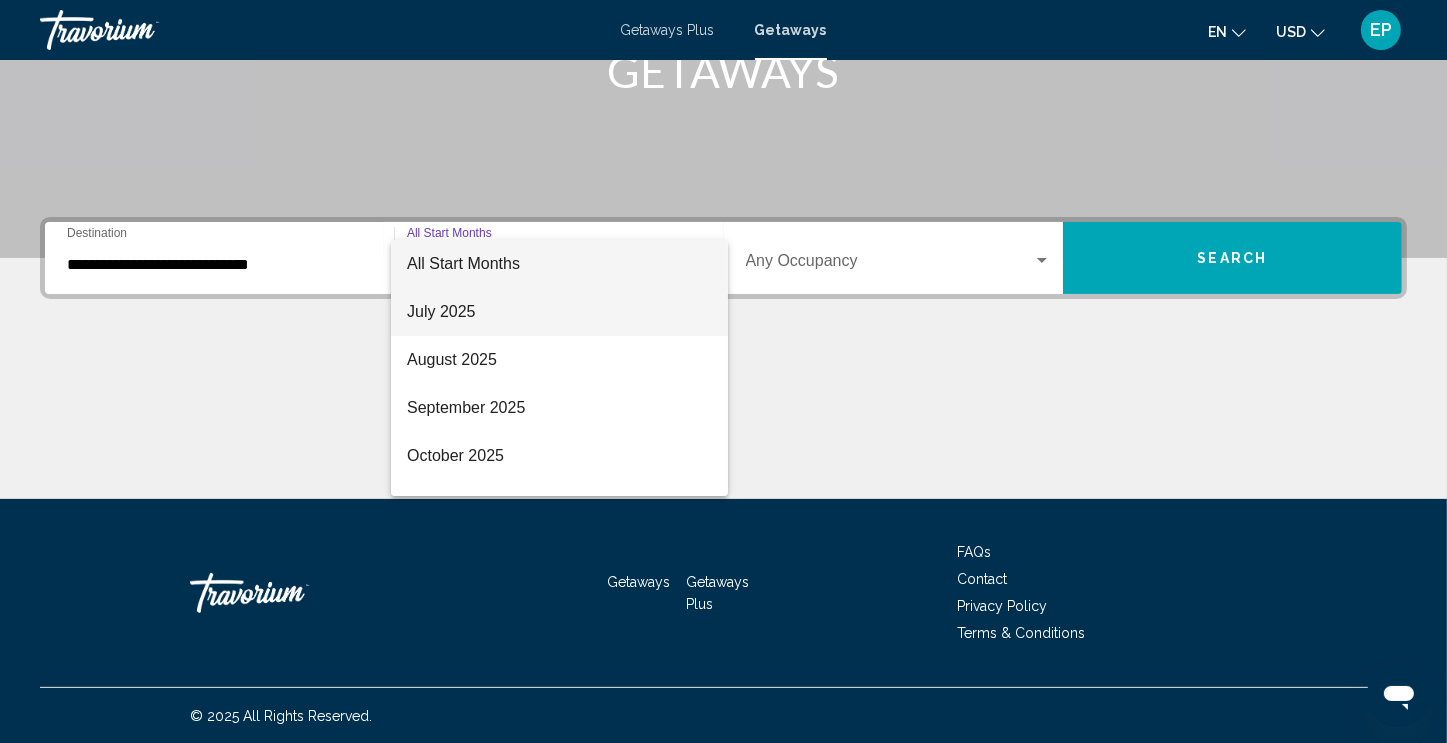 click on "July 2025" at bounding box center (559, 312) 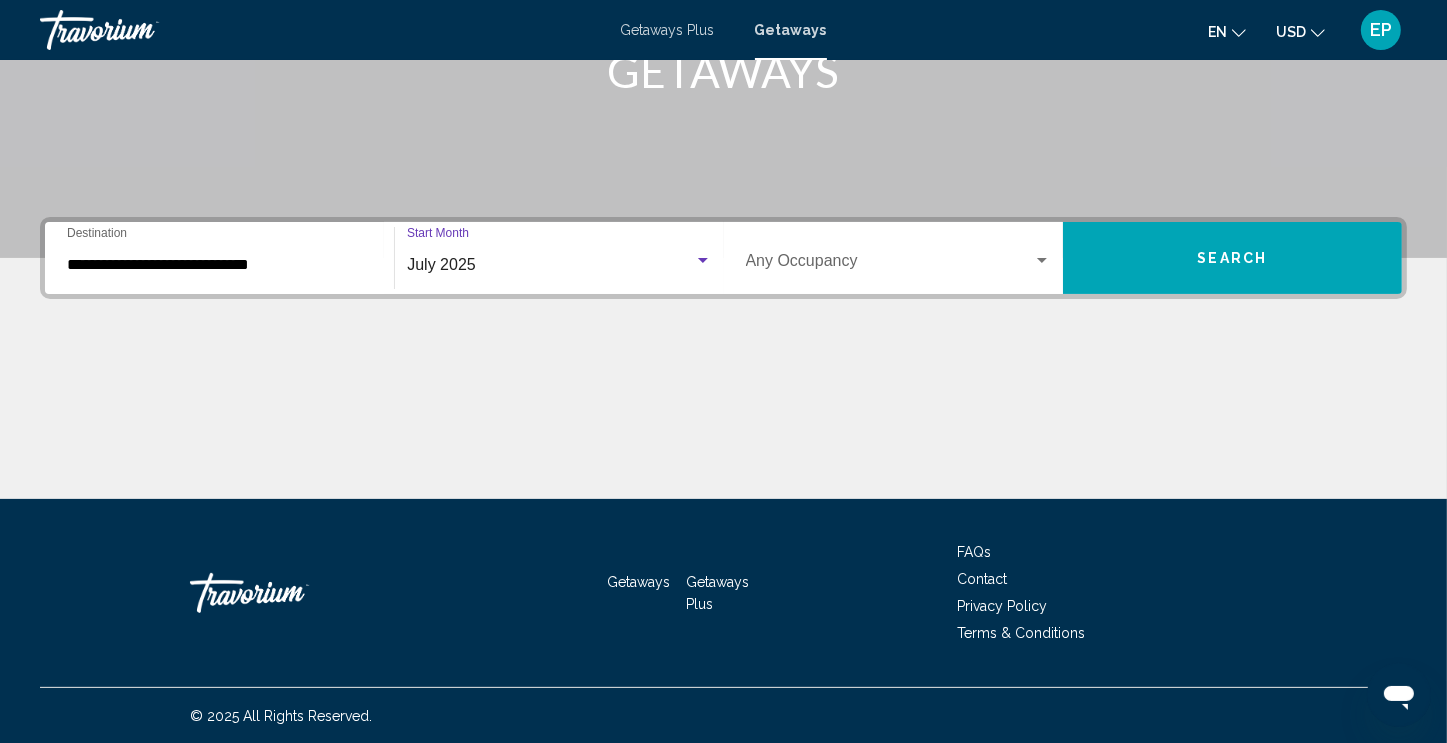 click at bounding box center [889, 265] 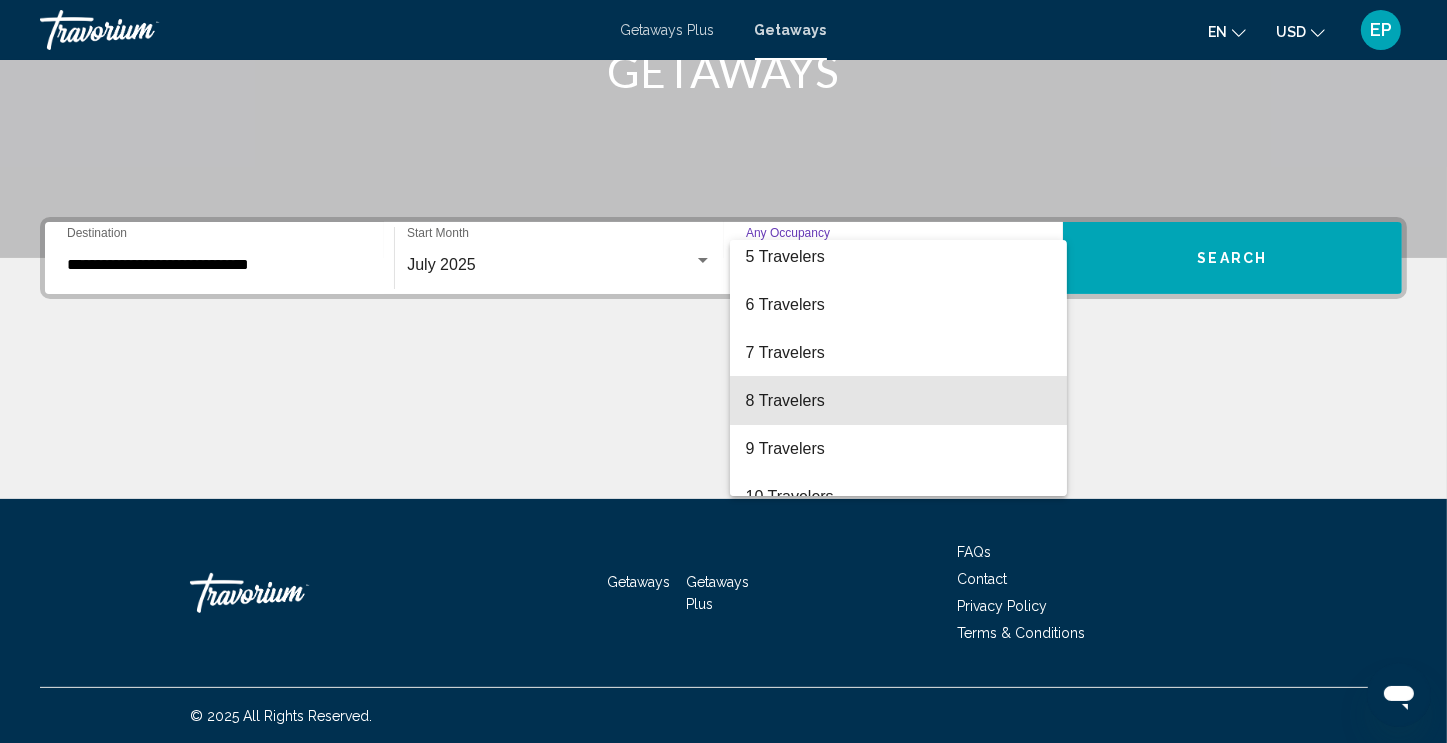 scroll, scrollTop: 224, scrollLeft: 0, axis: vertical 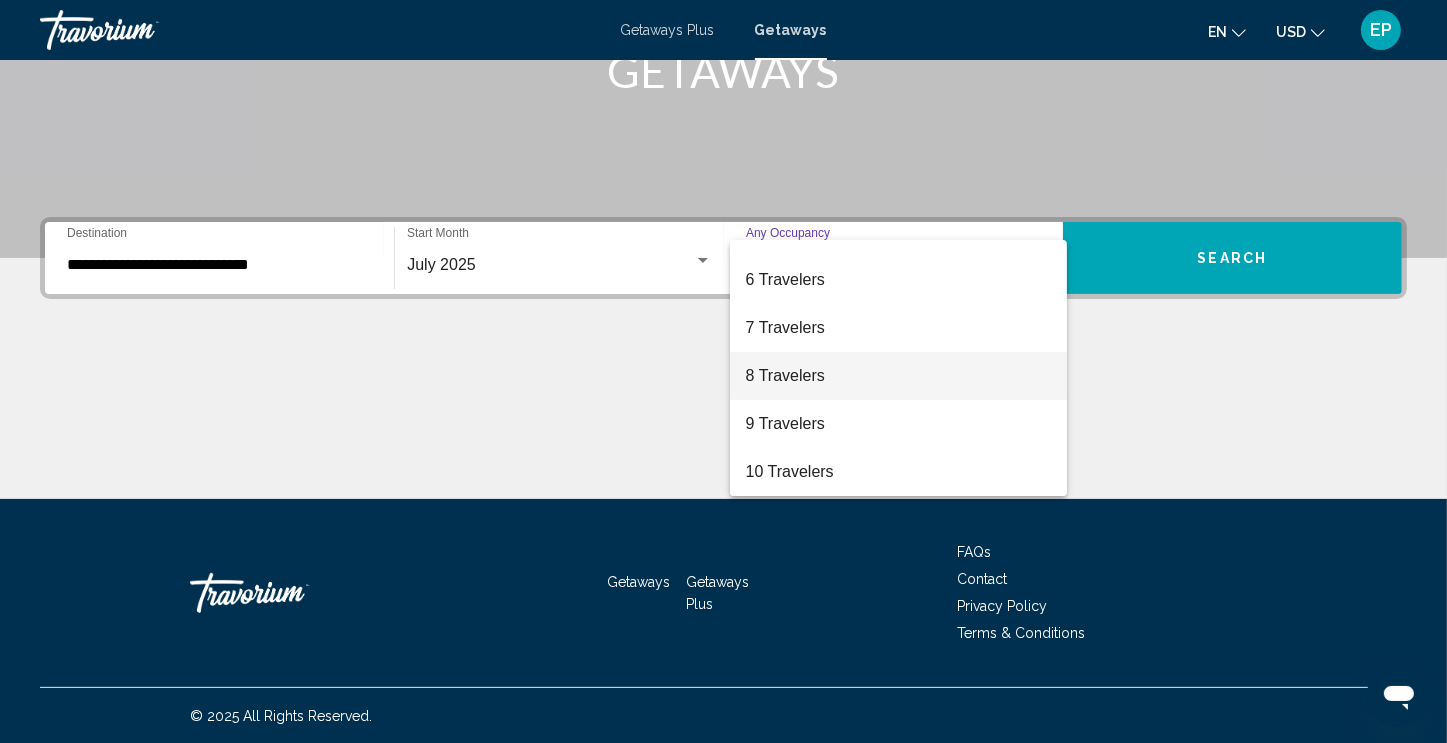 click on "8 Travelers" at bounding box center [898, 376] 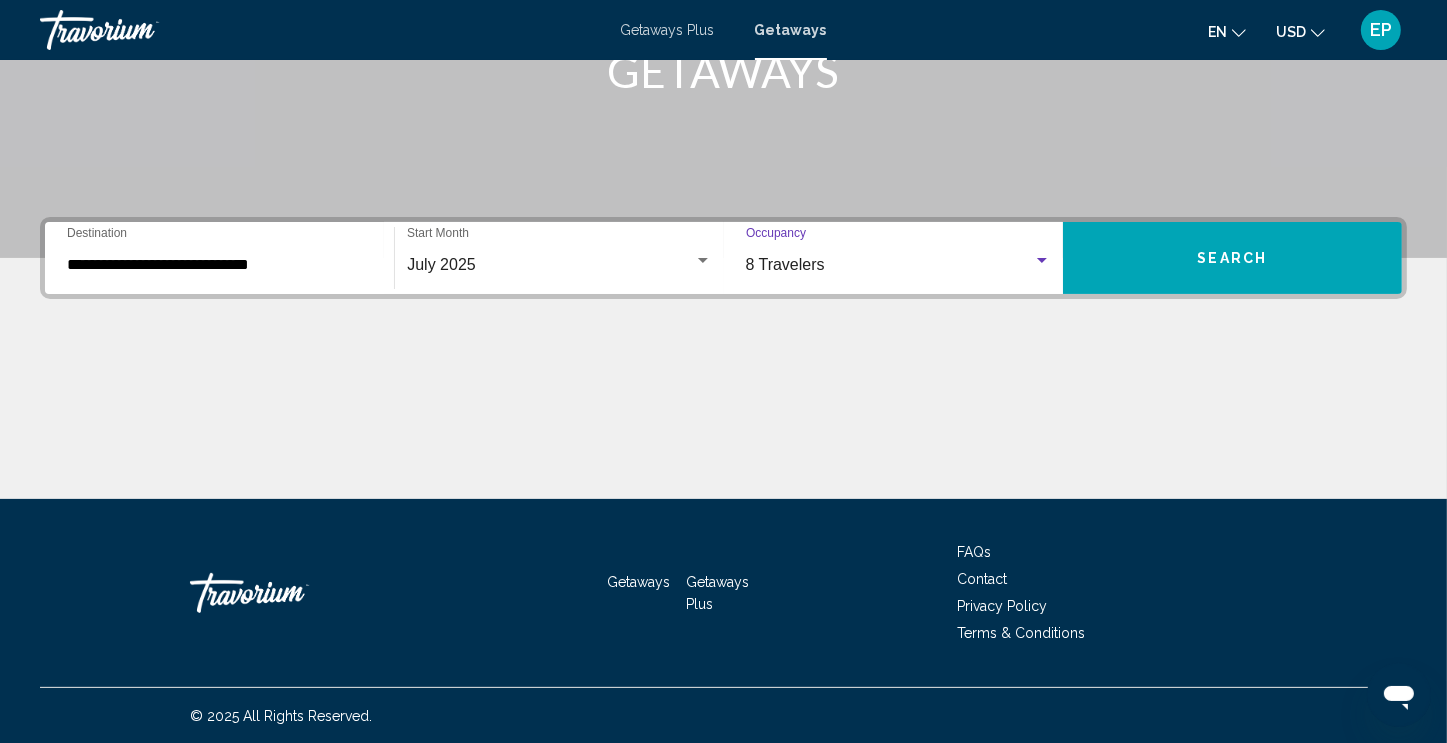 click on "Search" at bounding box center (1232, 258) 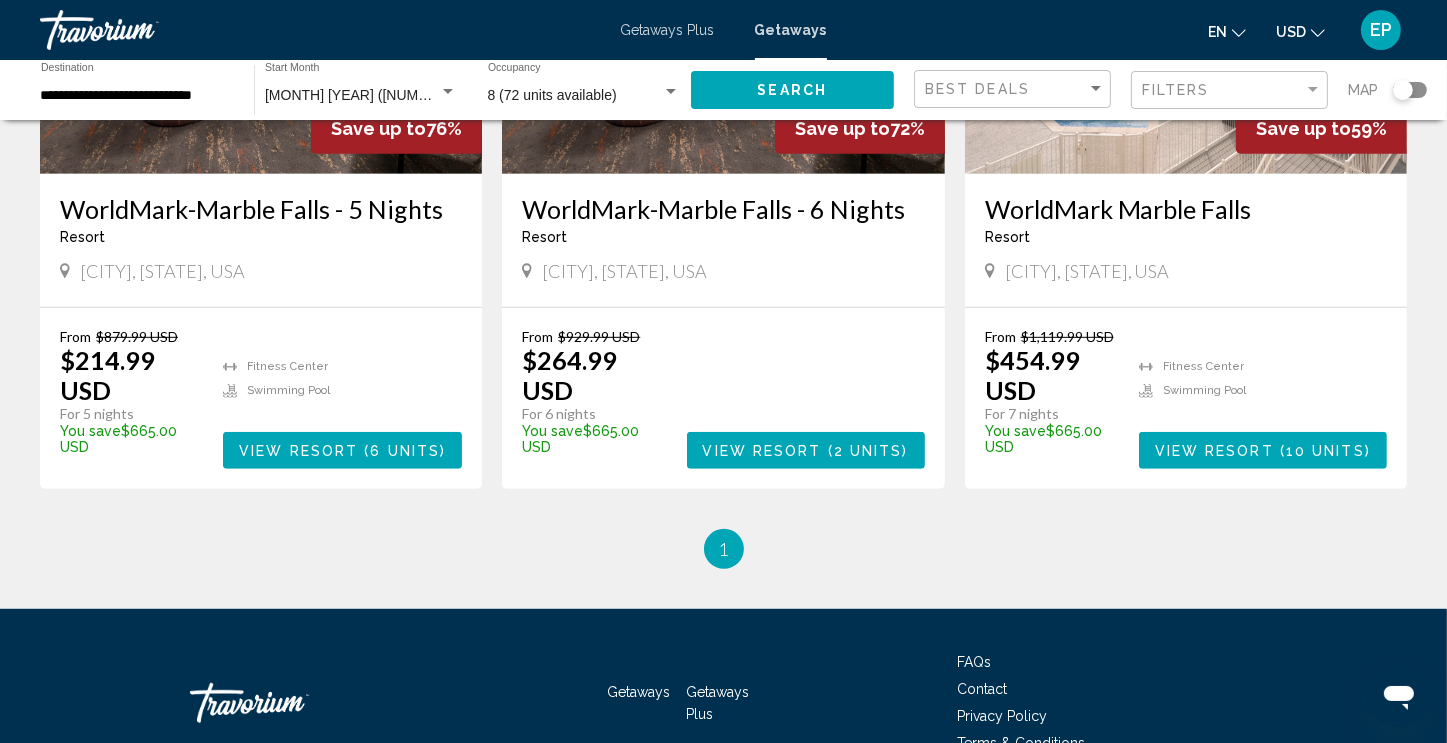 scroll, scrollTop: 1033, scrollLeft: 0, axis: vertical 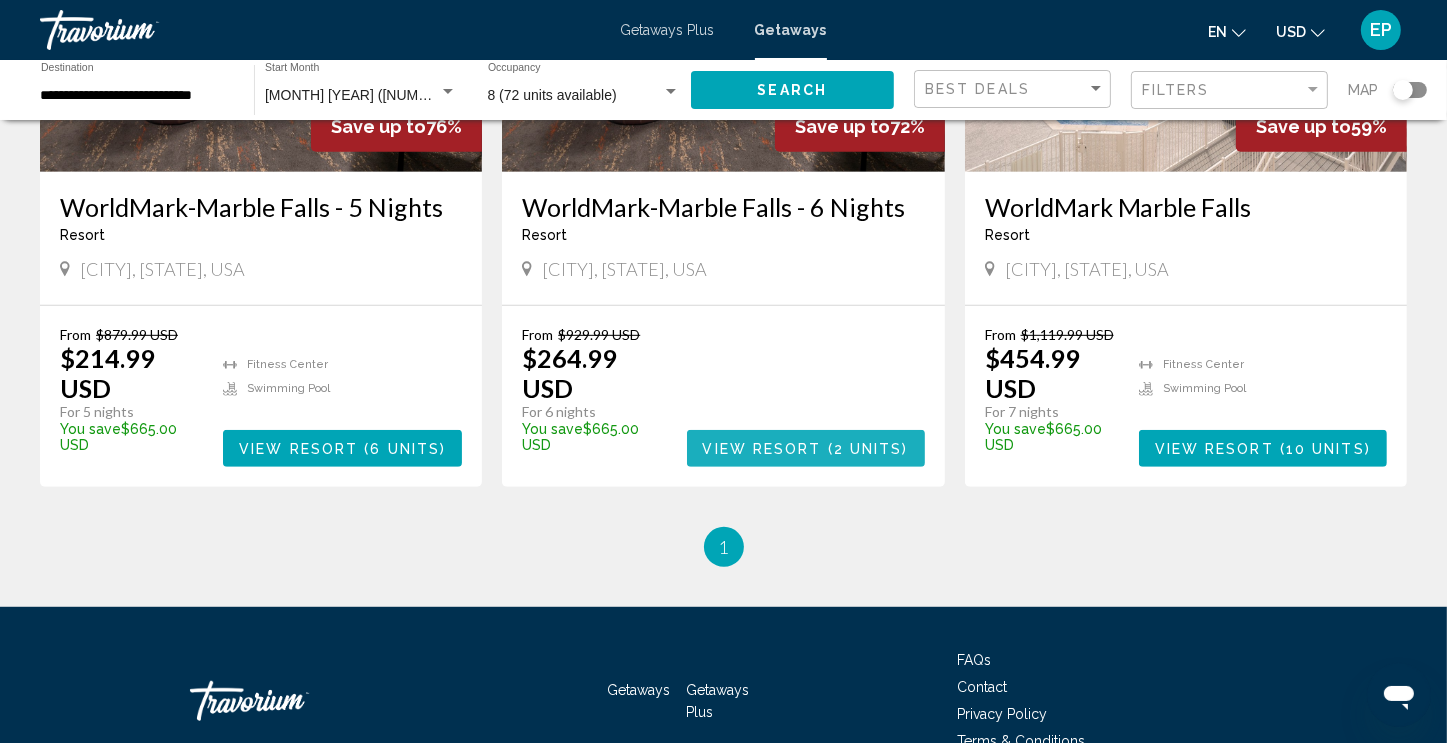 click on "2 units" at bounding box center (868, 449) 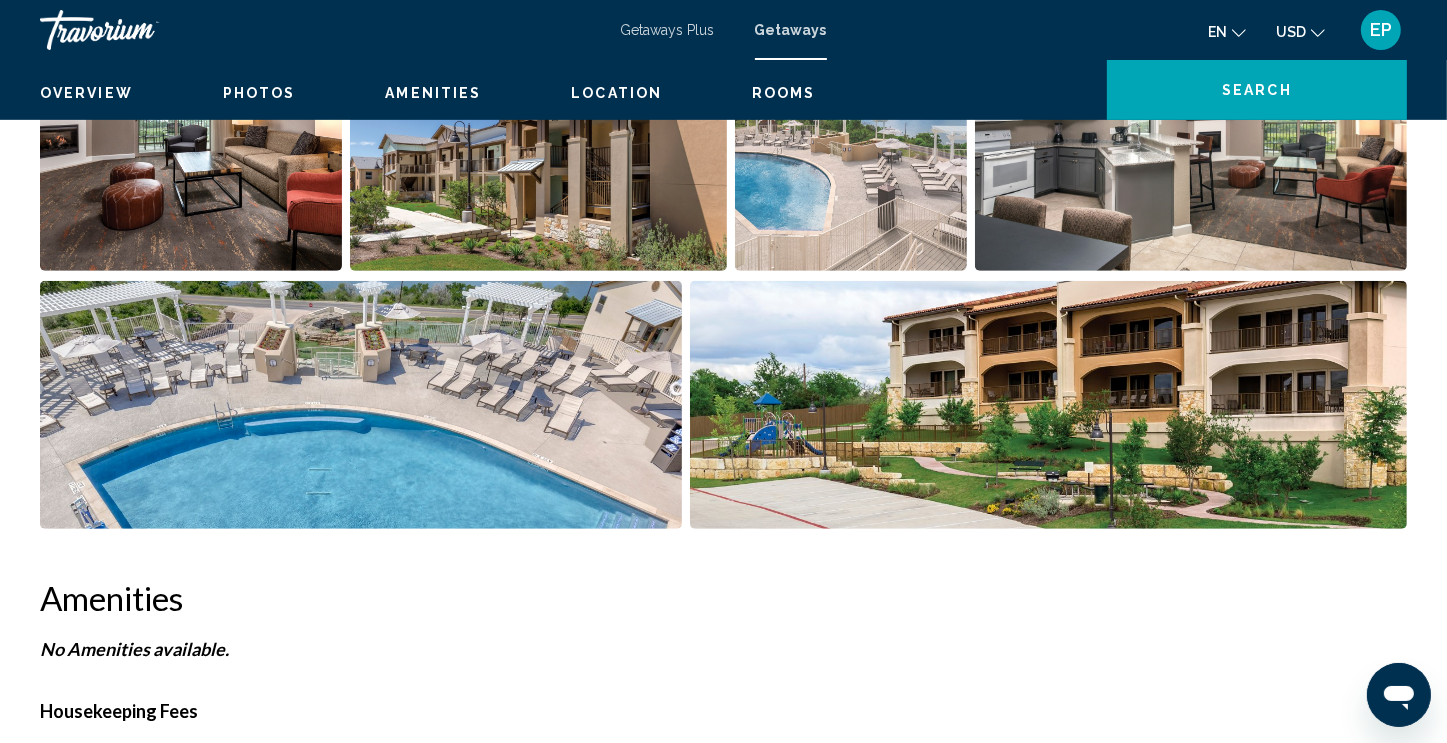 scroll, scrollTop: 0, scrollLeft: 0, axis: both 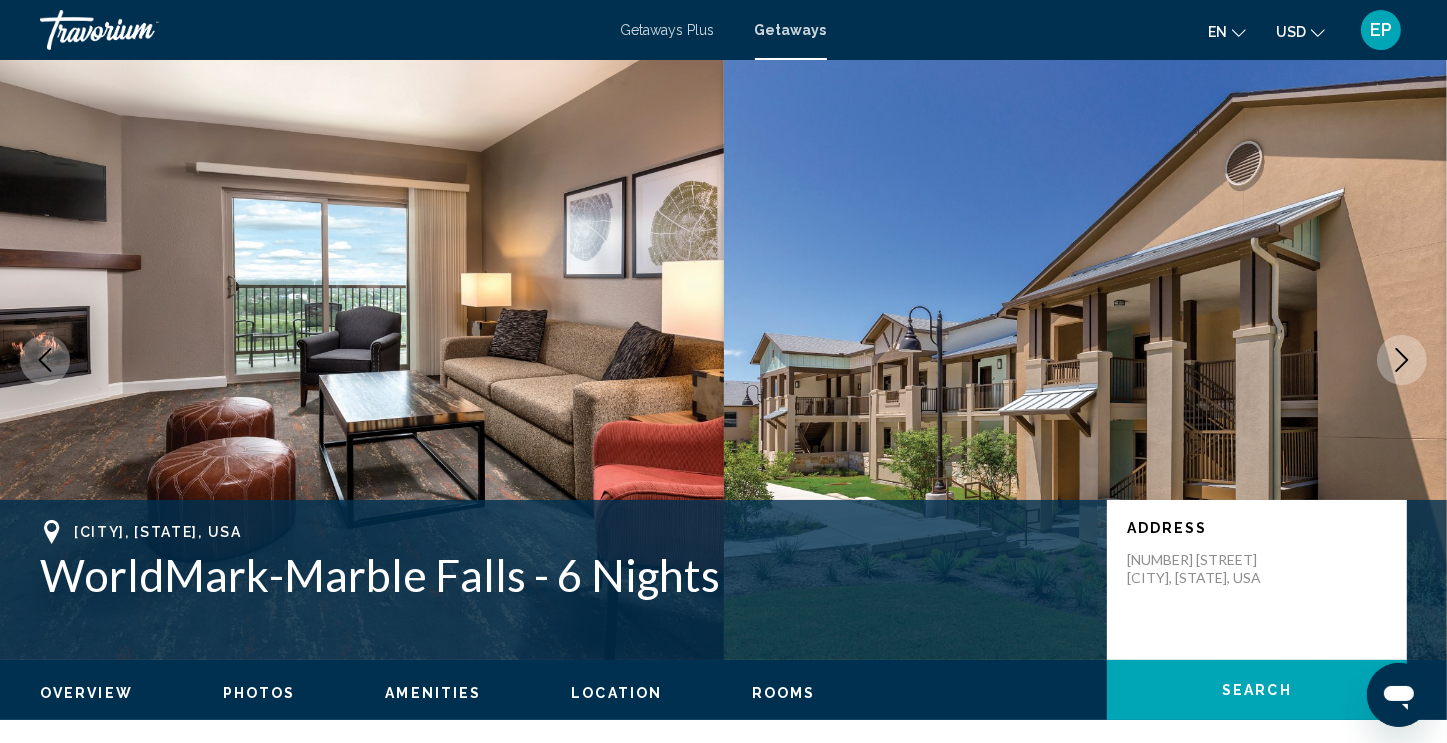 click 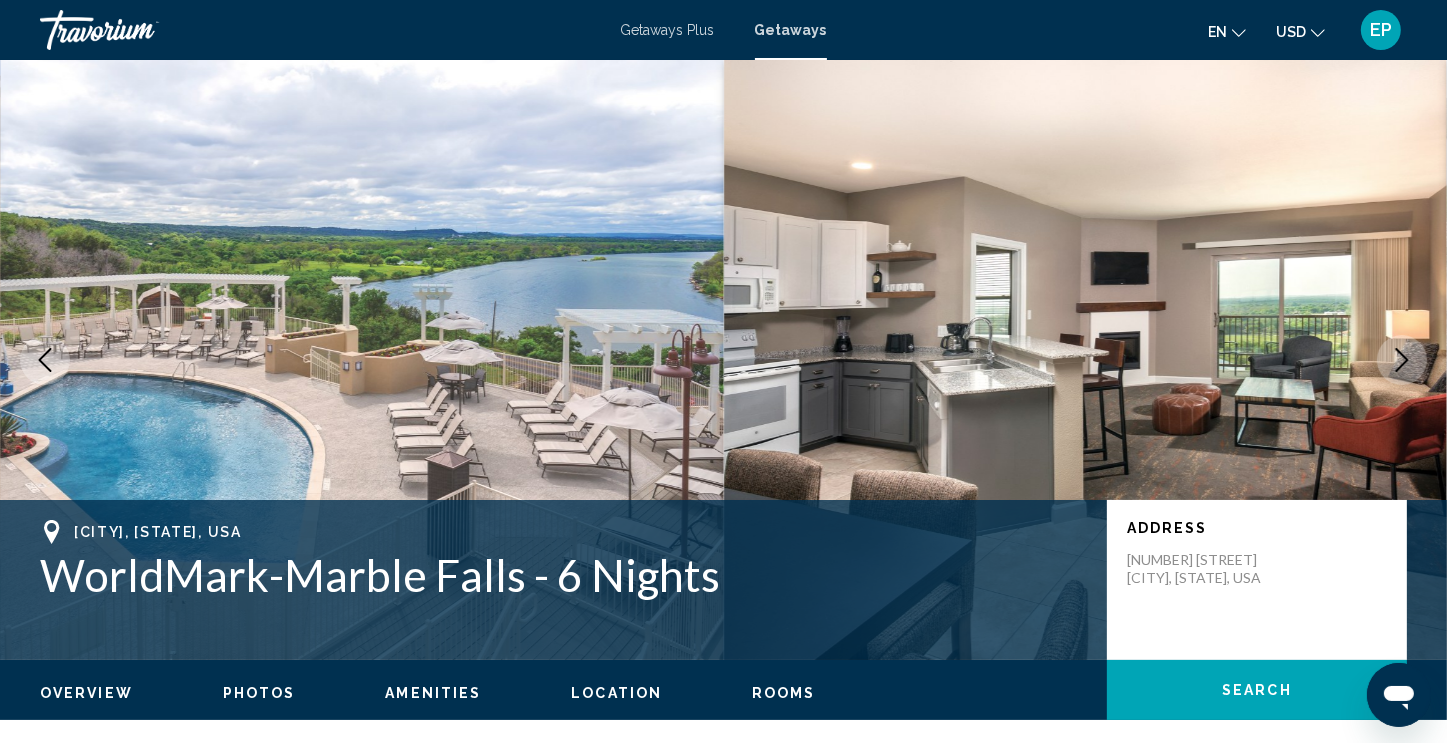 click 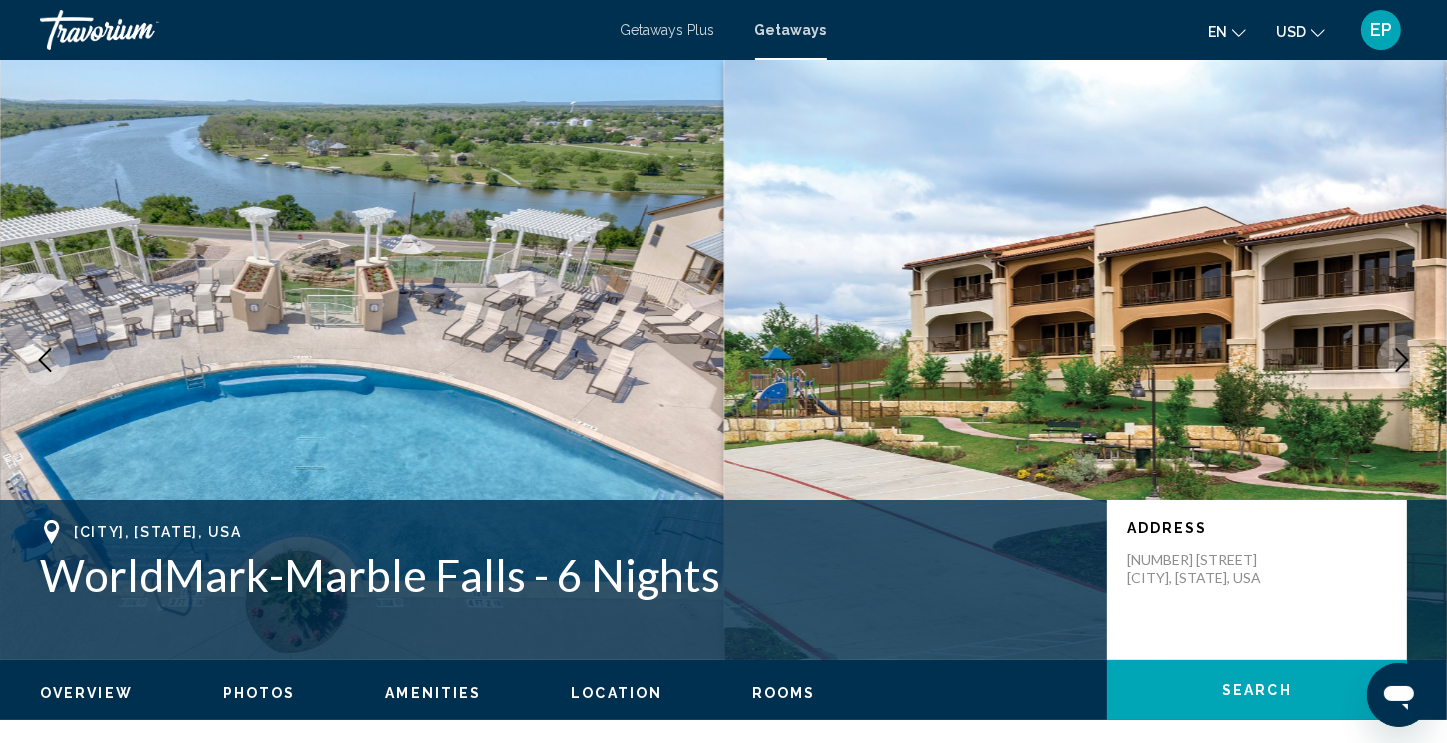 click at bounding box center [1402, 360] 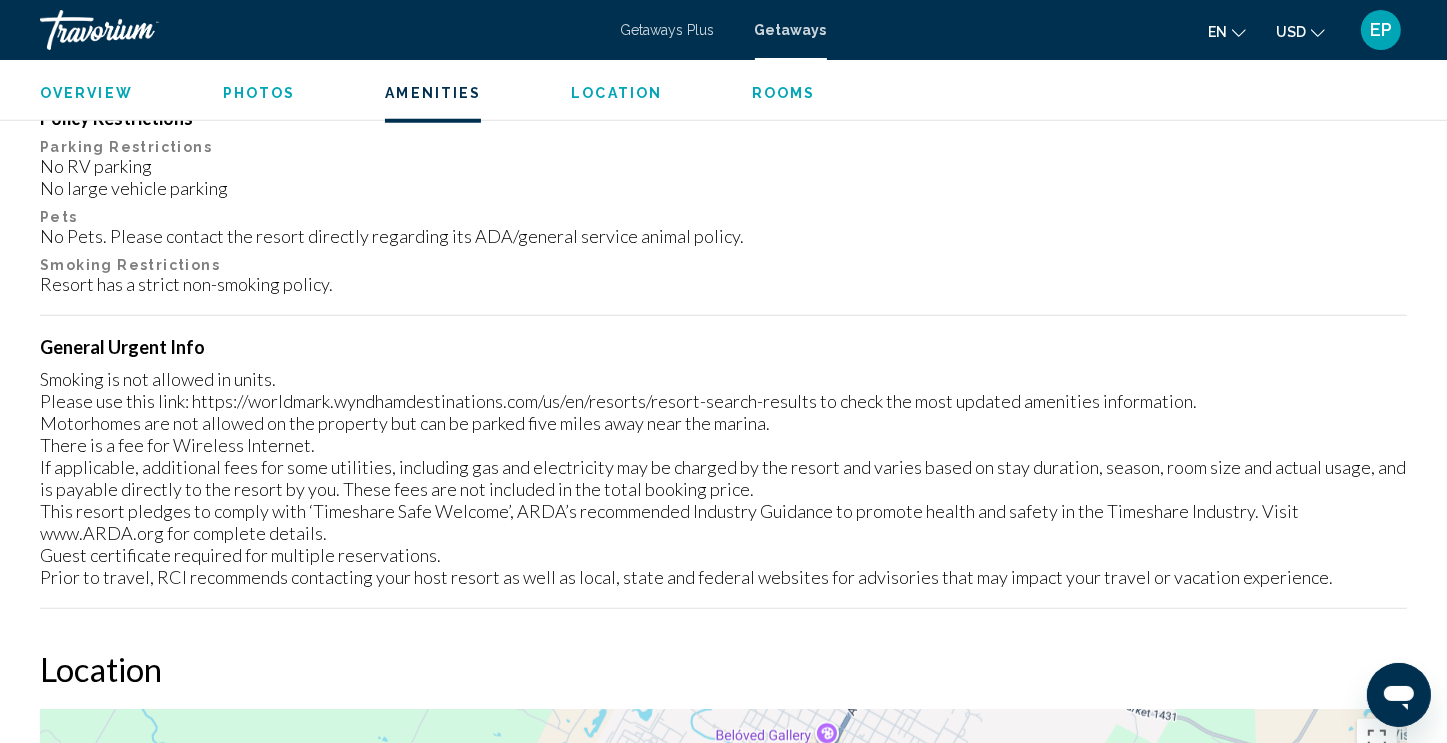 scroll, scrollTop: 1779, scrollLeft: 0, axis: vertical 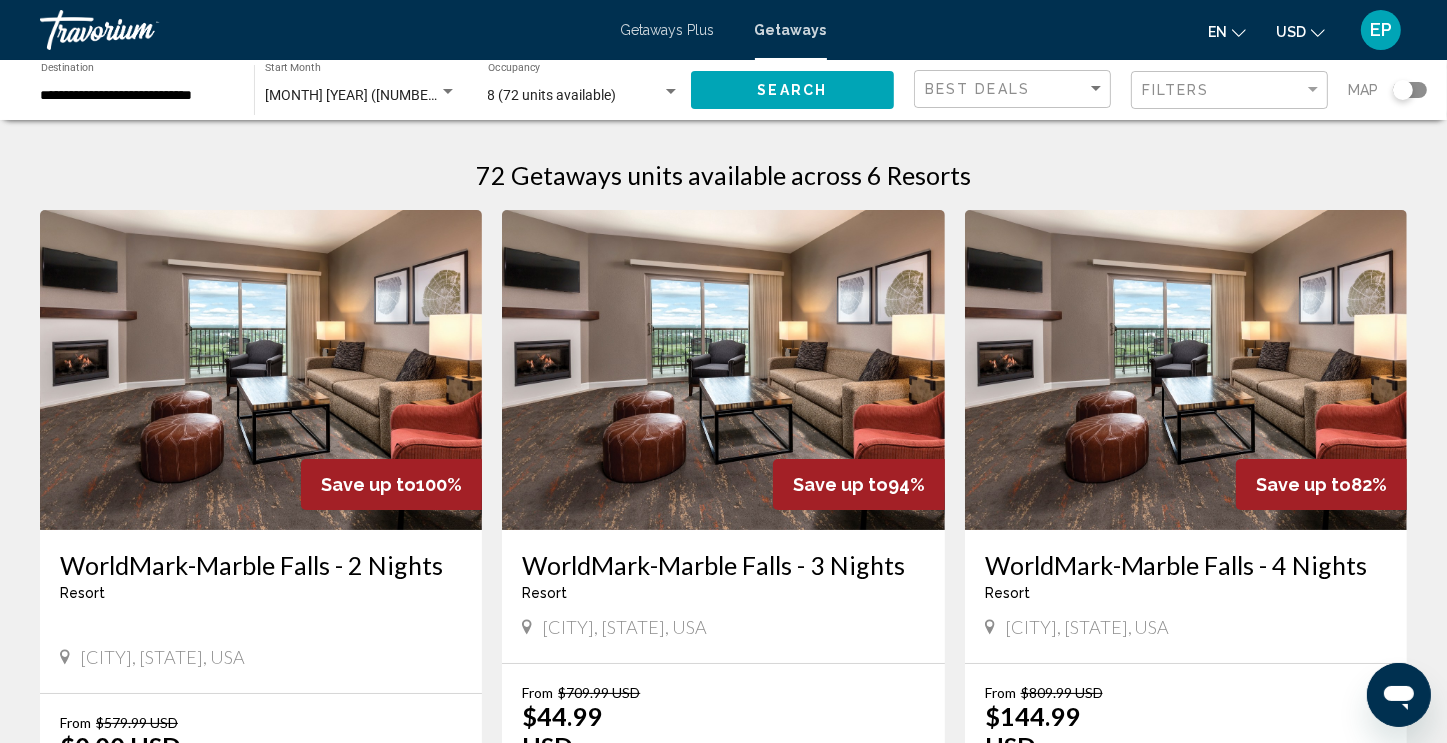 click 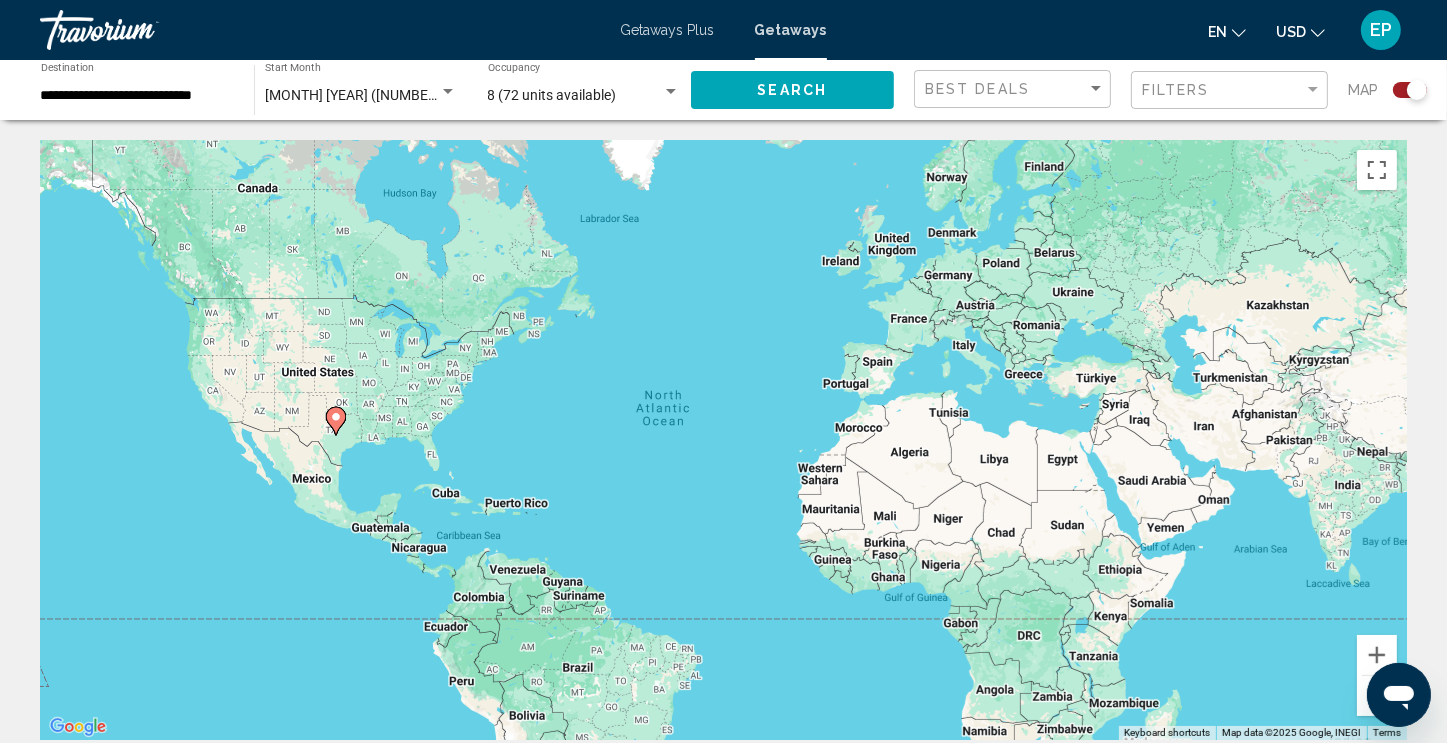 click on "**********" at bounding box center (137, 96) 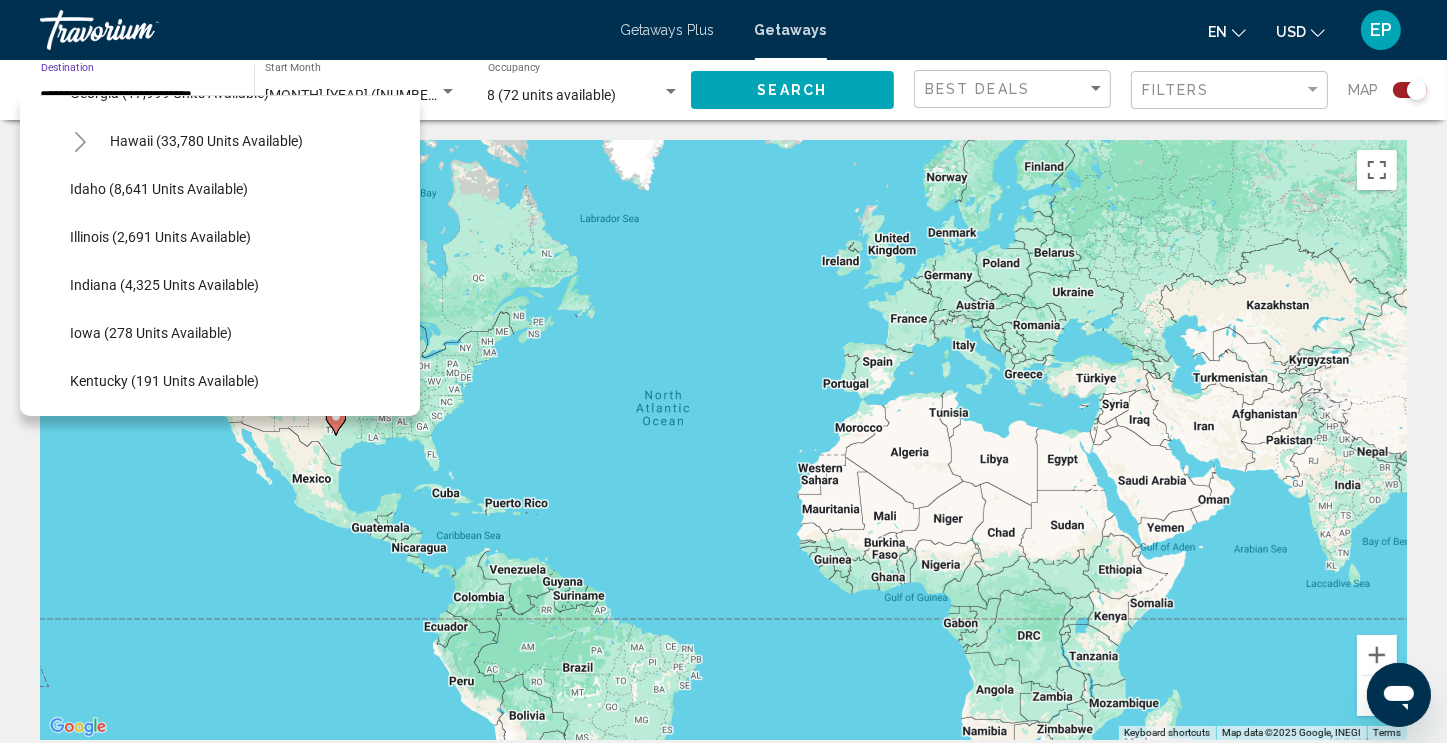 scroll, scrollTop: 417, scrollLeft: 0, axis: vertical 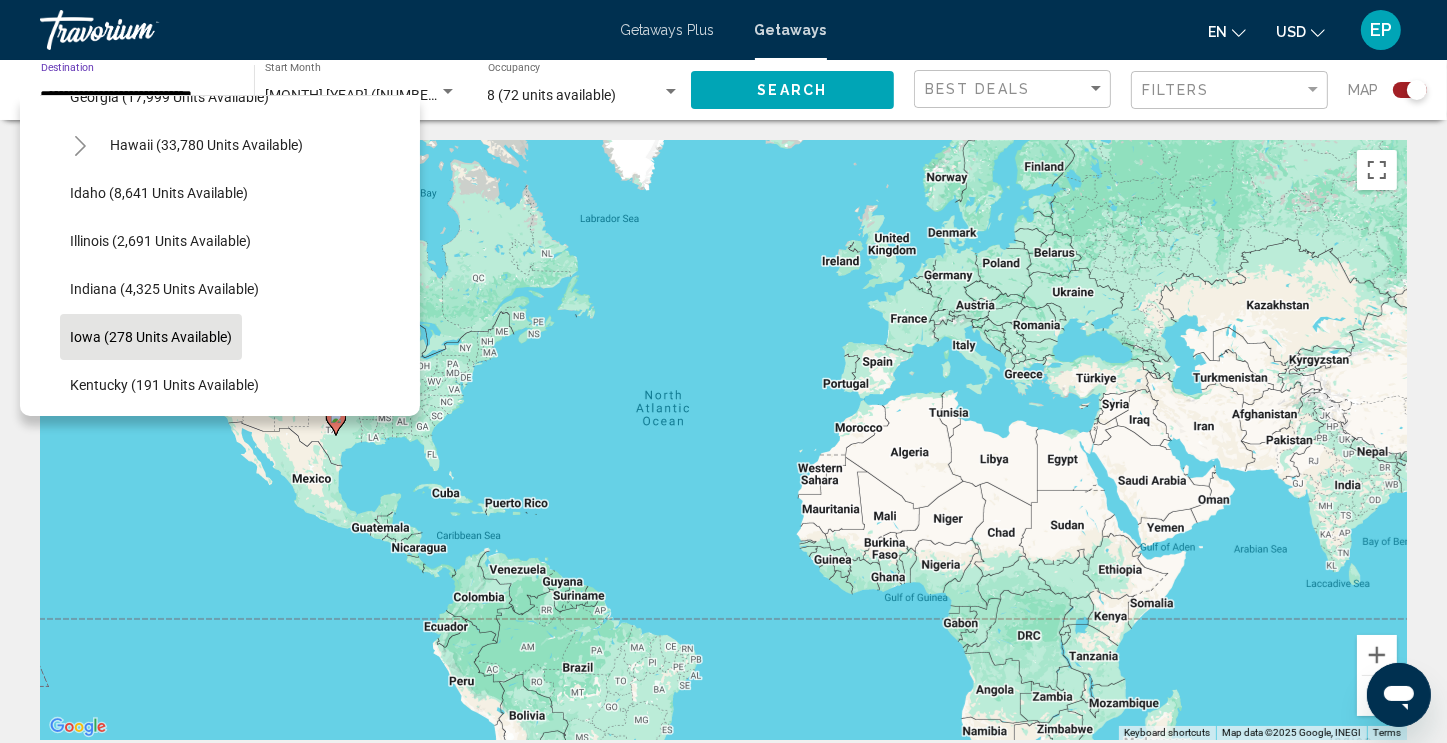 click on "Iowa (278 units available)" 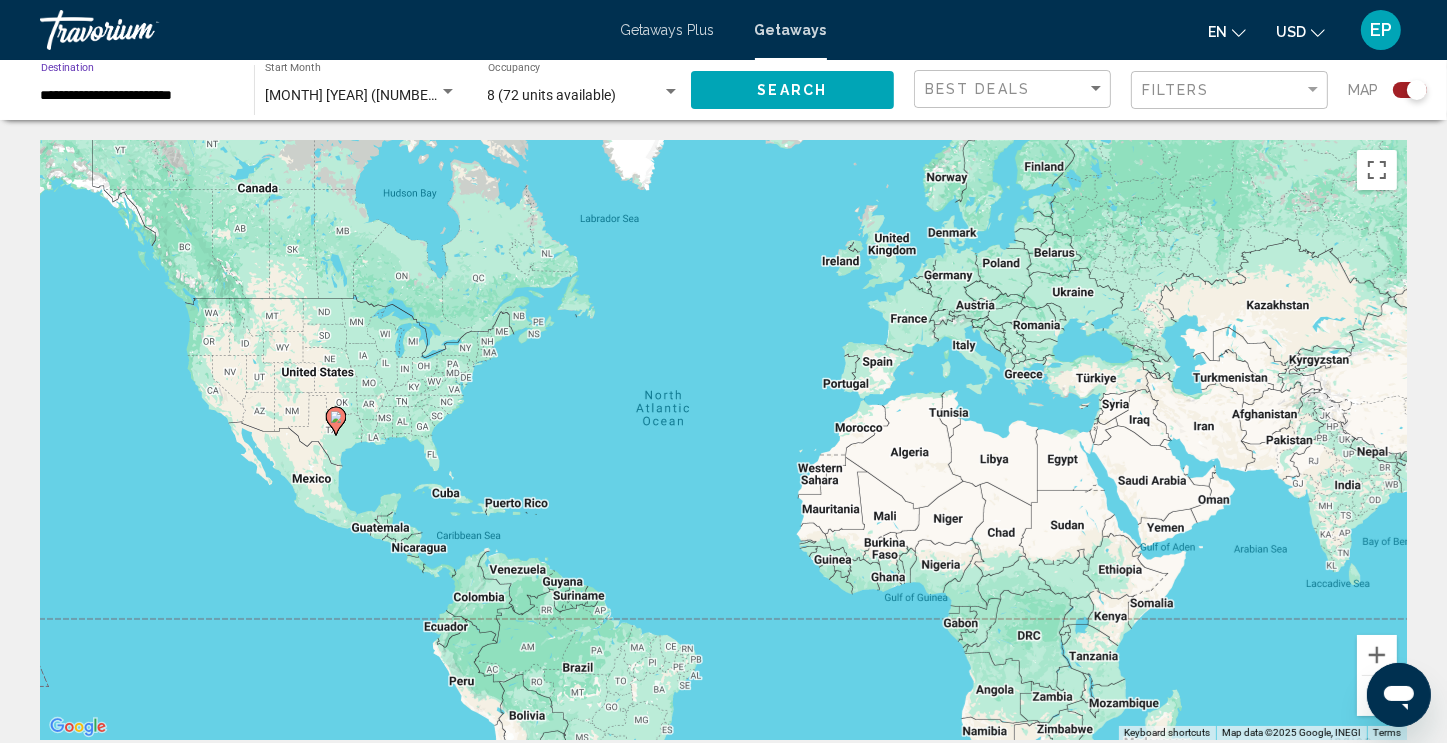 click on "Search" 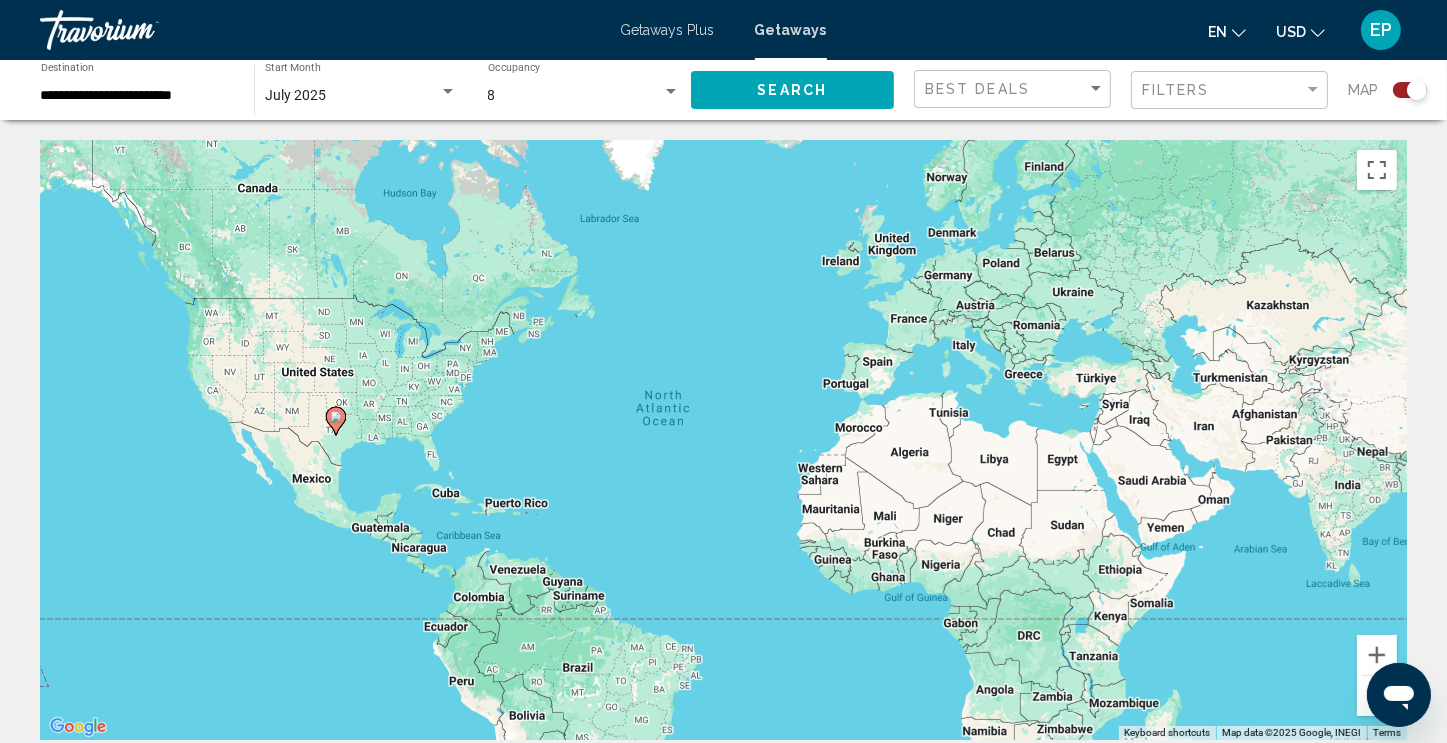 click on "Search" 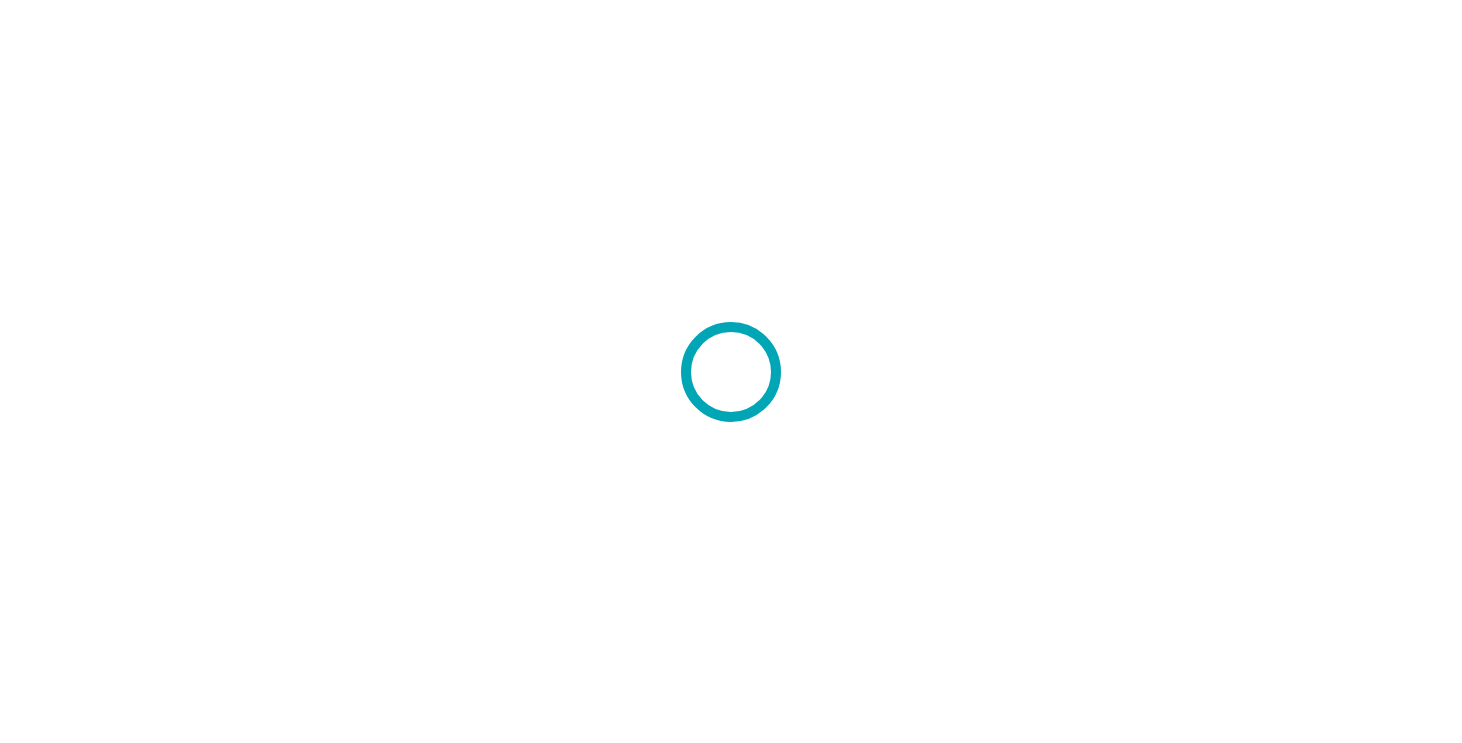 scroll, scrollTop: 0, scrollLeft: 0, axis: both 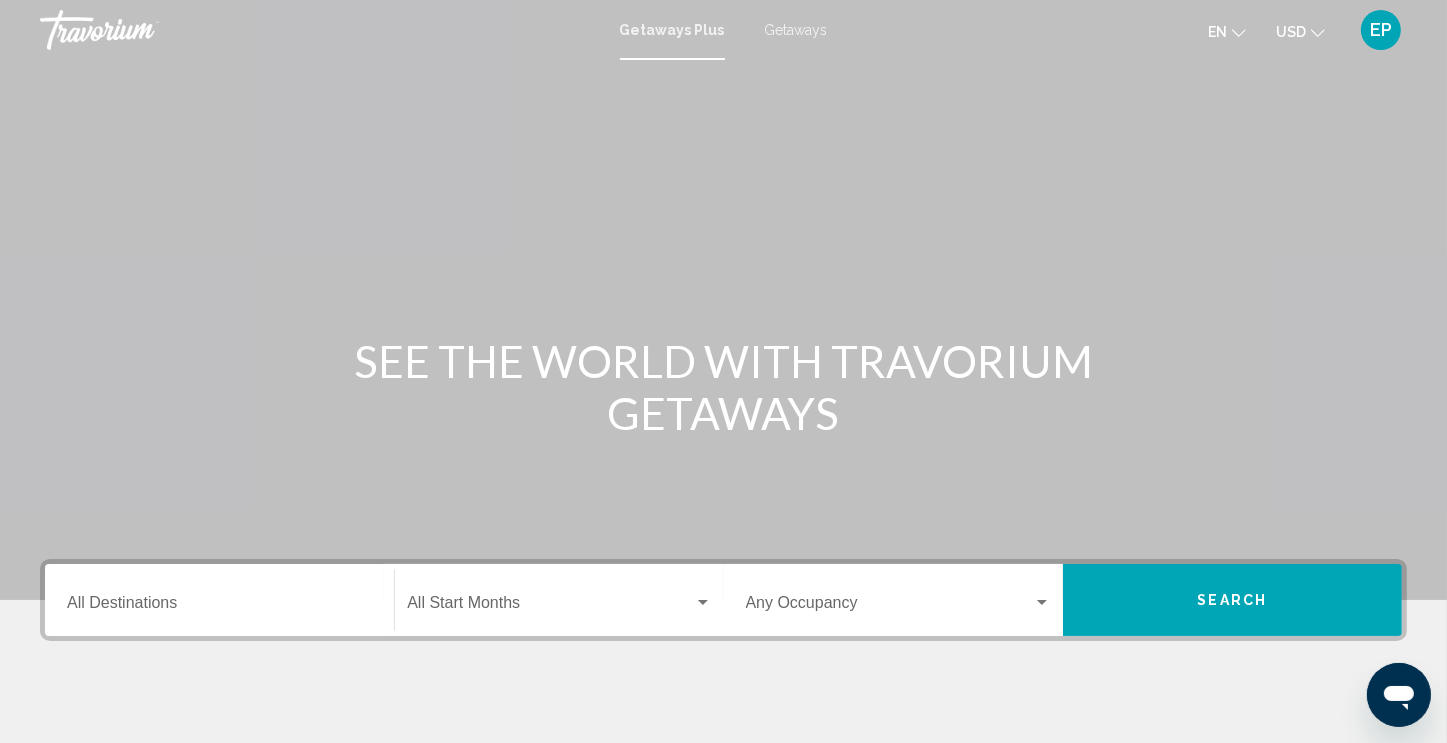 click on "Getaways" at bounding box center (796, 30) 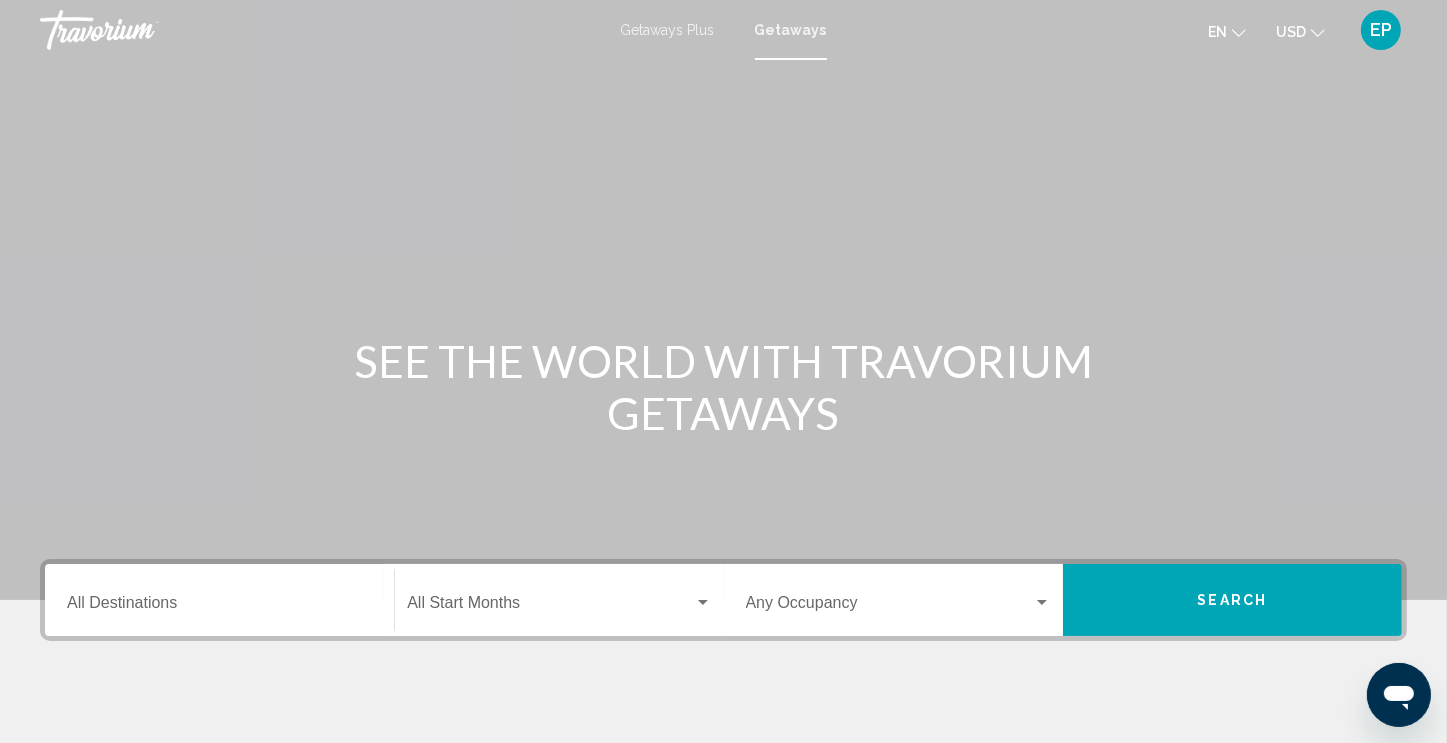 click on "Destination All Destinations" at bounding box center (219, 607) 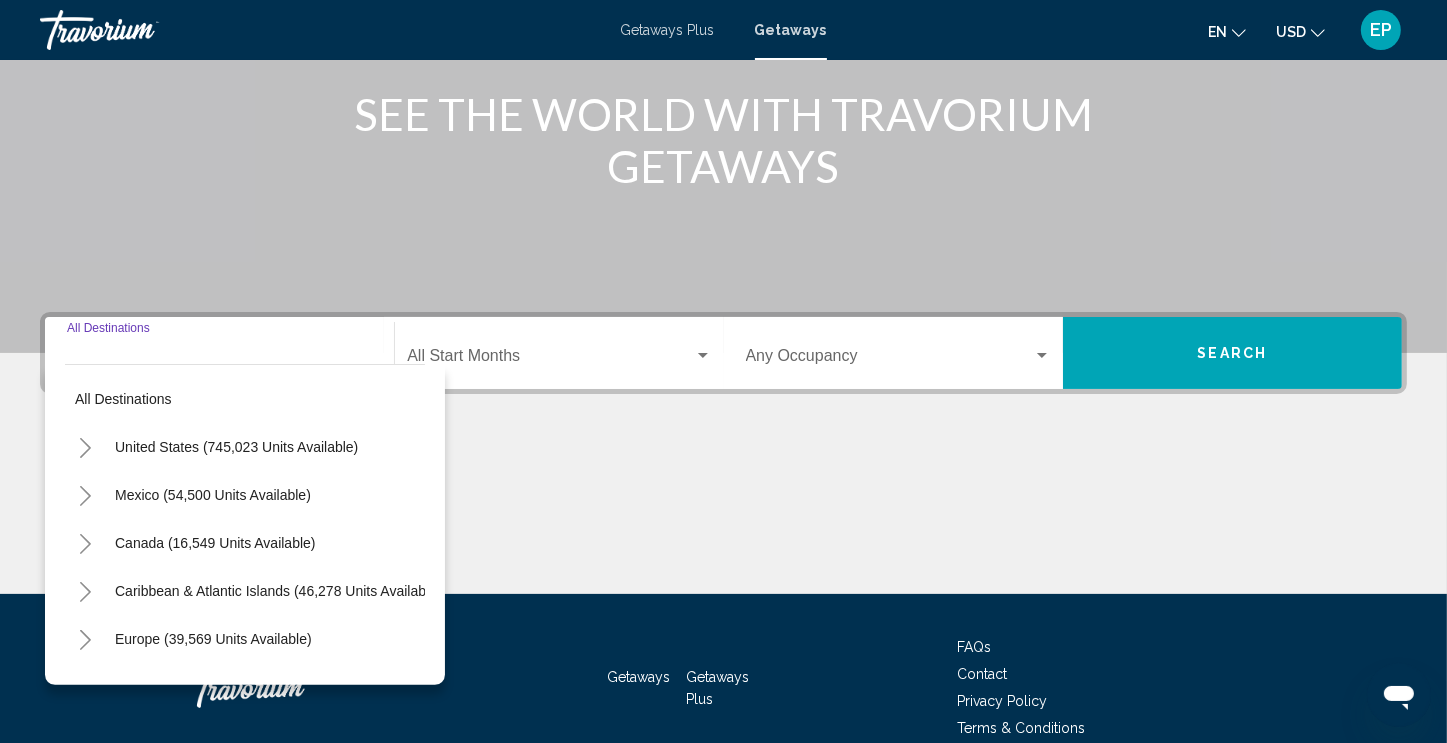 scroll, scrollTop: 342, scrollLeft: 0, axis: vertical 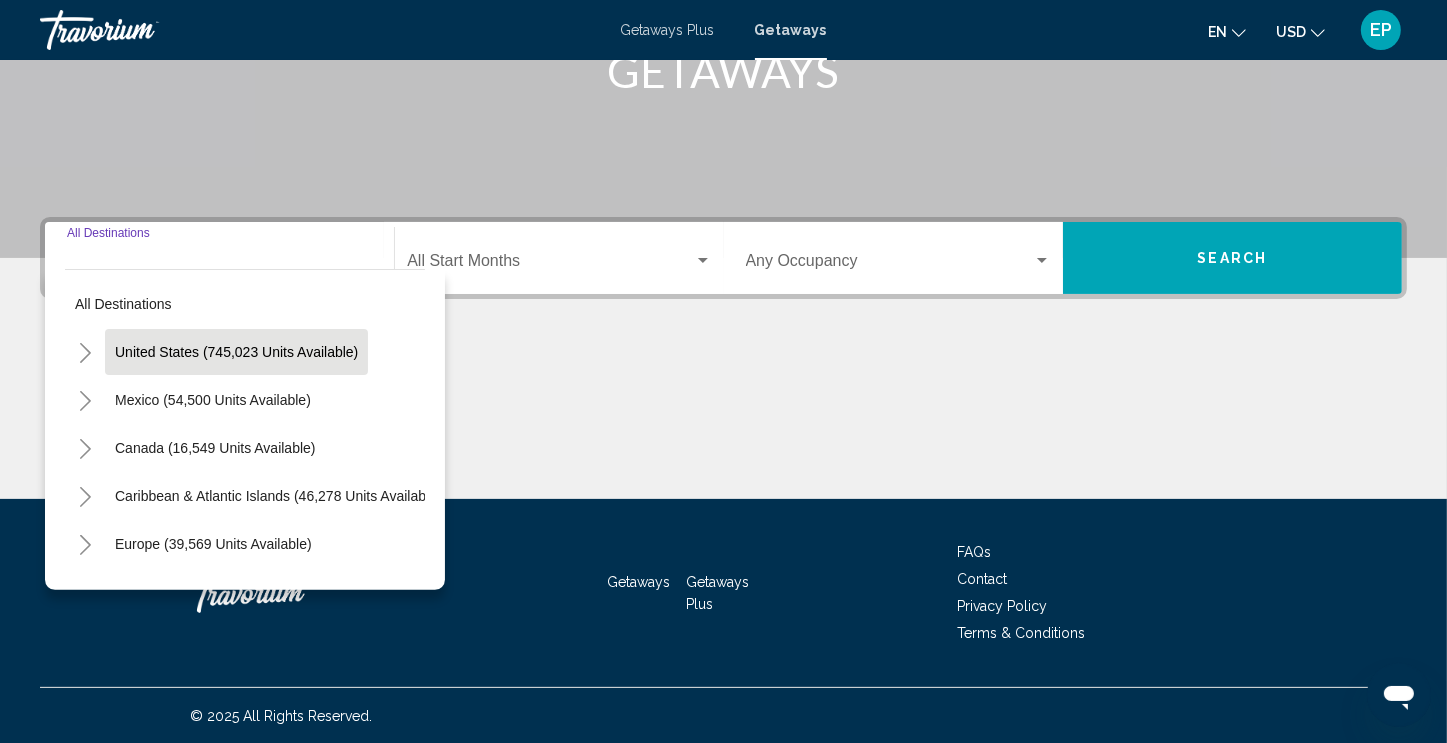 click on "United States (745,023 units available)" at bounding box center (213, 400) 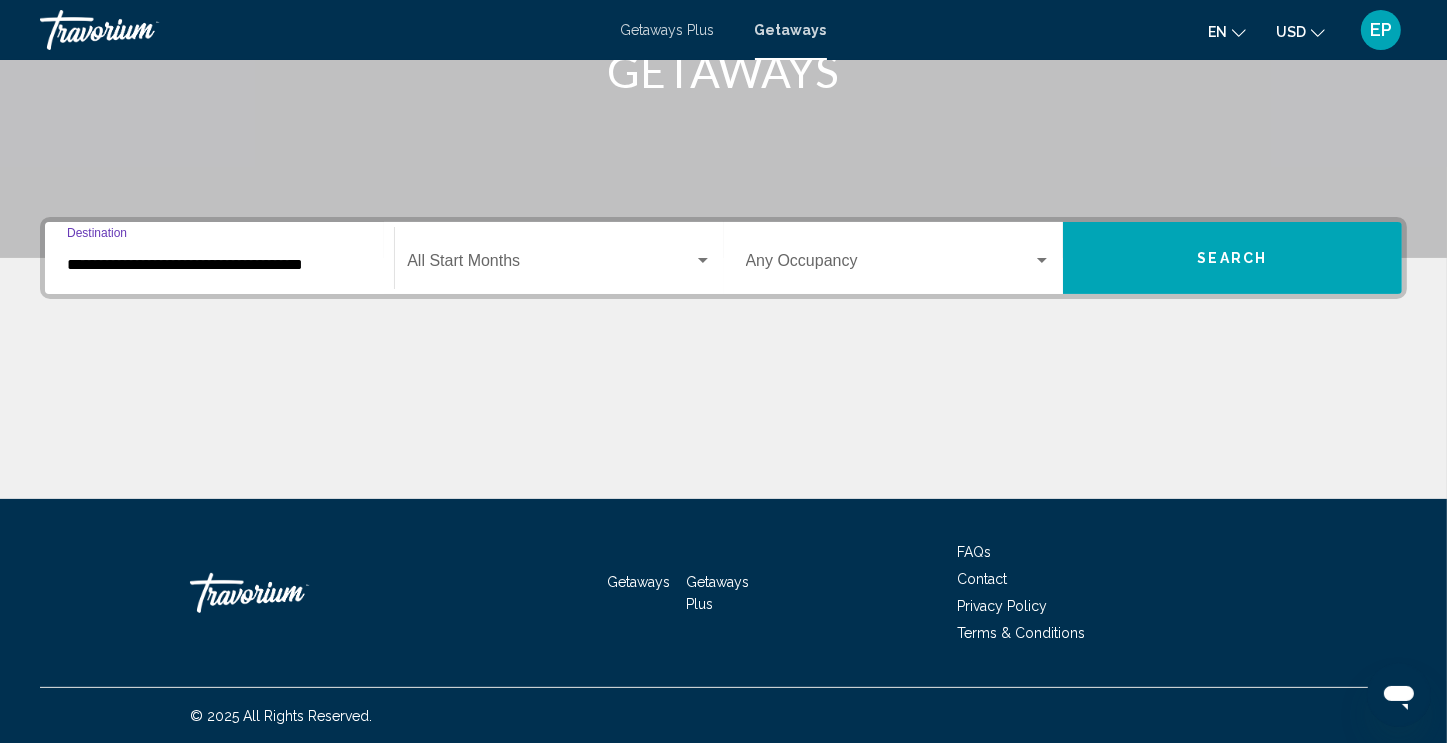 click at bounding box center (550, 265) 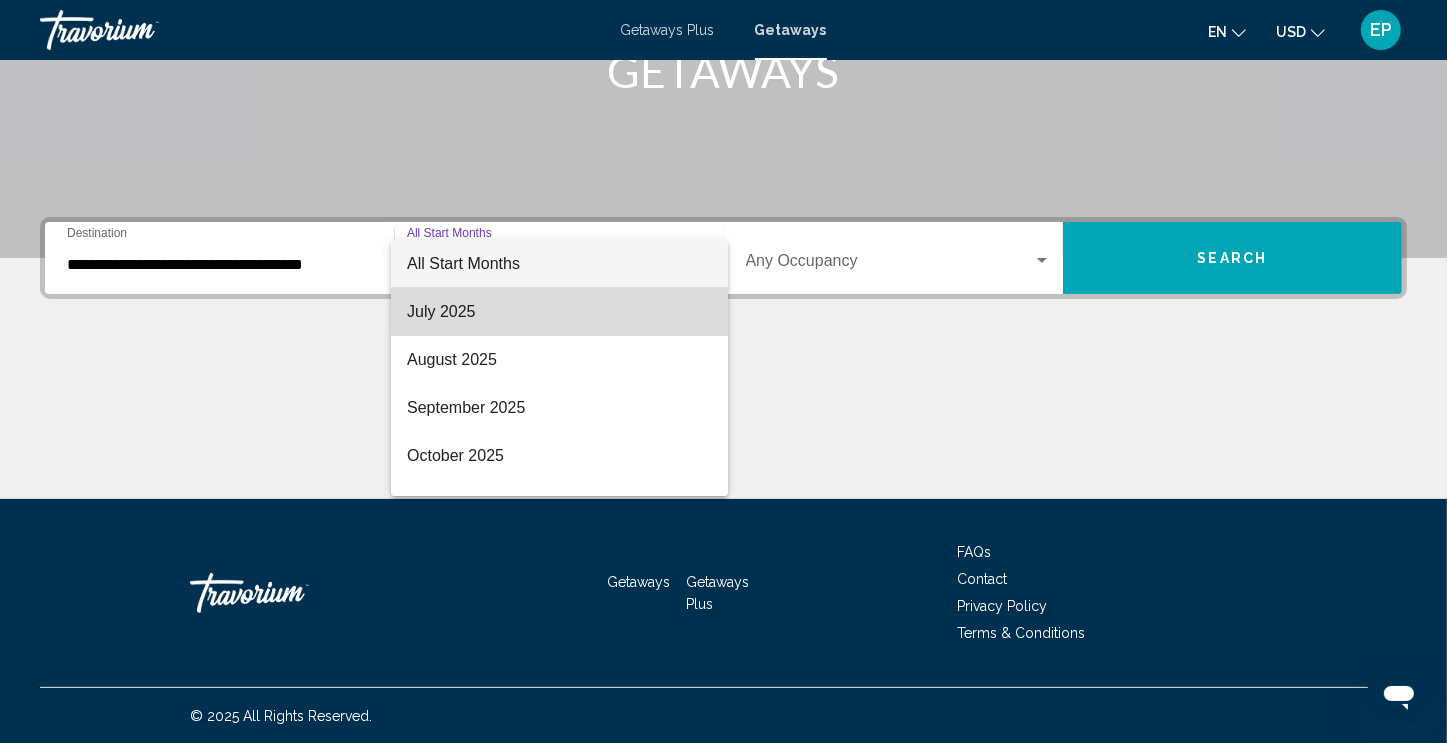 click on "July 2025" at bounding box center [559, 312] 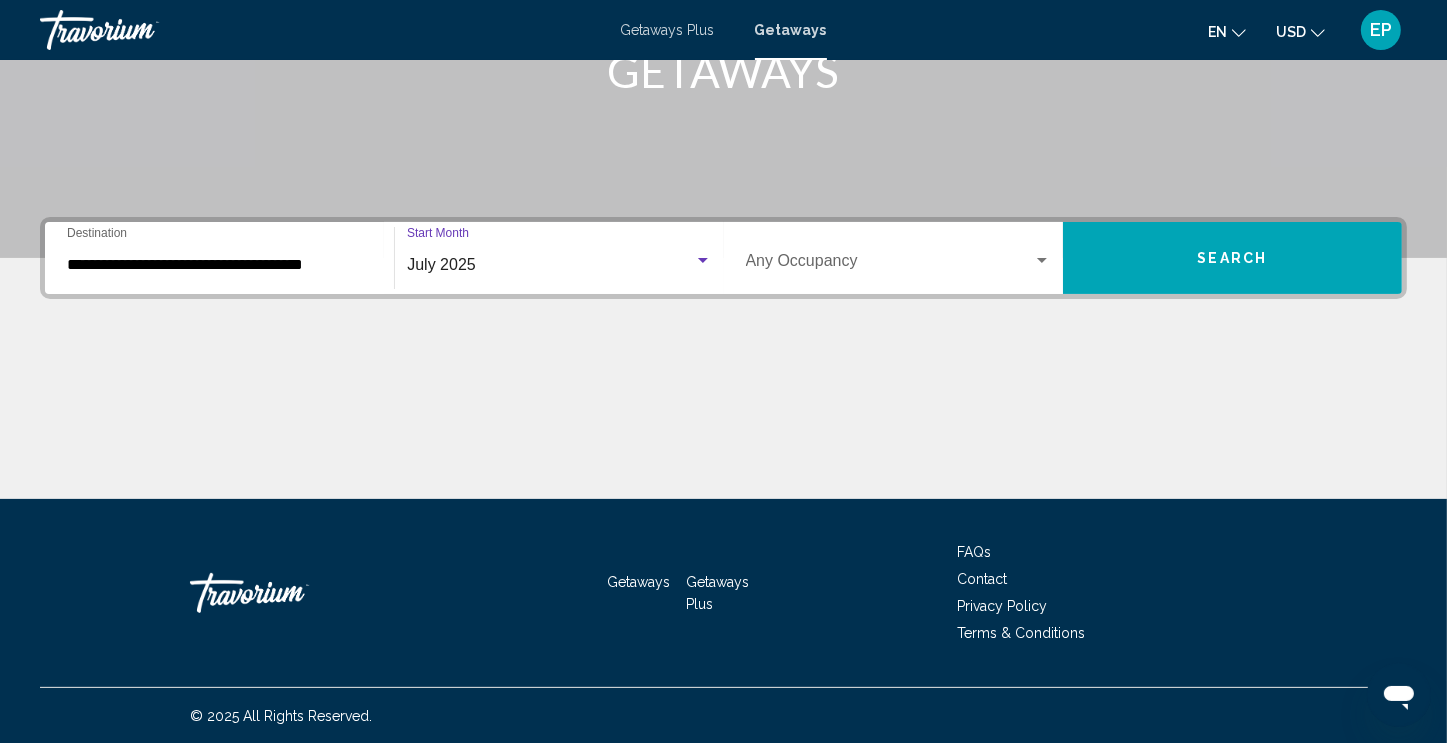 click at bounding box center [889, 265] 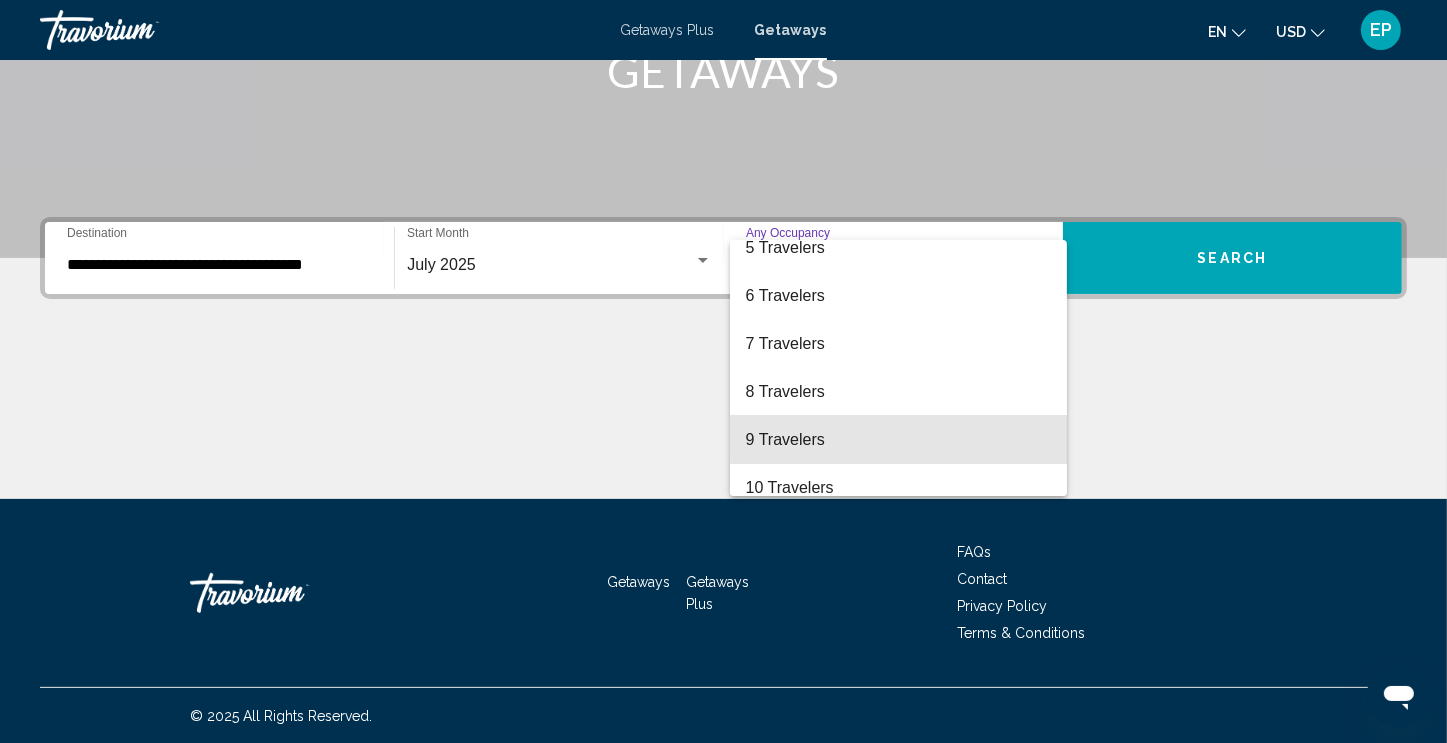 scroll, scrollTop: 224, scrollLeft: 0, axis: vertical 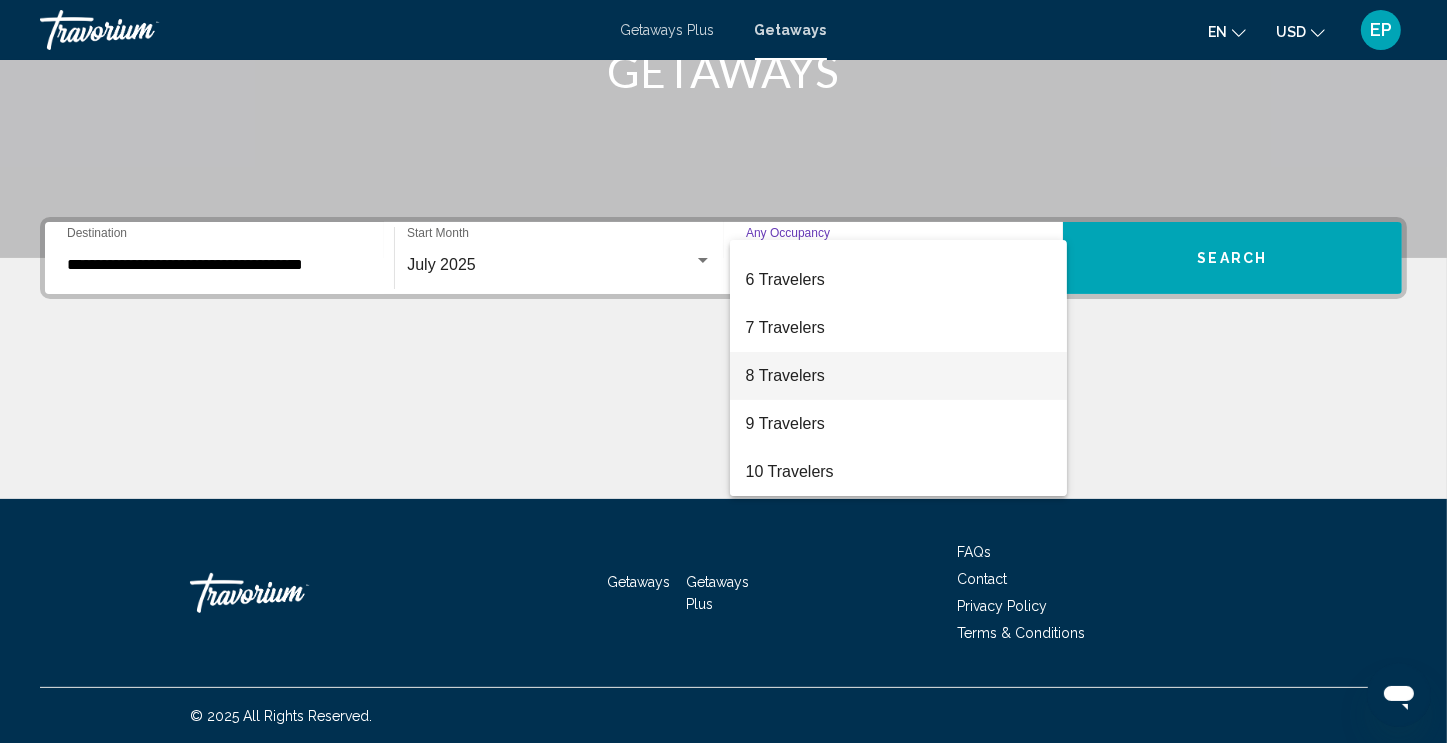 click on "8 Travelers" at bounding box center (898, 376) 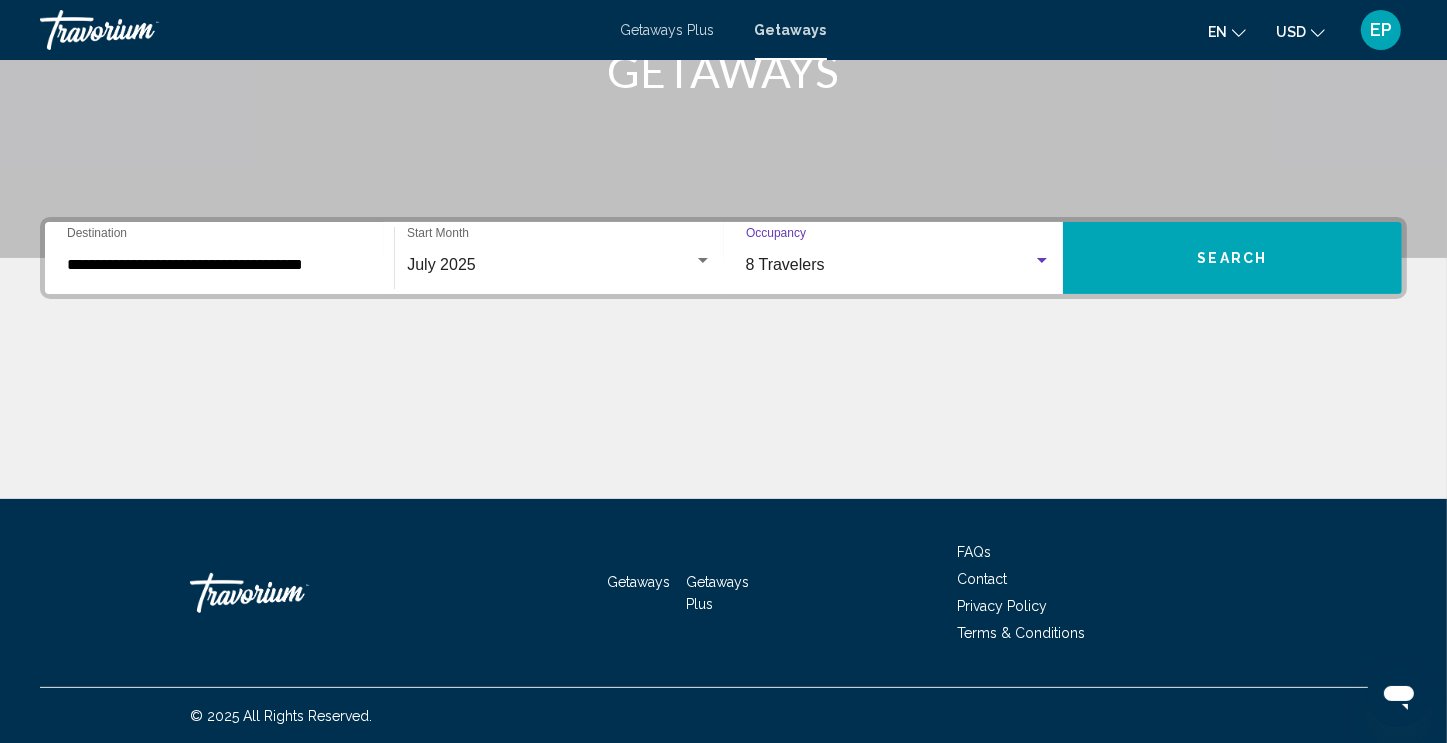 click on "Search" at bounding box center (1232, 258) 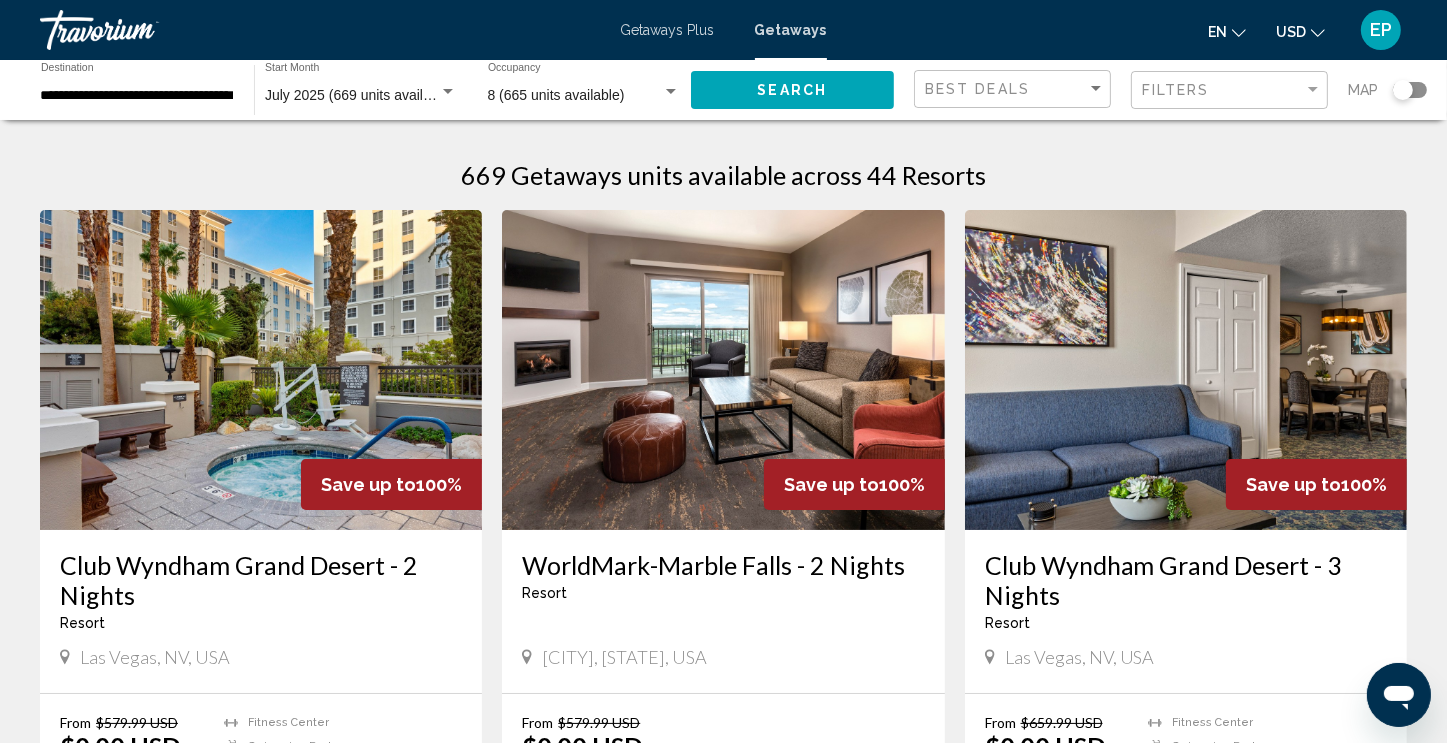 click 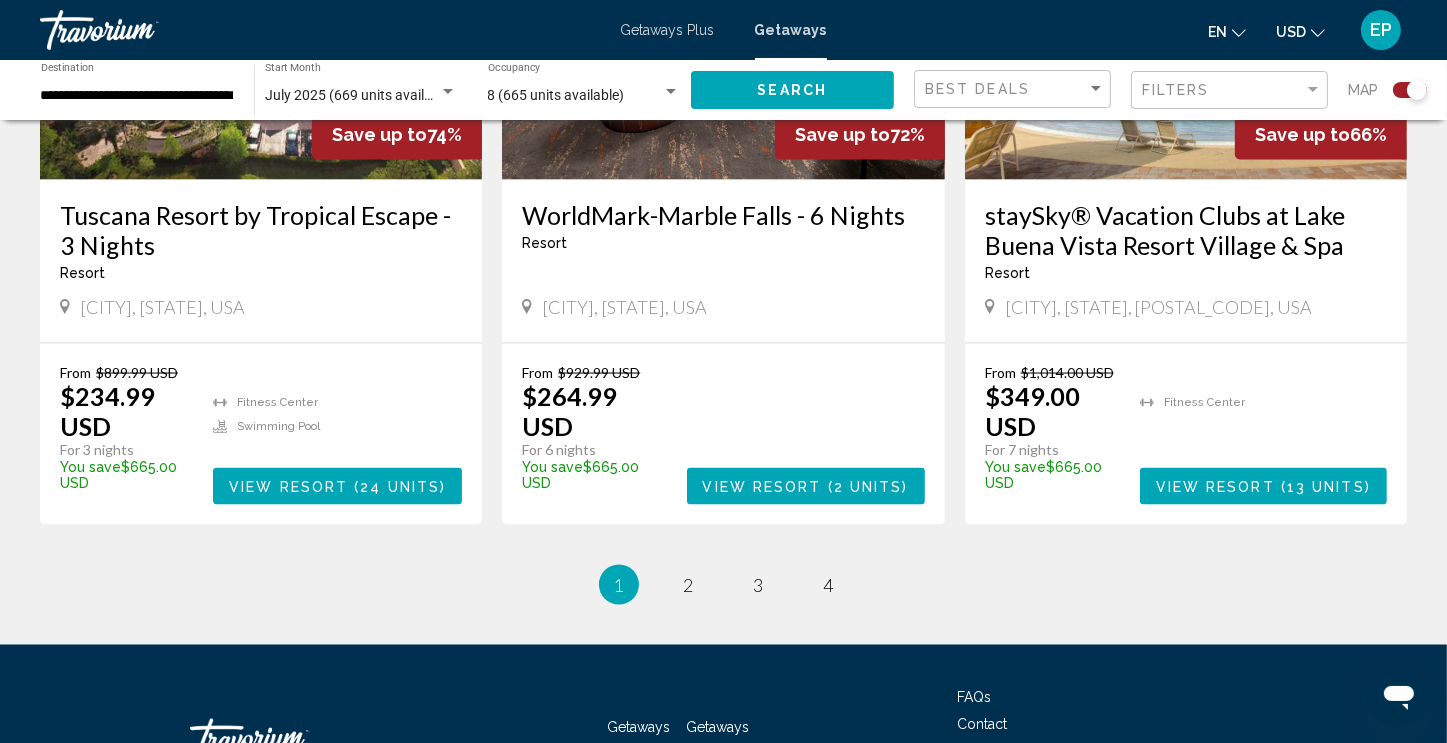 scroll, scrollTop: 2999, scrollLeft: 0, axis: vertical 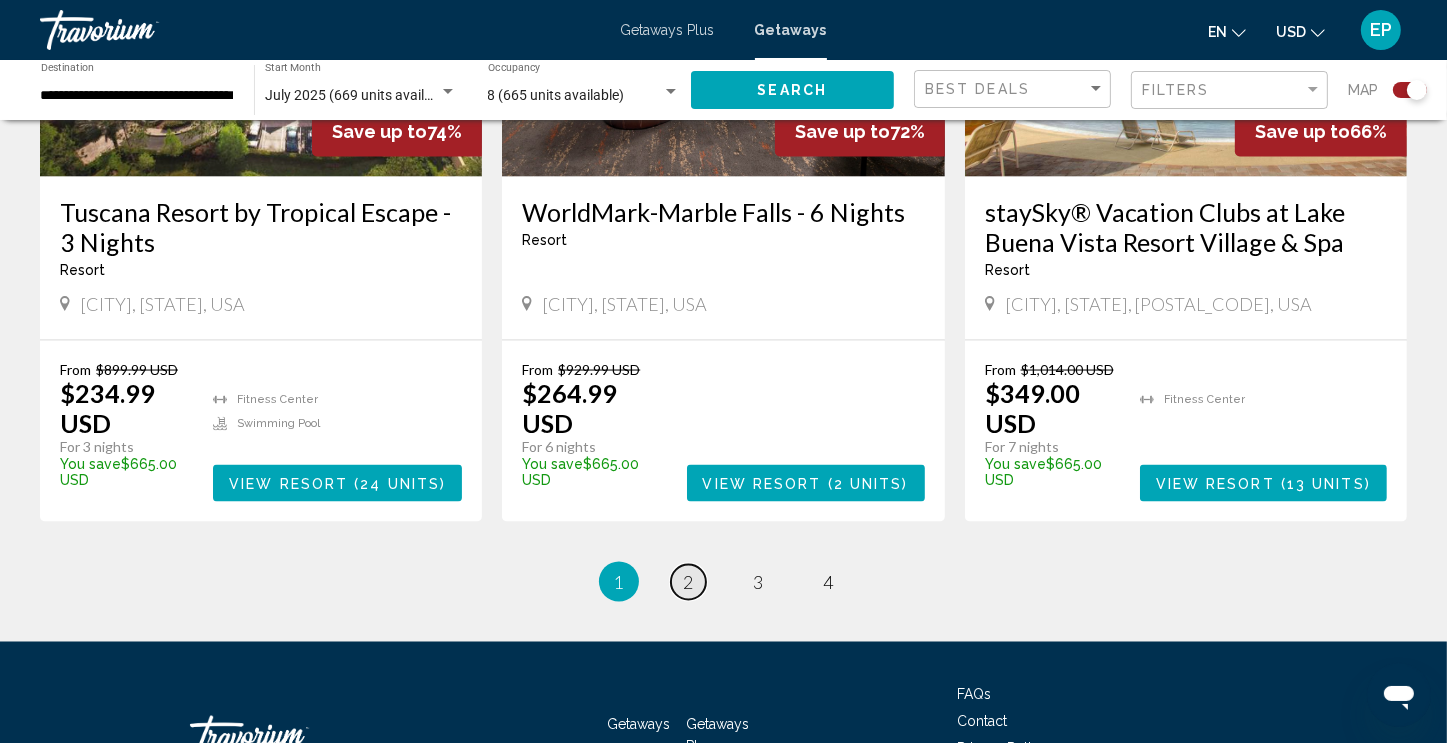 click on "page  2" at bounding box center (688, 582) 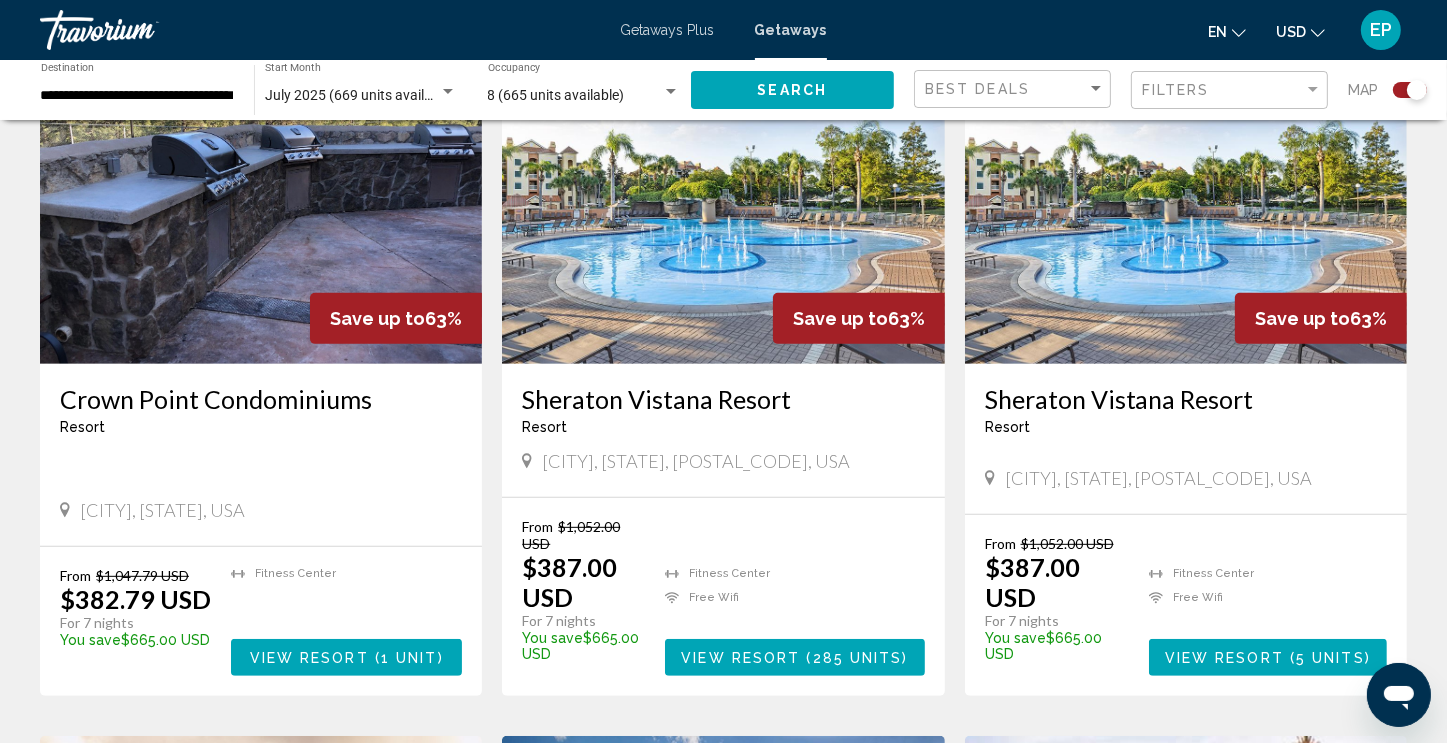 scroll, scrollTop: 777, scrollLeft: 0, axis: vertical 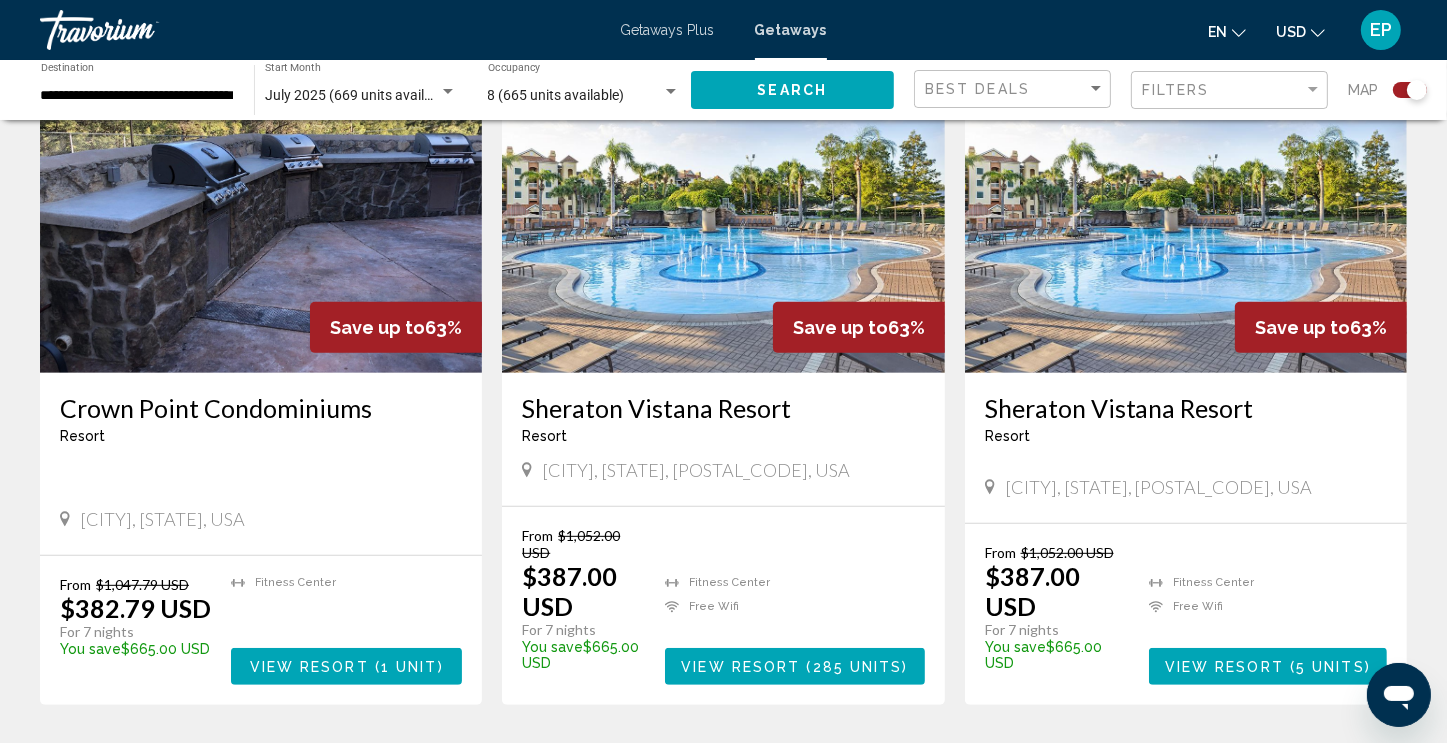 click on "Orlando, FL, 328216353, USA" at bounding box center (723, 470) 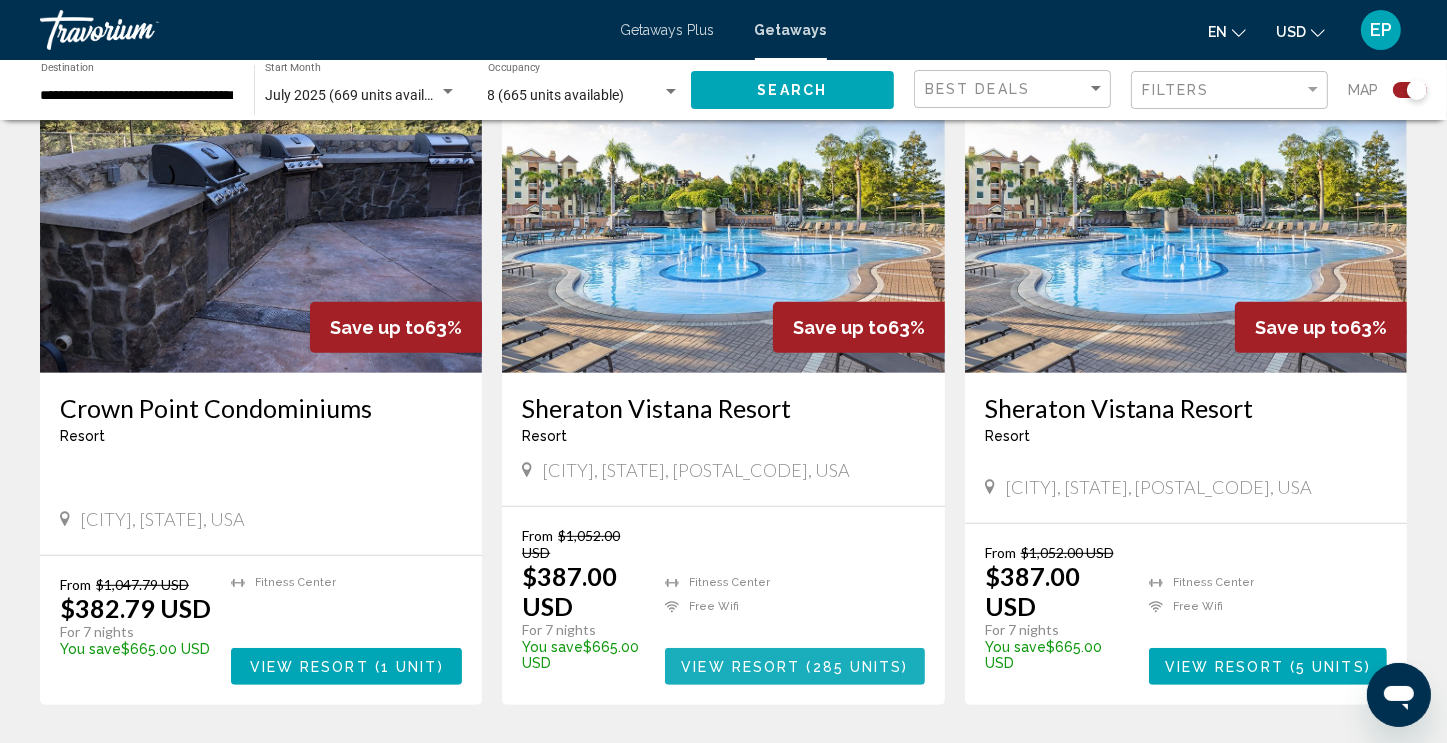 click on "285 units" at bounding box center [858, 667] 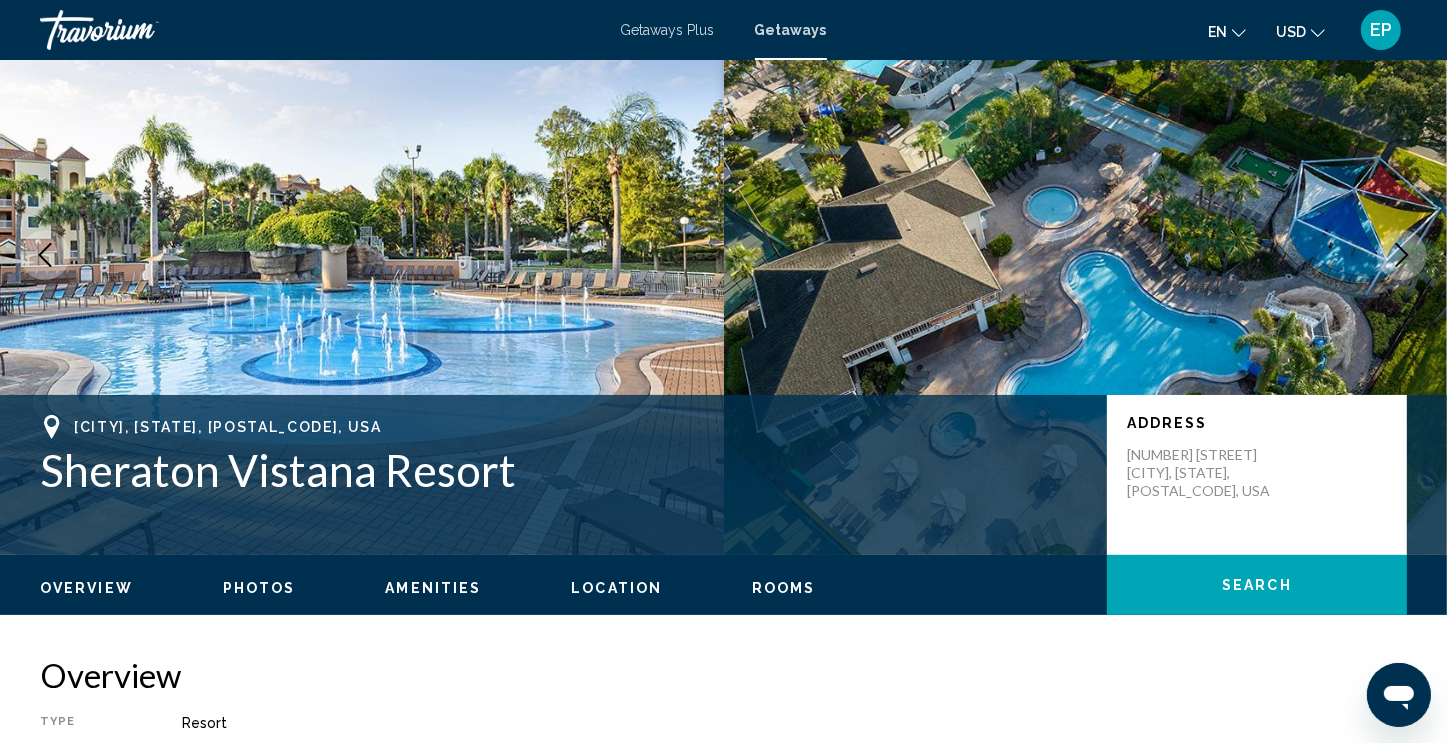 scroll, scrollTop: 20, scrollLeft: 0, axis: vertical 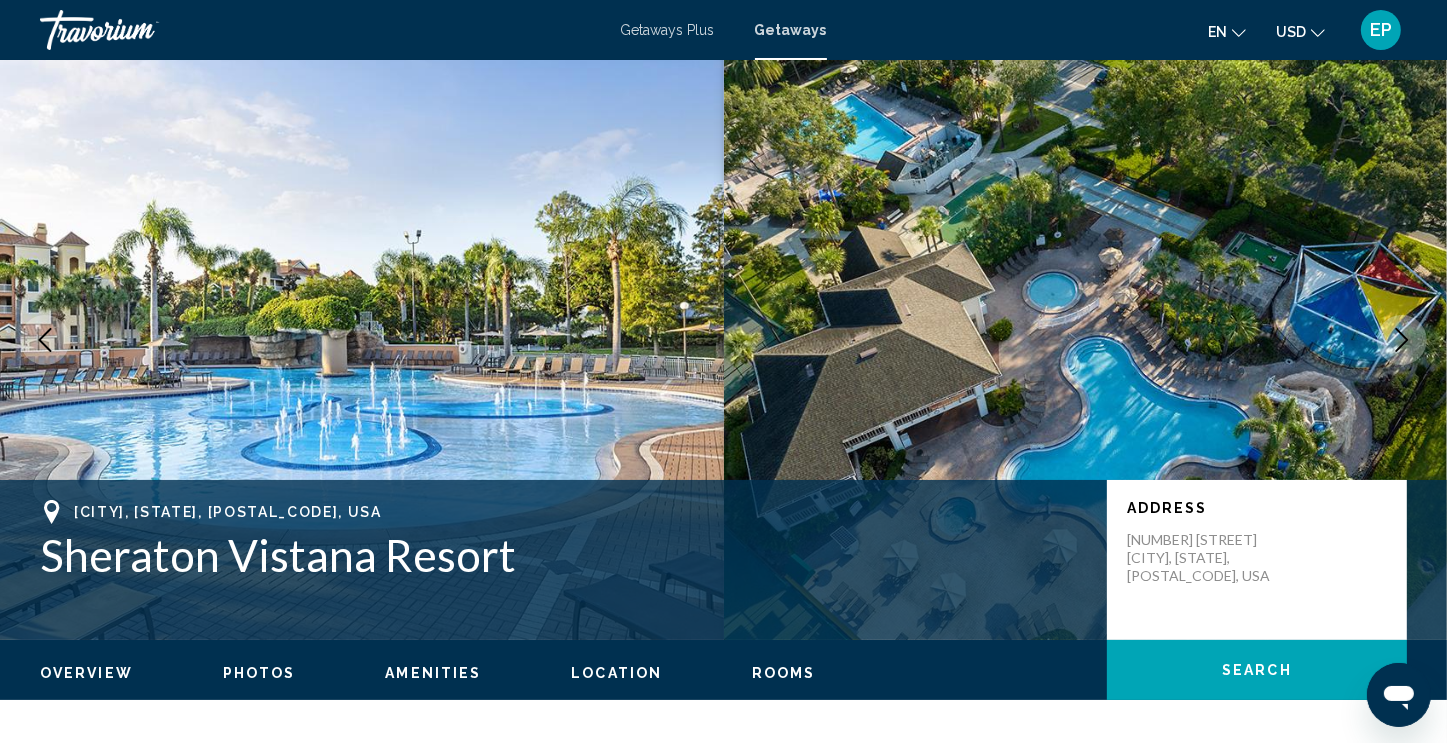 click 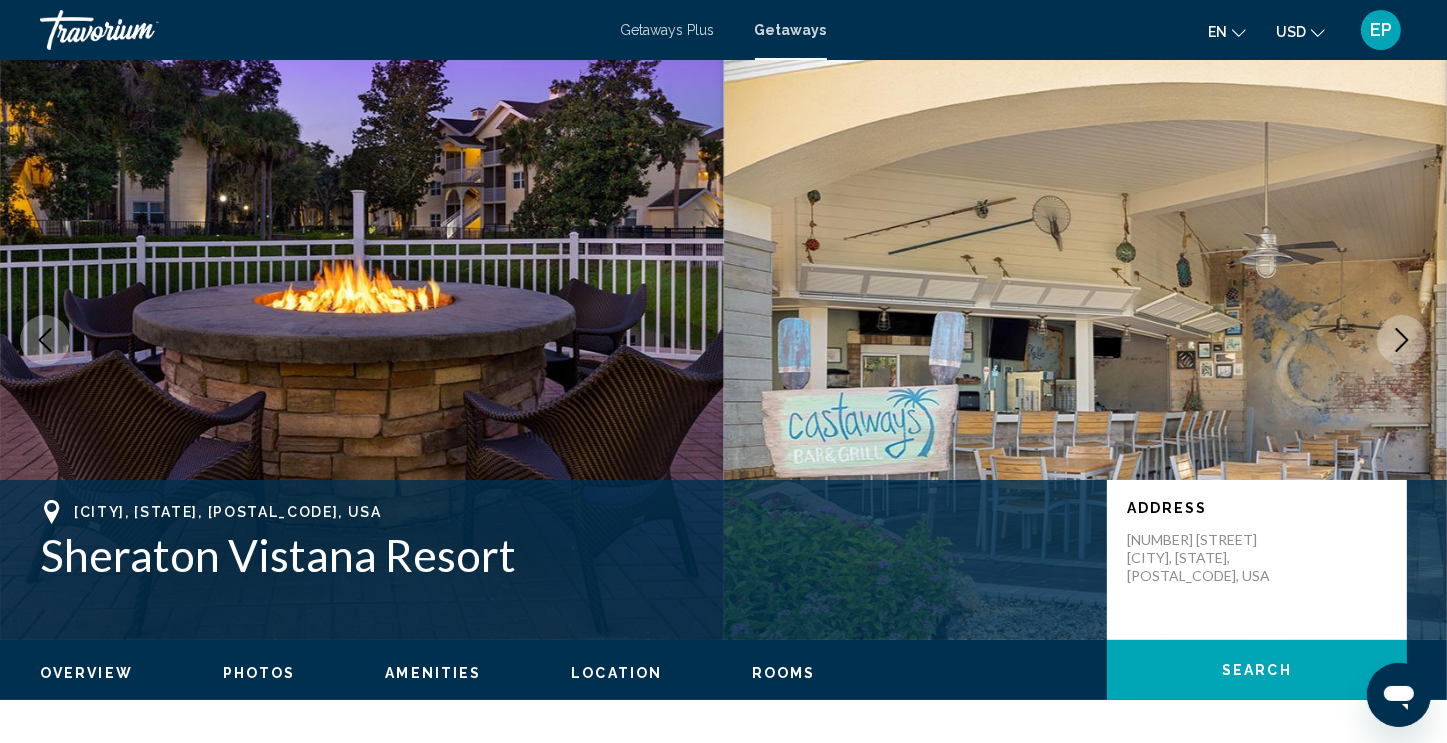 click 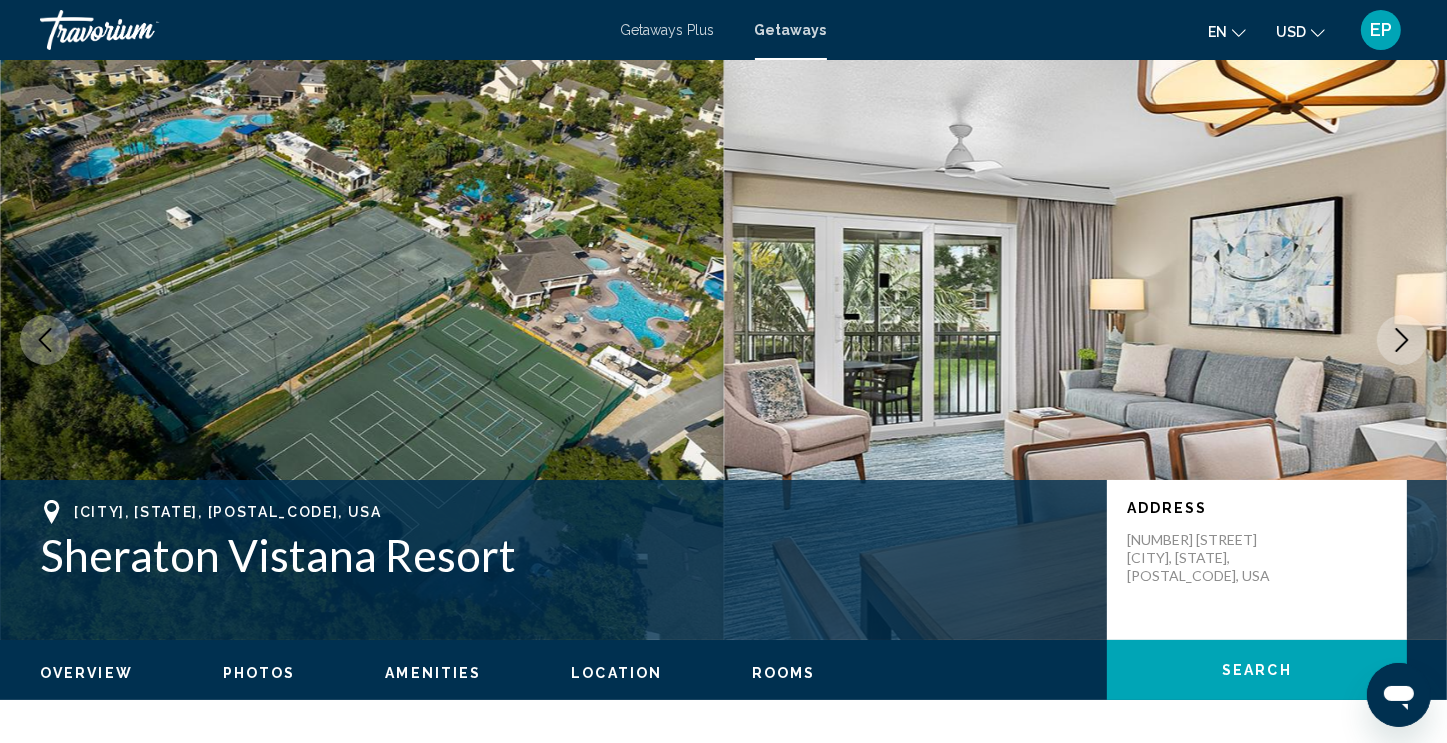 click 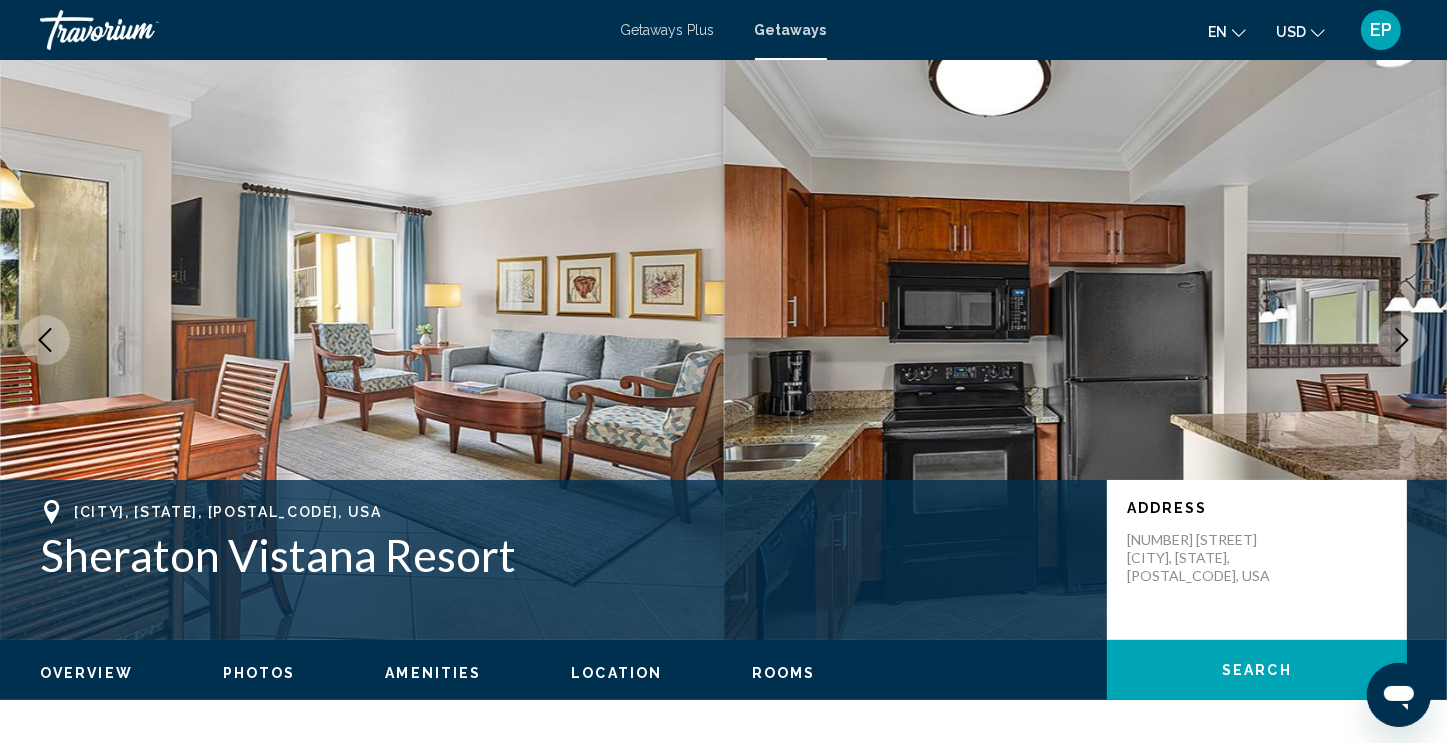 click 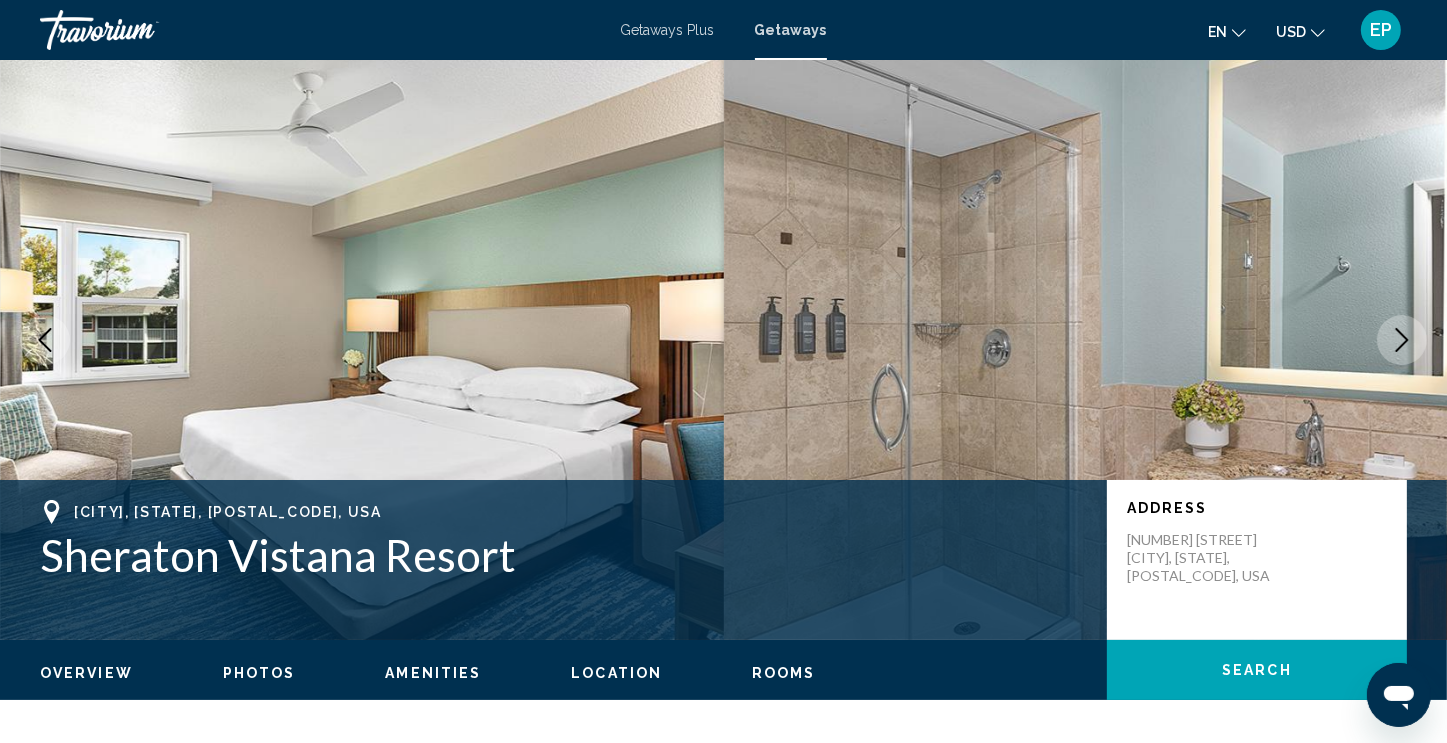 click 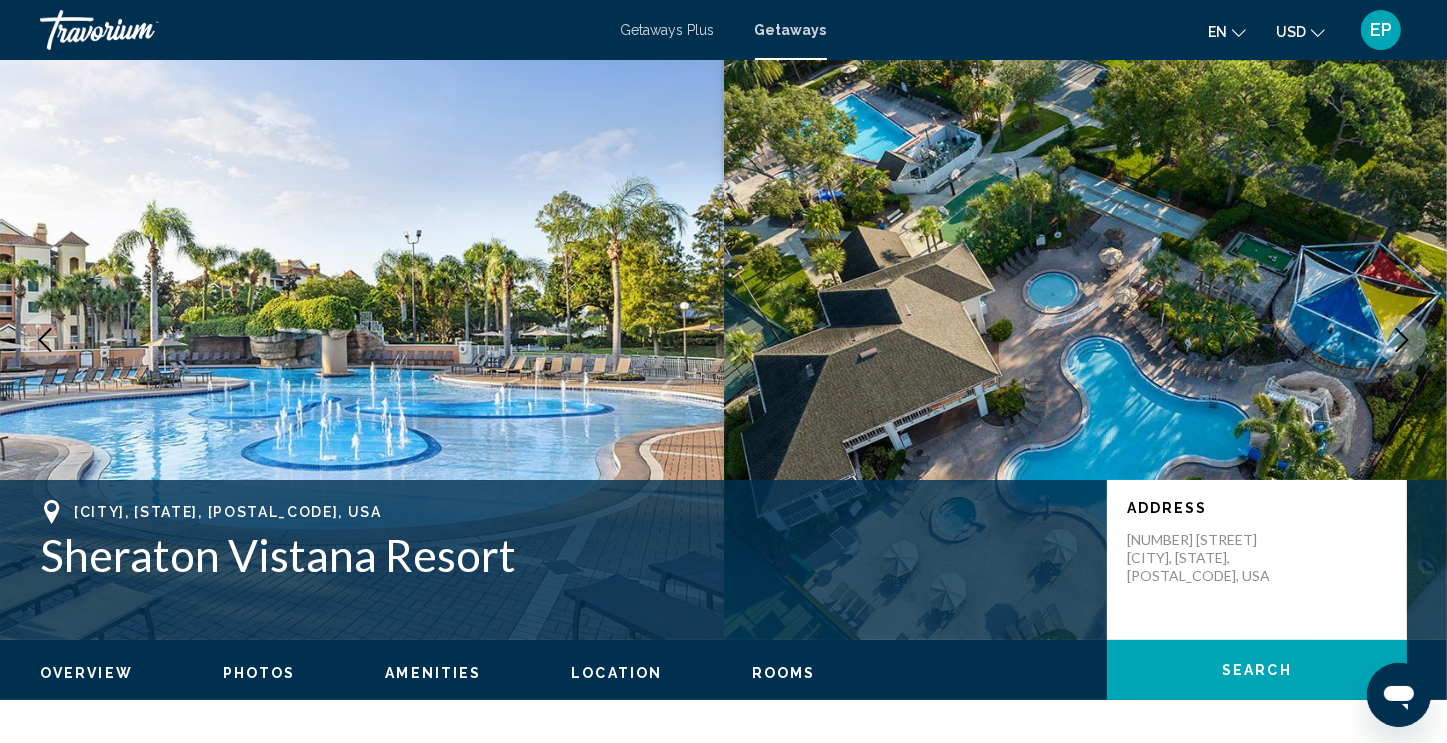 click 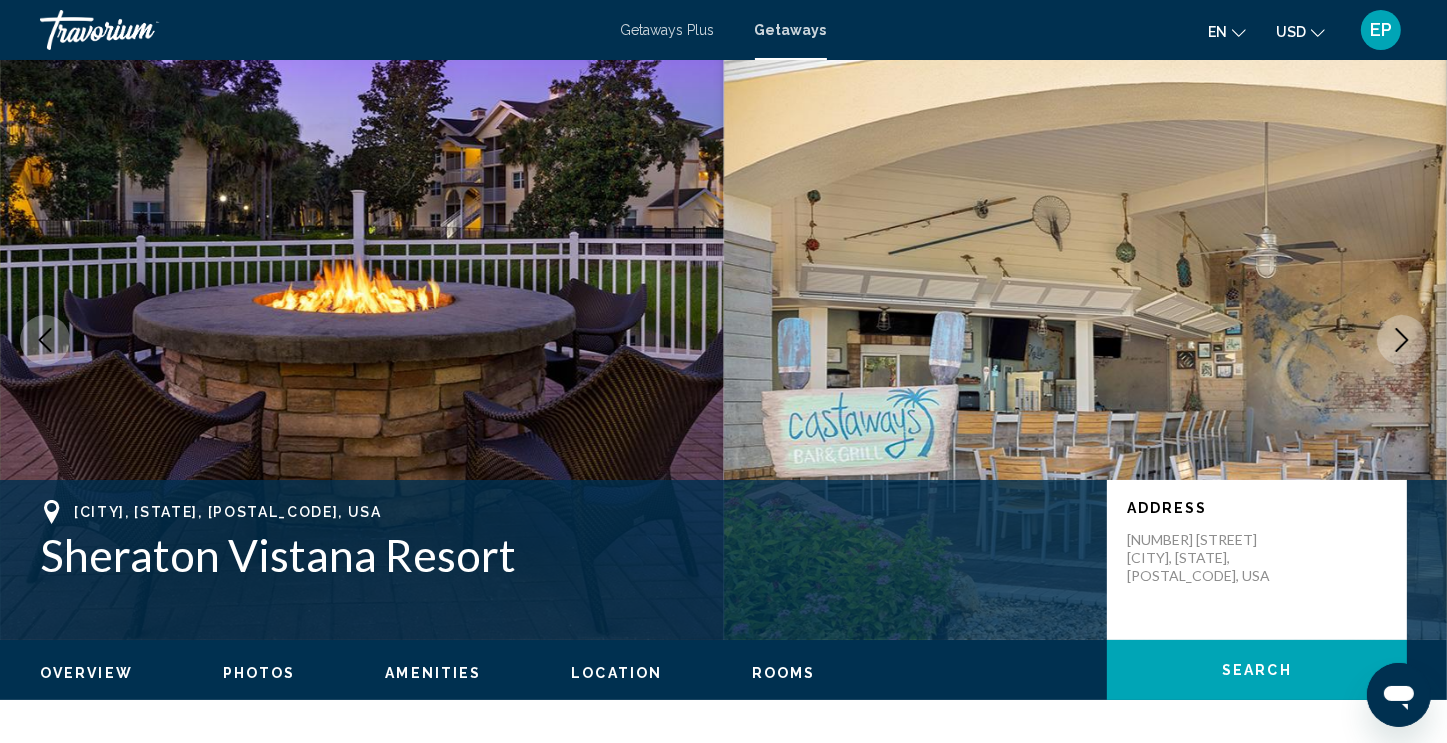 click 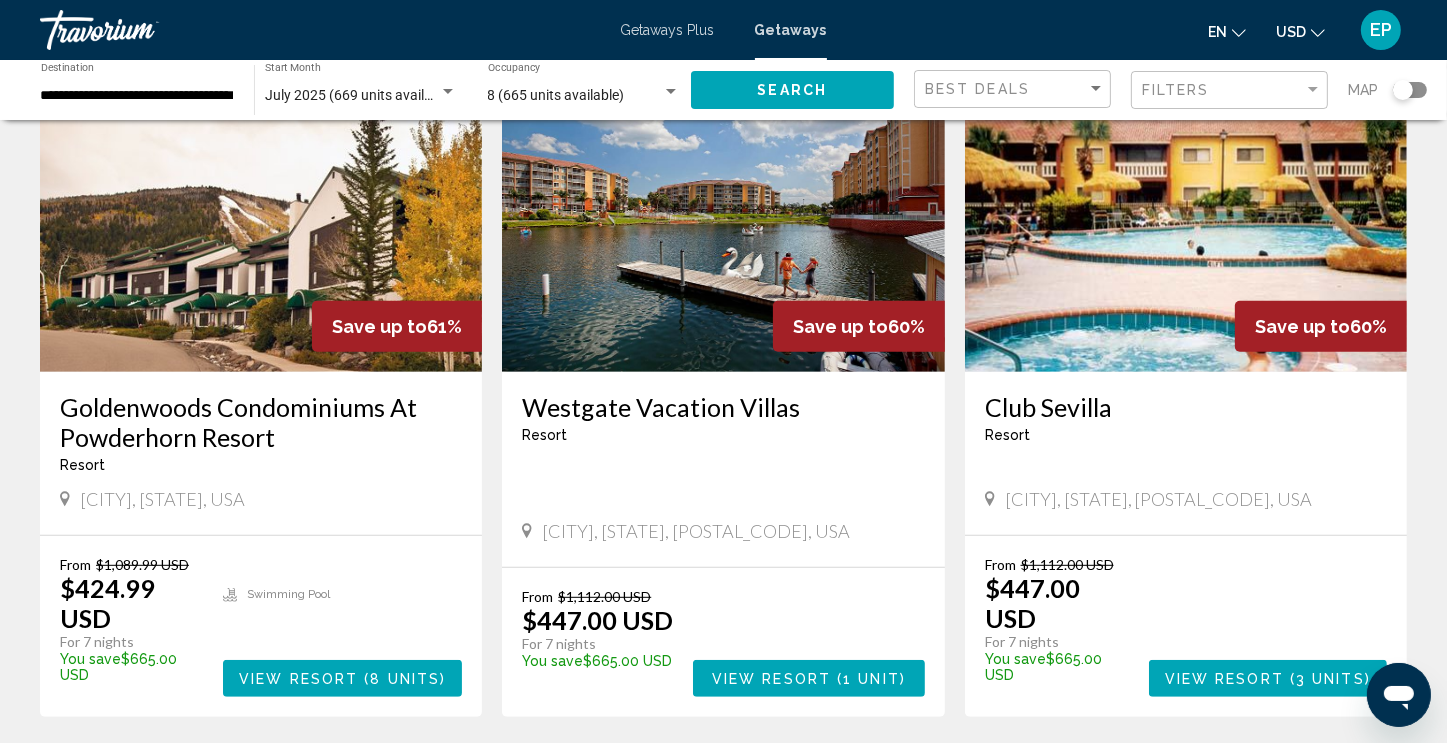 scroll, scrollTop: 852, scrollLeft: 0, axis: vertical 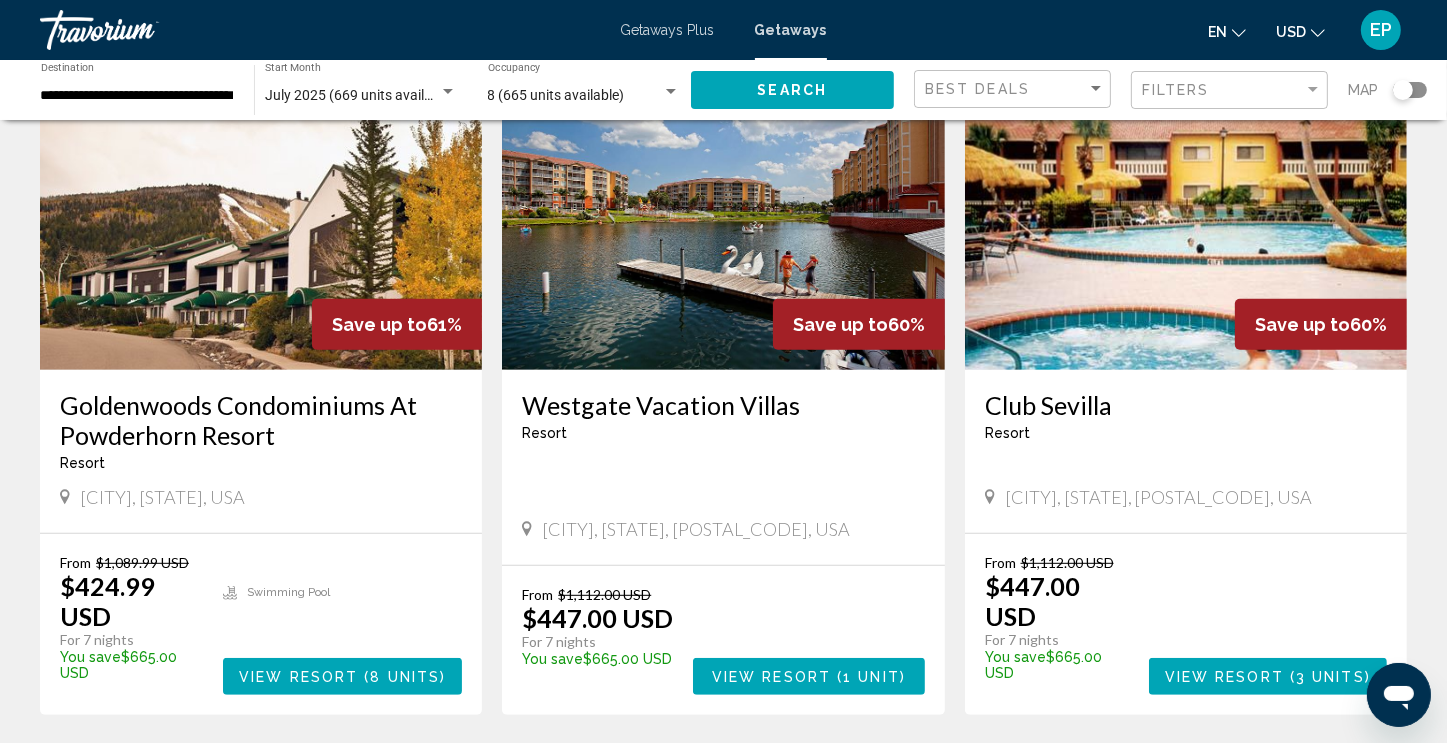 click on "View Resort" at bounding box center [771, 677] 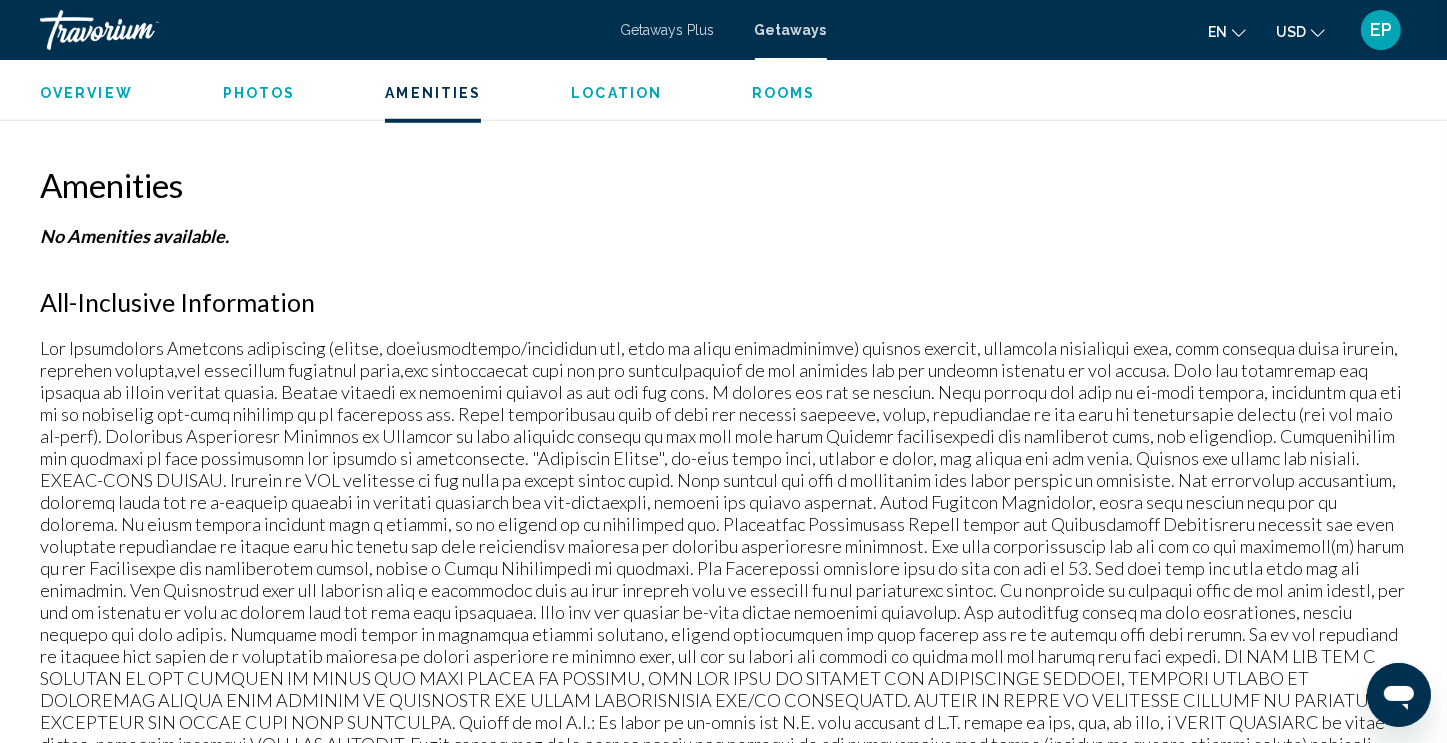 scroll, scrollTop: 1478, scrollLeft: 0, axis: vertical 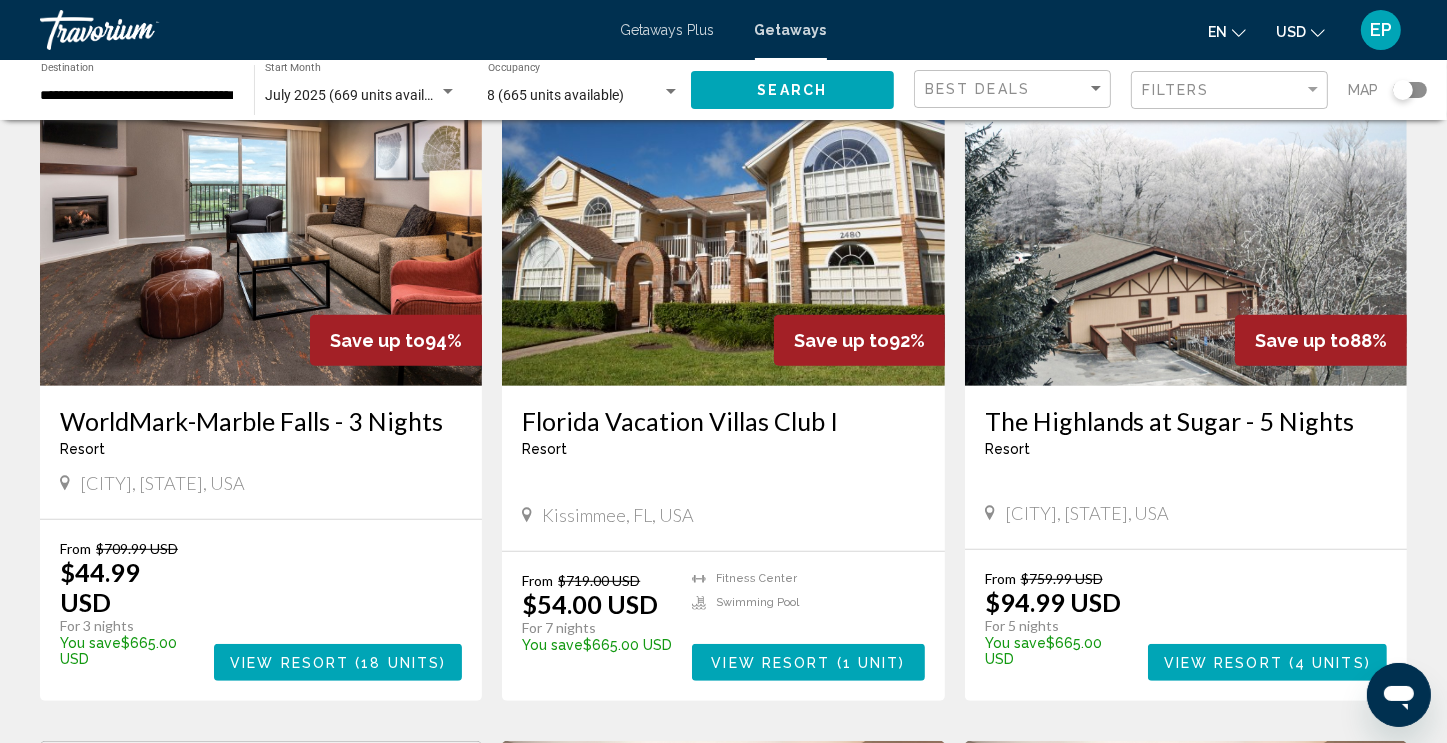 click on "1 unit" at bounding box center [871, 663] 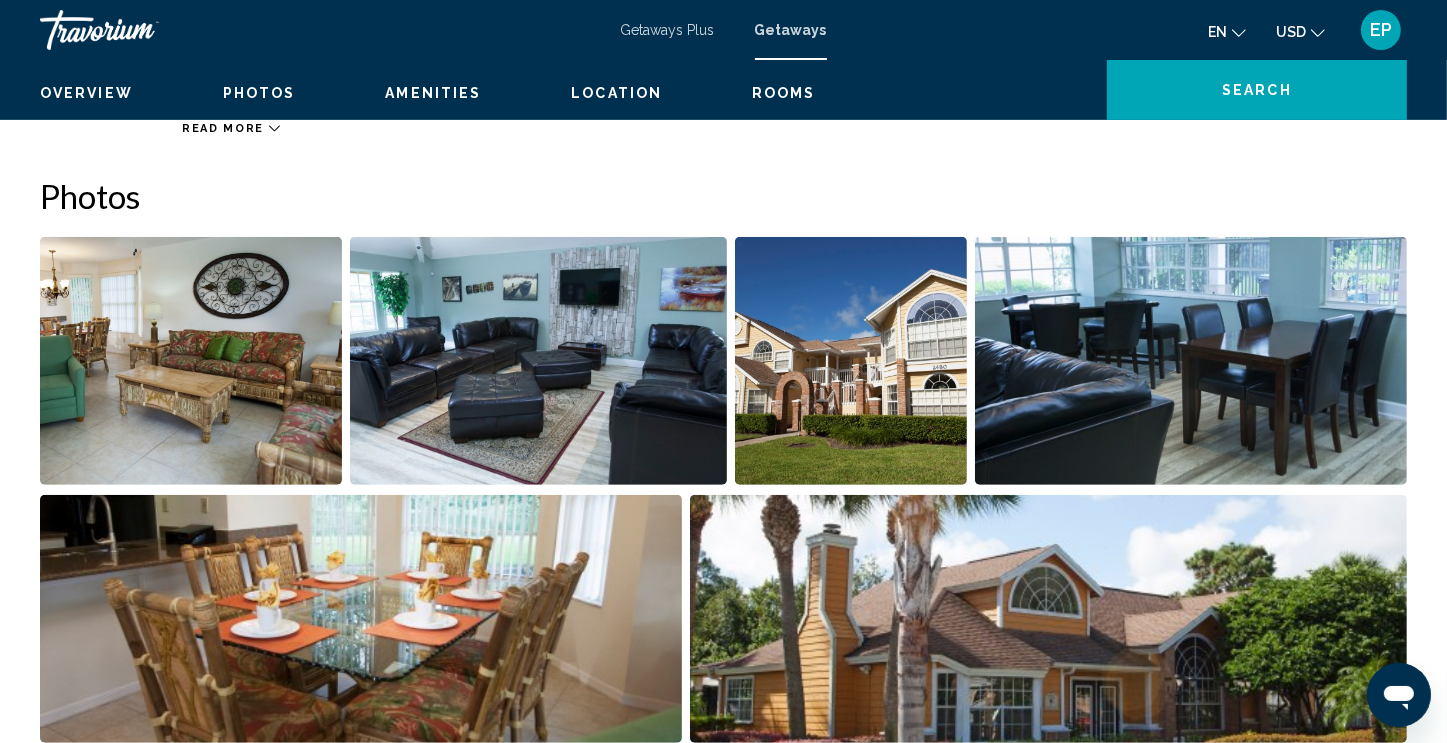 scroll, scrollTop: 0, scrollLeft: 0, axis: both 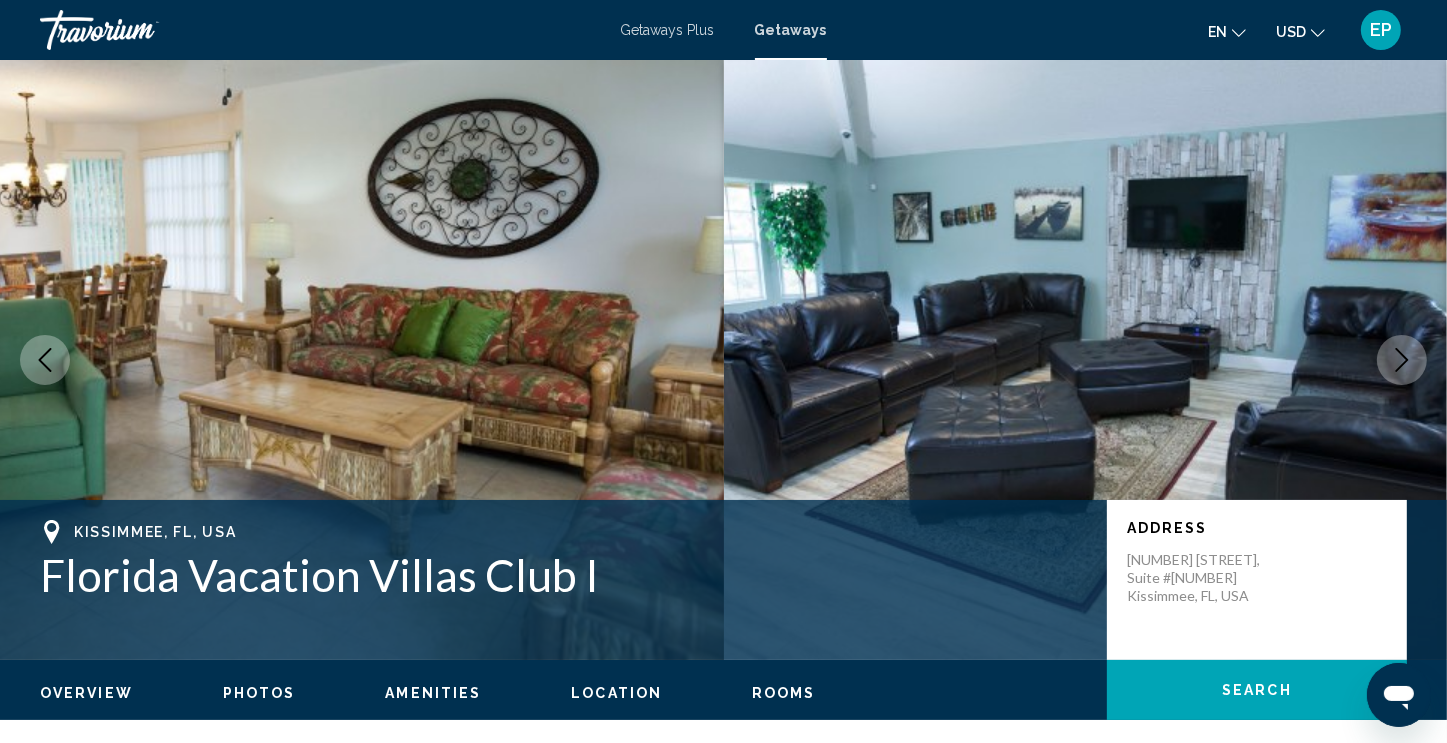 click 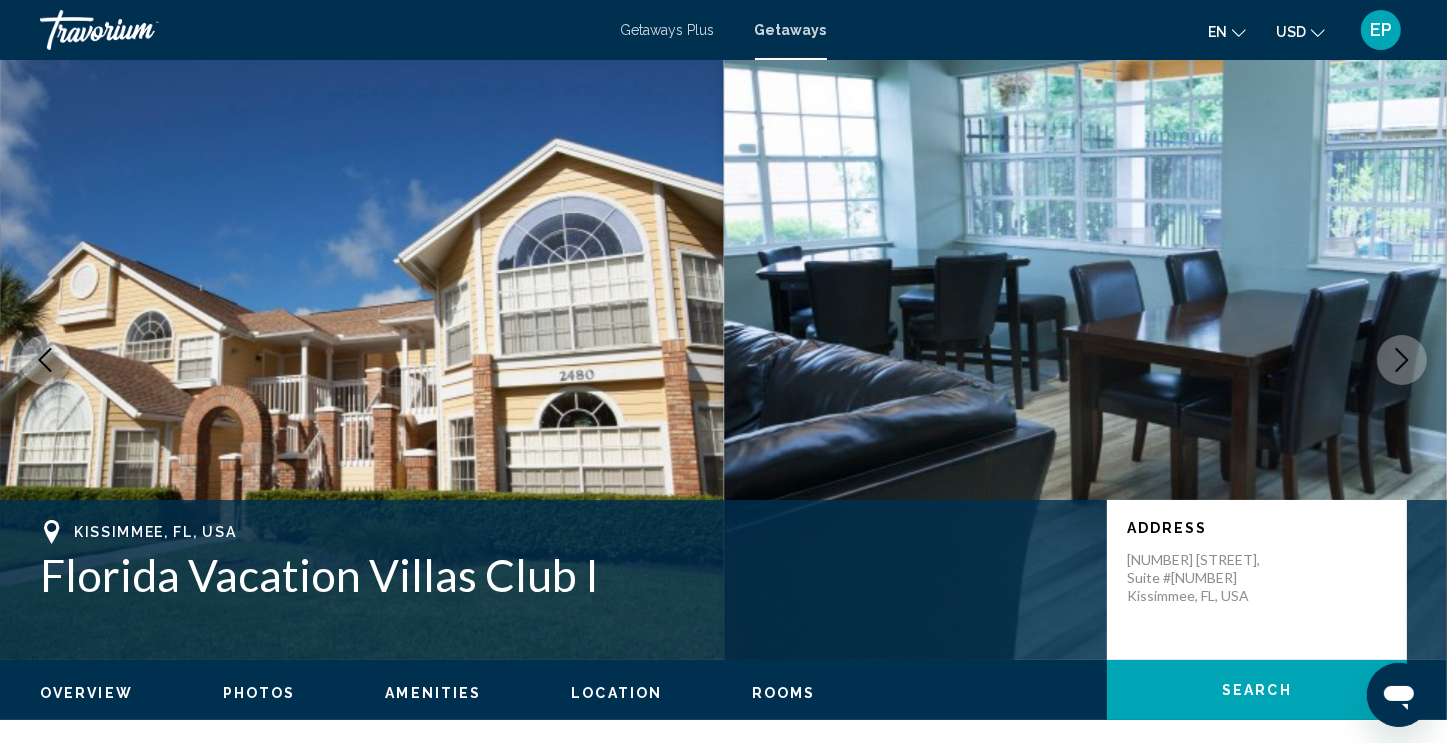 click 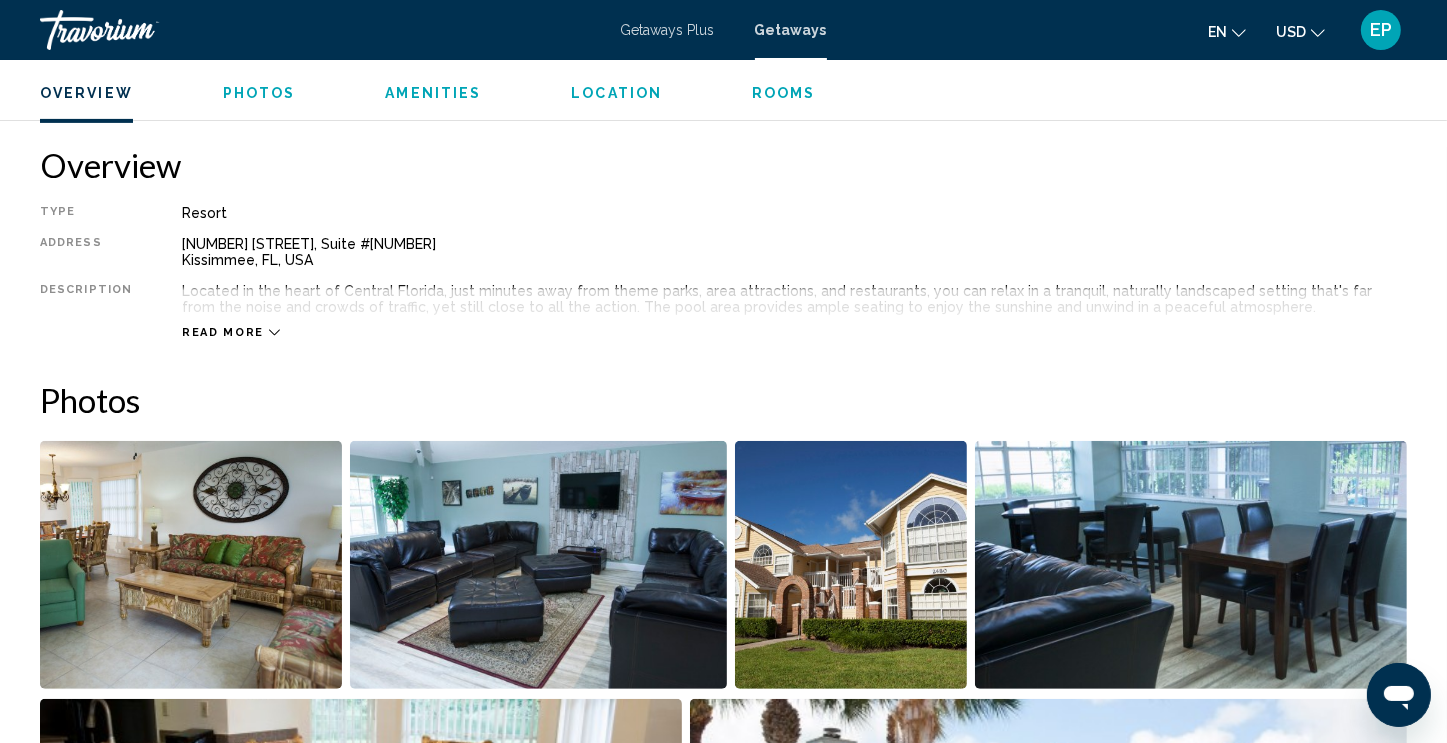 scroll, scrollTop: 614, scrollLeft: 0, axis: vertical 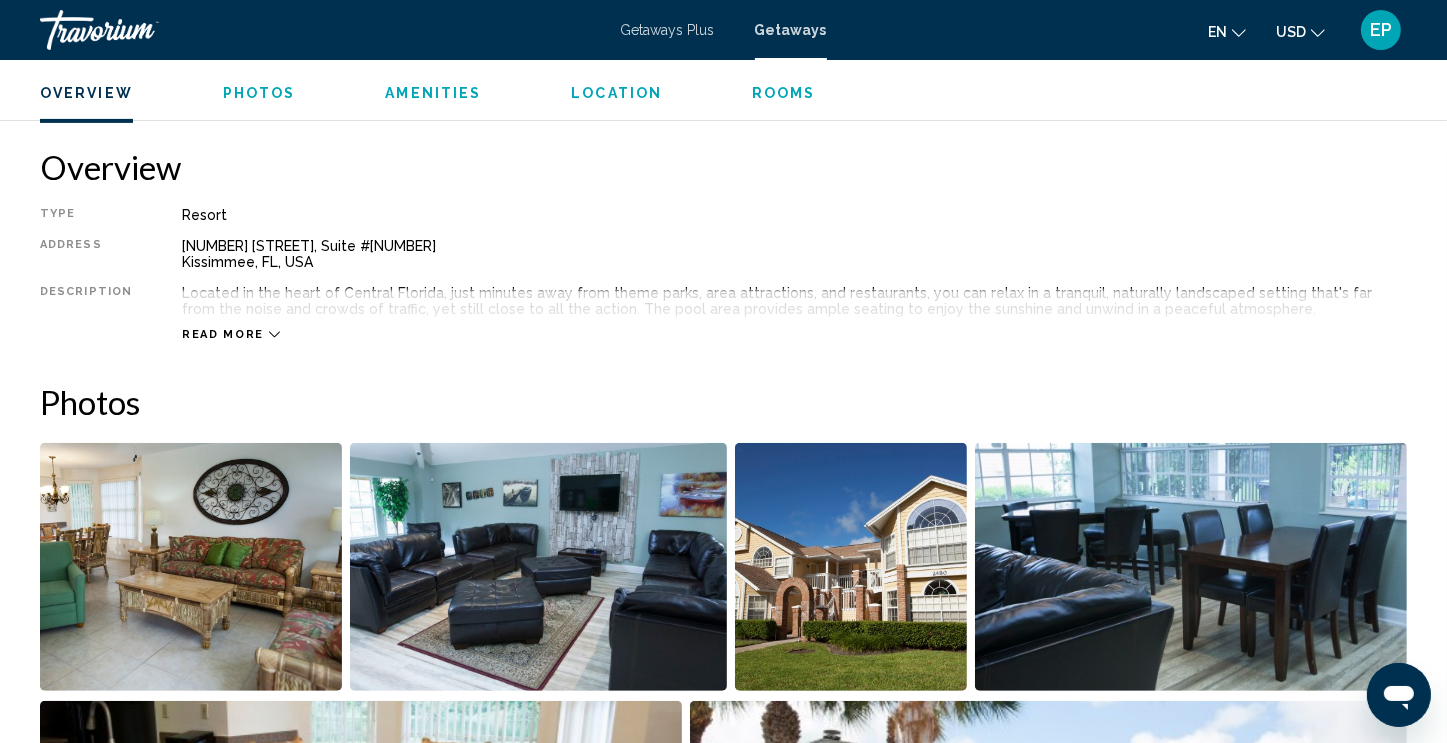 click 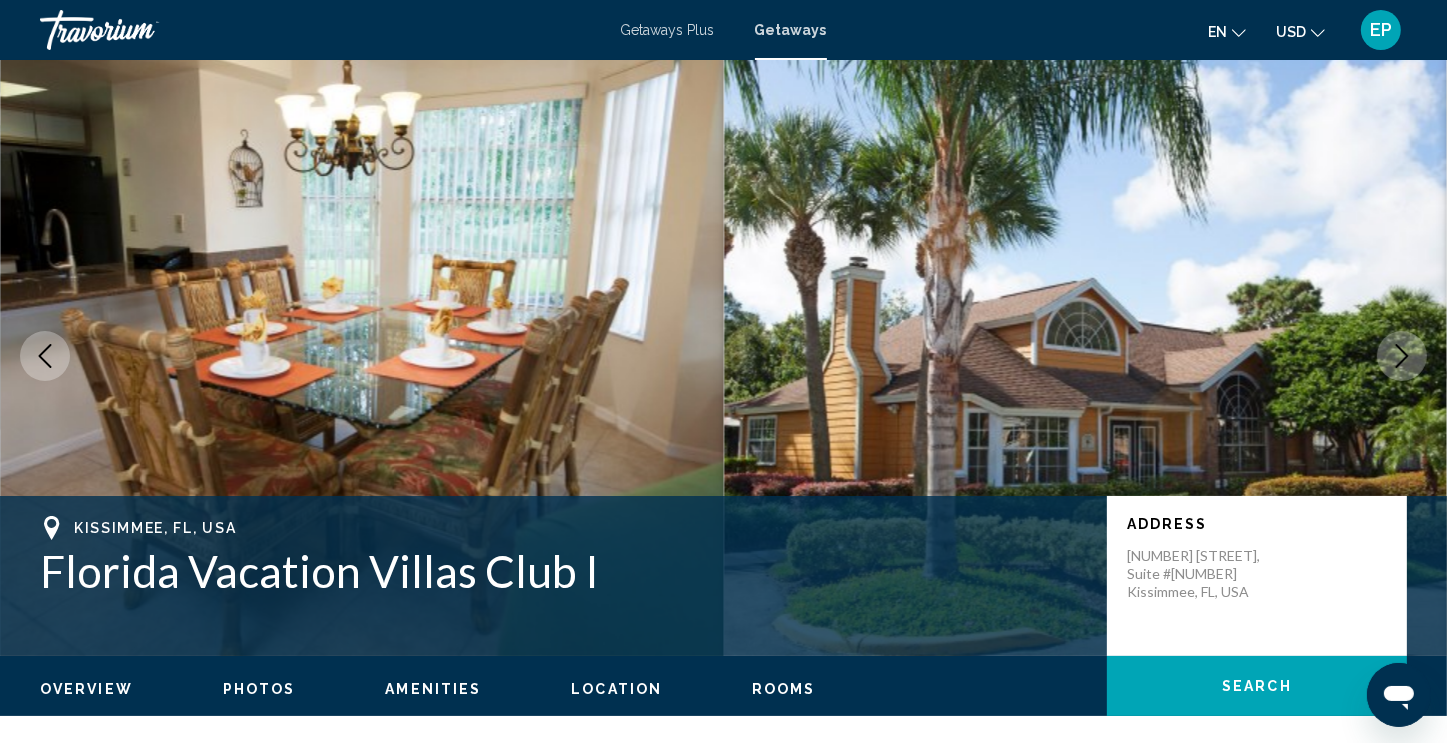 scroll, scrollTop: 0, scrollLeft: 0, axis: both 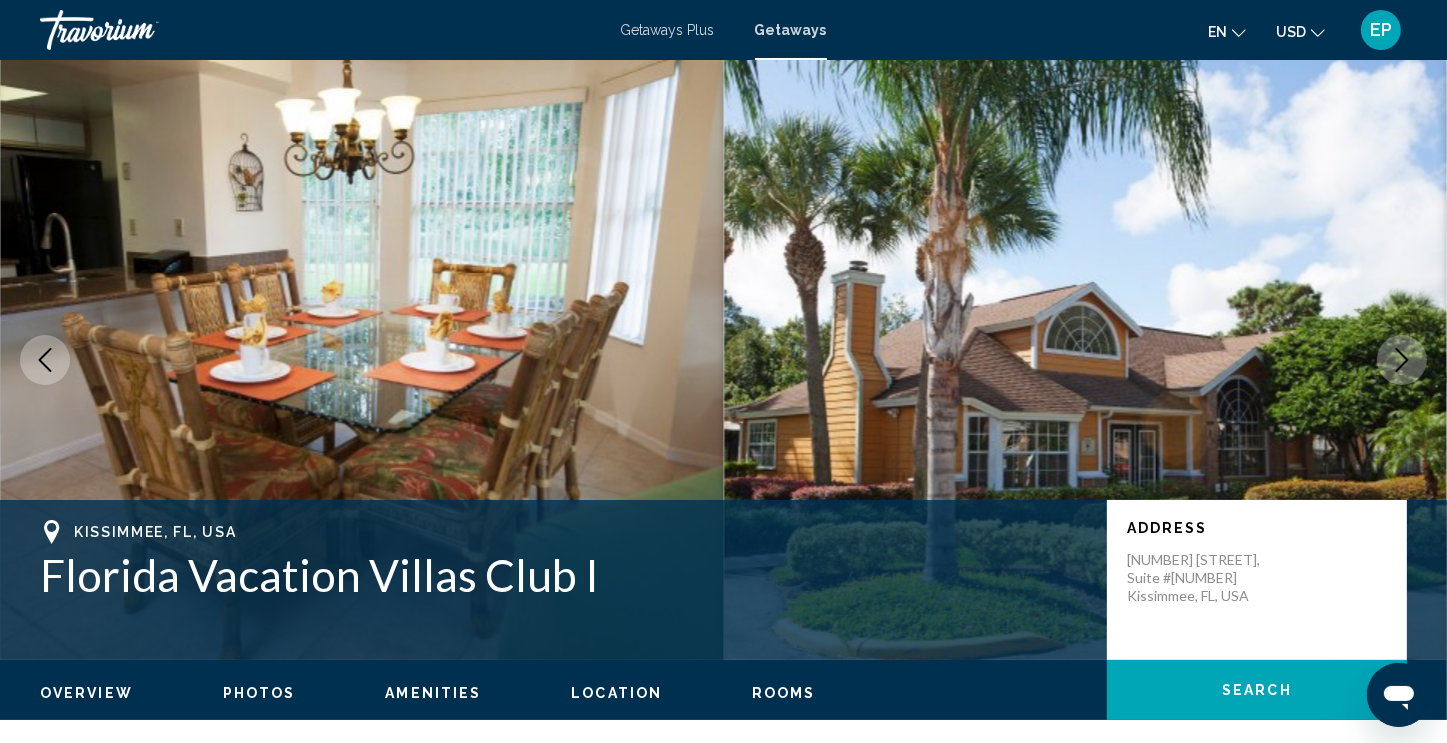click 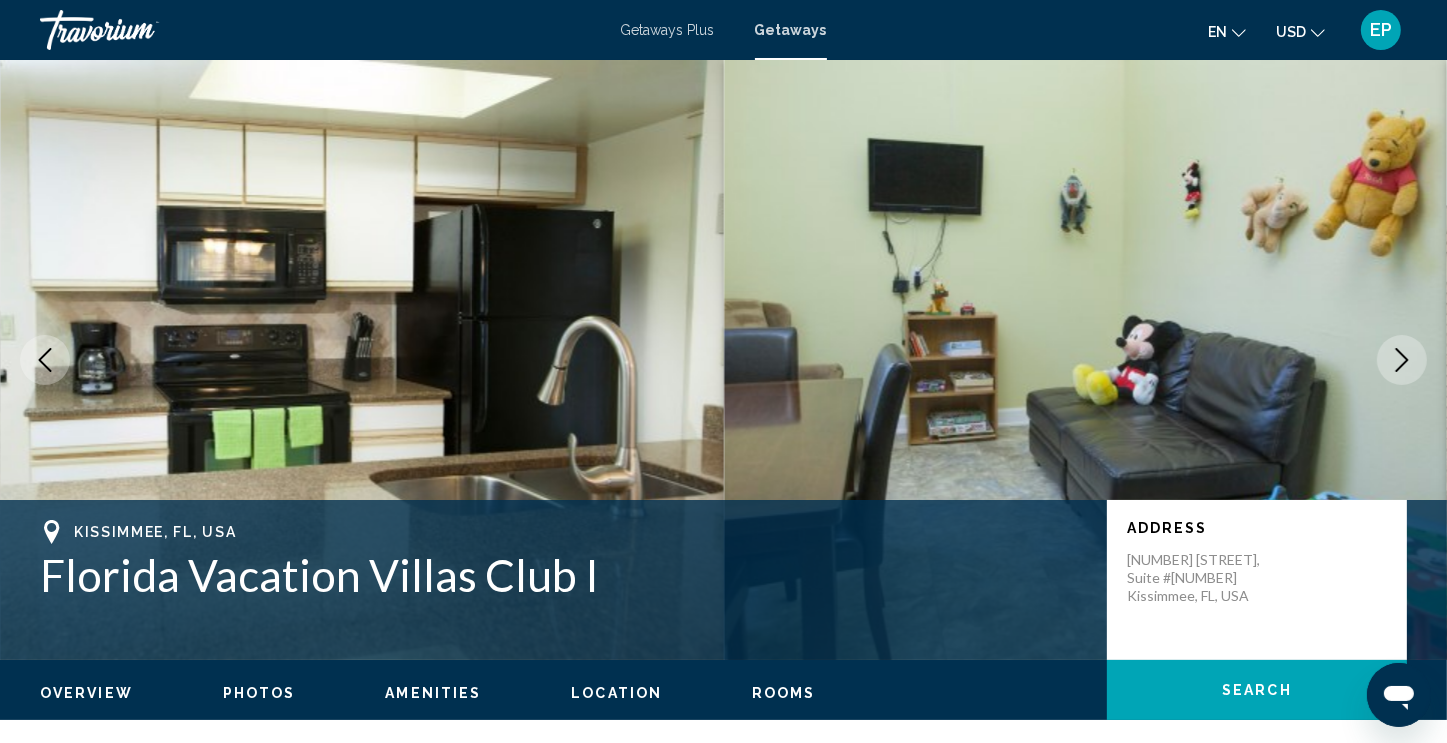 click 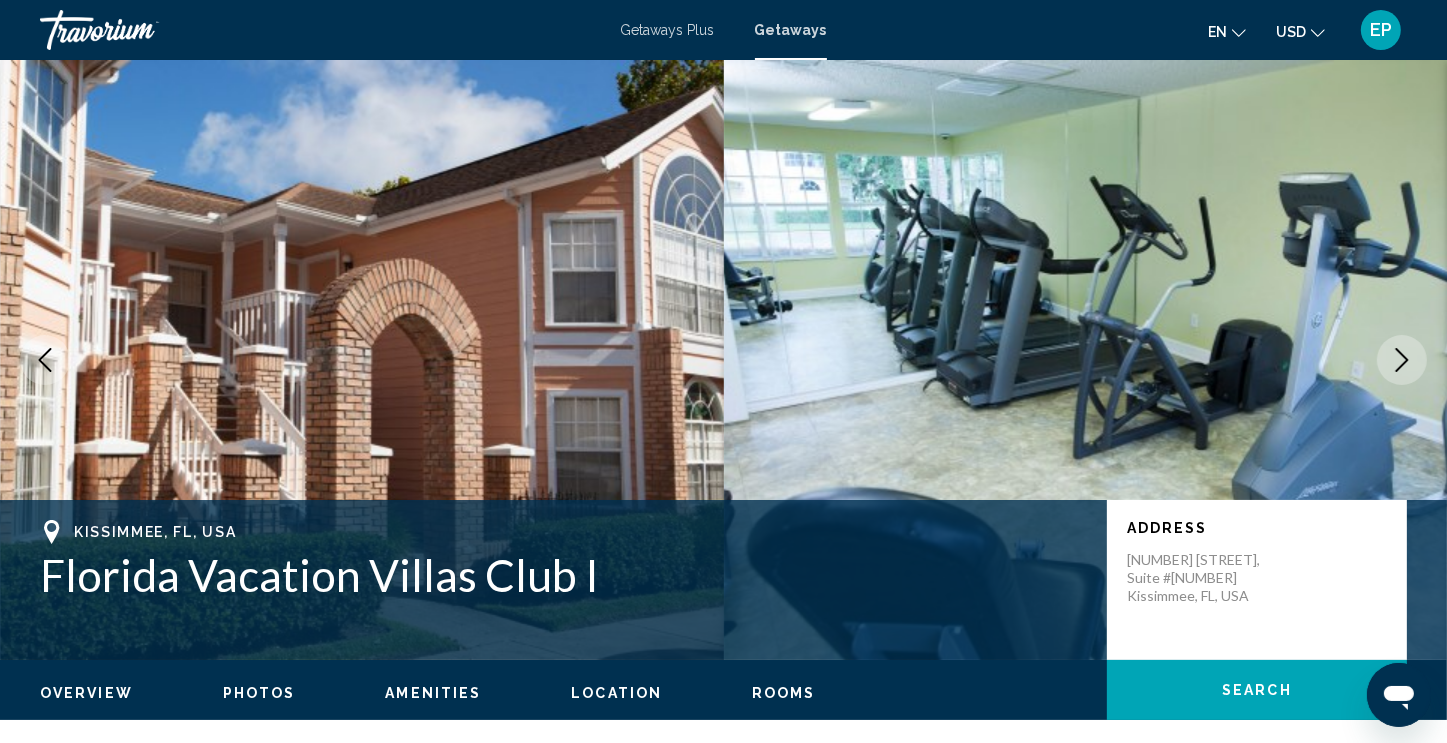 click 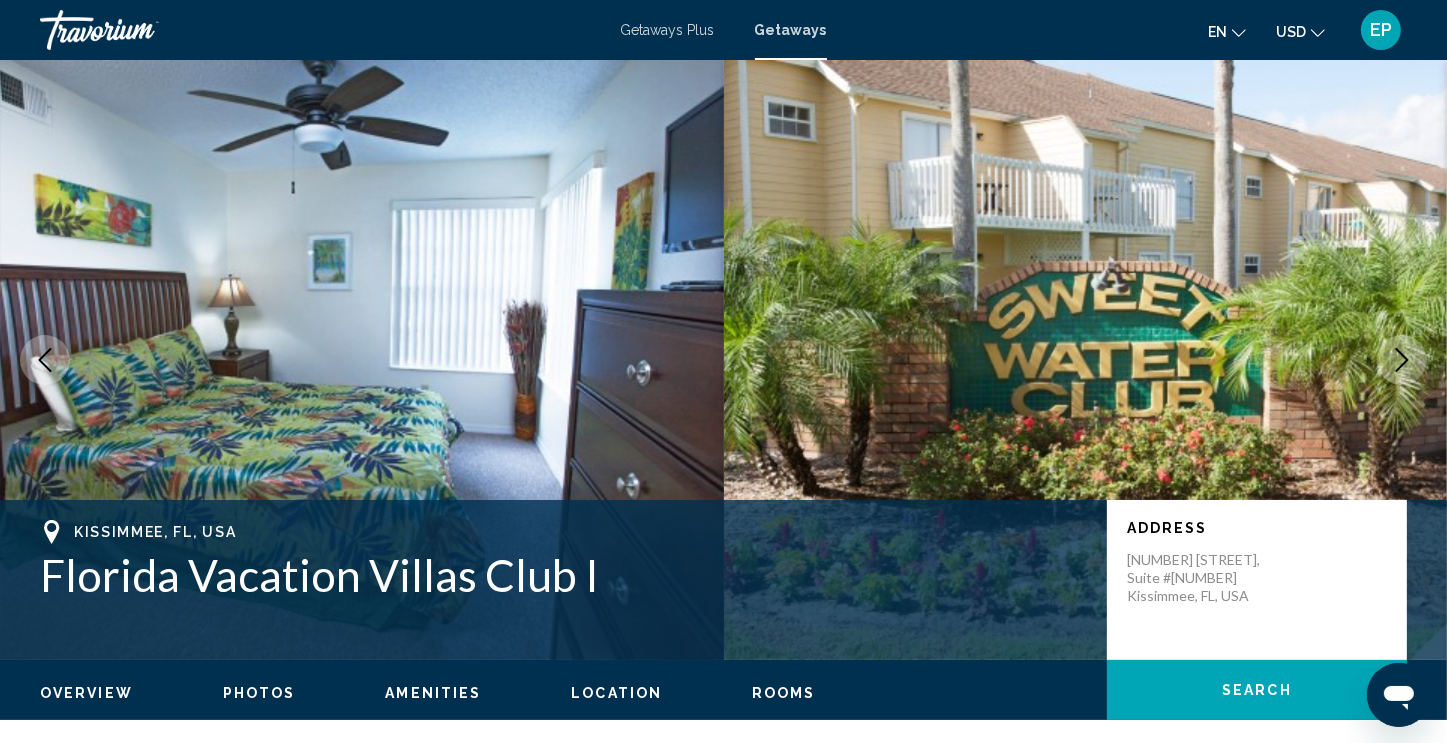 click at bounding box center (1402, 360) 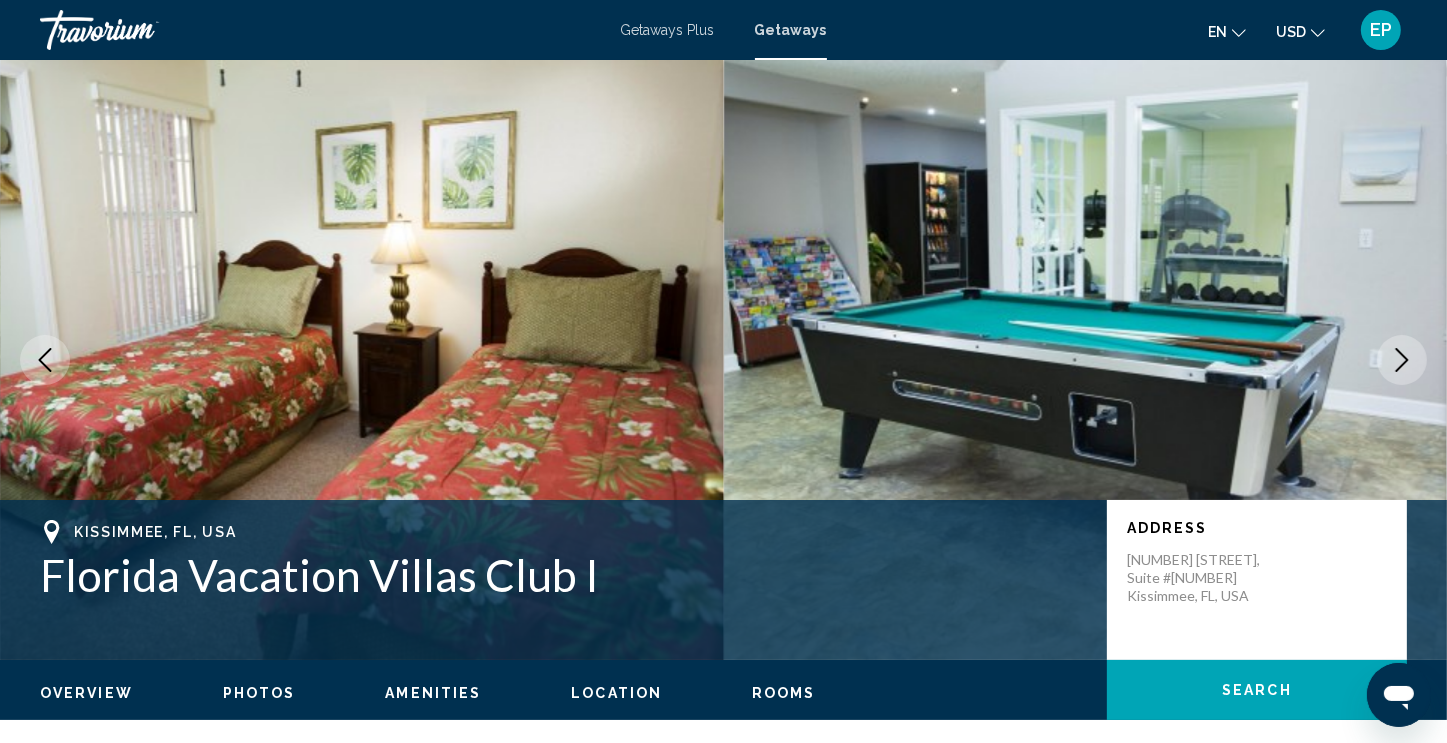 click at bounding box center (1402, 360) 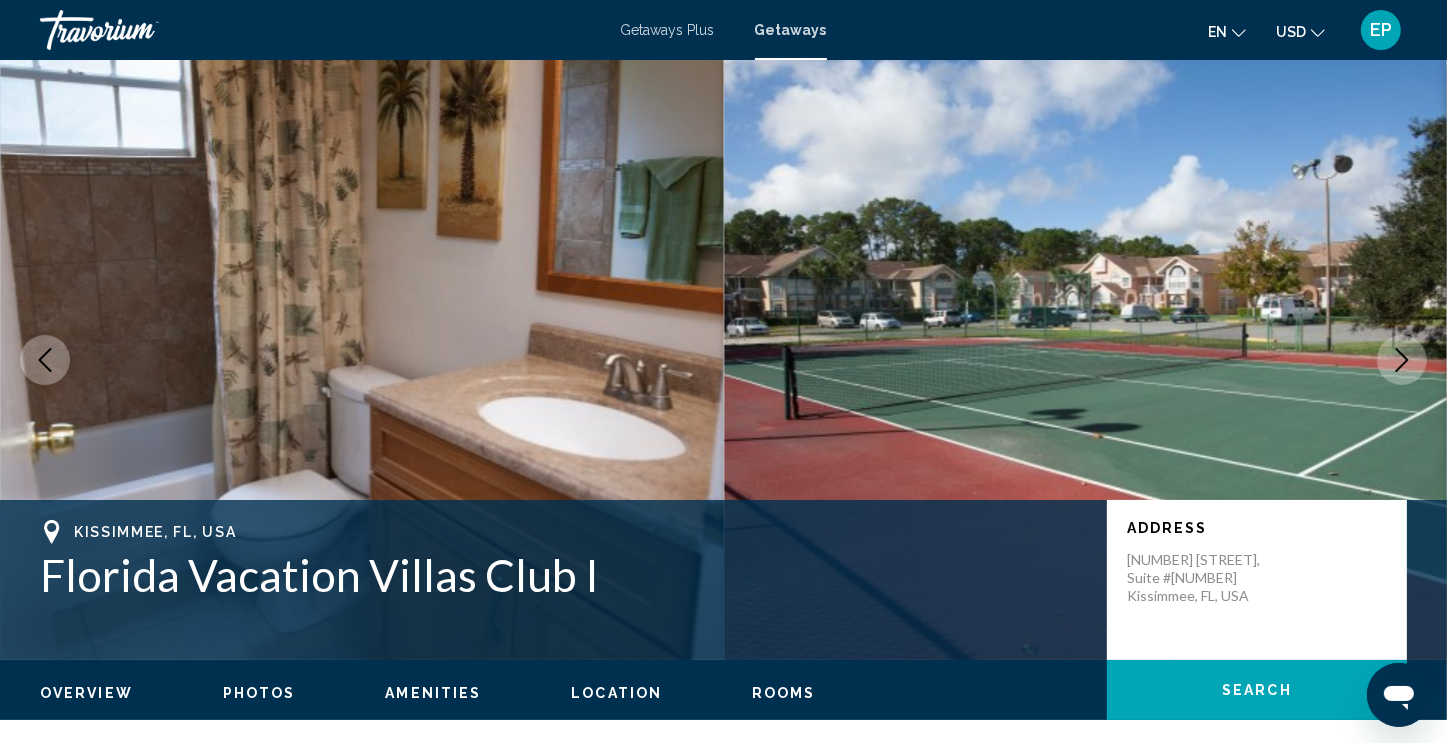 click at bounding box center [1402, 360] 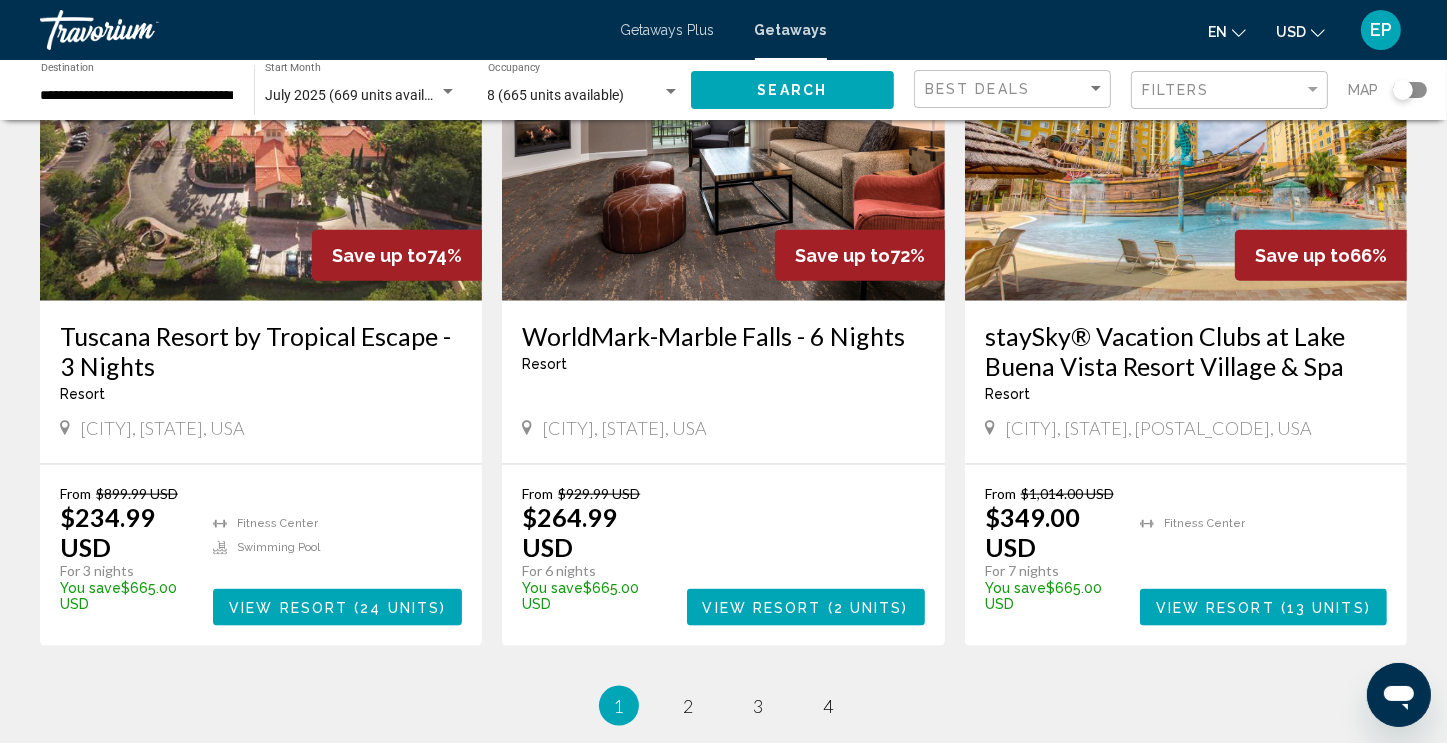 scroll, scrollTop: 2238, scrollLeft: 0, axis: vertical 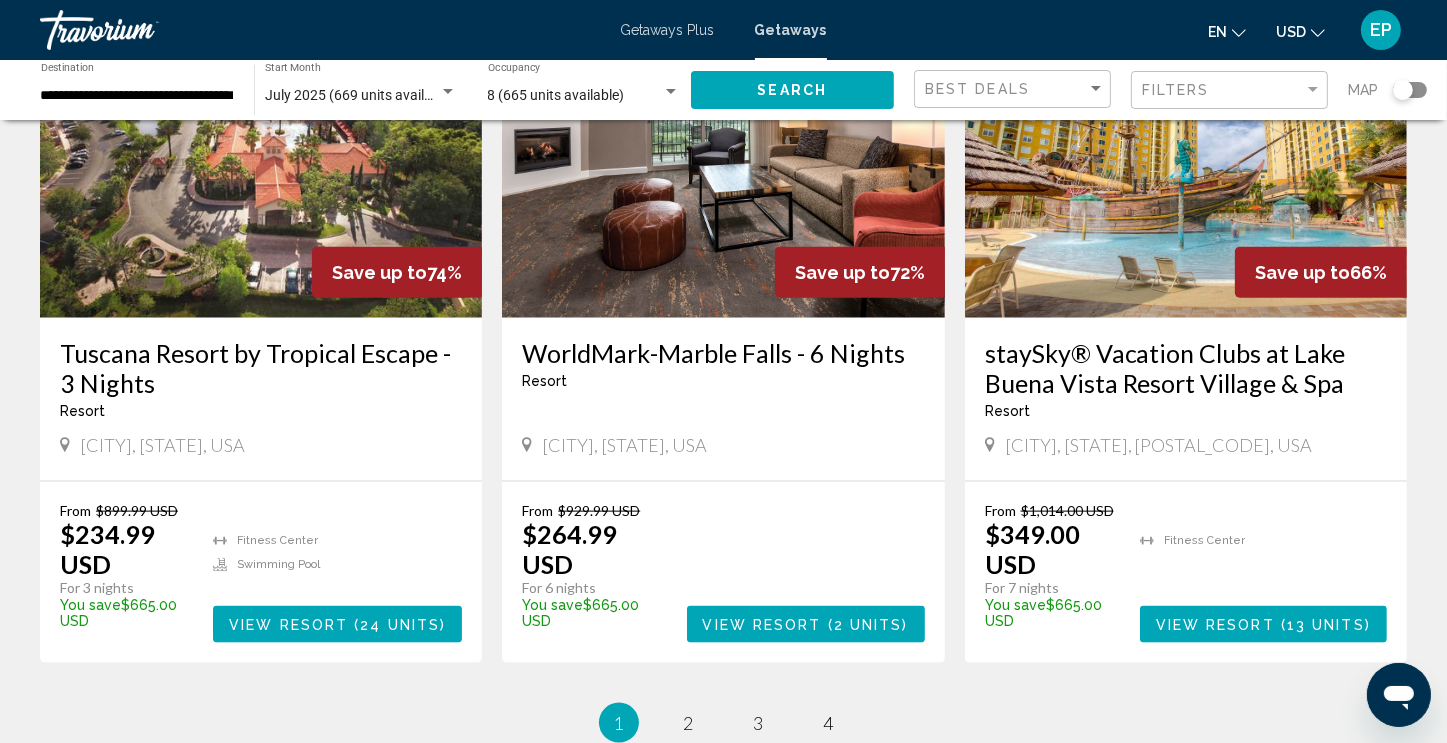 click on "staySky® Vacation Clubs at Lake Buena Vista Resort Village & Spa" at bounding box center (1186, 368) 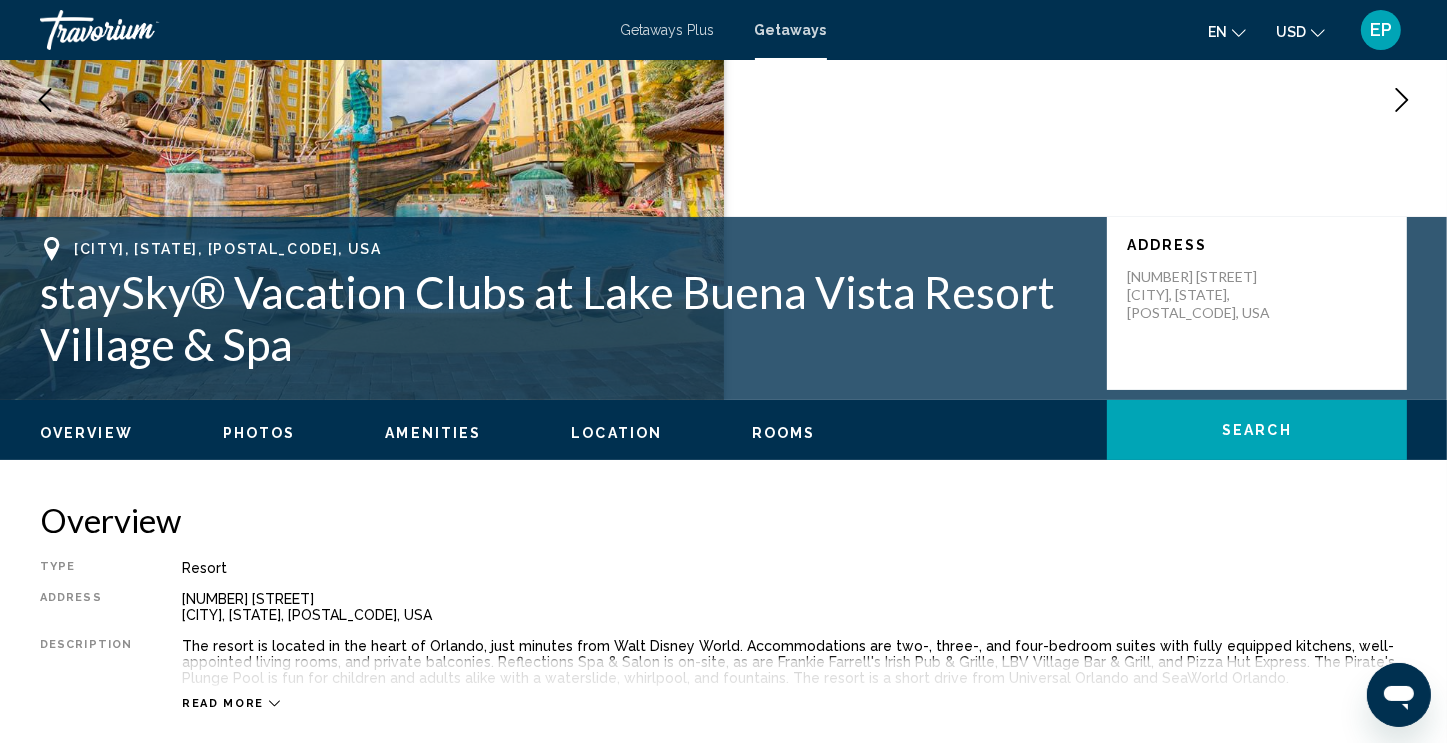 scroll, scrollTop: 0, scrollLeft: 0, axis: both 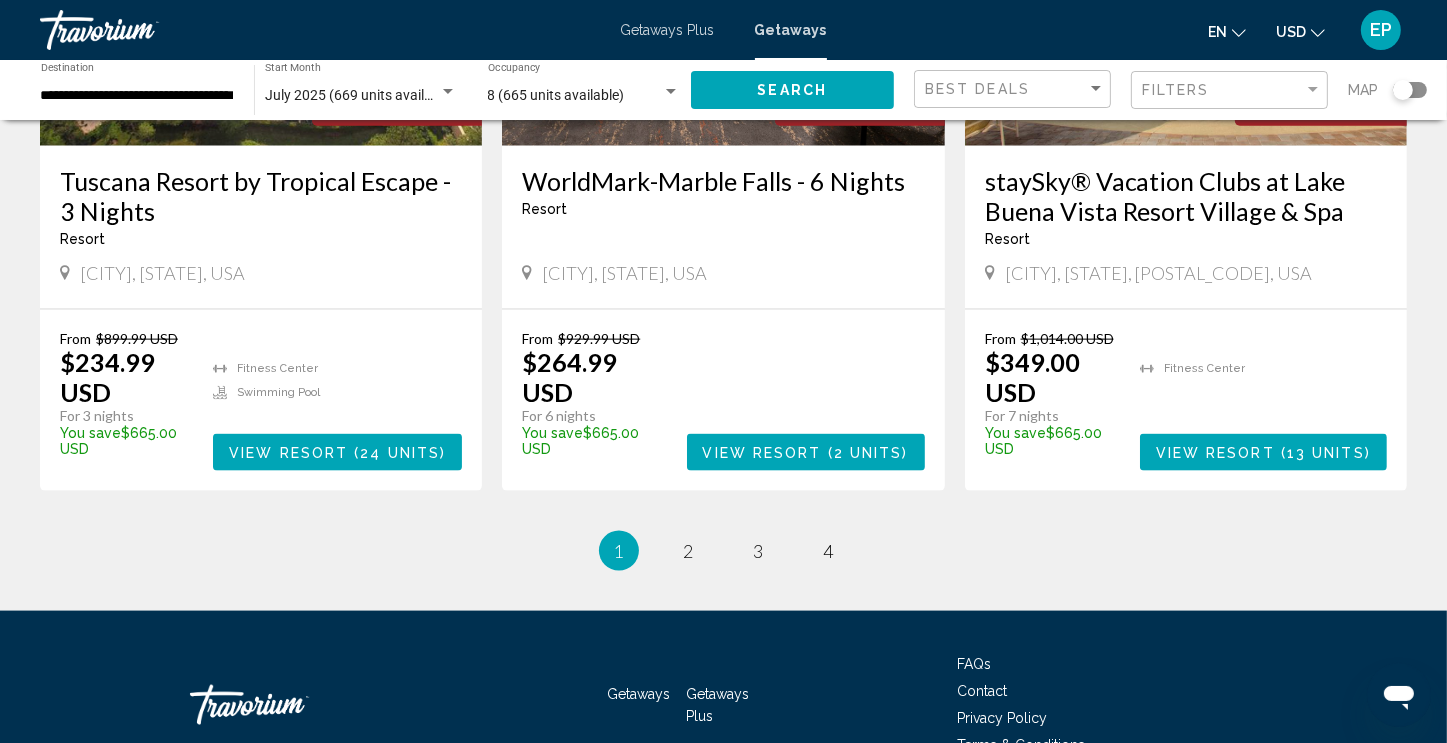 click on "Tuscana Resort by Tropical Escape - 3 Nights" at bounding box center (261, 196) 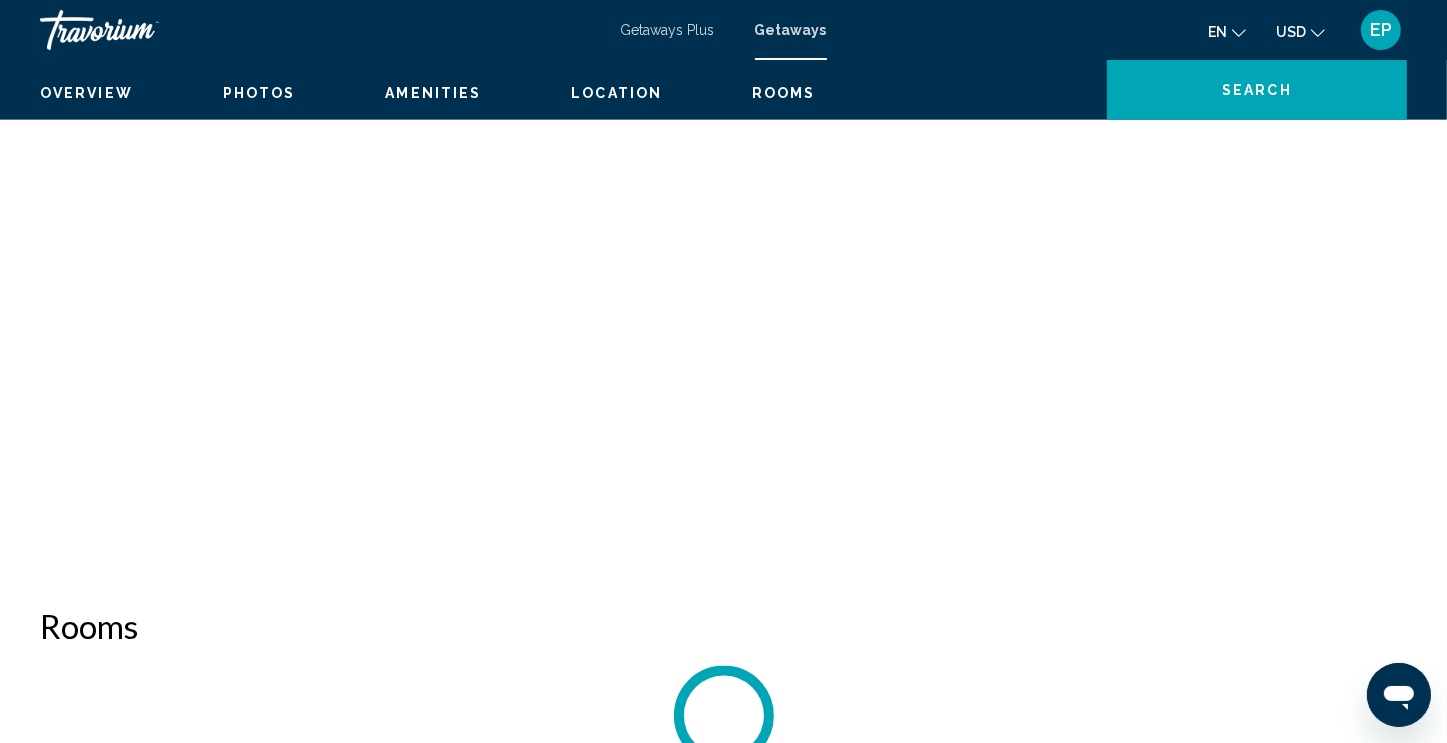 scroll, scrollTop: 0, scrollLeft: 0, axis: both 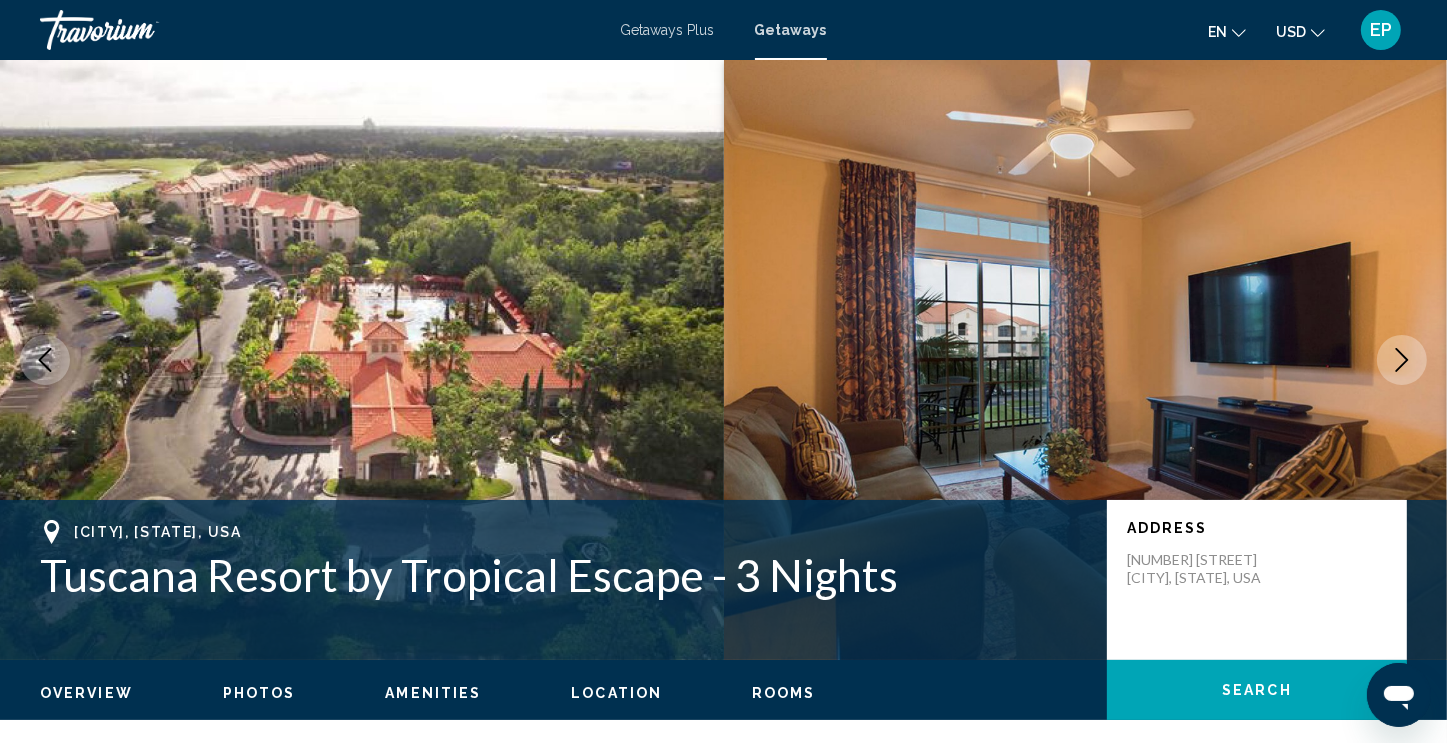 click 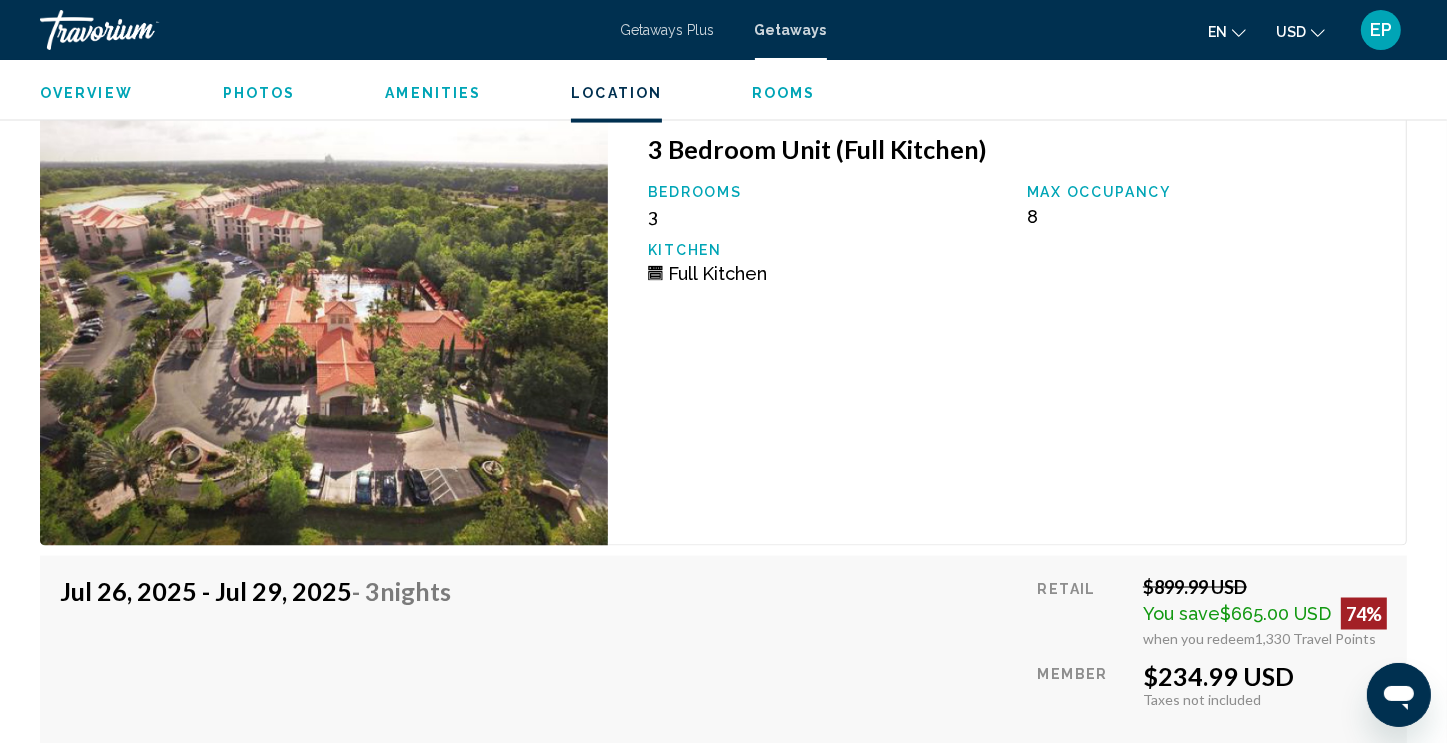 scroll, scrollTop: 2960, scrollLeft: 0, axis: vertical 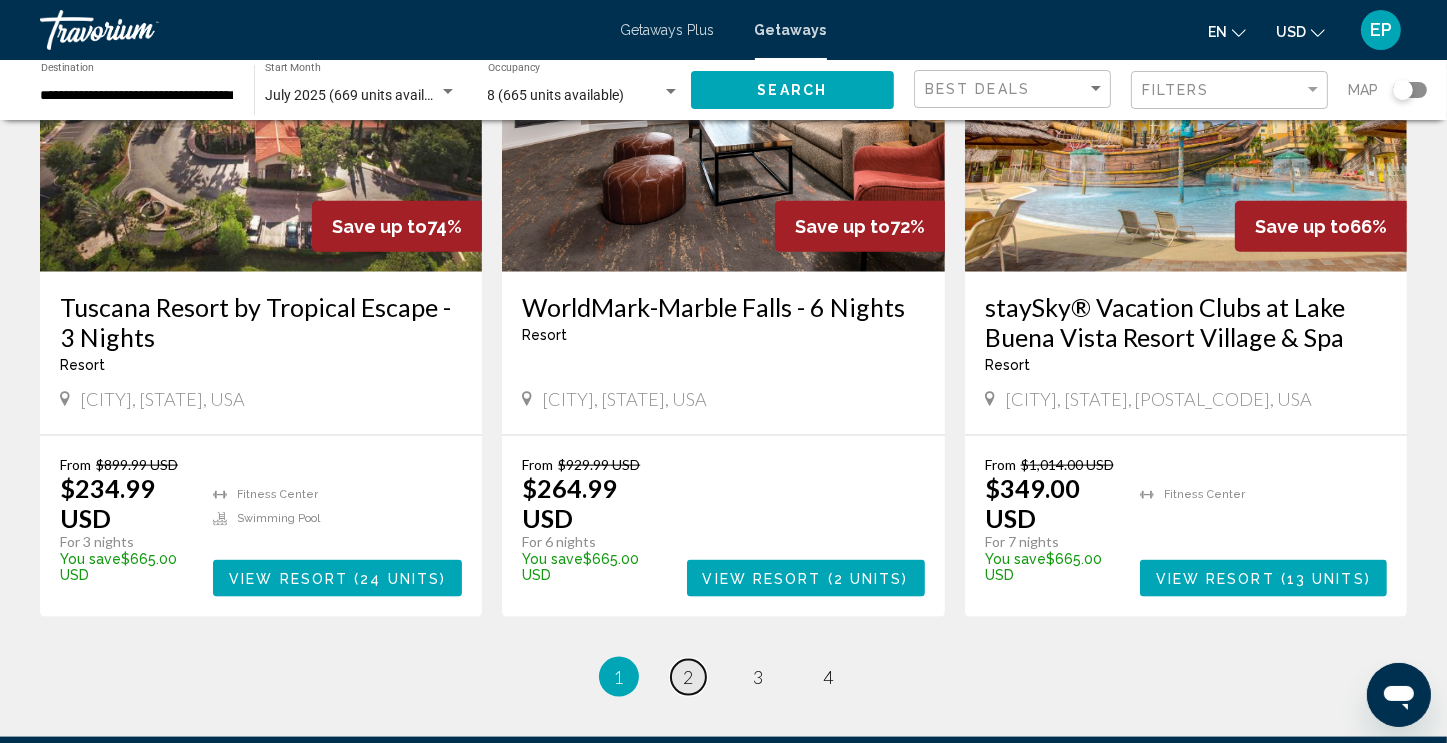 click on "2" at bounding box center (689, 677) 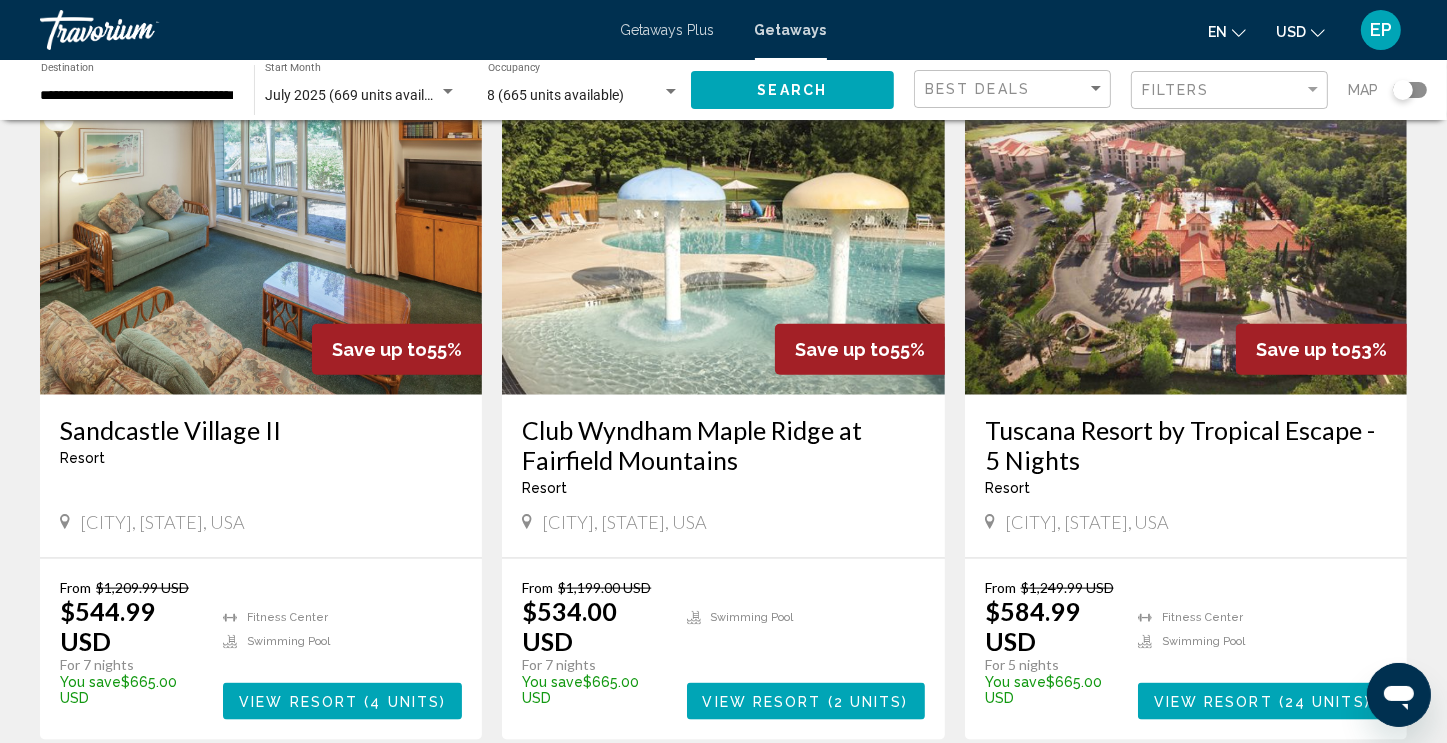 scroll, scrollTop: 2217, scrollLeft: 0, axis: vertical 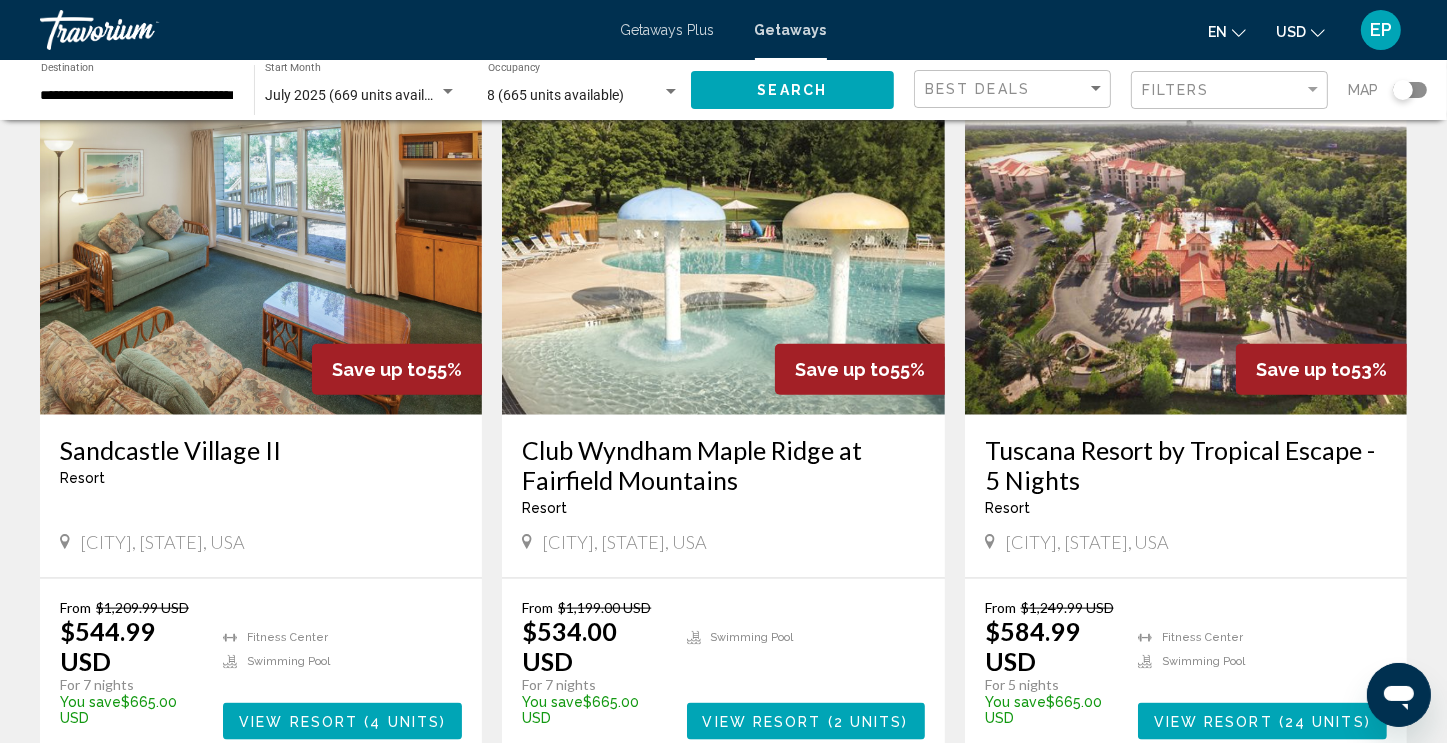 click on "Tuscana Resort by Tropical Escape - 5 Nights" at bounding box center [1186, 465] 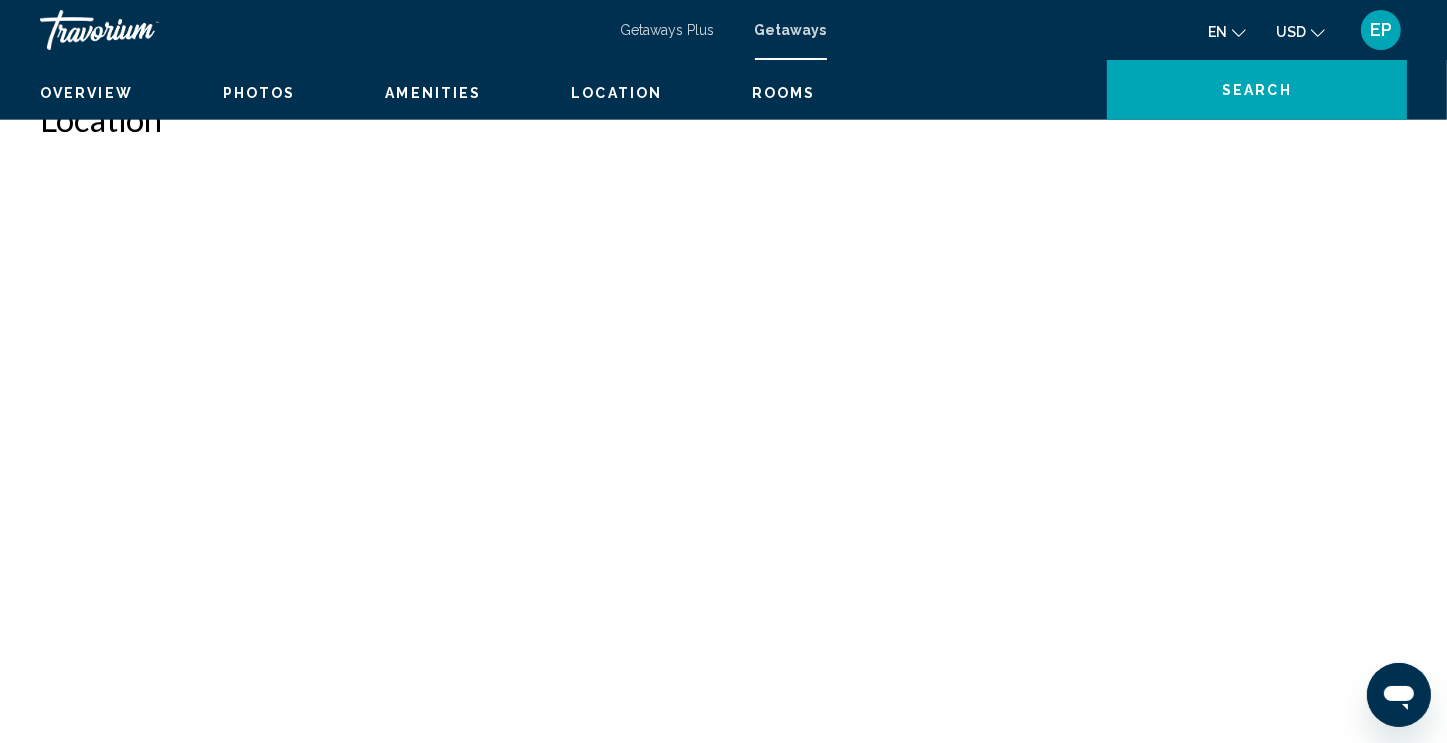 scroll, scrollTop: 0, scrollLeft: 0, axis: both 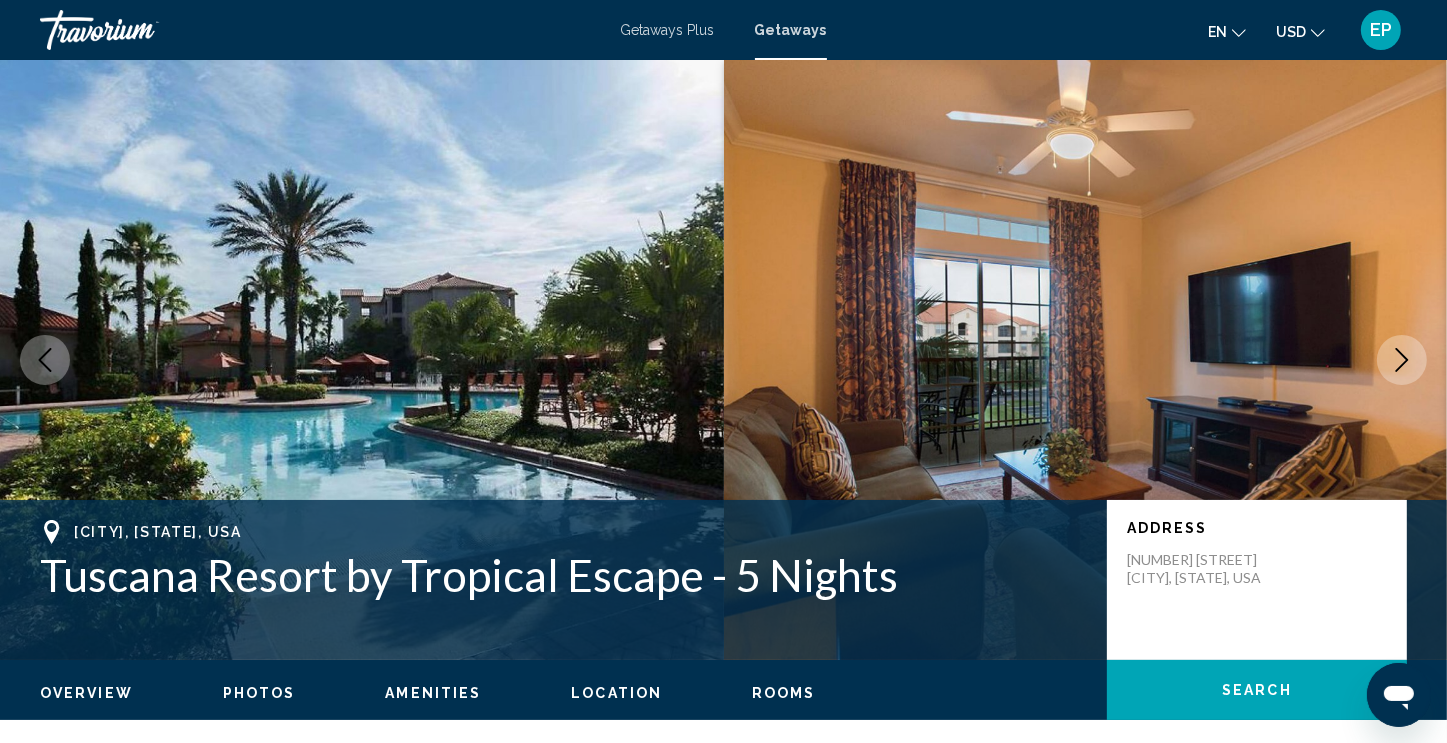 click 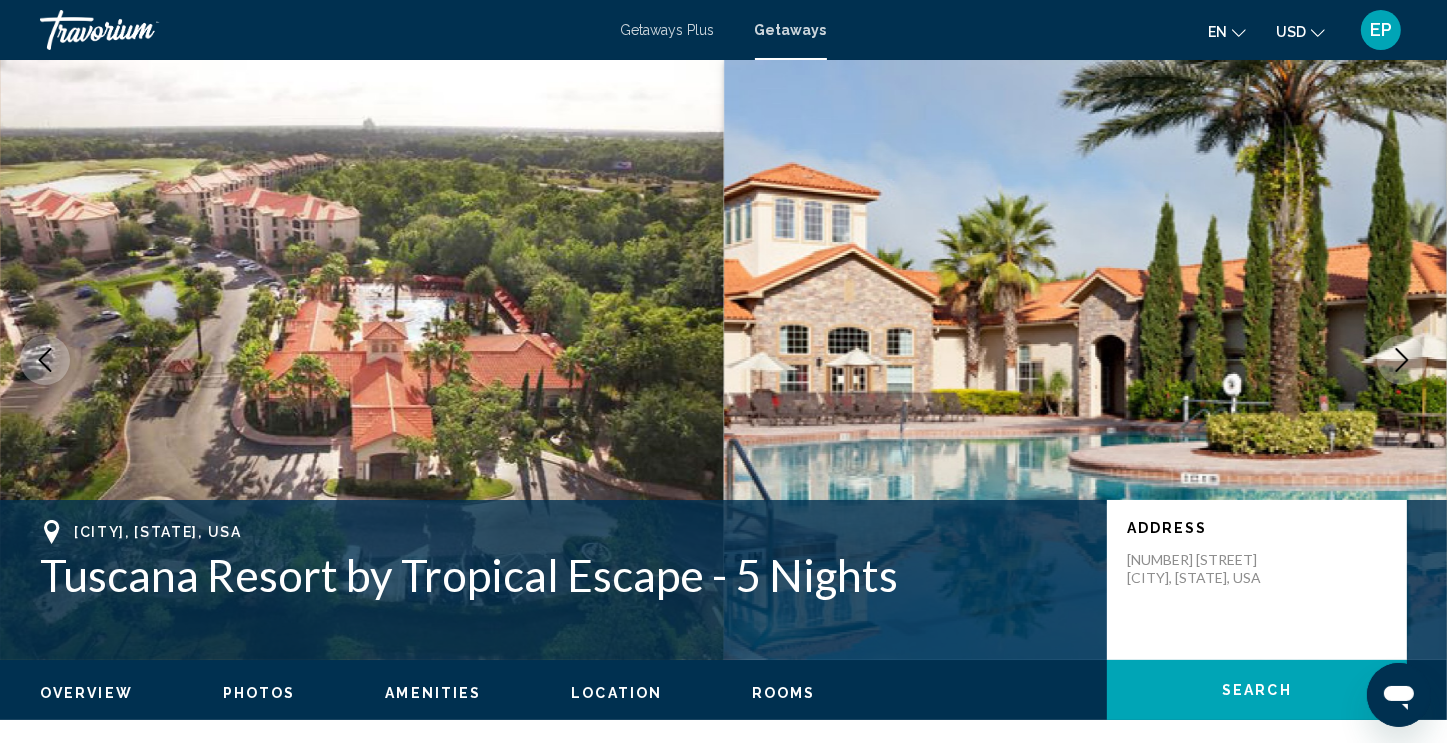 click 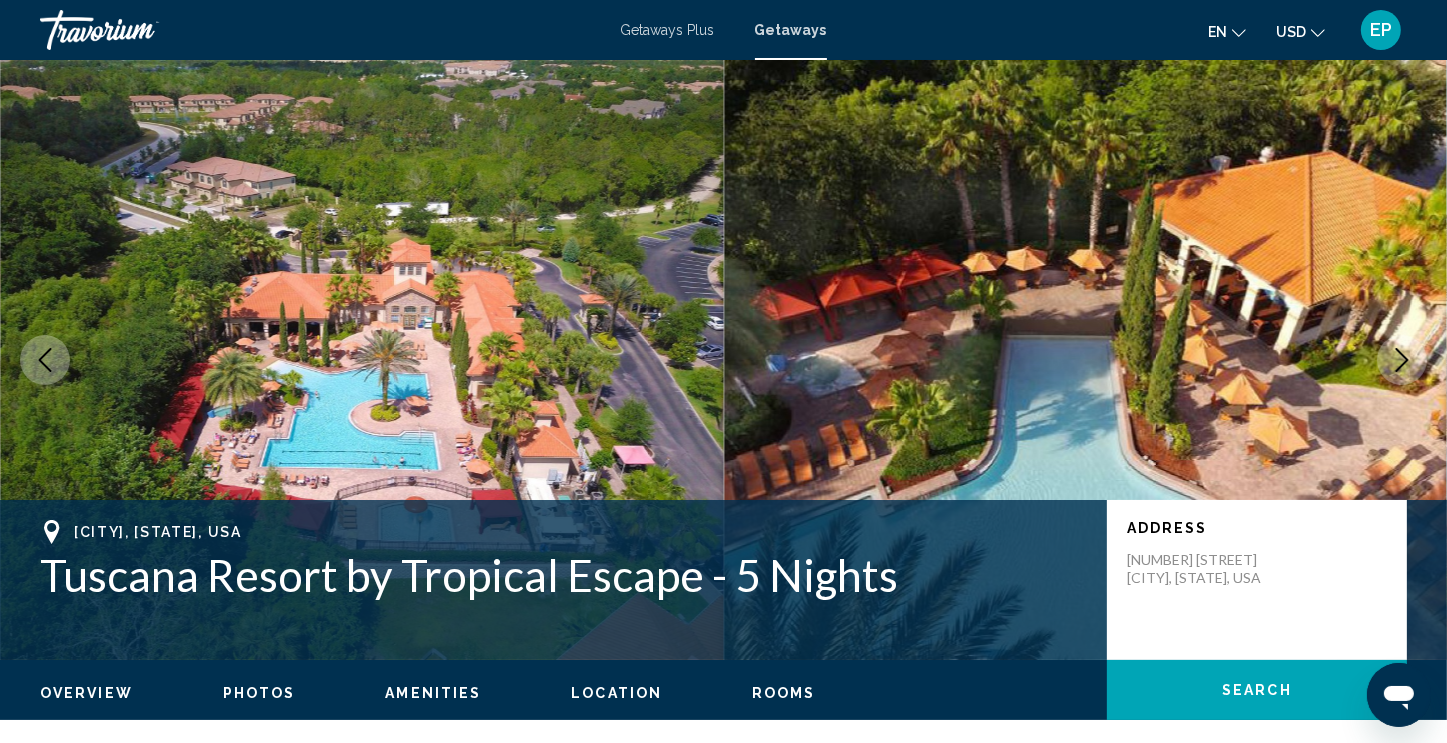 click 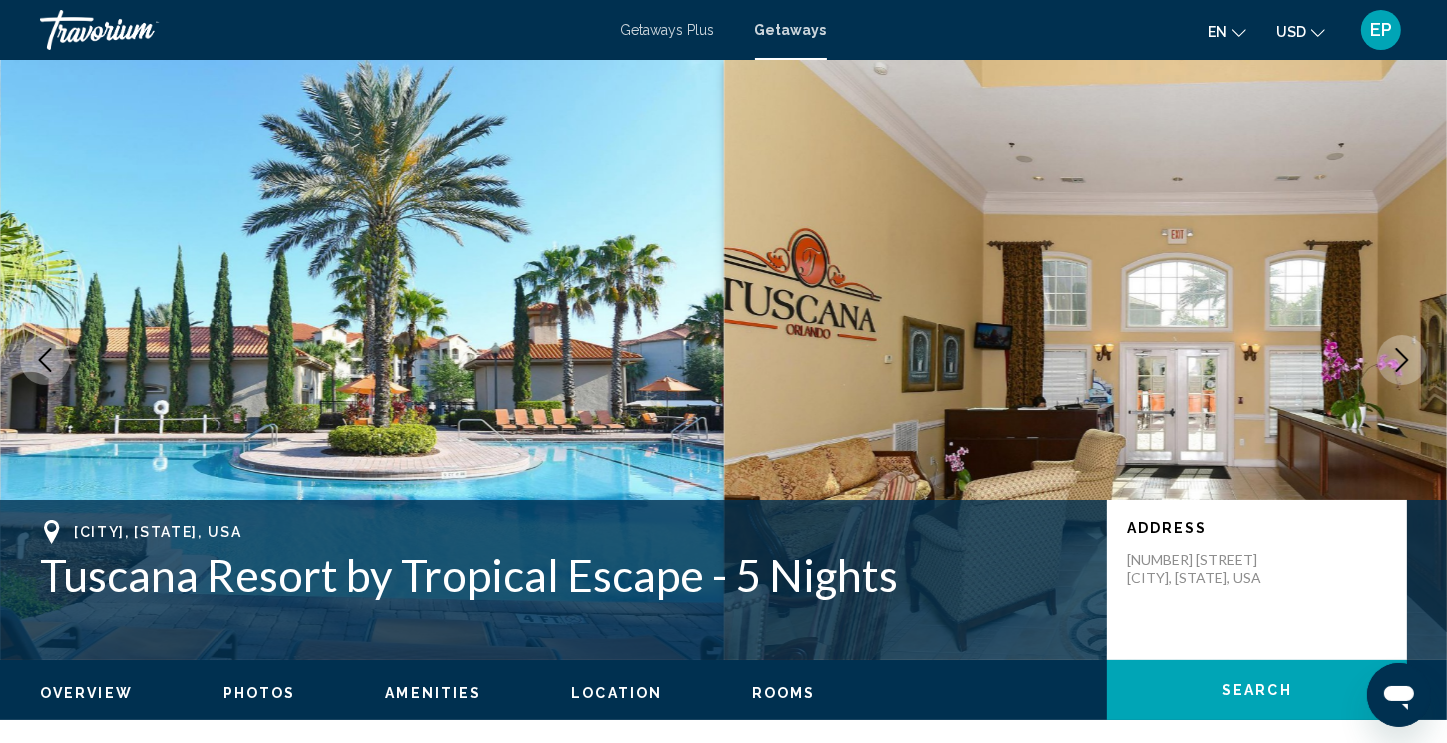 click 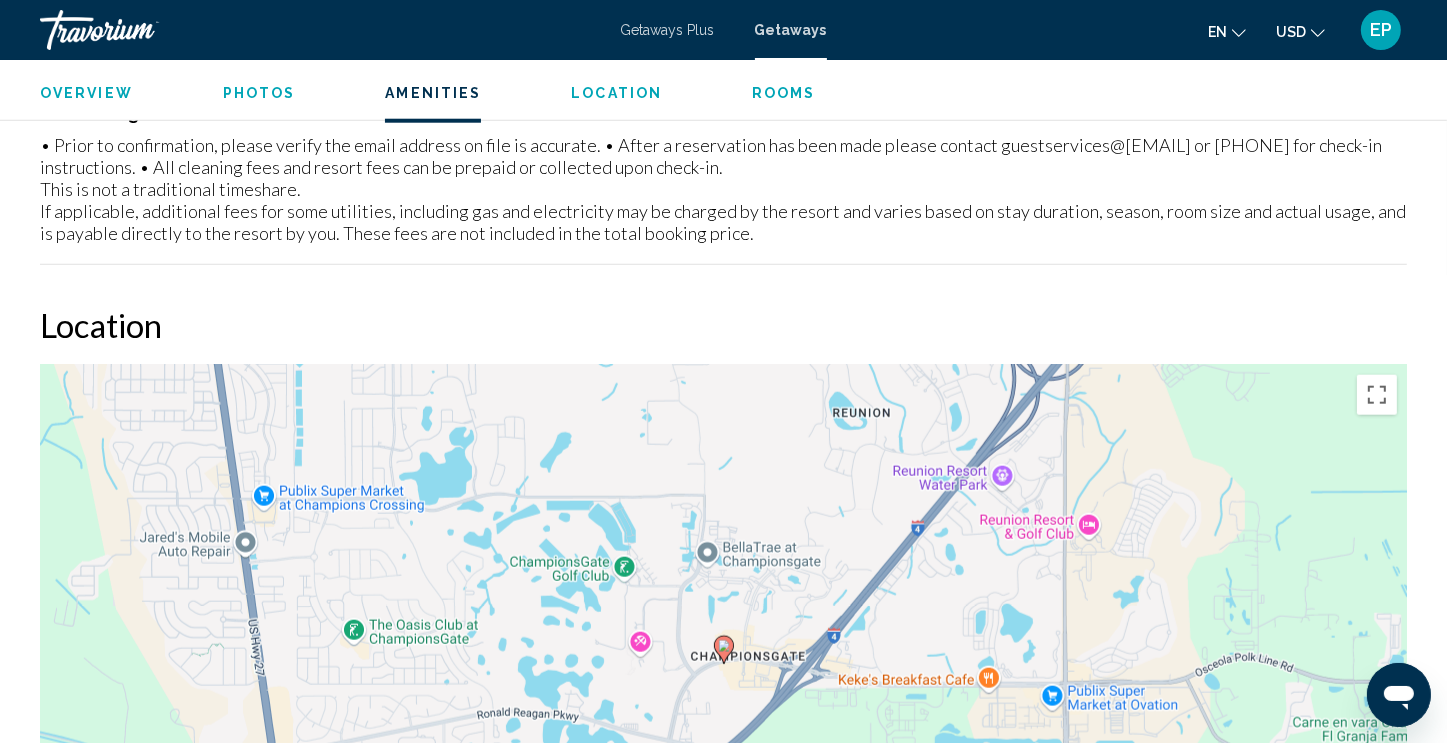 scroll, scrollTop: 2014, scrollLeft: 0, axis: vertical 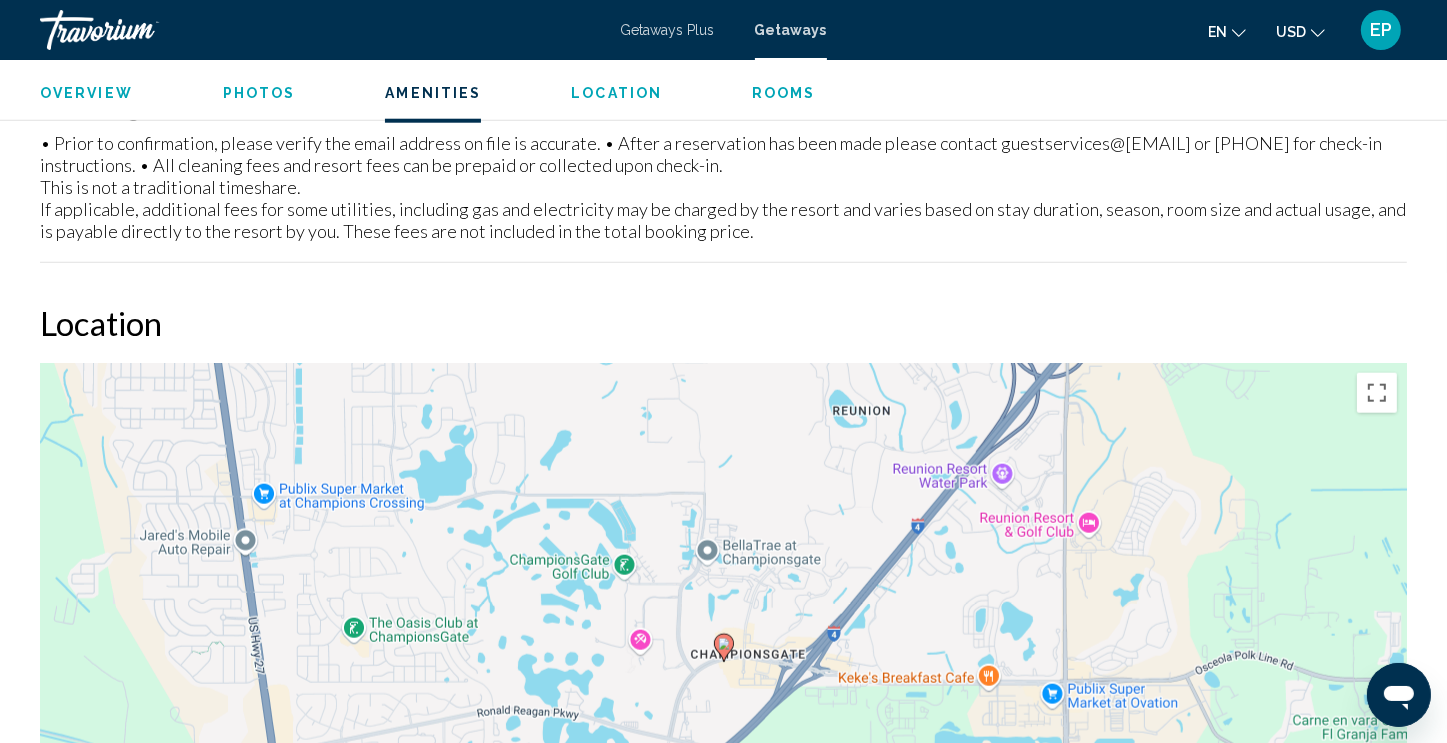 click on "Overview Type Resort All-Inclusive No All-Inclusive Address 8320 ChampionsGate Blvd ChampionsGate, FL, USA Description From the minute guests arrive at Tuscana Resort Orlando by Tropical Escape, they can experience the magic of this special resort which is beautifully landscaped with lush planting and private woodland. On-site, find a host of family-friendly amenities that include a swimming pool complex with a separate children’s pool, a jet spa, a fitness center, and a 30-seat movie theater. Read more
Photos Amenities gym pool No Amenities available. Mandatory Fees  Info  Mandatory cleaning fee is 110.00 U.S. dollars, per week,  . Cash or Credit is accepted. Per stay, due at check-in. Resort Fees  Info  Resort amenities fee is 12.00 U.S. dollars . Cash or Credit is accepted. Fee is per day, plus tax, due at check-in. Service fee is 12.00 U.S. dollars . Cash or Credit is accepted. The protection fee is per day, plus tax, and is due at check-in. General Urgent Info Location ← → ↑" at bounding box center (723, 972) 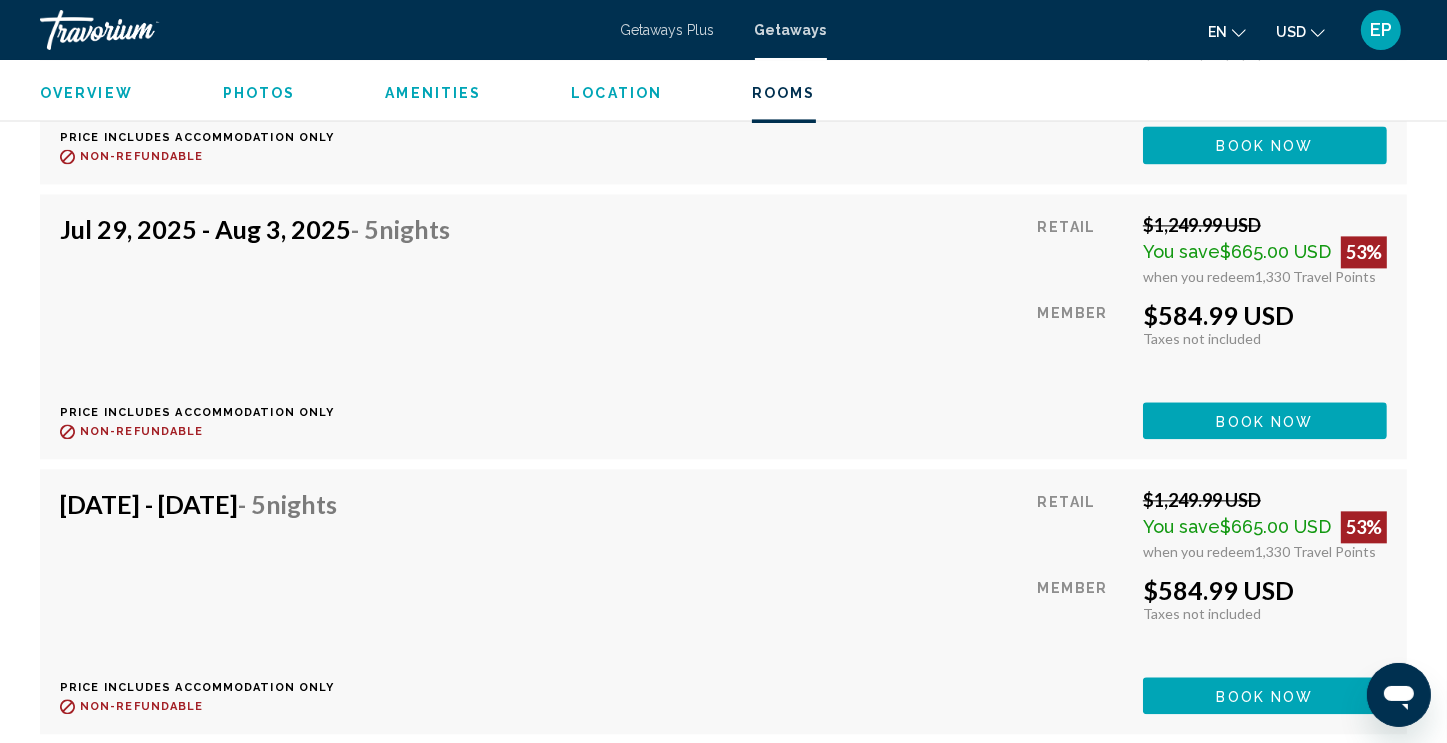 scroll, scrollTop: 4153, scrollLeft: 0, axis: vertical 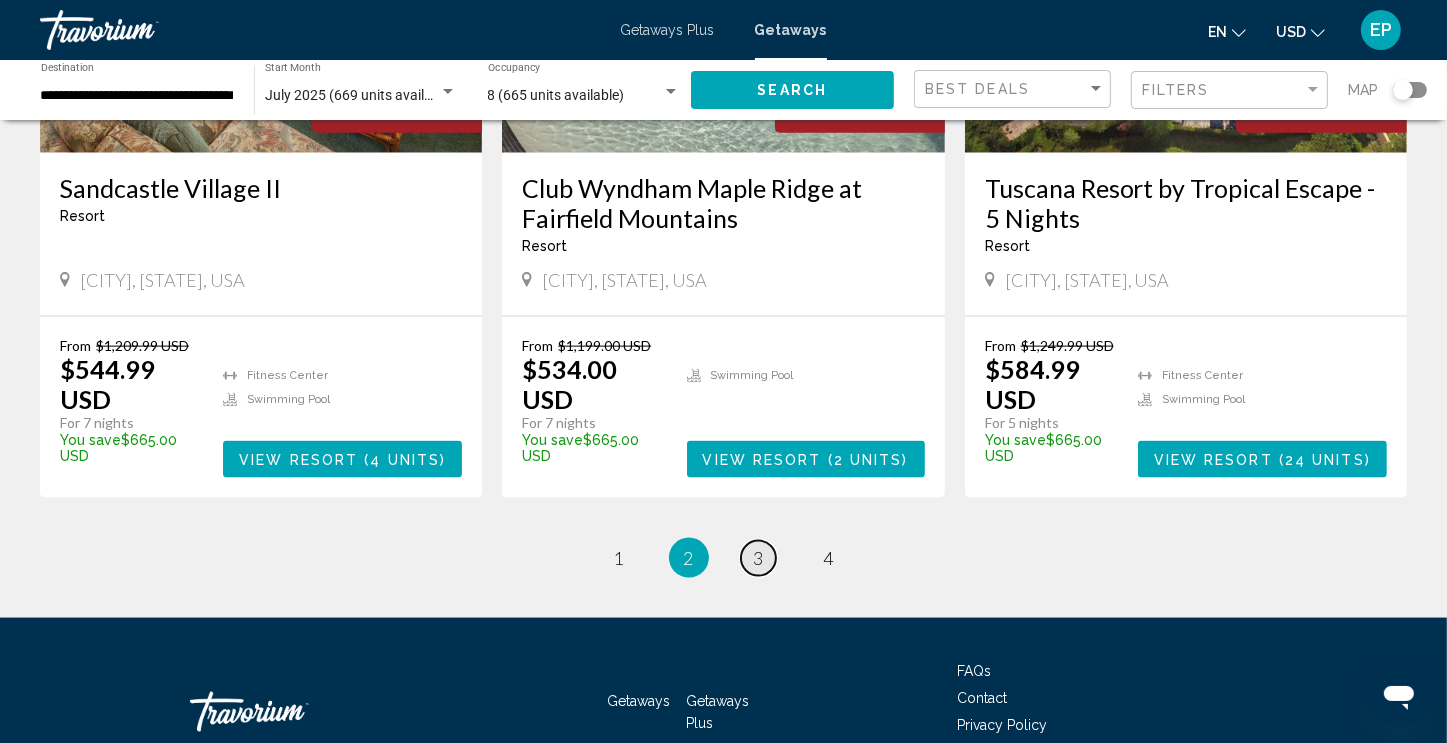 click on "3" at bounding box center [759, 558] 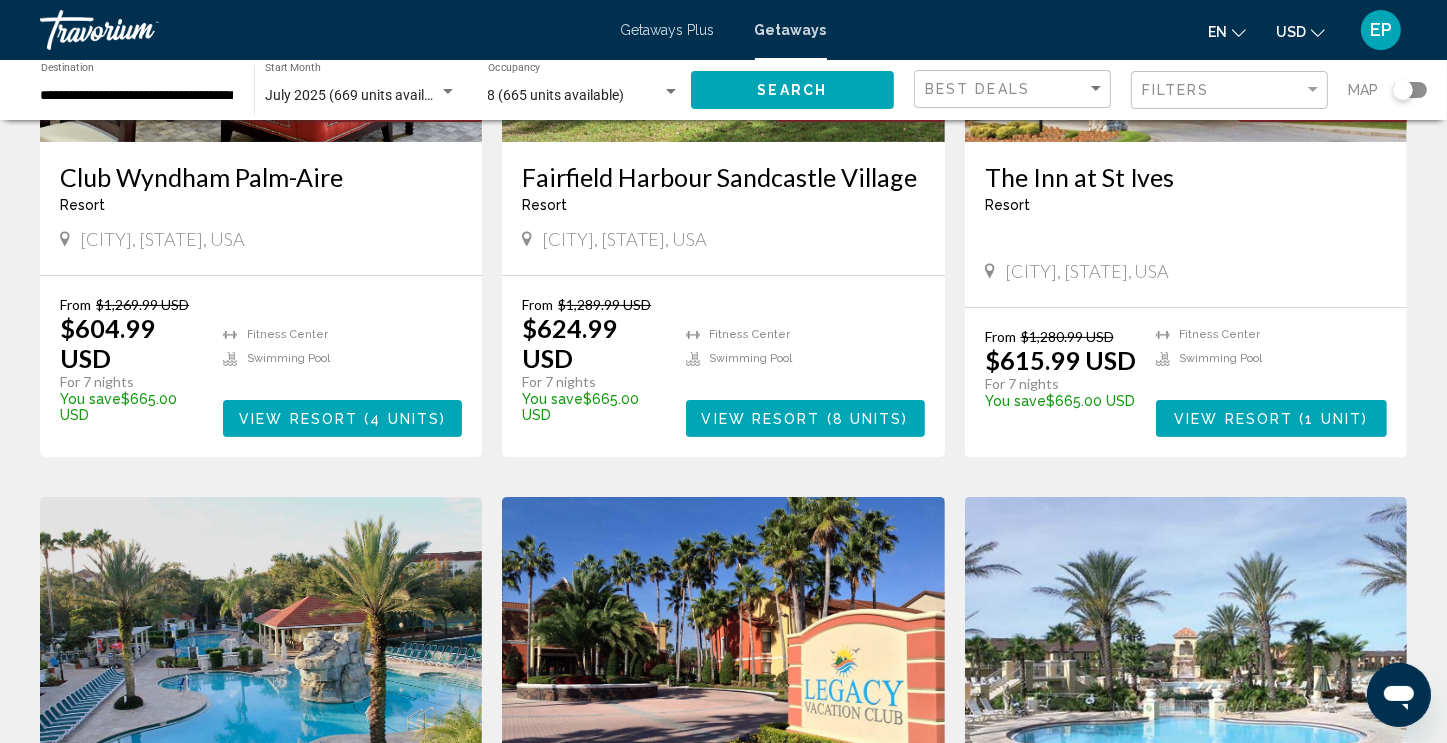 scroll, scrollTop: 413, scrollLeft: 0, axis: vertical 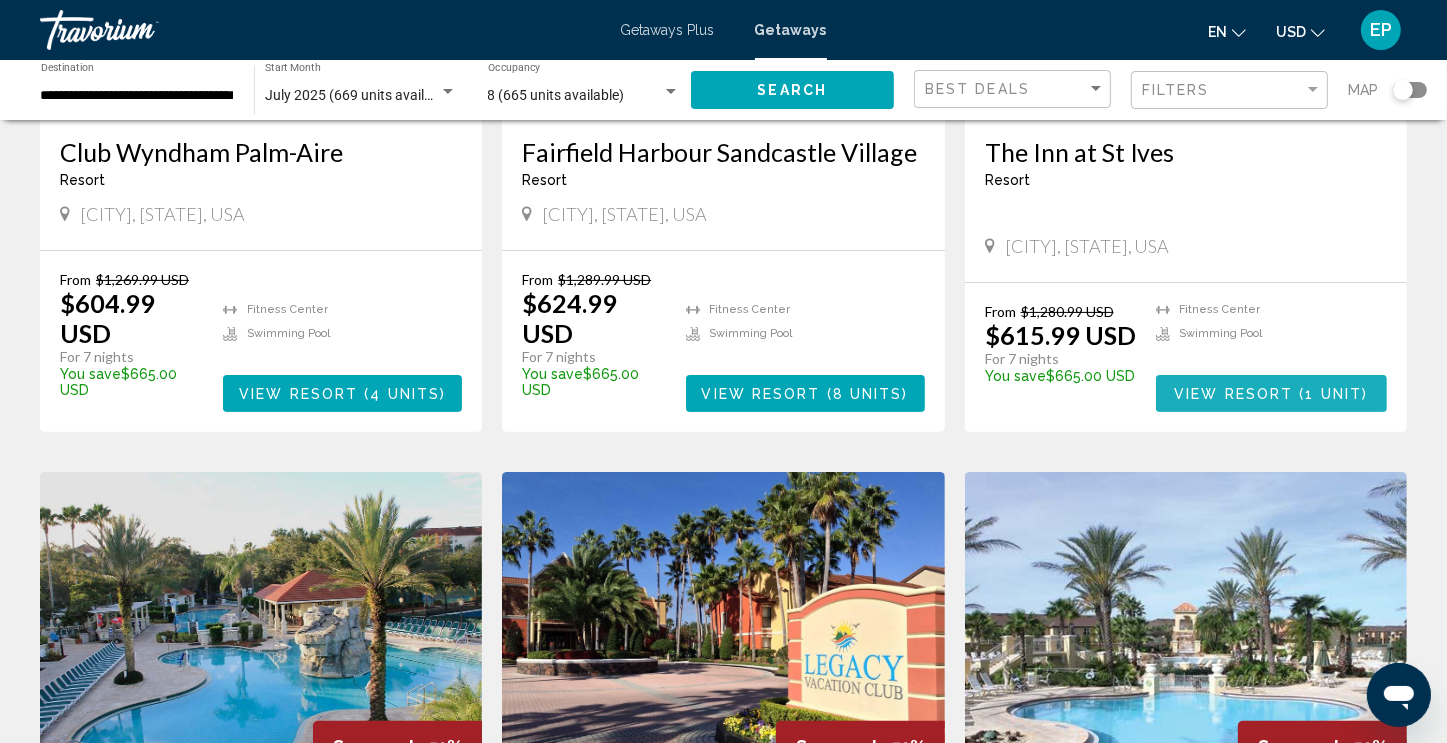 click on "View Resort" at bounding box center (1233, 394) 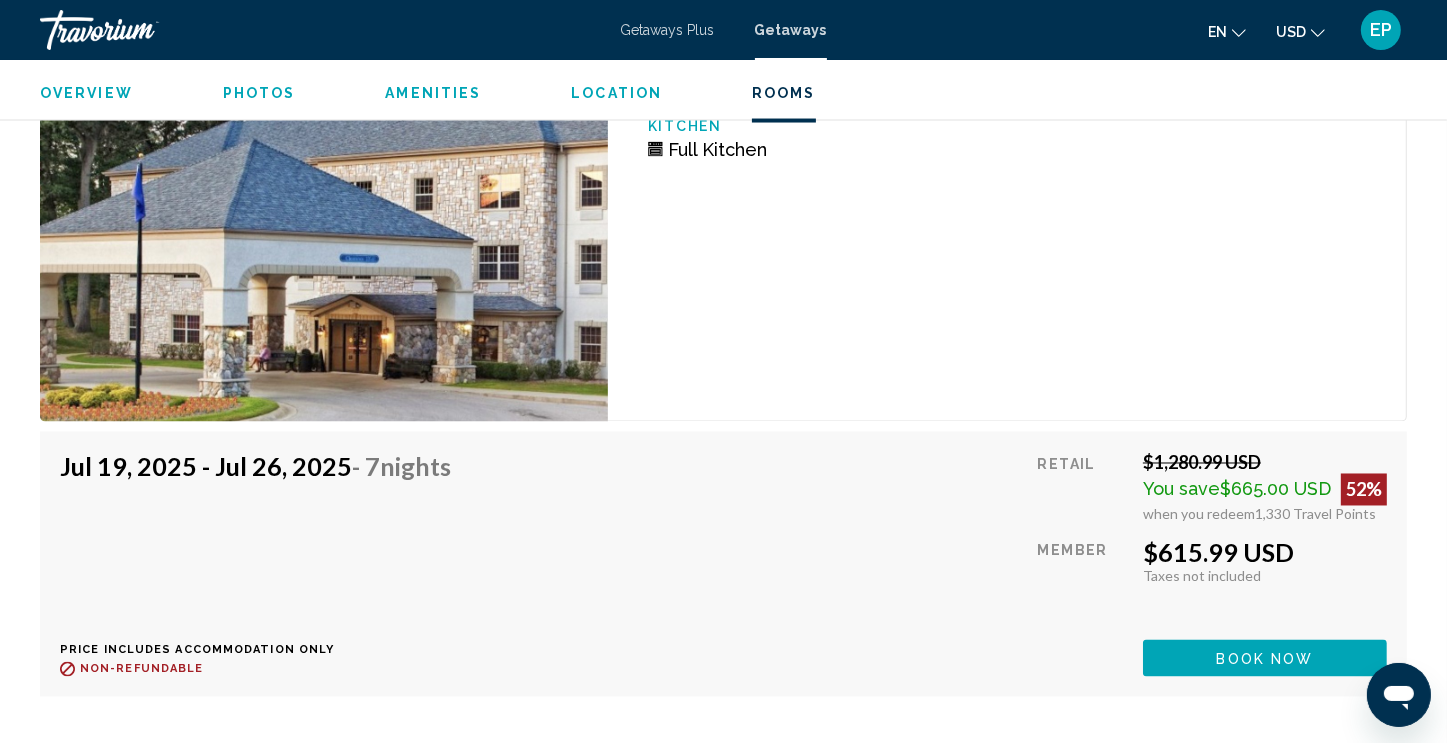scroll, scrollTop: 3281, scrollLeft: 0, axis: vertical 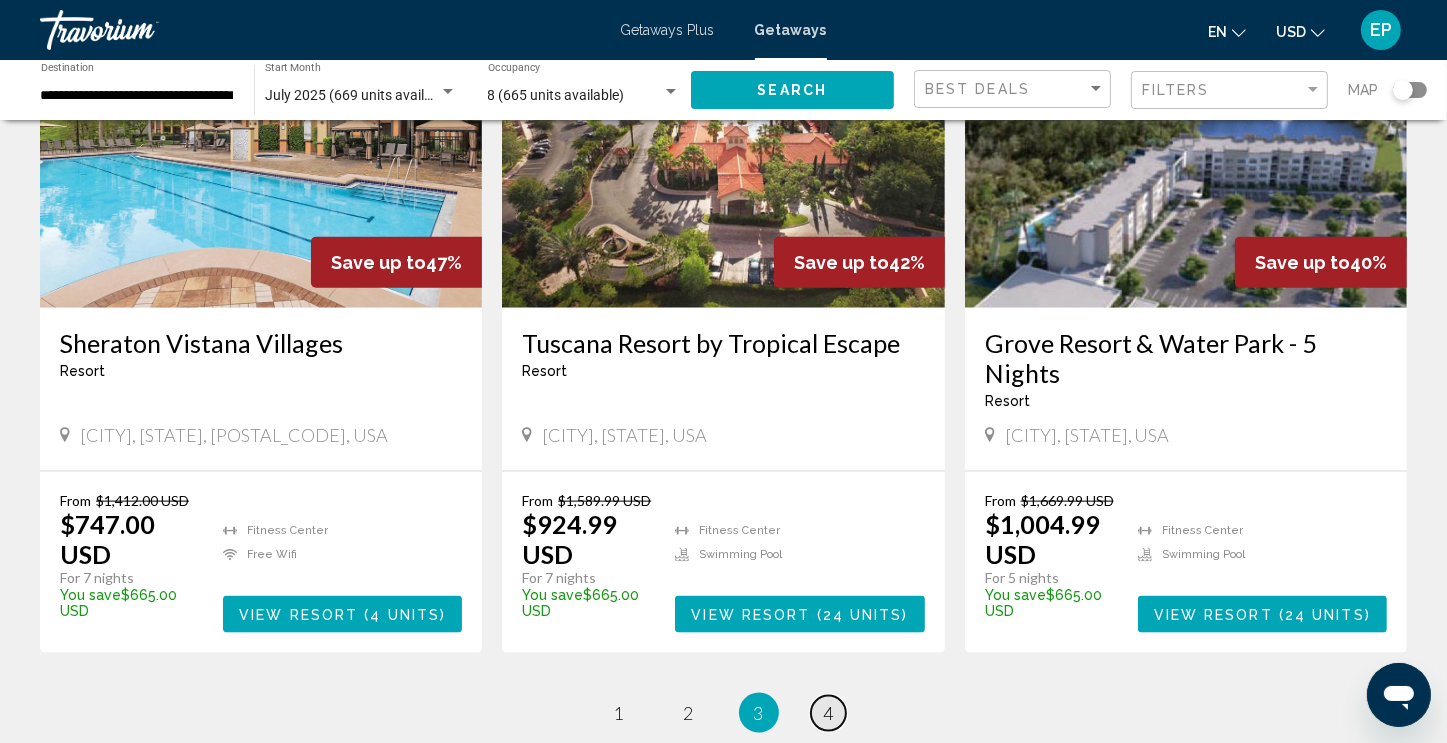 click on "4" at bounding box center (829, 713) 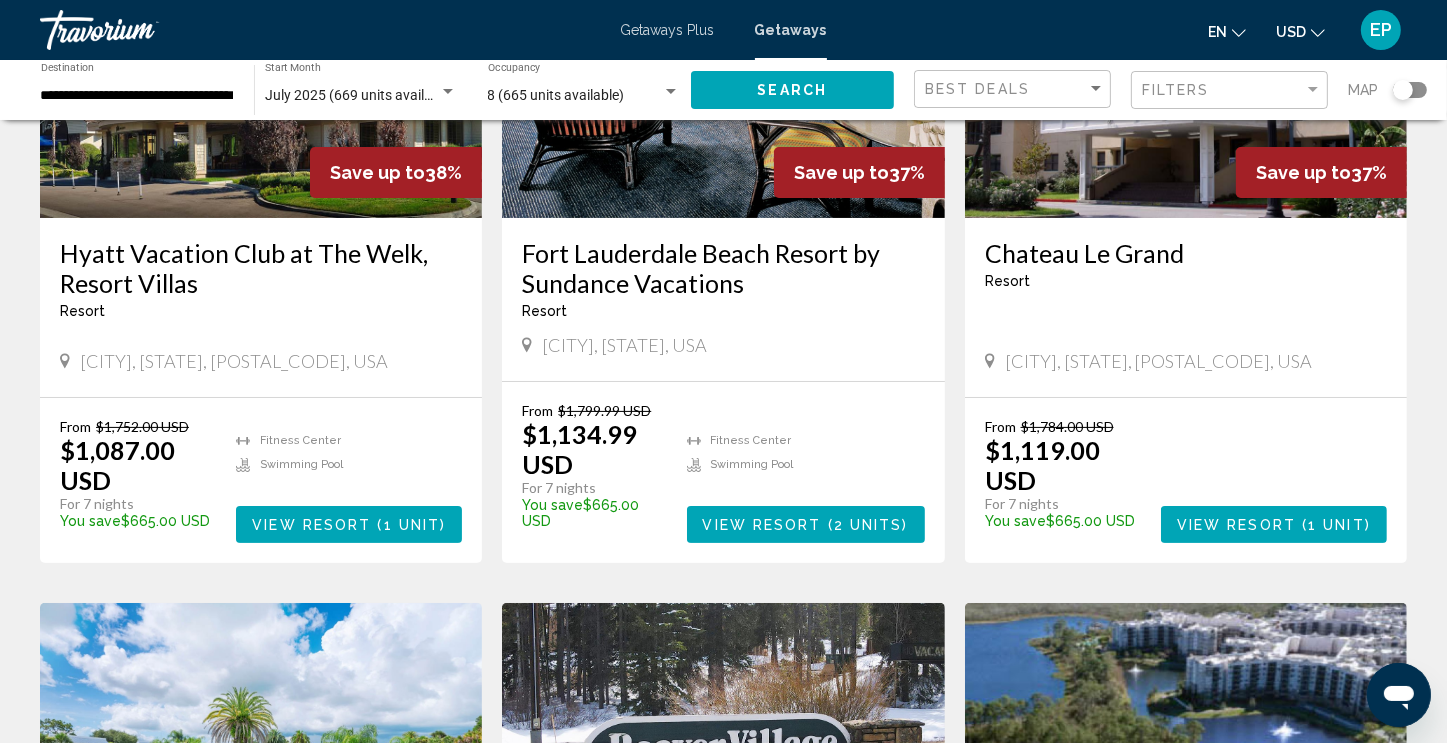 scroll, scrollTop: 260, scrollLeft: 0, axis: vertical 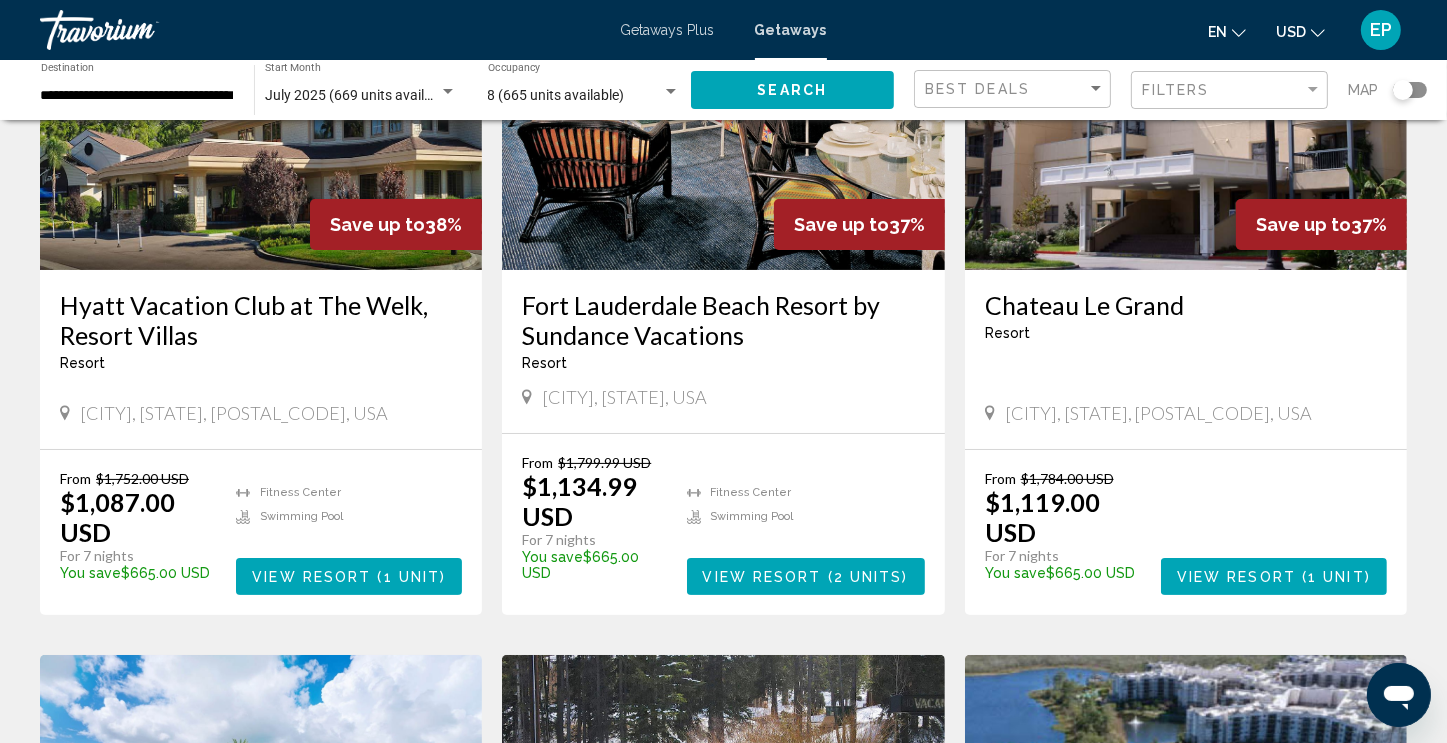 click on "Chateau Le Grand  Resort  -  This is an adults only resort
Biloxi, MS, 395303645, USA" at bounding box center [1186, 359] 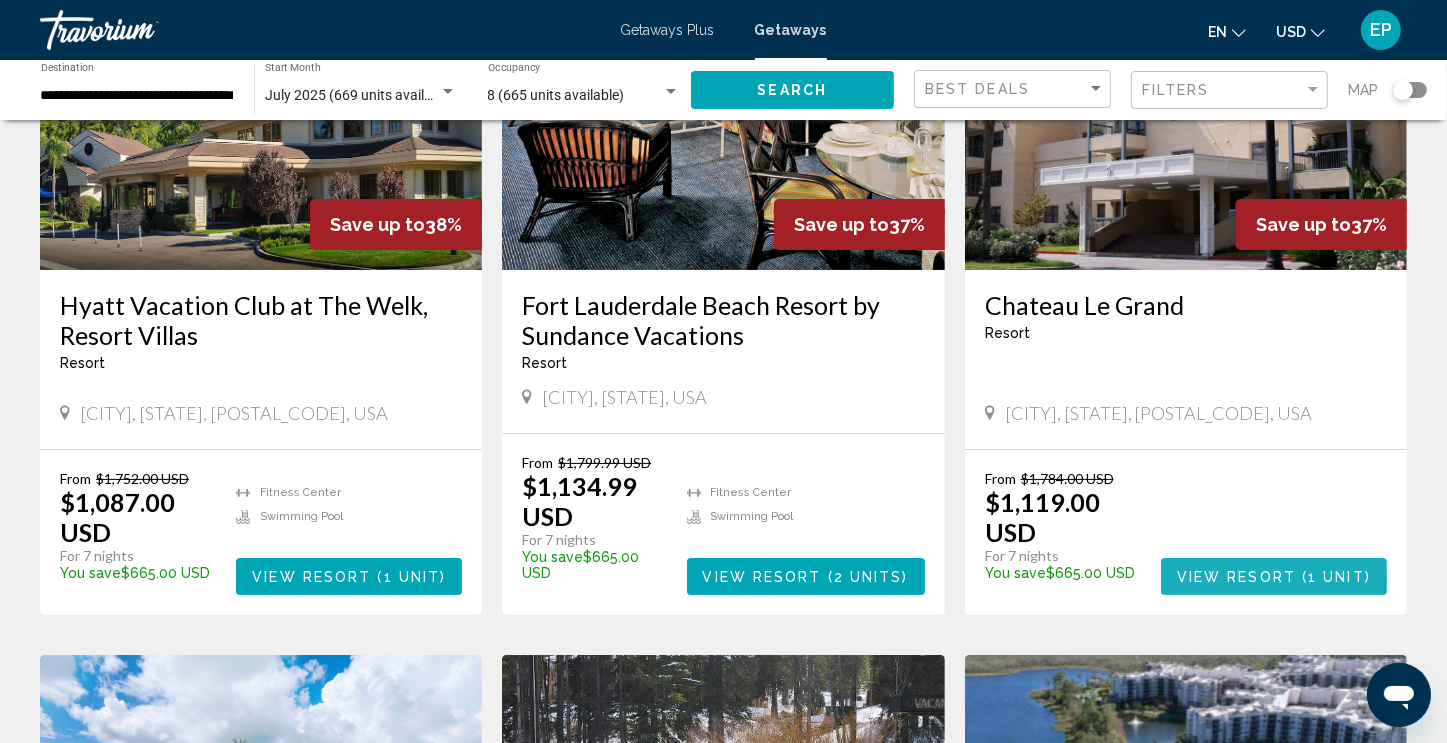click on "View Resort" at bounding box center [1236, 577] 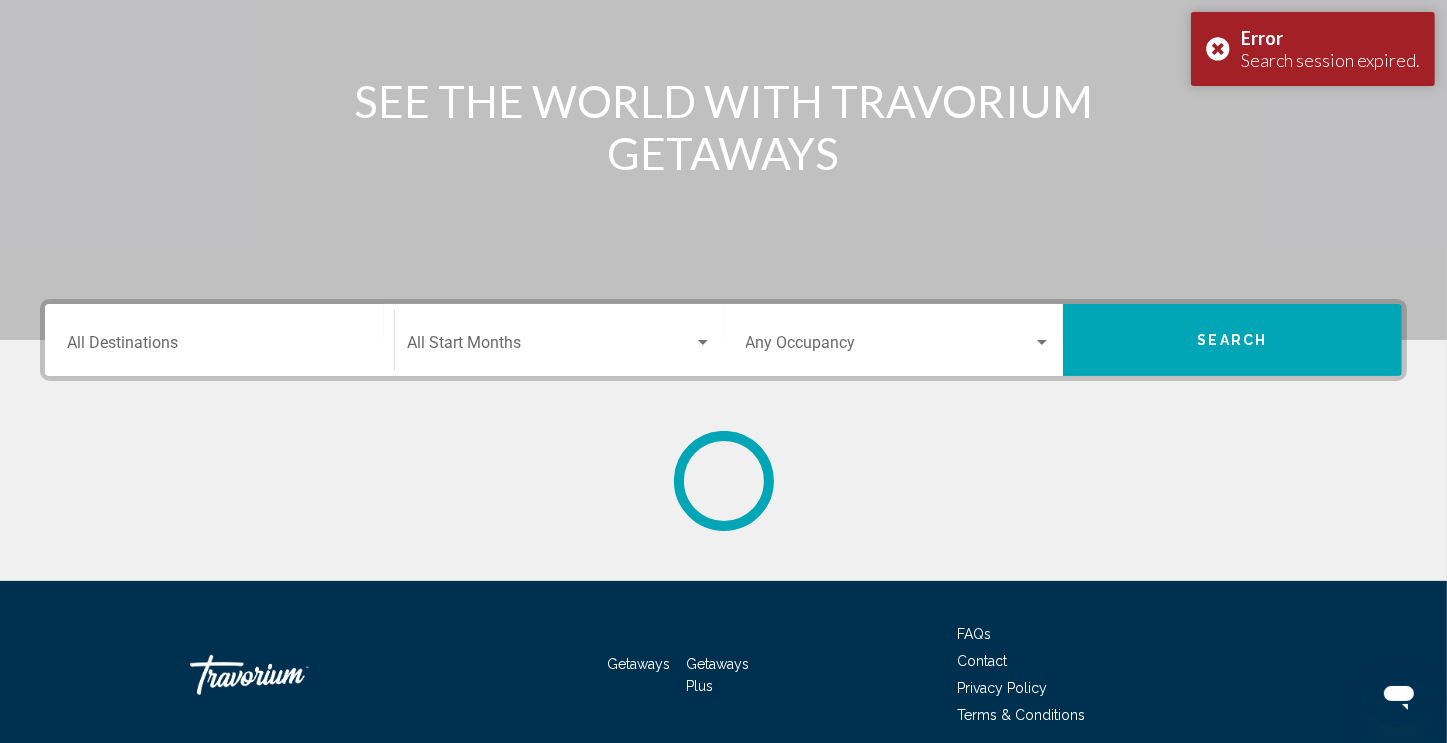 scroll, scrollTop: 0, scrollLeft: 0, axis: both 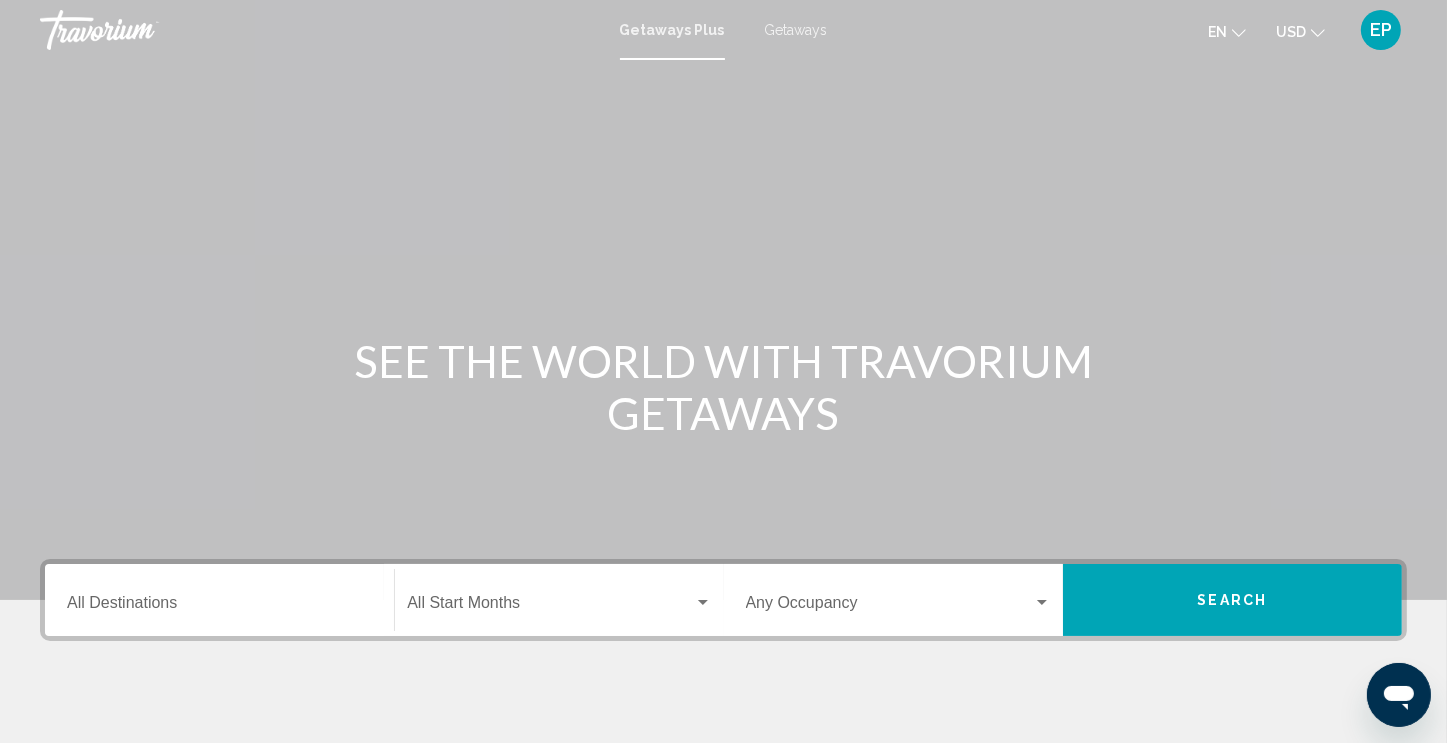 click on "Getaways" at bounding box center [796, 30] 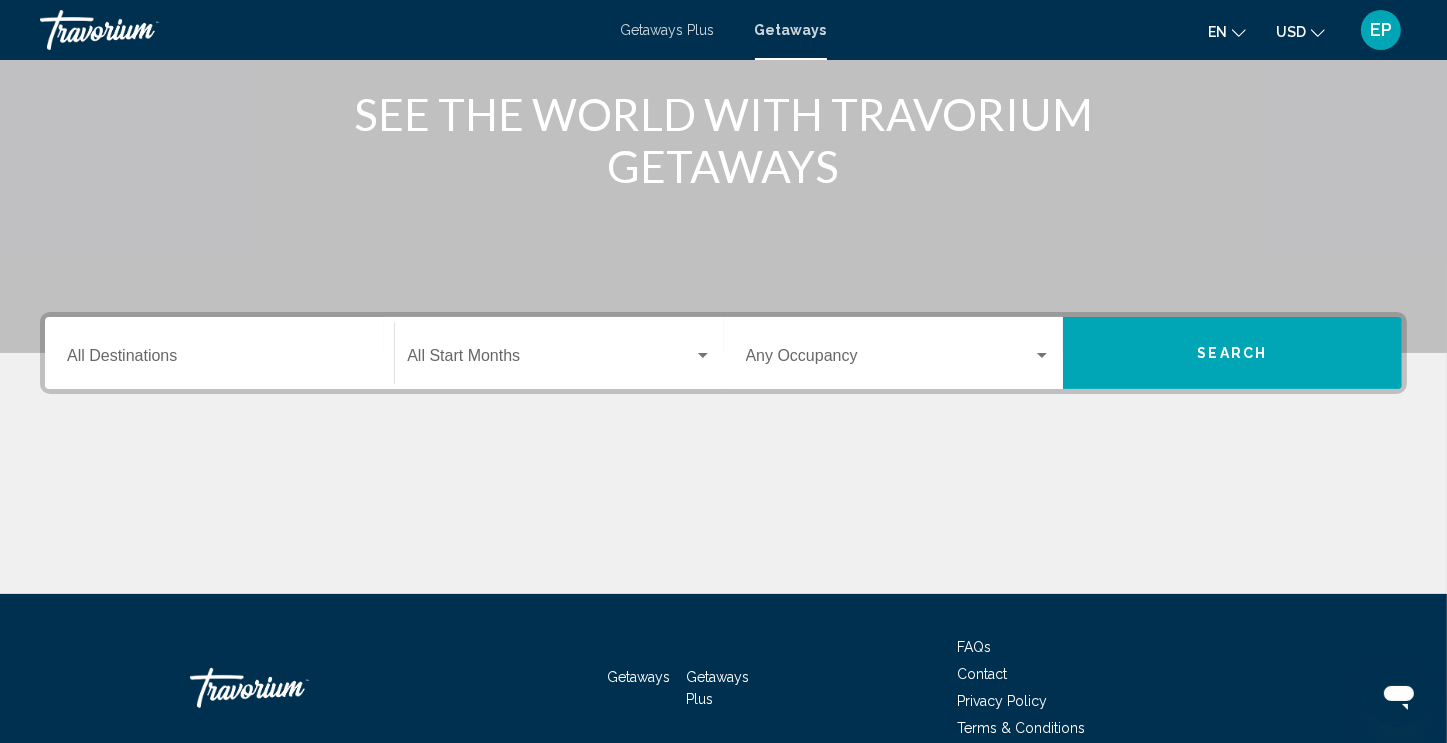 click on "Destination All Destinations" at bounding box center (219, 360) 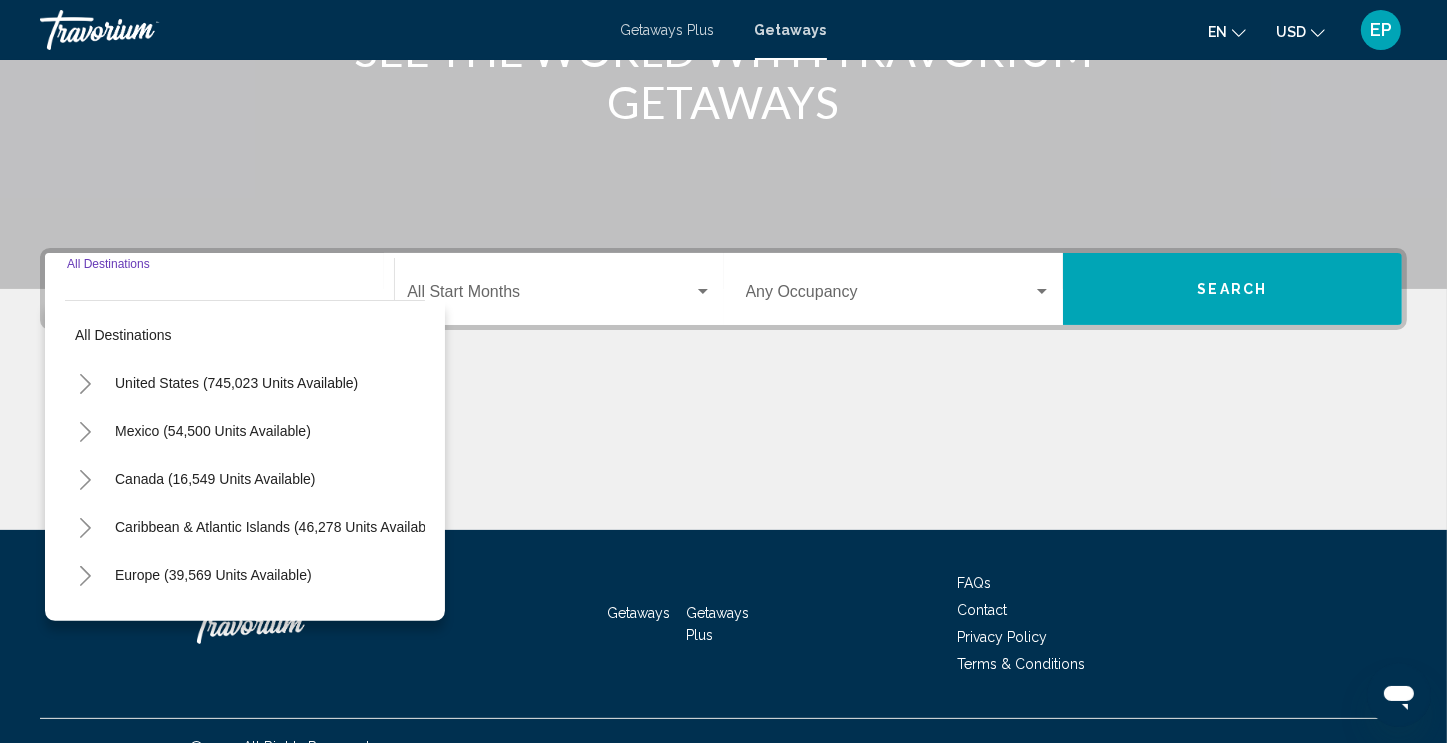 scroll, scrollTop: 342, scrollLeft: 0, axis: vertical 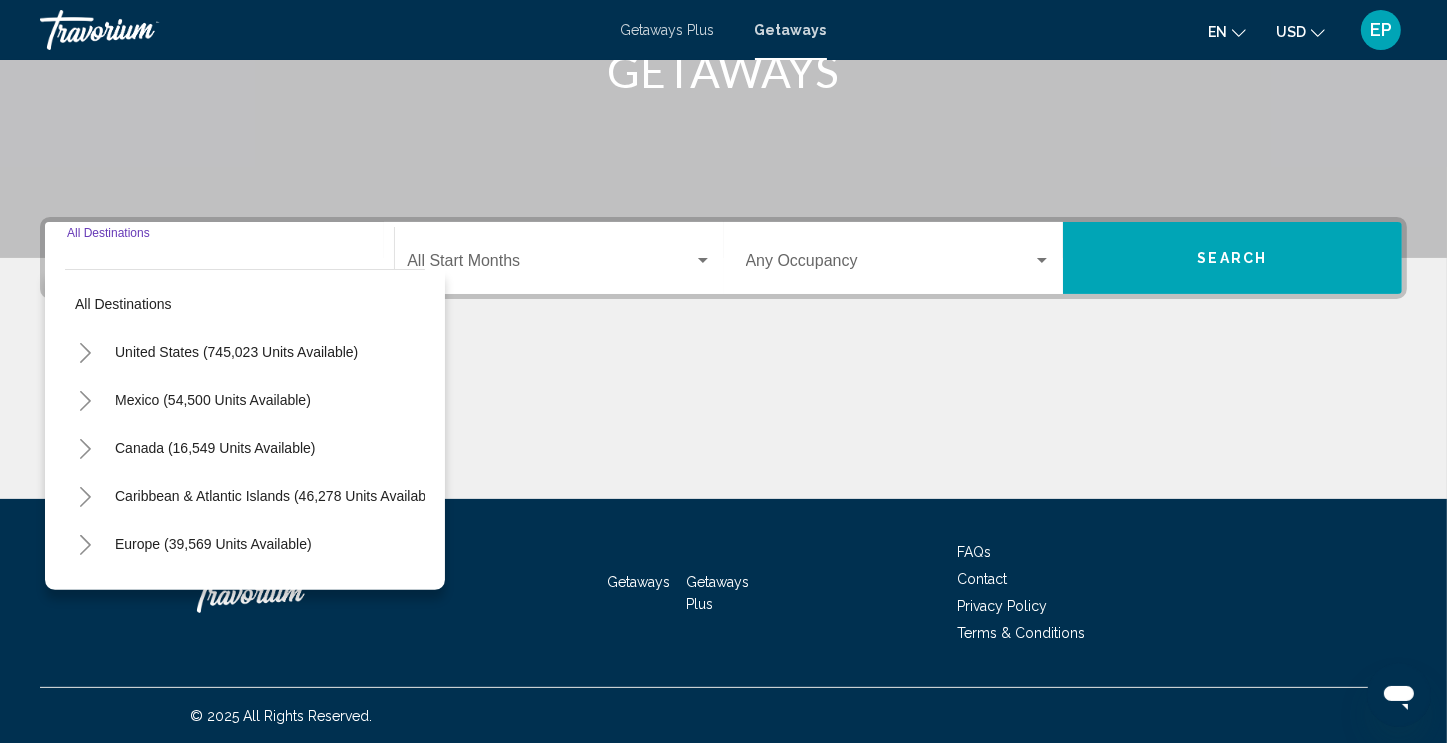 click 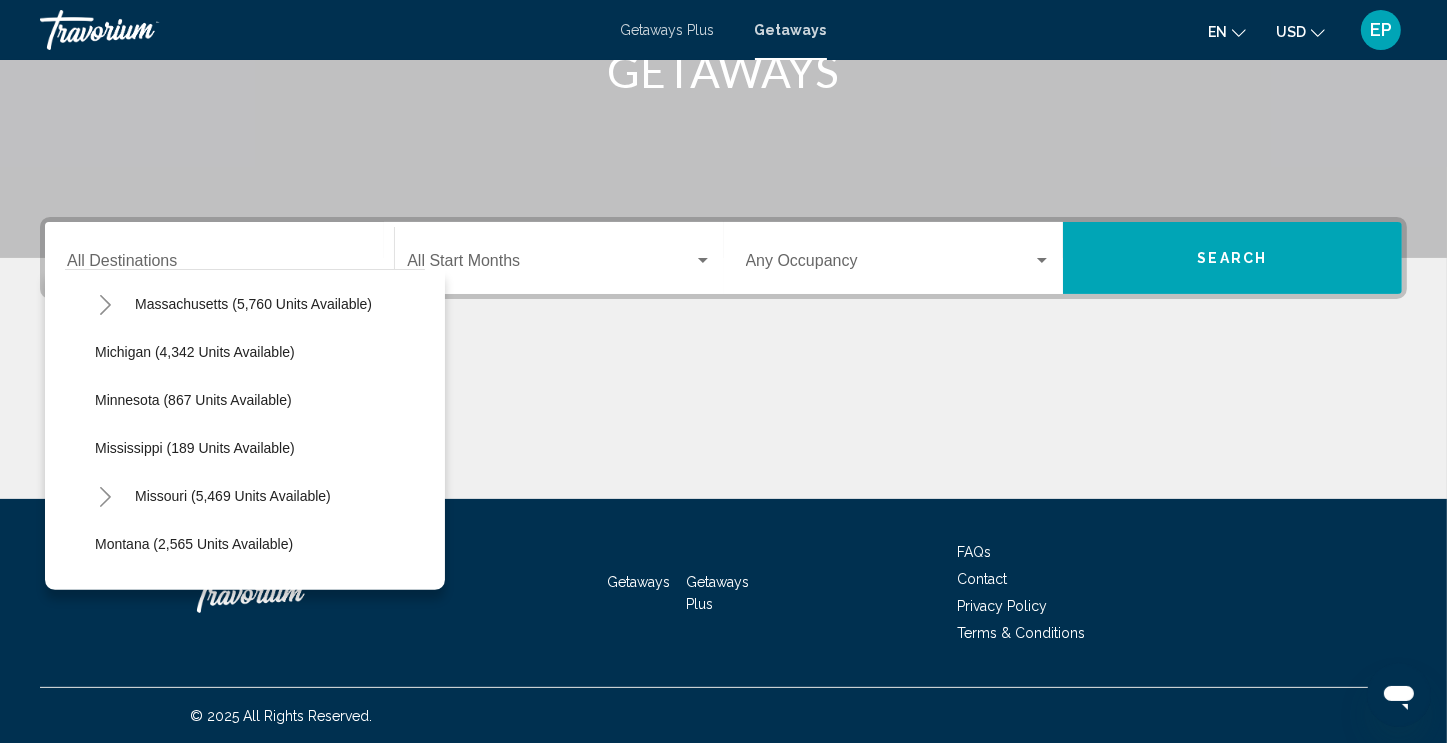 scroll, scrollTop: 864, scrollLeft: 0, axis: vertical 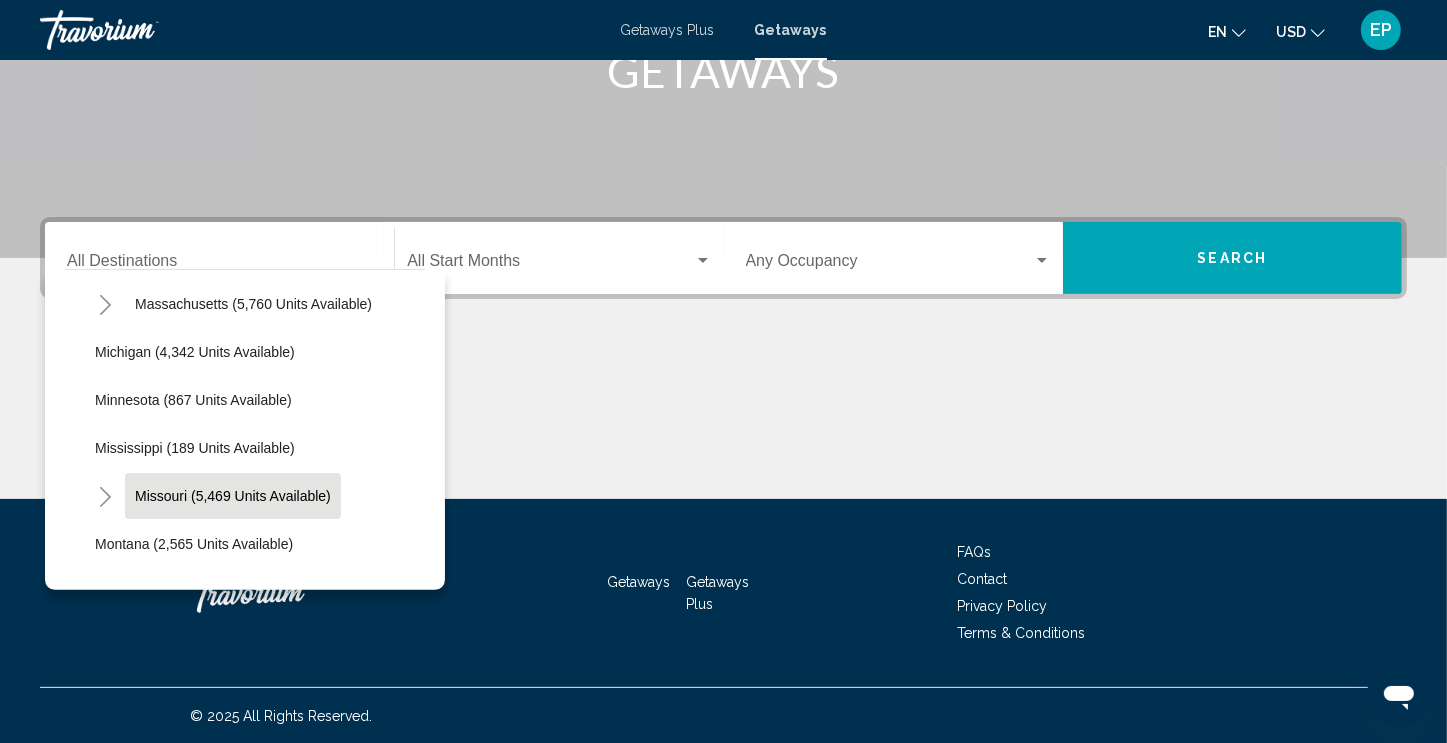 click on "Missouri (5,469 units available)" 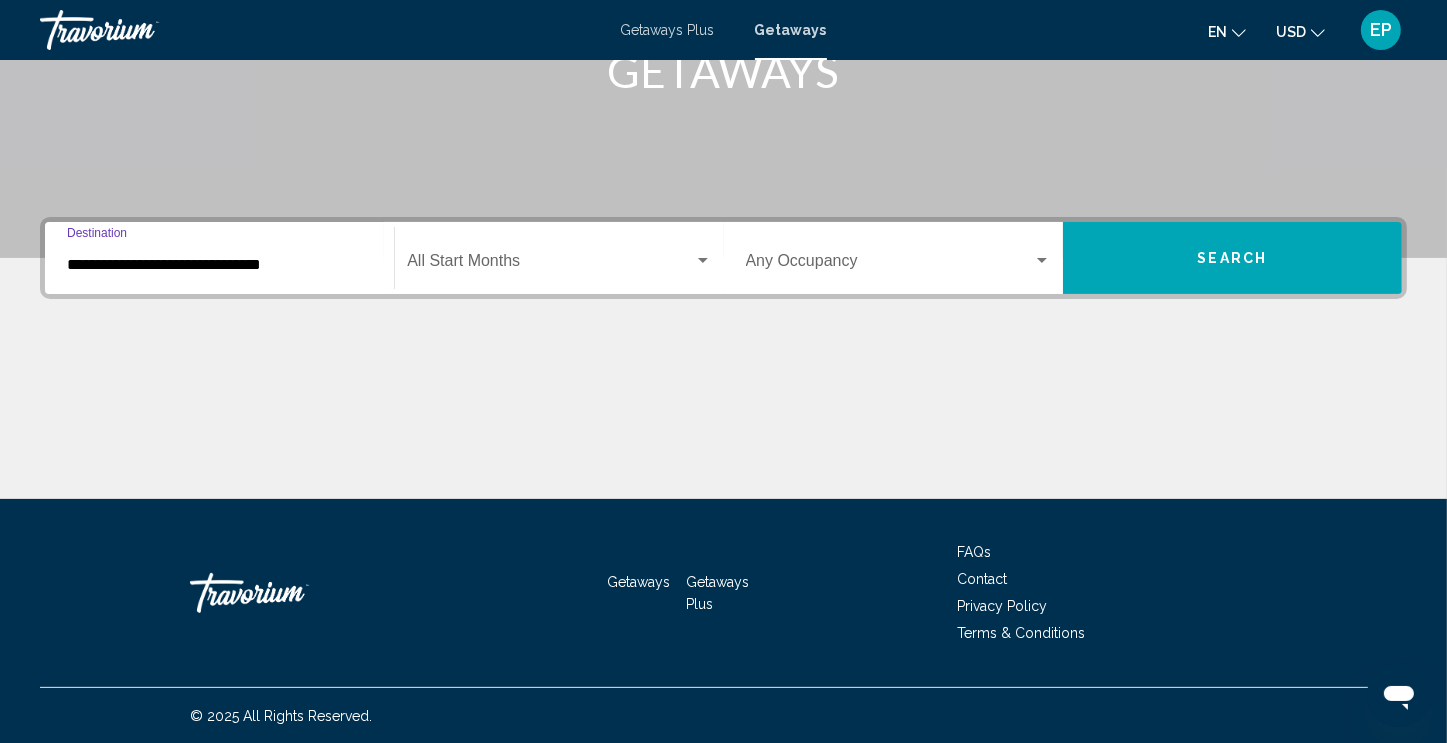 click at bounding box center [550, 265] 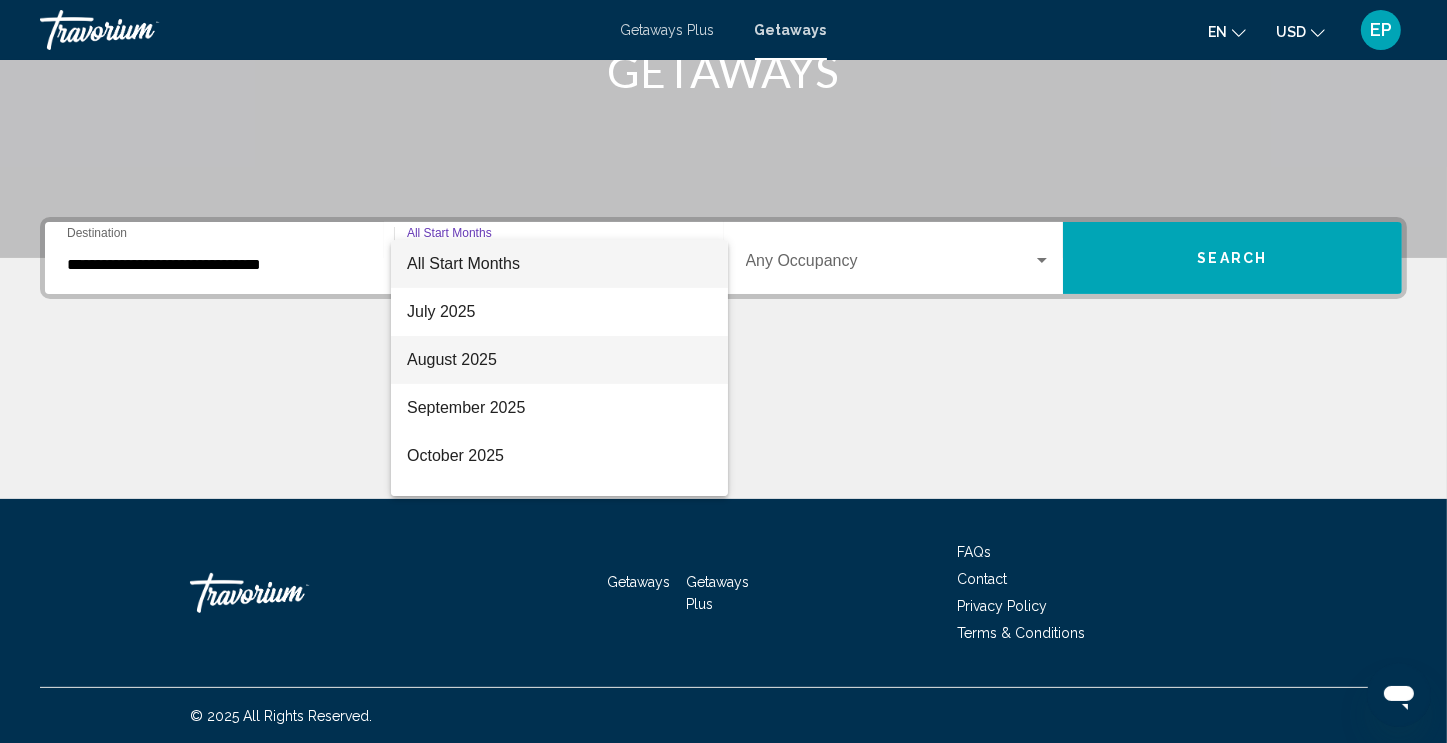 click on "August 2025" at bounding box center (559, 360) 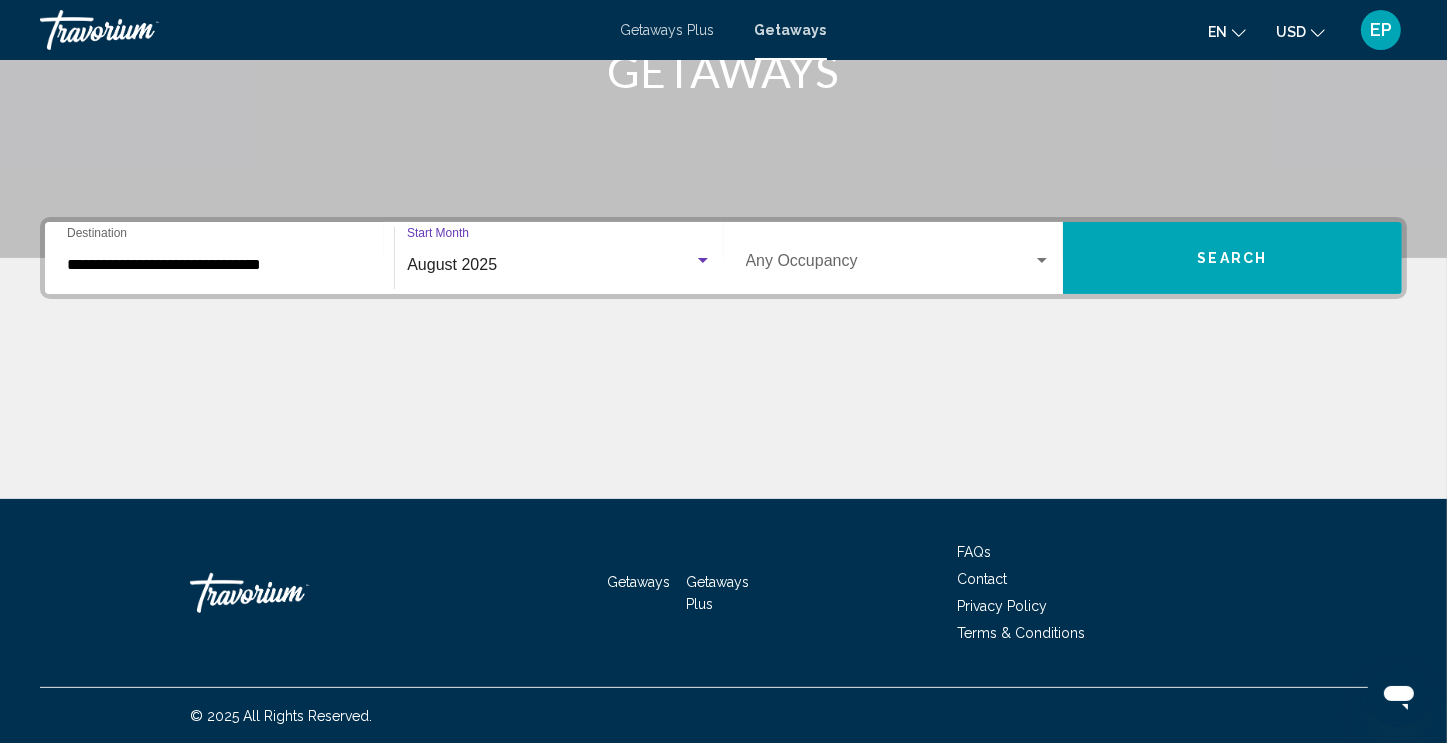click at bounding box center [889, 265] 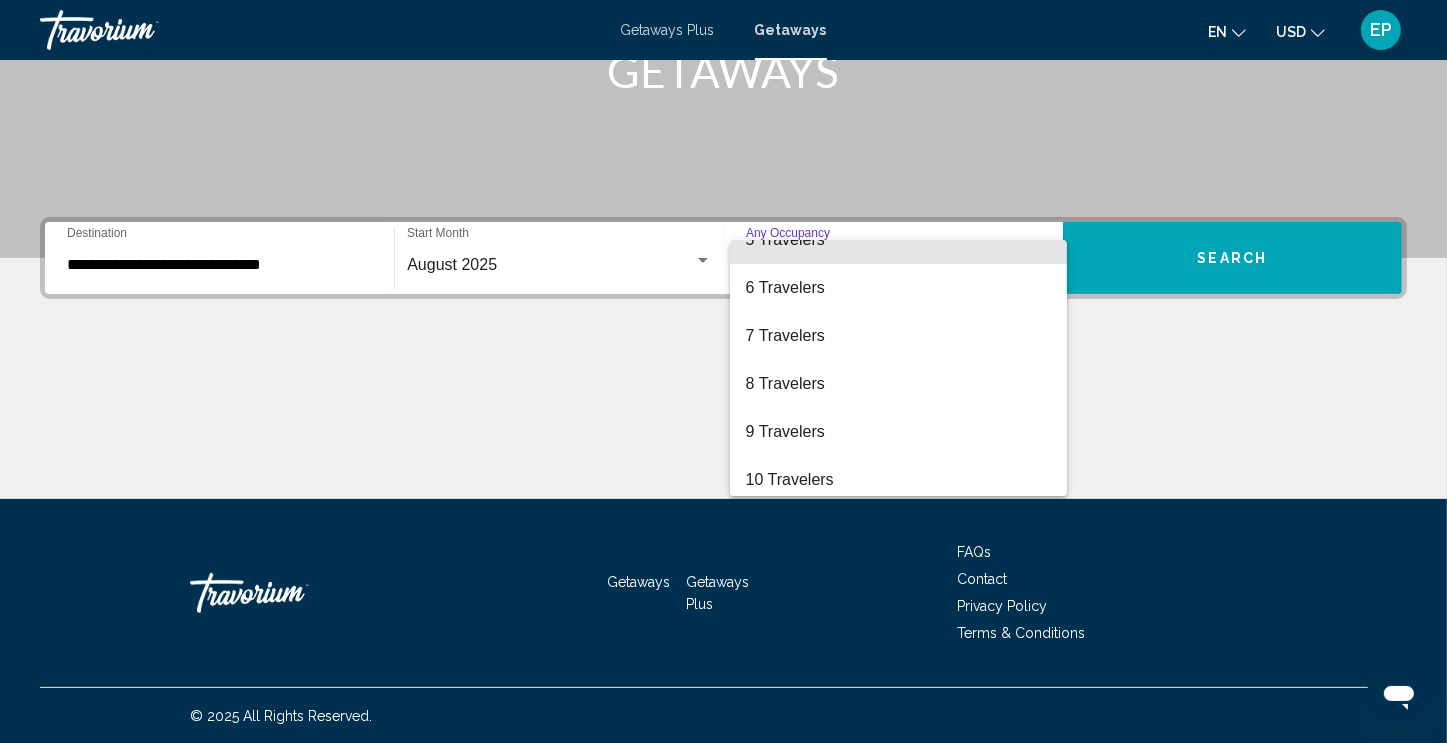 scroll, scrollTop: 224, scrollLeft: 0, axis: vertical 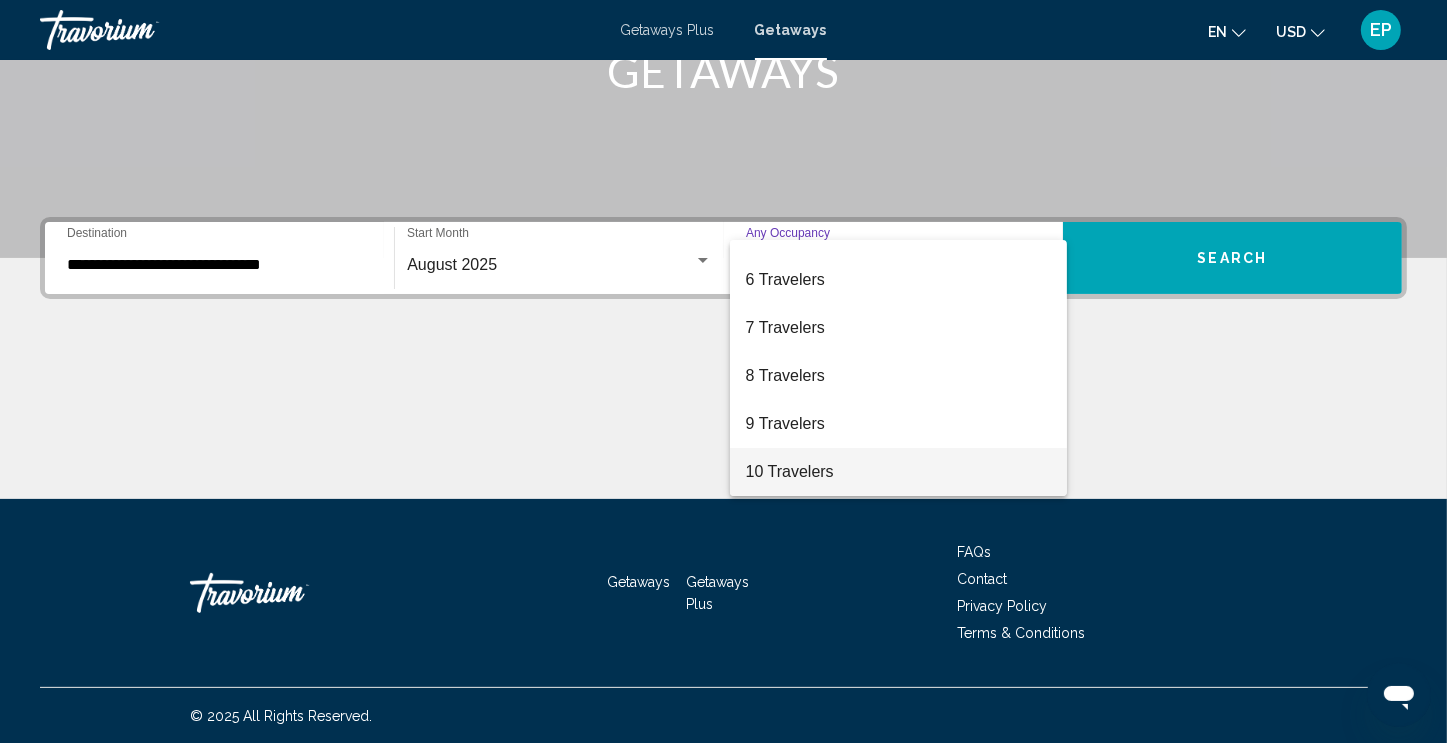 click on "10 Travelers" at bounding box center (898, 472) 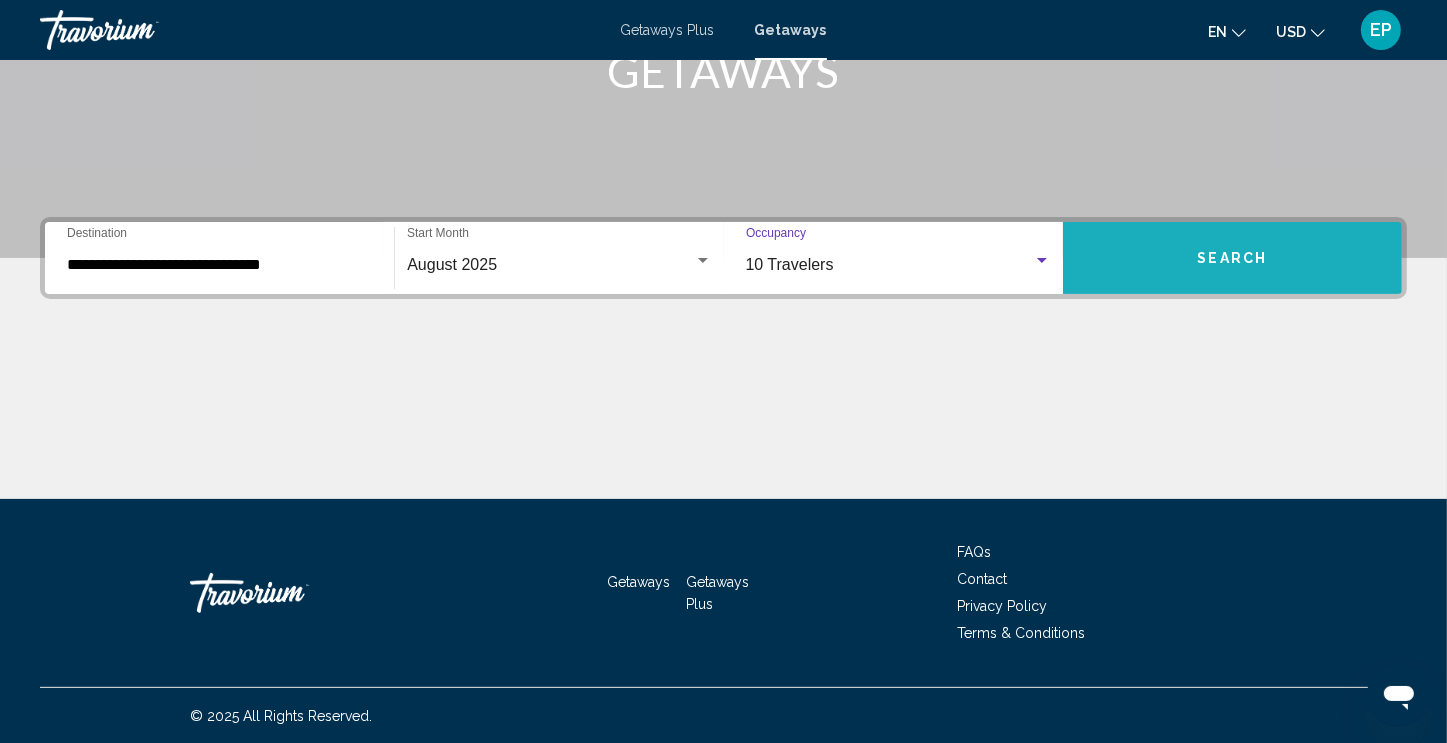click on "Search" at bounding box center [1233, 259] 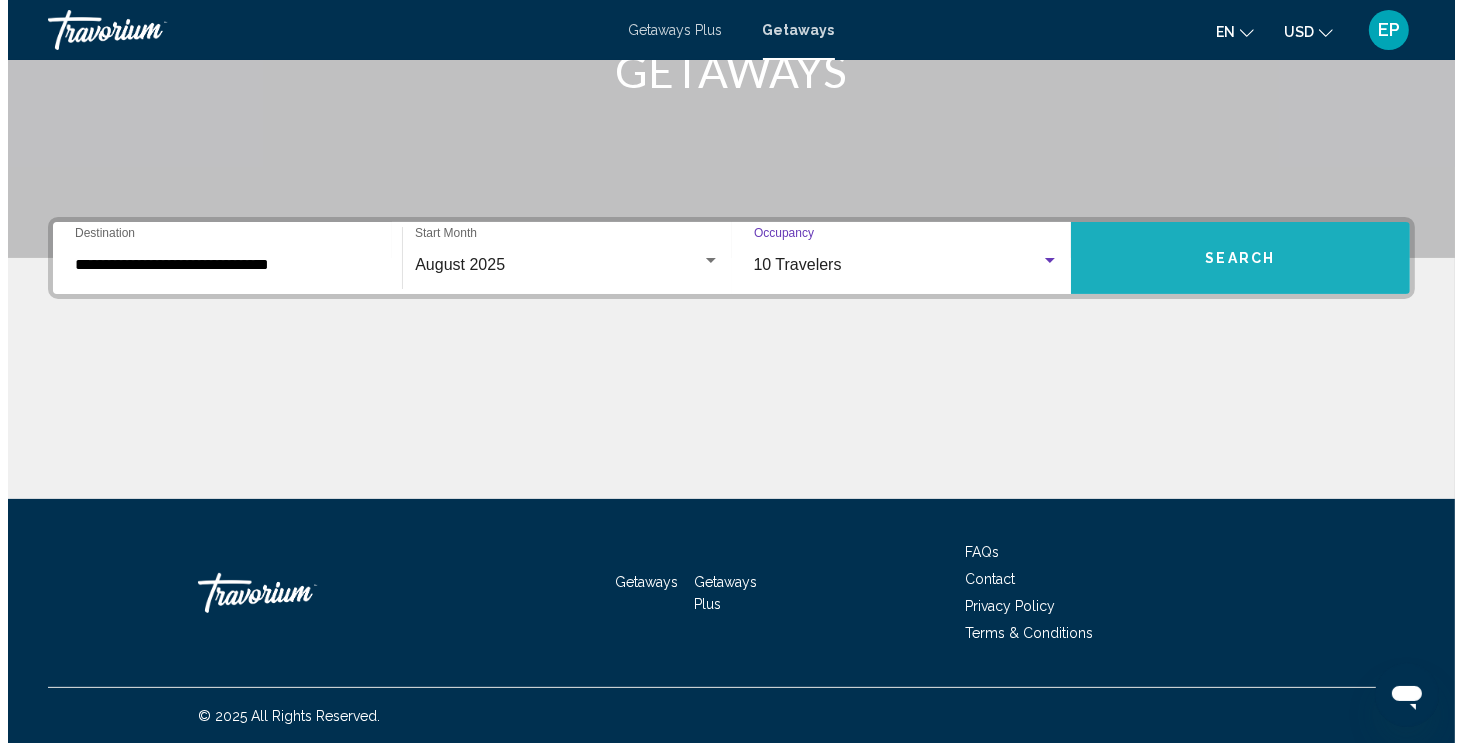 scroll, scrollTop: 0, scrollLeft: 0, axis: both 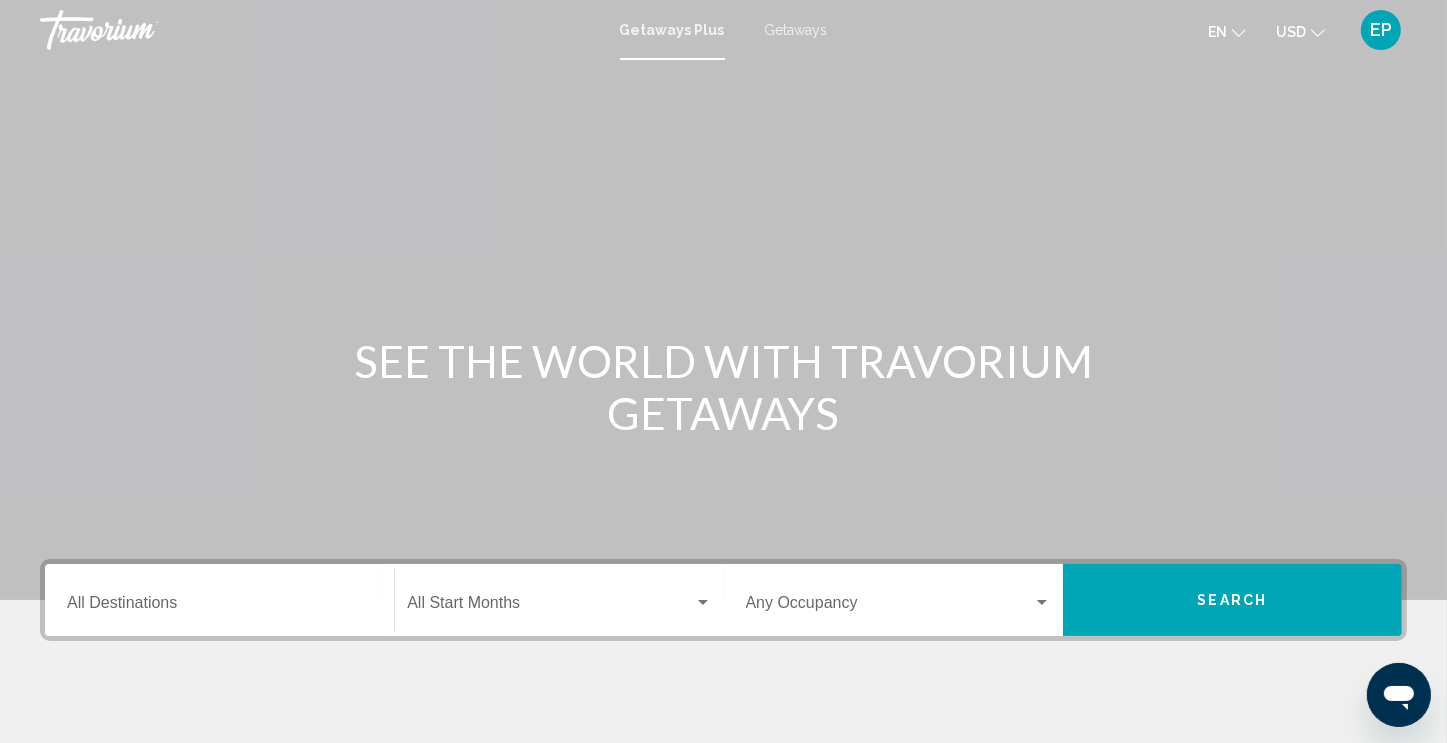 click on "Getaways" at bounding box center [796, 30] 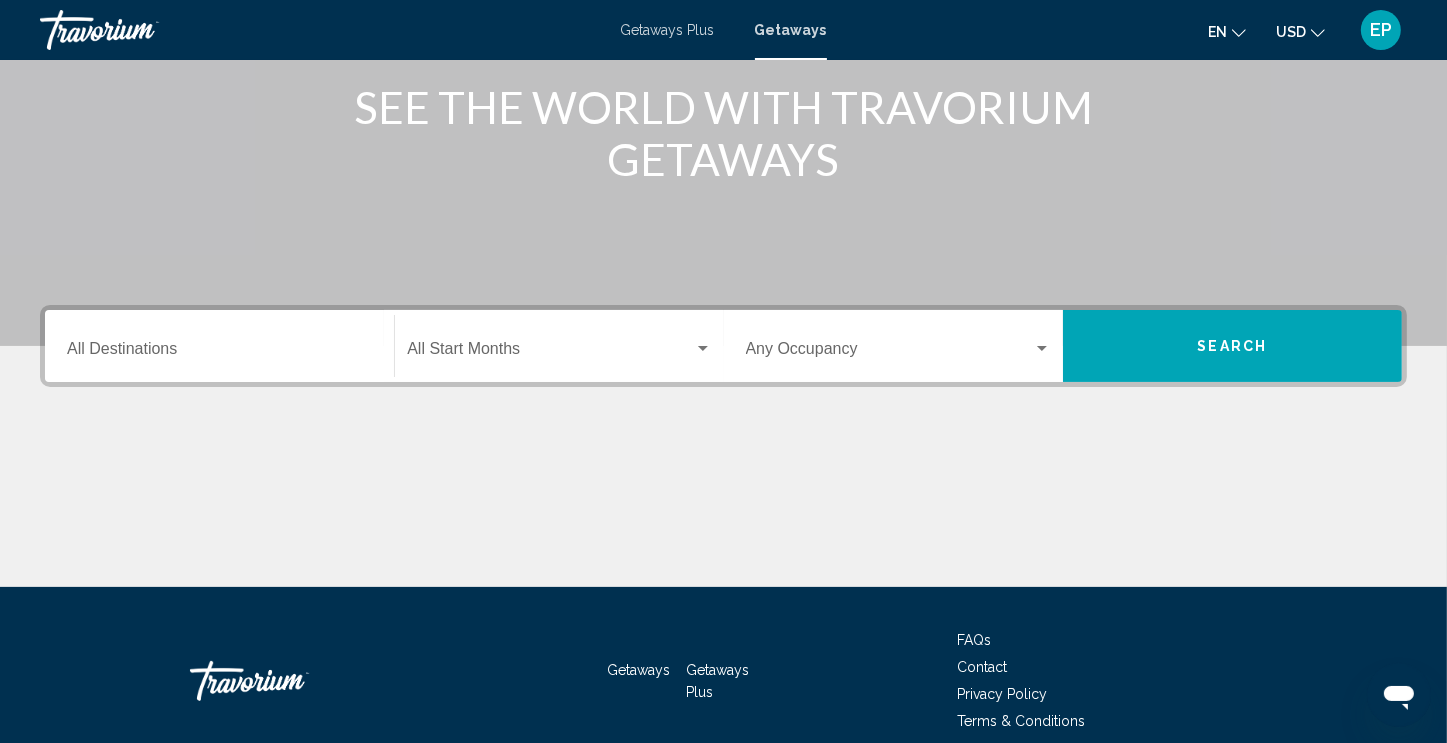 click on "Destination All Destinations" at bounding box center [219, 353] 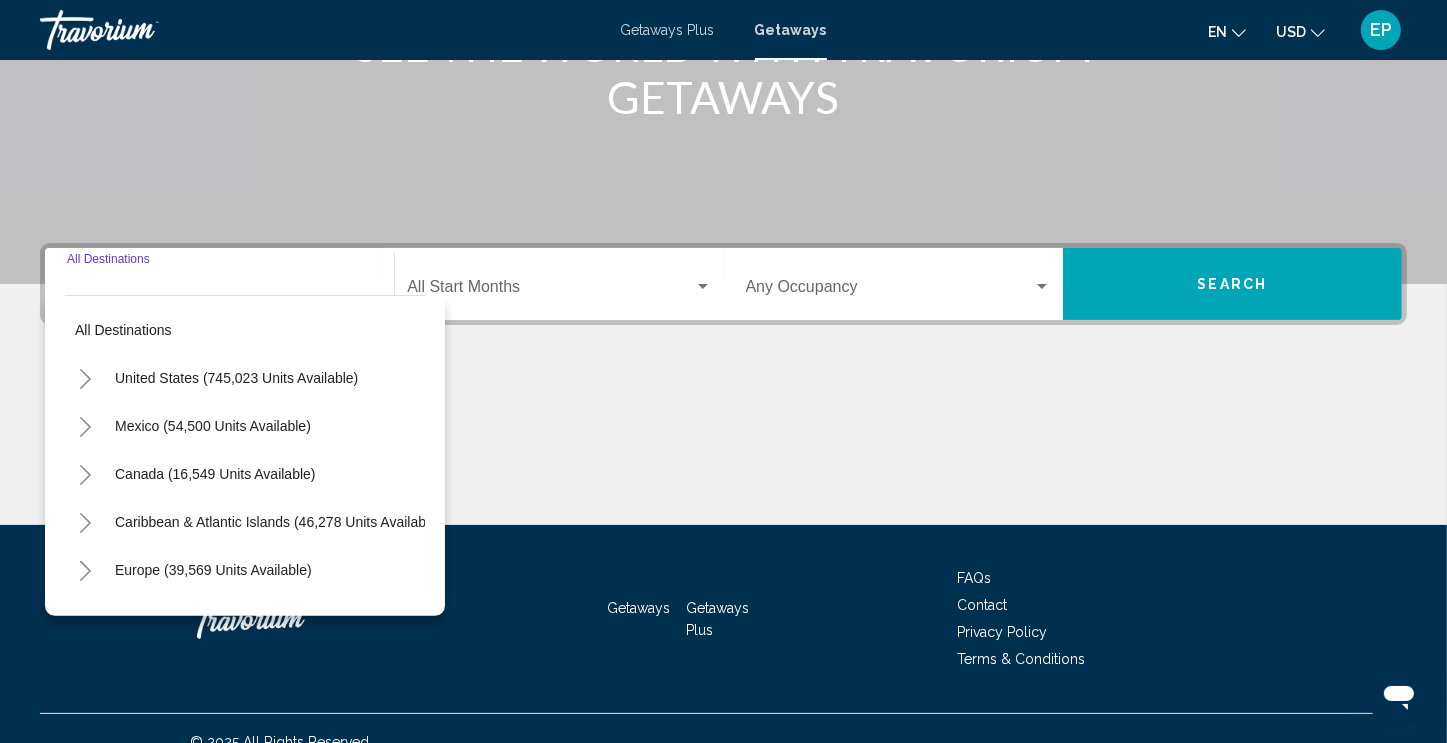 scroll, scrollTop: 342, scrollLeft: 0, axis: vertical 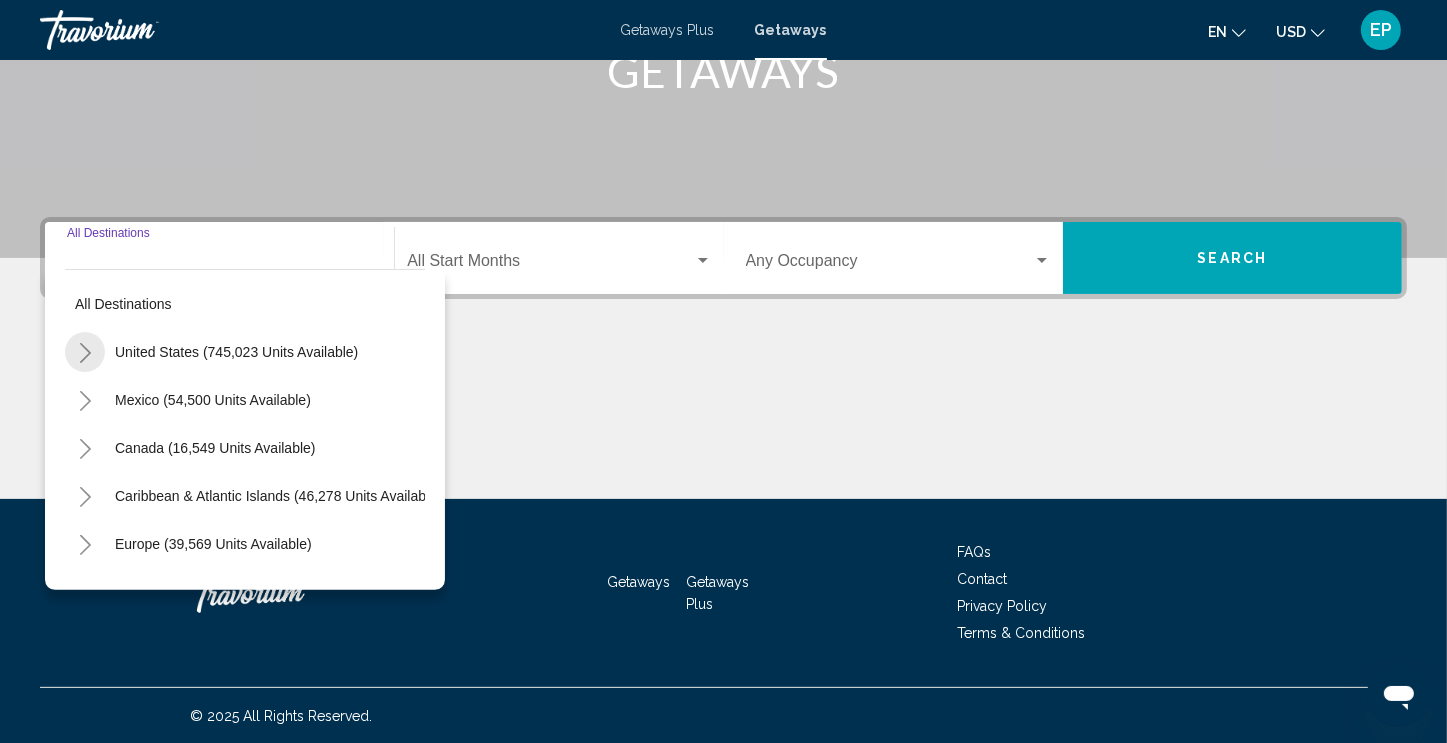 click 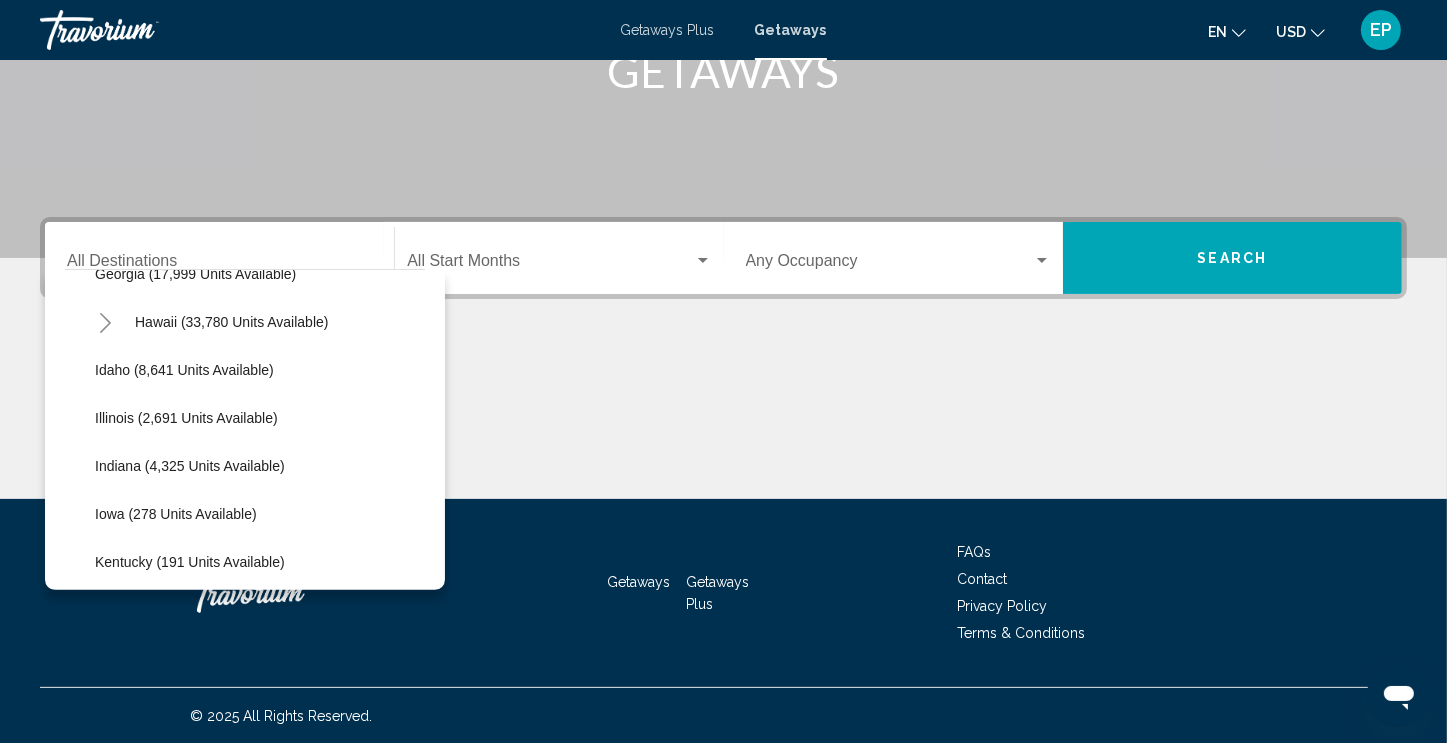 type 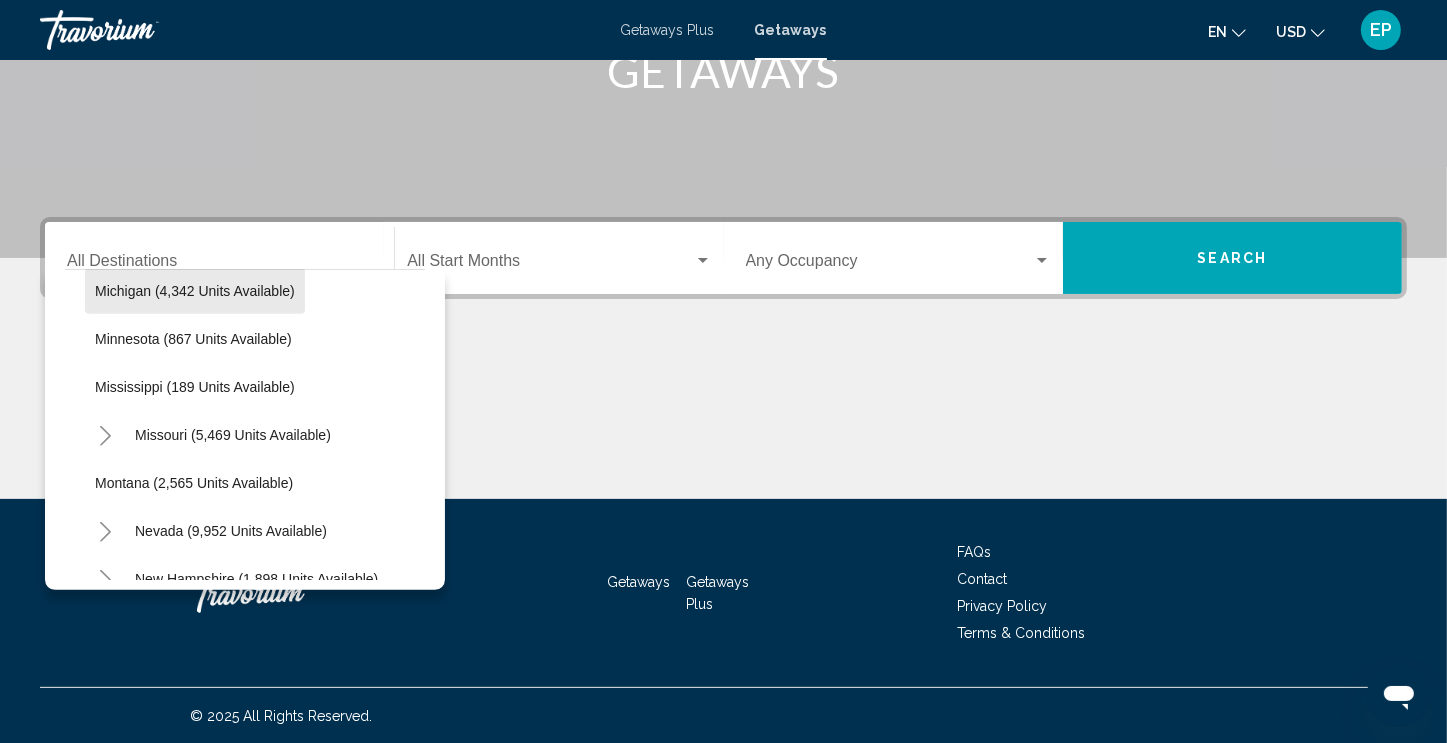 scroll, scrollTop: 931, scrollLeft: 0, axis: vertical 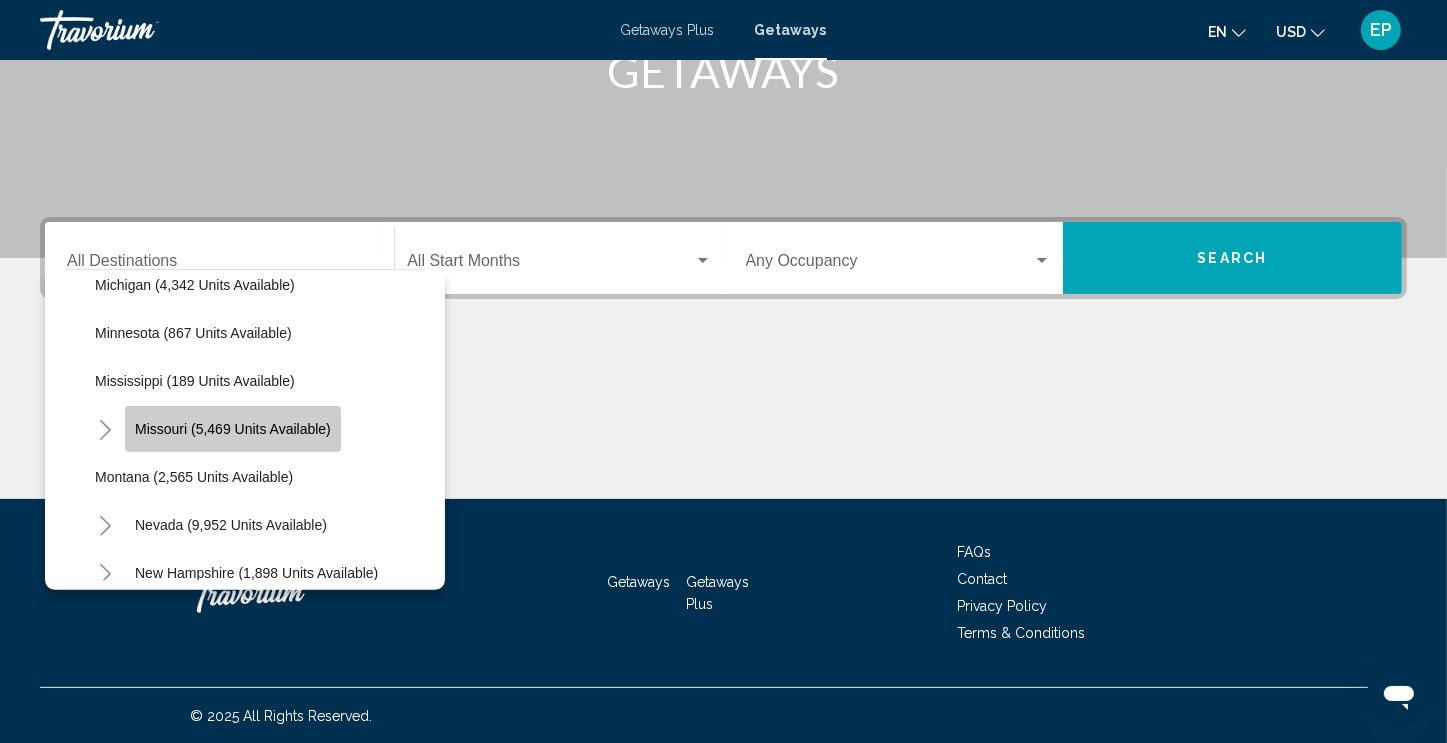 click on "Missouri (5,469 units available)" 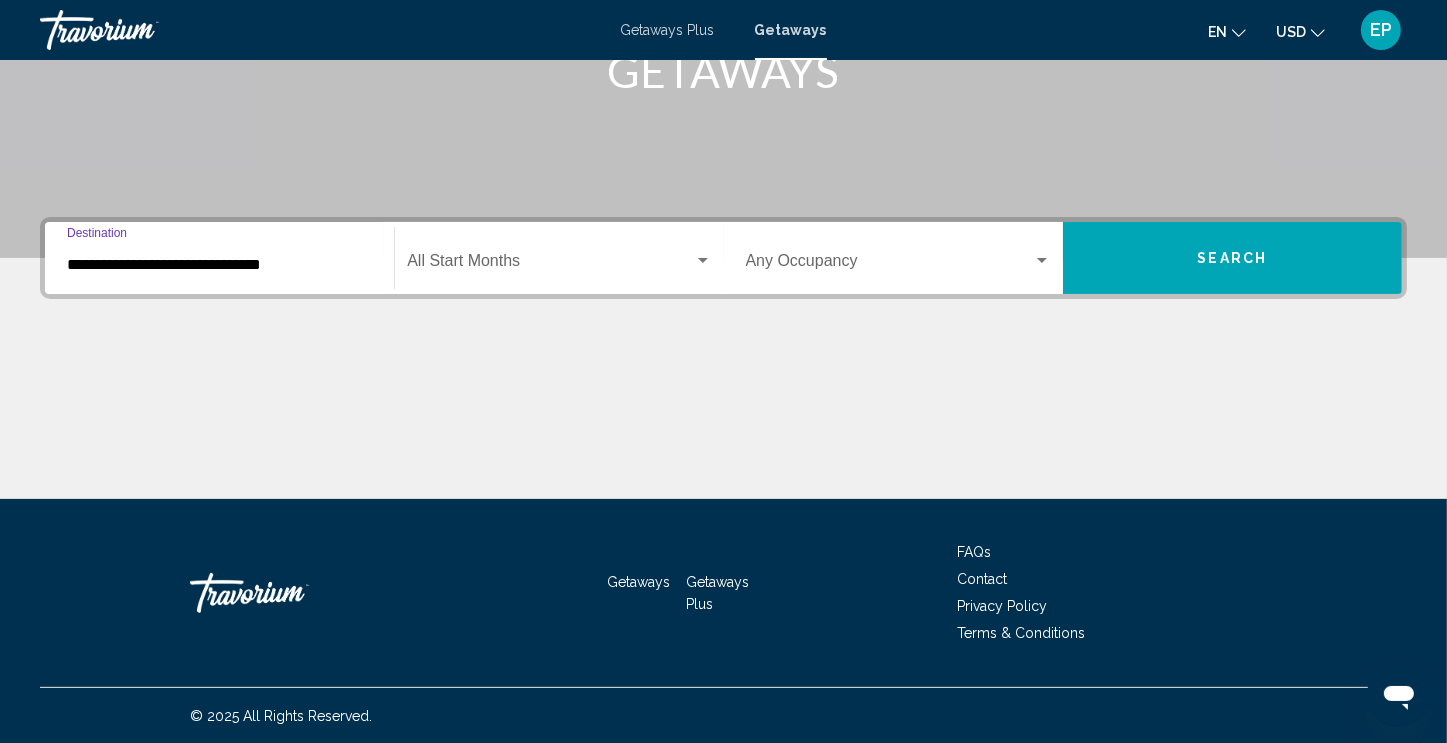 click at bounding box center [550, 265] 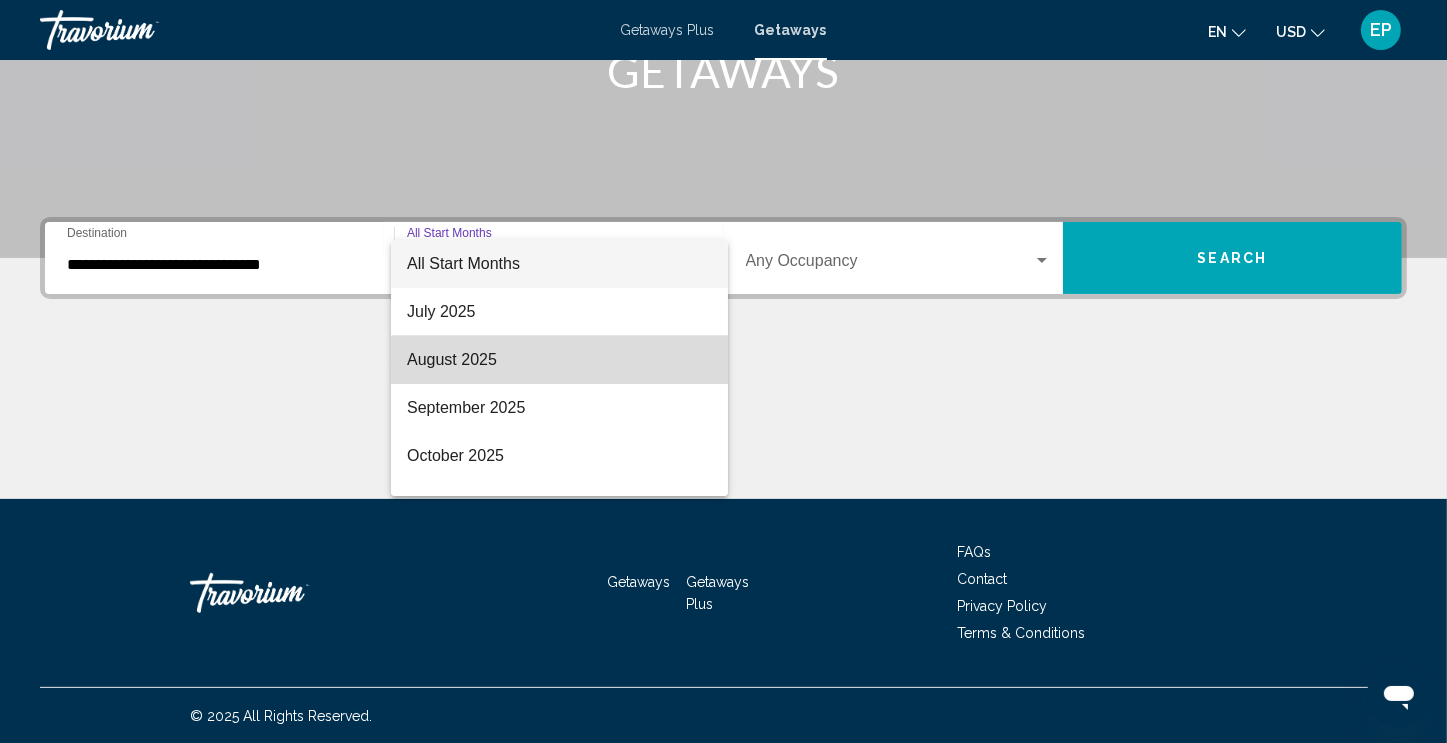 click on "August 2025" at bounding box center [559, 360] 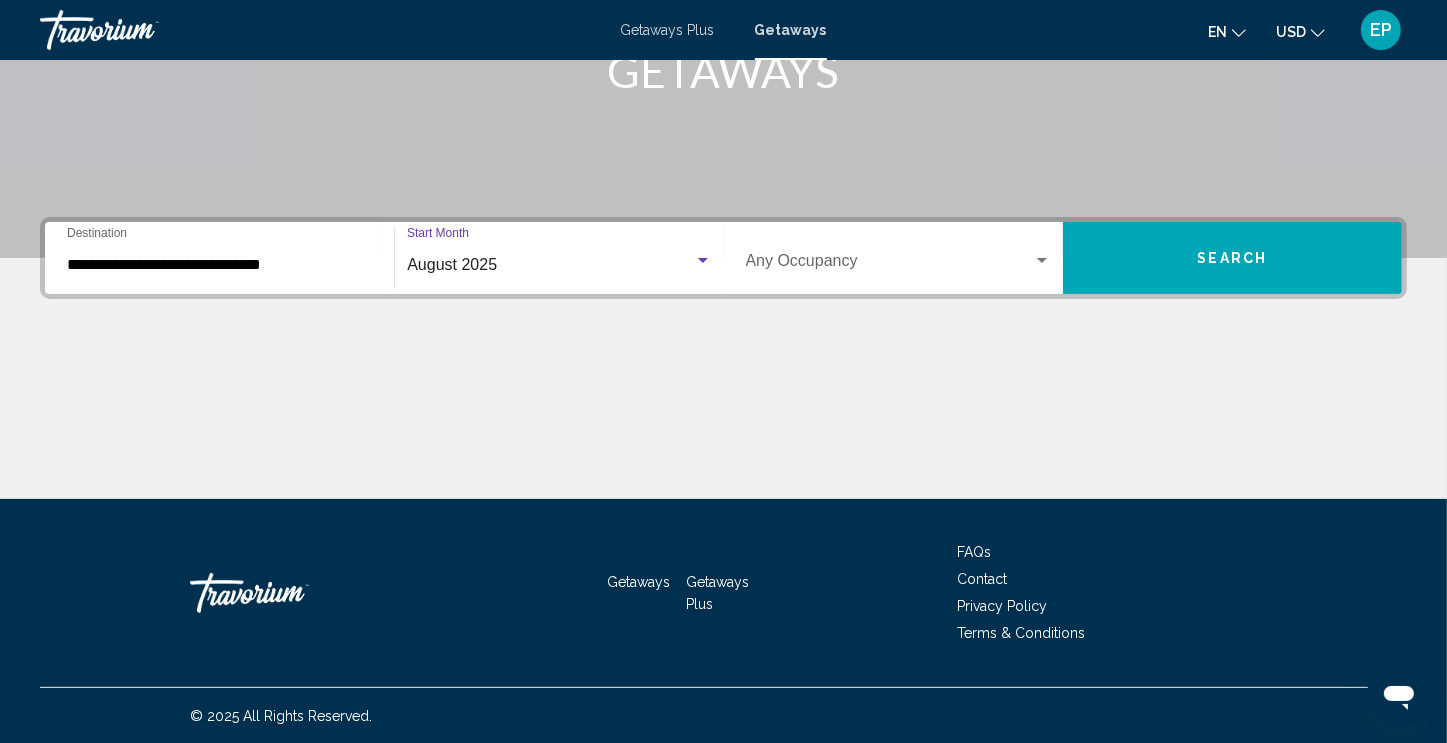 click at bounding box center [889, 265] 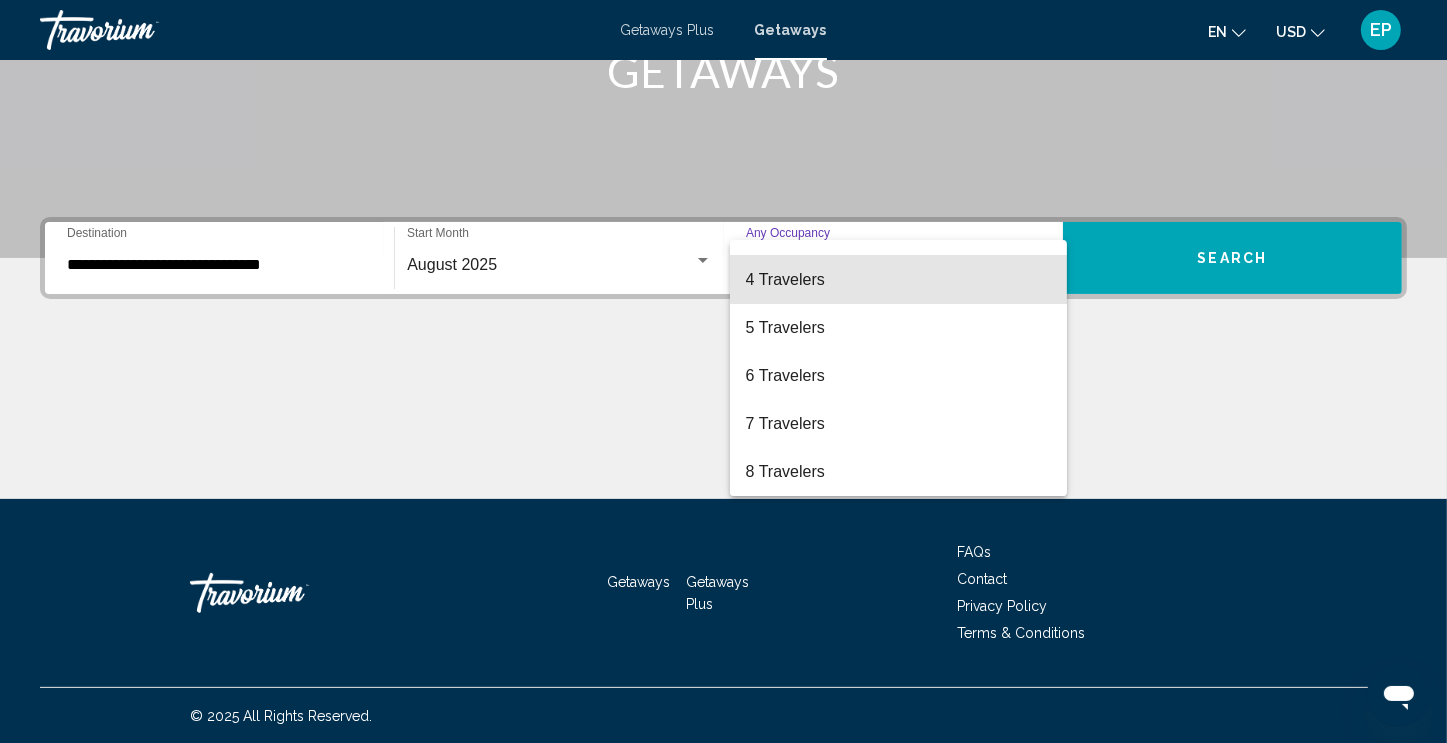 scroll, scrollTop: 129, scrollLeft: 0, axis: vertical 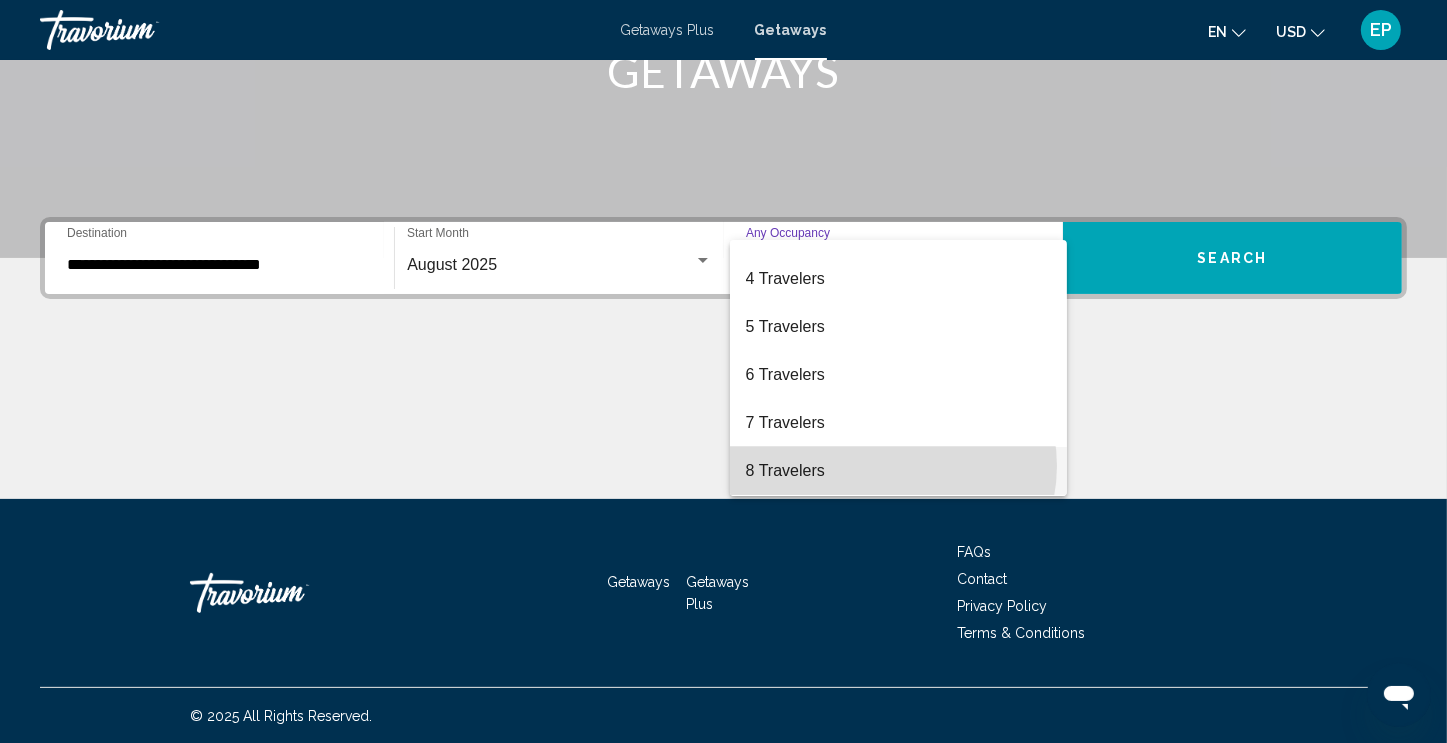 click on "8 Travelers" at bounding box center [898, 471] 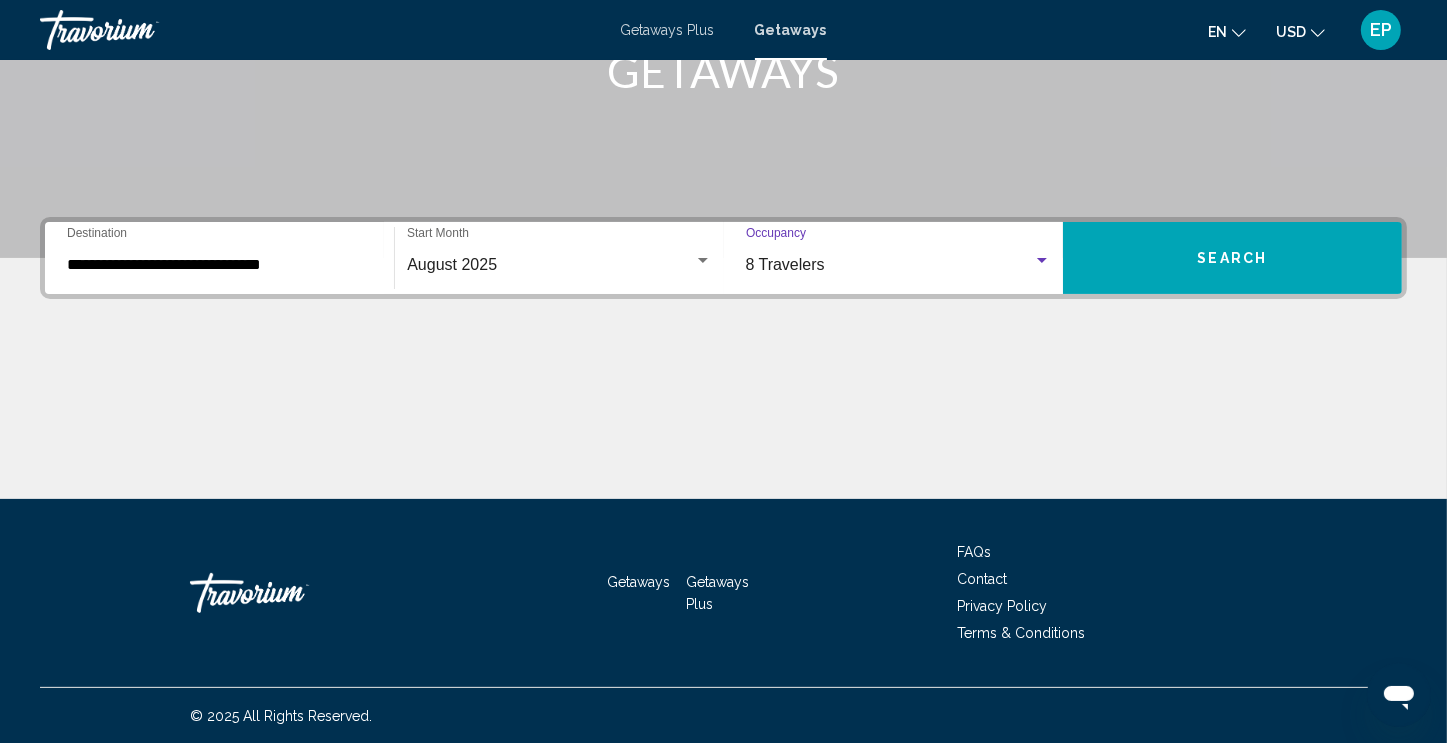 click on "Search" at bounding box center (1232, 258) 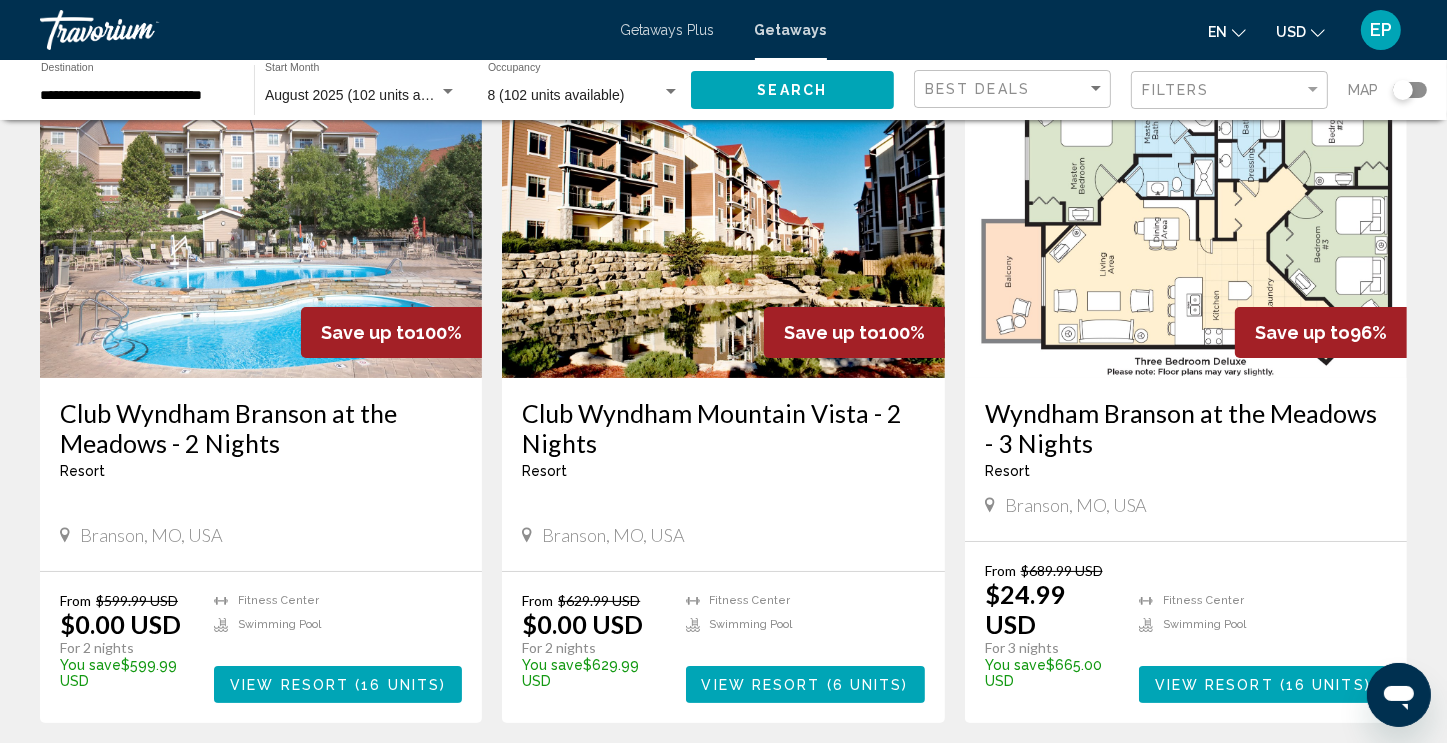 scroll, scrollTop: 157, scrollLeft: 0, axis: vertical 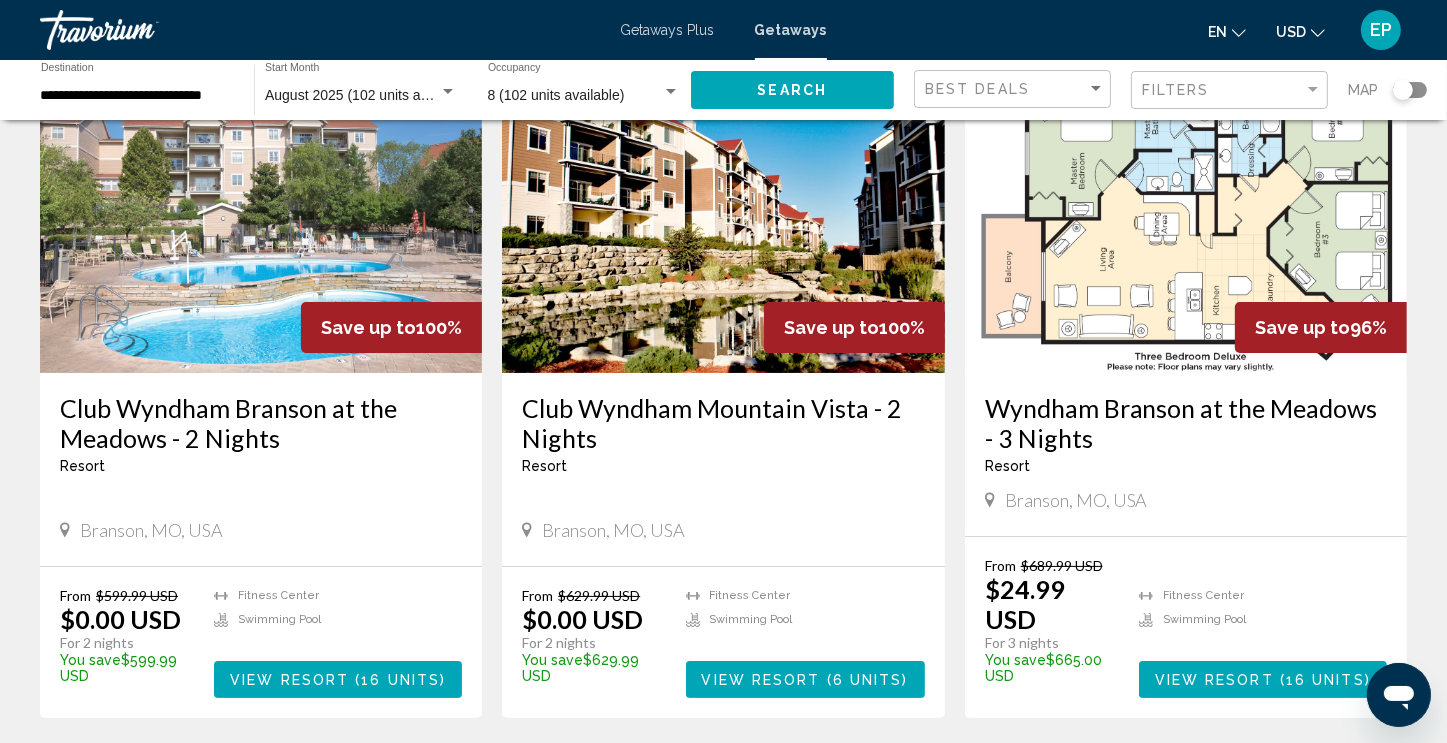 click on "View Resort" at bounding box center (1214, 680) 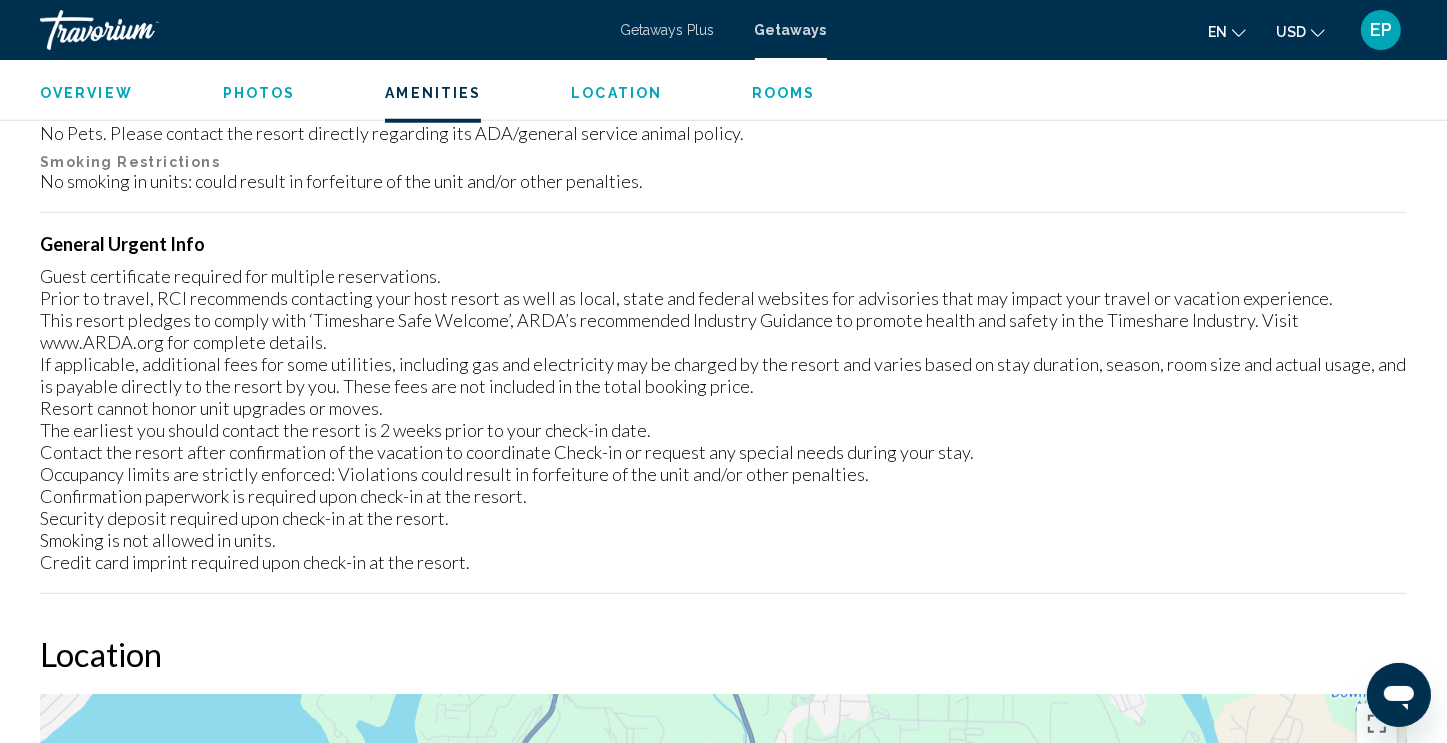 scroll, scrollTop: 1897, scrollLeft: 0, axis: vertical 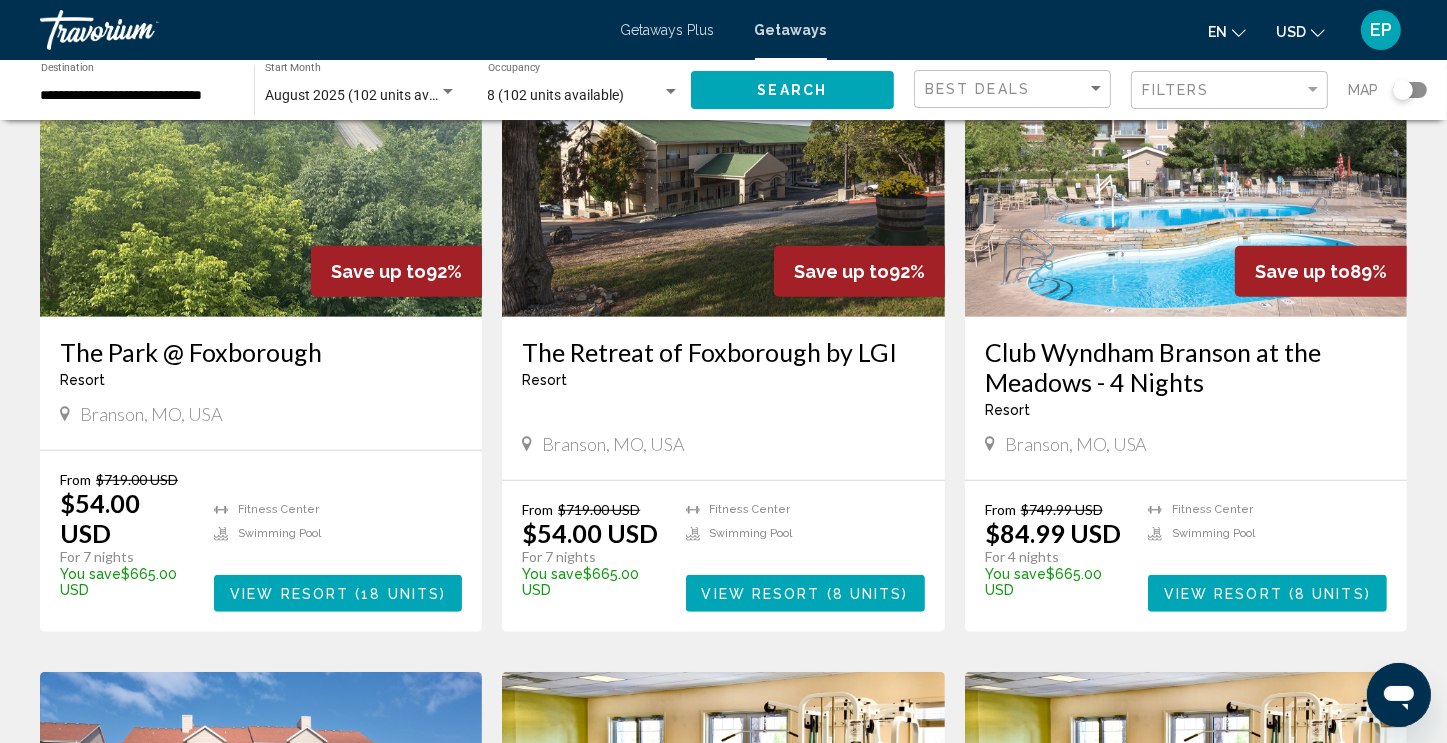 click on "Club Wyndham Branson at the Meadows - 4 Nights" at bounding box center (1186, 367) 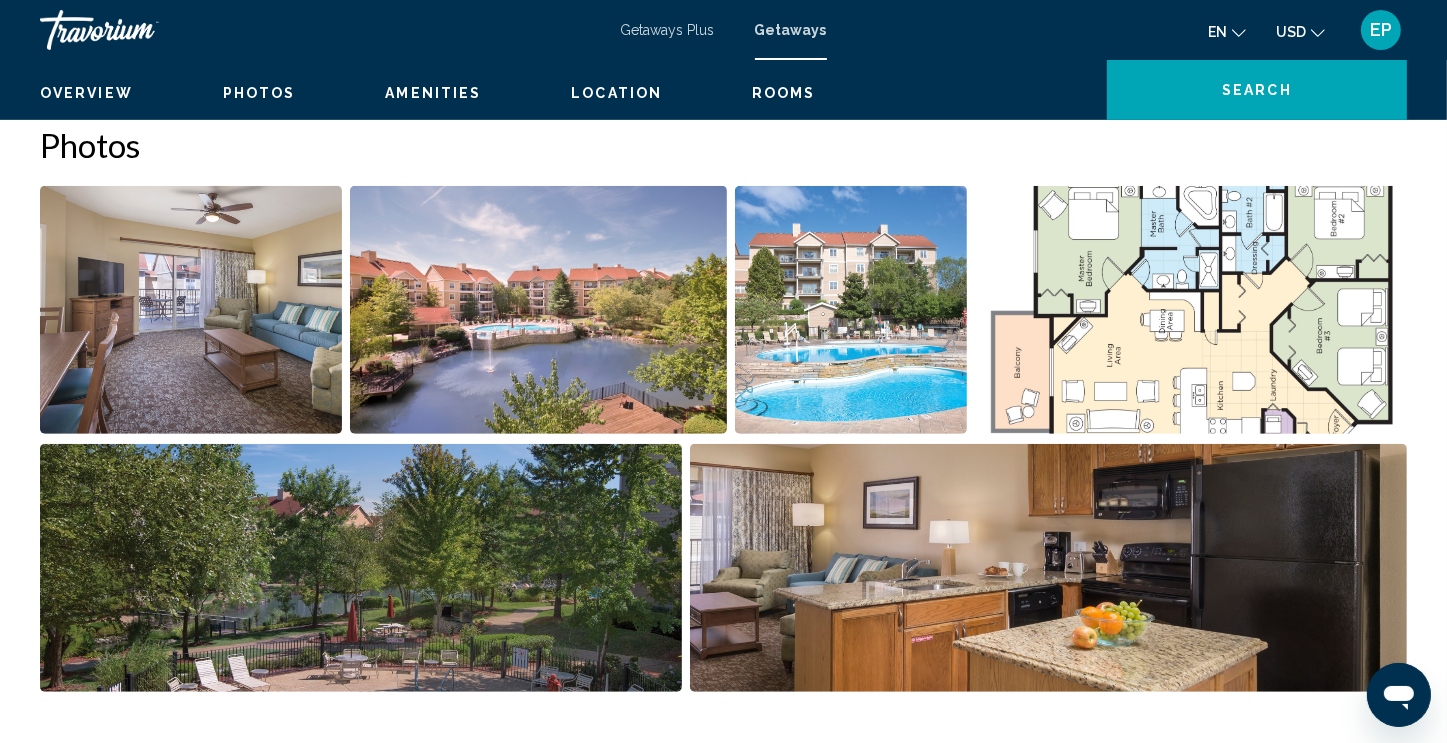 scroll, scrollTop: 0, scrollLeft: 0, axis: both 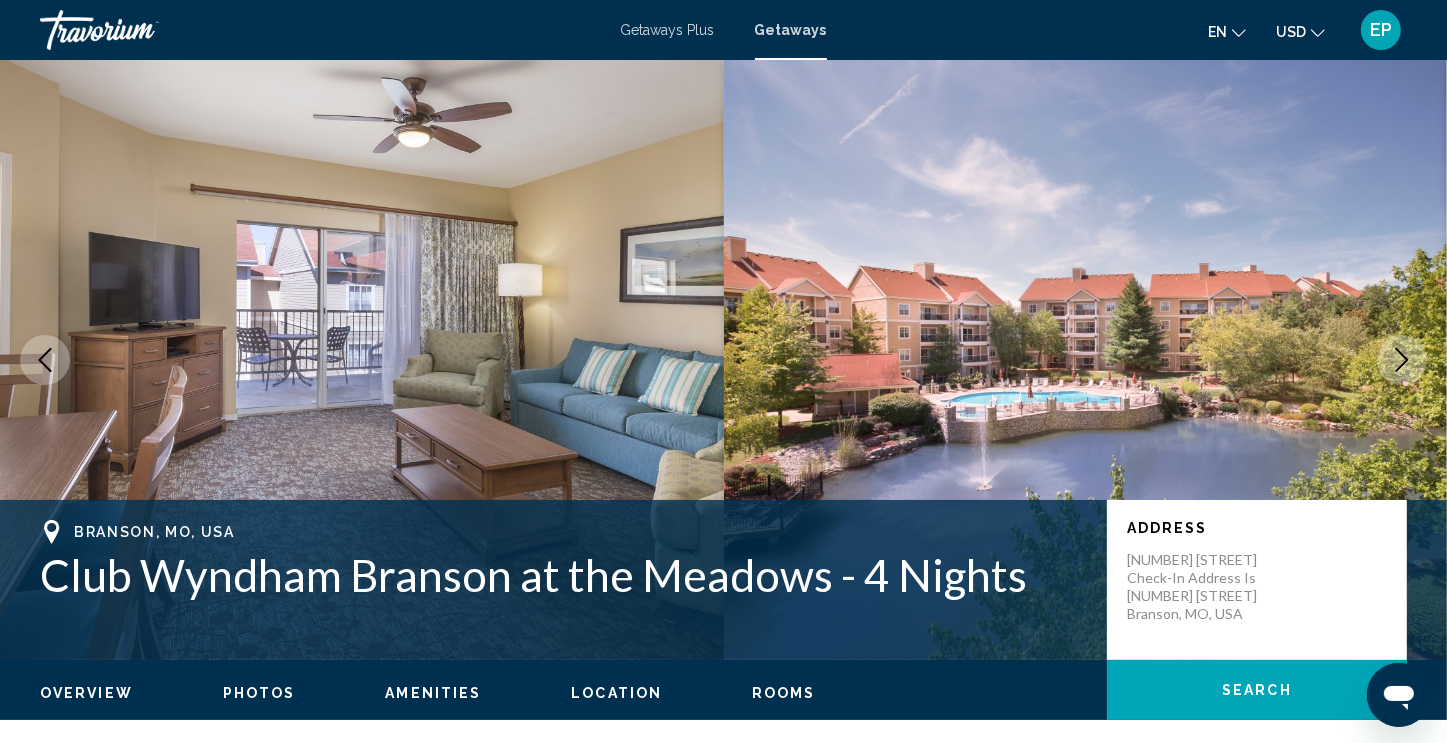 click 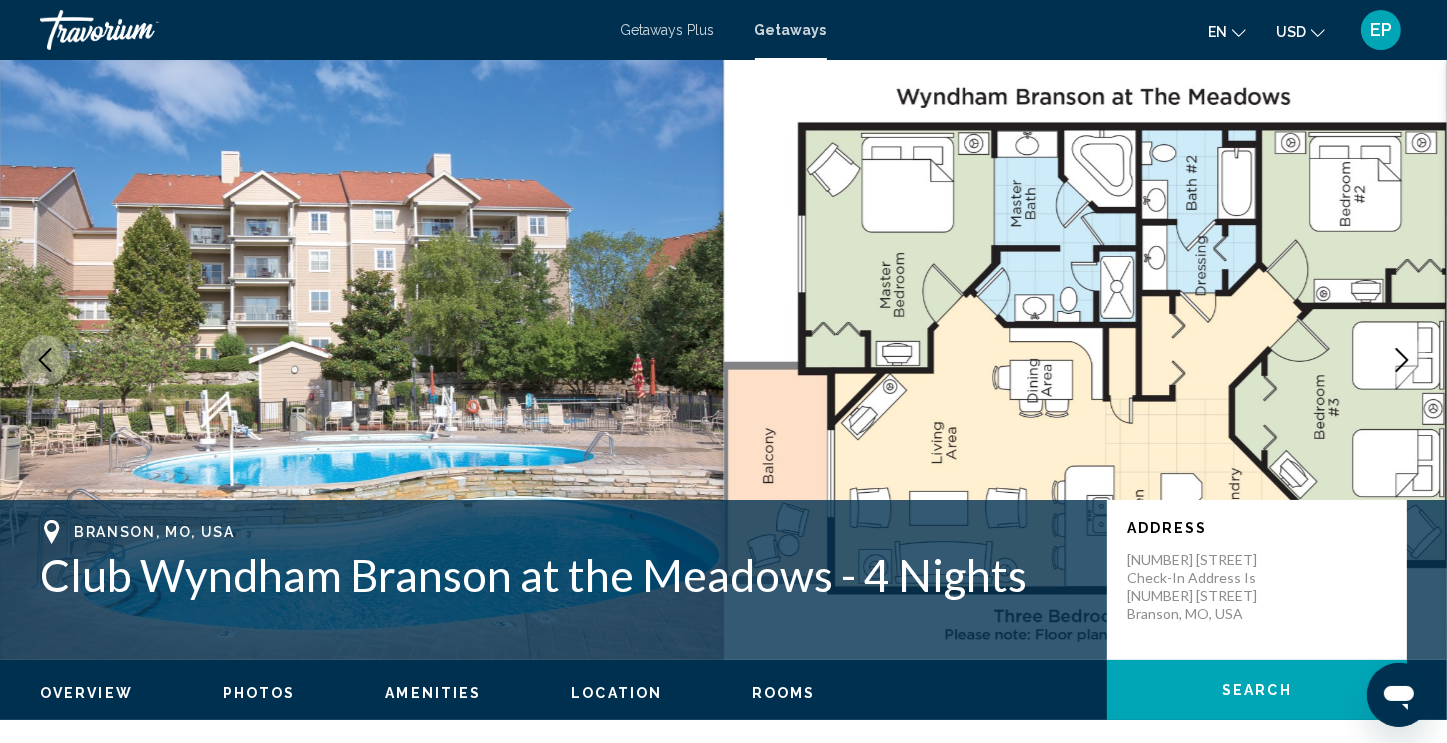 click 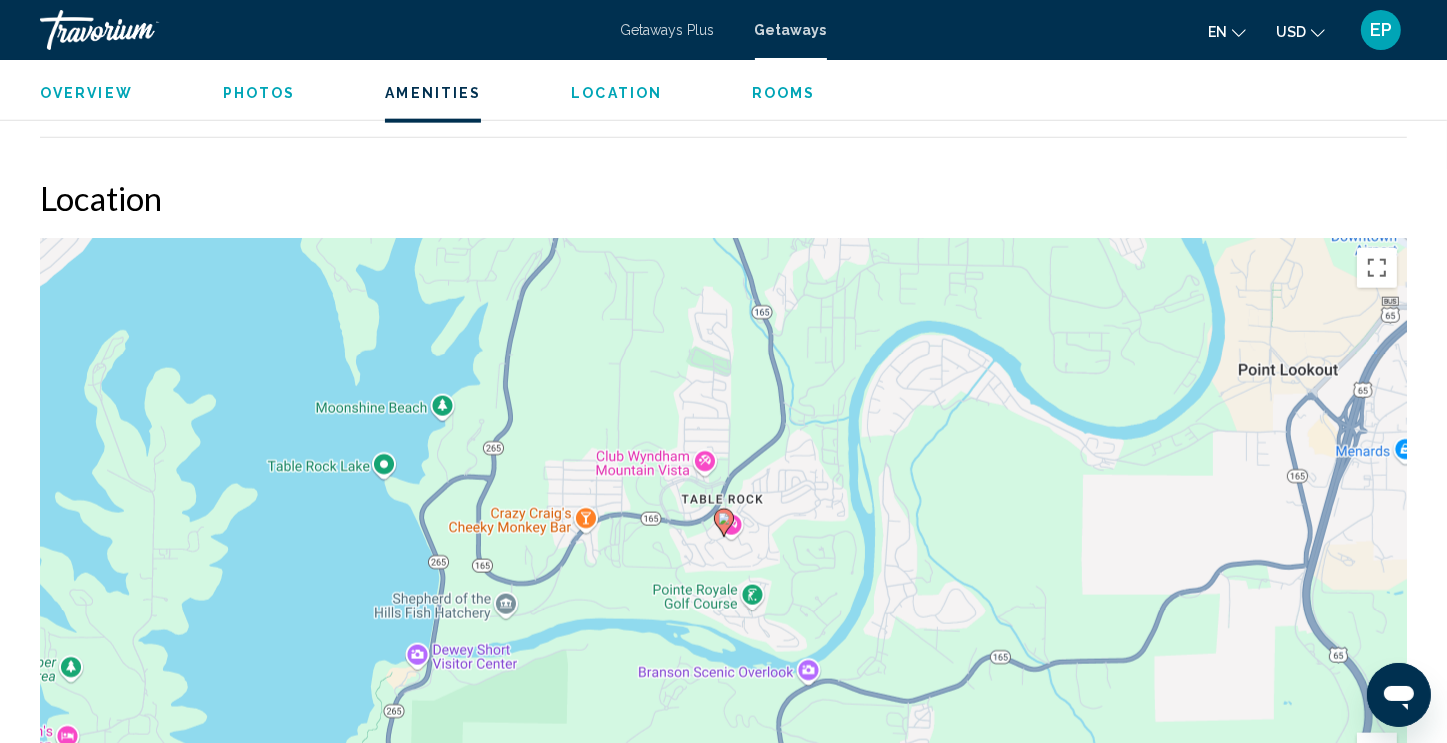 scroll, scrollTop: 2339, scrollLeft: 0, axis: vertical 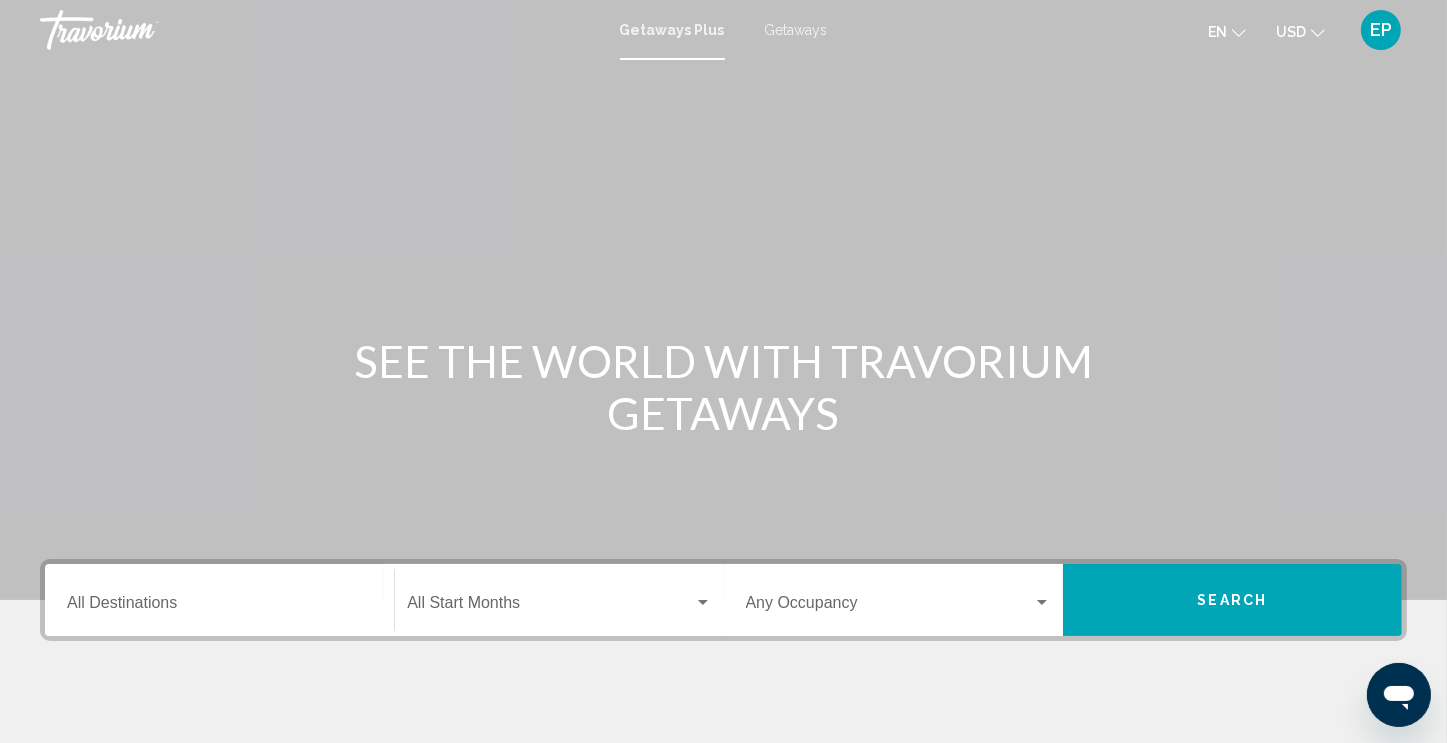 click on "Getaways" at bounding box center [796, 30] 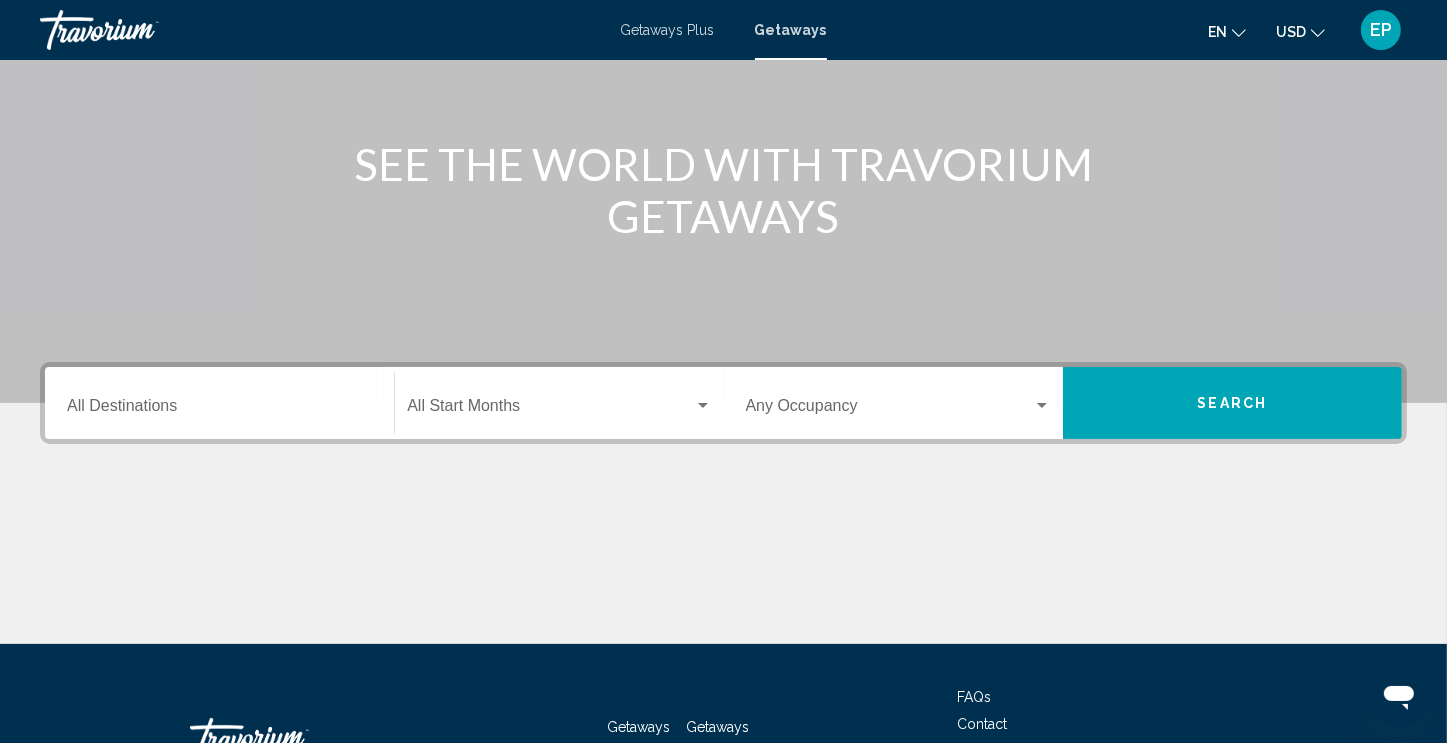click on "Destination All Destinations" at bounding box center [219, 410] 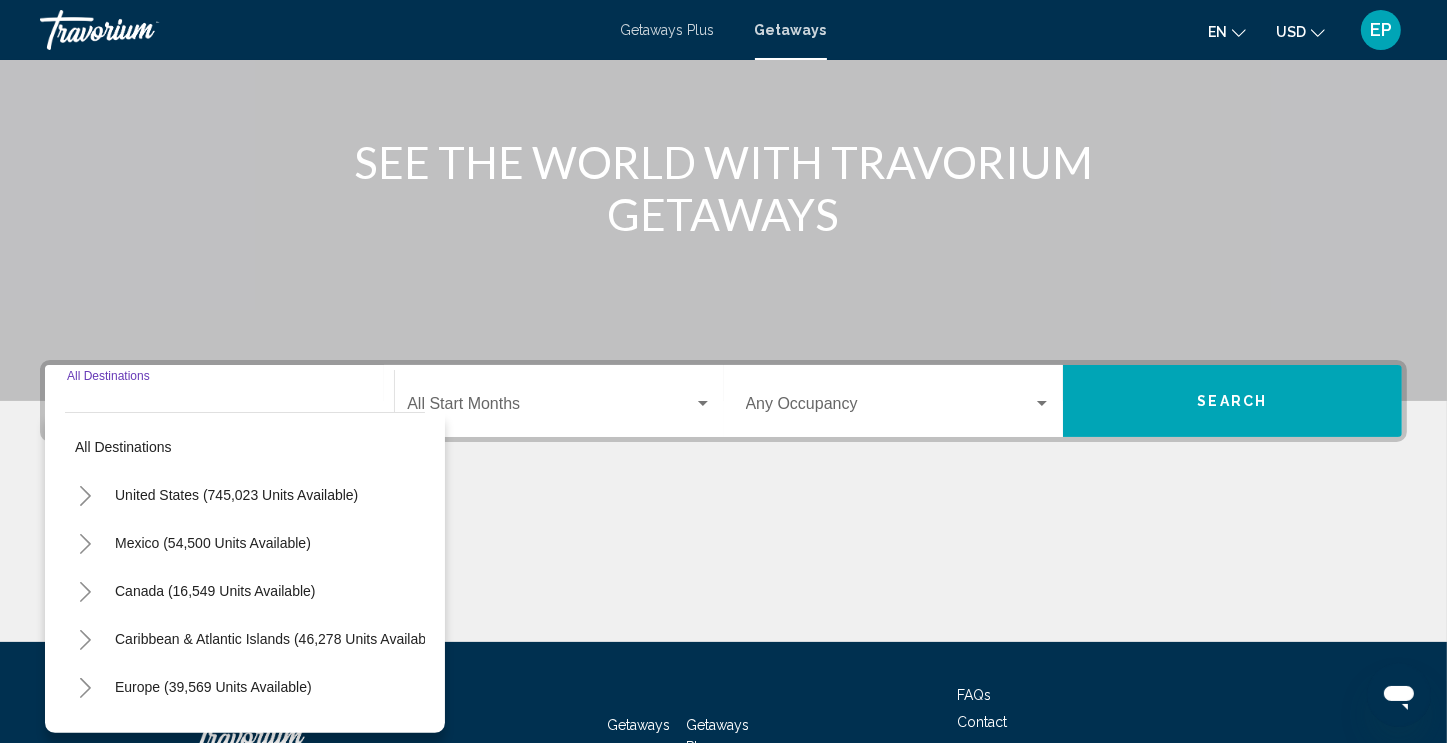 scroll, scrollTop: 342, scrollLeft: 0, axis: vertical 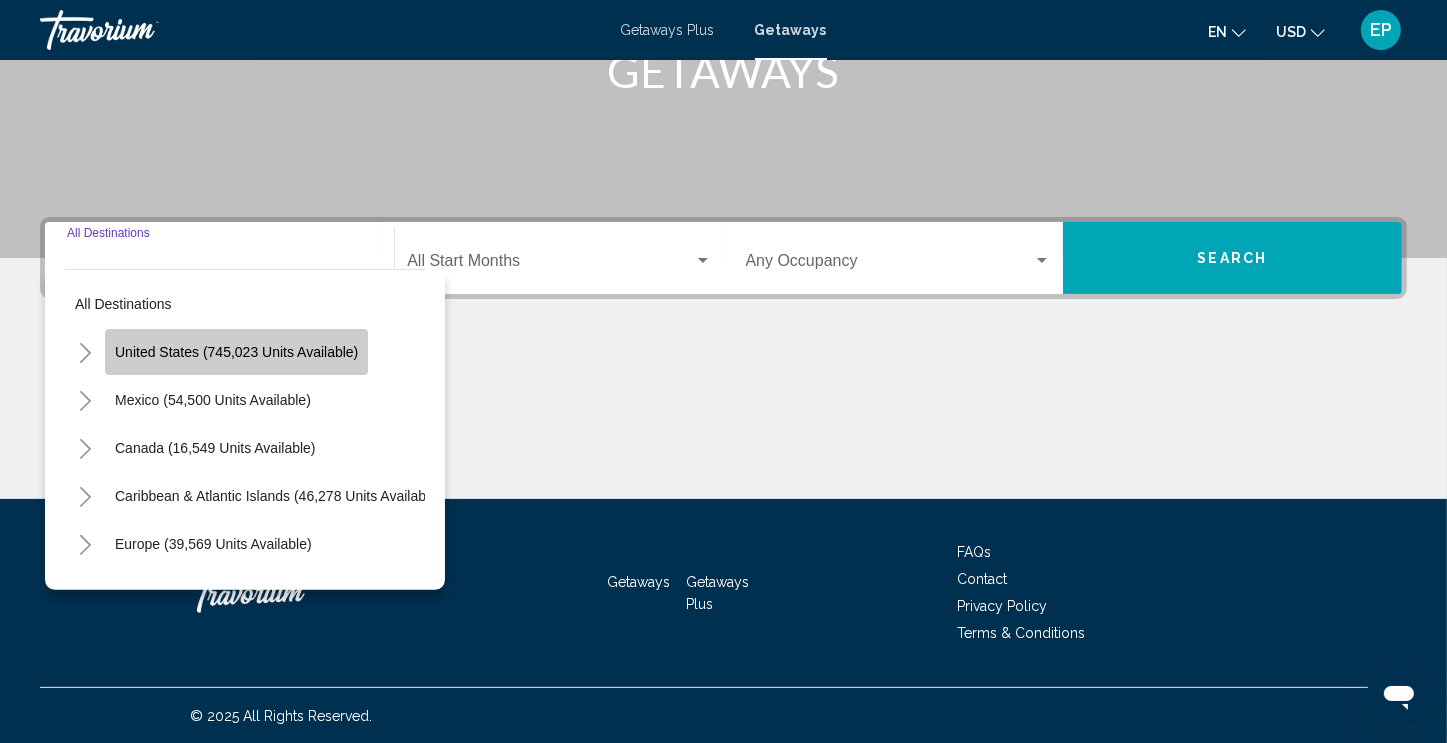 click on "United States (745,023 units available)" at bounding box center (213, 400) 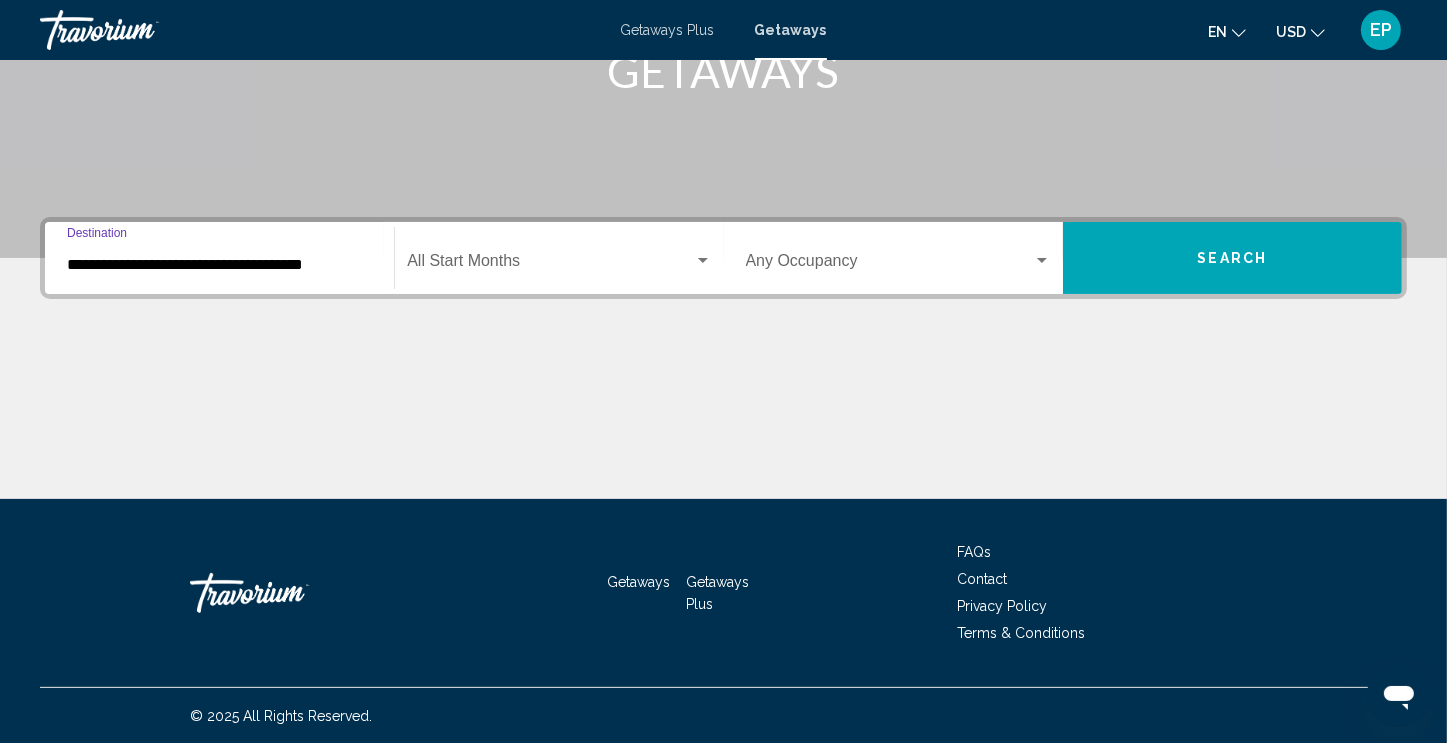 click at bounding box center [550, 265] 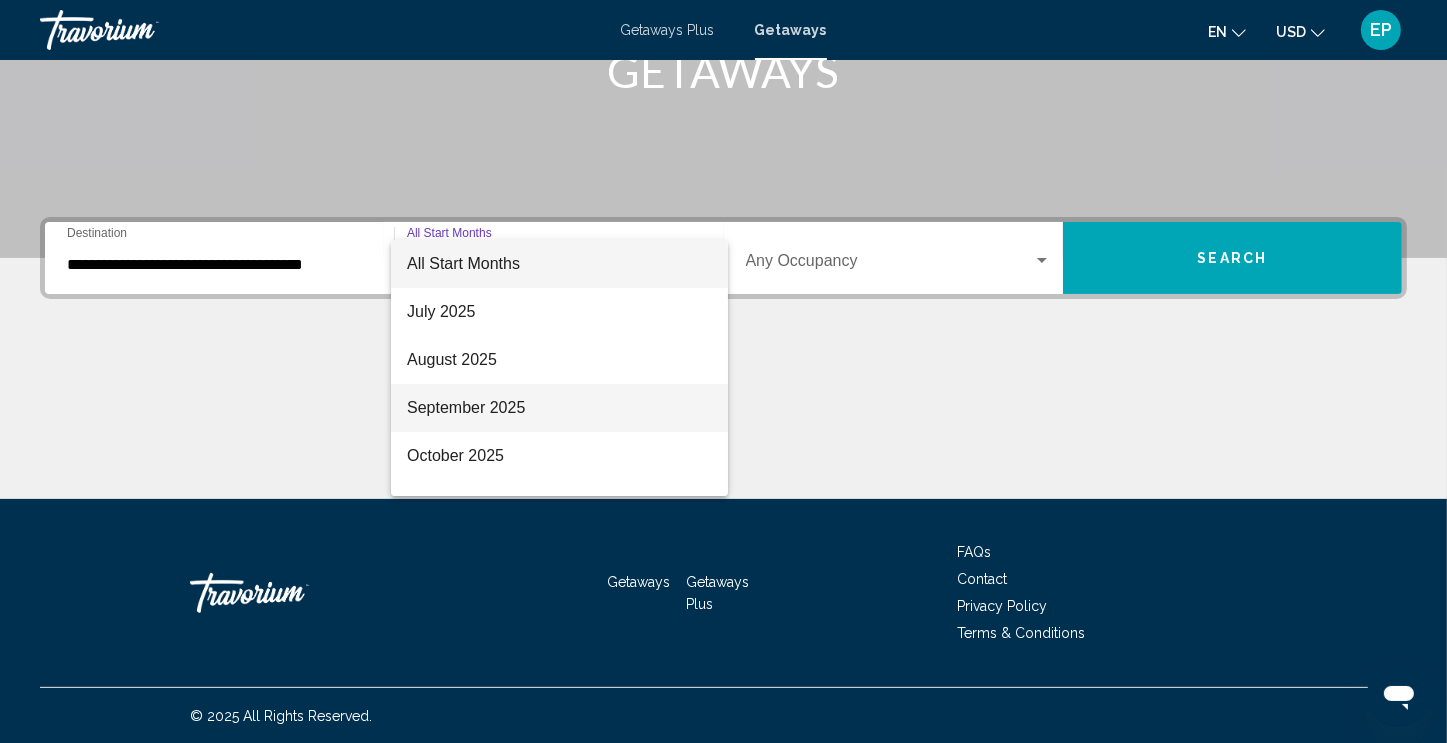 click on "September 2025" at bounding box center [559, 408] 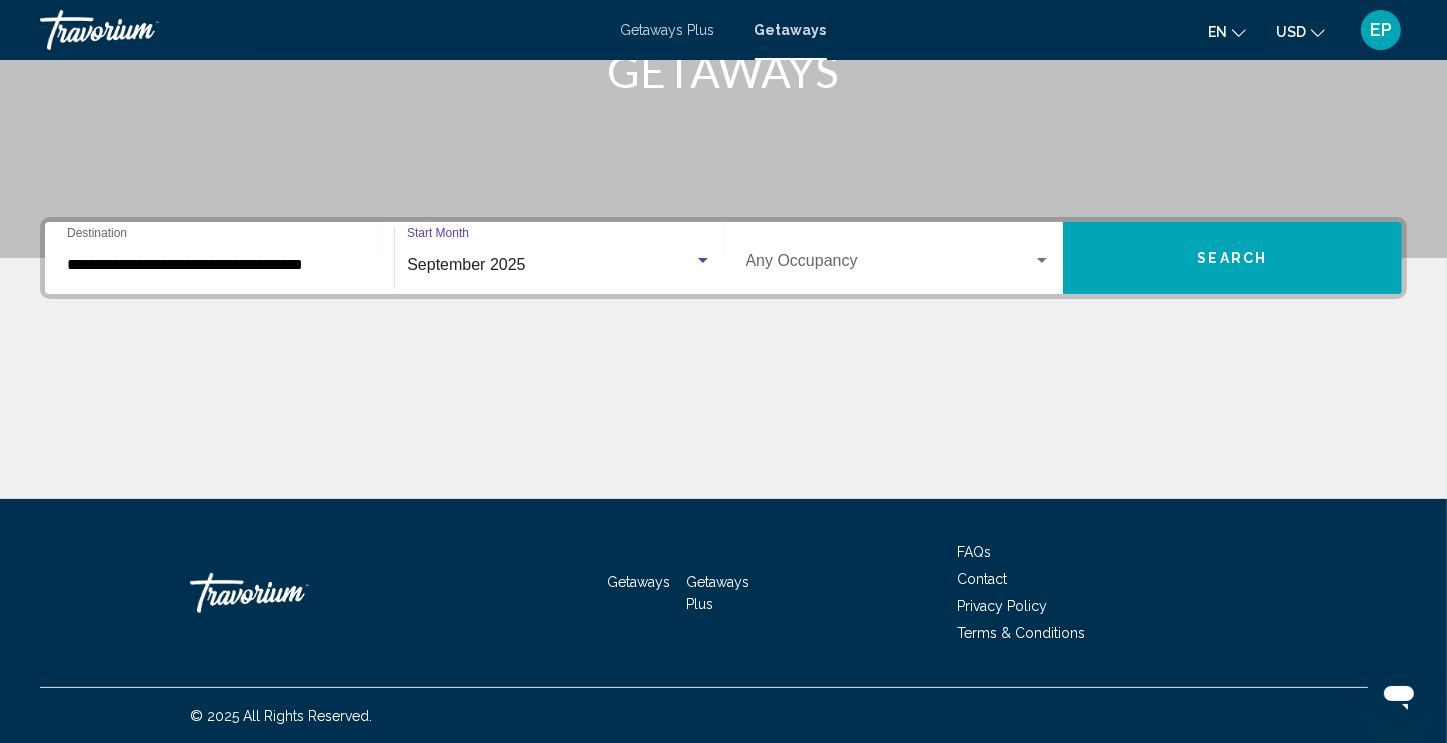 click at bounding box center [889, 265] 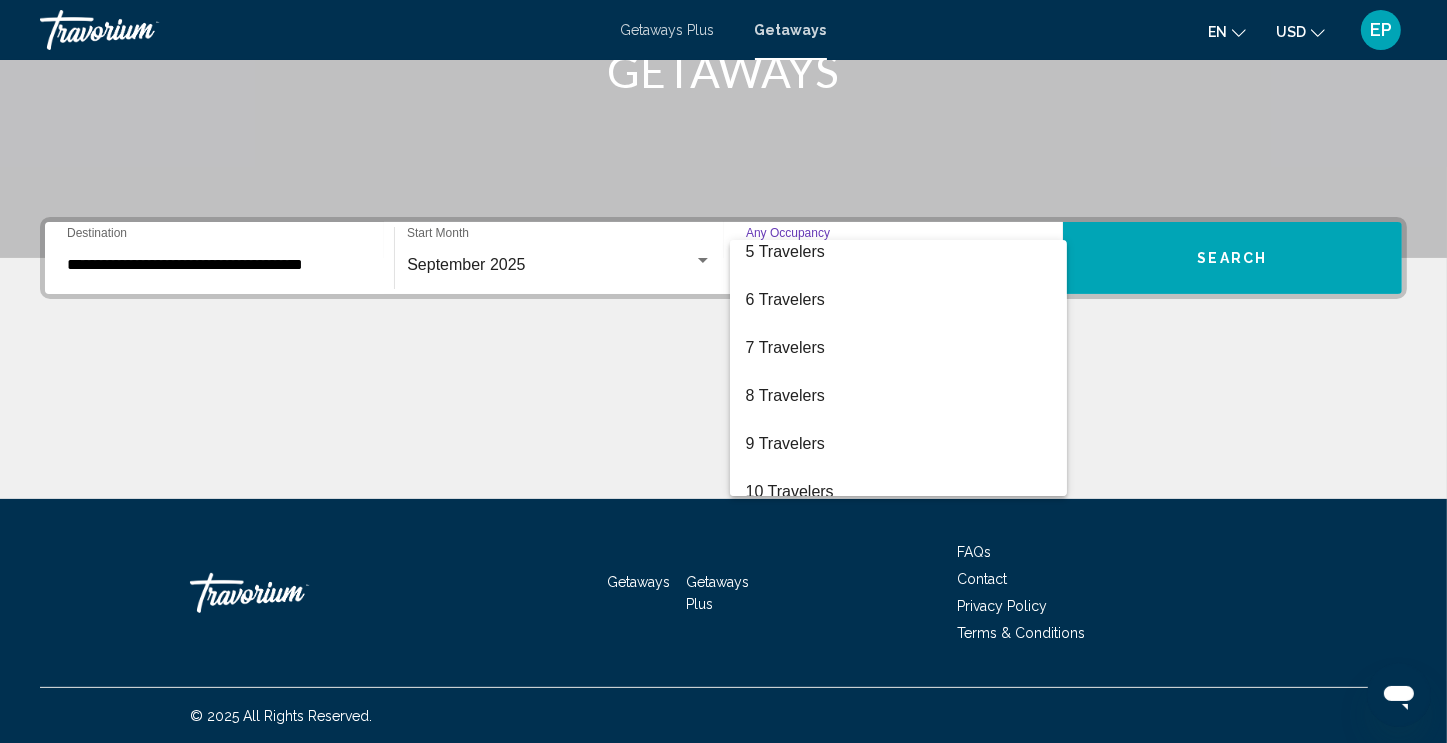 scroll, scrollTop: 204, scrollLeft: 0, axis: vertical 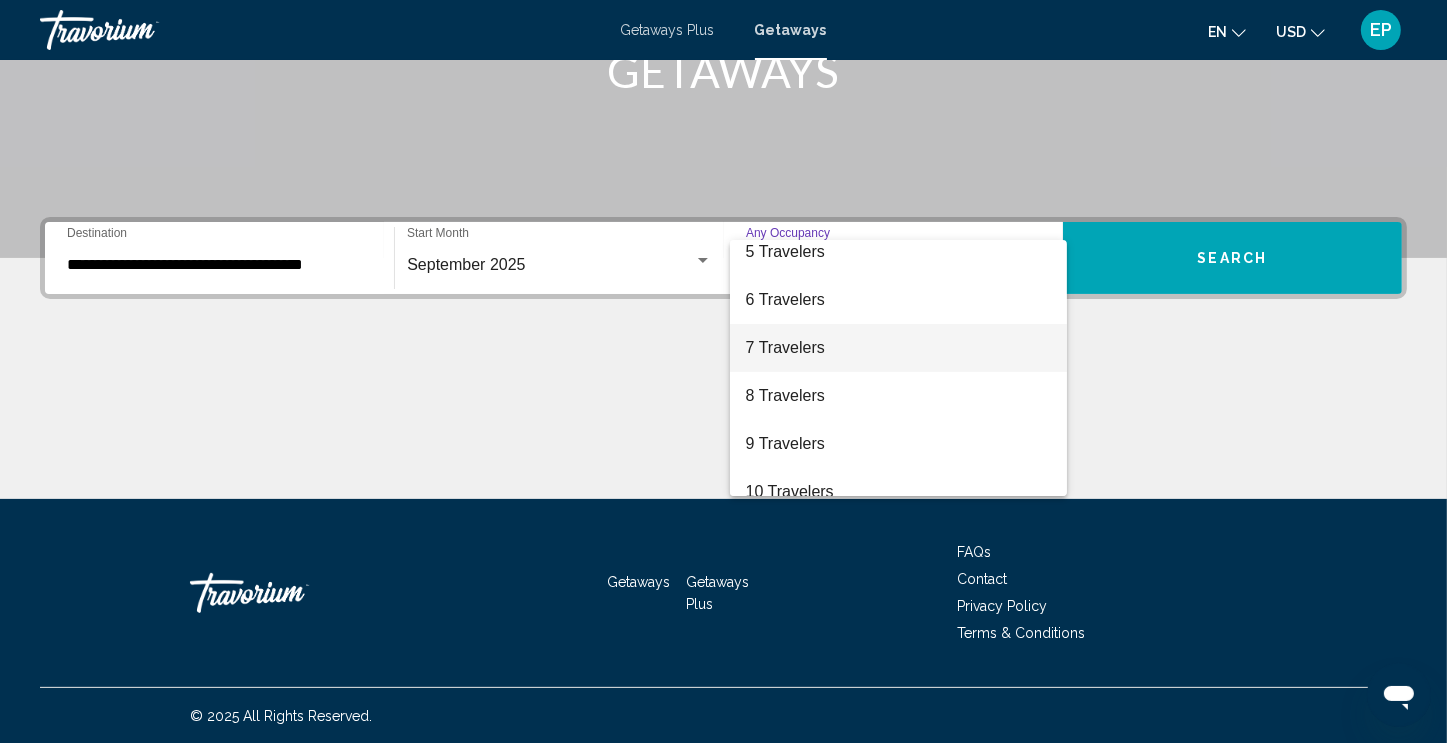 click on "7 Travelers" at bounding box center [898, 348] 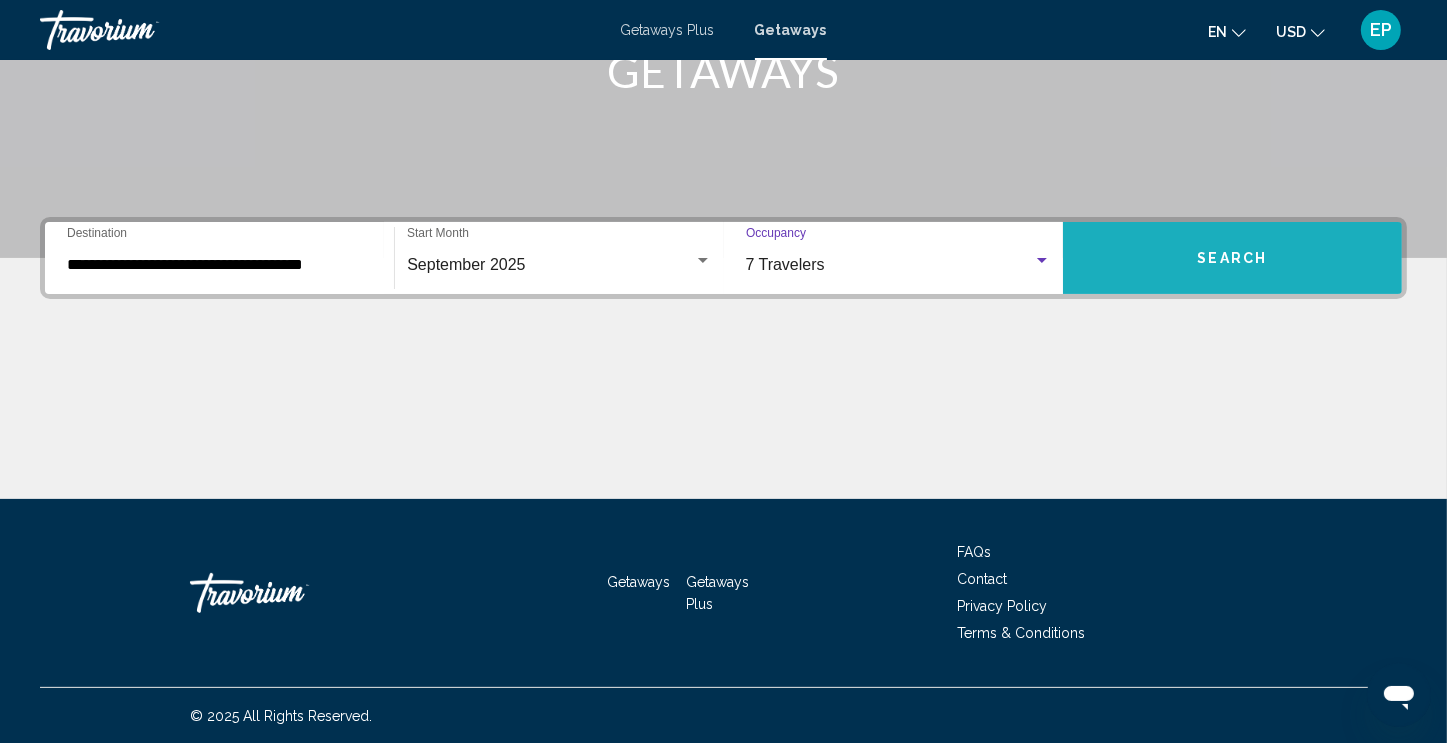 click on "Search" at bounding box center (1232, 258) 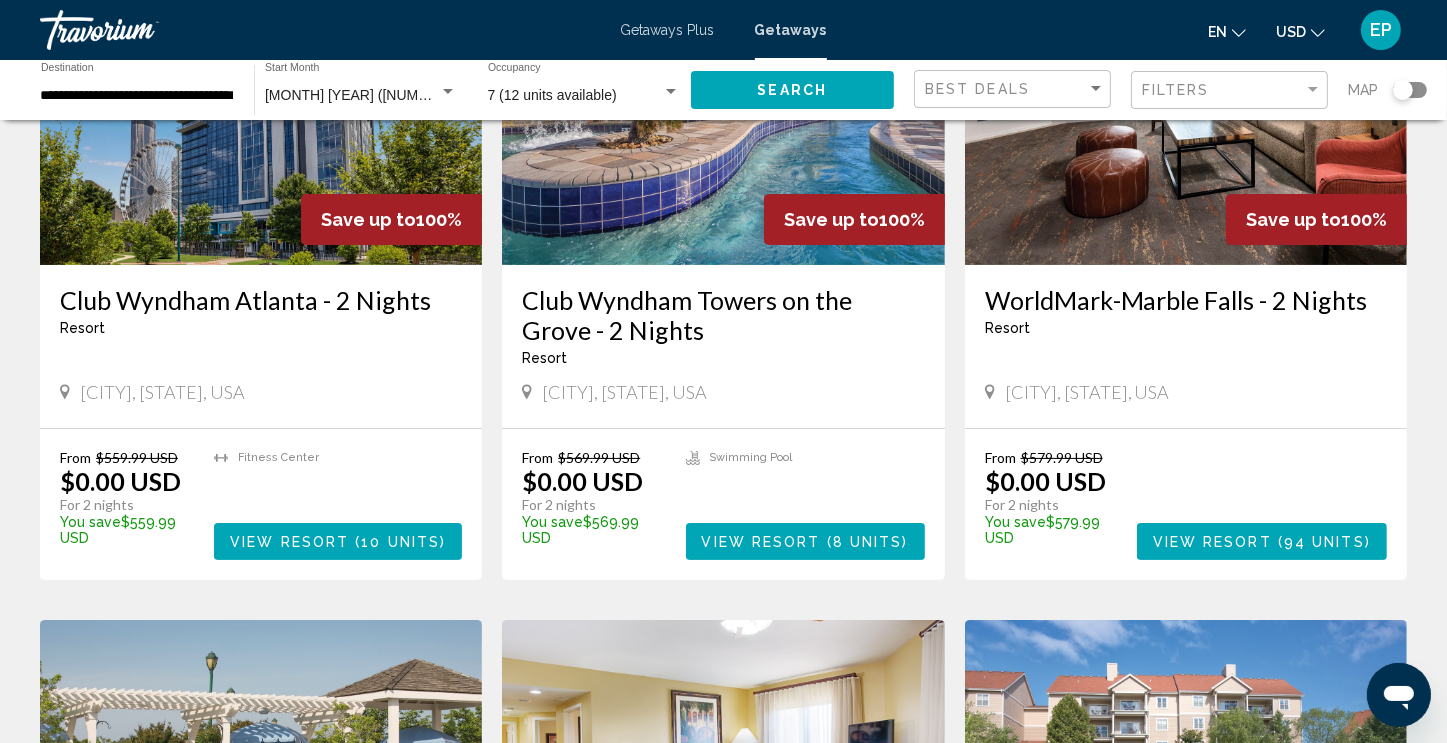 scroll, scrollTop: 269, scrollLeft: 0, axis: vertical 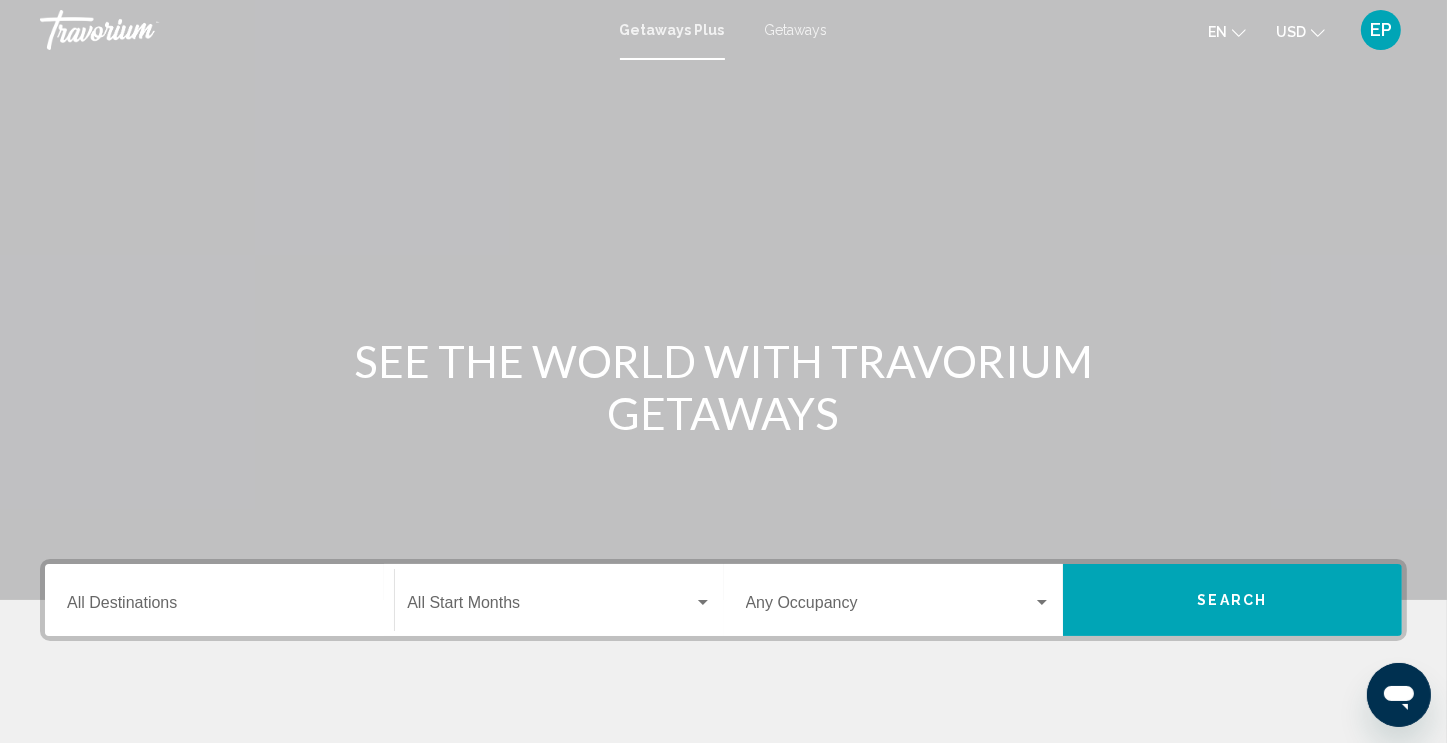 click on "Getaways" at bounding box center (796, 30) 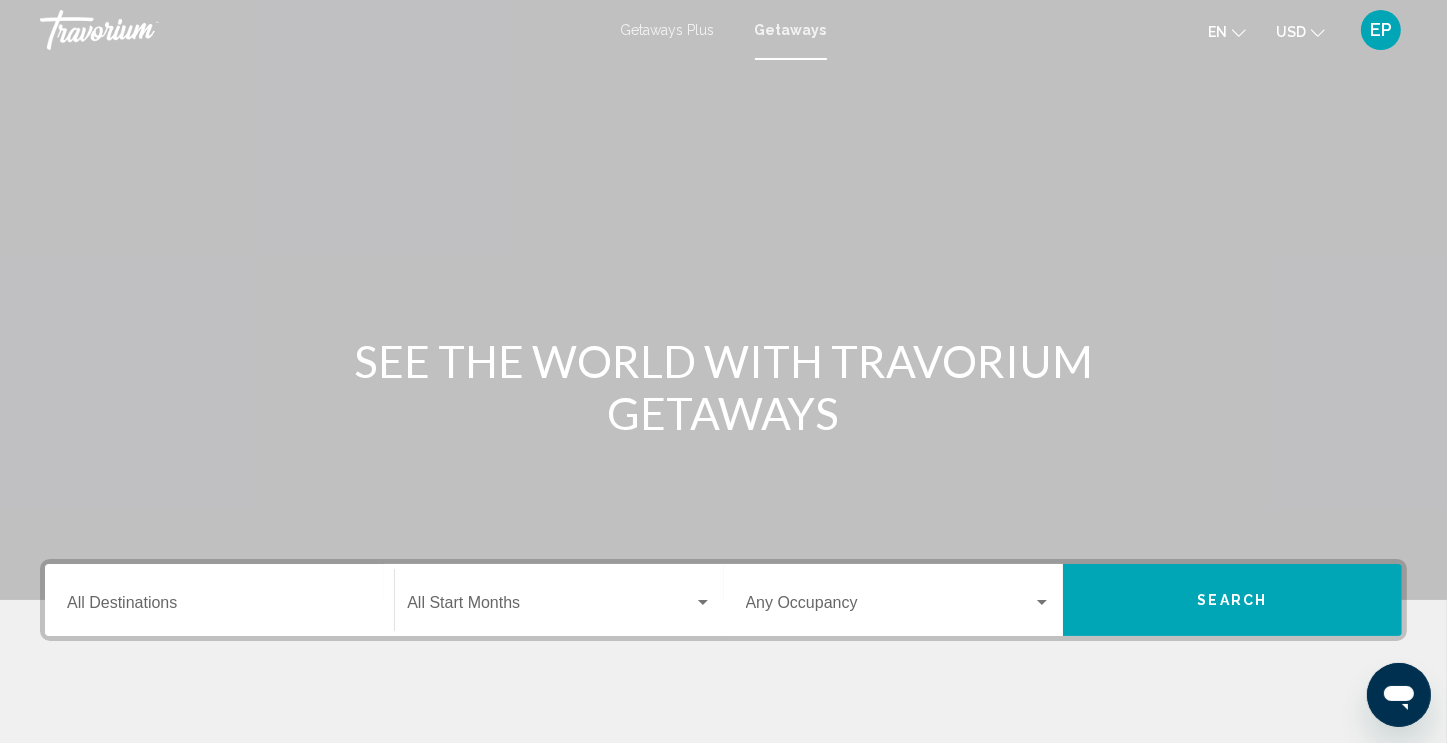 click on "Destination All Destinations" at bounding box center (219, 607) 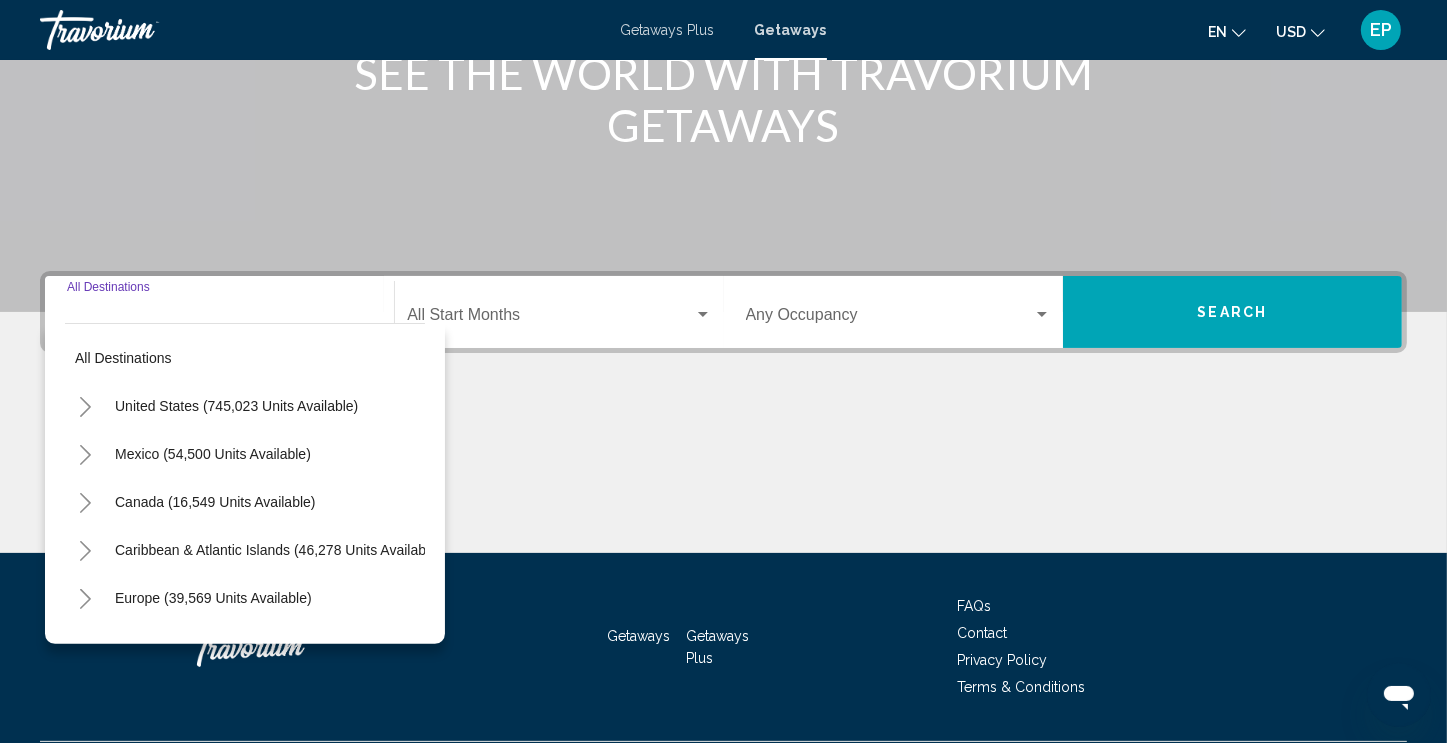 scroll, scrollTop: 342, scrollLeft: 0, axis: vertical 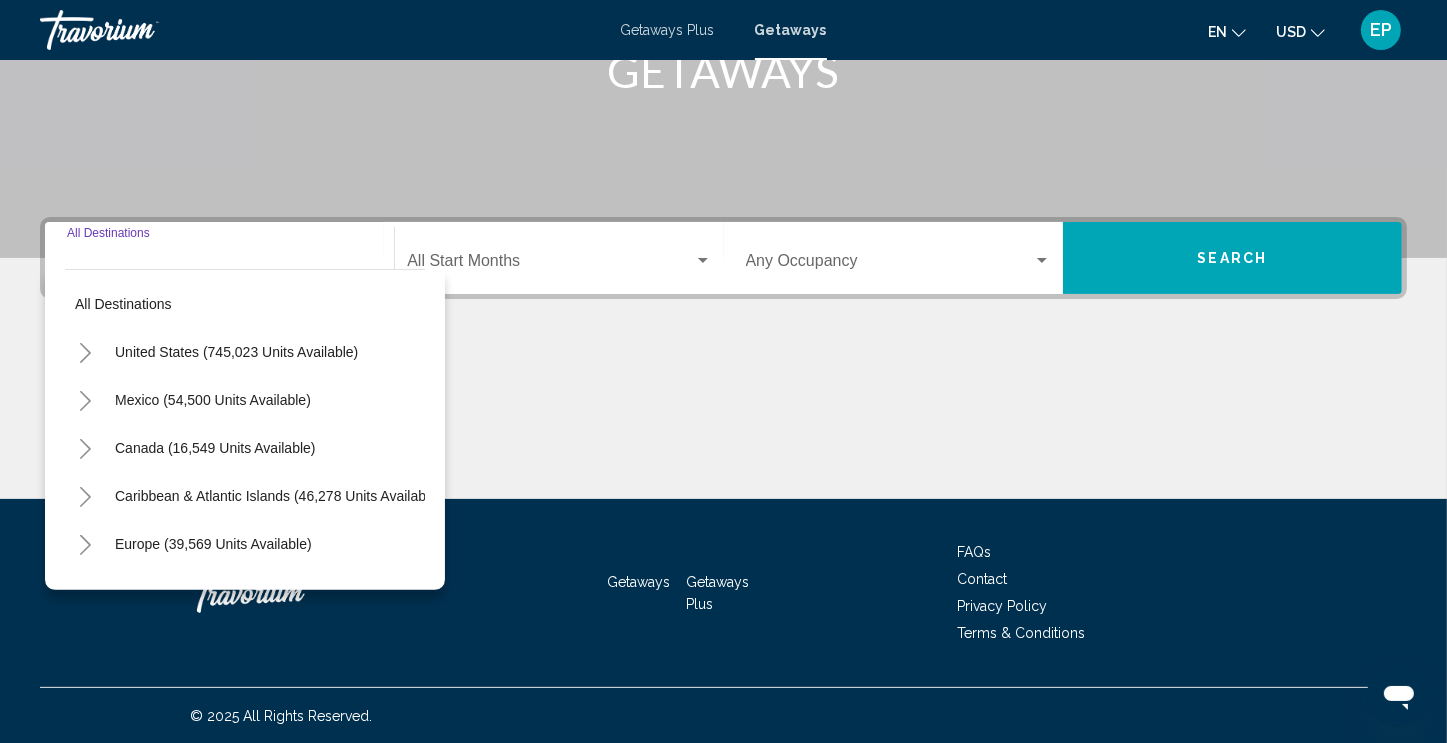 click 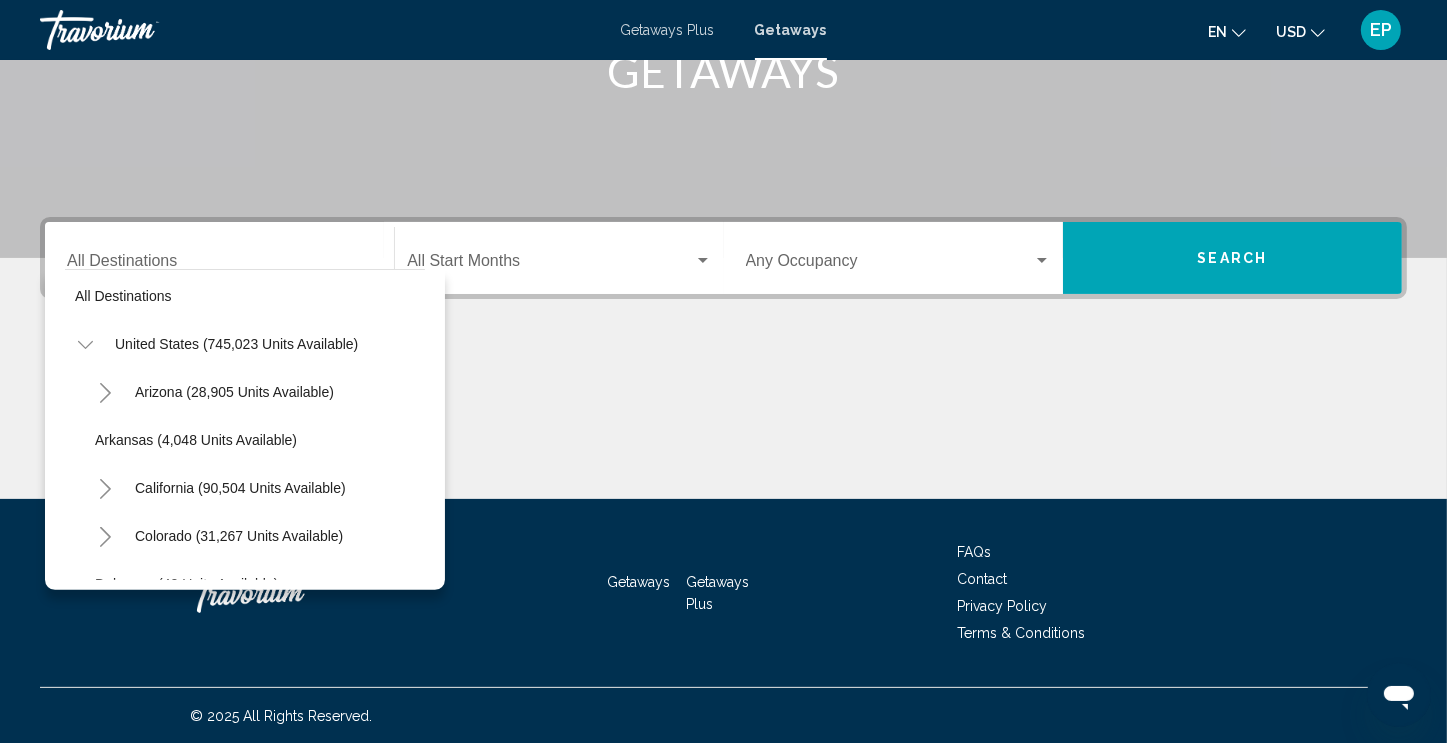 scroll, scrollTop: 0, scrollLeft: 0, axis: both 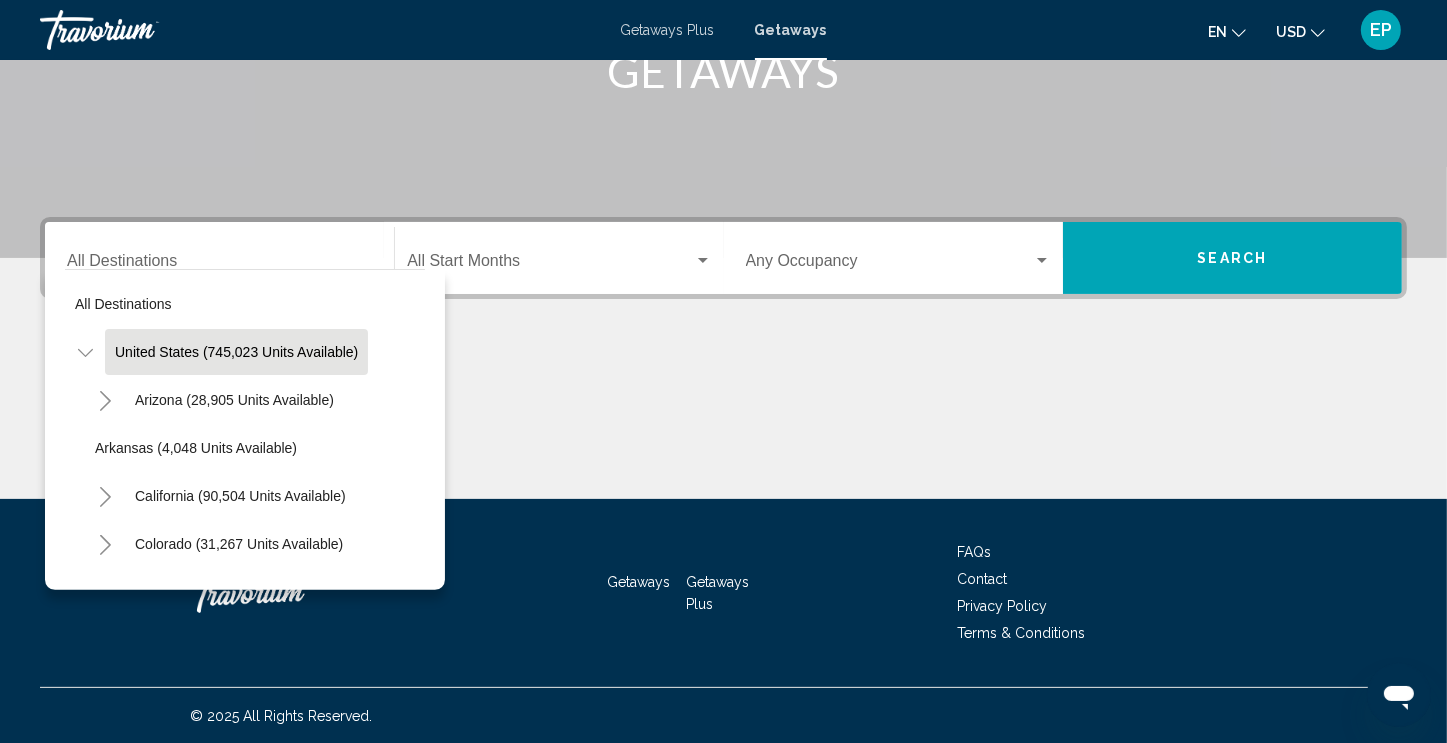 click on "United States (745,023 units available)" at bounding box center (213, 2512) 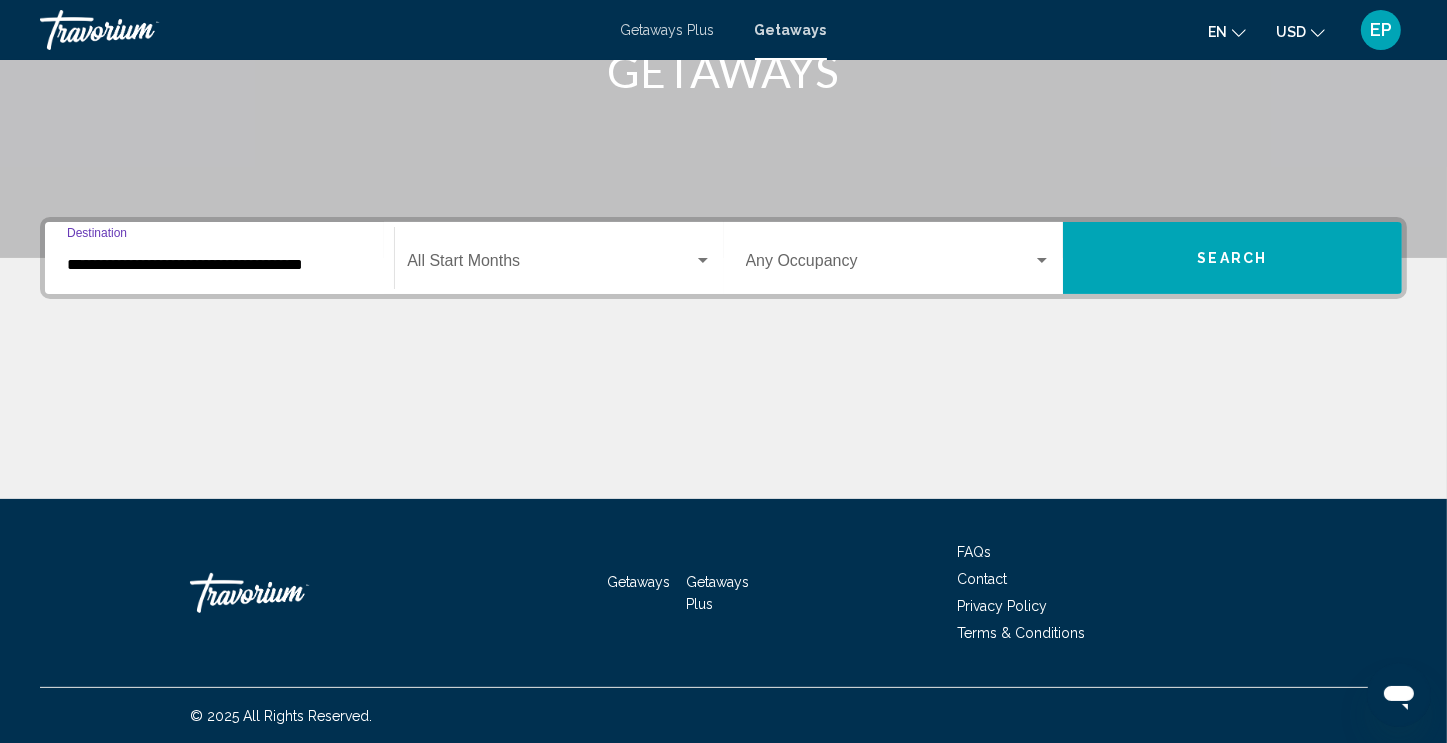 click at bounding box center (550, 265) 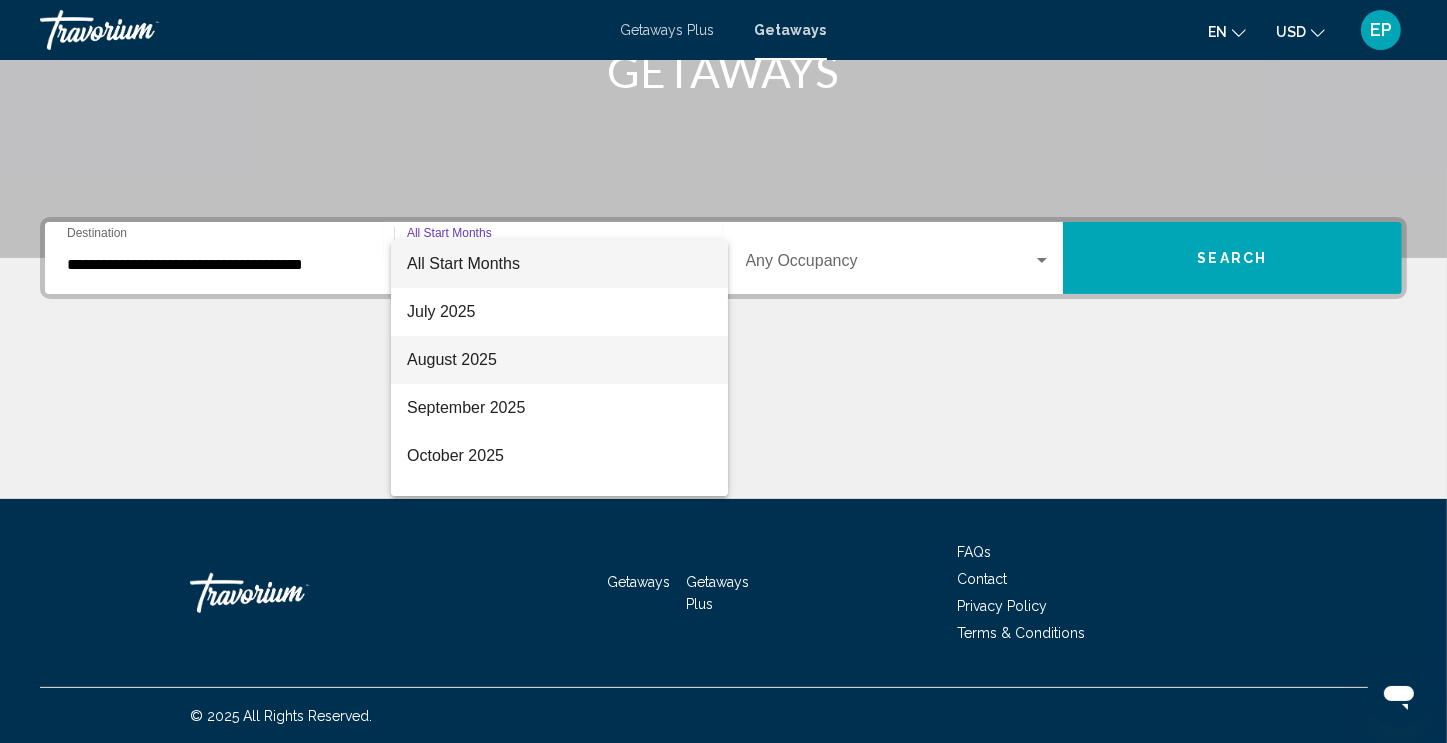 click on "August 2025" at bounding box center (559, 360) 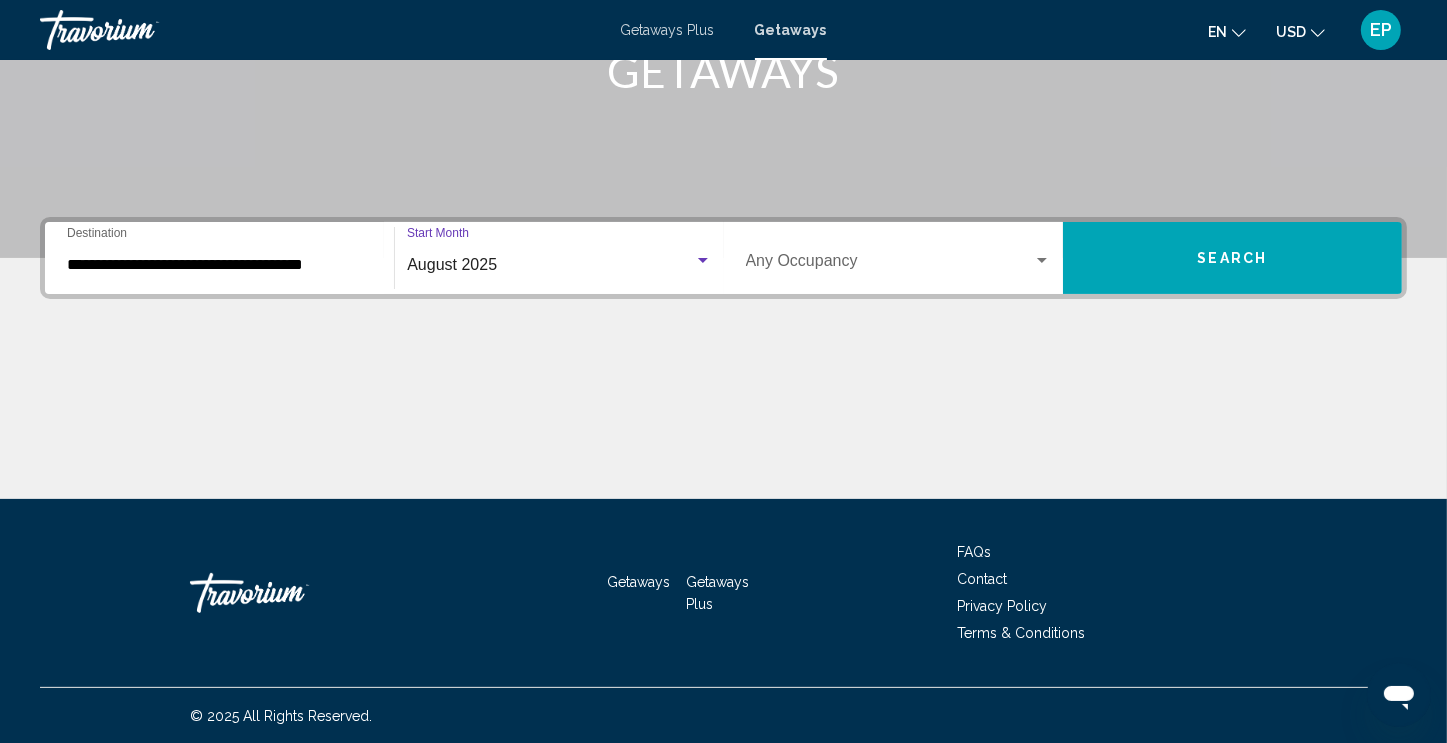 click at bounding box center [889, 265] 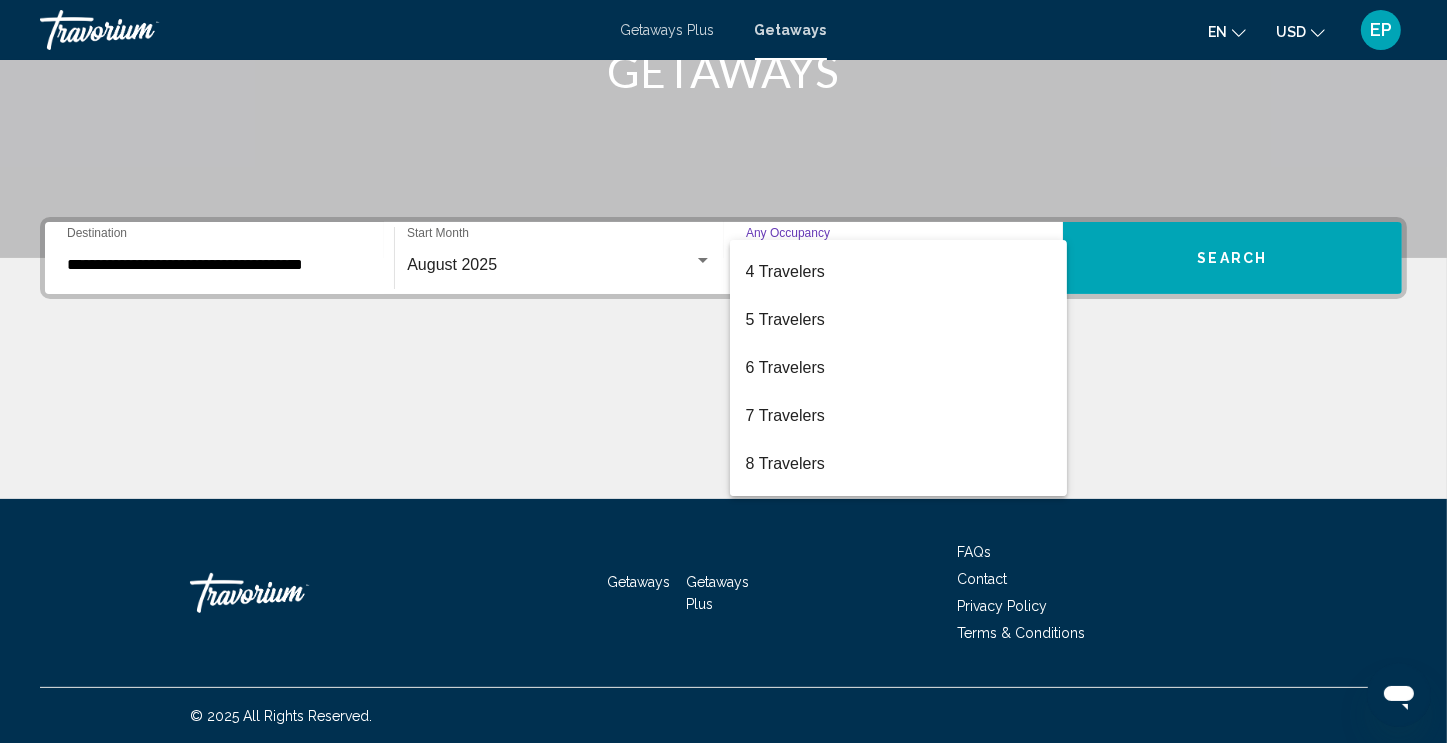 scroll, scrollTop: 144, scrollLeft: 0, axis: vertical 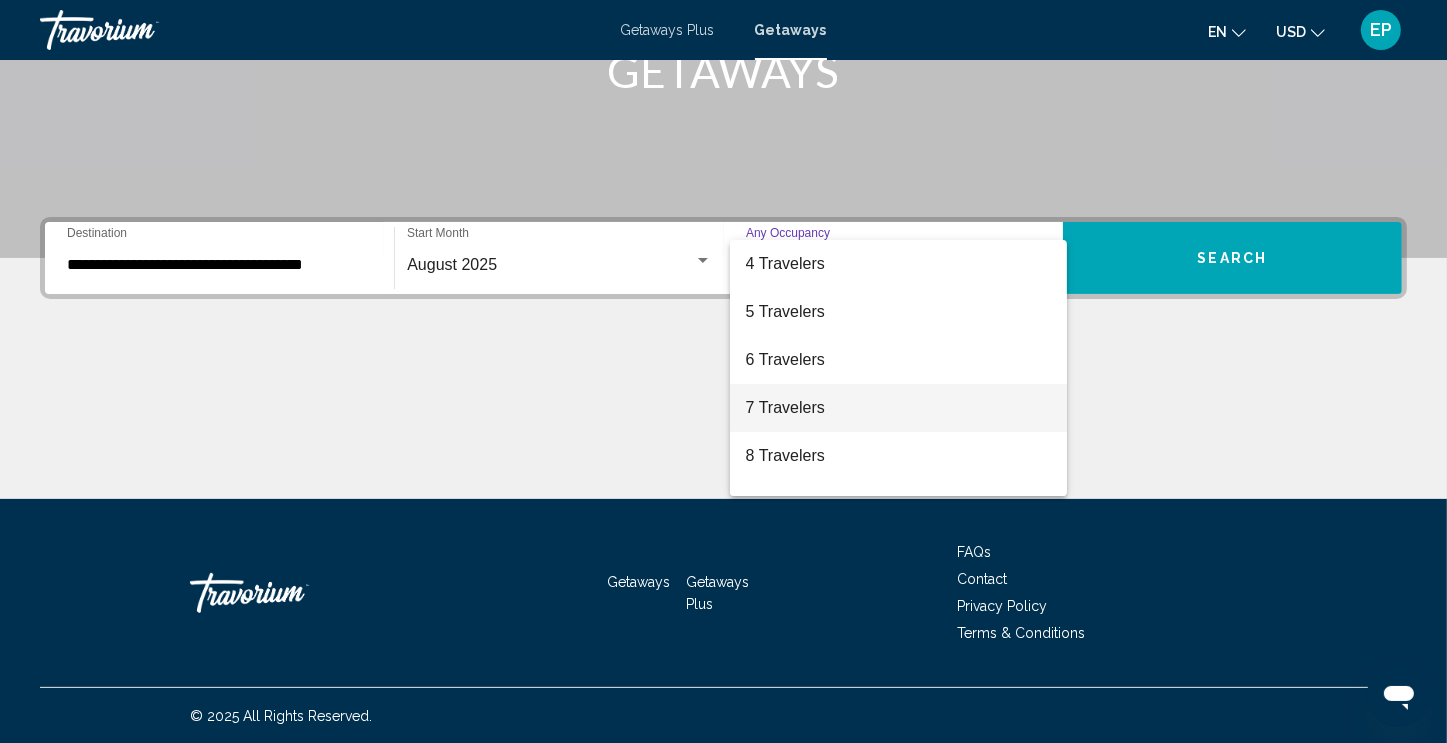 click on "7 Travelers" at bounding box center [898, 408] 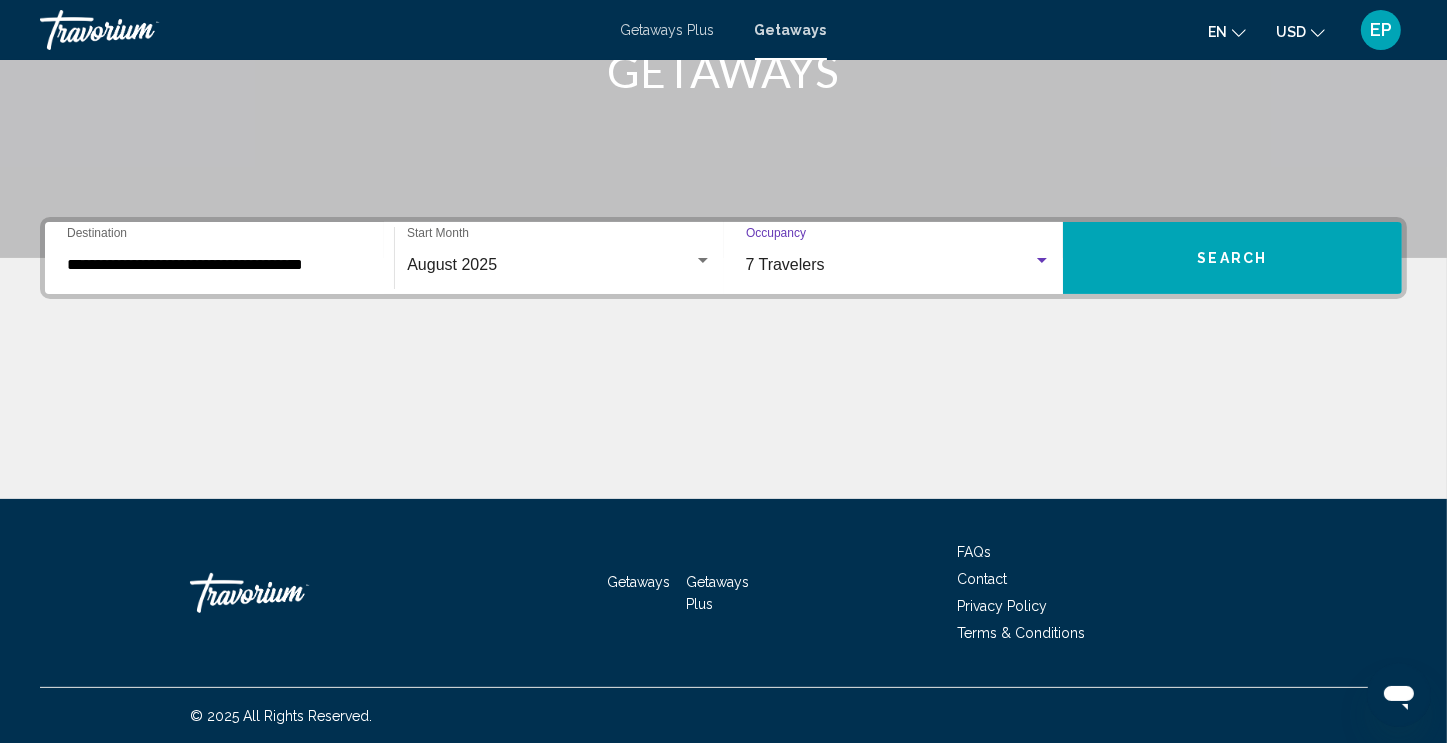 click on "Search" at bounding box center [1232, 258] 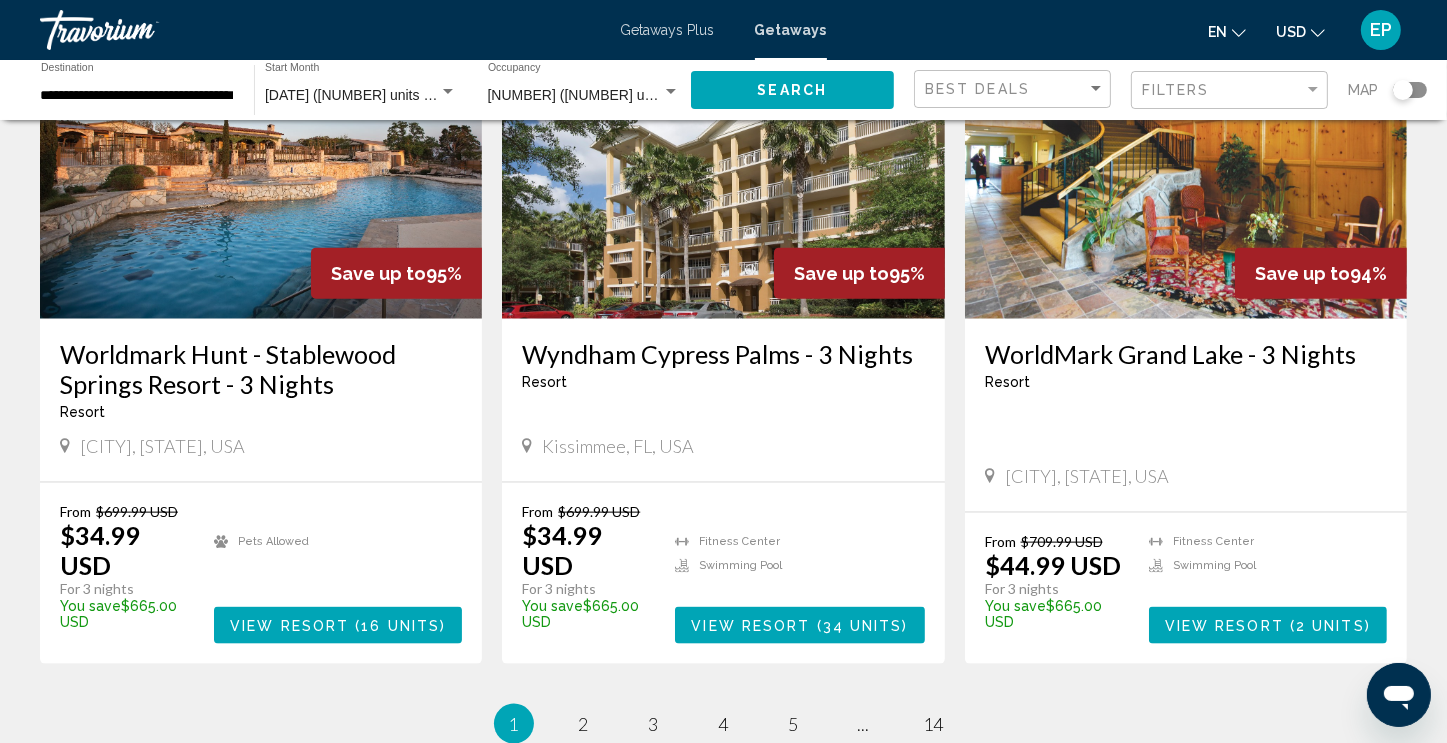 scroll, scrollTop: 2460, scrollLeft: 0, axis: vertical 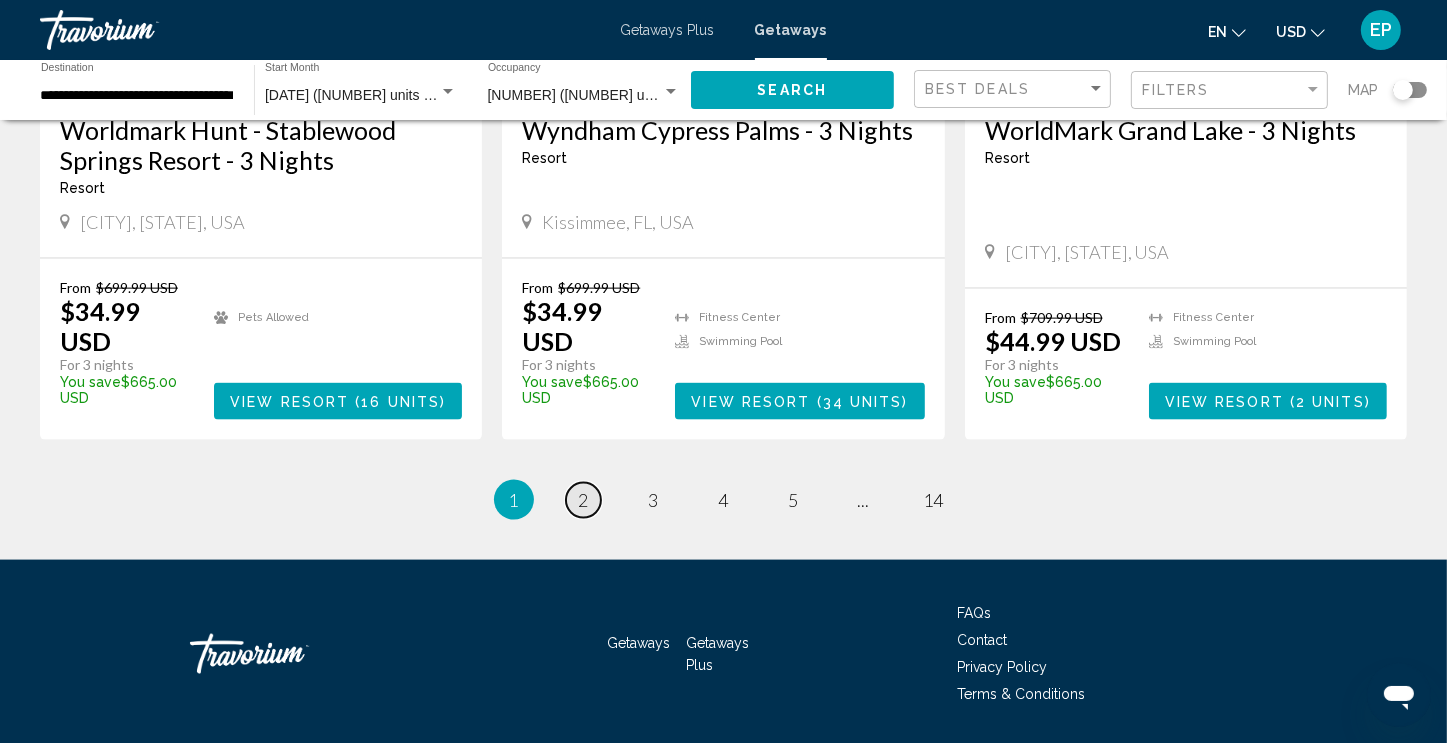click on "2" at bounding box center (584, 500) 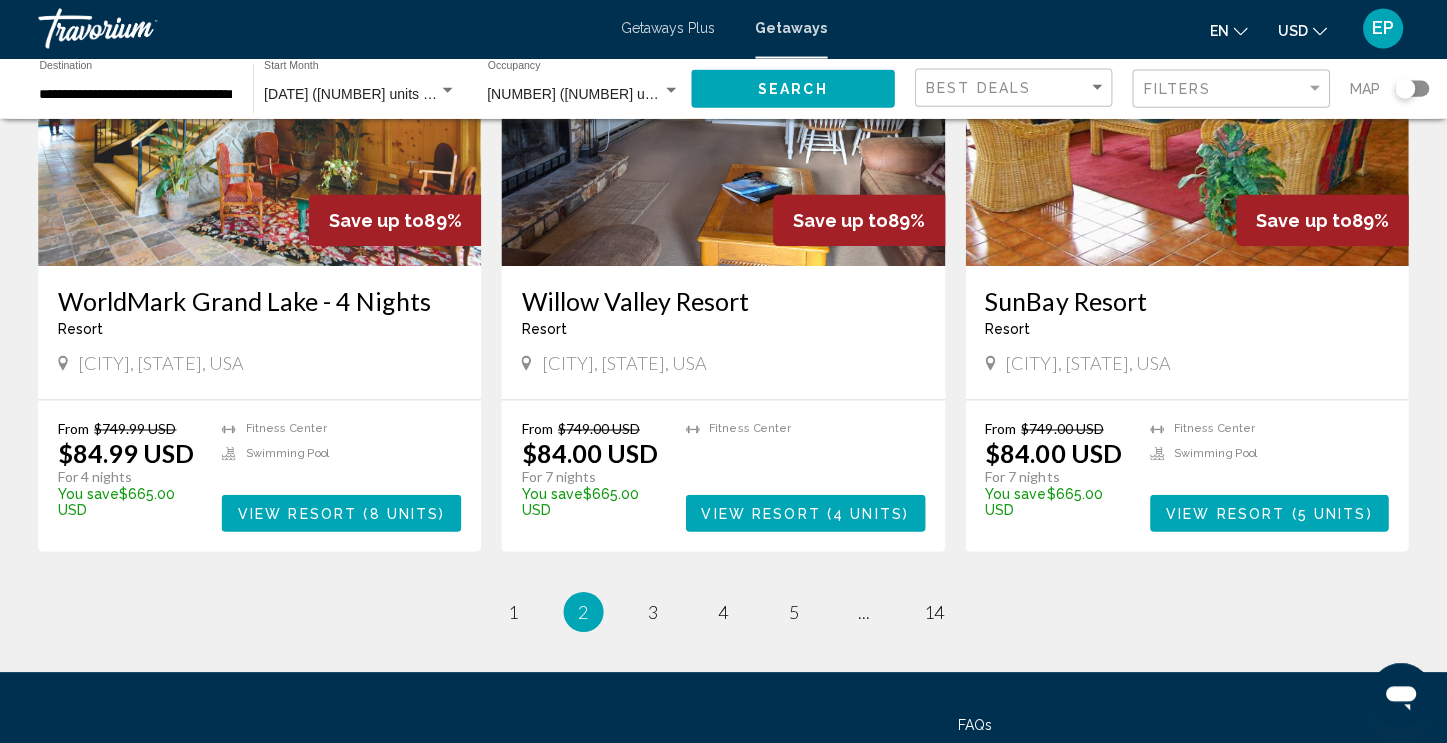 scroll, scrollTop: 2323, scrollLeft: 0, axis: vertical 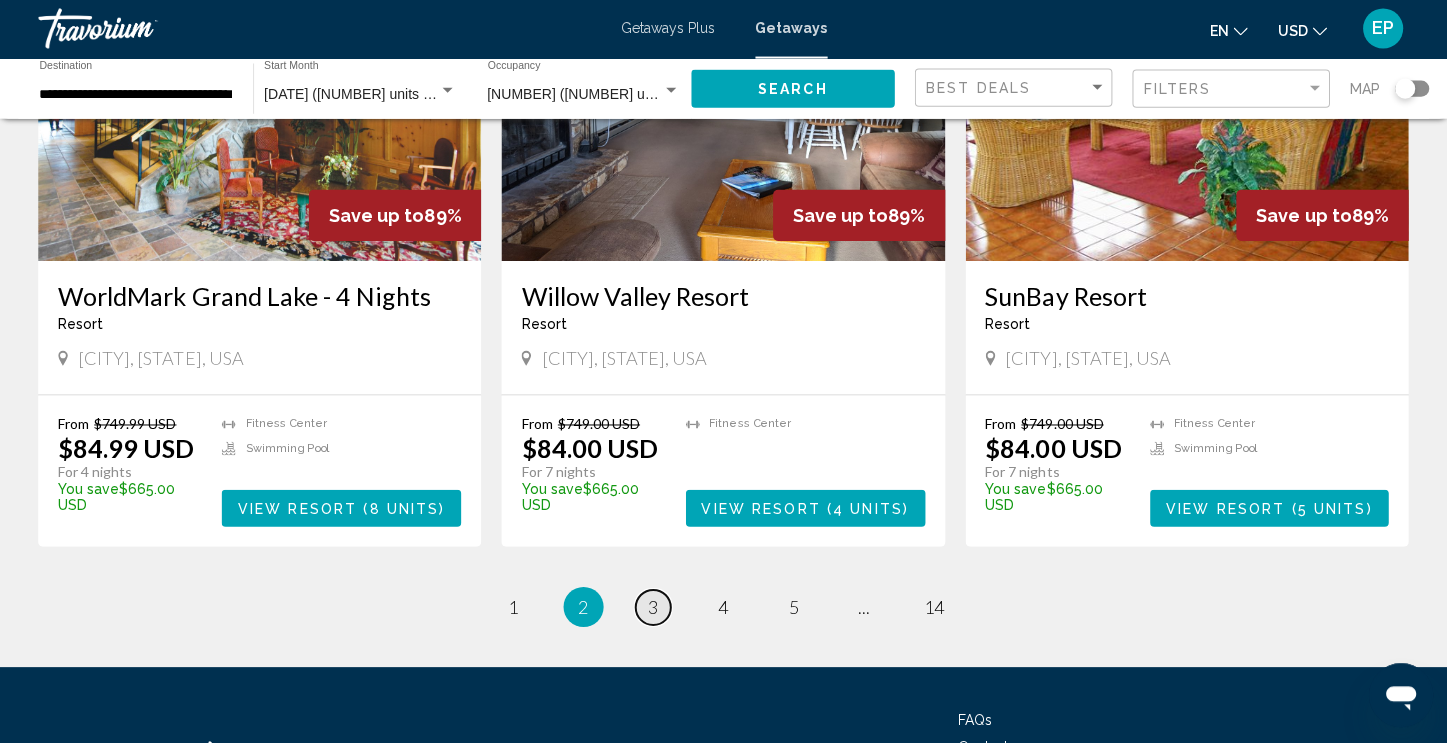 click on "3" at bounding box center [654, 607] 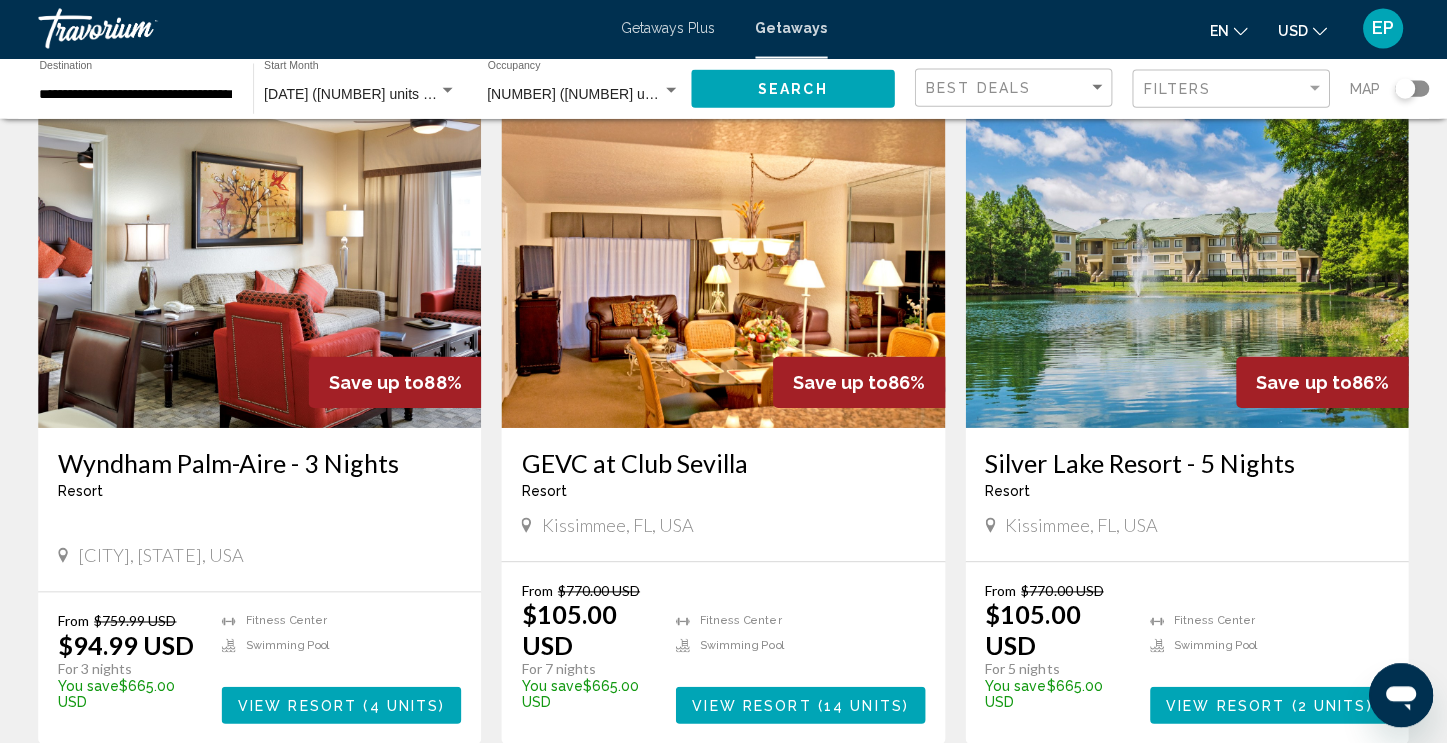 scroll, scrollTop: 2128, scrollLeft: 0, axis: vertical 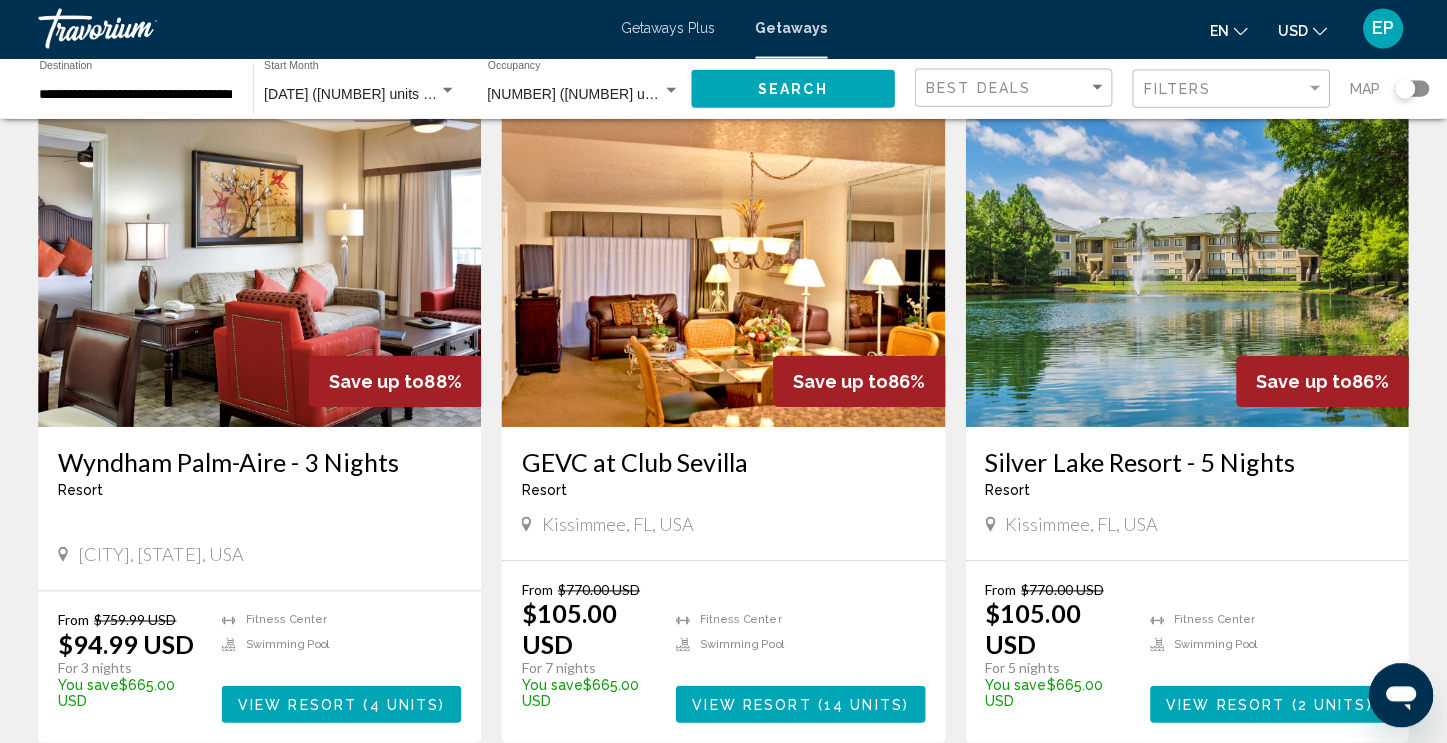 click on "View Resort" at bounding box center [751, 704] 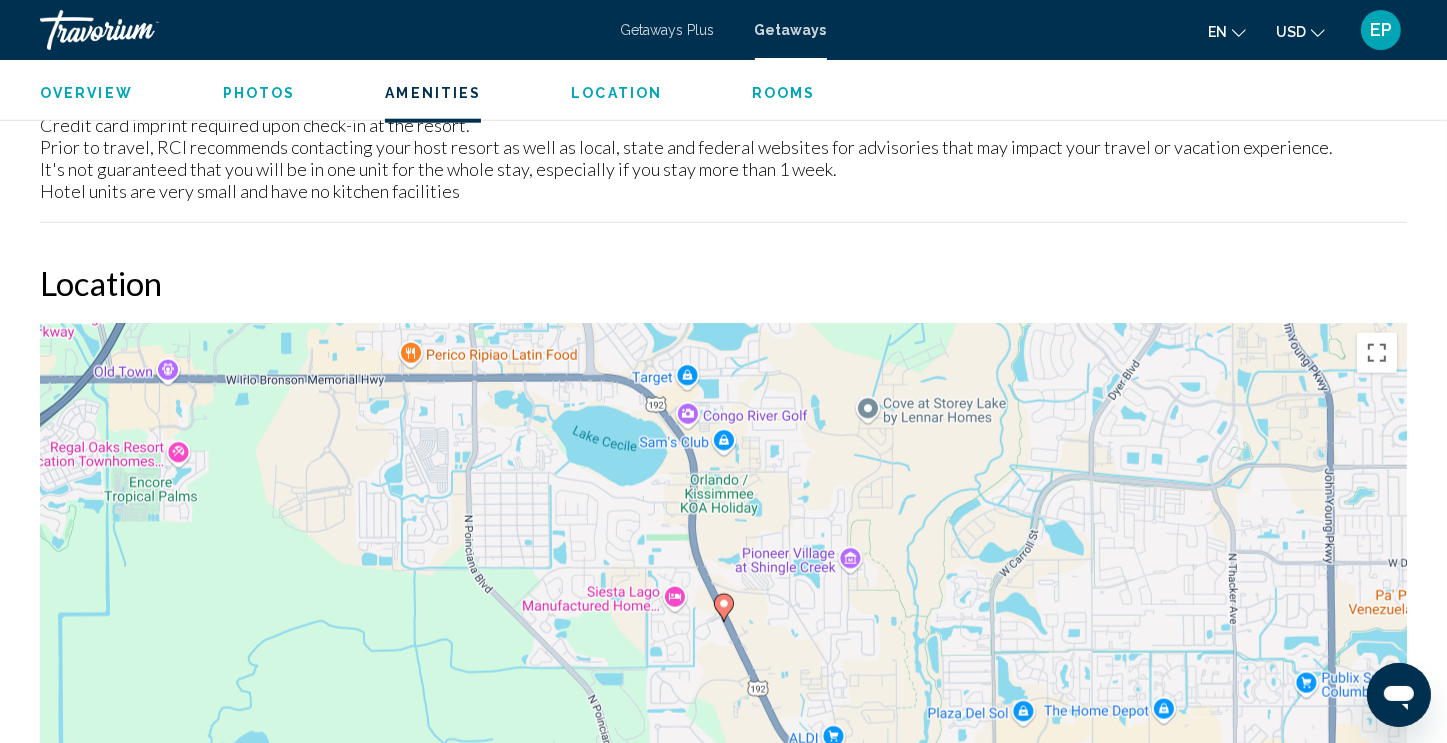 scroll, scrollTop: 2055, scrollLeft: 0, axis: vertical 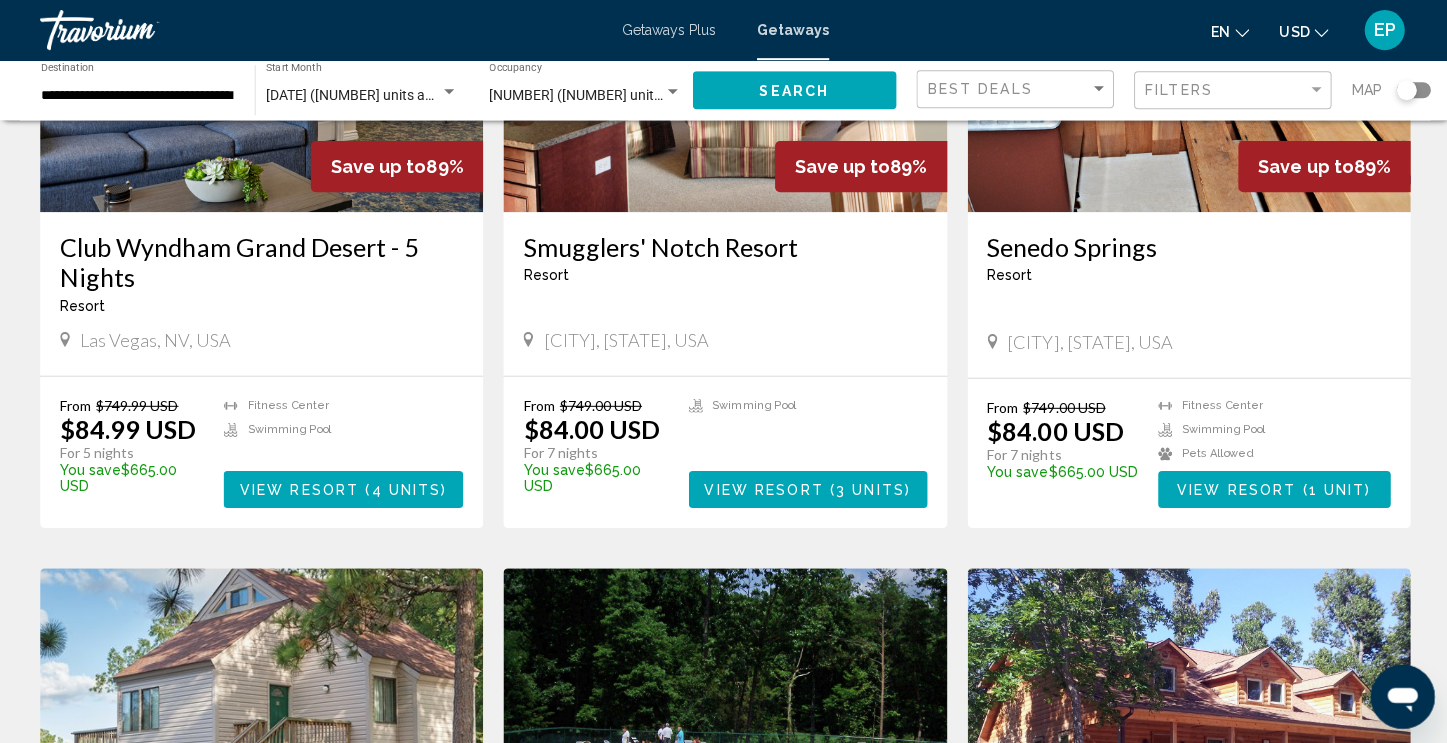 click on "Club Wyndham Grand Desert - 5 Nights" at bounding box center (261, 262) 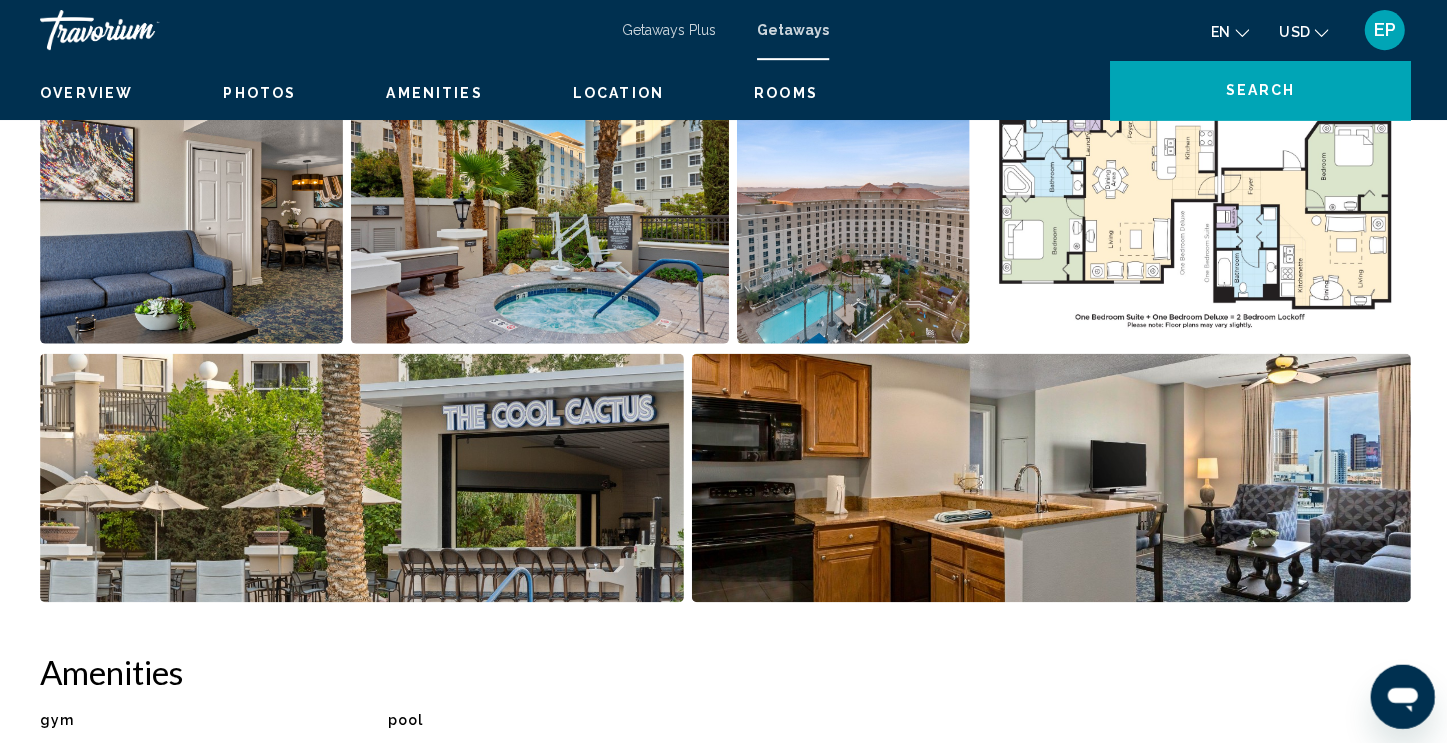 scroll, scrollTop: 0, scrollLeft: 0, axis: both 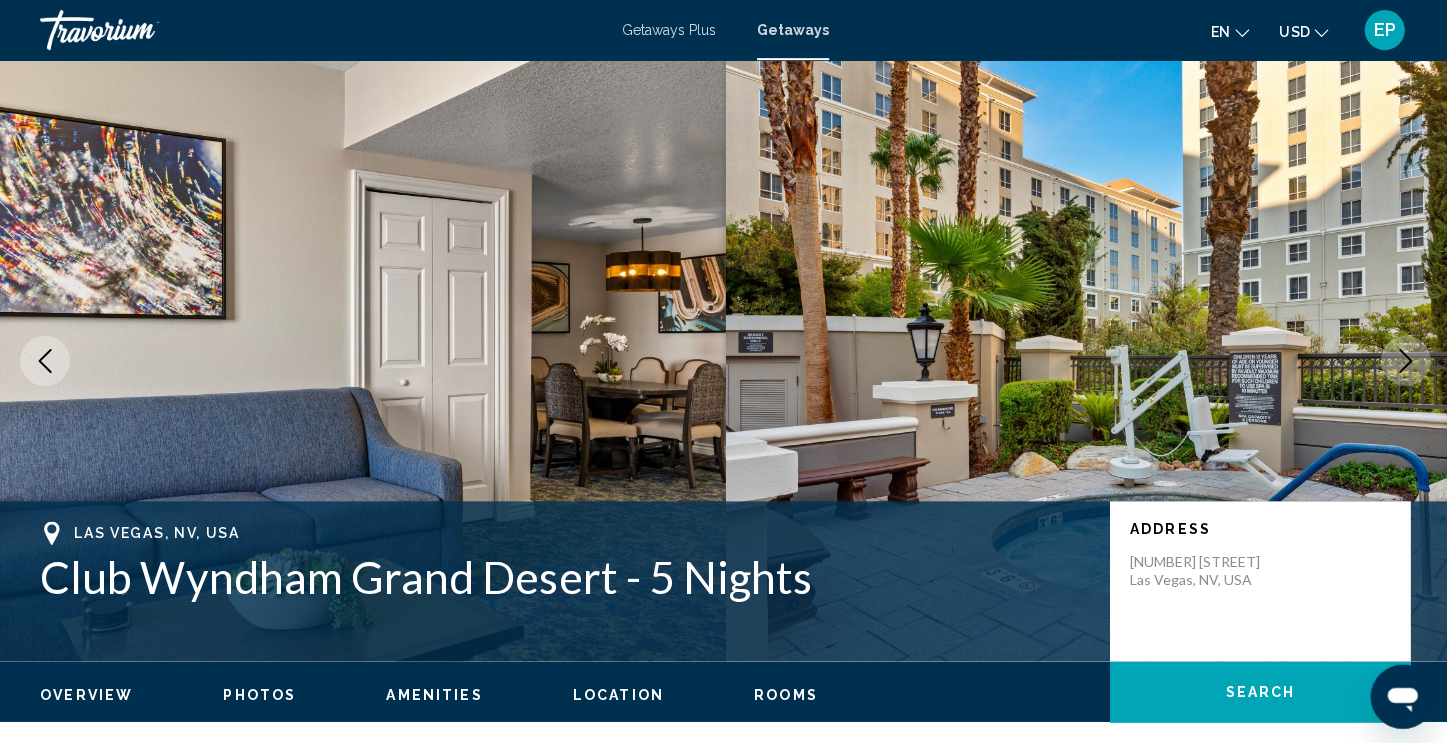 click 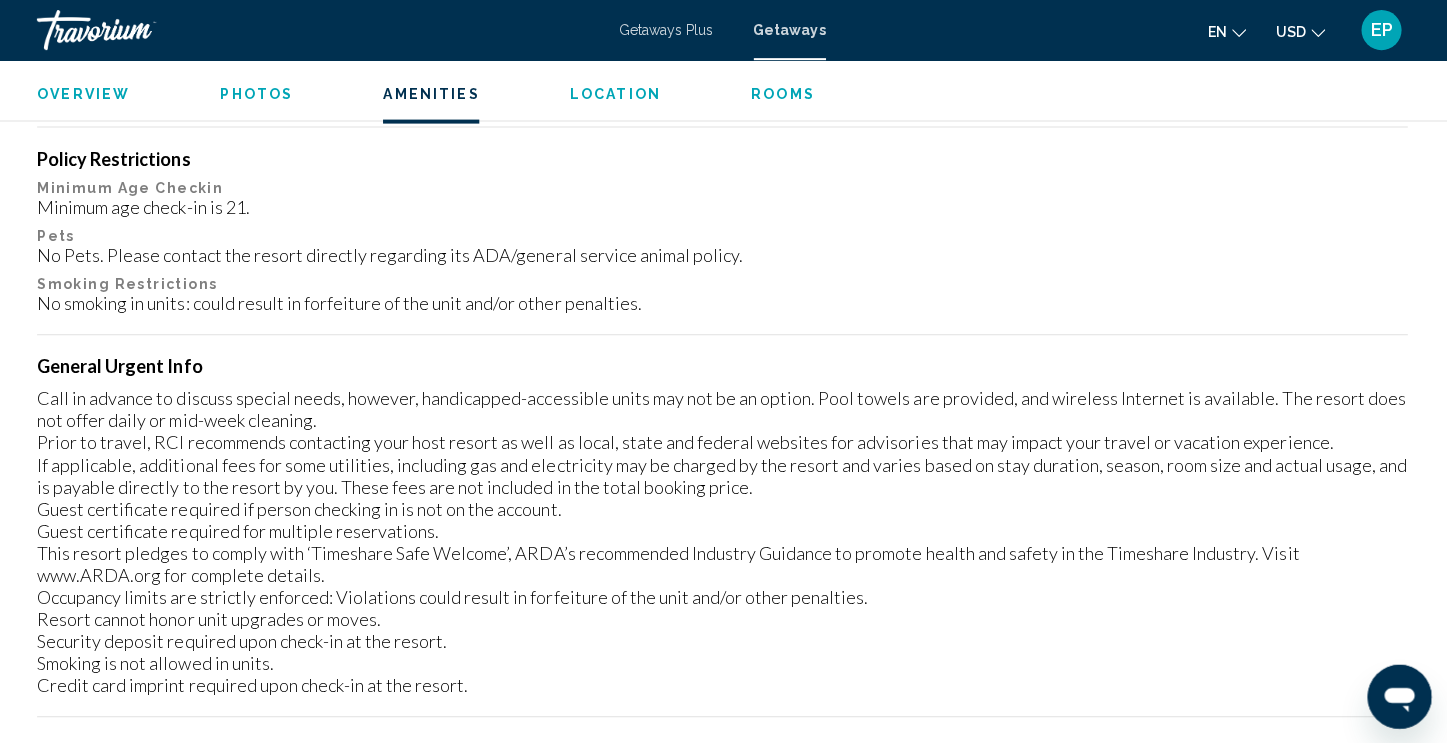 scroll, scrollTop: 1934, scrollLeft: 0, axis: vertical 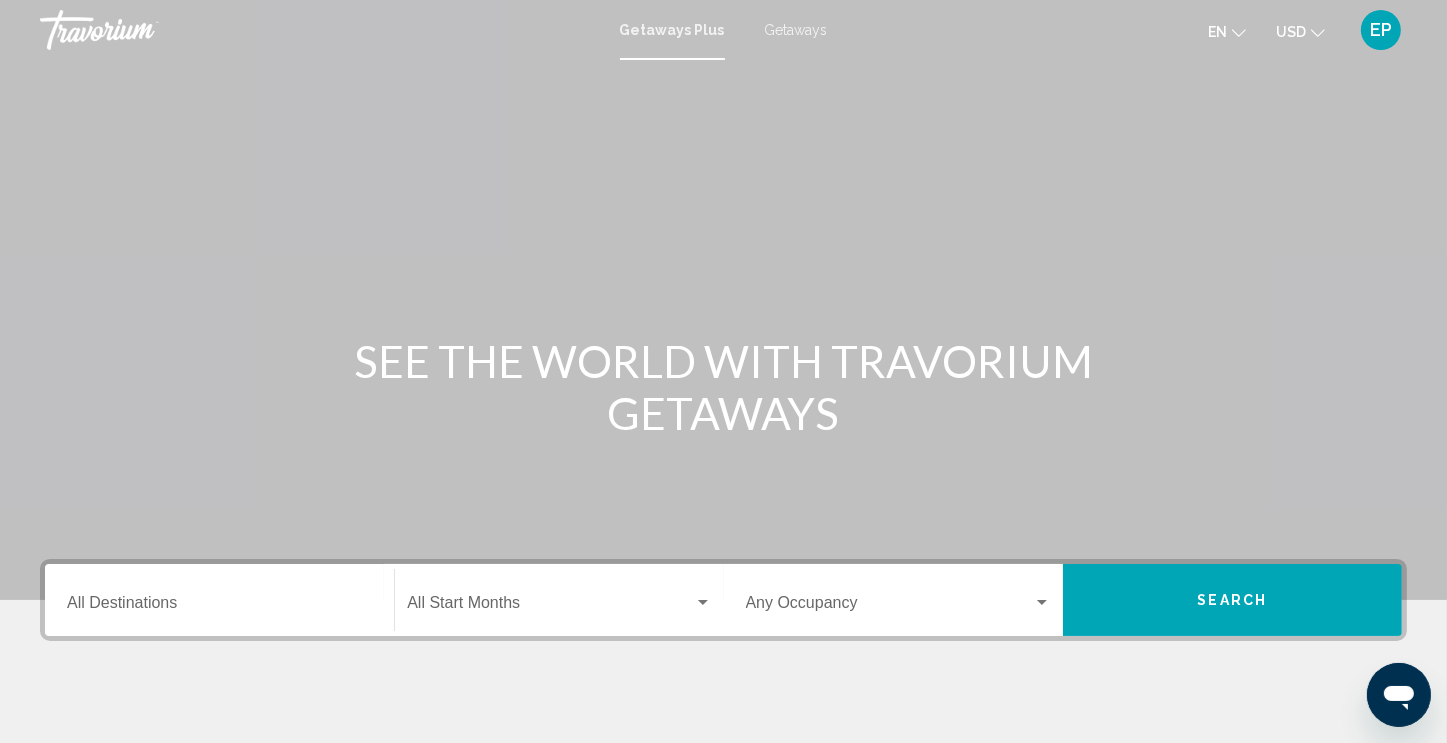click on "Getaways" at bounding box center (796, 30) 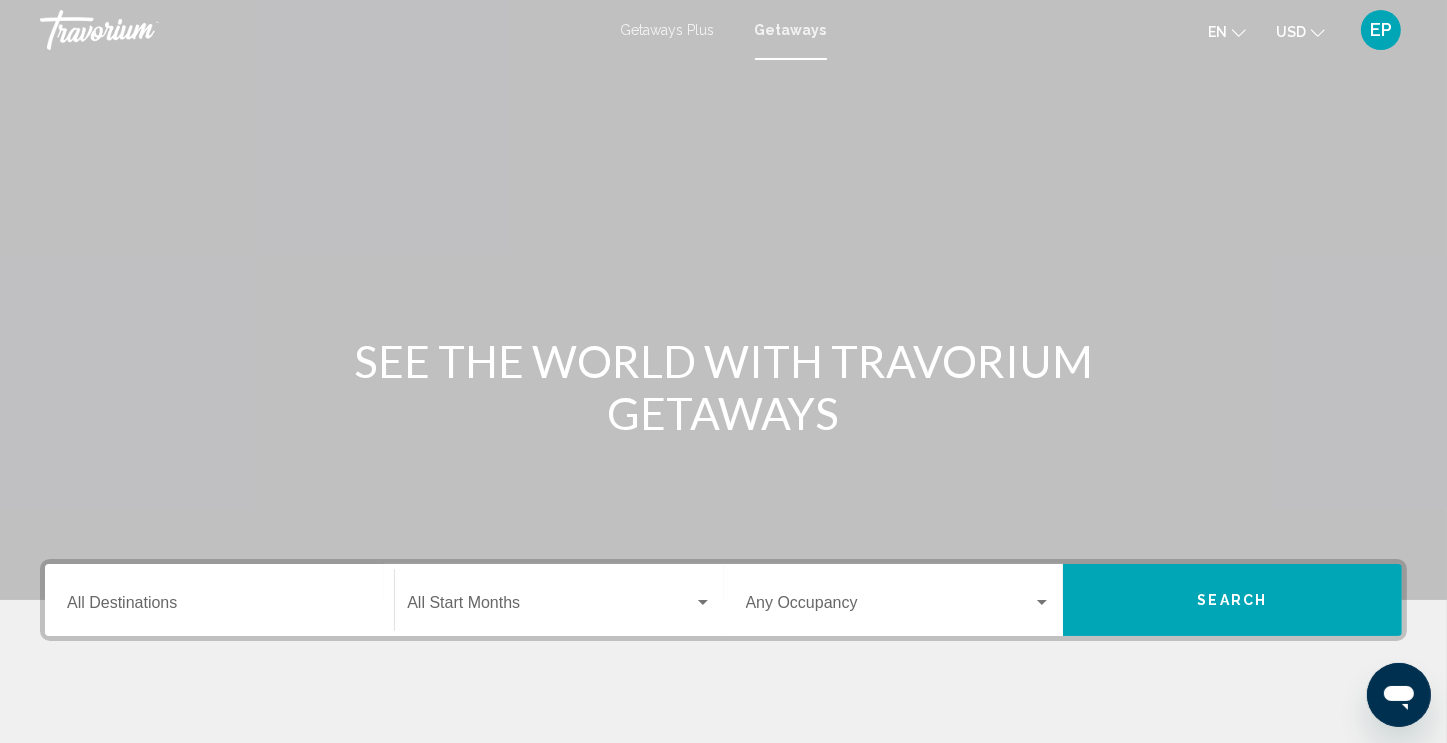 click on "Destination All Destinations" at bounding box center [219, 607] 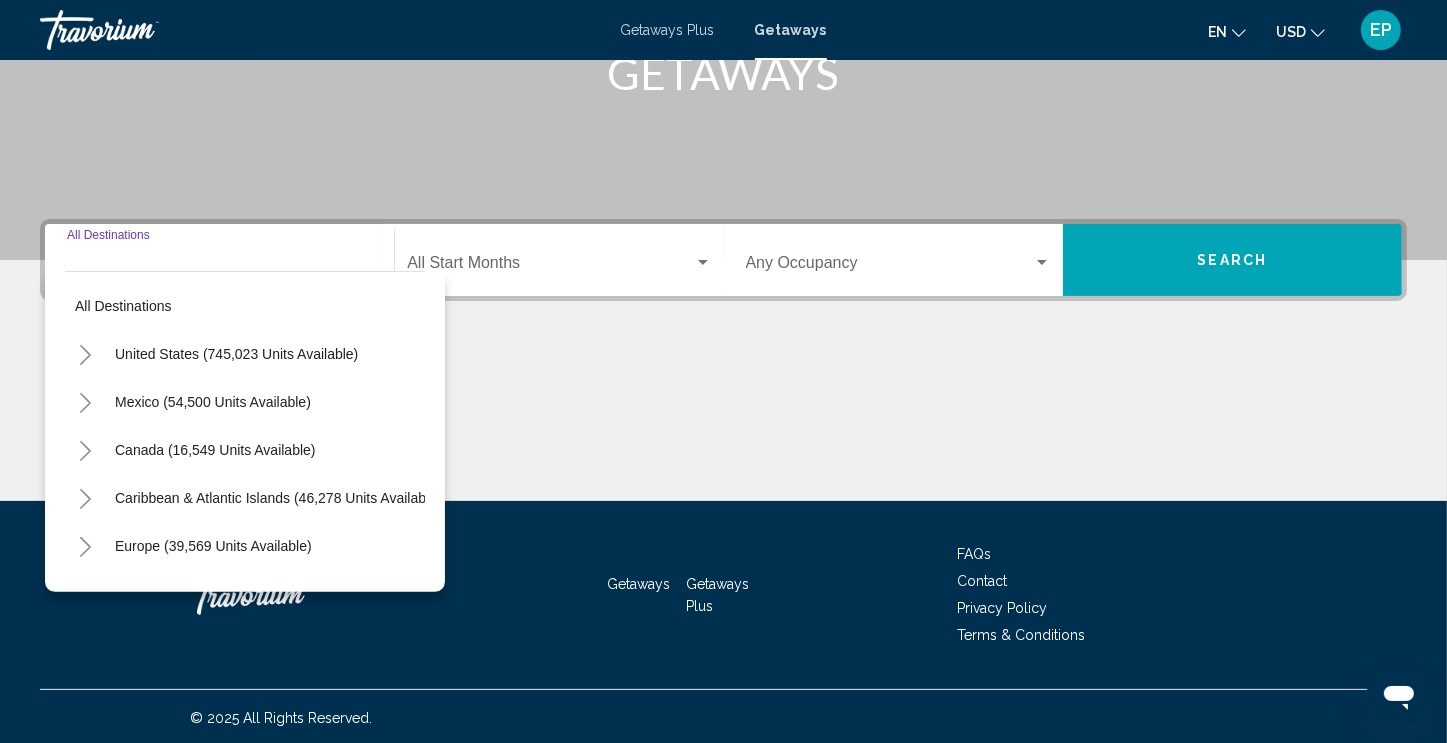 scroll, scrollTop: 342, scrollLeft: 0, axis: vertical 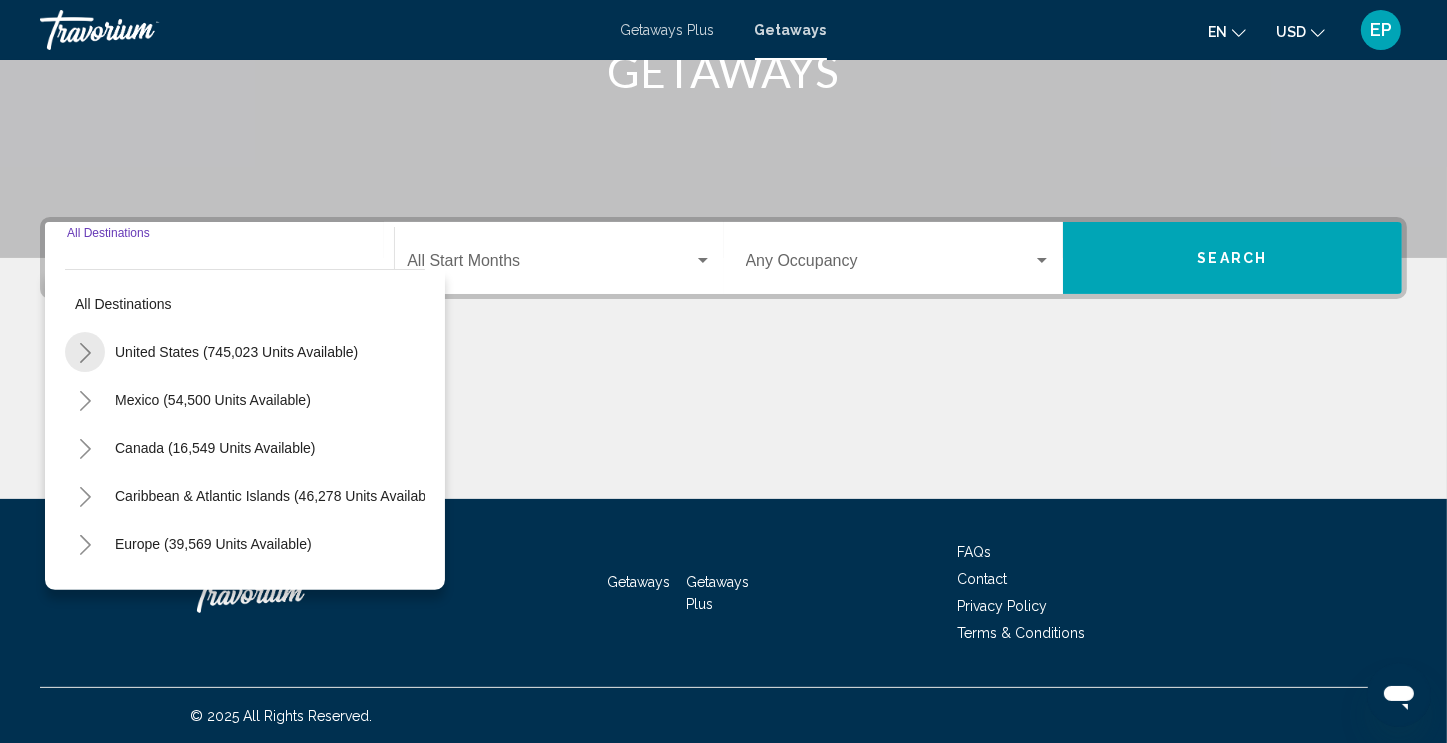 click 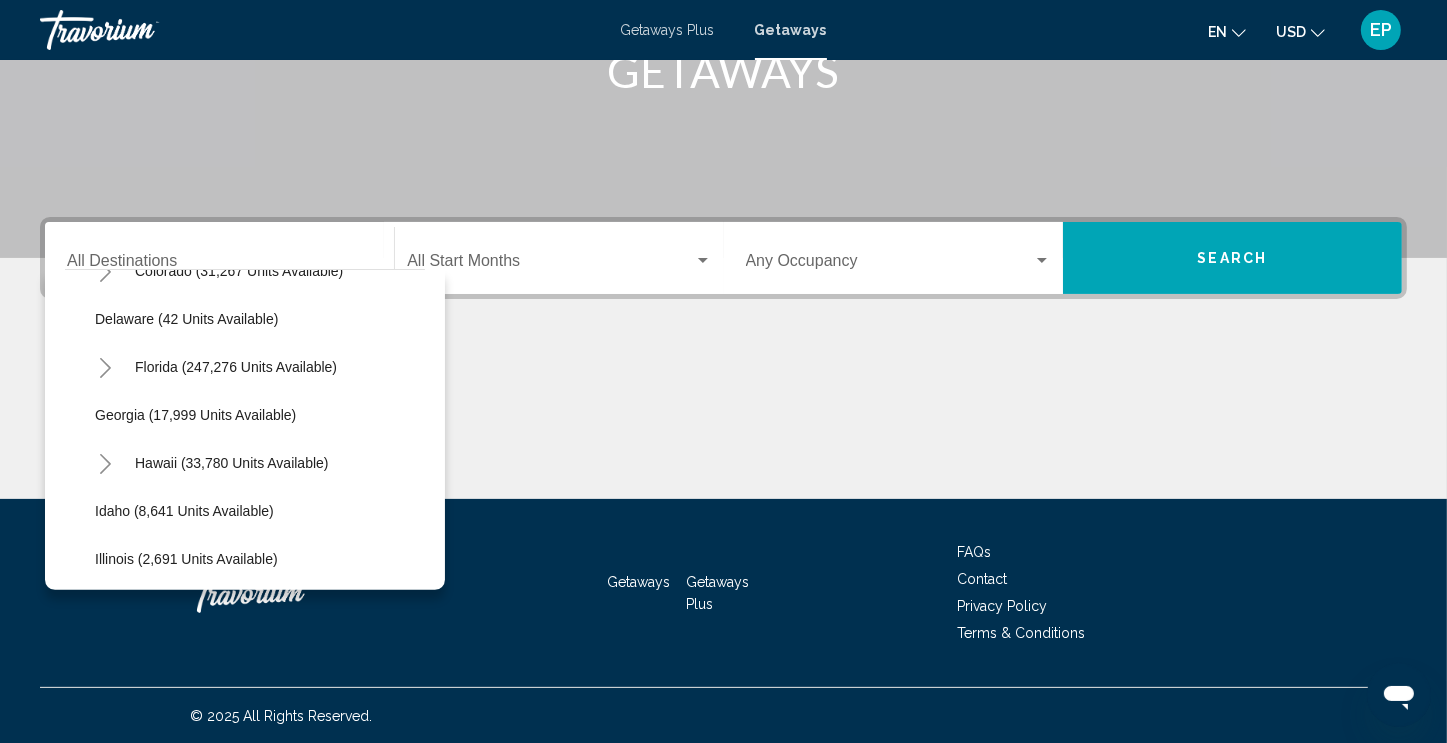 scroll, scrollTop: 286, scrollLeft: 0, axis: vertical 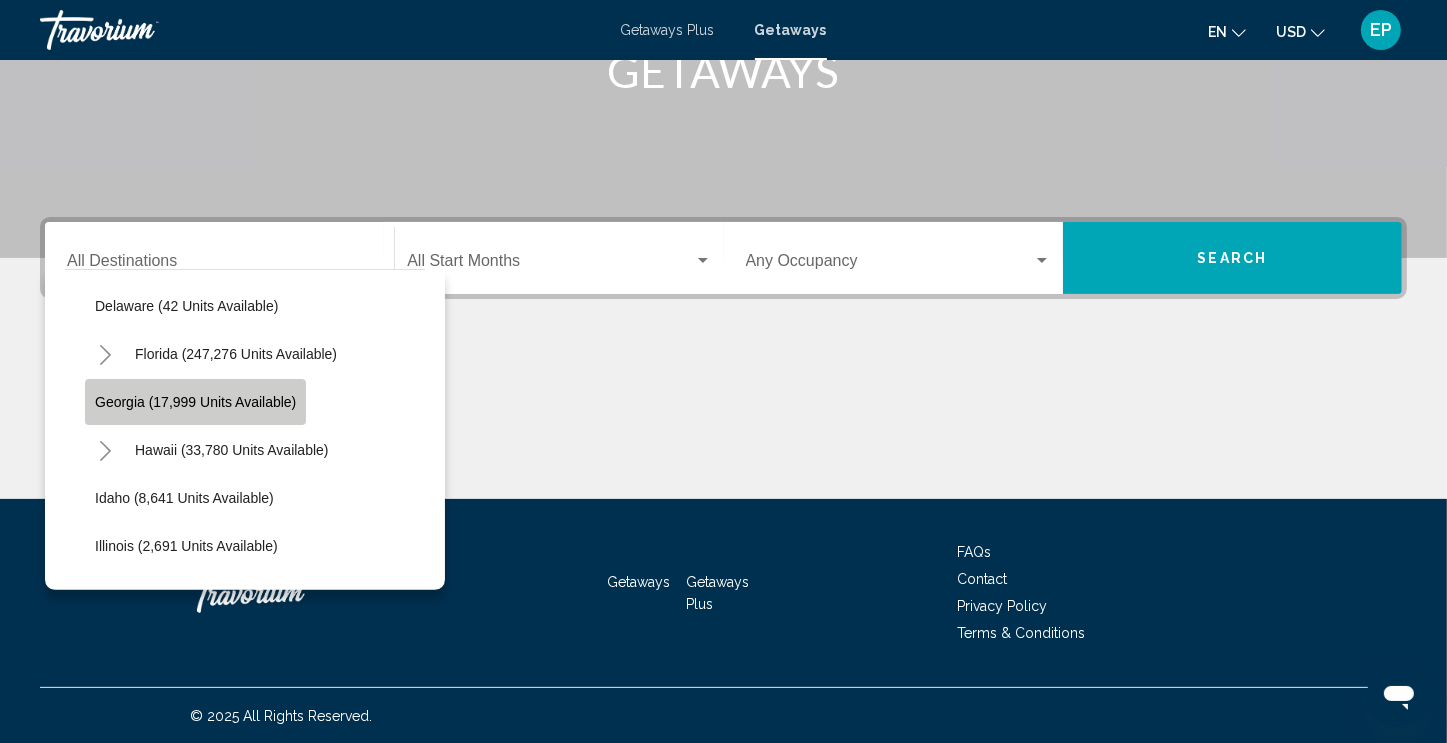 click on "Georgia (17,999 units available)" 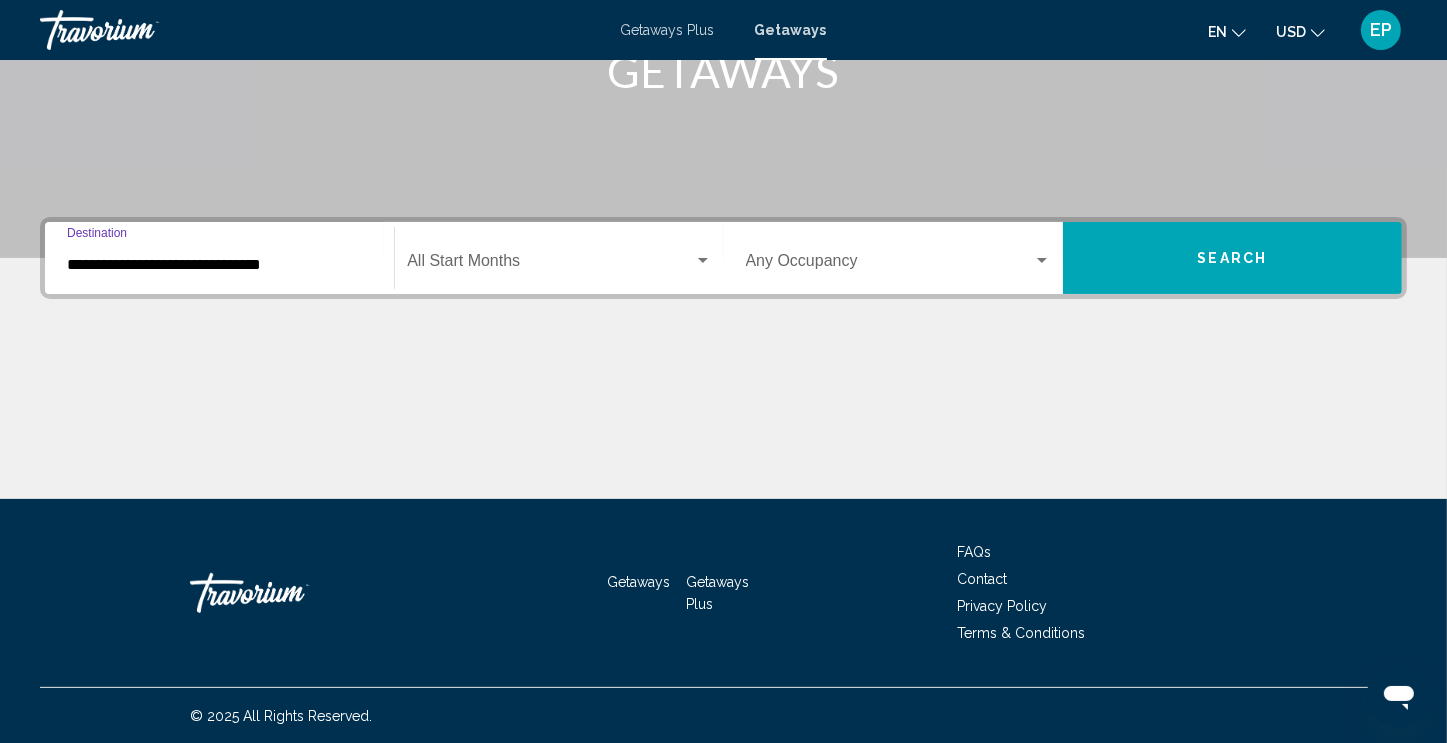 click at bounding box center (550, 265) 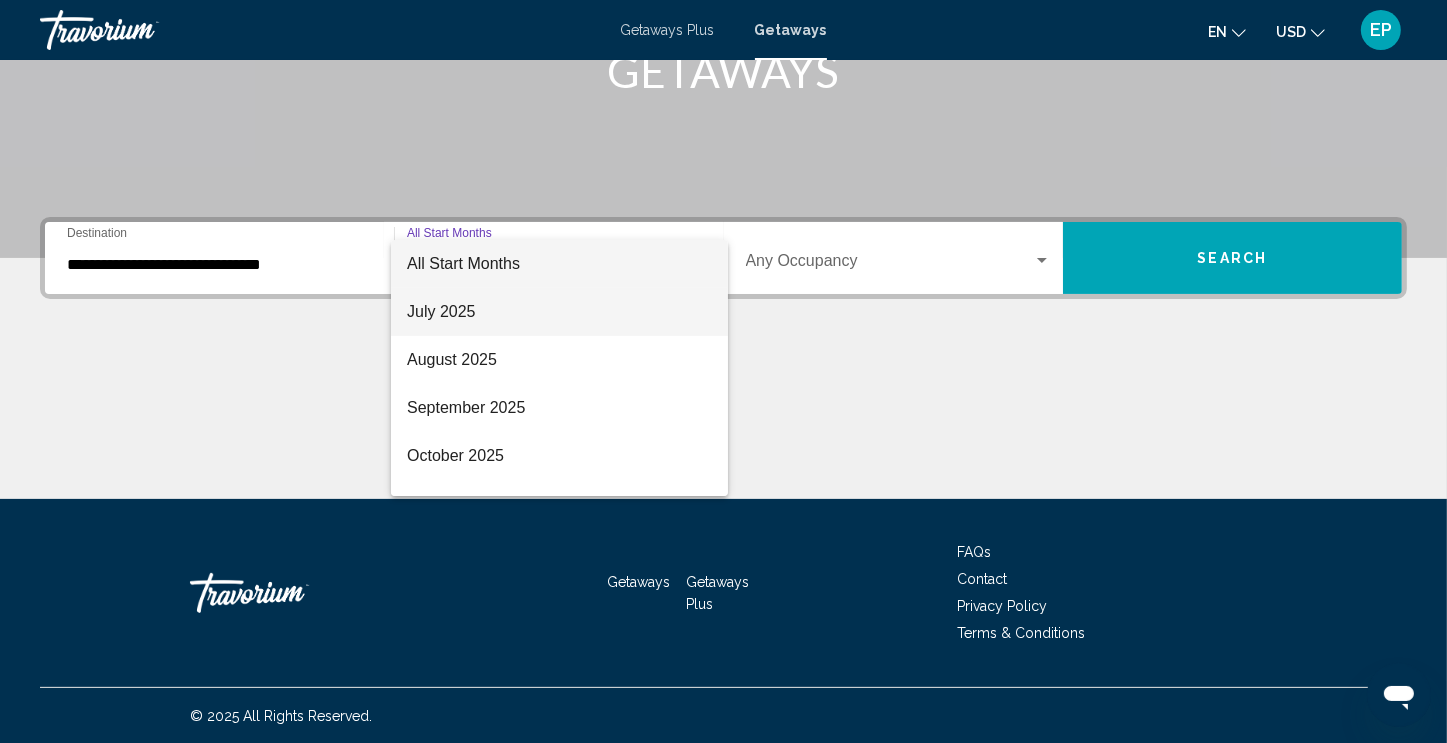 click on "July 2025" at bounding box center [559, 312] 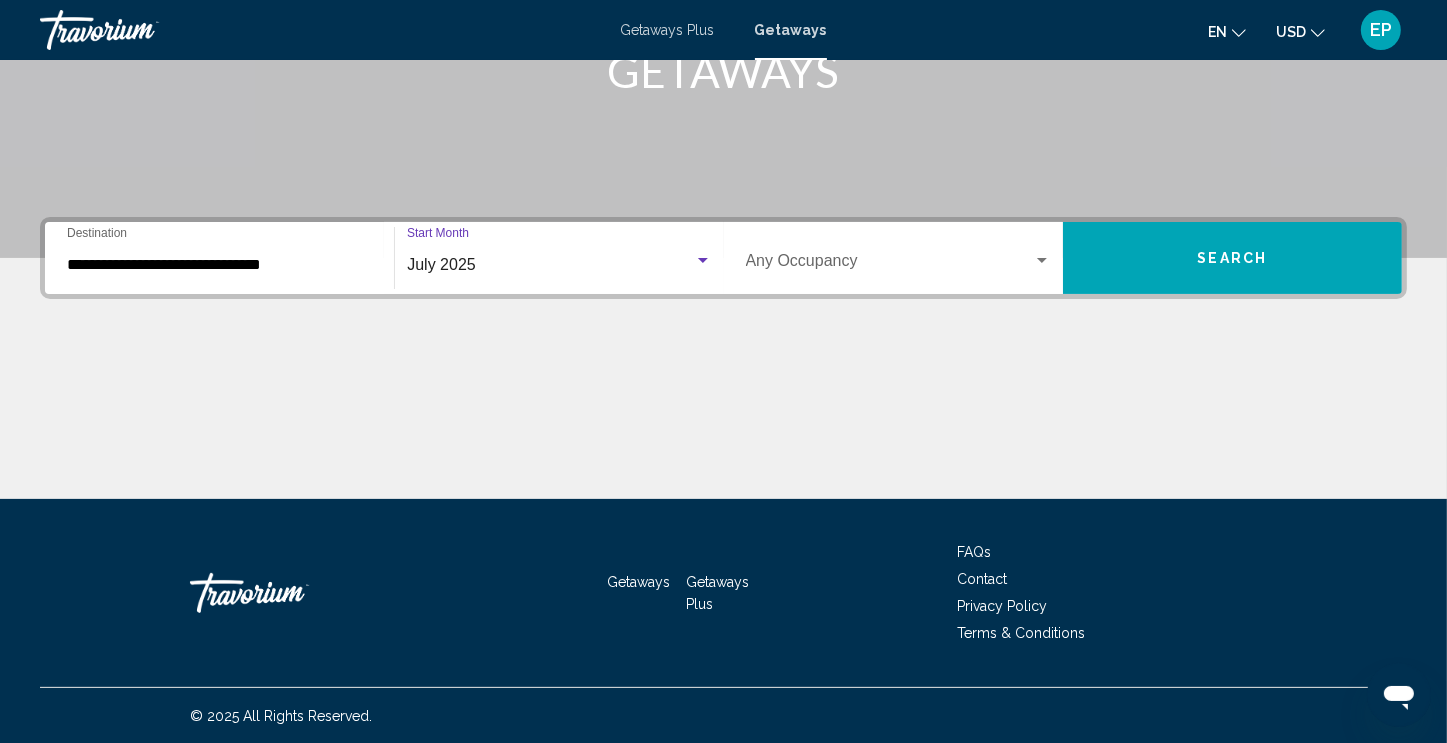 click at bounding box center (889, 265) 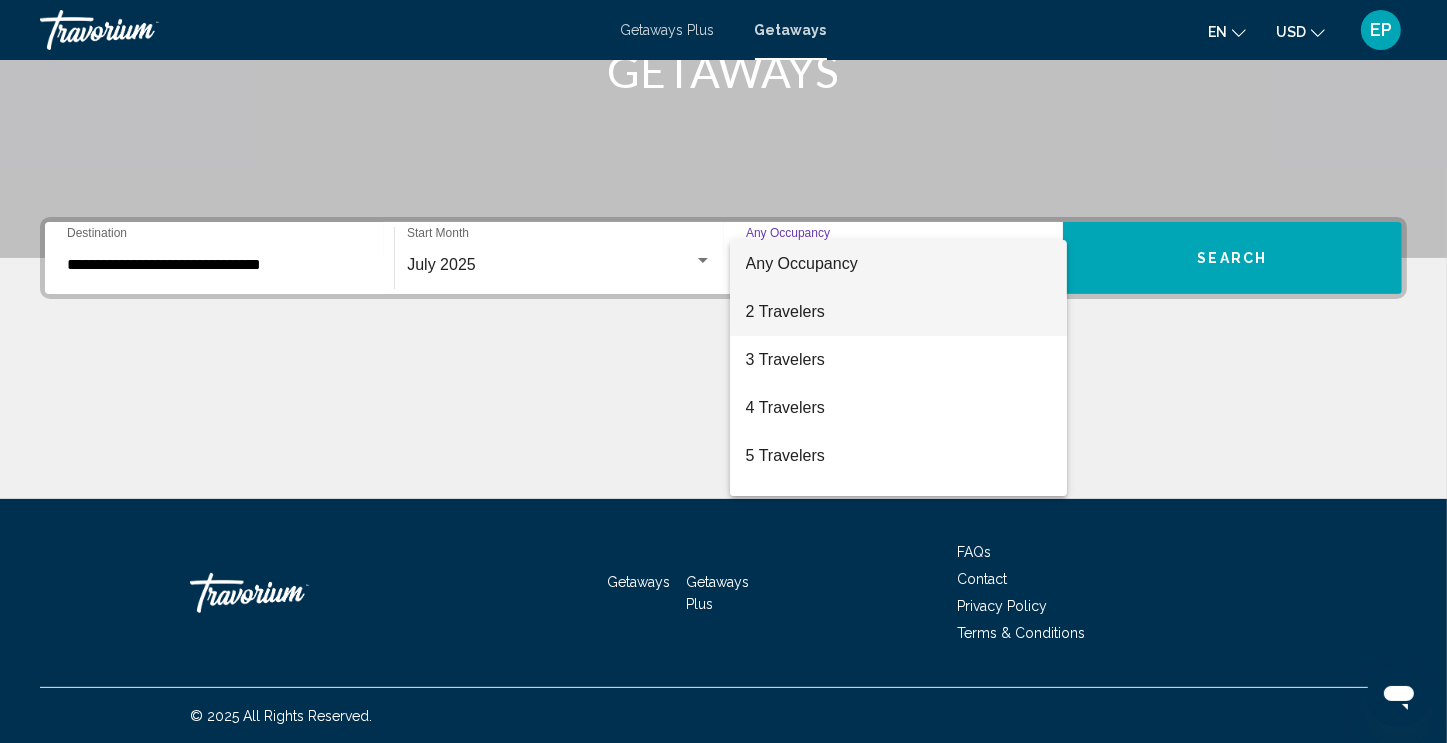 click on "2 Travelers" at bounding box center (898, 312) 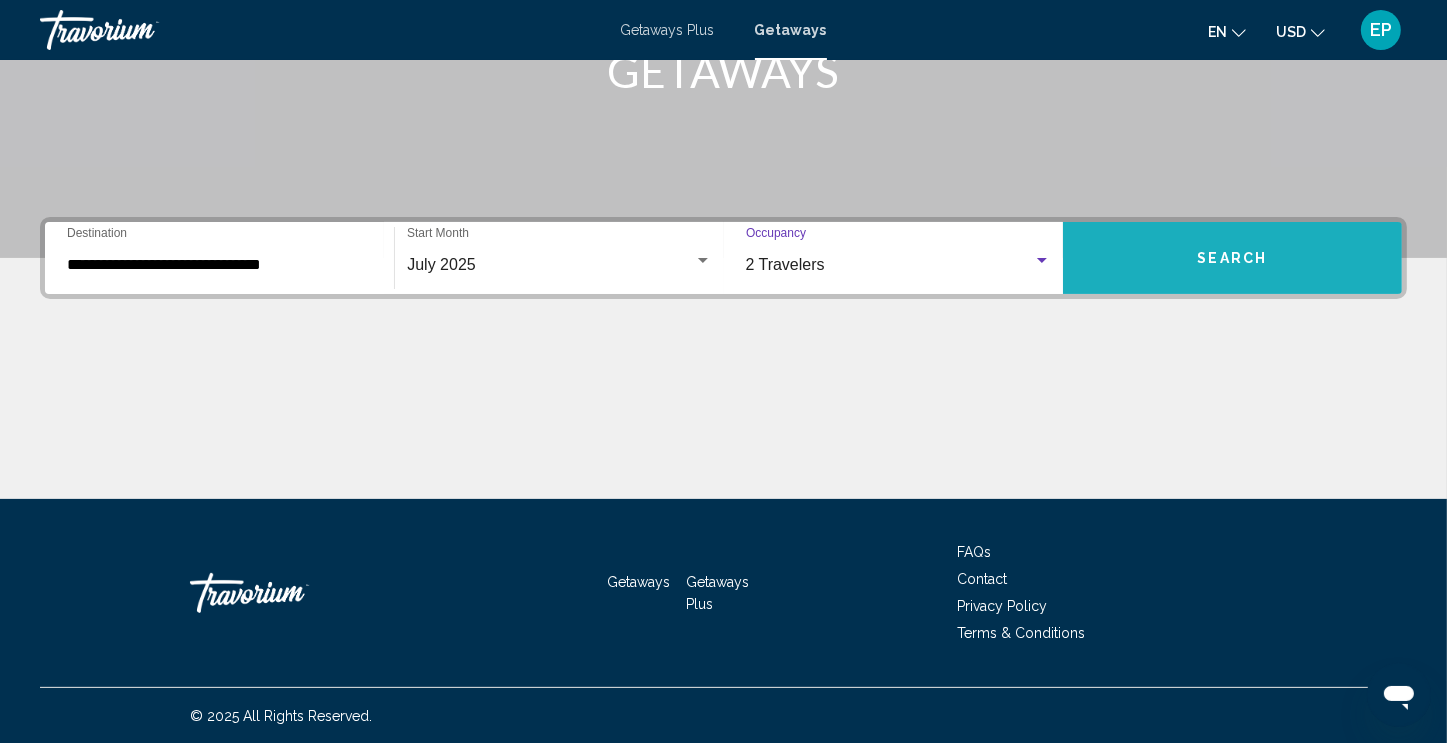 click on "Search" at bounding box center (1232, 258) 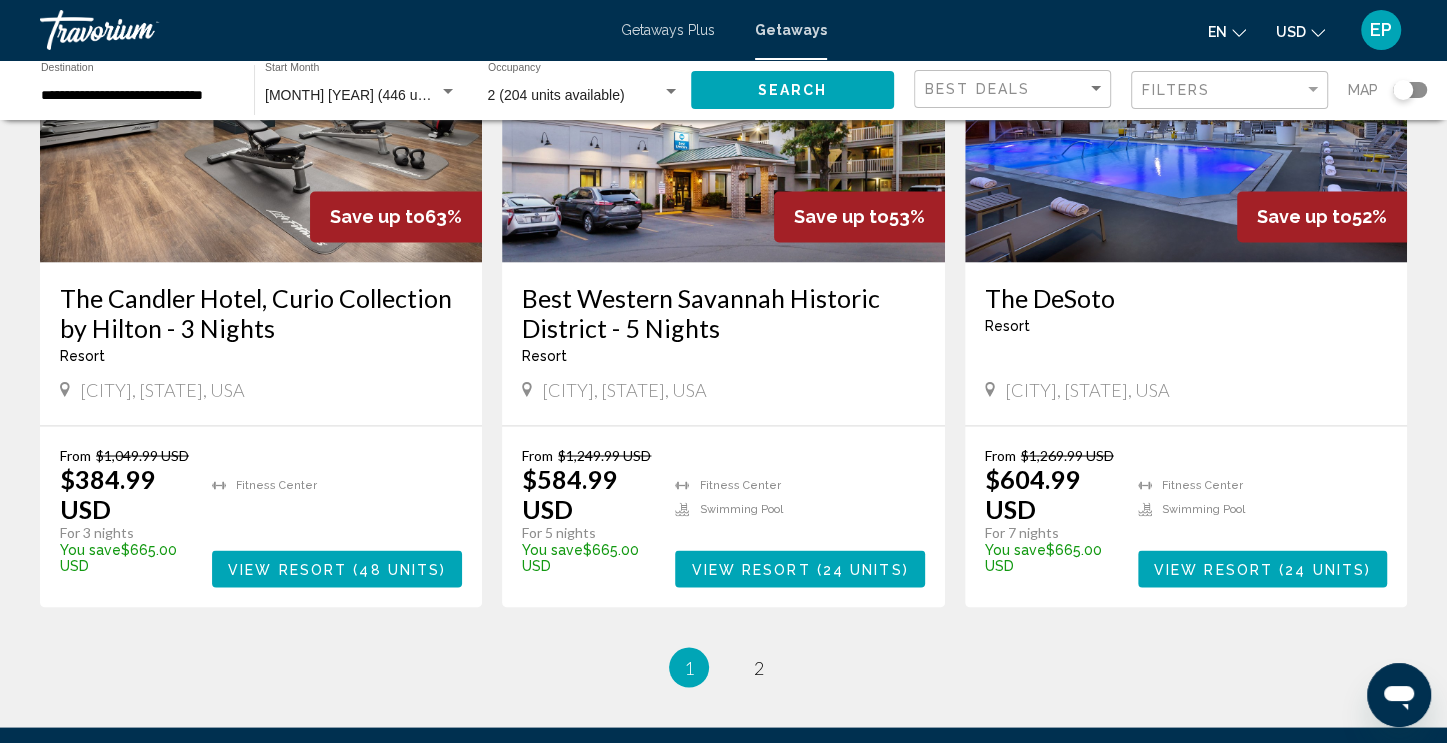 scroll, scrollTop: 2388, scrollLeft: 0, axis: vertical 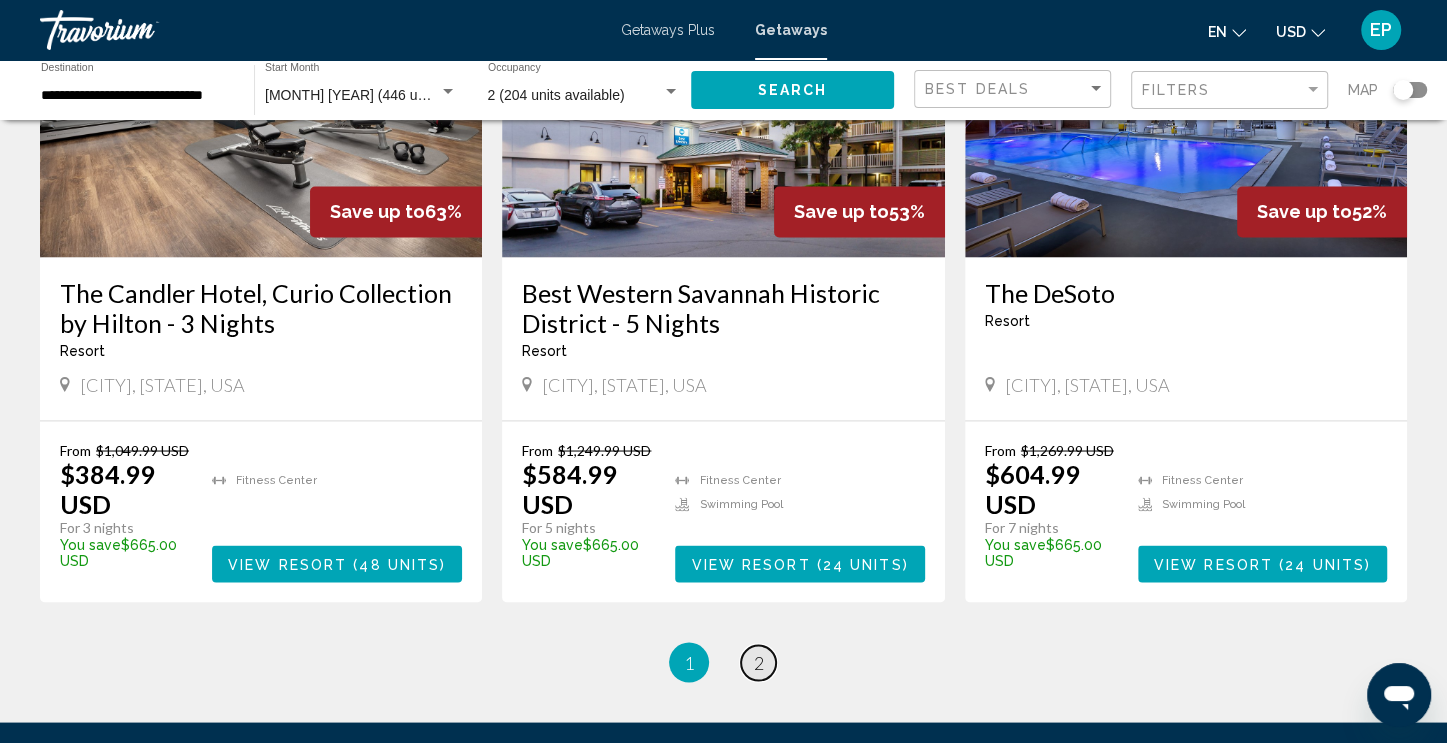 click on "2" at bounding box center [759, 662] 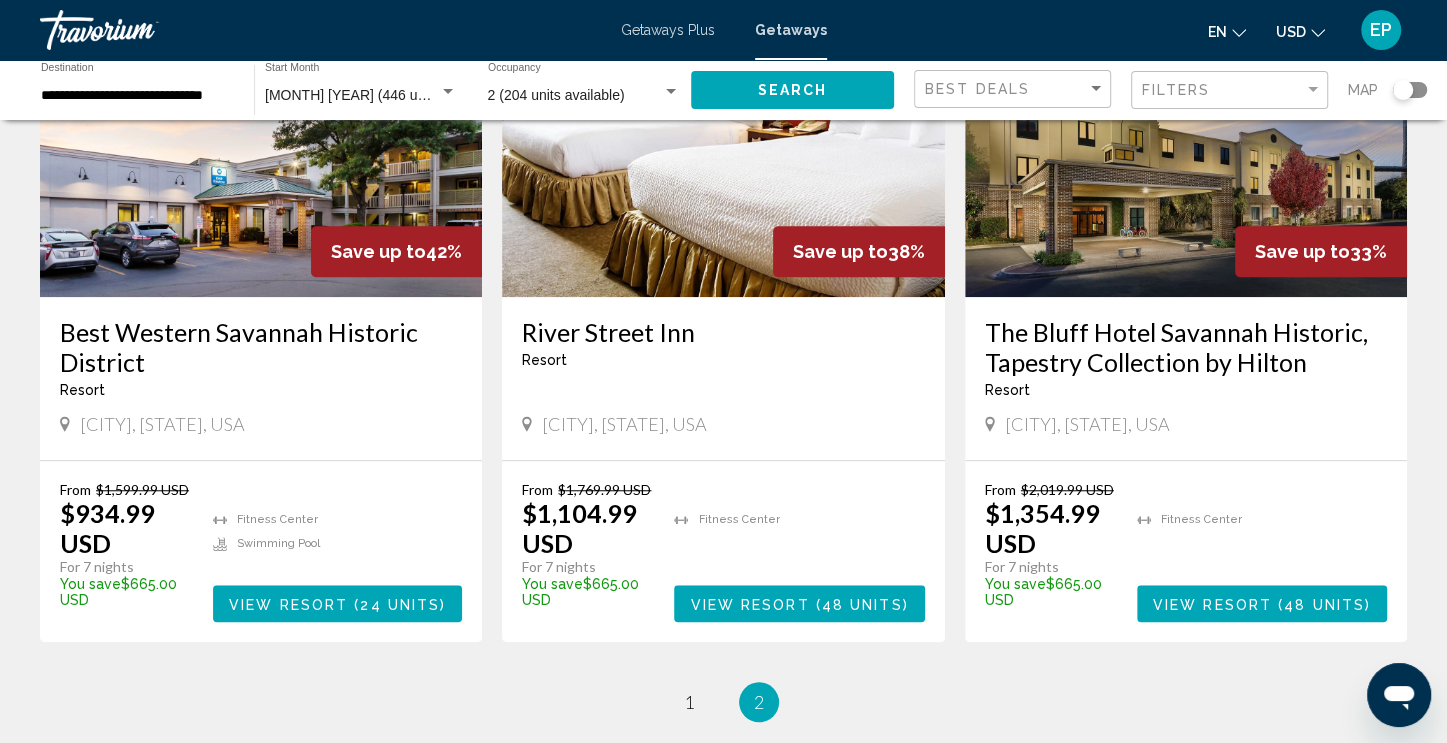 scroll, scrollTop: 968, scrollLeft: 0, axis: vertical 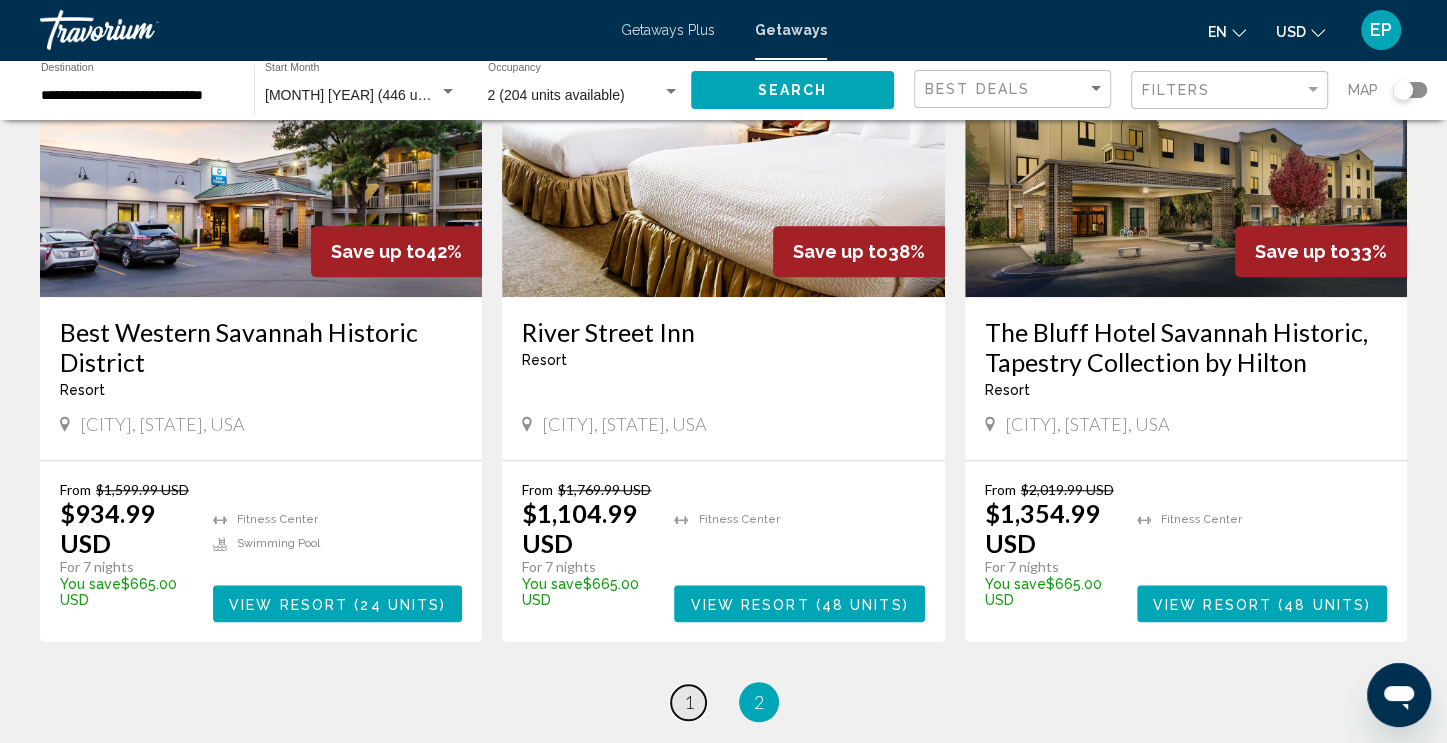 click on "1" at bounding box center [689, 702] 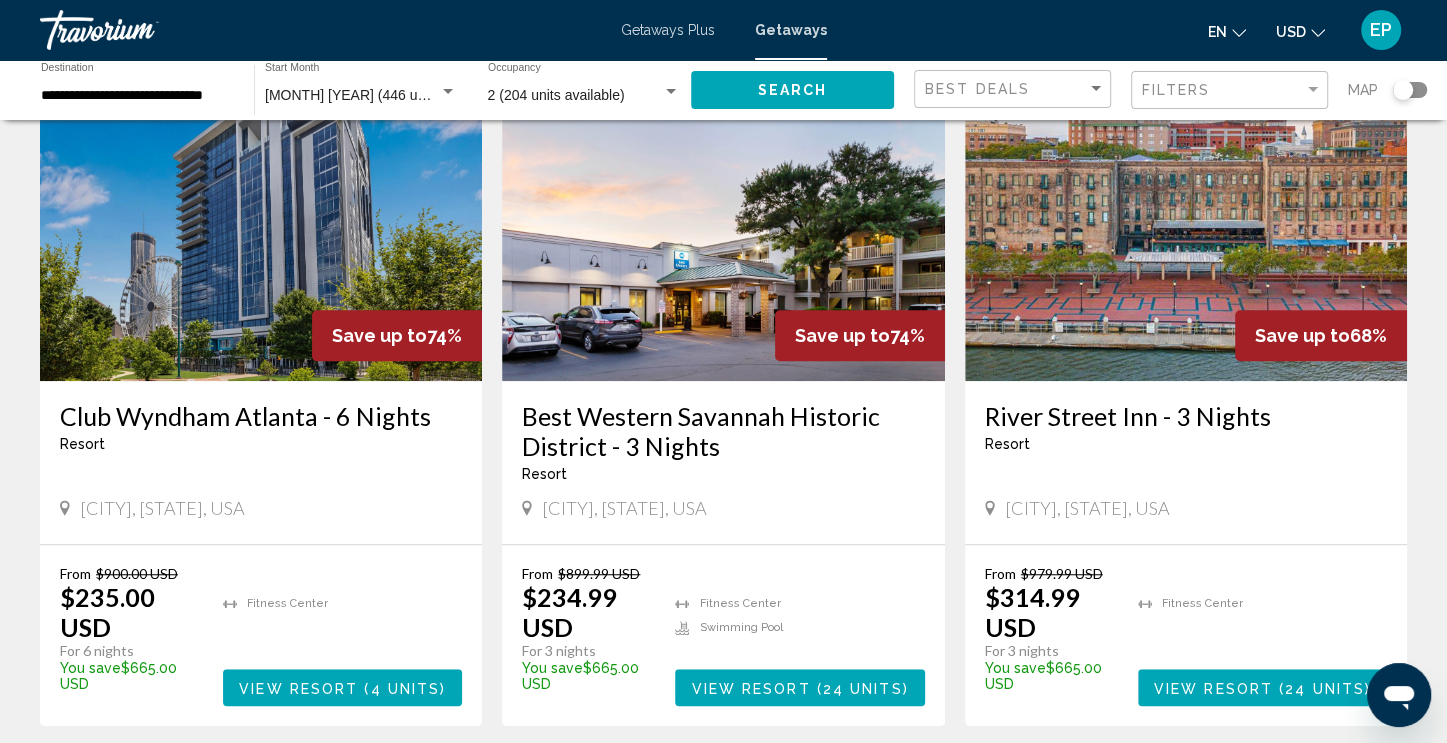 scroll, scrollTop: 830, scrollLeft: 0, axis: vertical 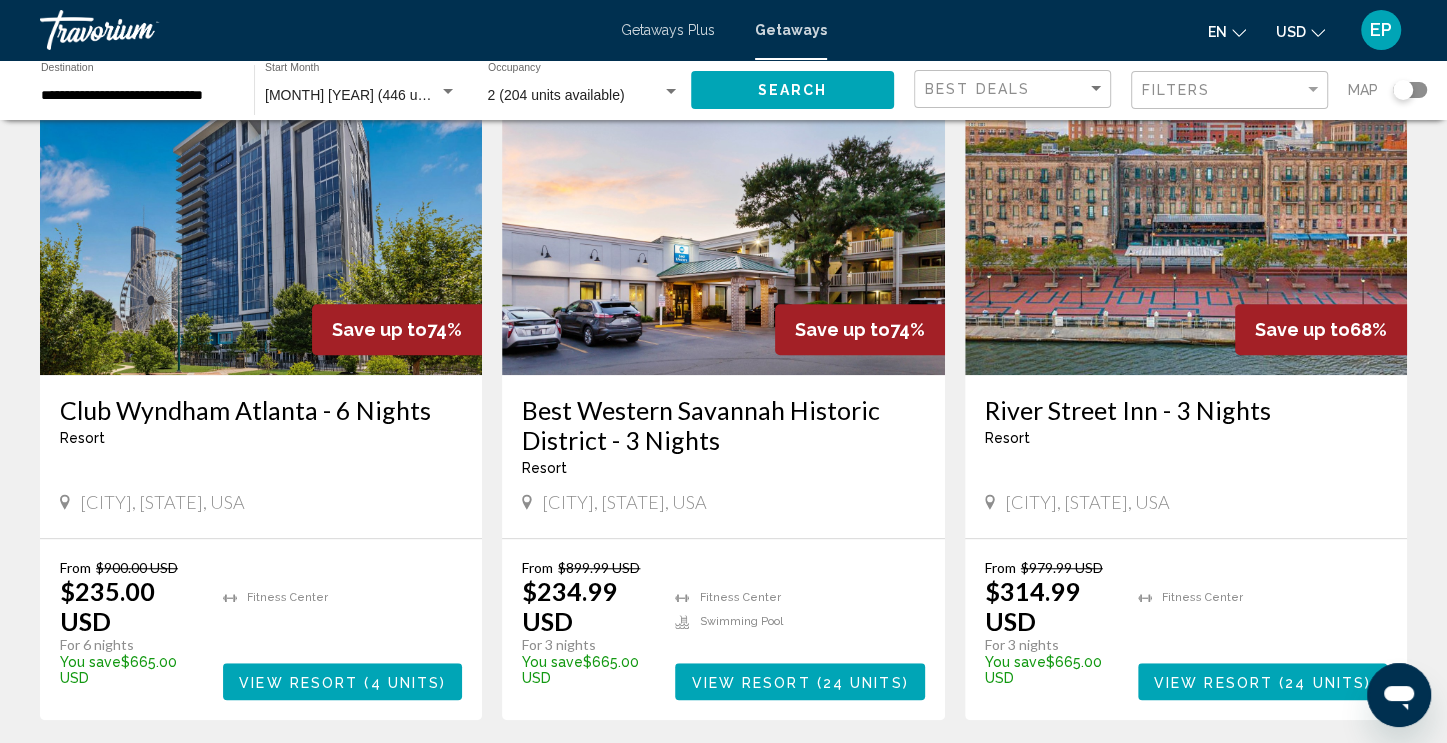 click on "Save up to  74%" at bounding box center [397, 329] 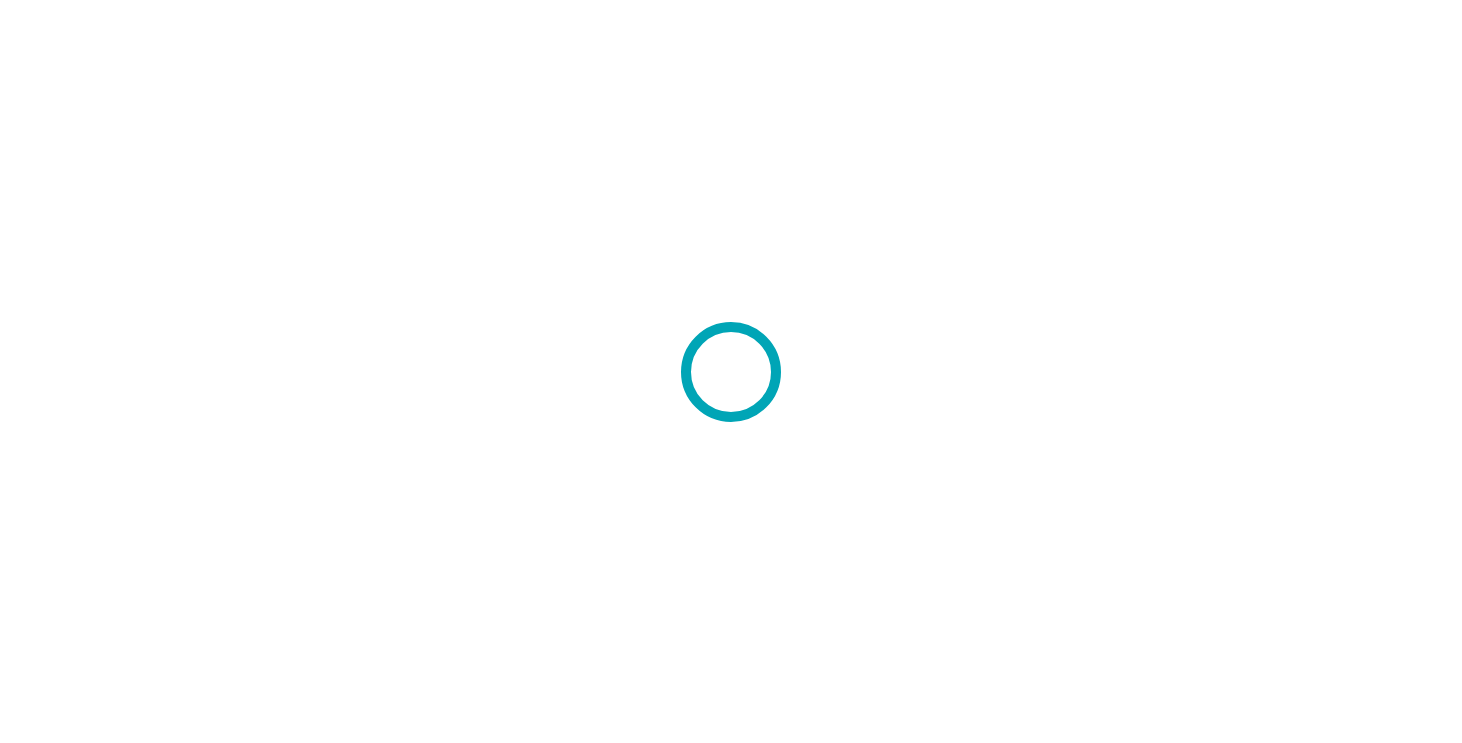 scroll, scrollTop: 0, scrollLeft: 0, axis: both 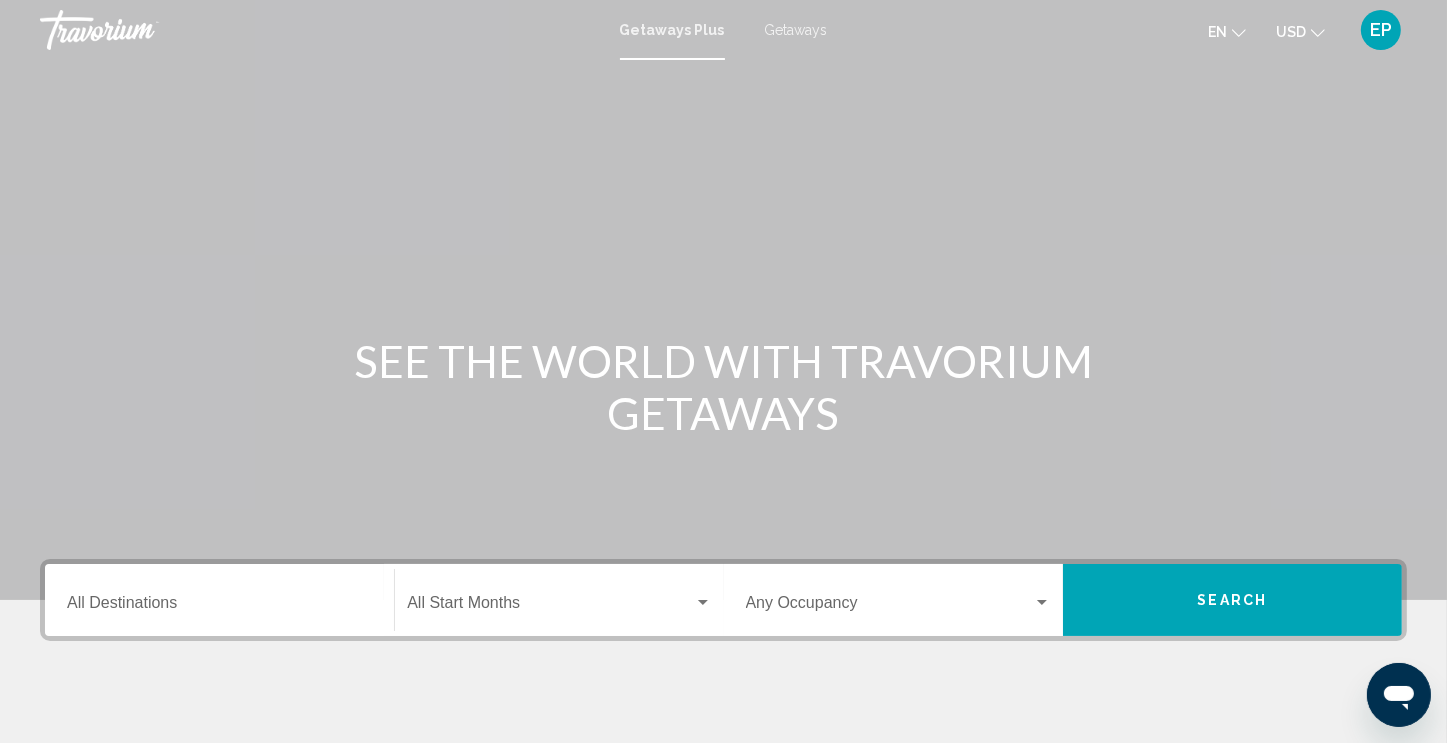 click on "Getaways" at bounding box center [796, 30] 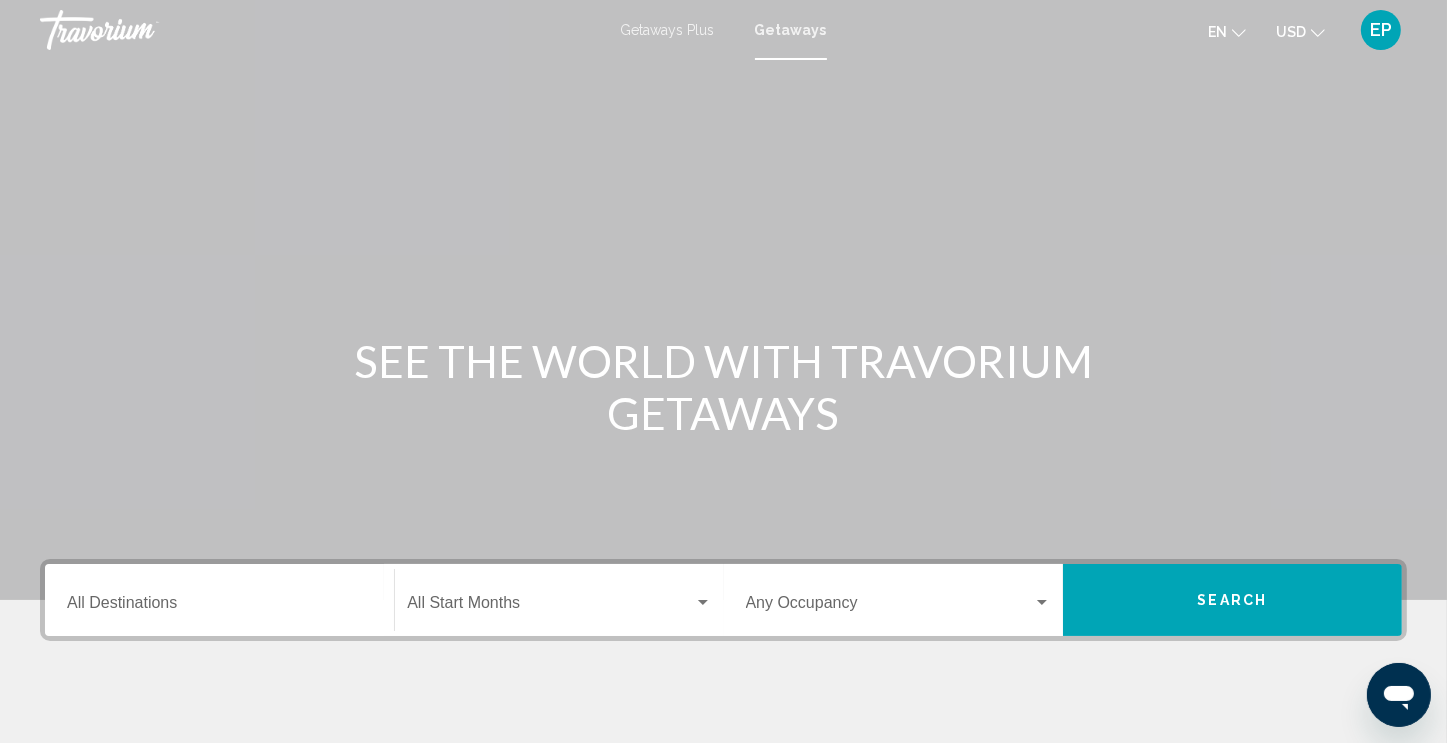 scroll, scrollTop: 342, scrollLeft: 0, axis: vertical 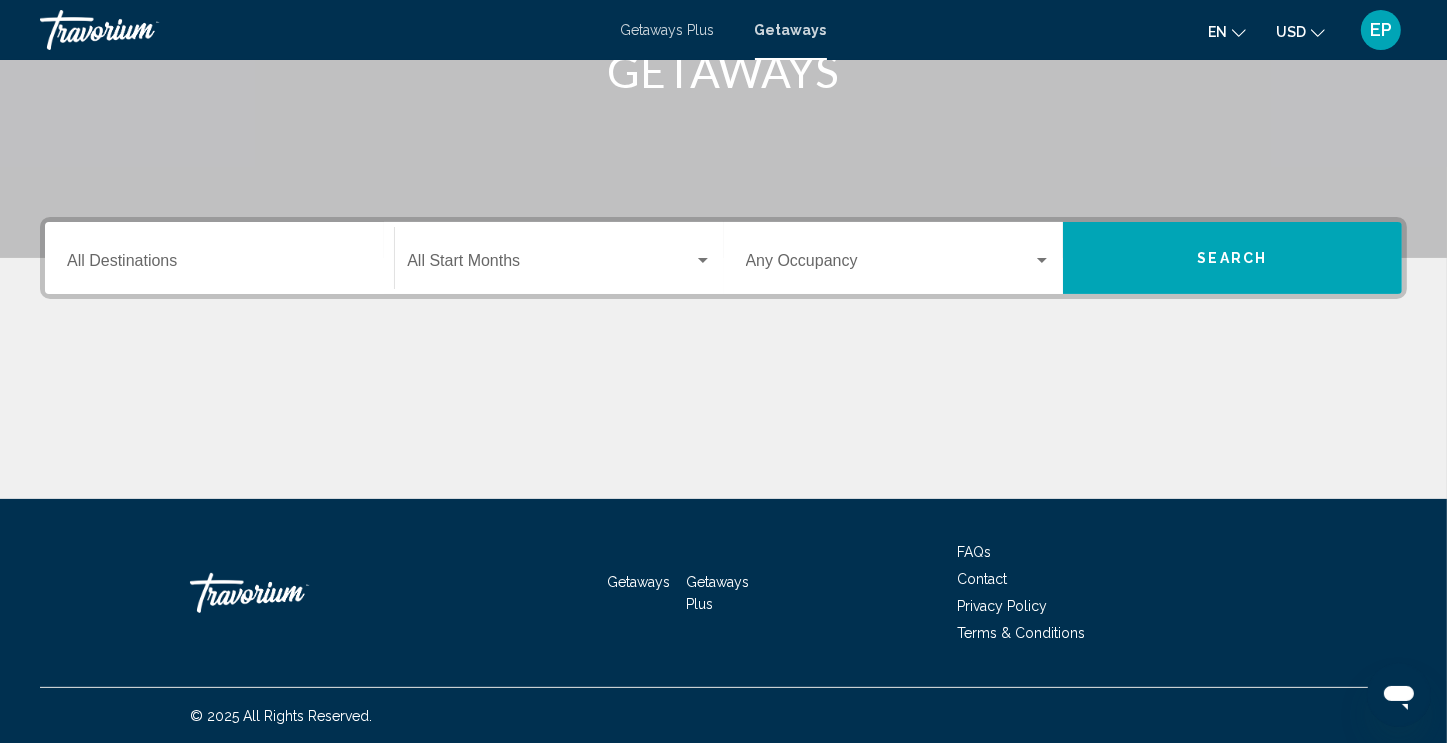 click on "Destination All Destinations" at bounding box center [219, 265] 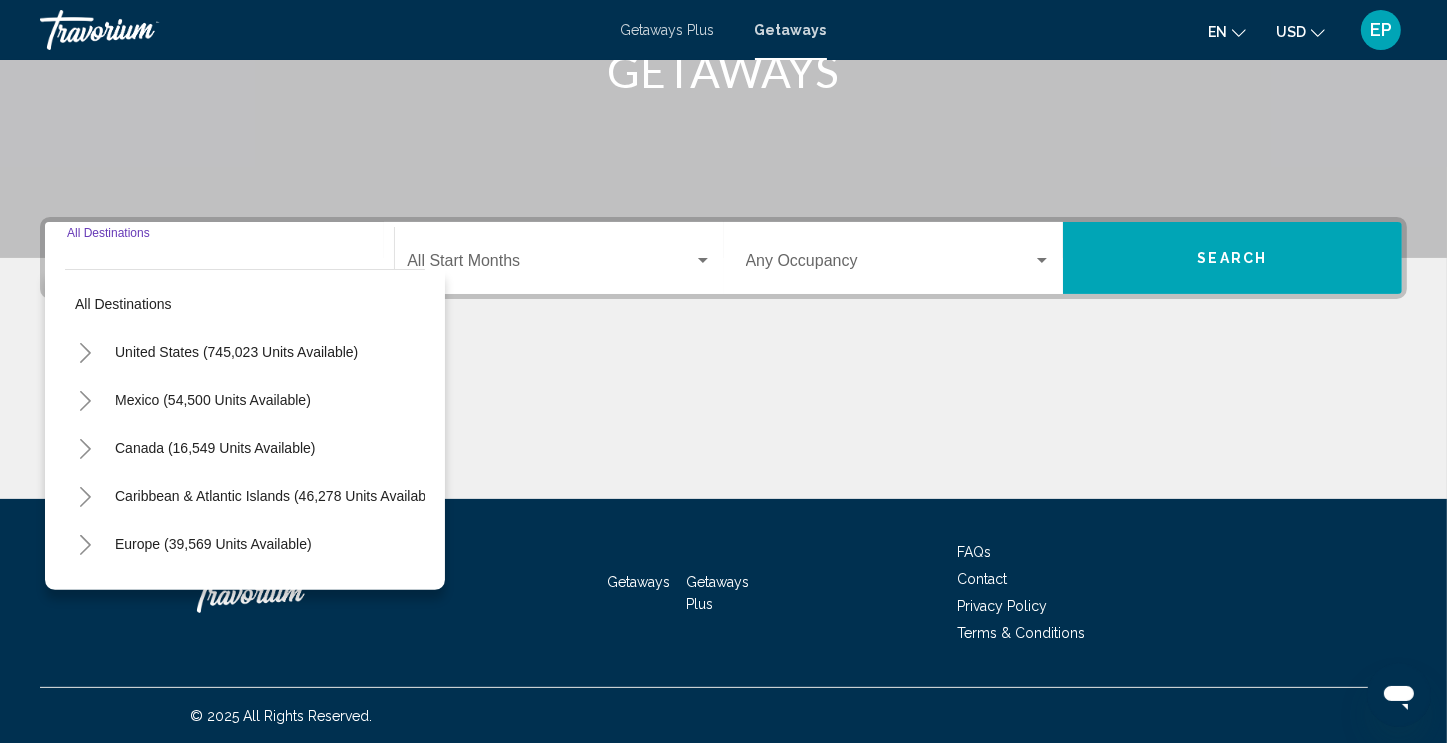 click 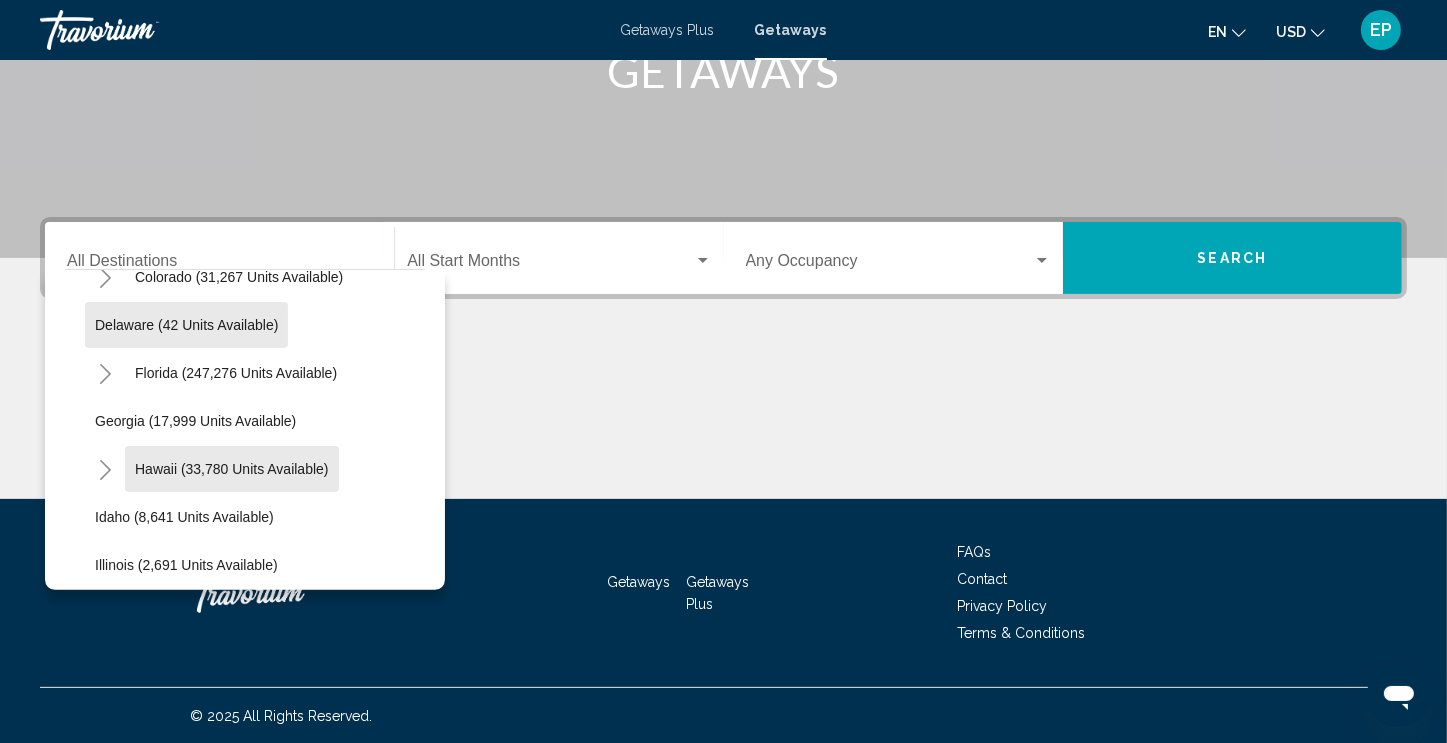 scroll, scrollTop: 355, scrollLeft: 0, axis: vertical 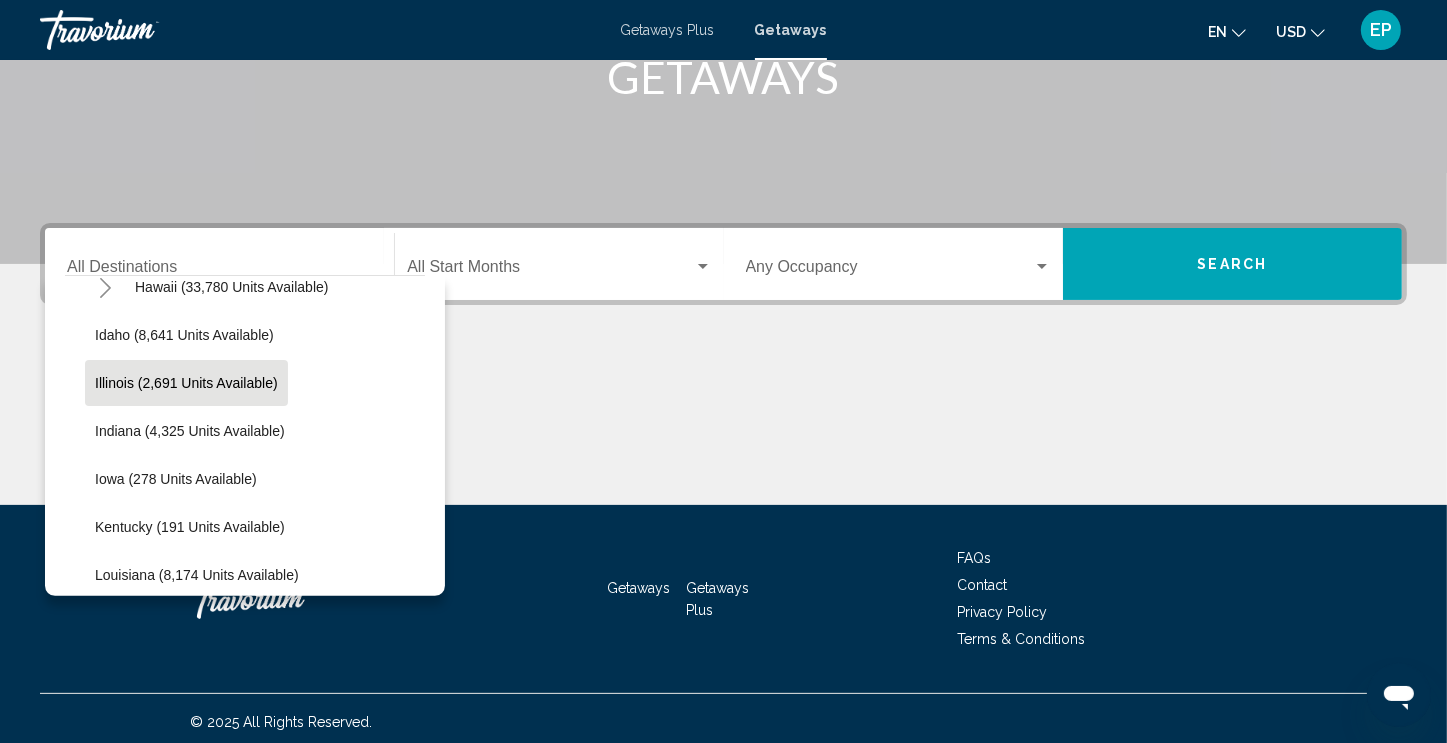 click on "Illinois (2,691 units available)" 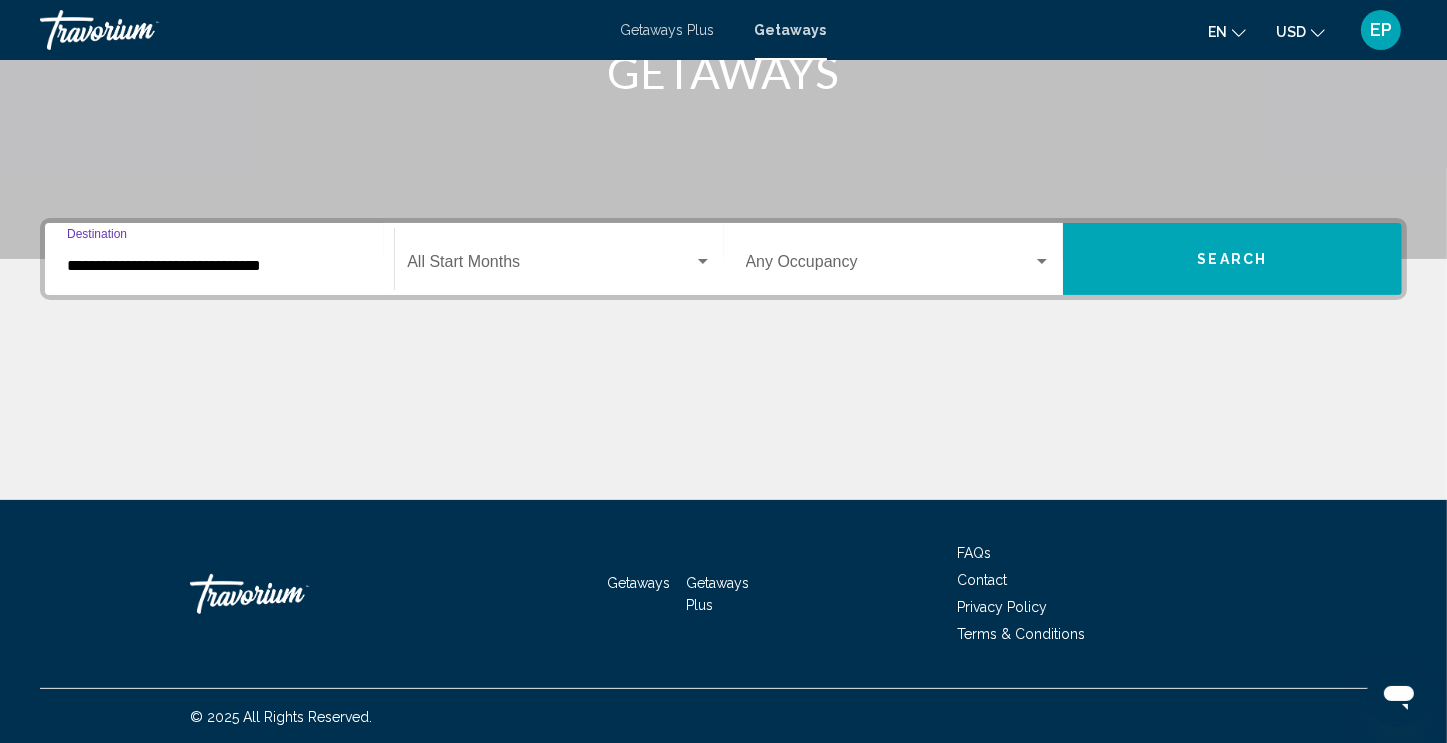 scroll, scrollTop: 342, scrollLeft: 0, axis: vertical 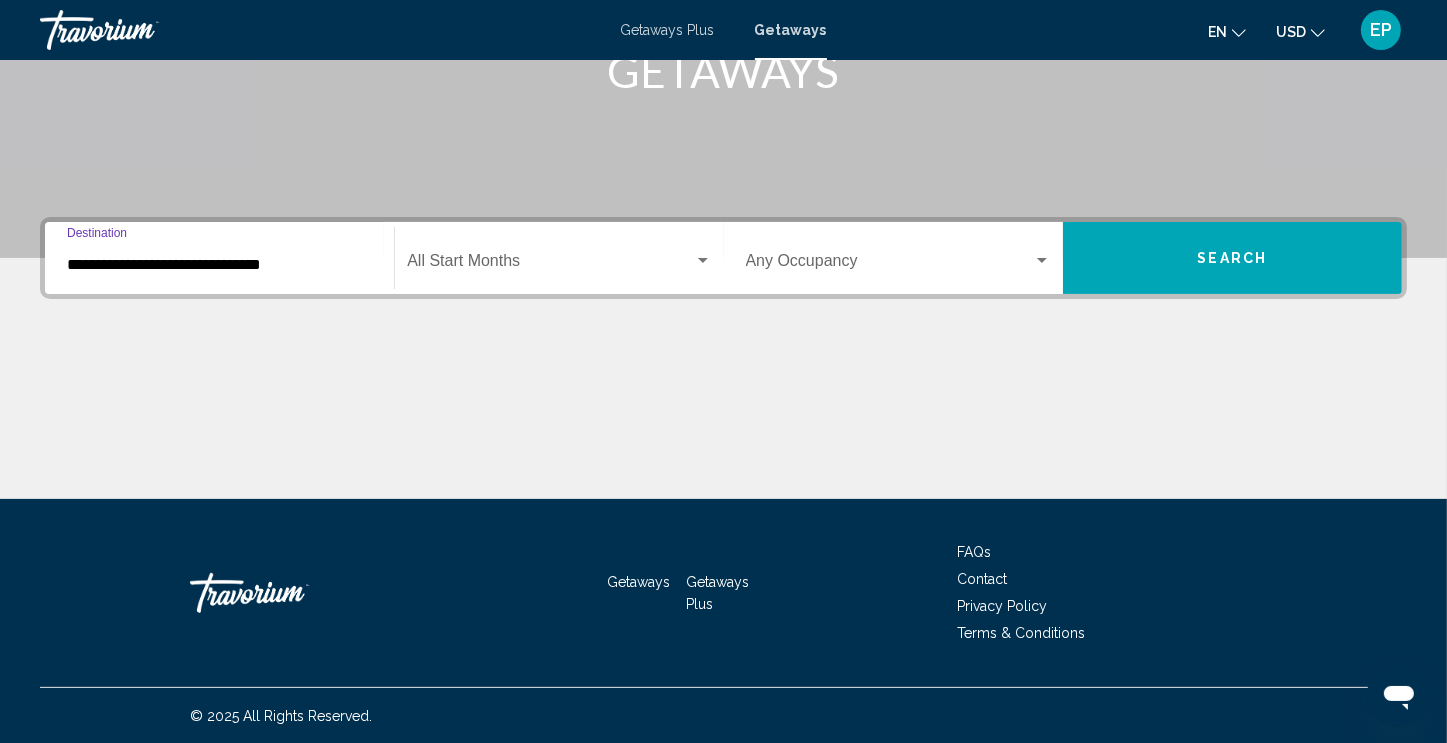 click at bounding box center [550, 265] 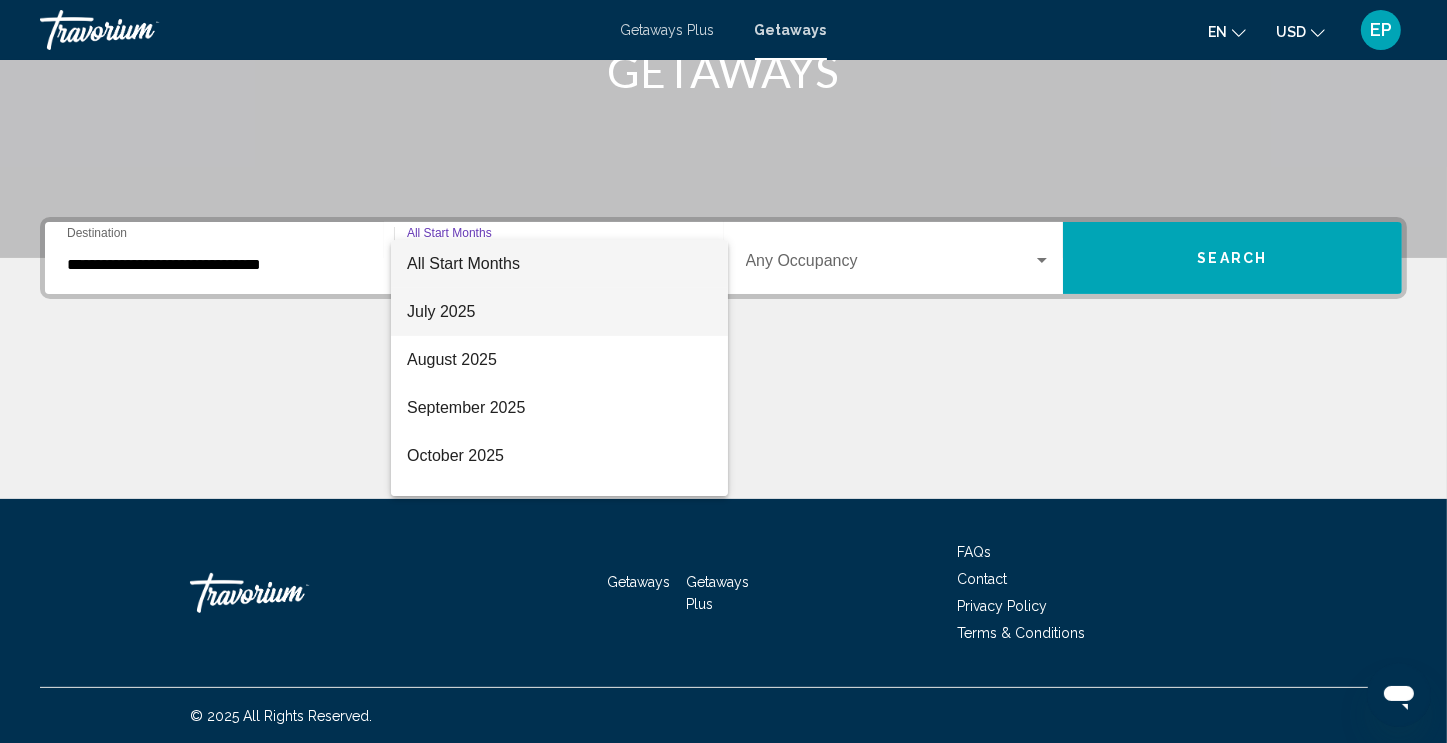 click on "July 2025" at bounding box center [559, 312] 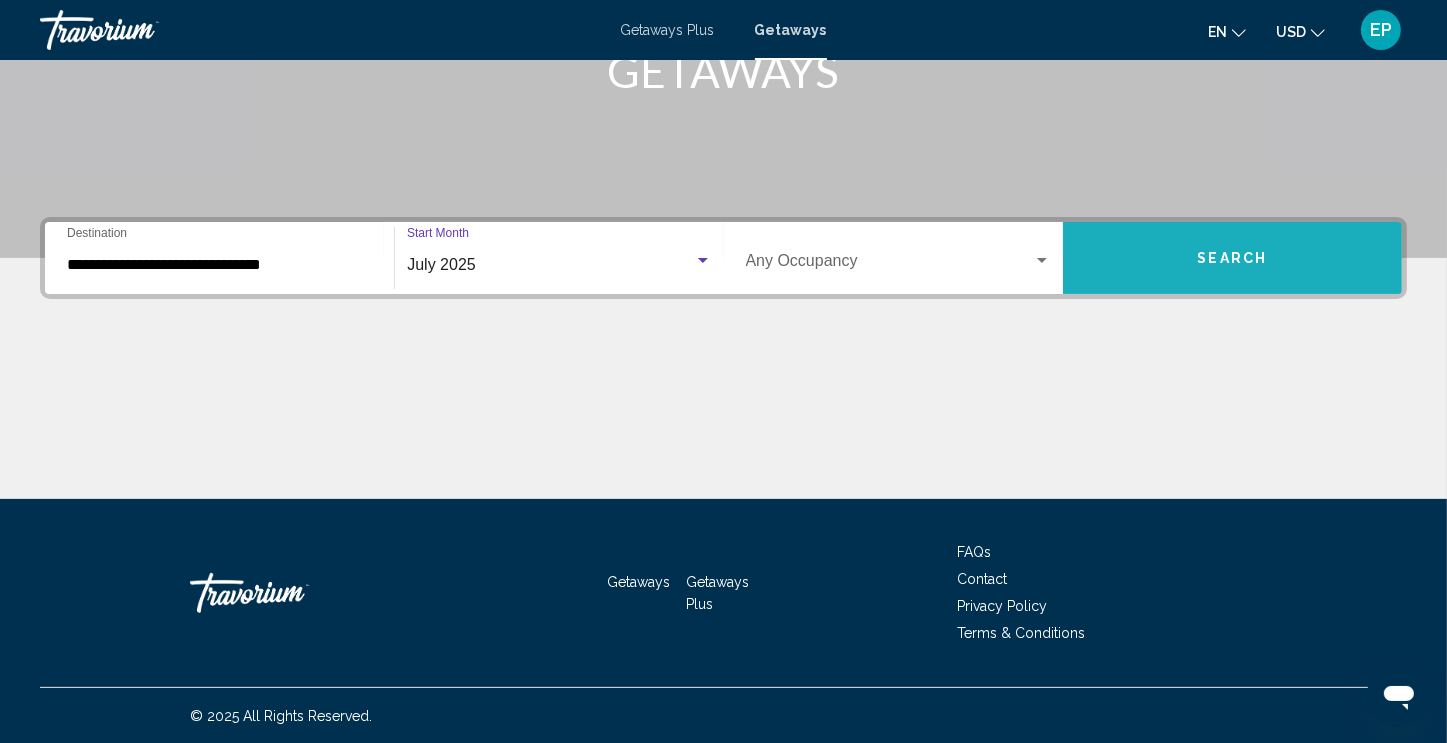 click on "Search" at bounding box center (1232, 258) 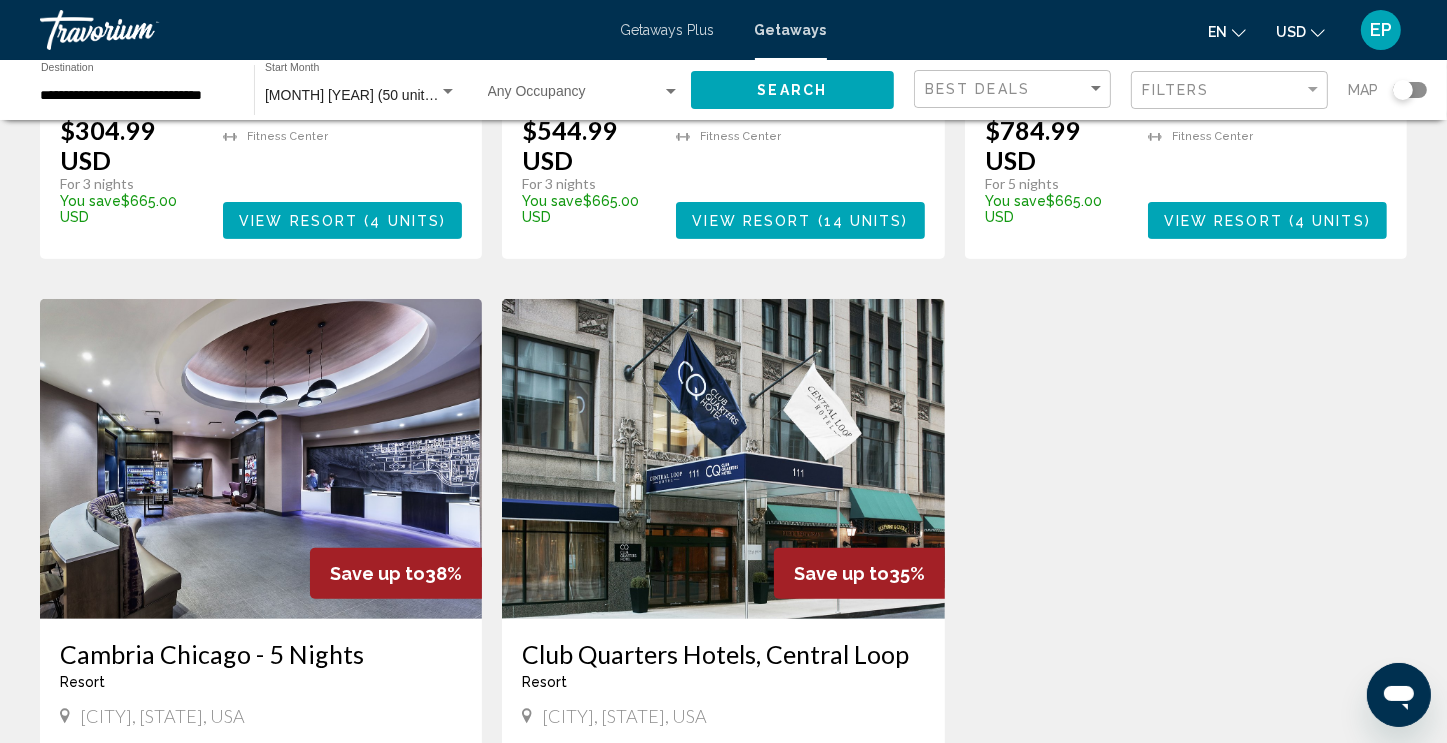 scroll, scrollTop: 0, scrollLeft: 0, axis: both 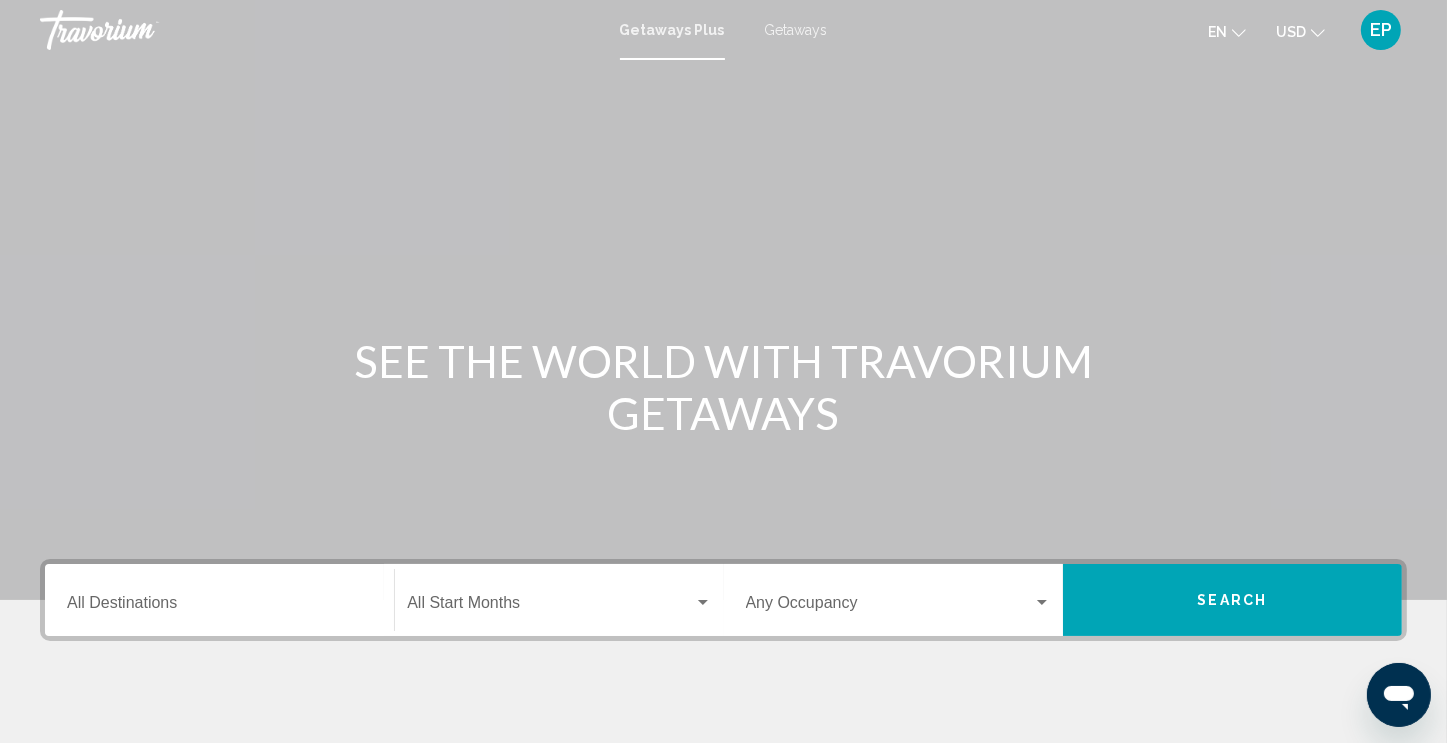 click on "Getaways" at bounding box center [796, 30] 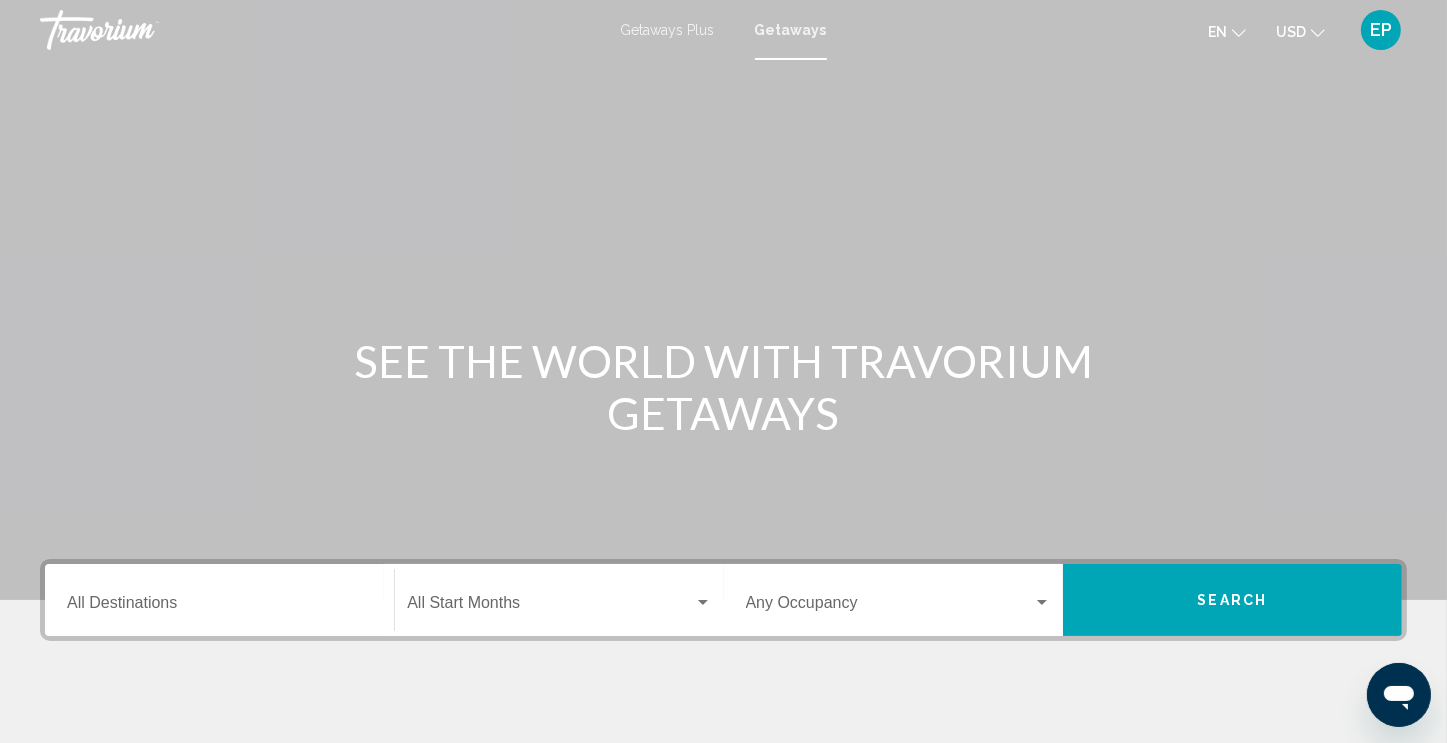 click on "Destination All Destinations" at bounding box center [219, 607] 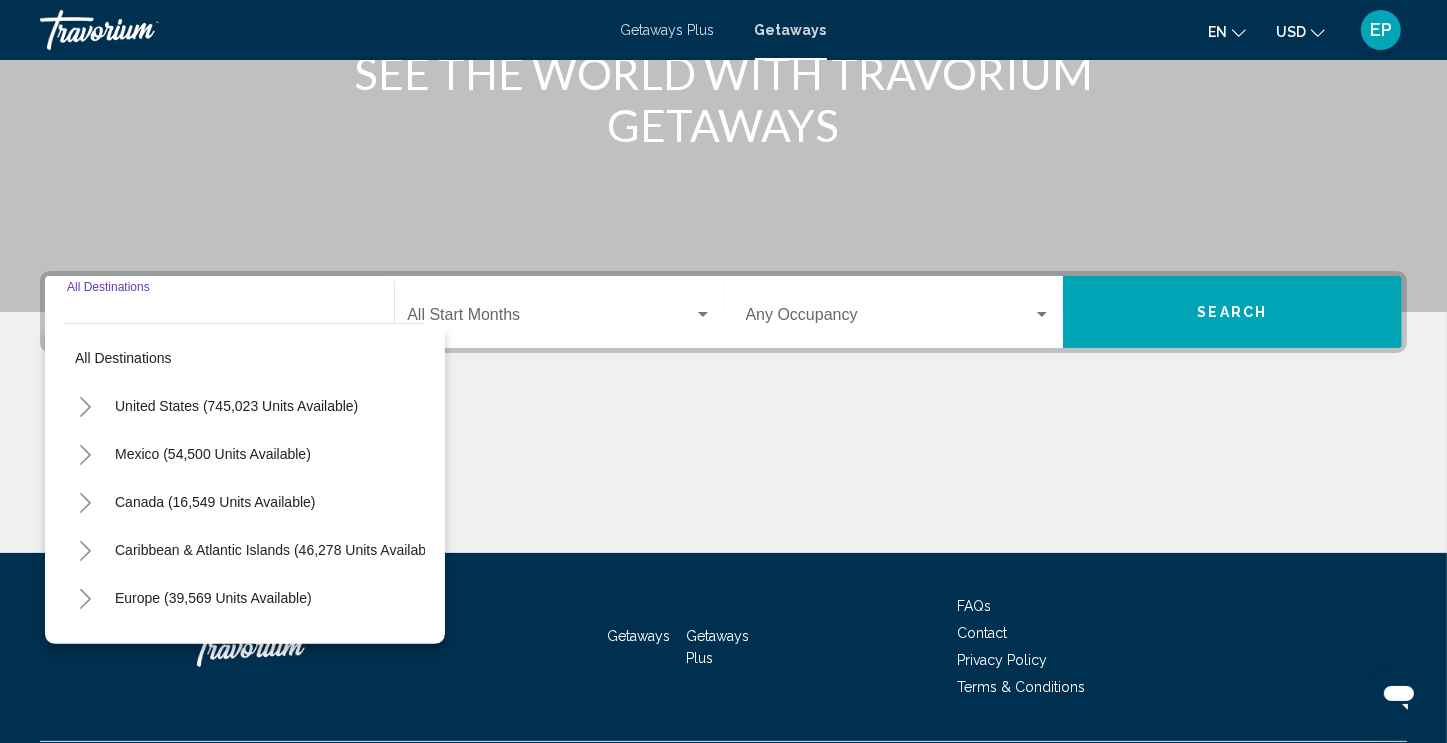 scroll, scrollTop: 342, scrollLeft: 0, axis: vertical 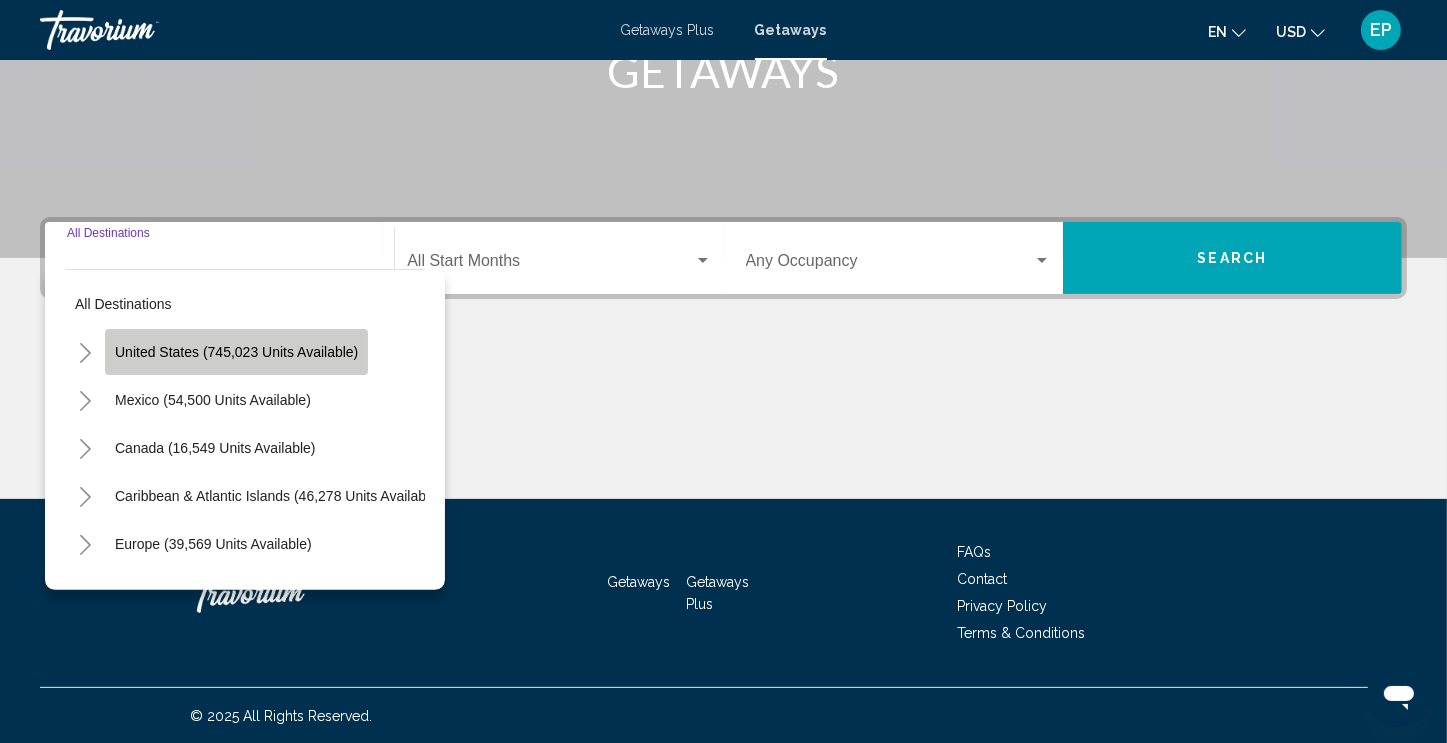 click on "United States (745,023 units available)" at bounding box center (213, 400) 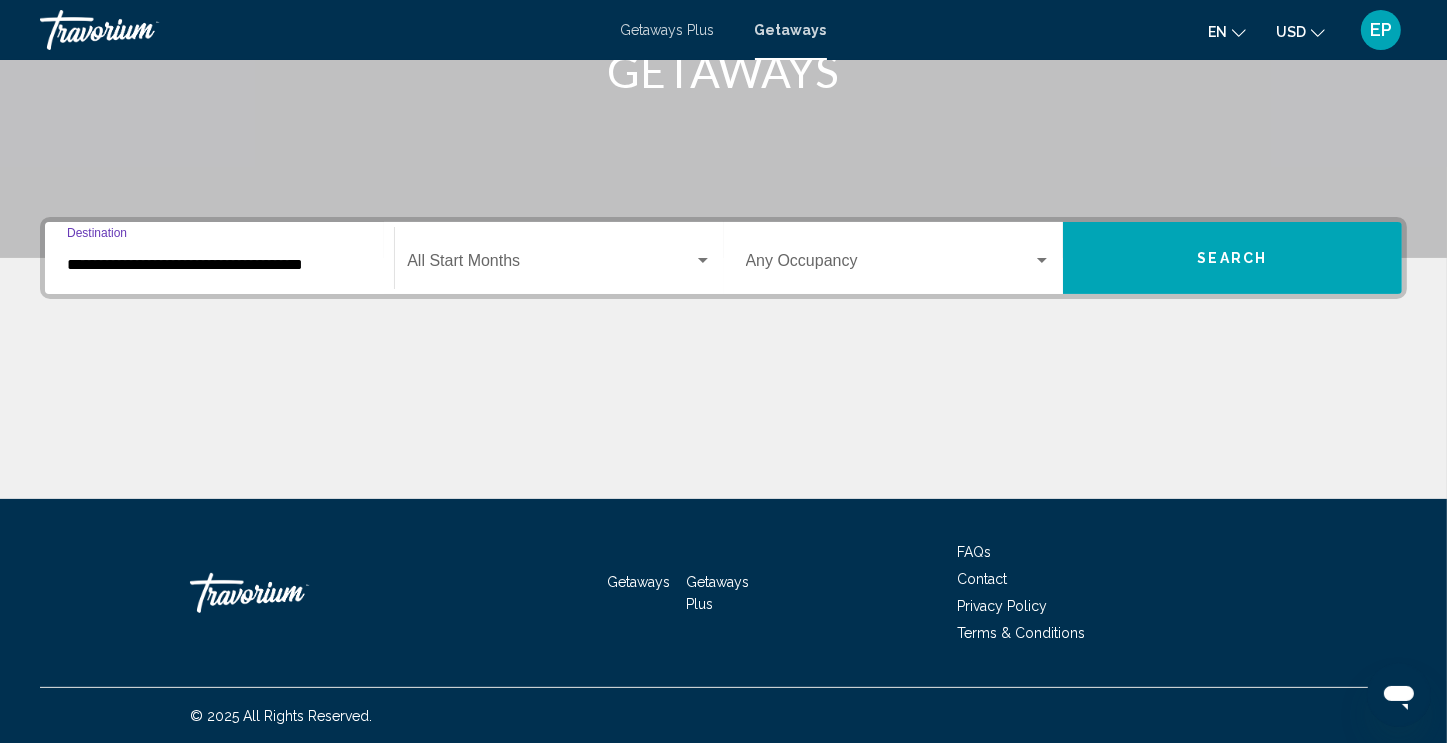 click at bounding box center [550, 265] 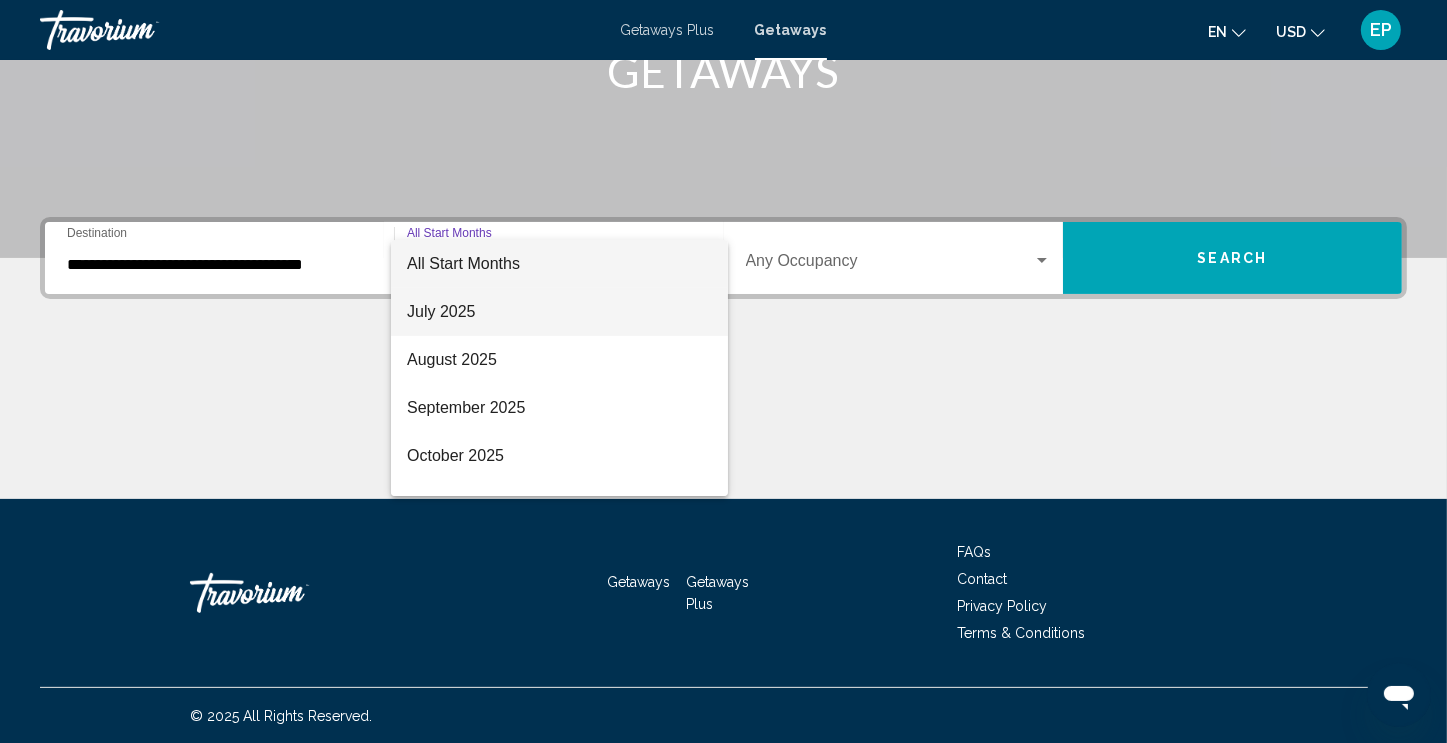 click on "July 2025" at bounding box center (559, 312) 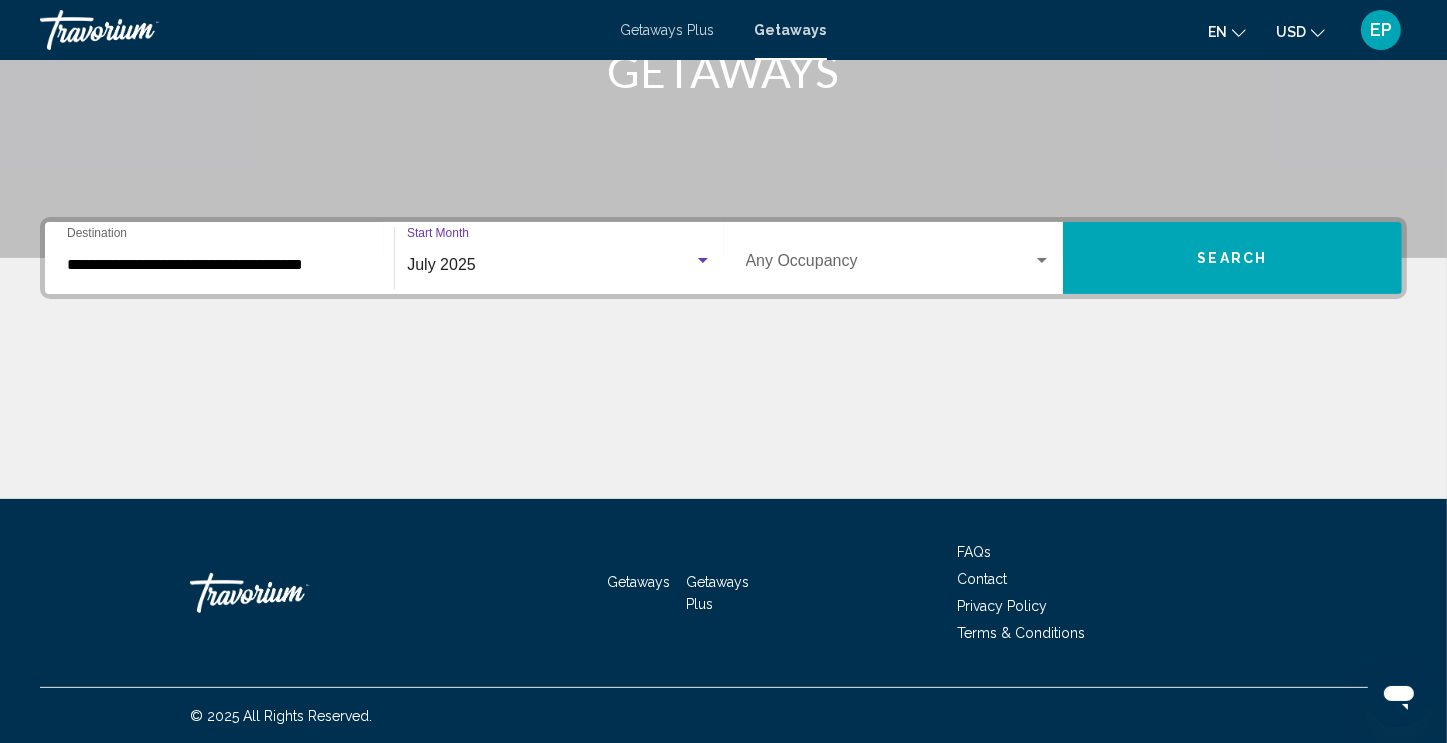click at bounding box center [889, 265] 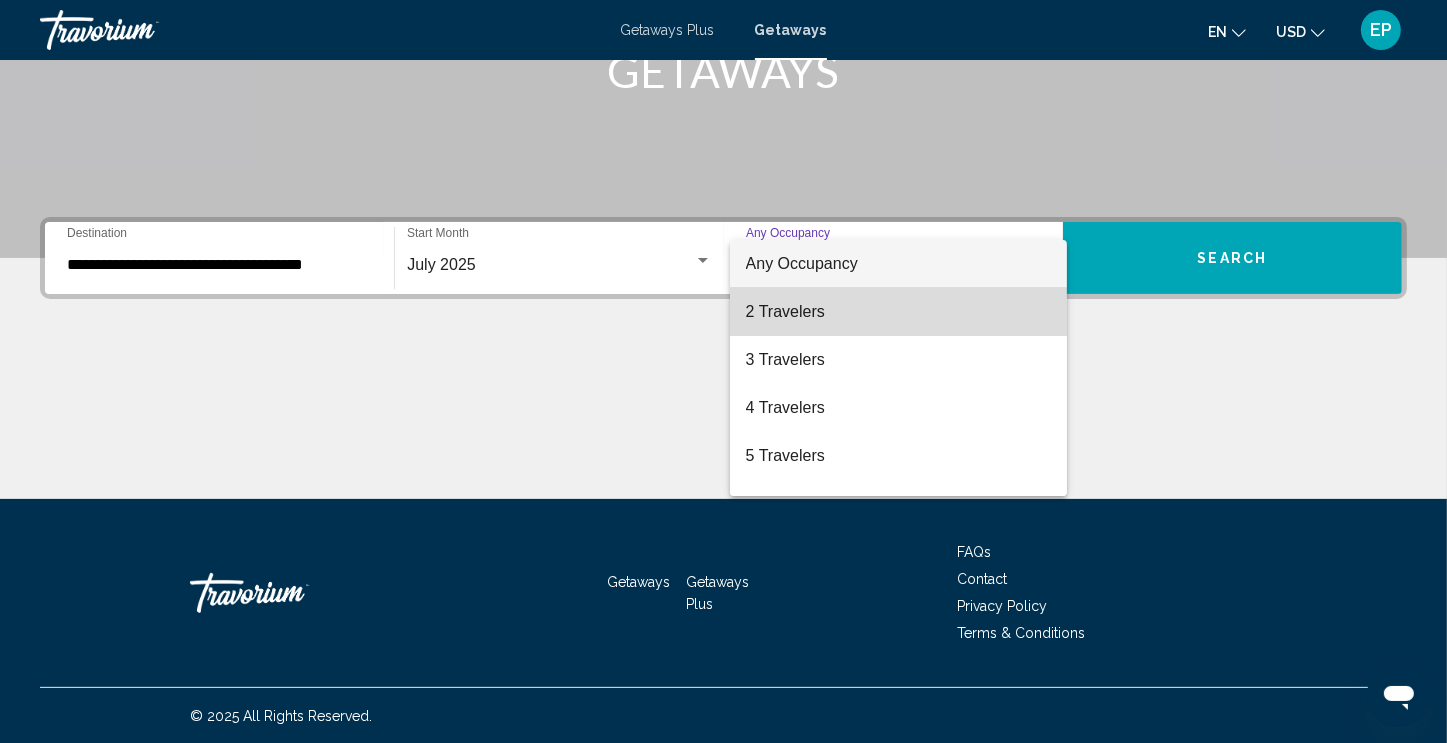 click on "2 Travelers" at bounding box center [898, 312] 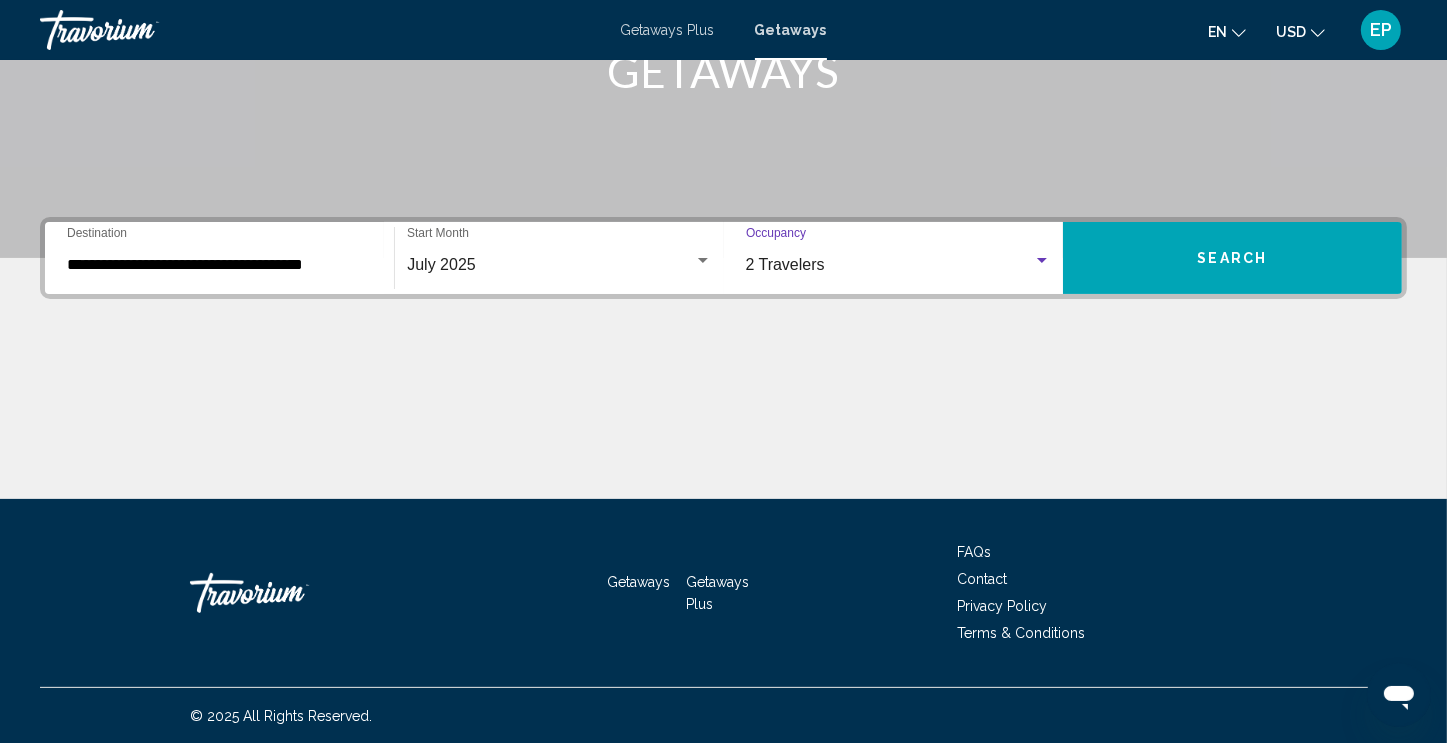 click on "Search" at bounding box center (1232, 258) 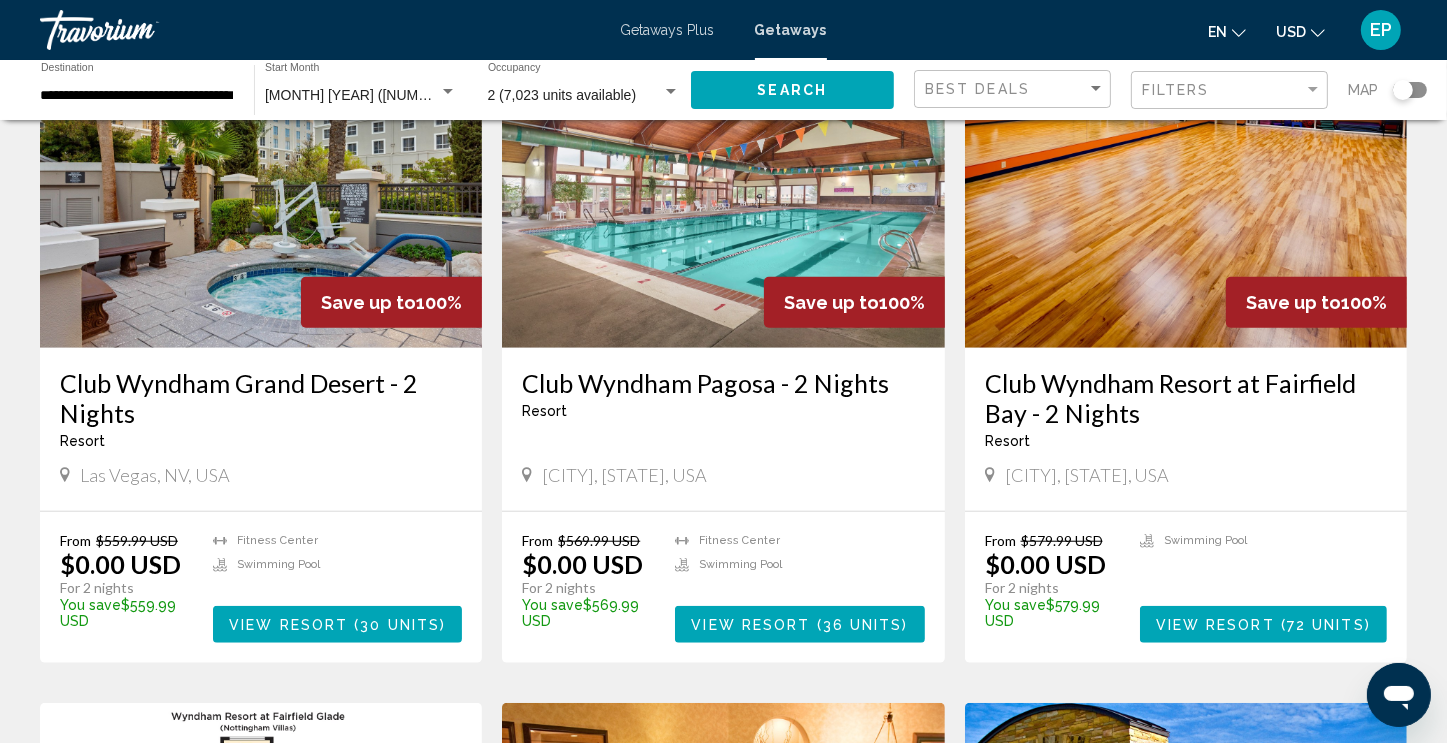 scroll, scrollTop: 1540, scrollLeft: 0, axis: vertical 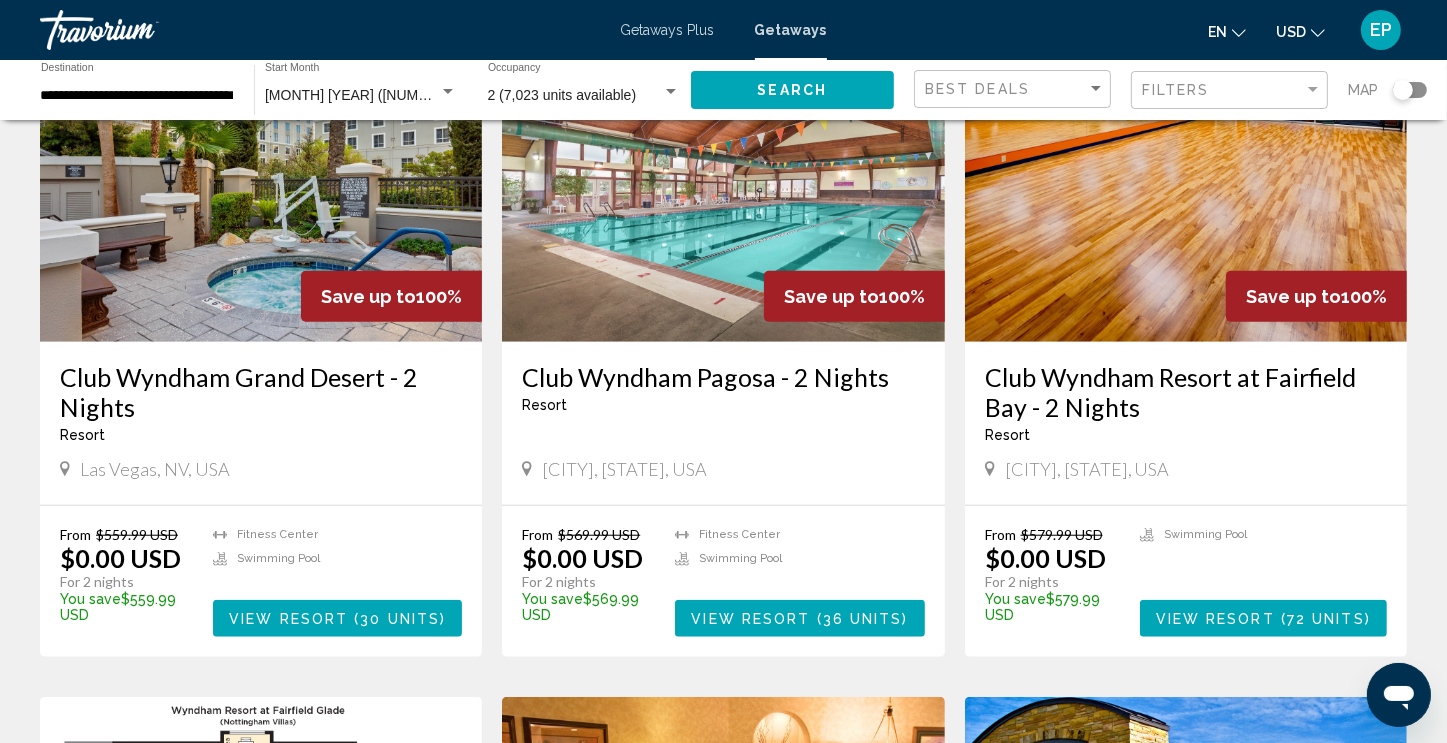 click on "Club Wyndham Resort at Fairfield Bay - 2 Nights" at bounding box center [1186, 392] 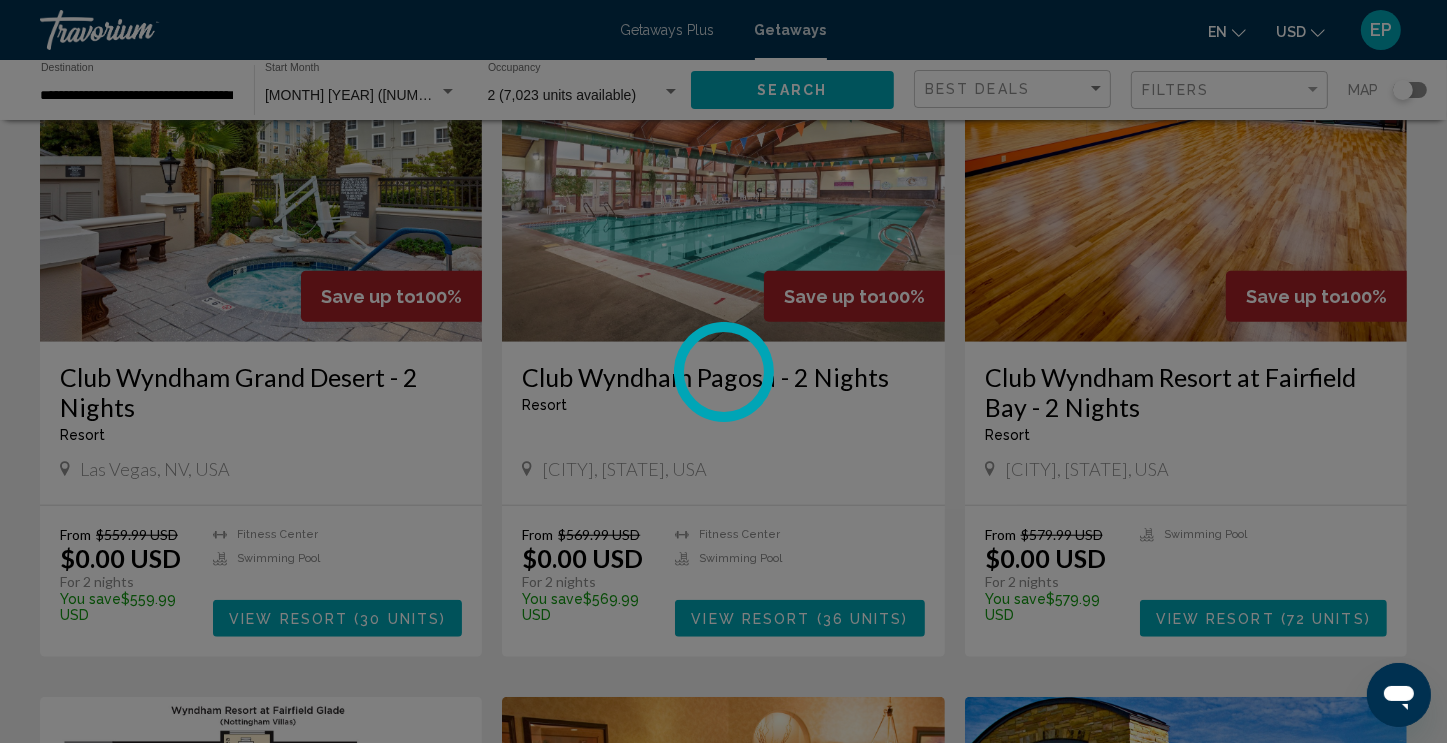 scroll, scrollTop: 0, scrollLeft: 0, axis: both 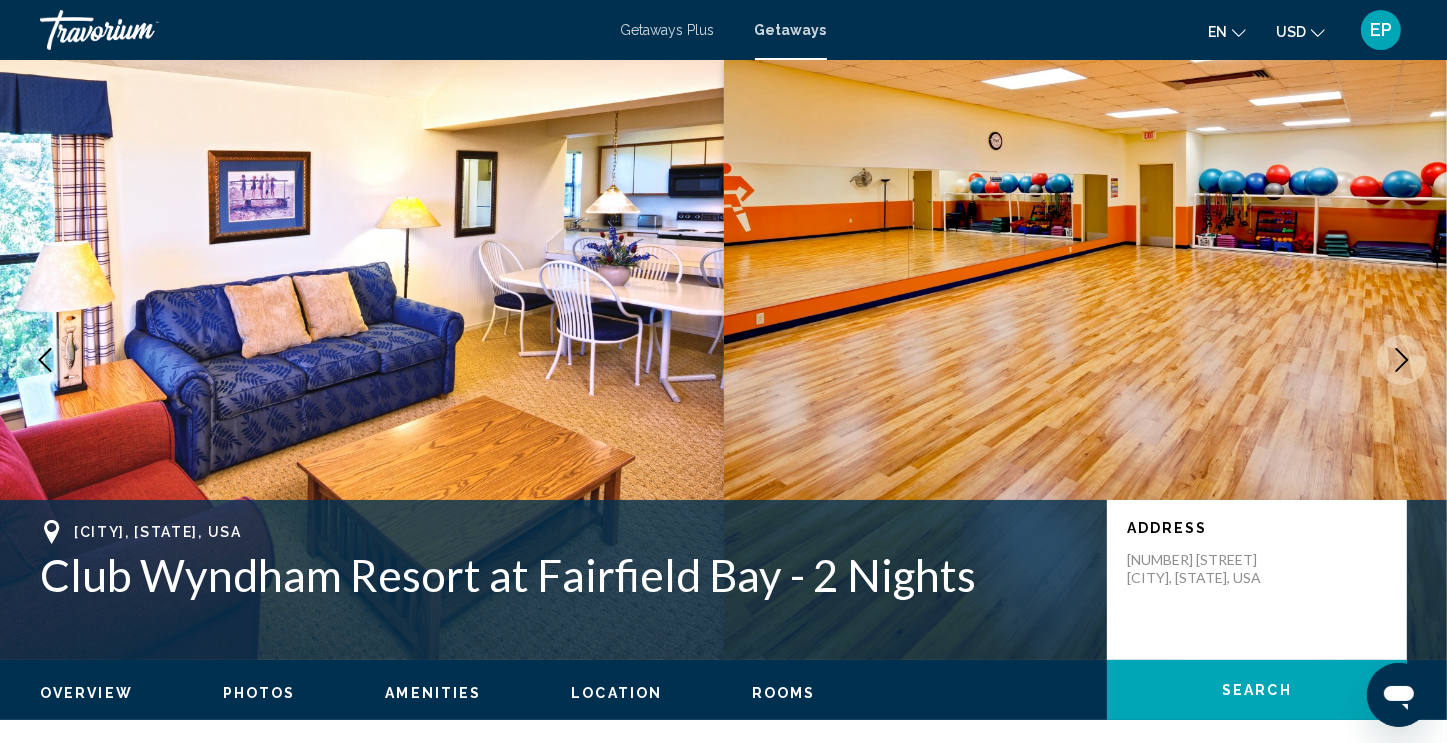 click at bounding box center (1402, 360) 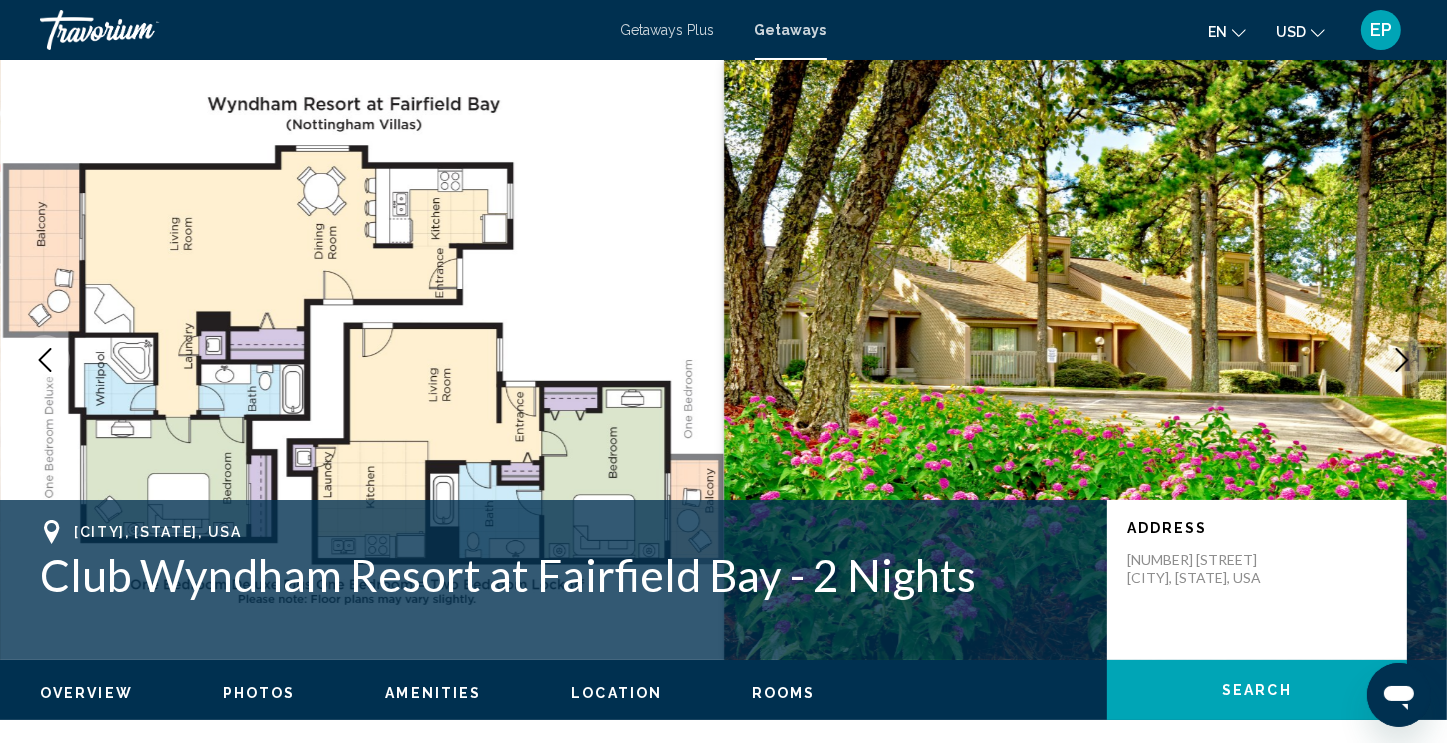 click 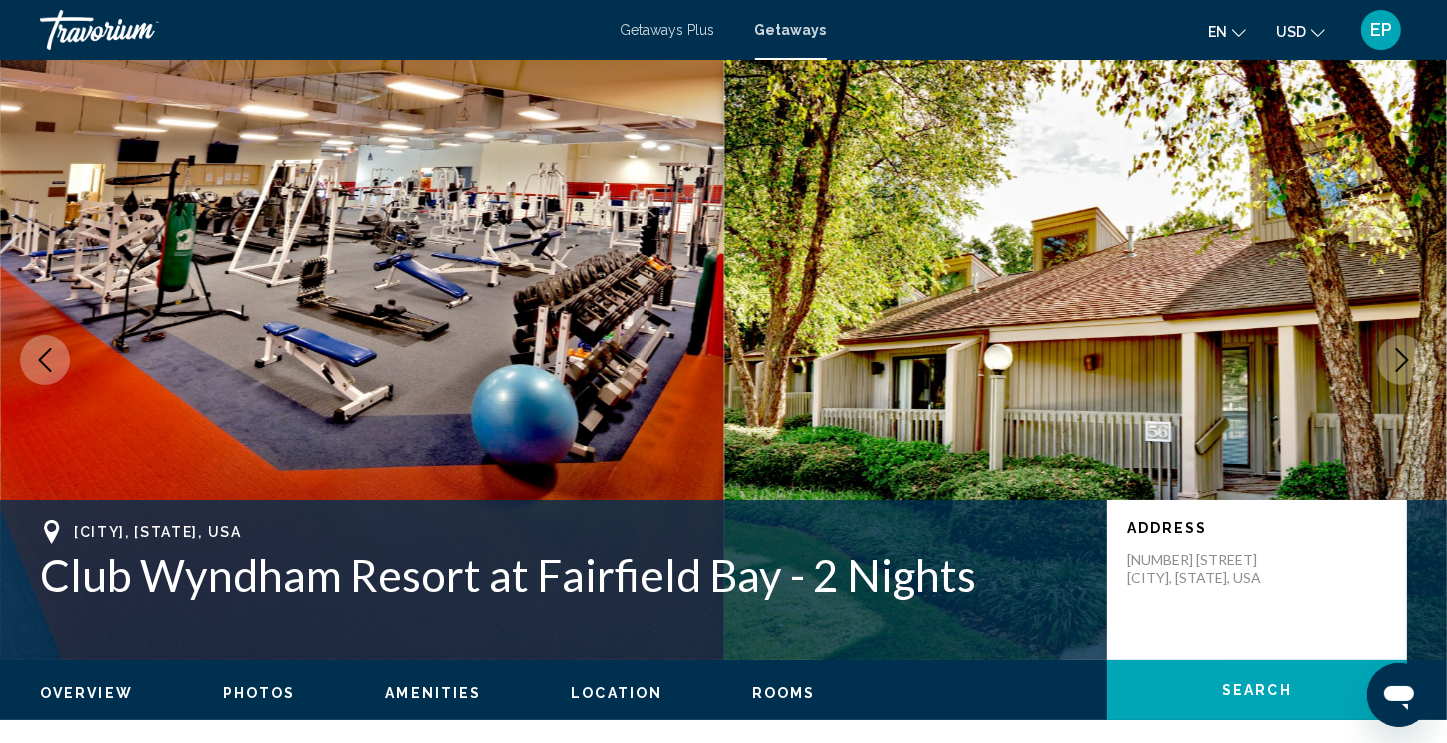 click 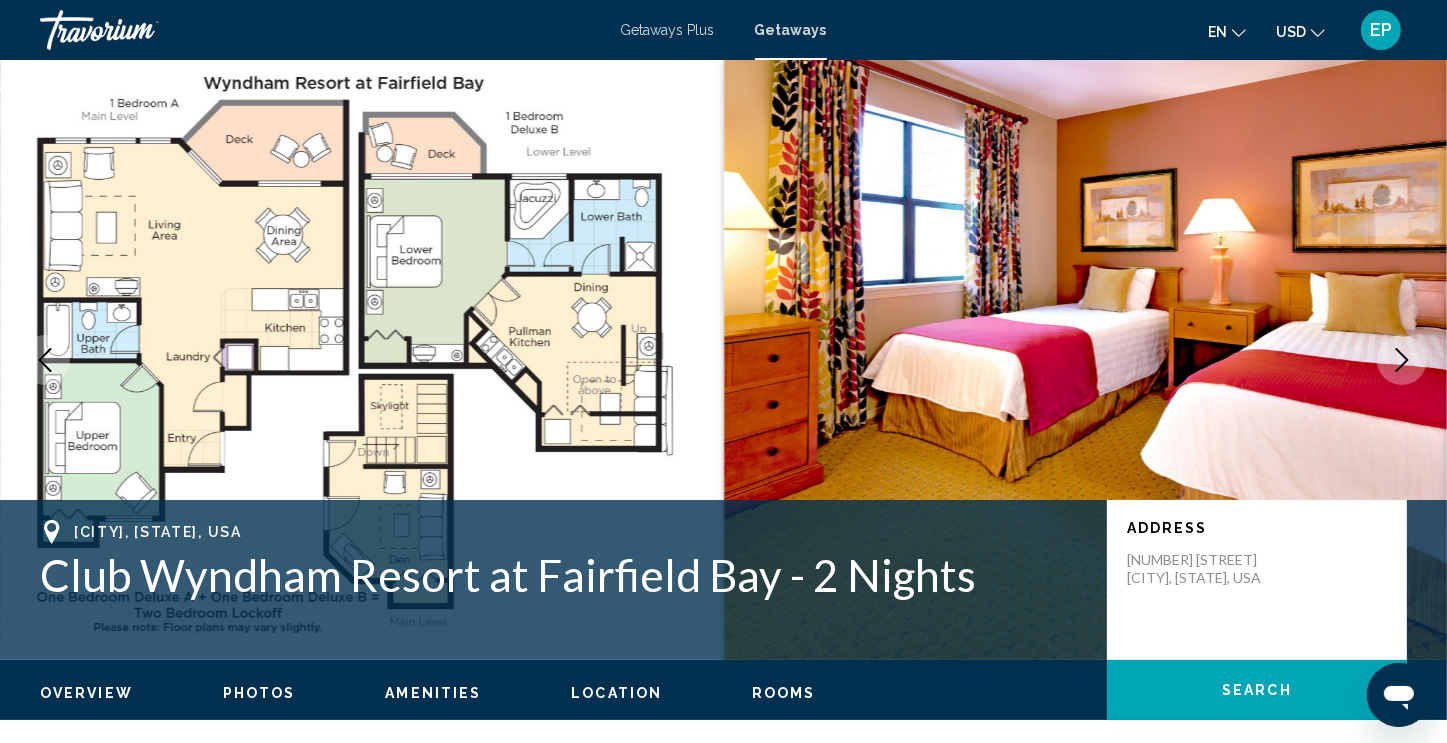 click 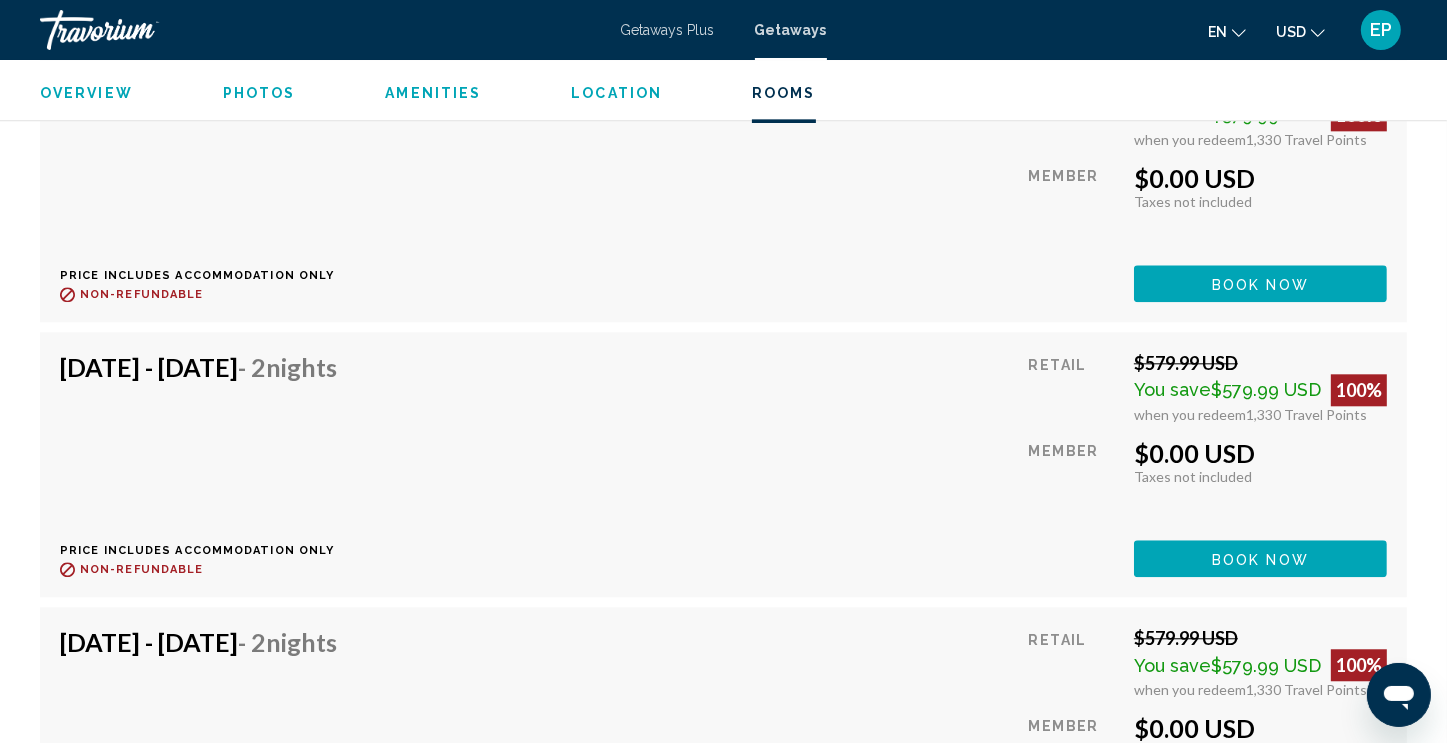 scroll, scrollTop: 4593, scrollLeft: 0, axis: vertical 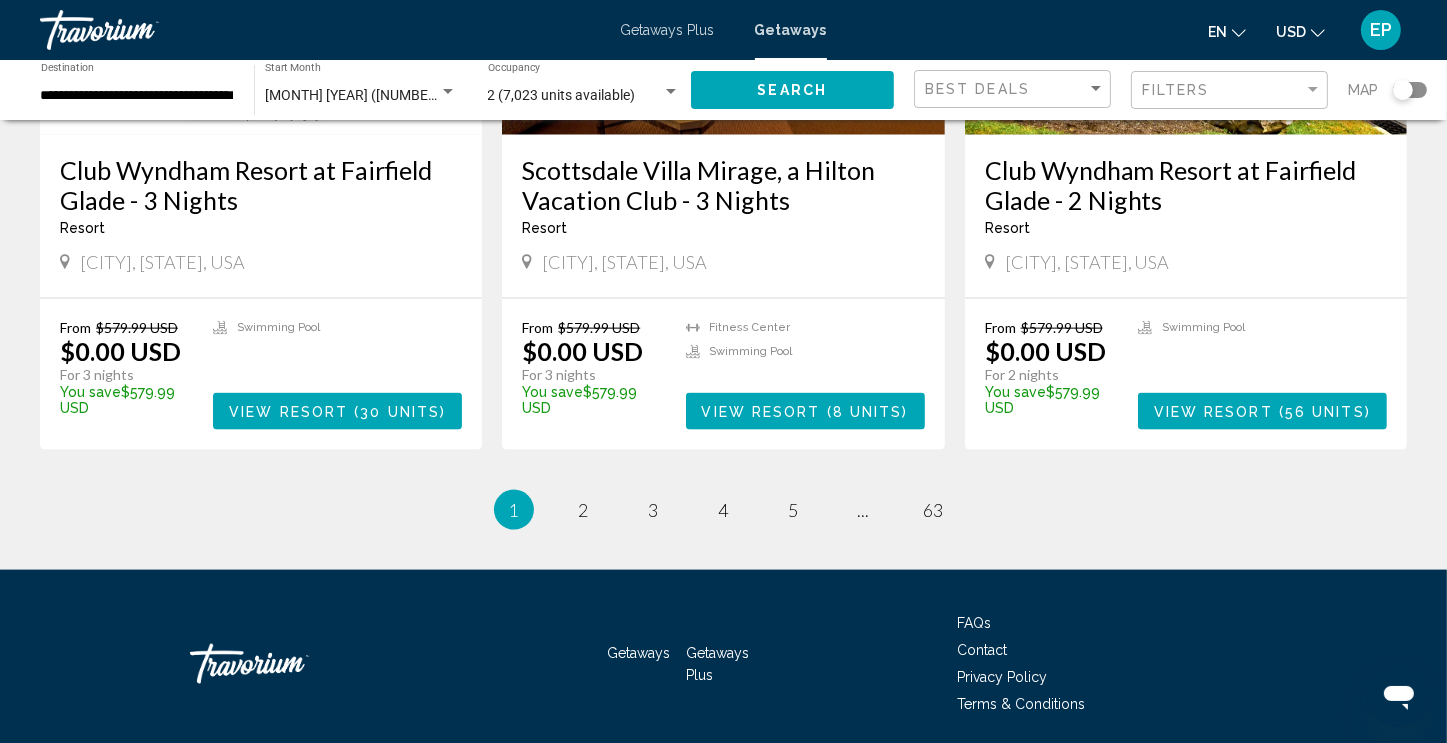 click on "Club Wyndham Resort at Fairfield Glade - 3 Nights" at bounding box center (261, 185) 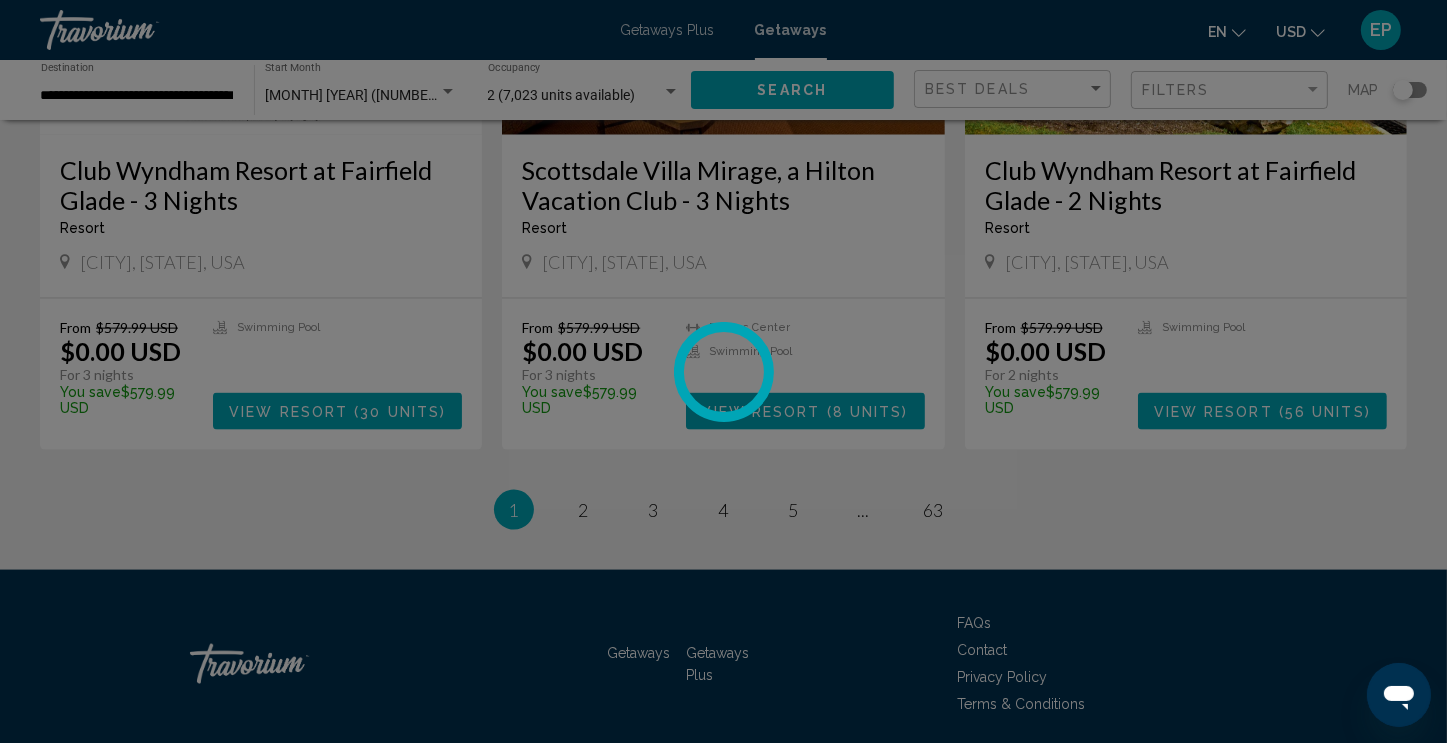 scroll, scrollTop: 0, scrollLeft: 0, axis: both 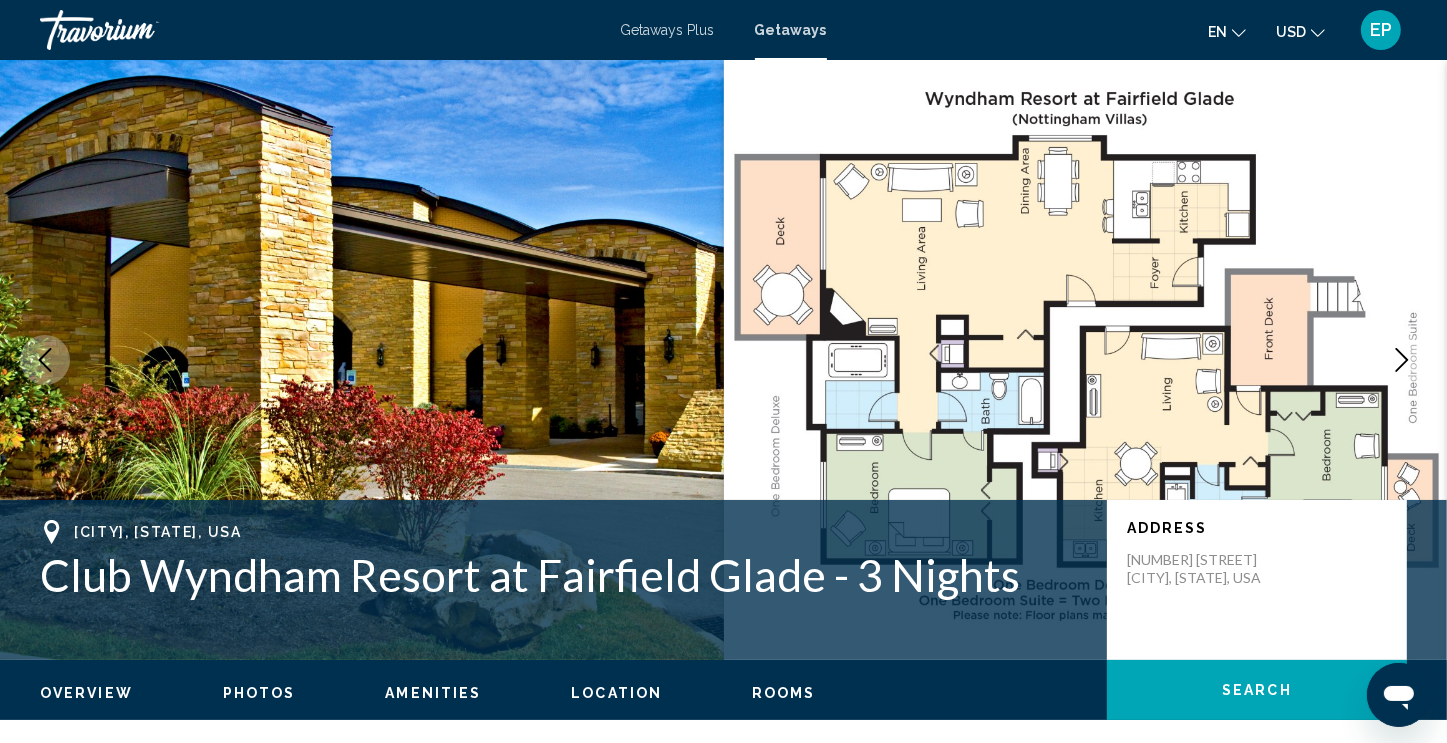 click 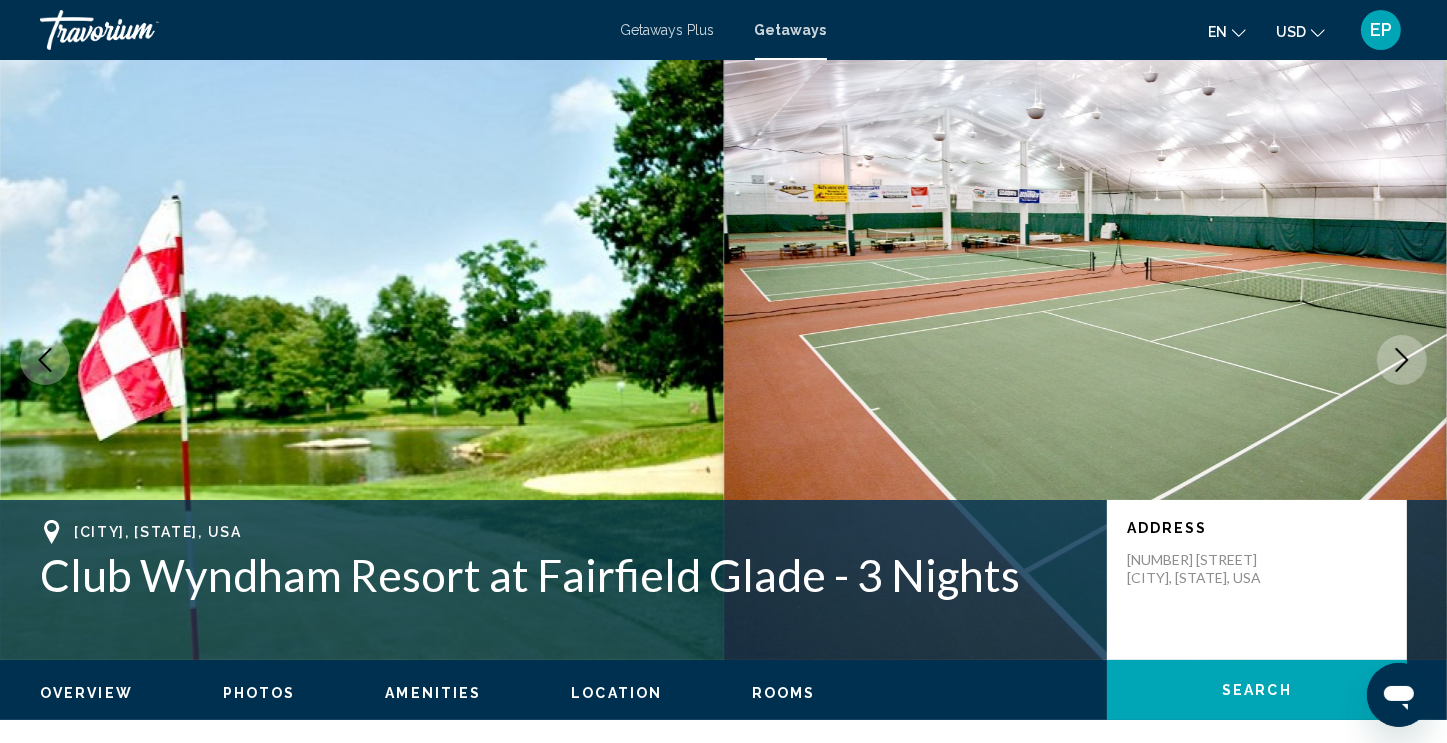 click 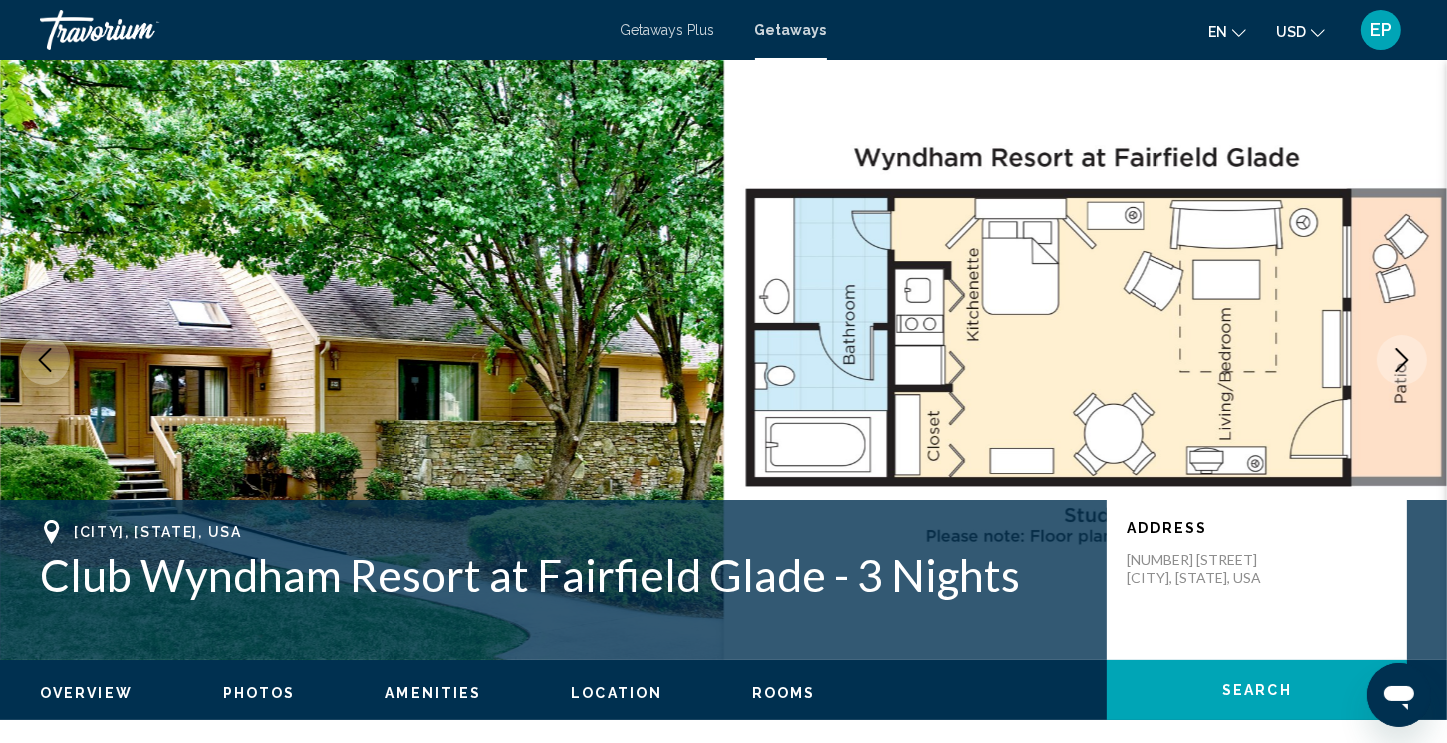 click 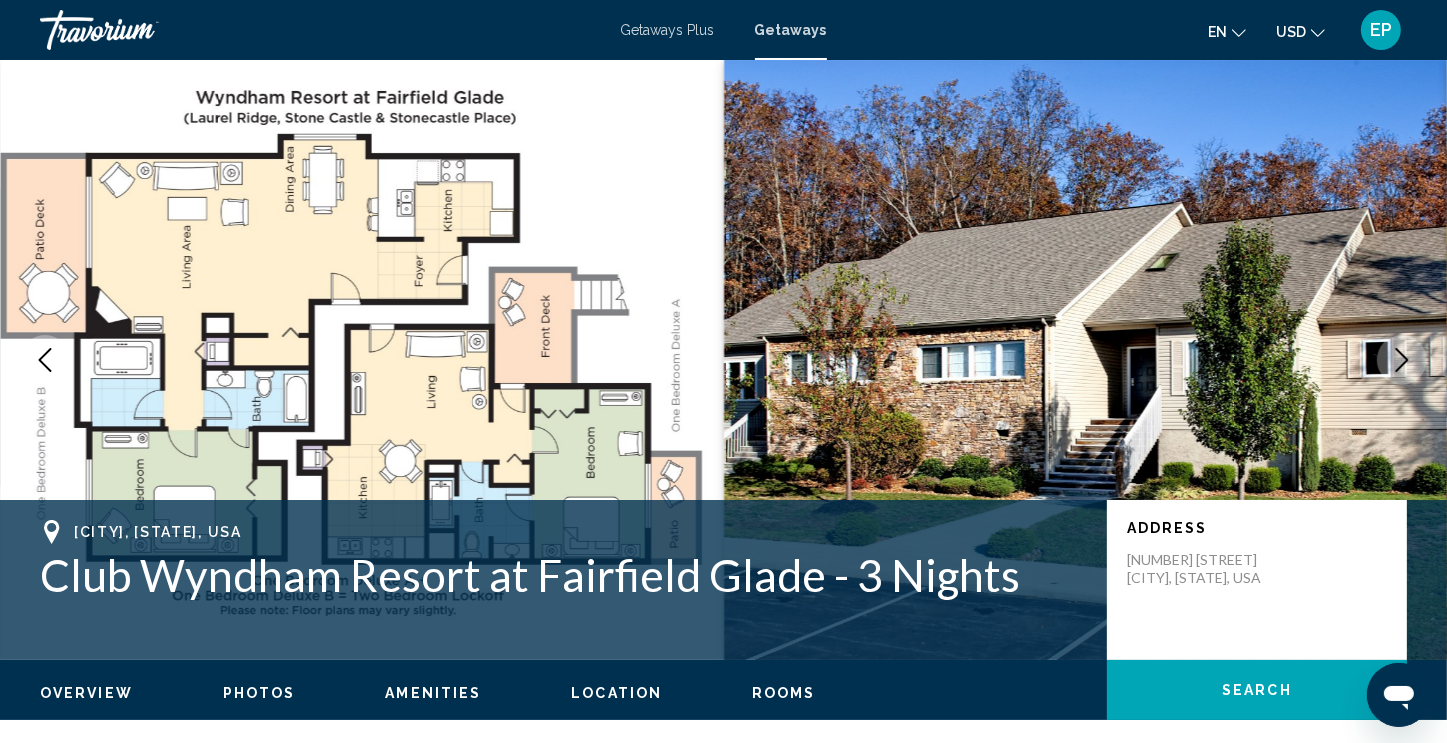 click 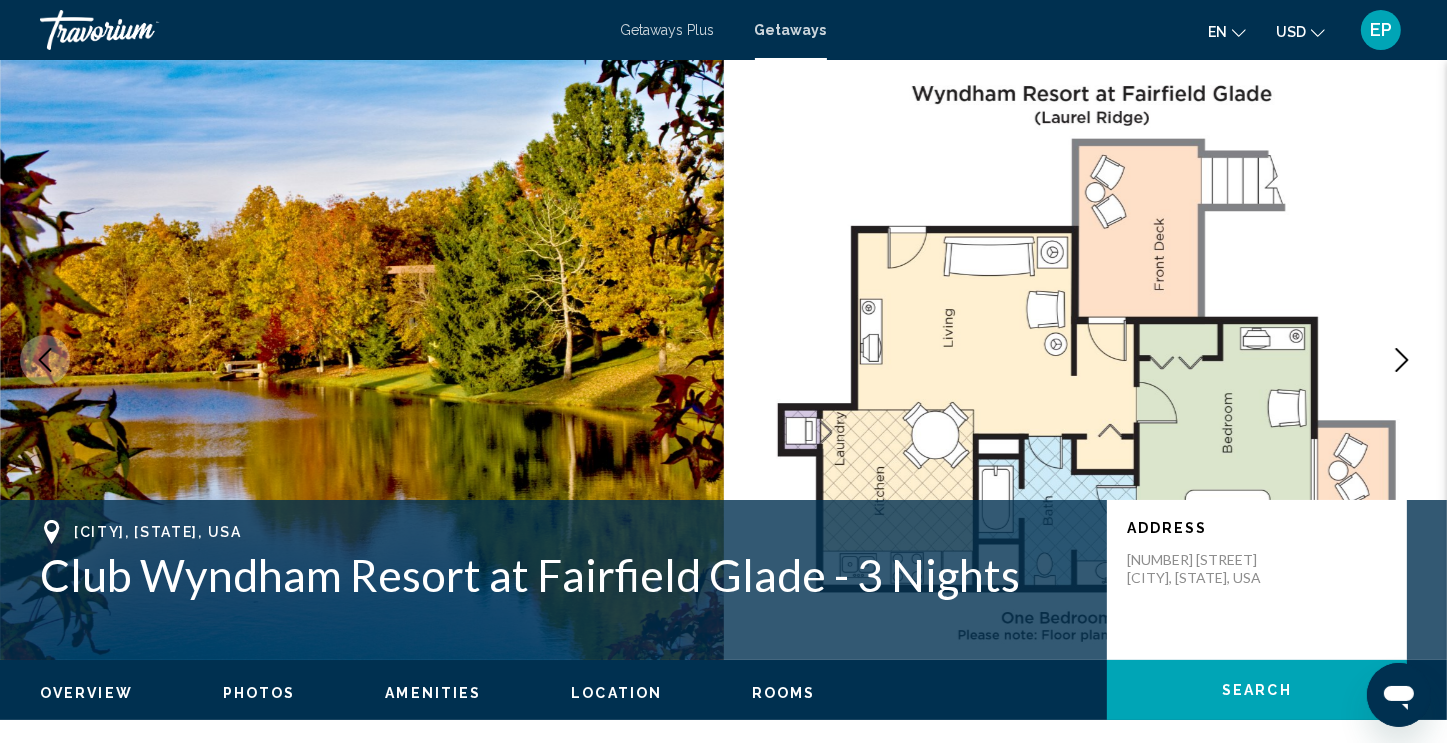 click 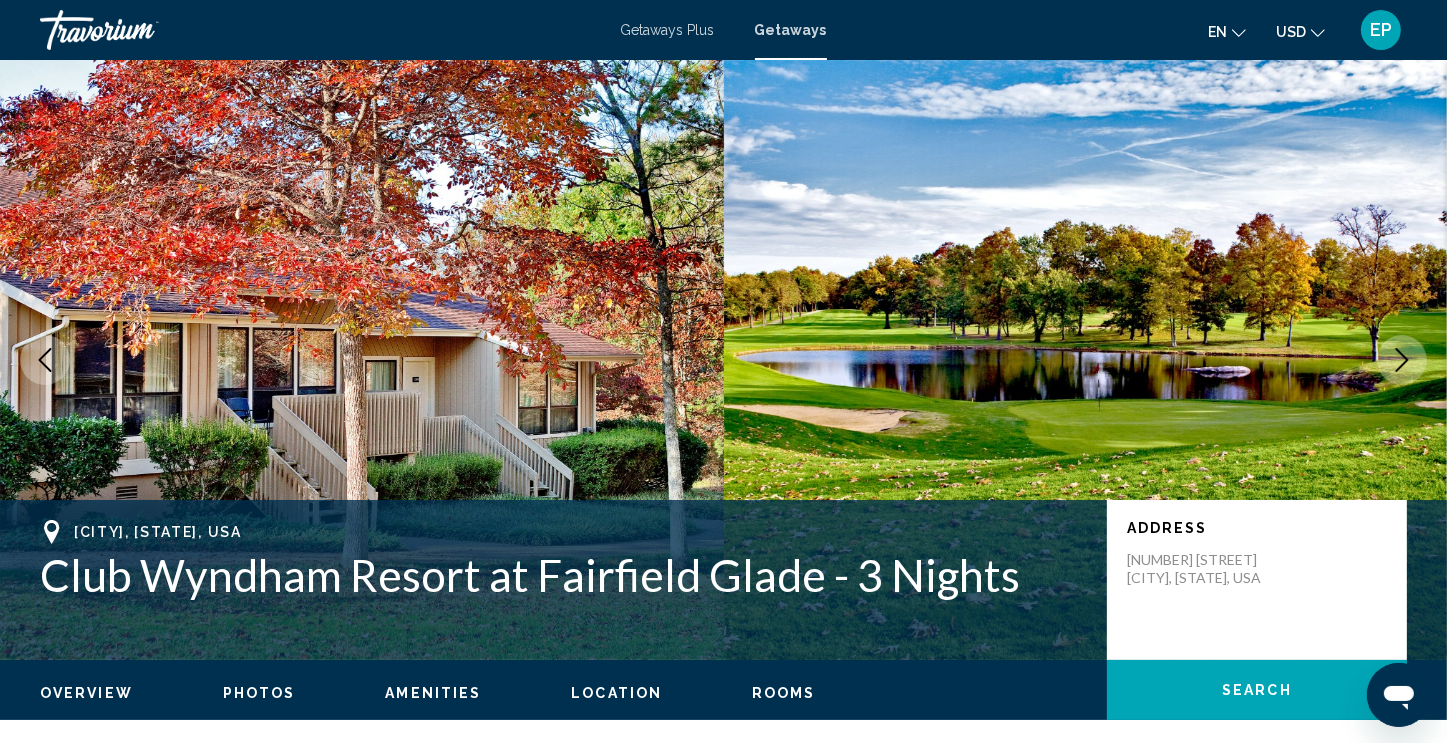 click 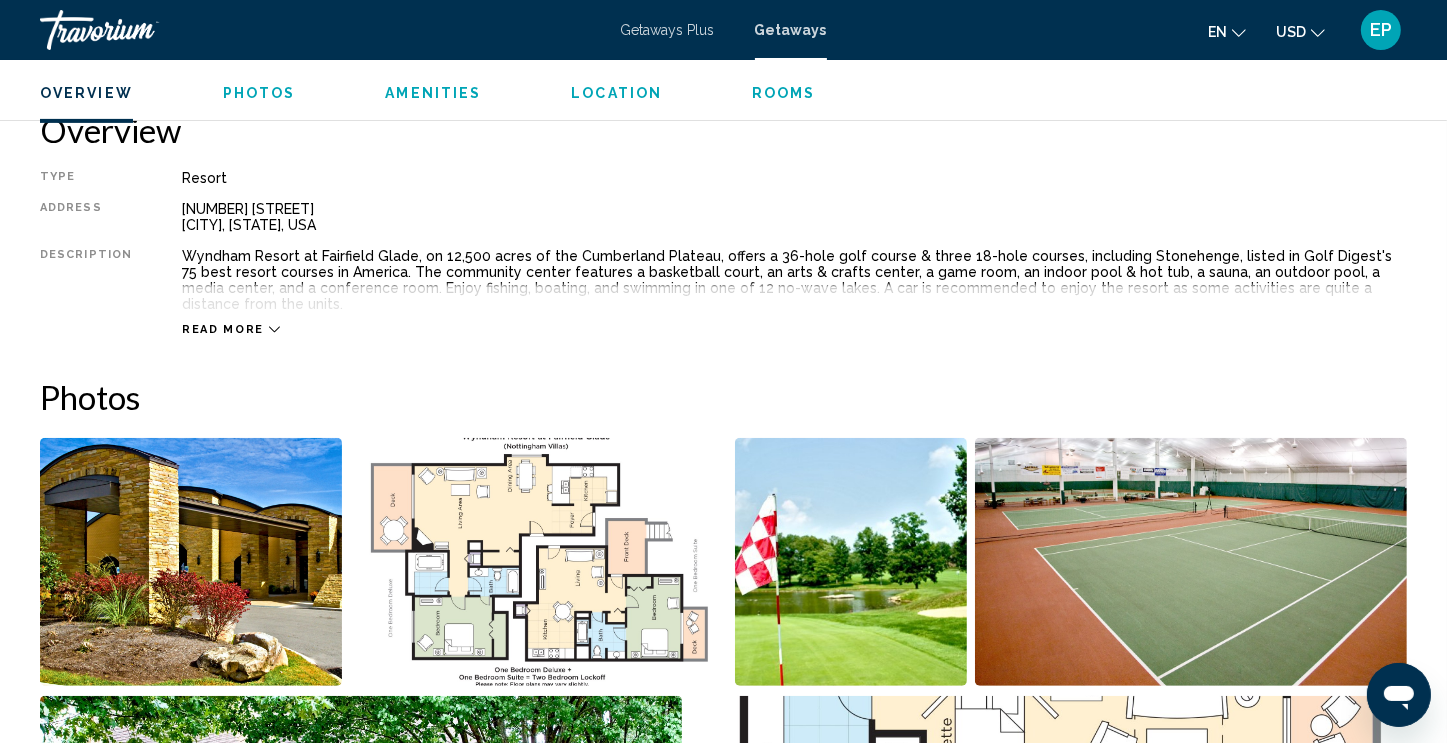 scroll, scrollTop: 642, scrollLeft: 0, axis: vertical 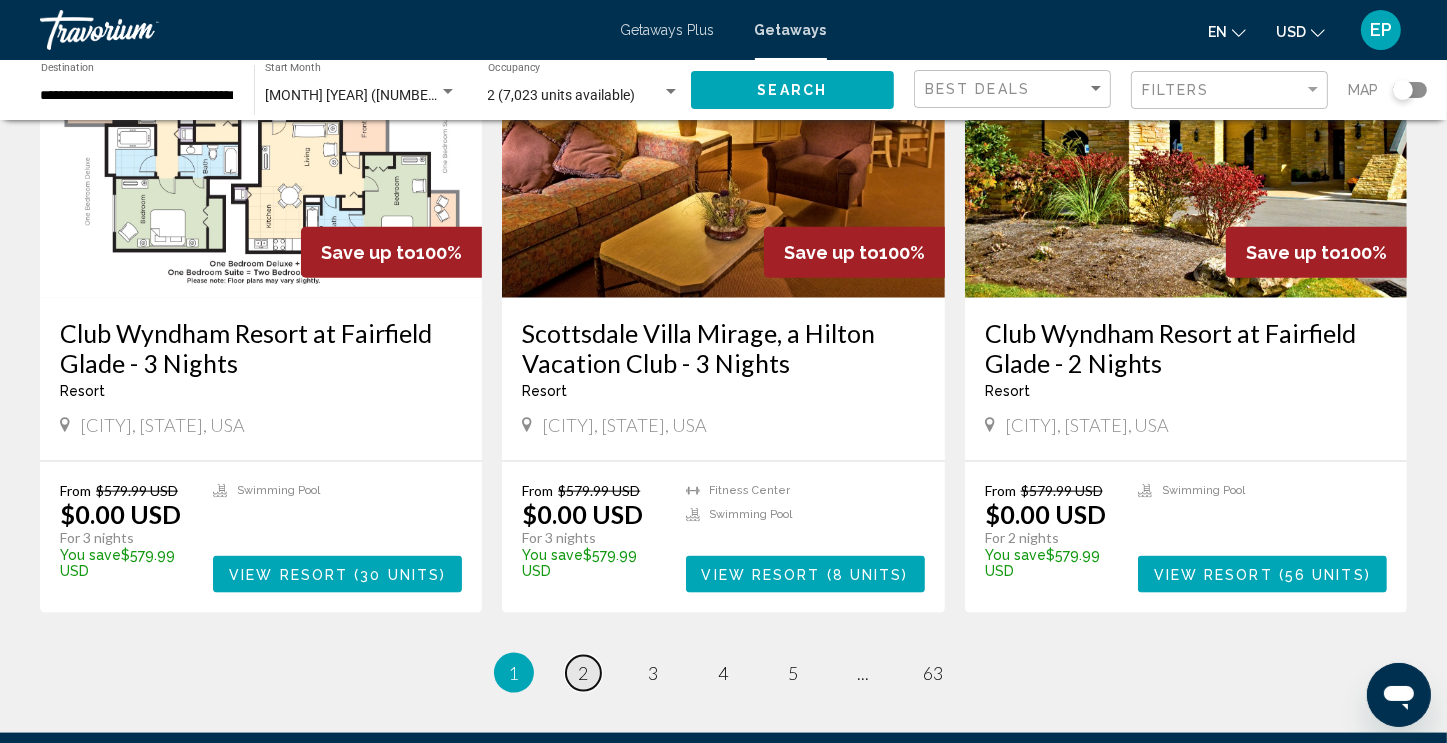 click on "2" at bounding box center (584, 673) 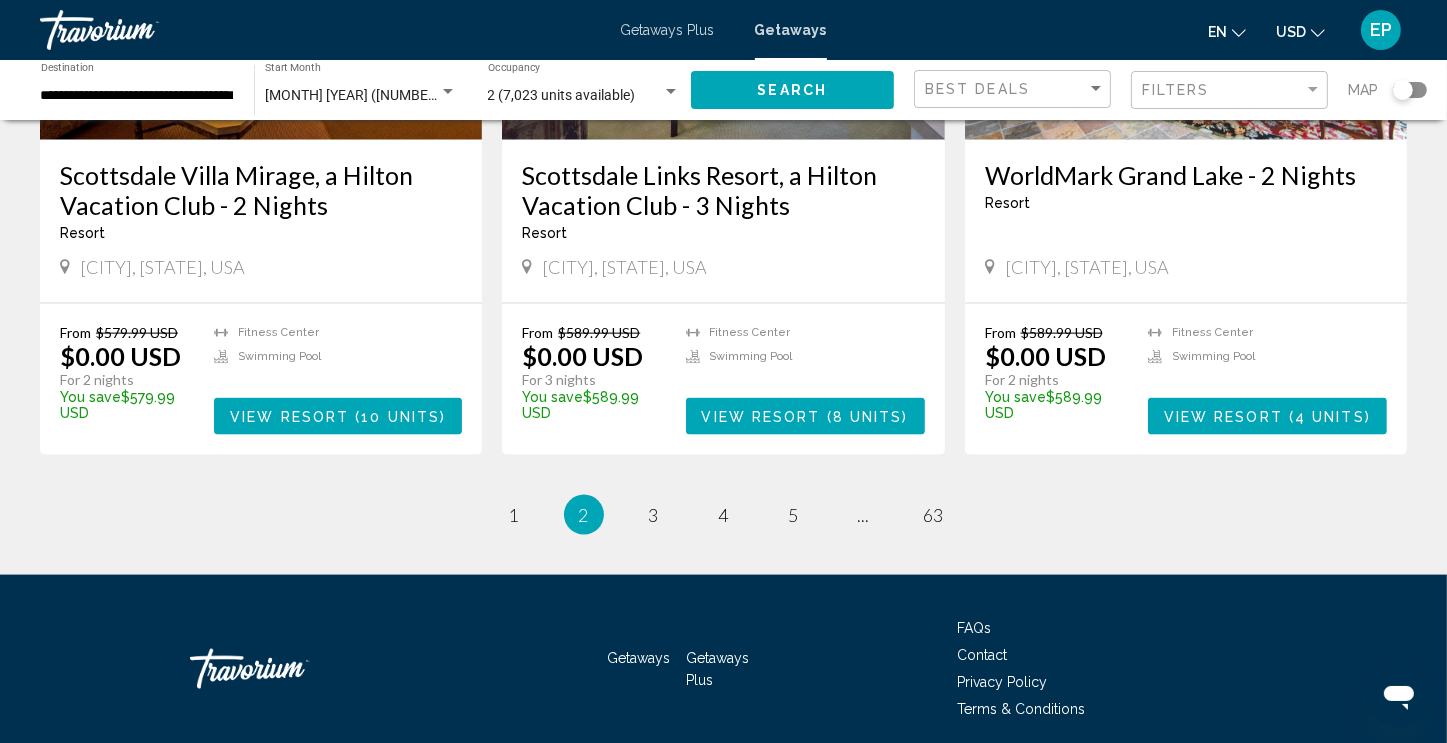 scroll, scrollTop: 2416, scrollLeft: 0, axis: vertical 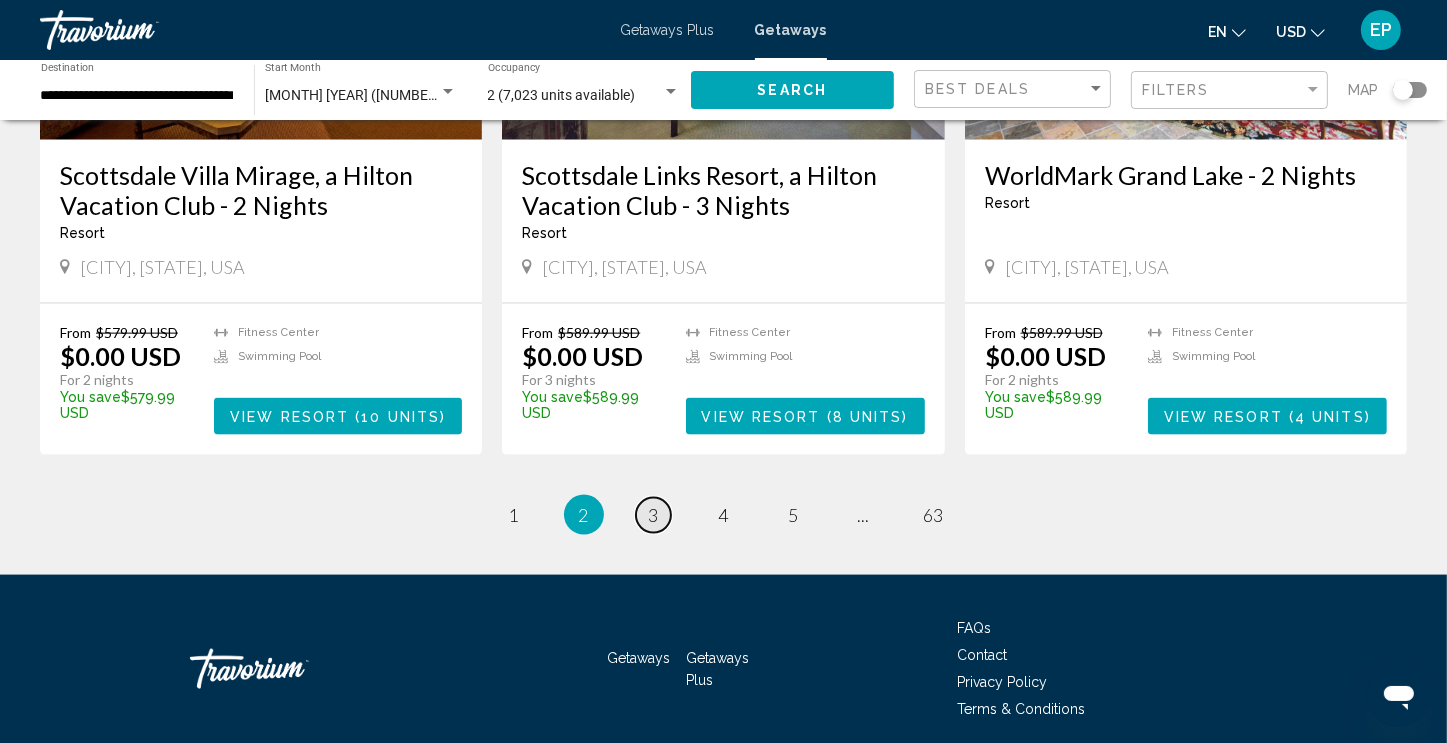 click on "3" at bounding box center [654, 515] 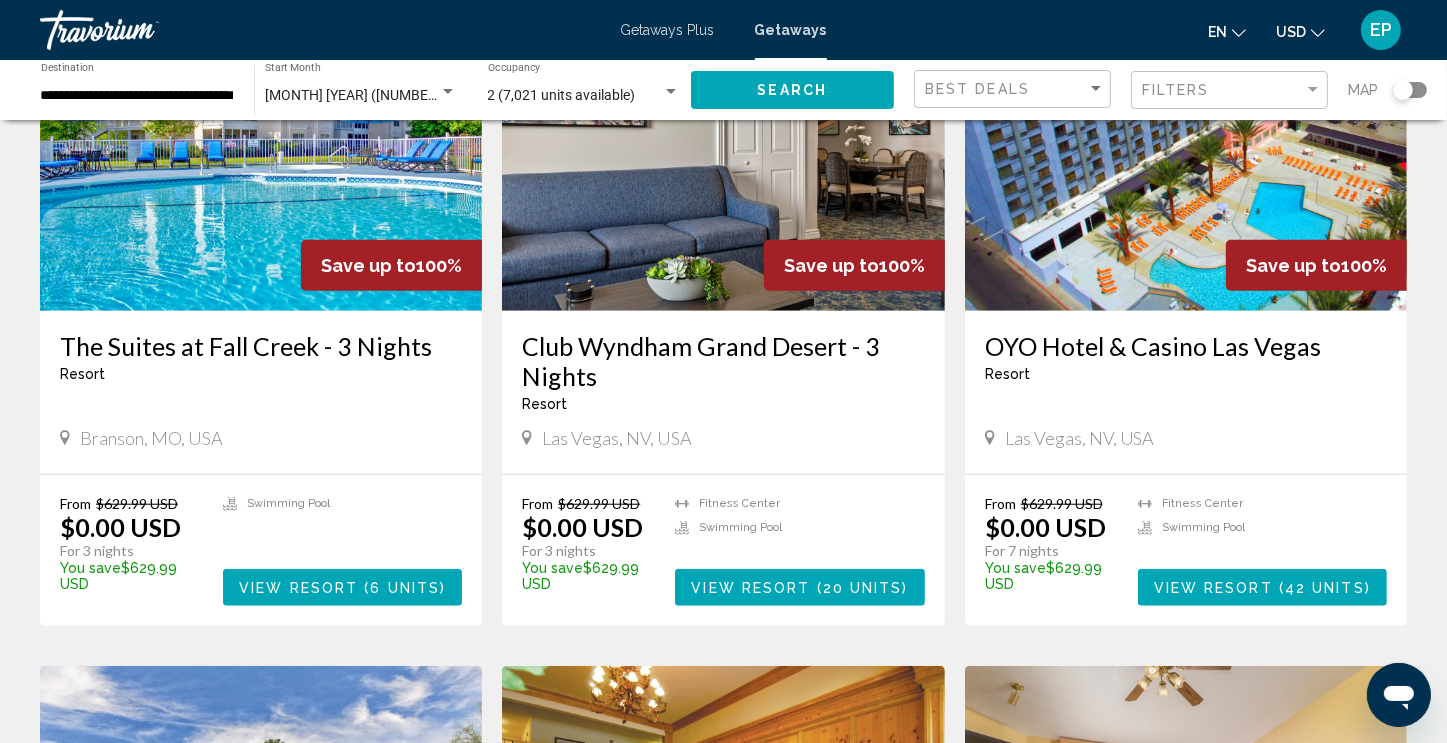 scroll, scrollTop: 1568, scrollLeft: 0, axis: vertical 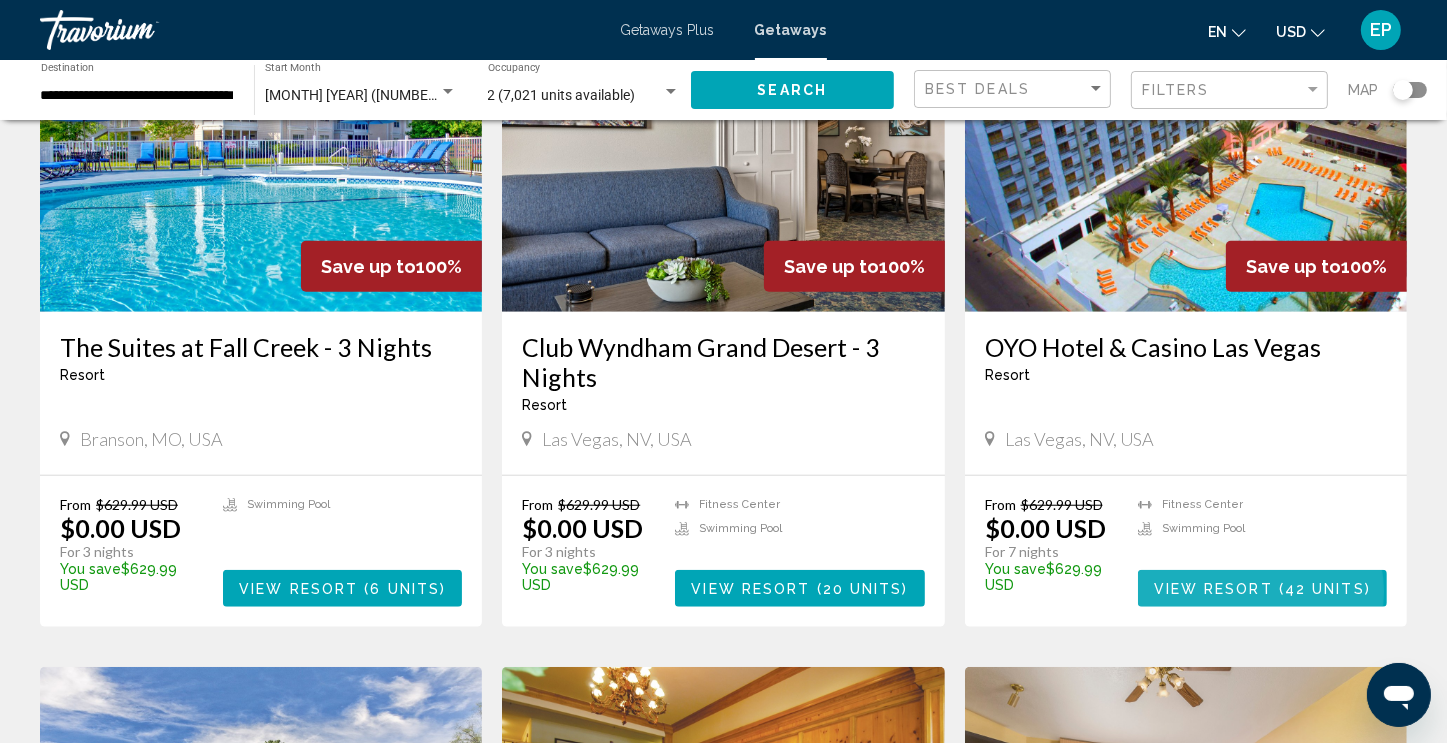 click on "View Resort" at bounding box center (1213, 589) 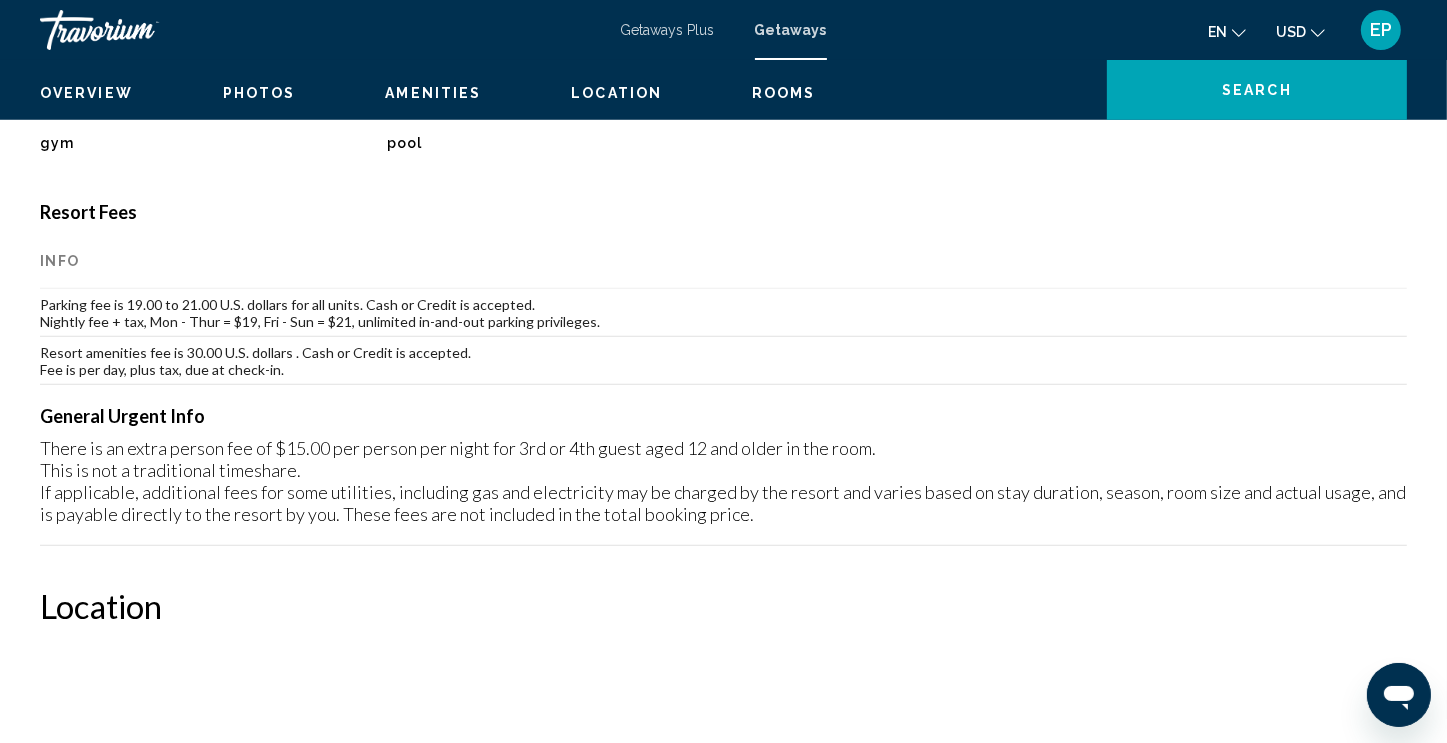 scroll, scrollTop: 0, scrollLeft: 0, axis: both 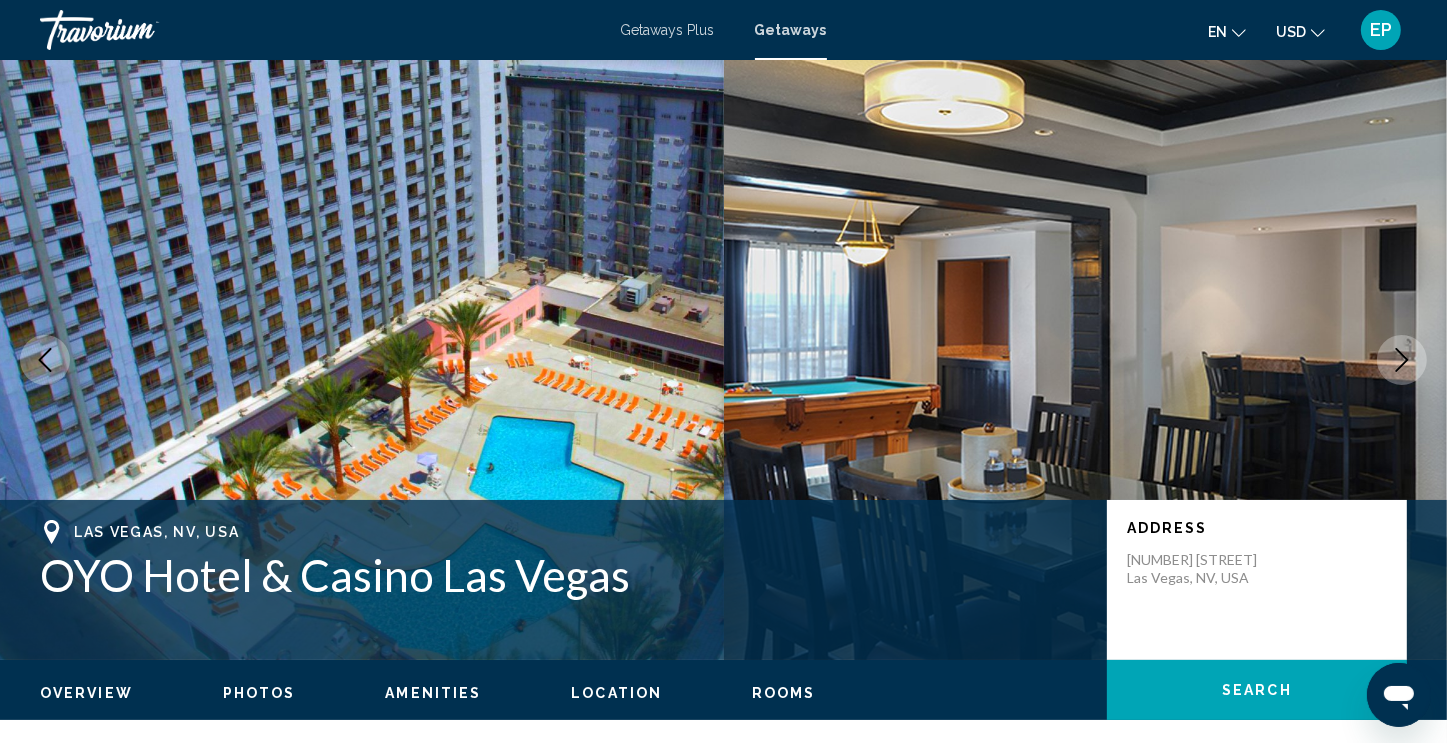 click 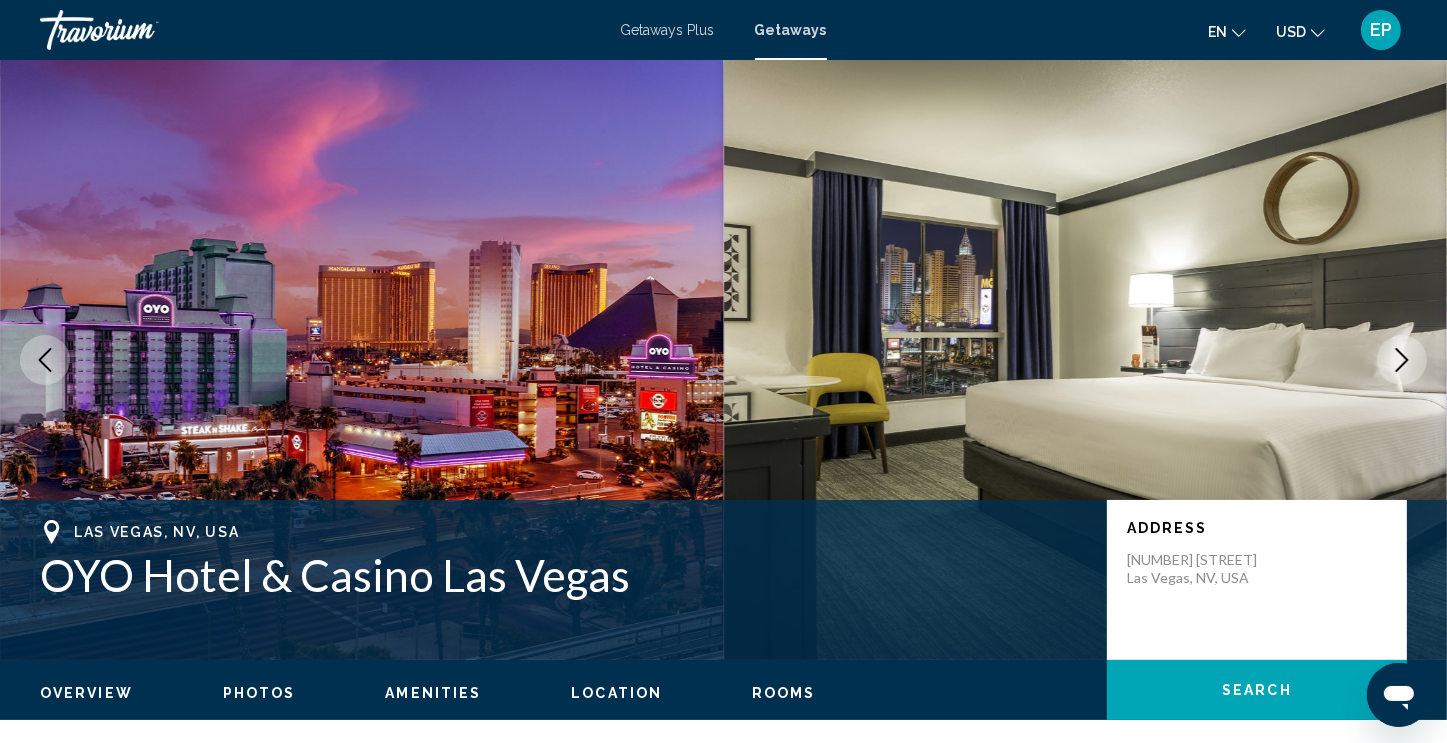 click 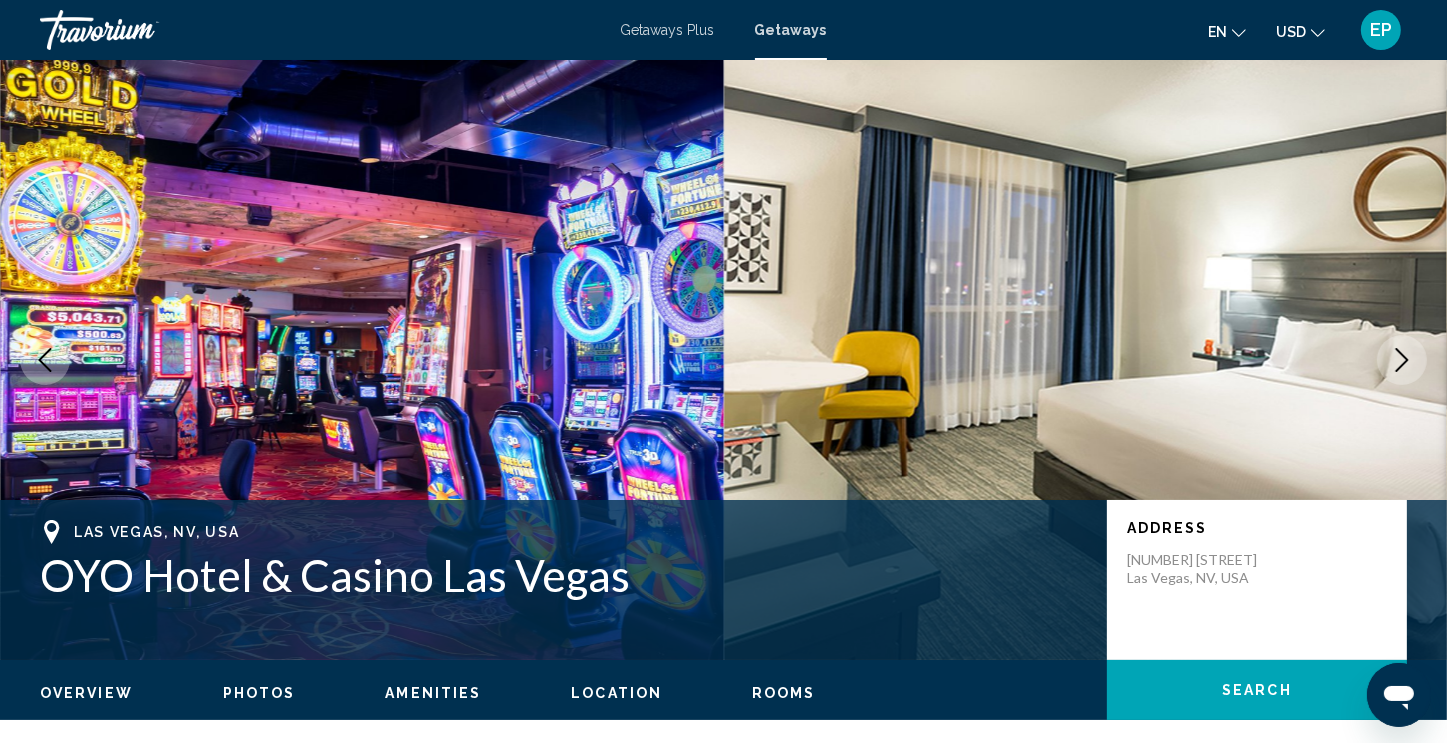 click 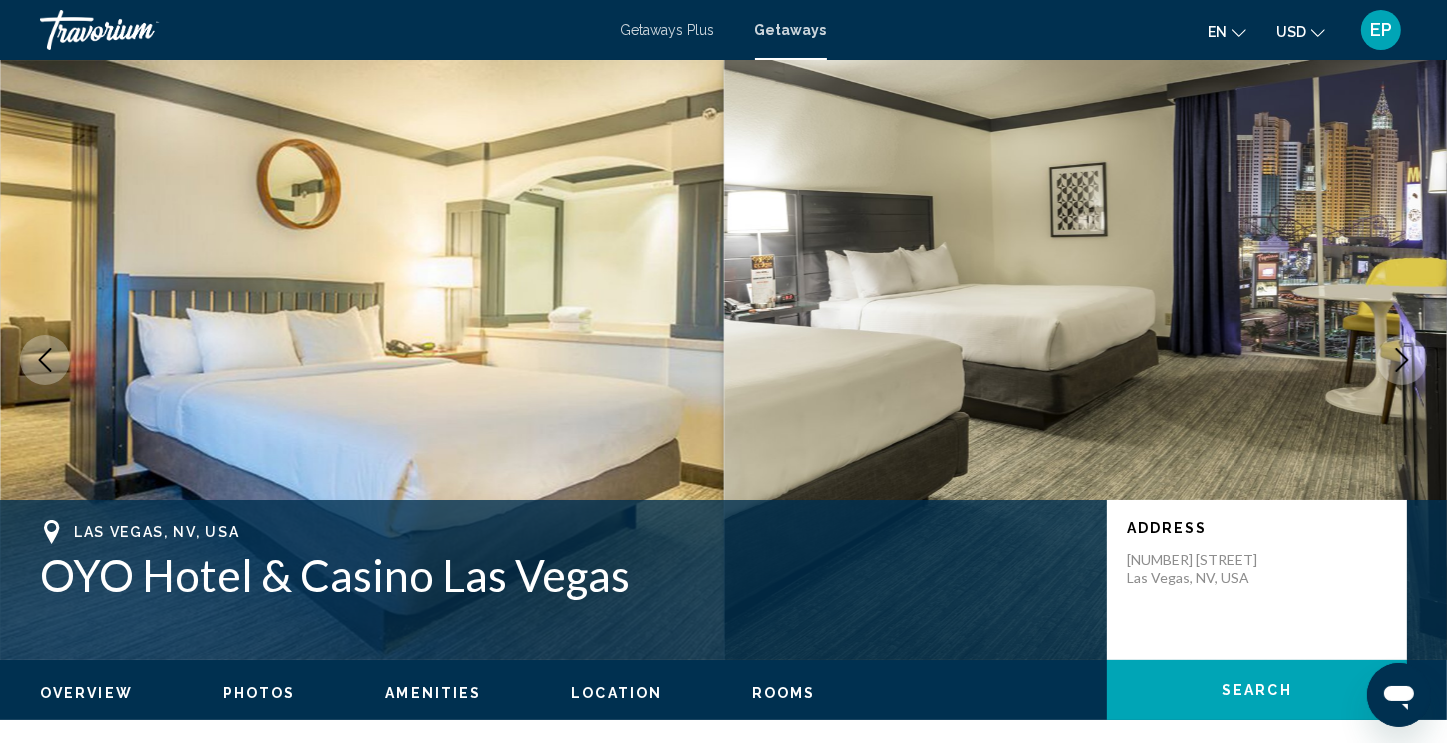 click 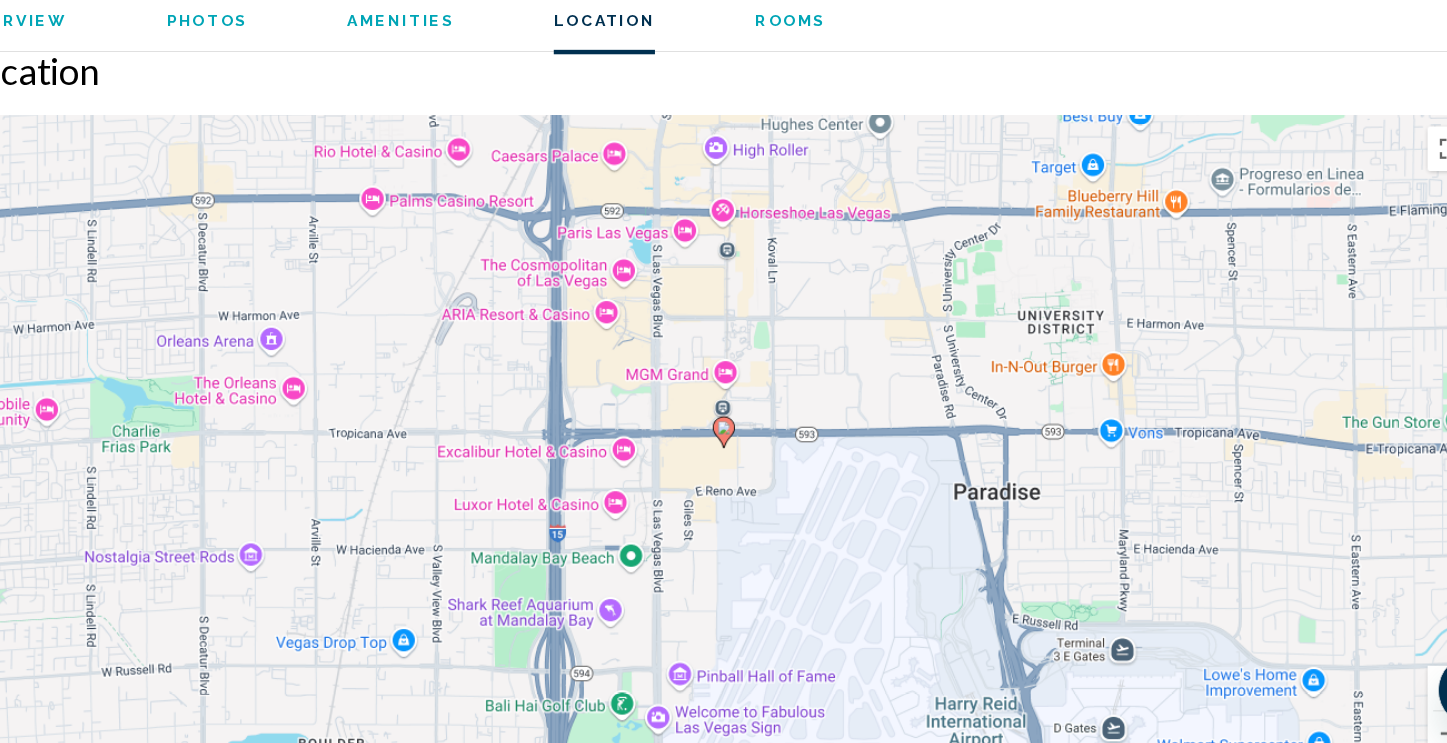 scroll, scrollTop: 2041, scrollLeft: 0, axis: vertical 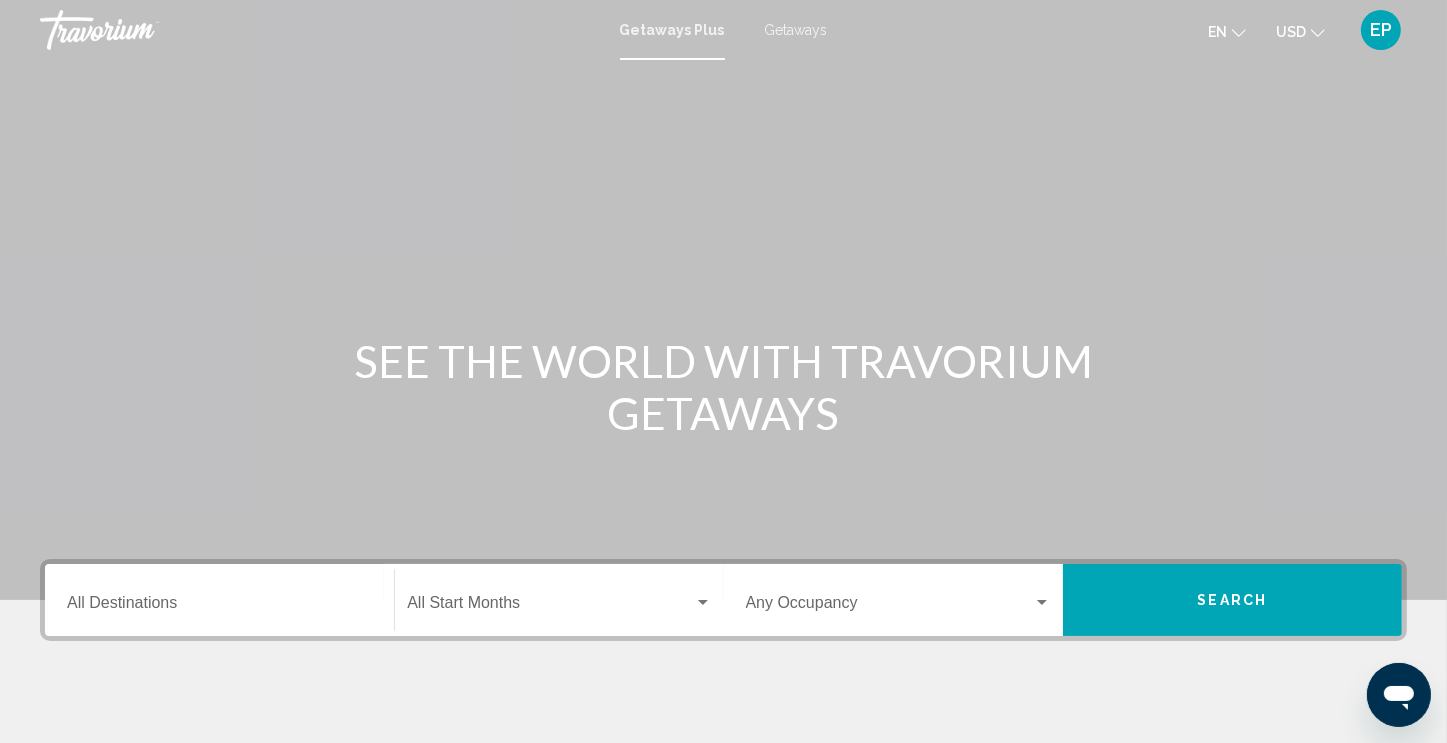 click on "Getaways" at bounding box center (796, 30) 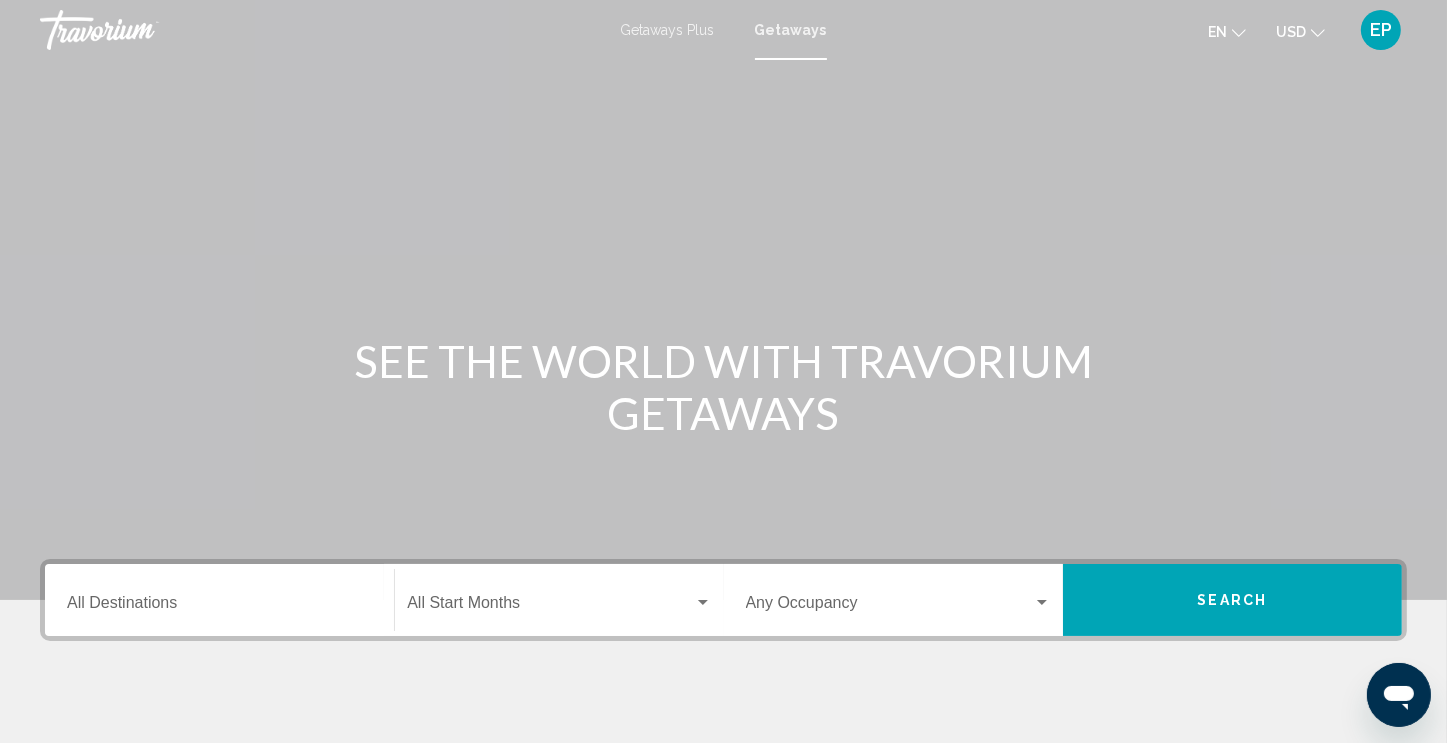 click on "Destination All Destinations" at bounding box center (219, 607) 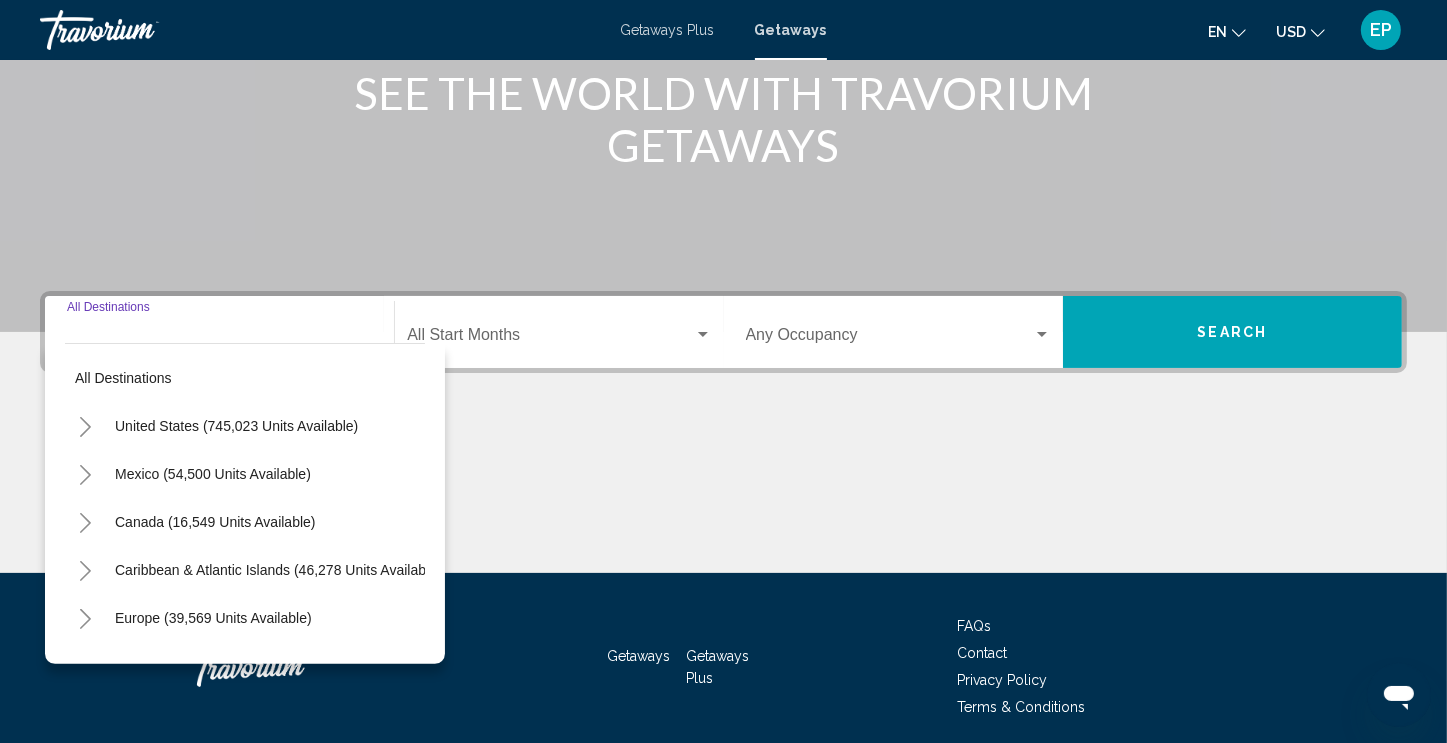 scroll, scrollTop: 342, scrollLeft: 0, axis: vertical 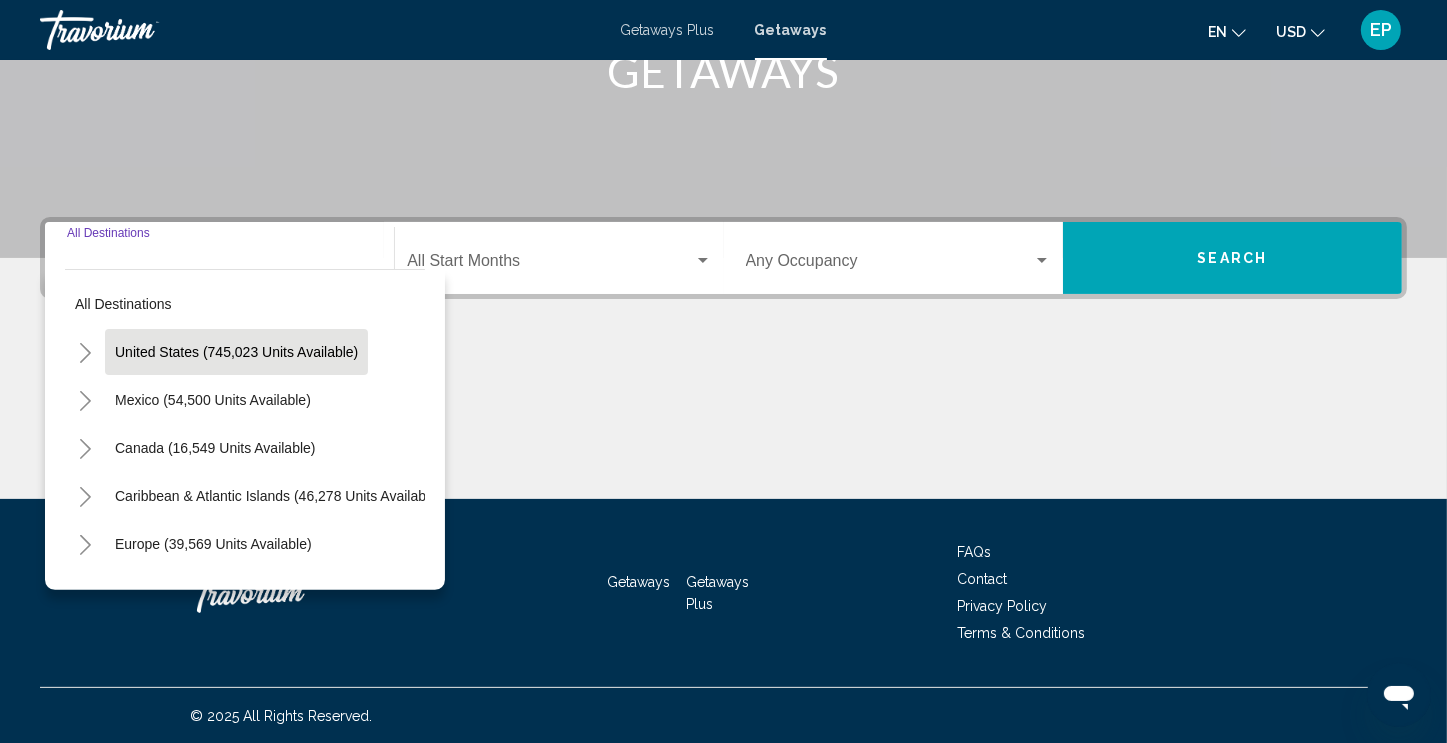 click on "United States (745,023 units available)" at bounding box center [213, 400] 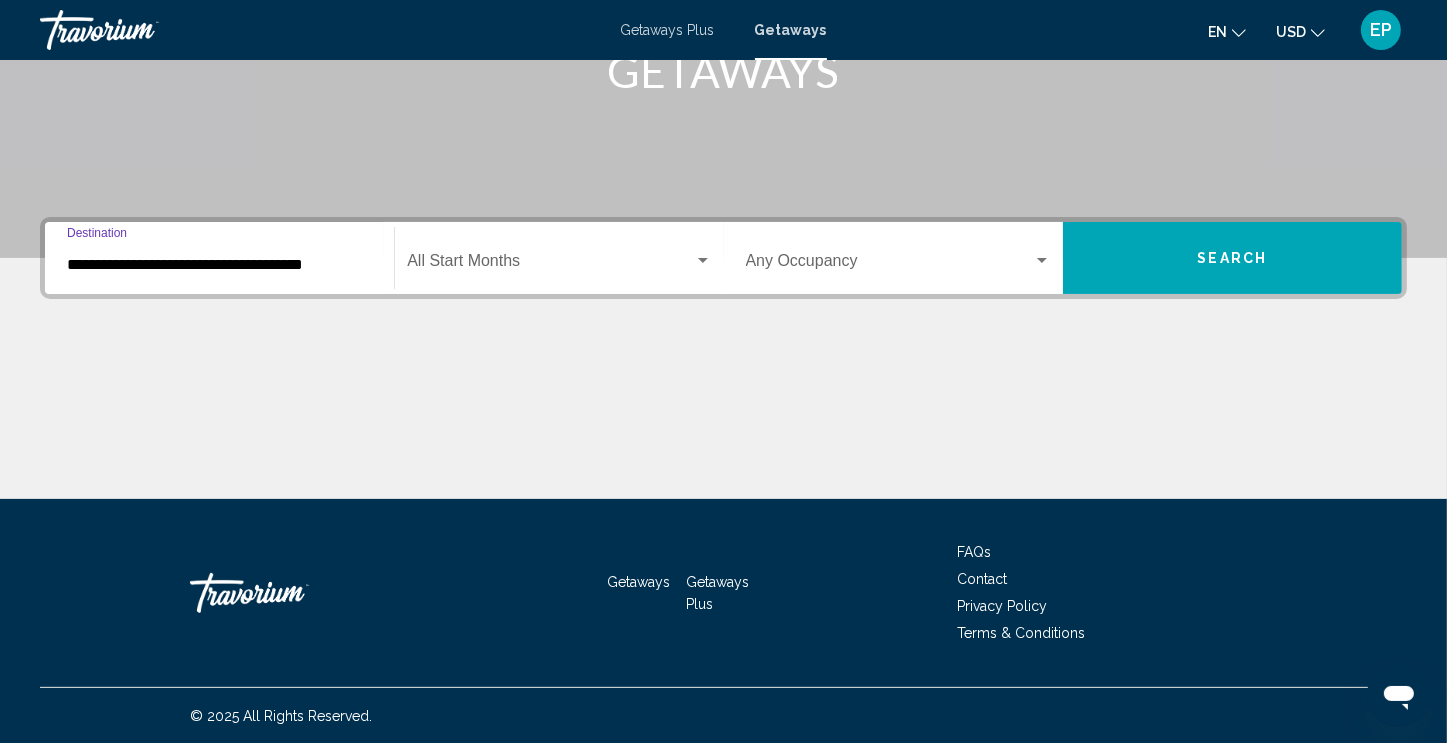 click at bounding box center (550, 265) 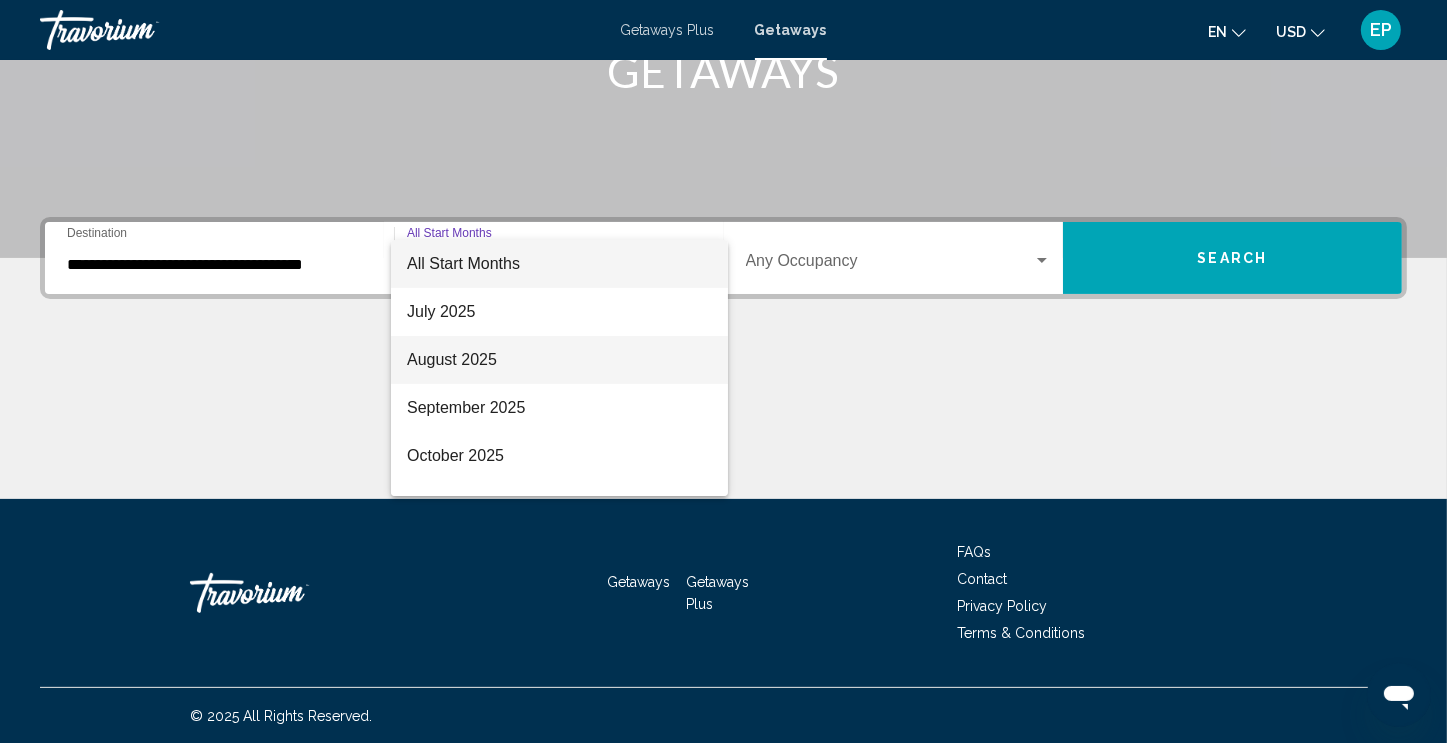 click on "August 2025" at bounding box center (559, 360) 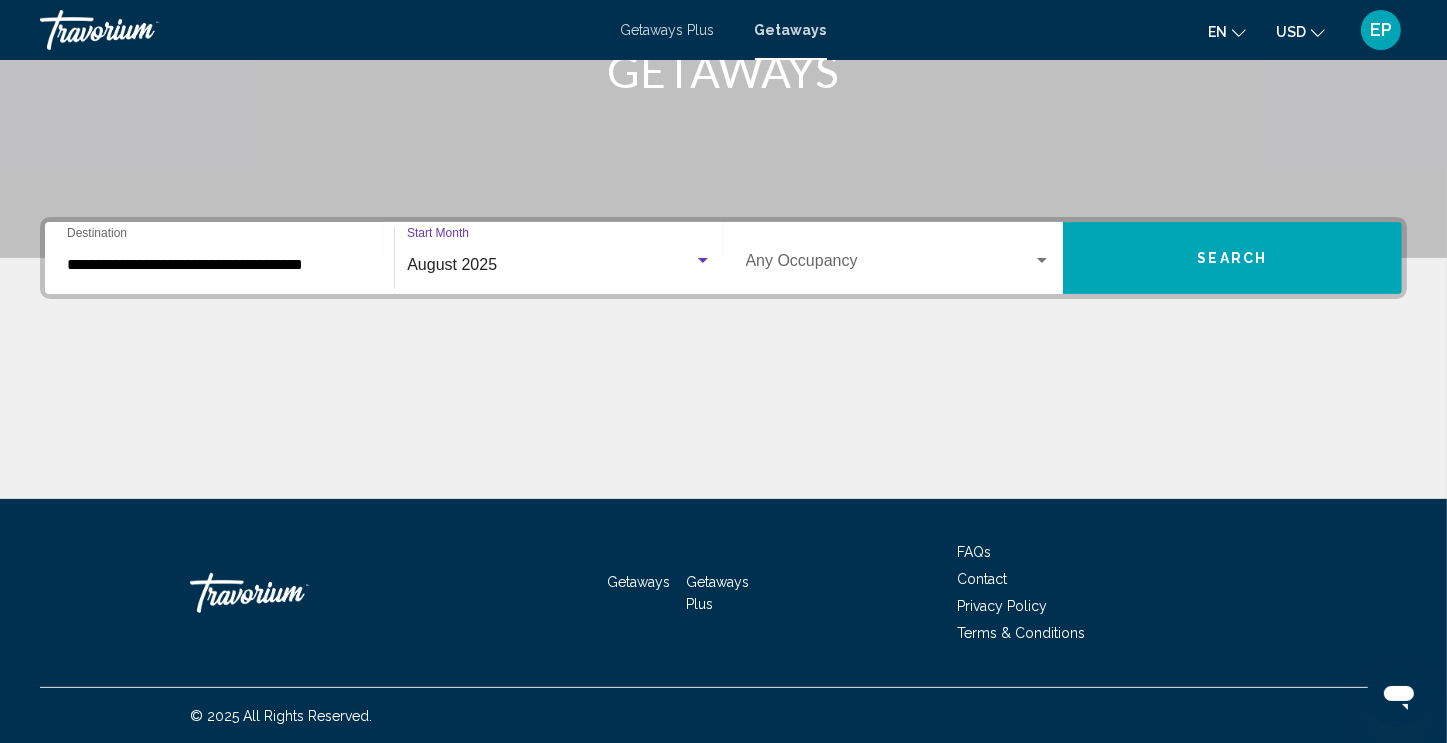 click at bounding box center (889, 265) 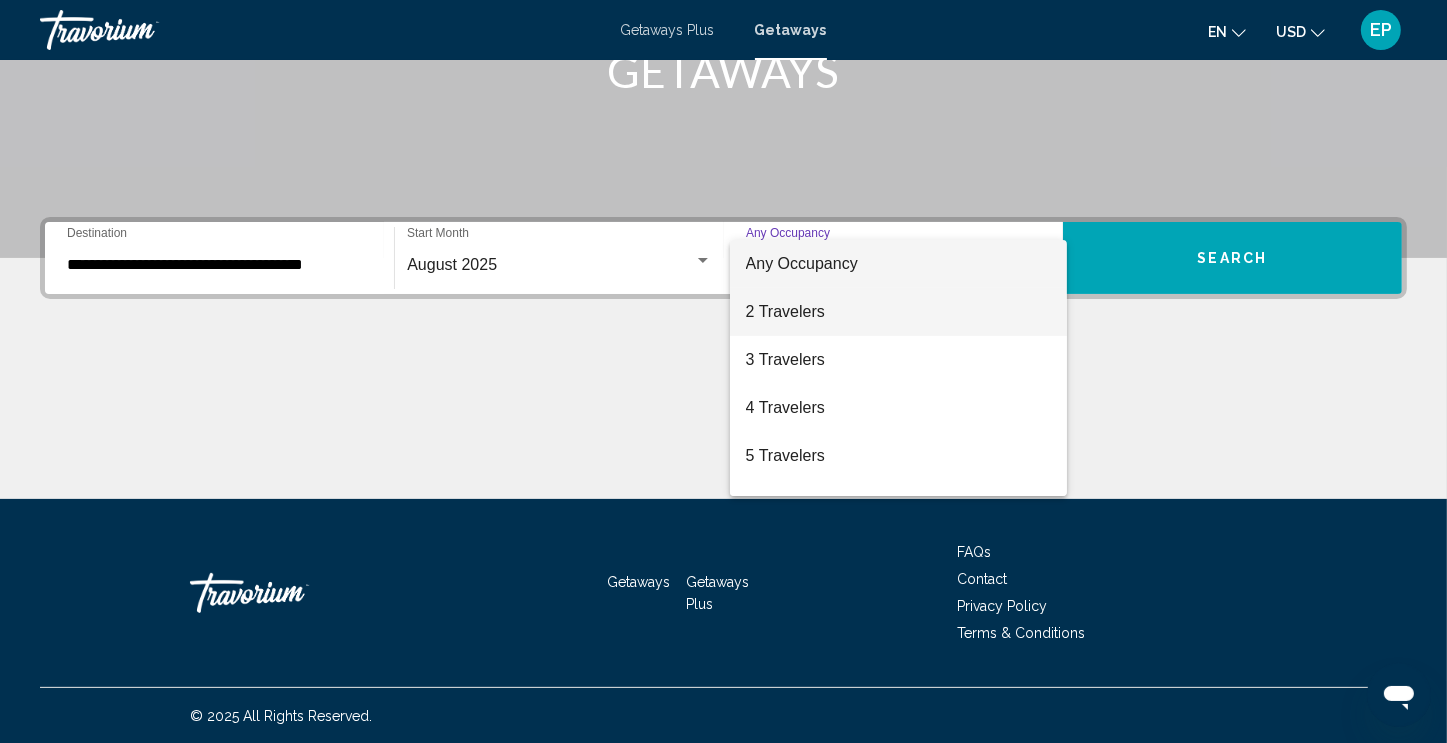 click on "2 Travelers" at bounding box center [898, 312] 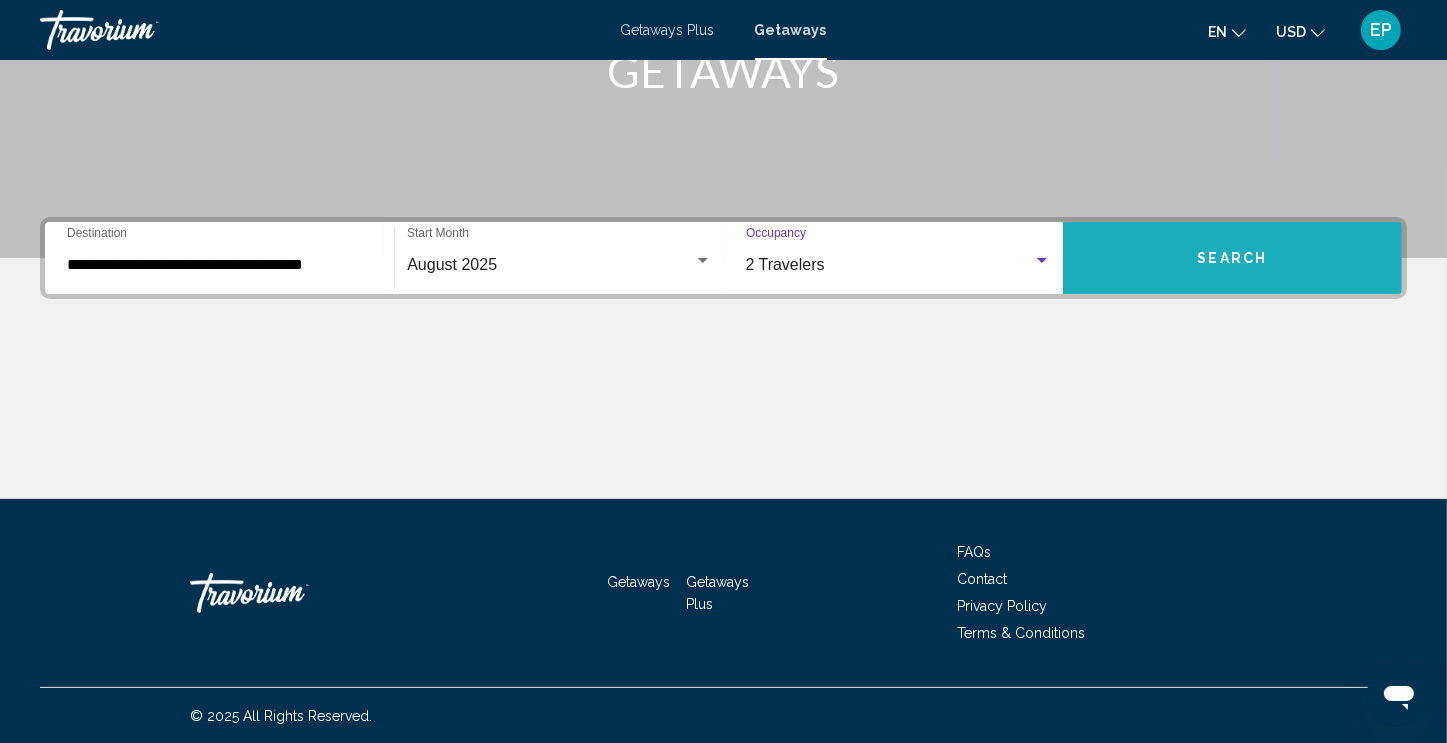 click on "Search" at bounding box center (1233, 259) 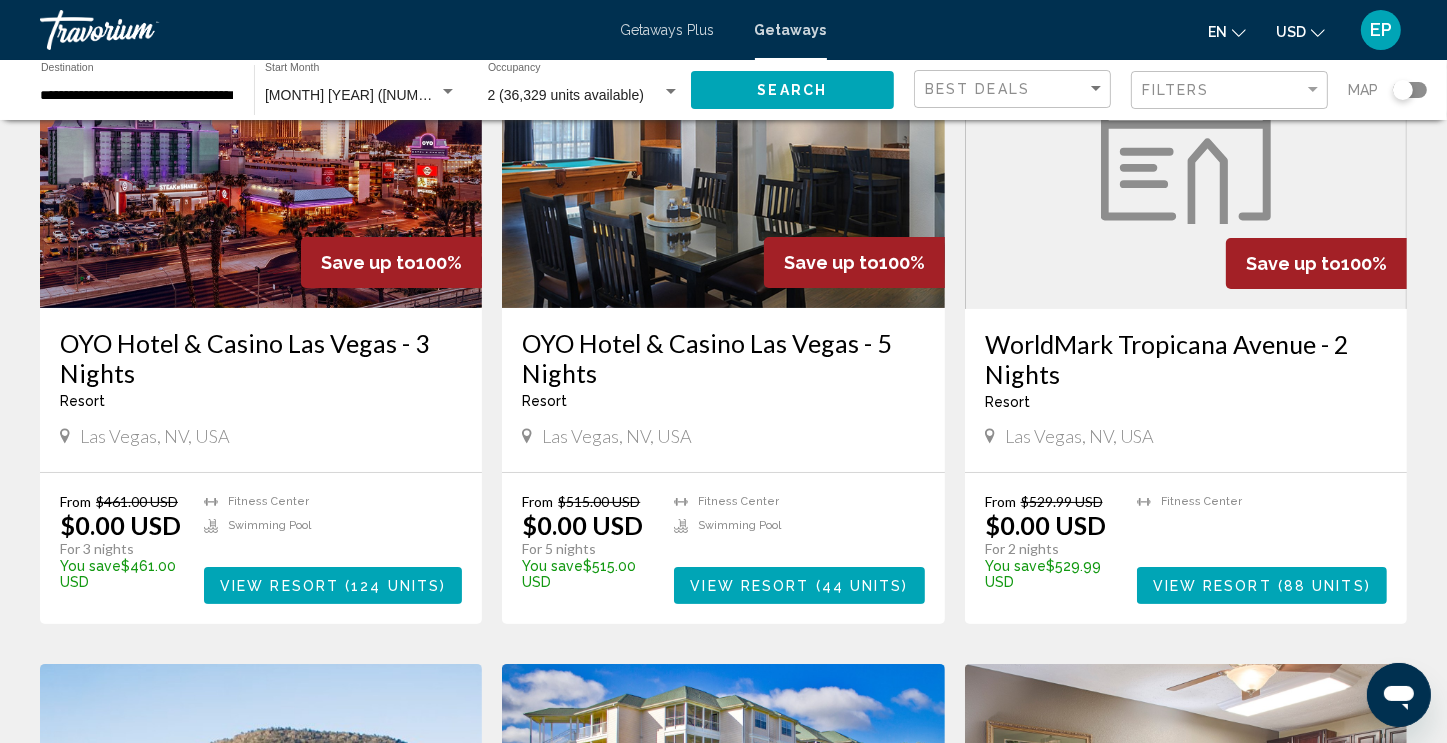 scroll, scrollTop: 204, scrollLeft: 0, axis: vertical 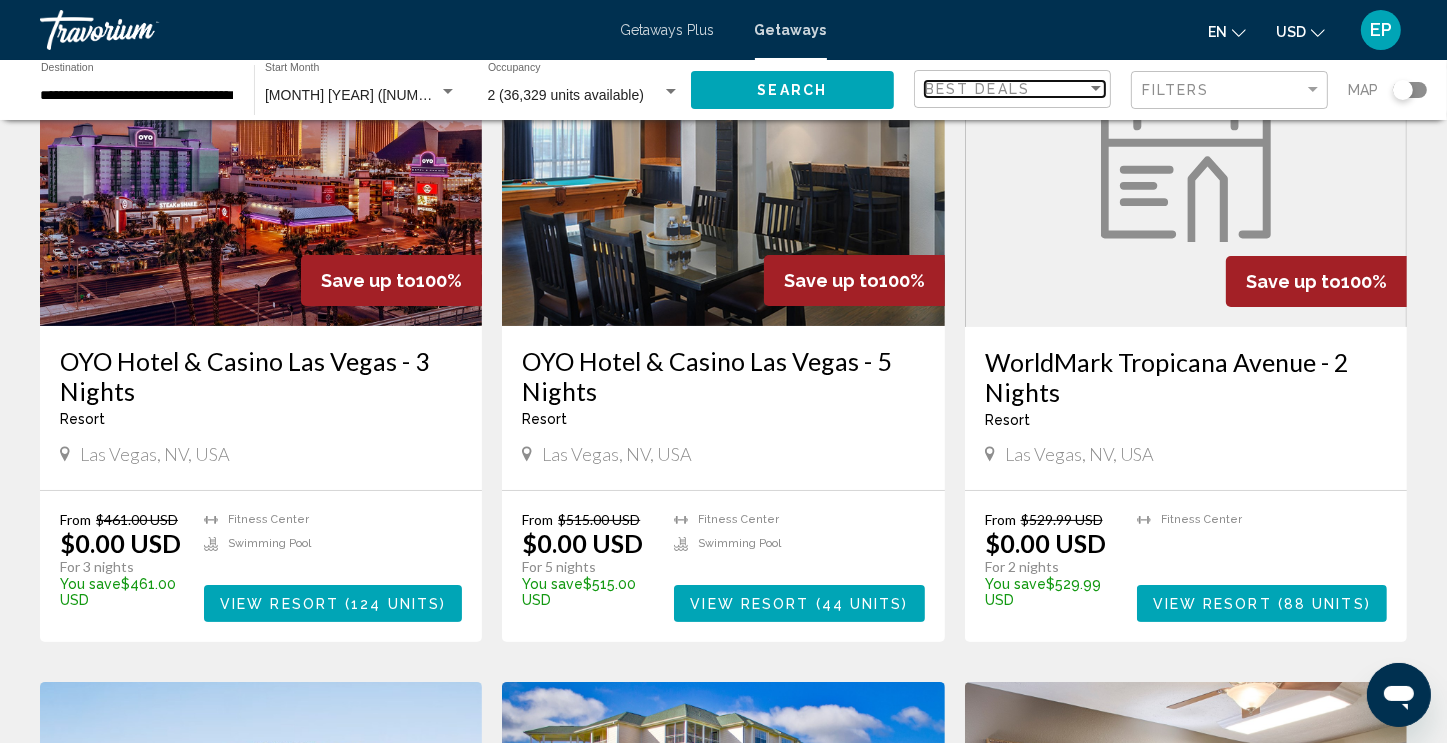 click on "Best Deals" at bounding box center [1006, 89] 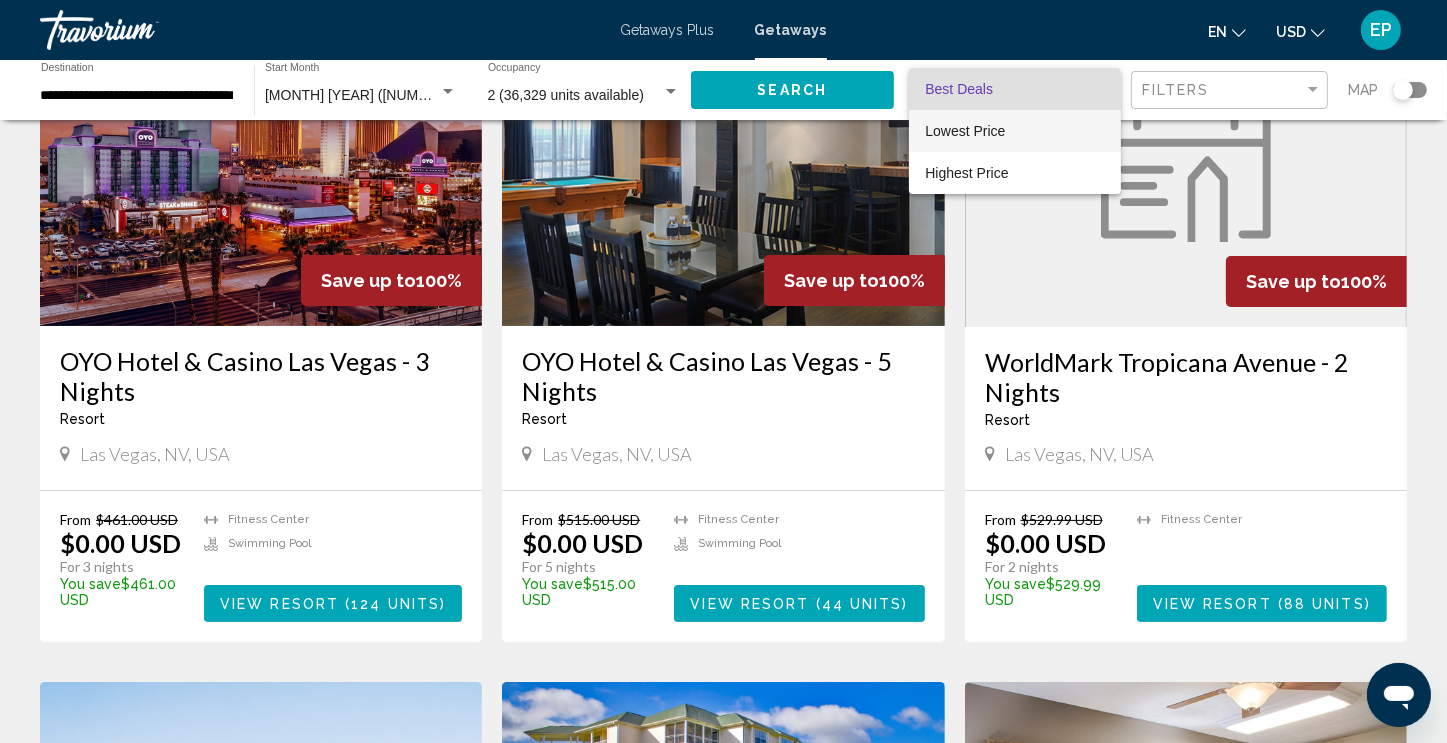 click on "Lowest Price" at bounding box center (1015, 131) 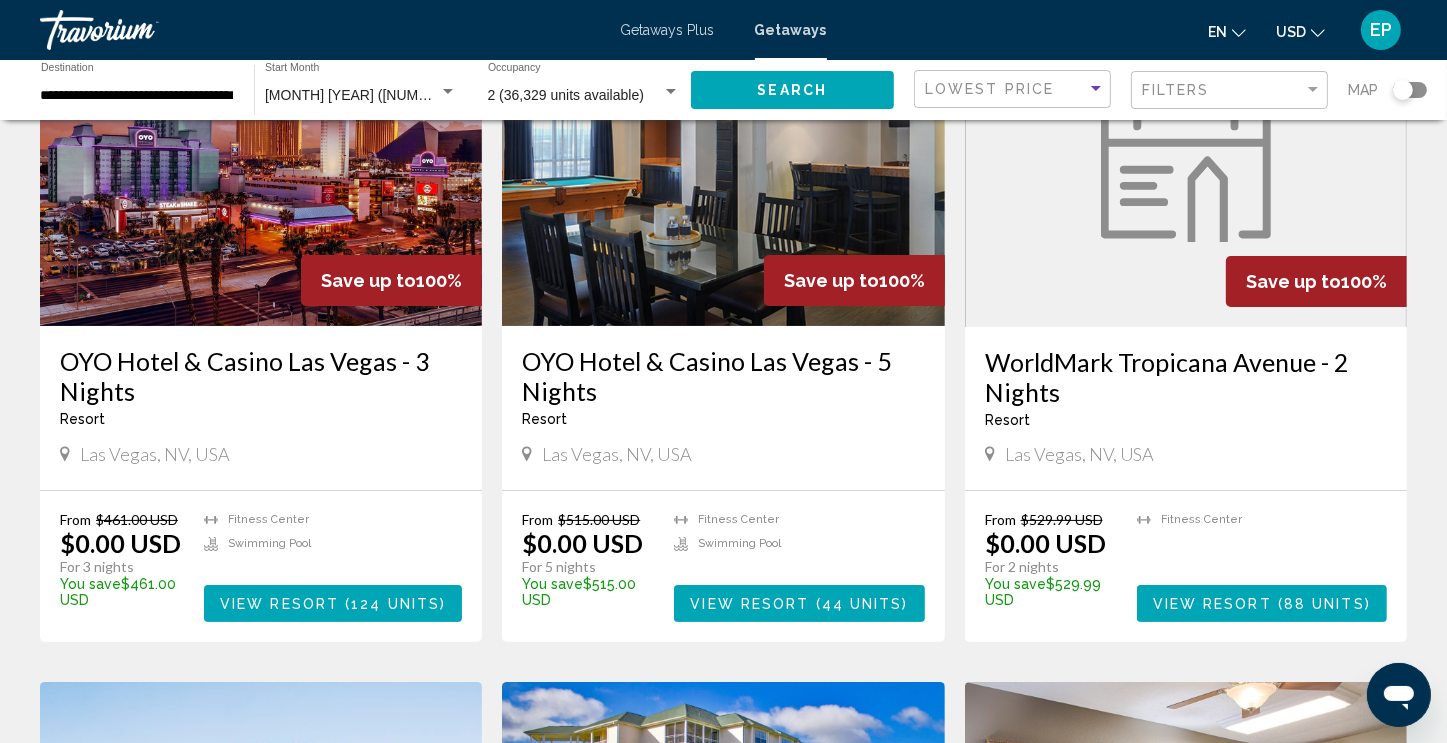 click on "Search" 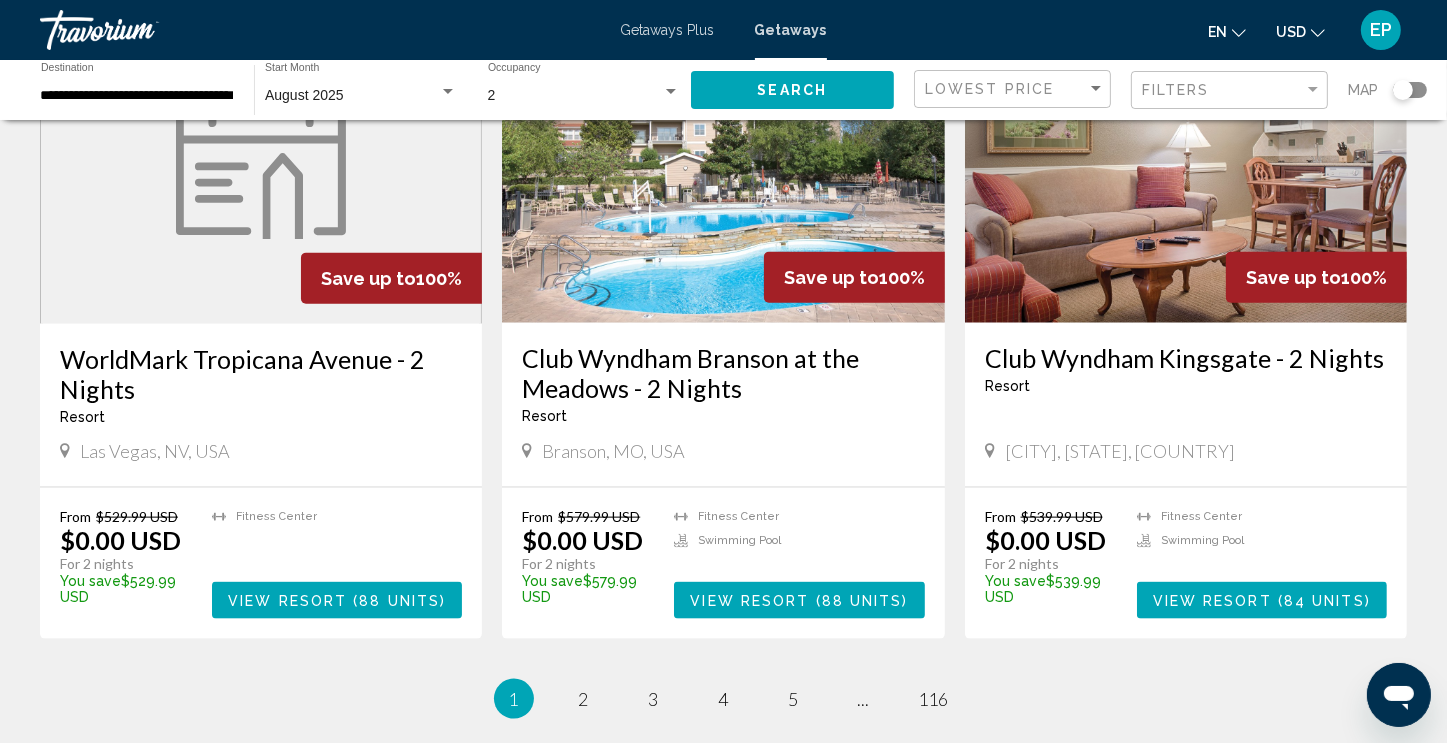 scroll, scrollTop: 2291, scrollLeft: 0, axis: vertical 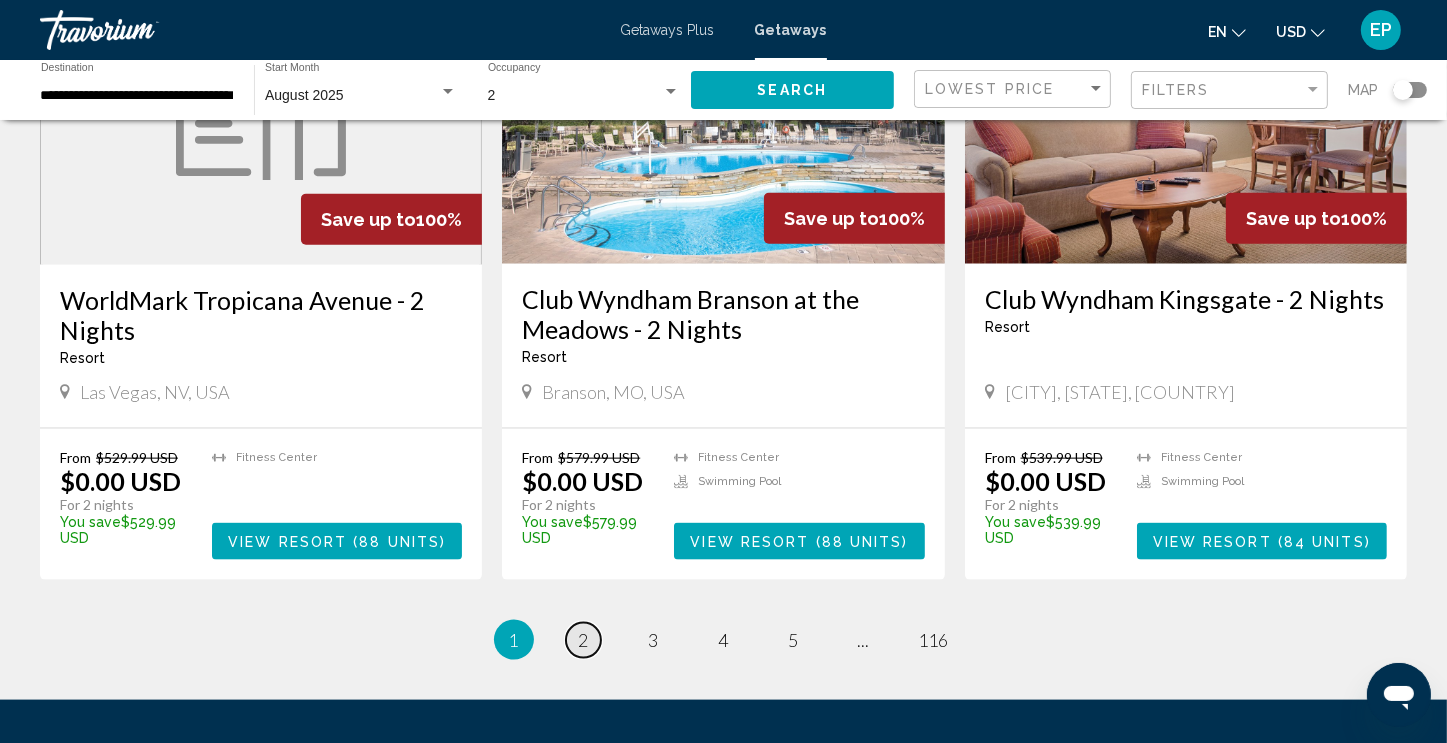 click on "2" at bounding box center [584, 640] 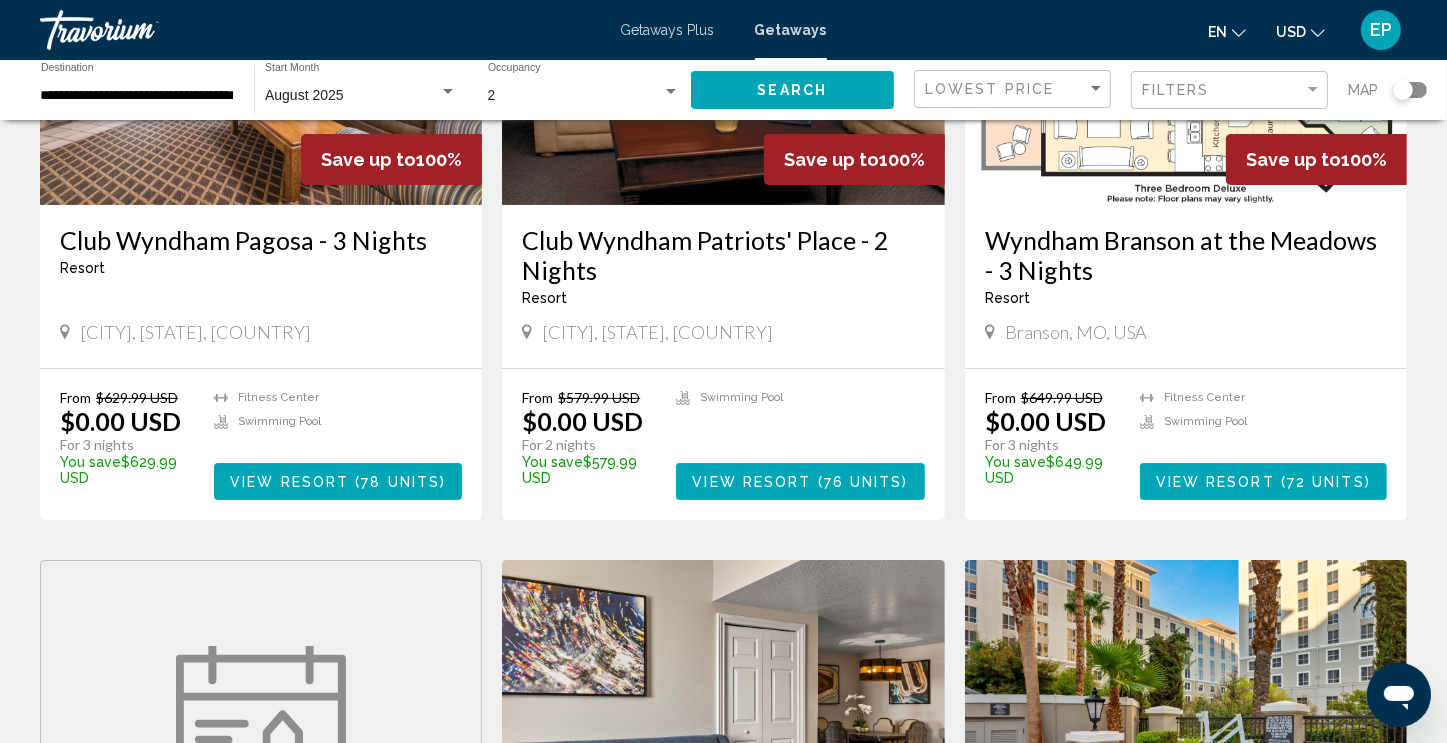 scroll, scrollTop: 337, scrollLeft: 0, axis: vertical 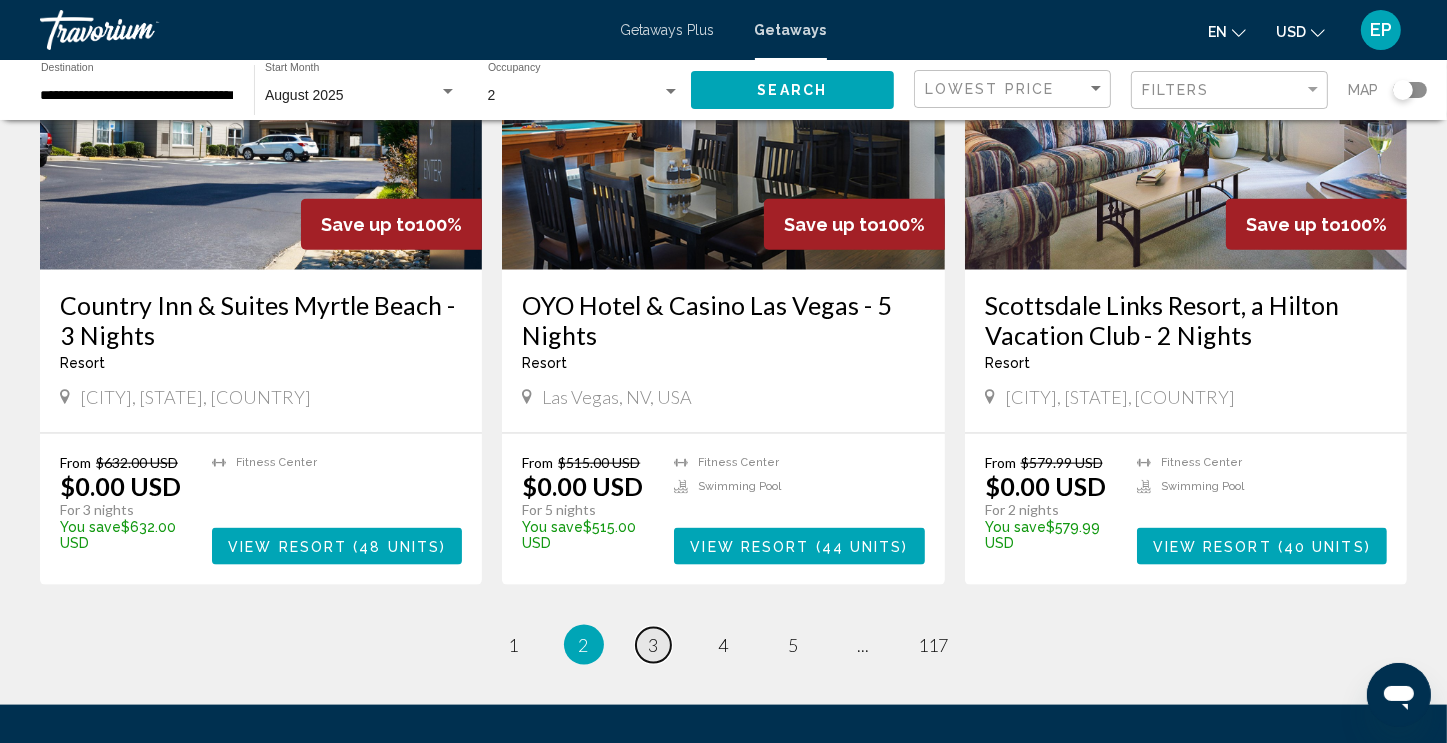 click on "3" at bounding box center (654, 645) 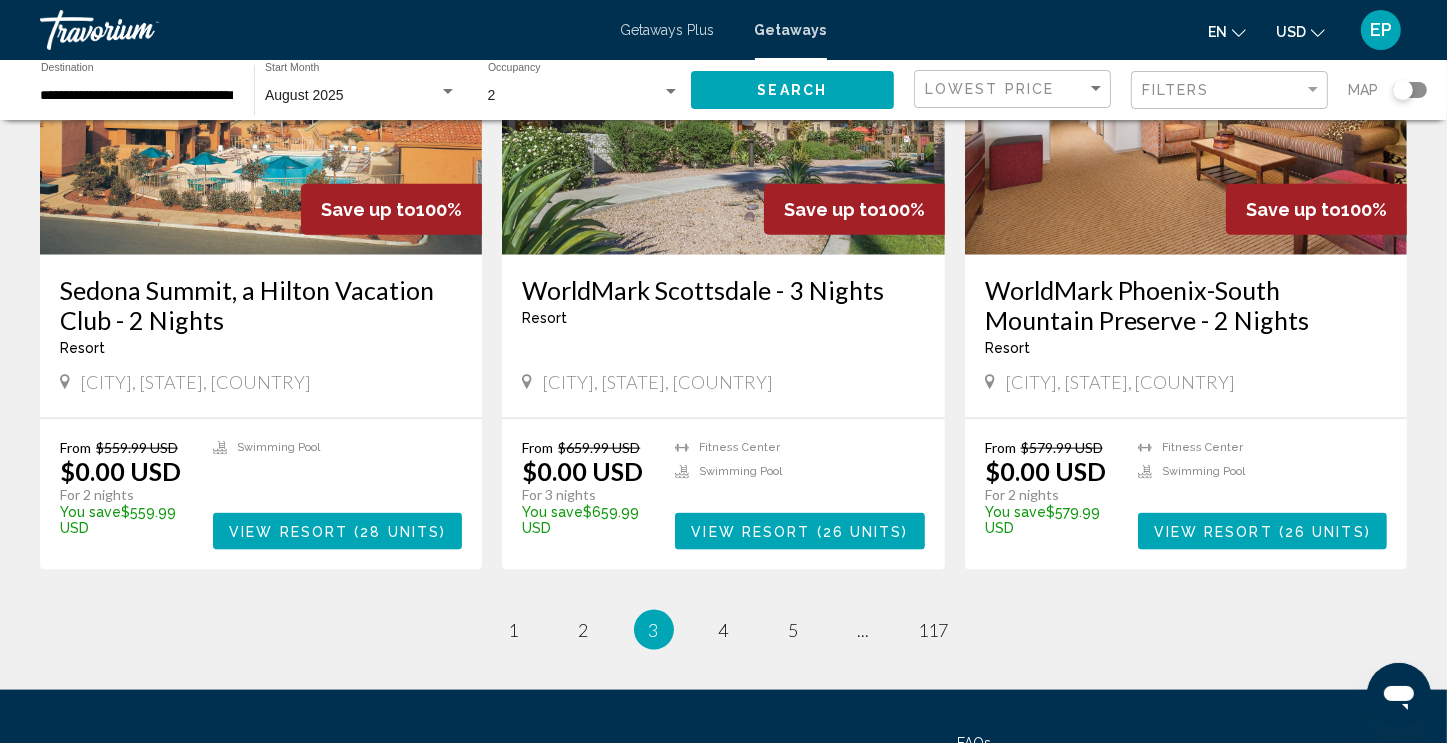 scroll, scrollTop: 2283, scrollLeft: 0, axis: vertical 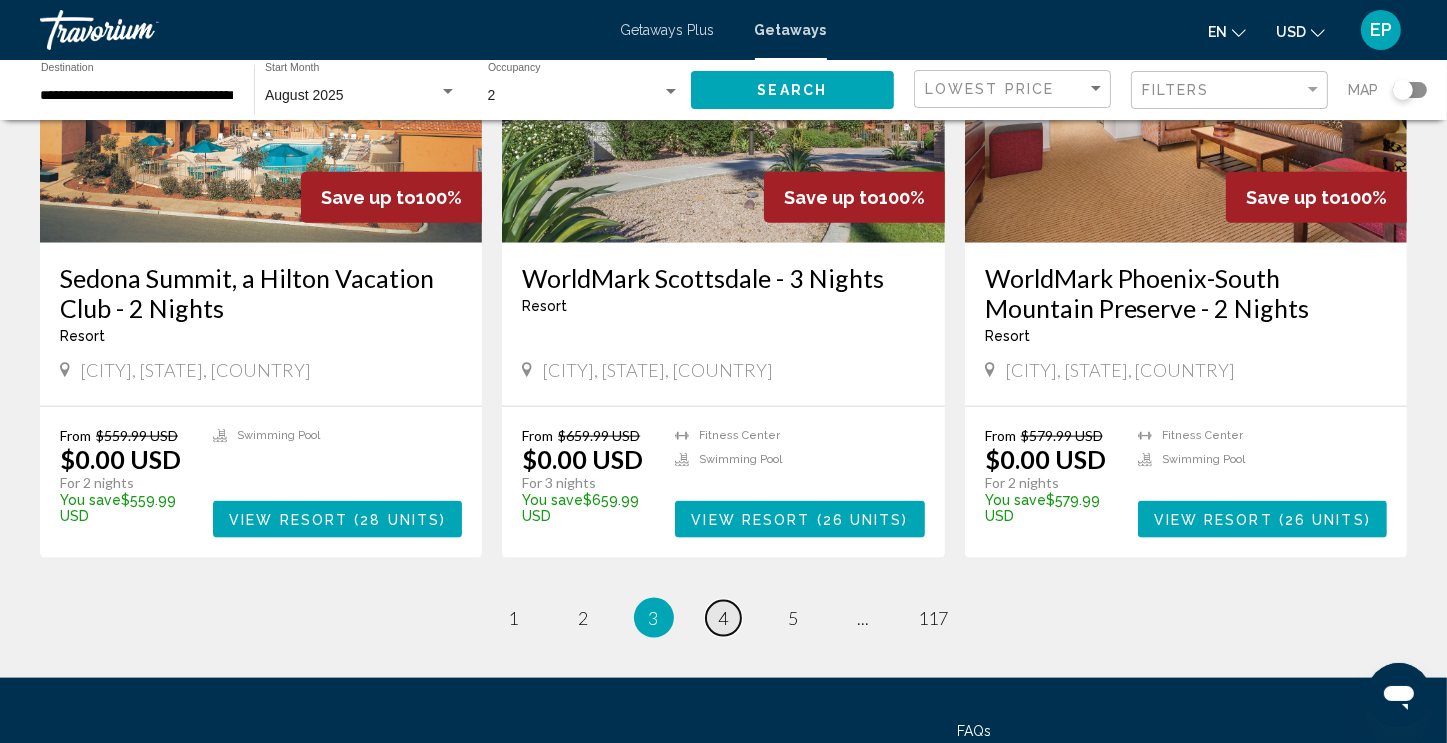 click on "4" at bounding box center (724, 618) 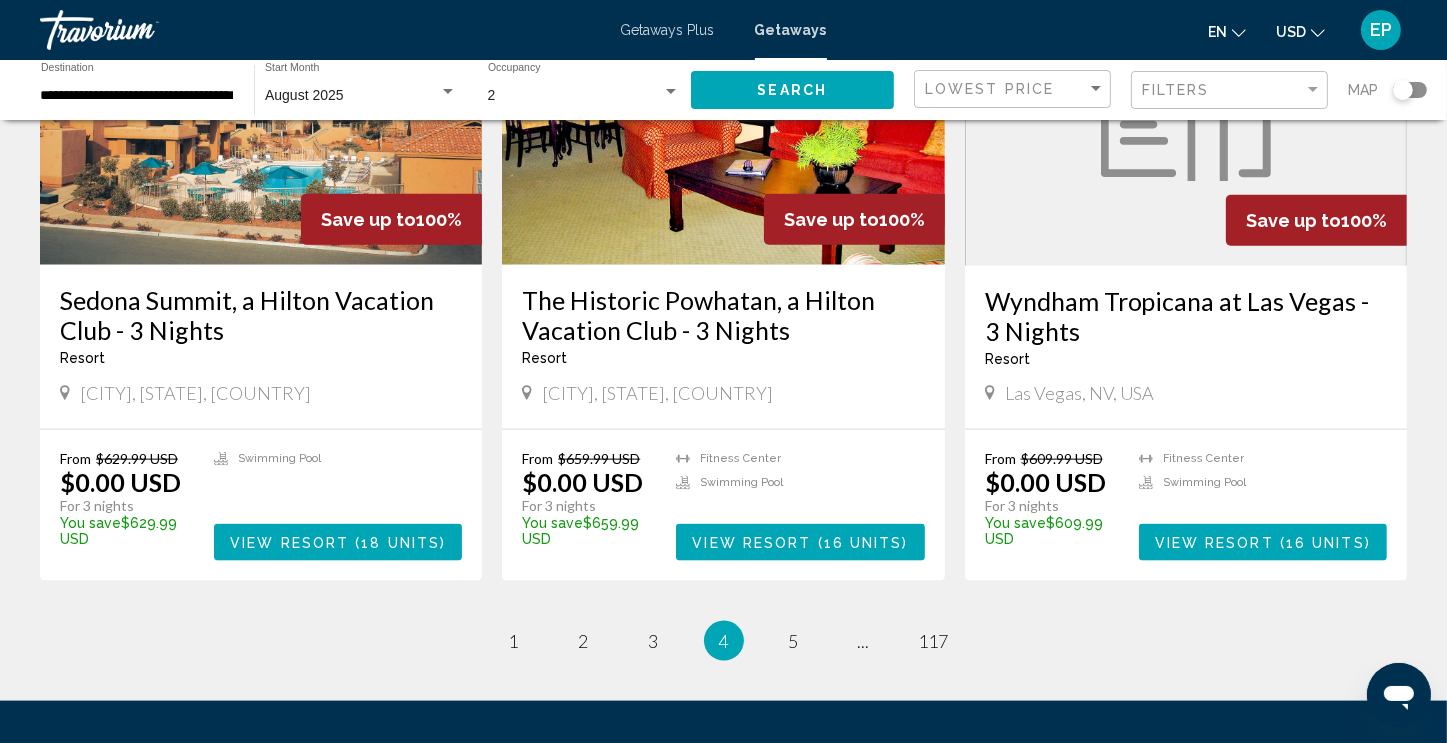scroll, scrollTop: 2288, scrollLeft: 0, axis: vertical 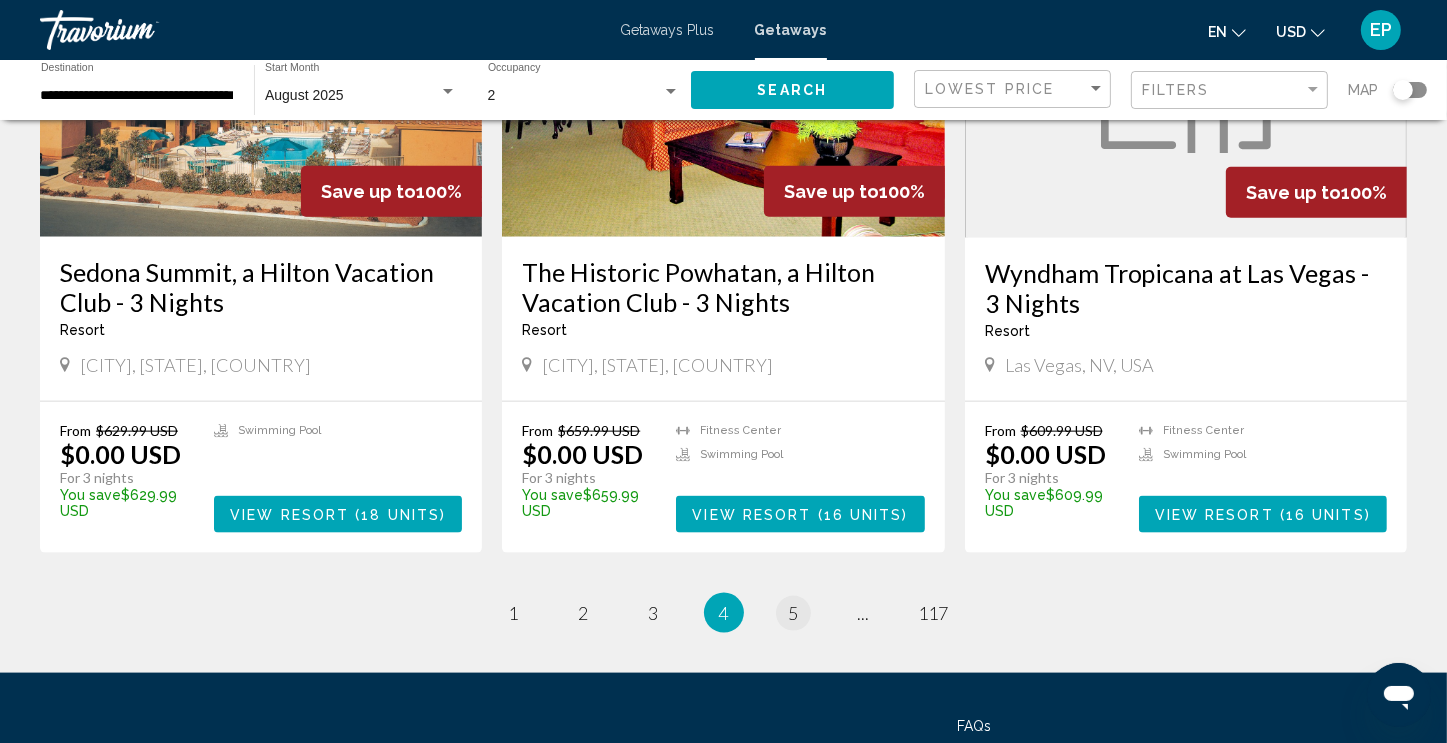 click on "5" at bounding box center [794, 613] 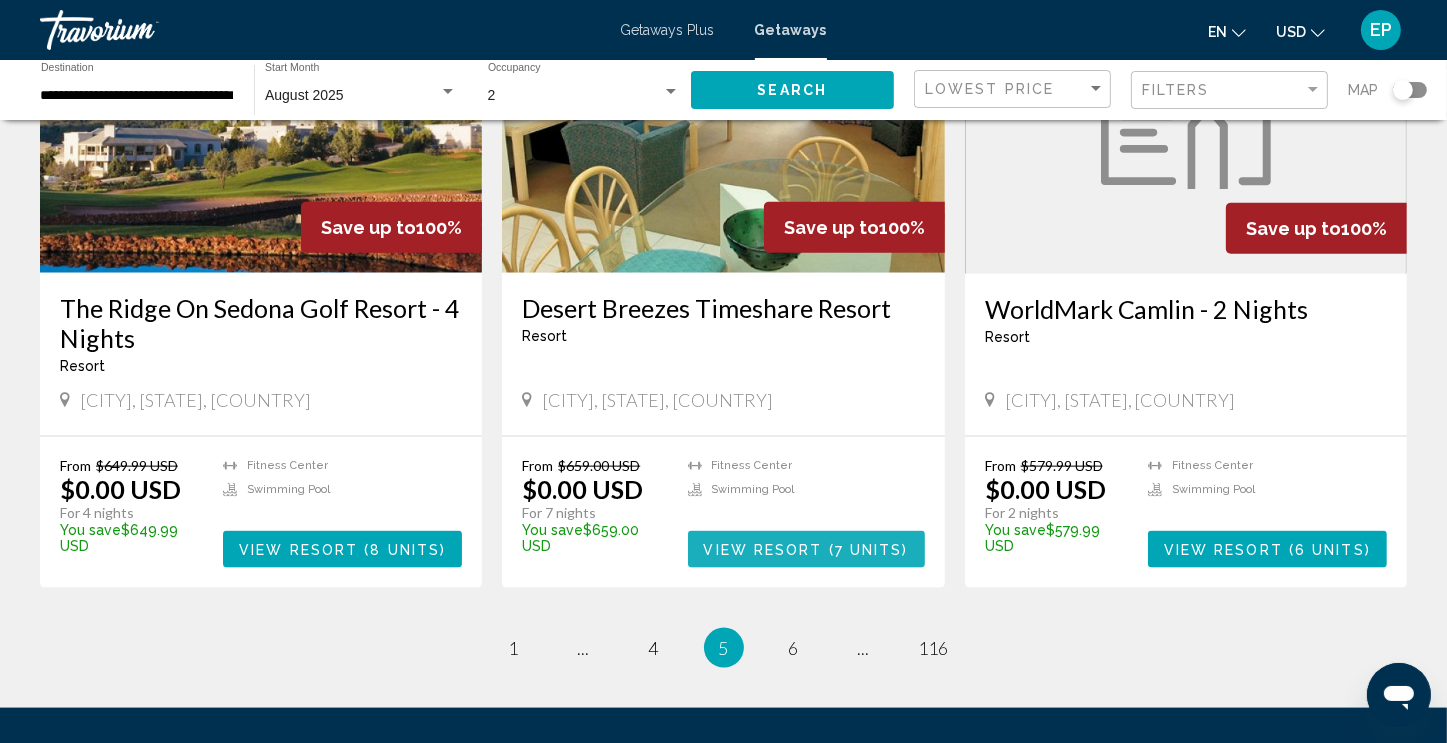 scroll, scrollTop: 2275, scrollLeft: 0, axis: vertical 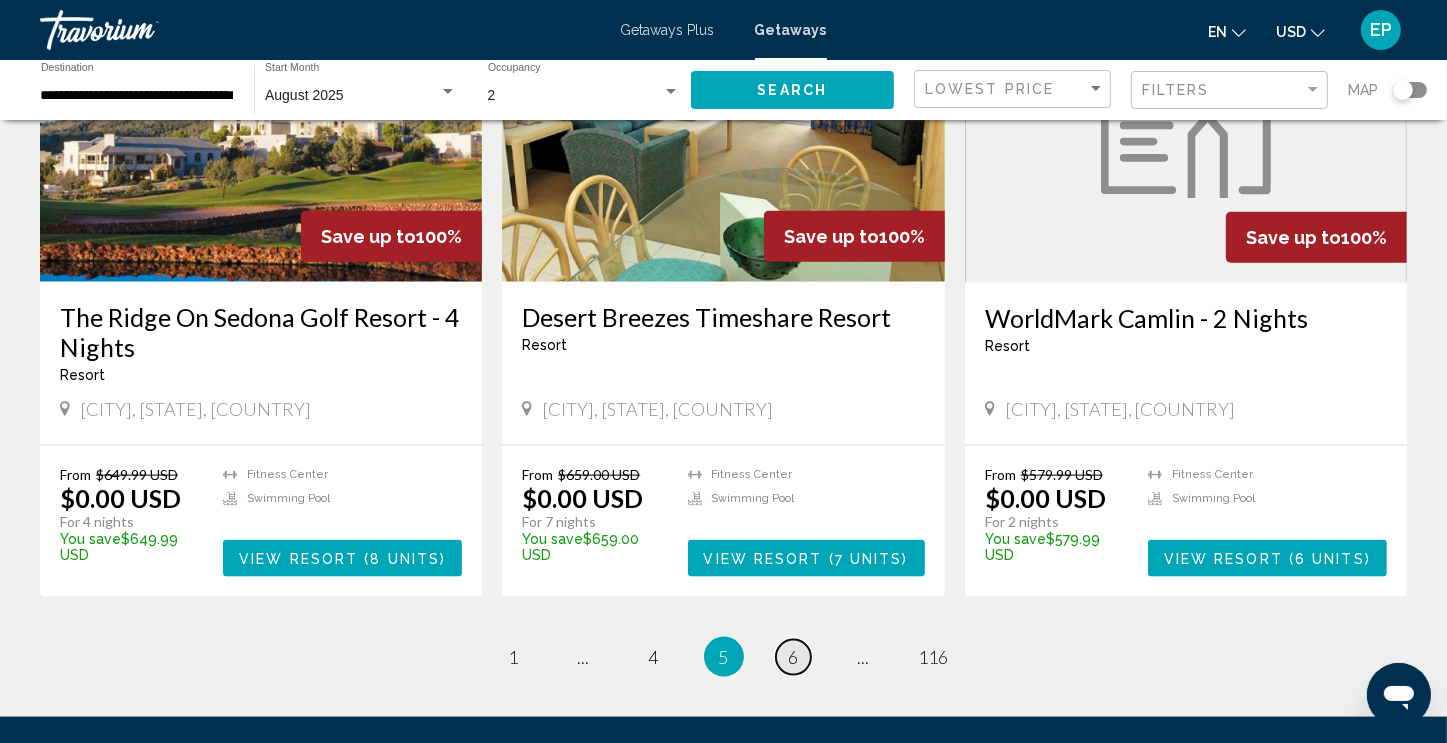 click on "6" at bounding box center [794, 657] 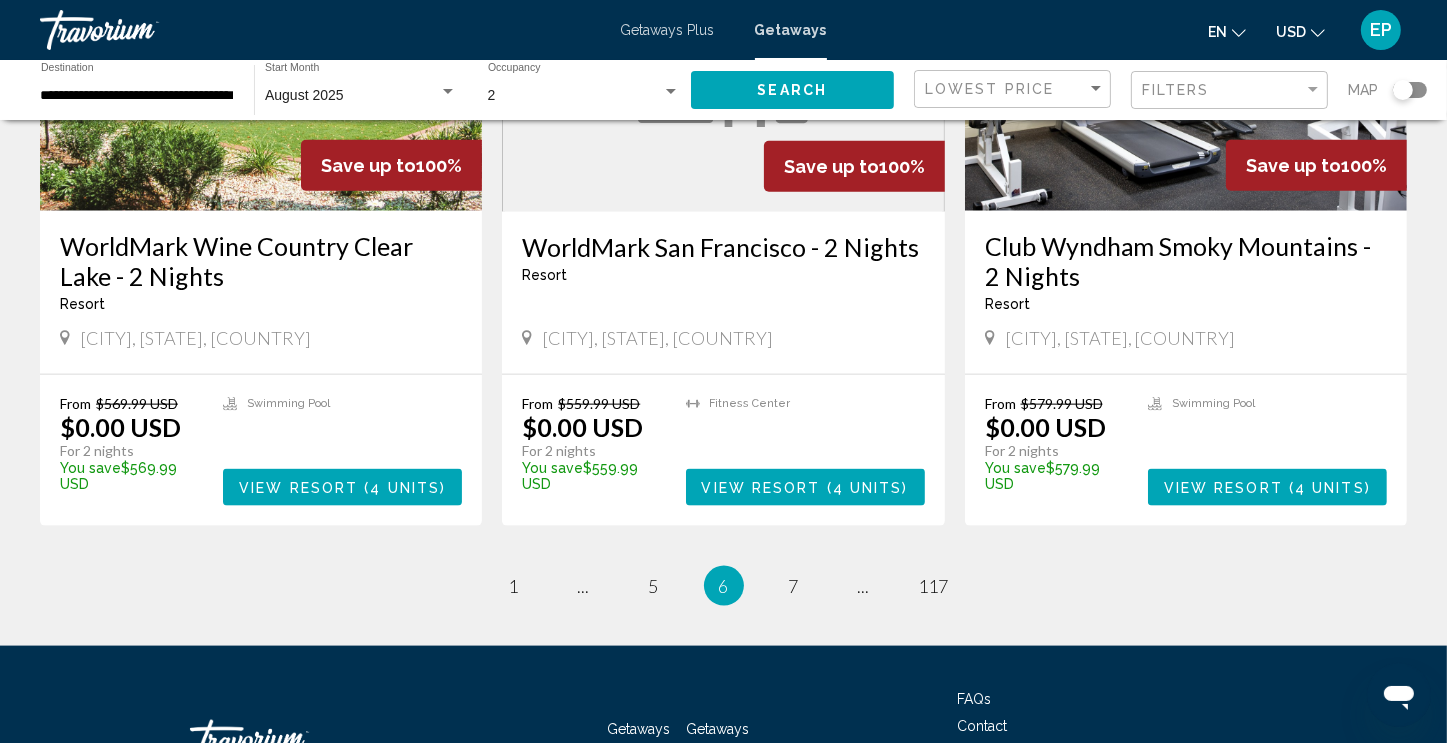 scroll, scrollTop: 2319, scrollLeft: 0, axis: vertical 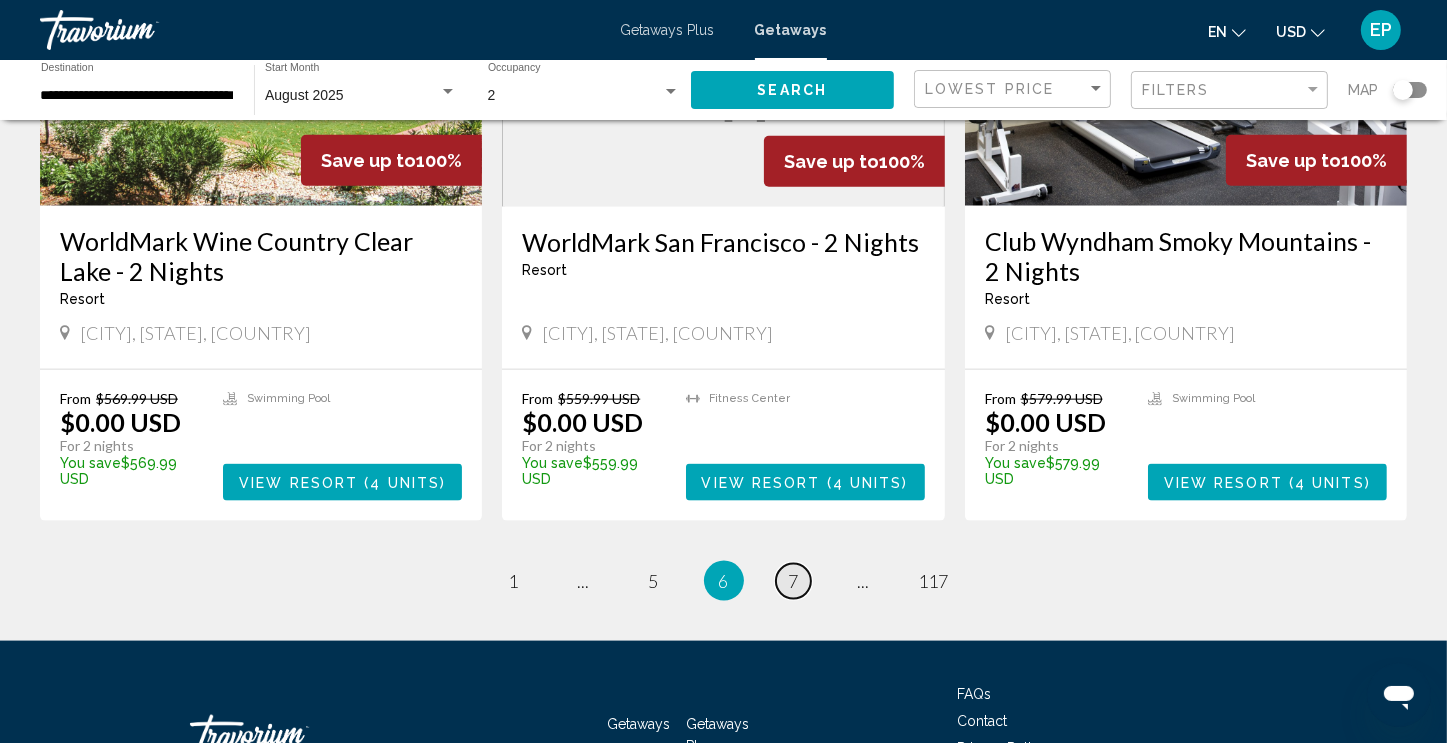 click on "7" at bounding box center (794, 581) 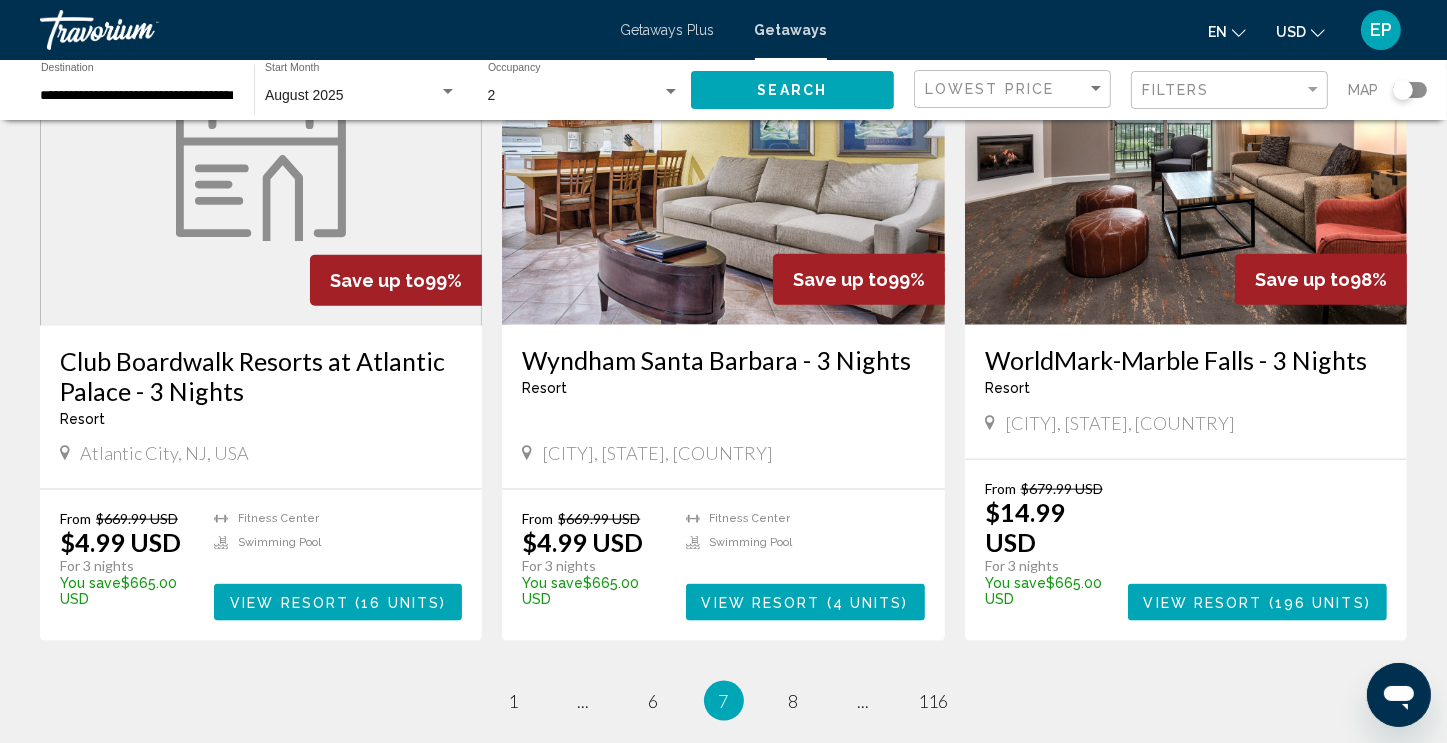 scroll, scrollTop: 2231, scrollLeft: 0, axis: vertical 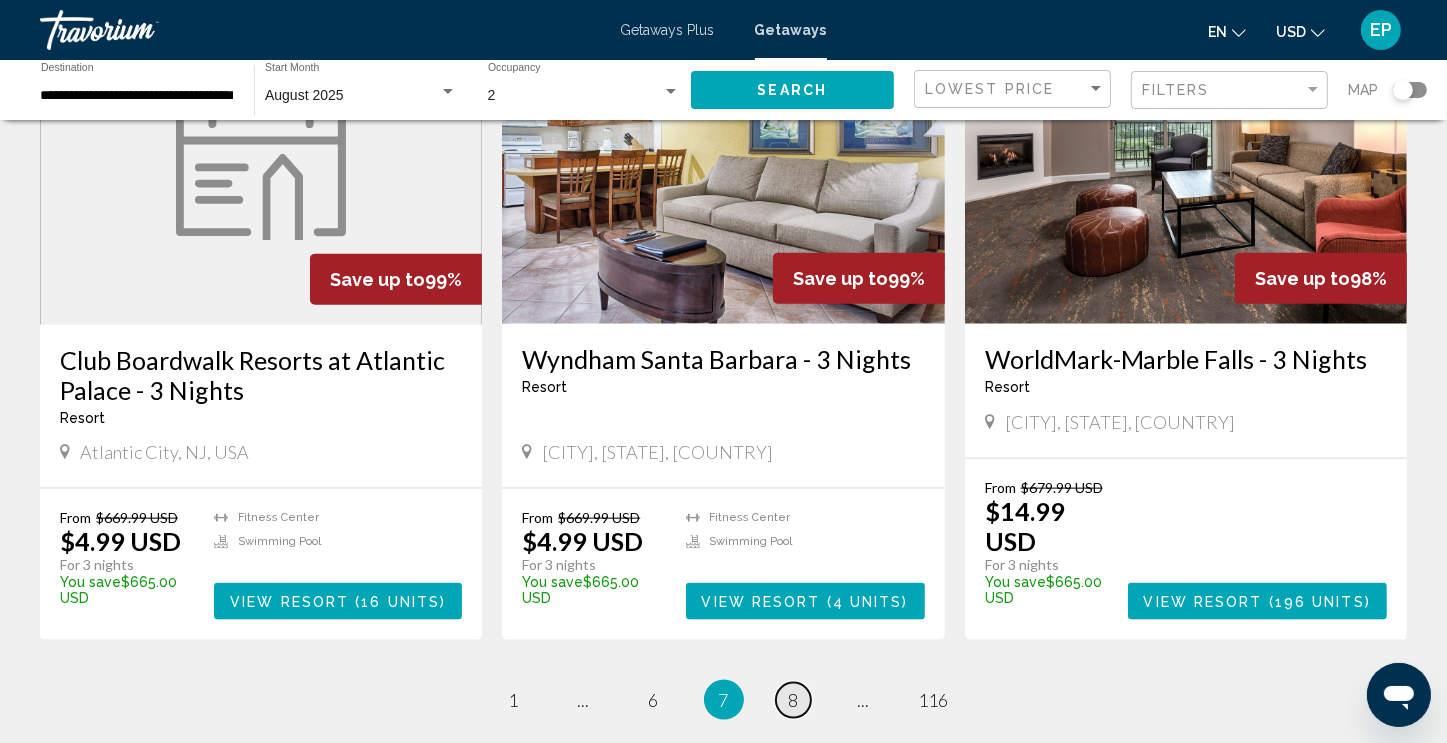 click on "8" at bounding box center (794, 700) 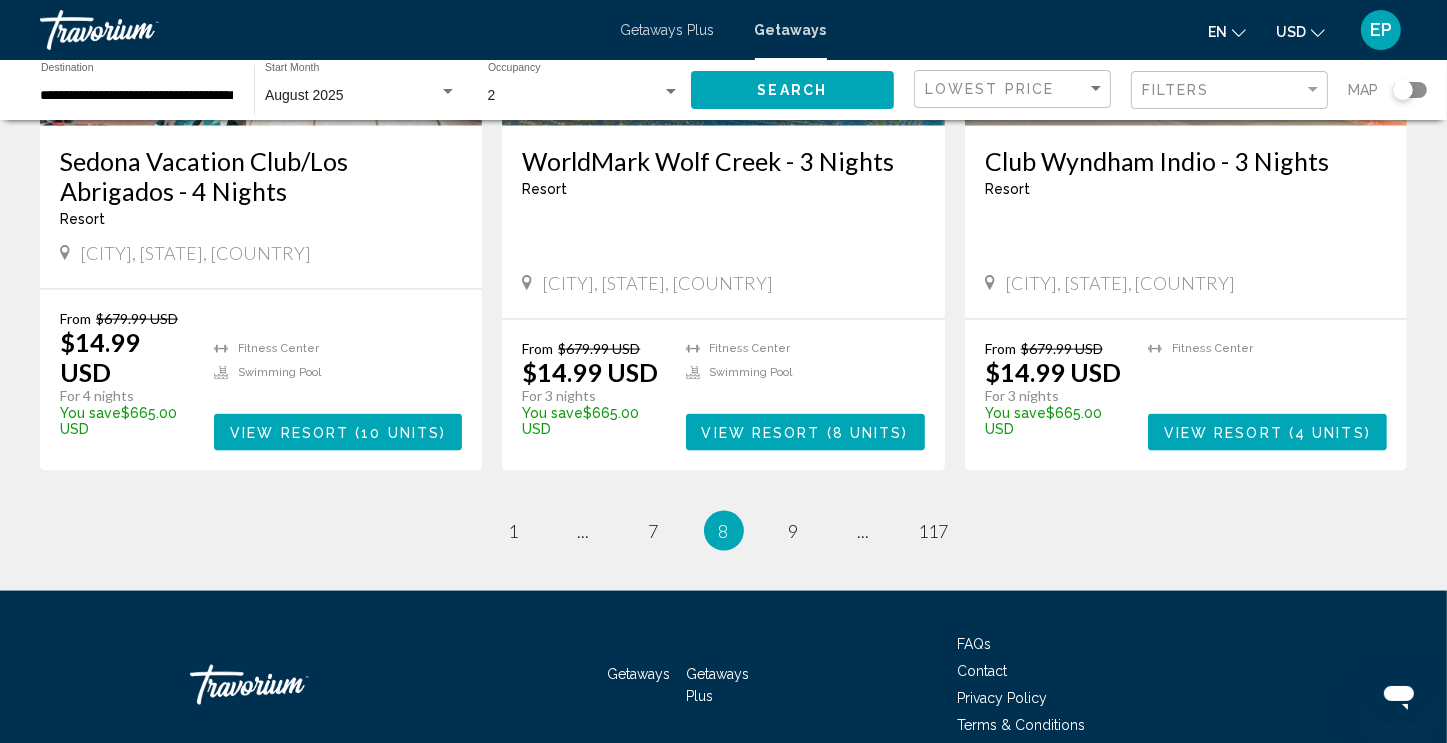 scroll, scrollTop: 2520, scrollLeft: 0, axis: vertical 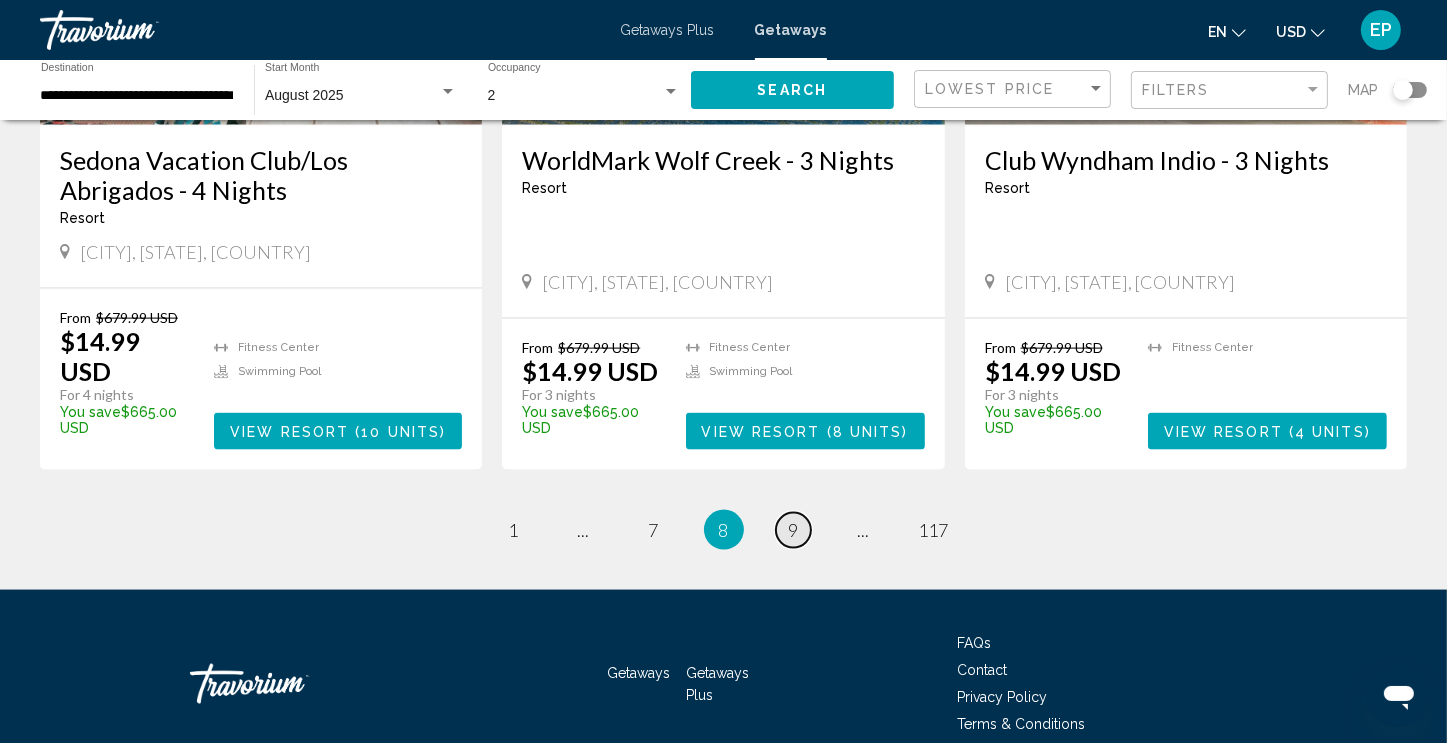 click on "9" at bounding box center [794, 530] 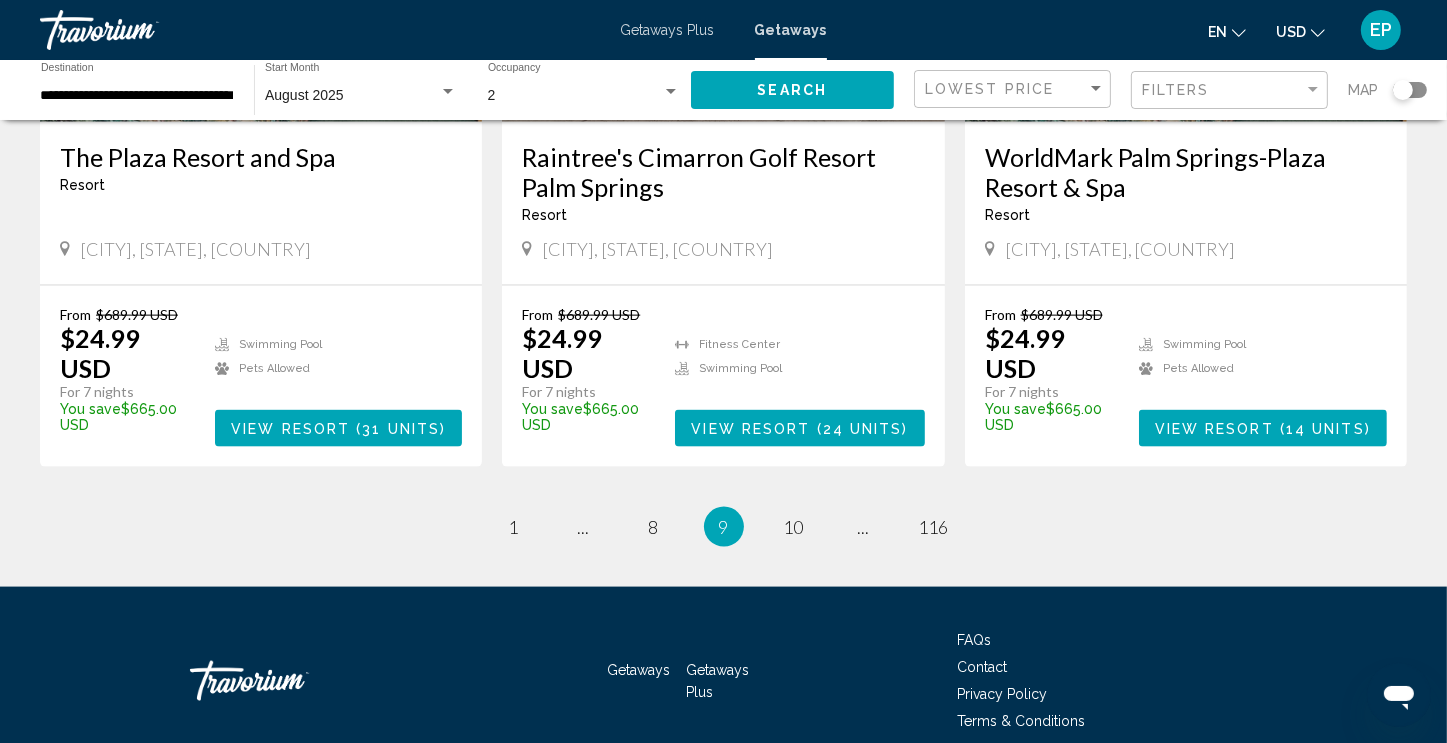 scroll, scrollTop: 2437, scrollLeft: 0, axis: vertical 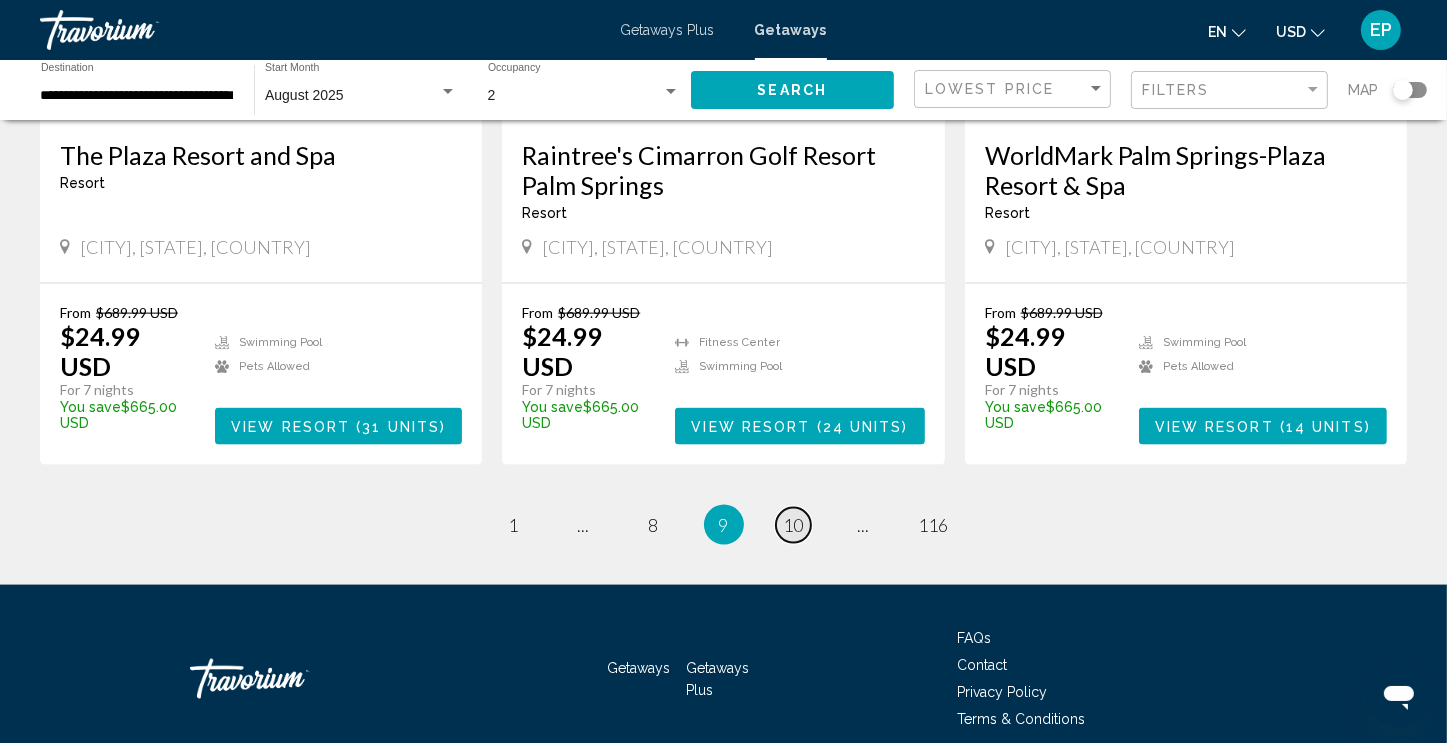 click on "10" at bounding box center [794, 525] 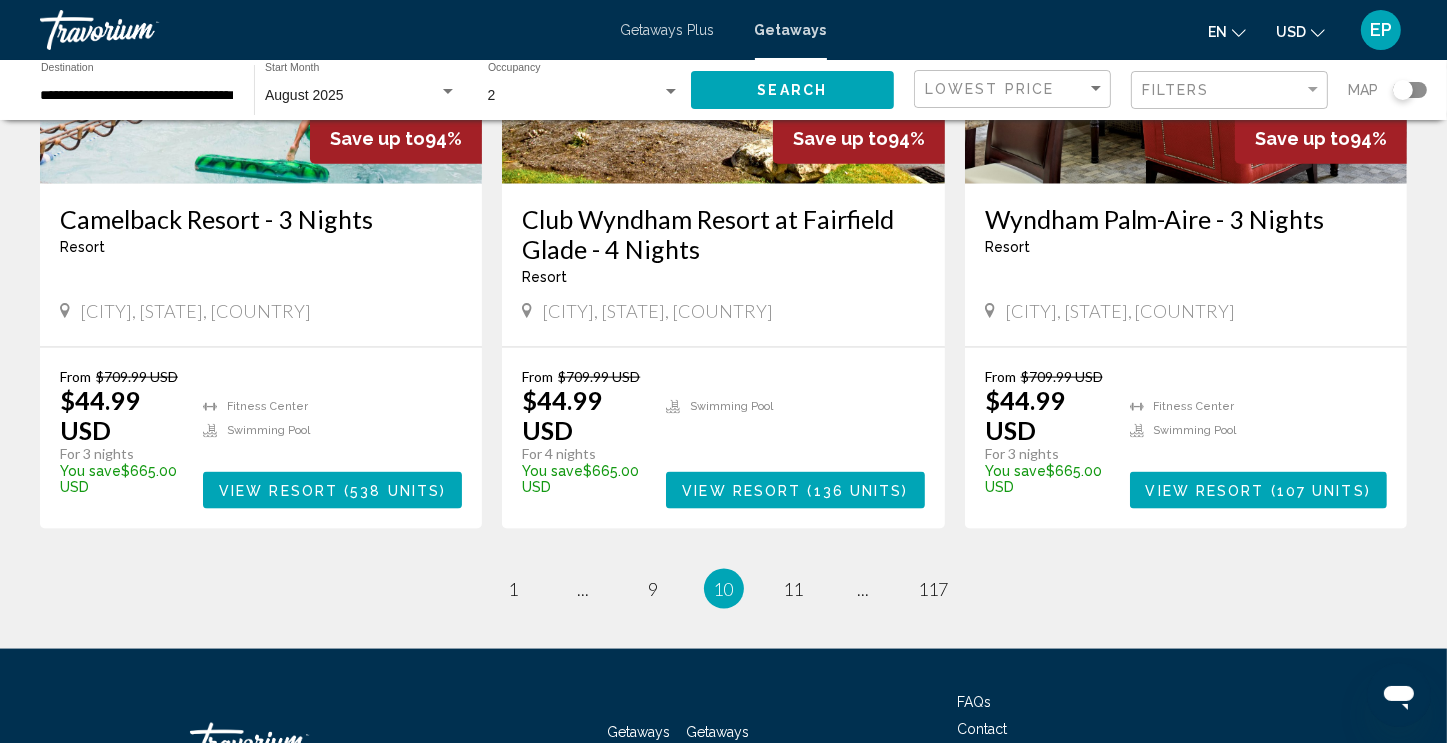 scroll, scrollTop: 2551, scrollLeft: 0, axis: vertical 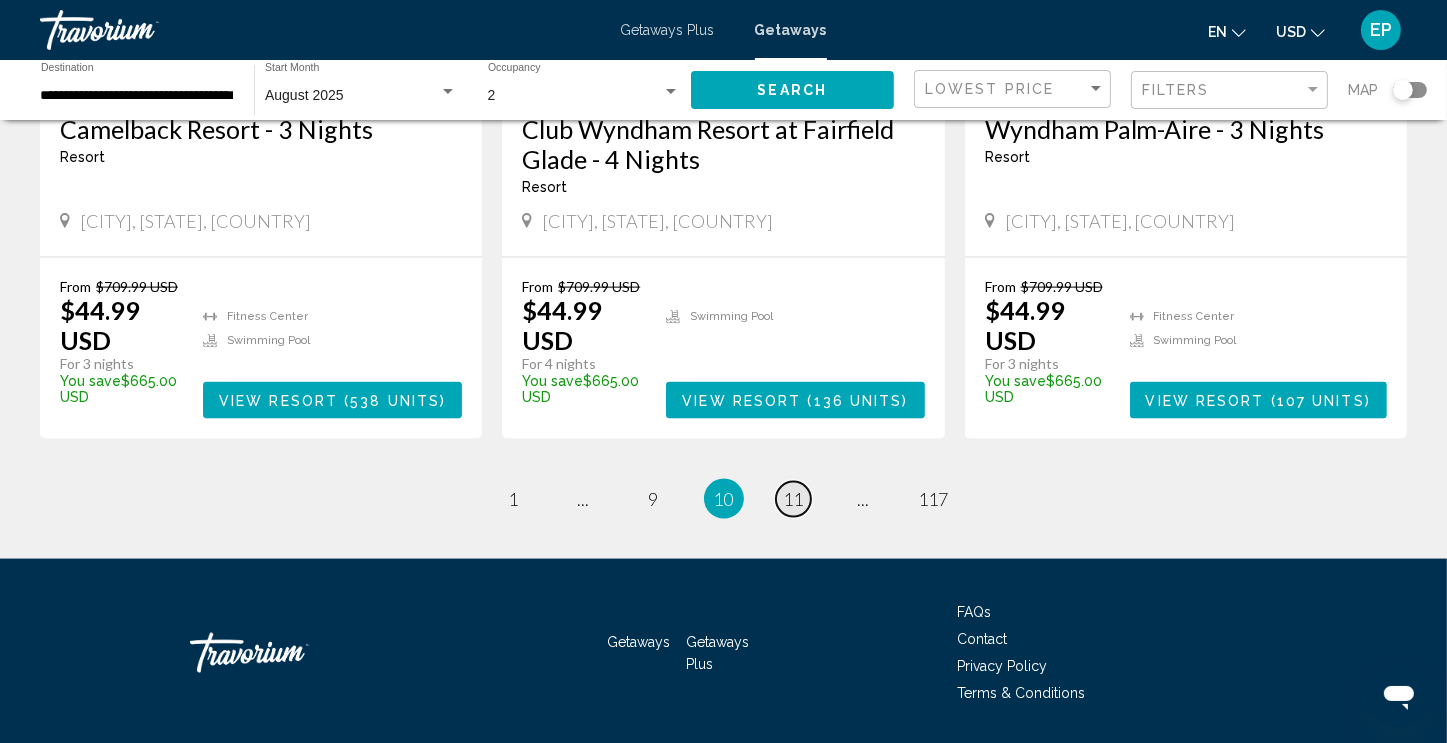 click on "11" at bounding box center [794, 499] 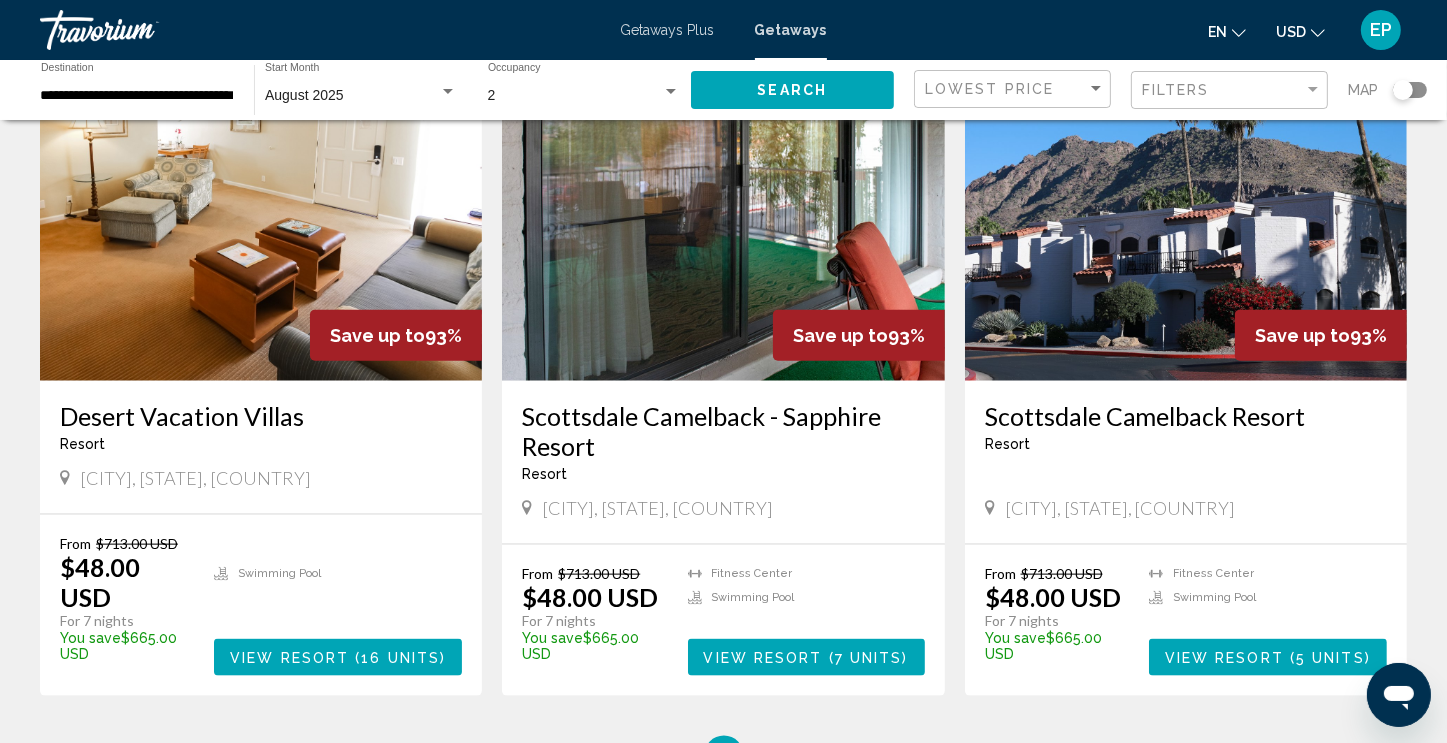 scroll, scrollTop: 2488, scrollLeft: 0, axis: vertical 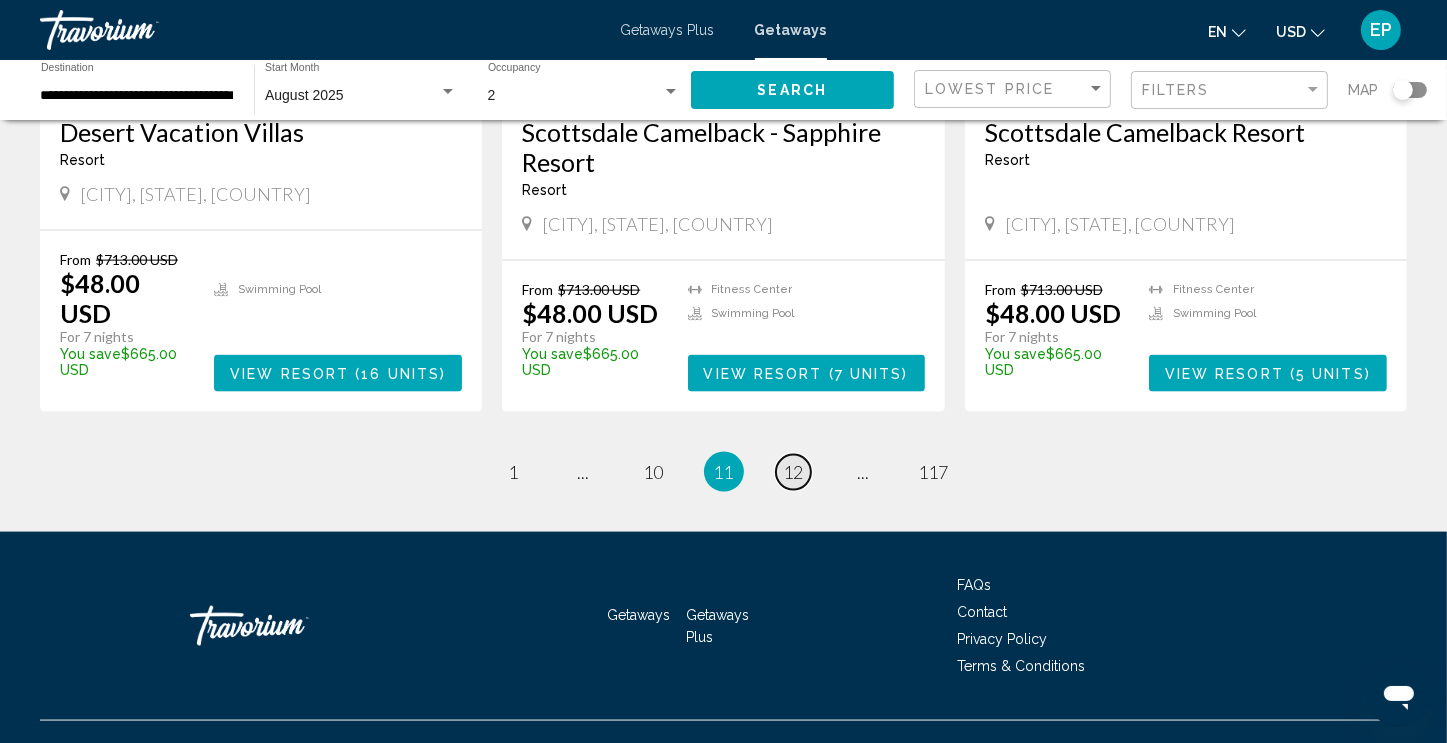 click on "12" at bounding box center (794, 472) 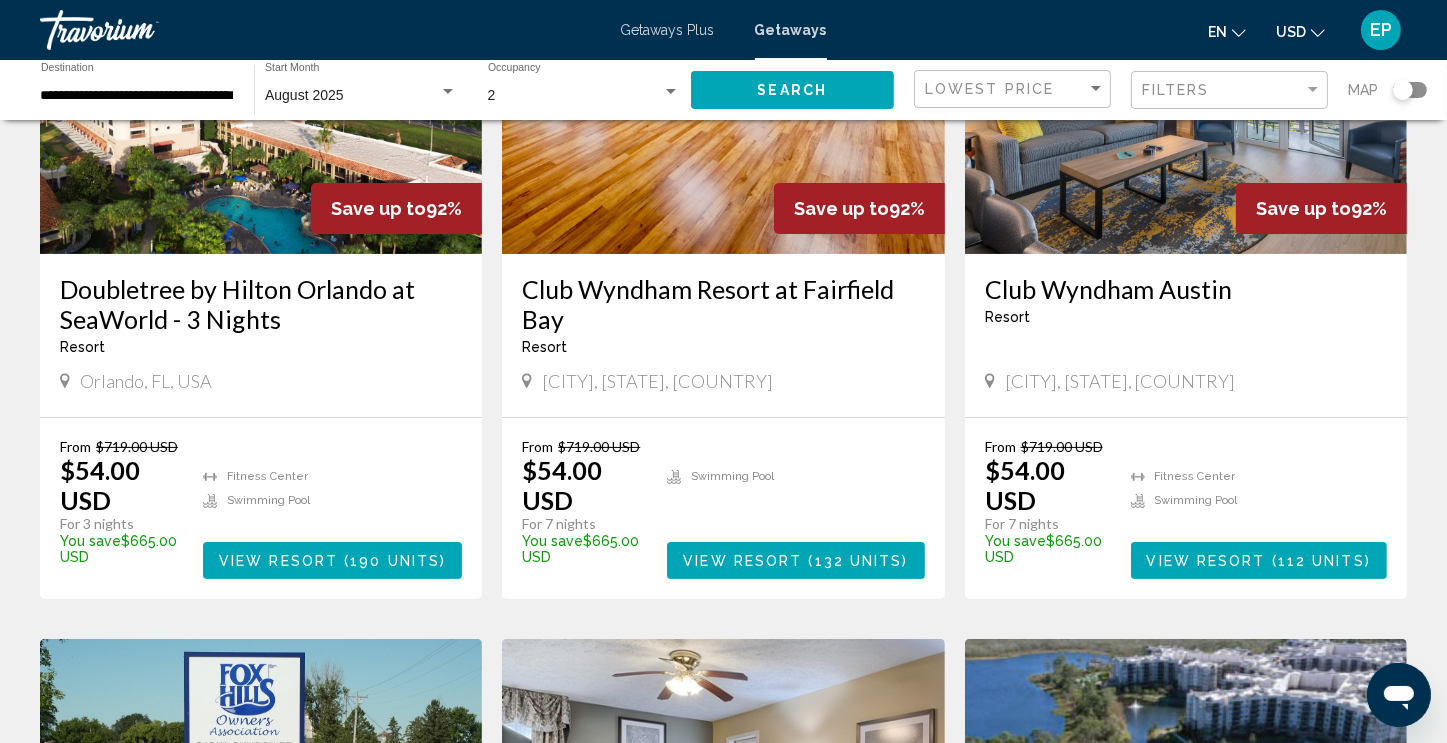 scroll, scrollTop: 276, scrollLeft: 0, axis: vertical 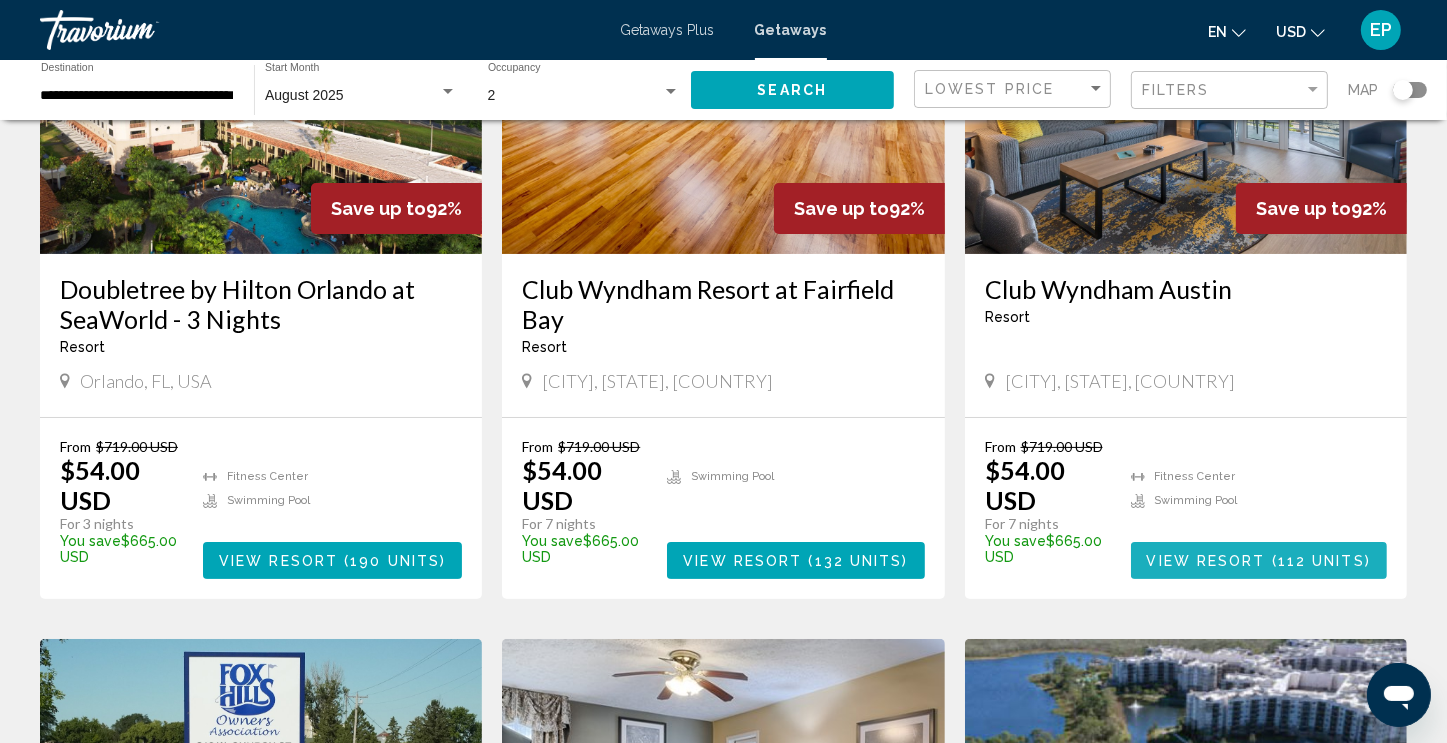 click on "( 112 units )" at bounding box center (1318, 561) 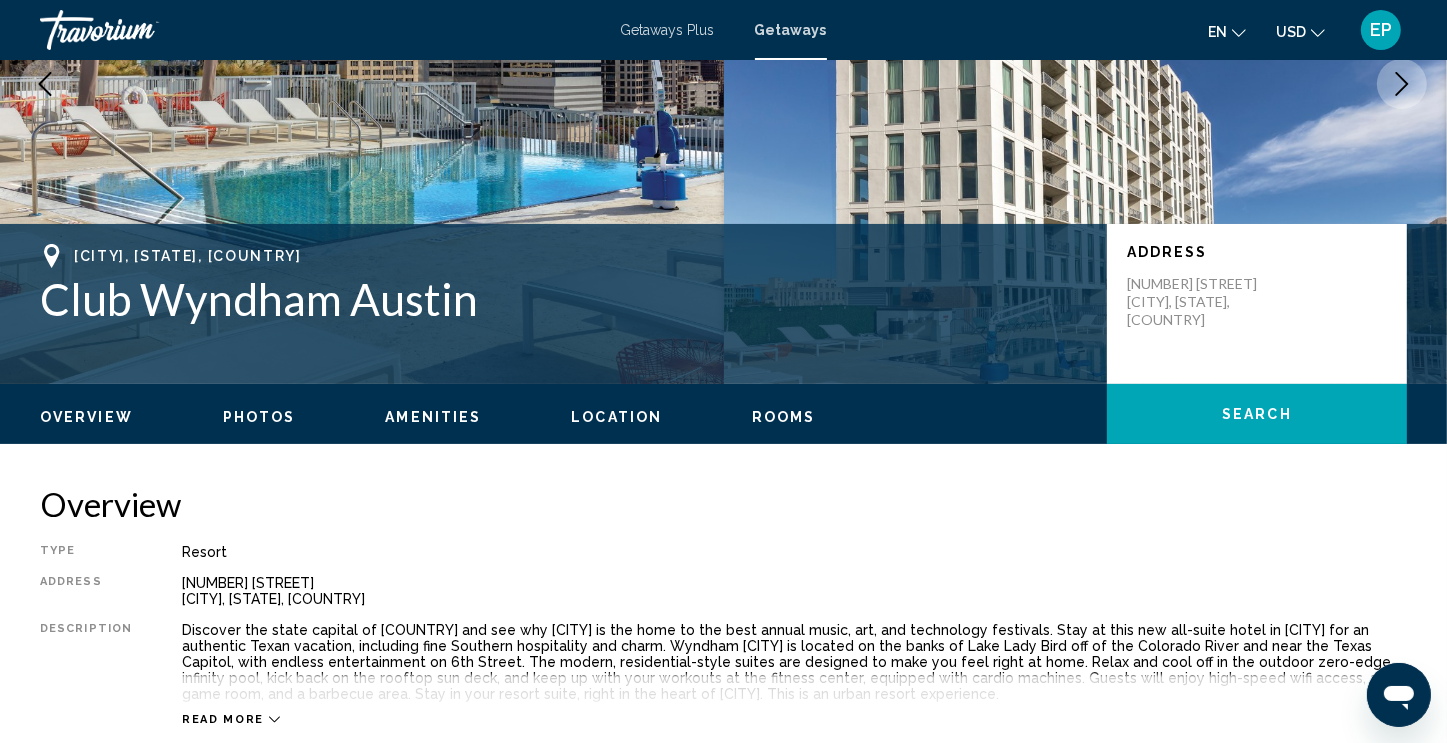 scroll, scrollTop: 0, scrollLeft: 0, axis: both 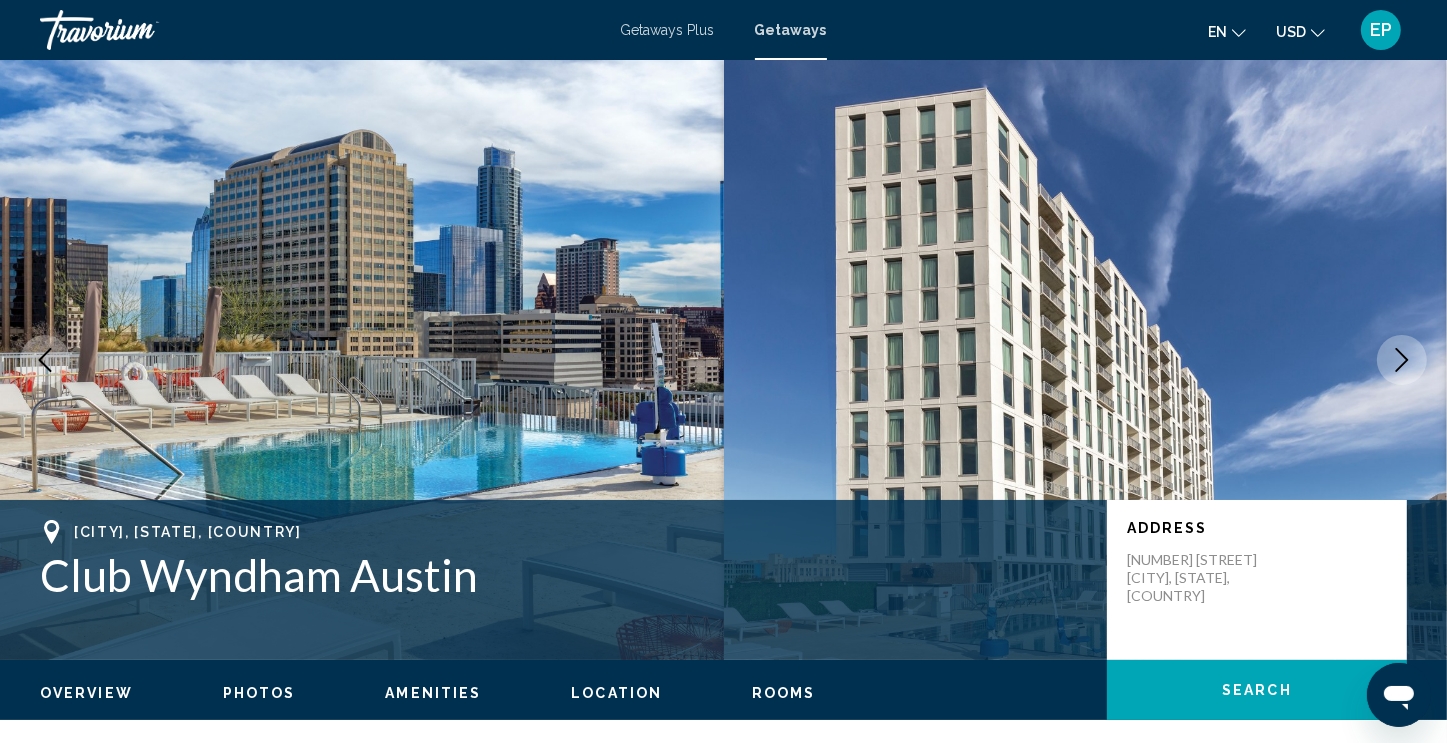 click 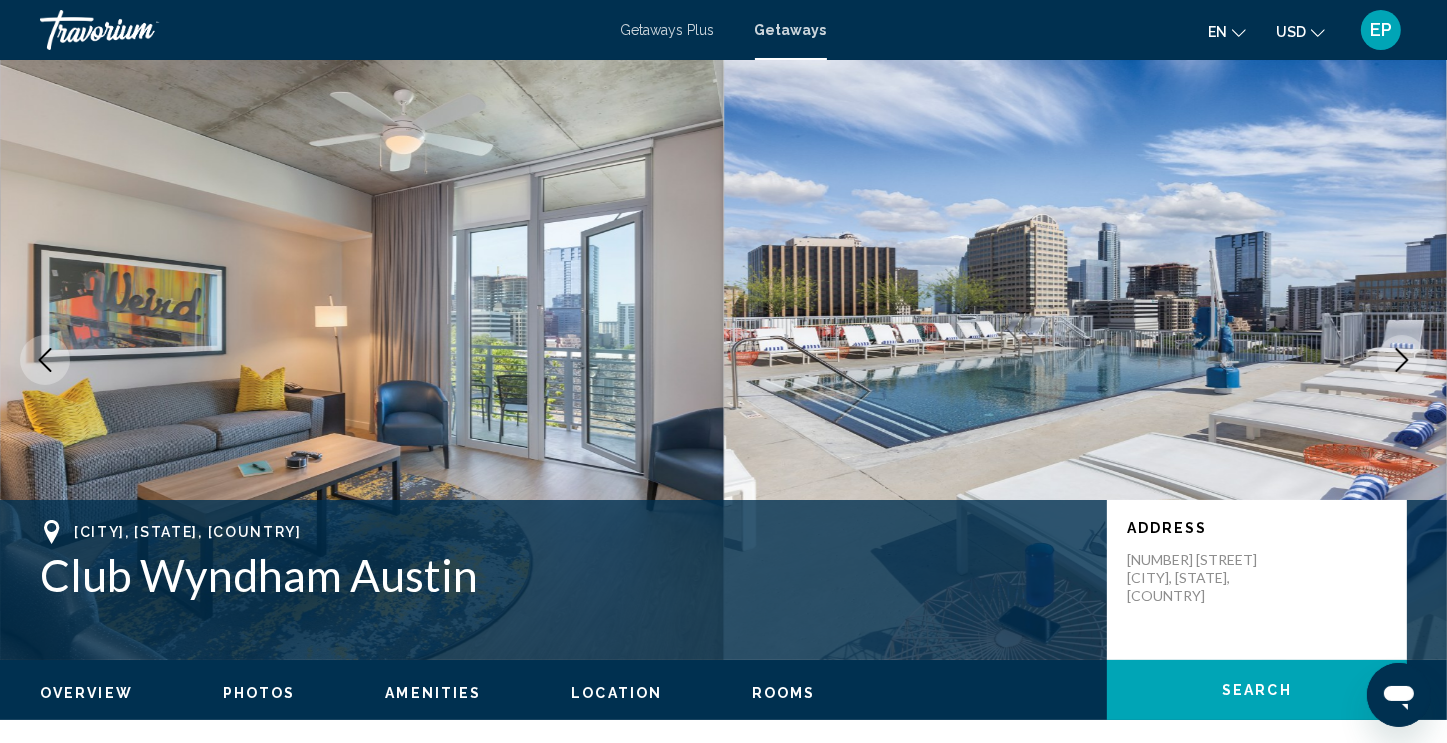 click 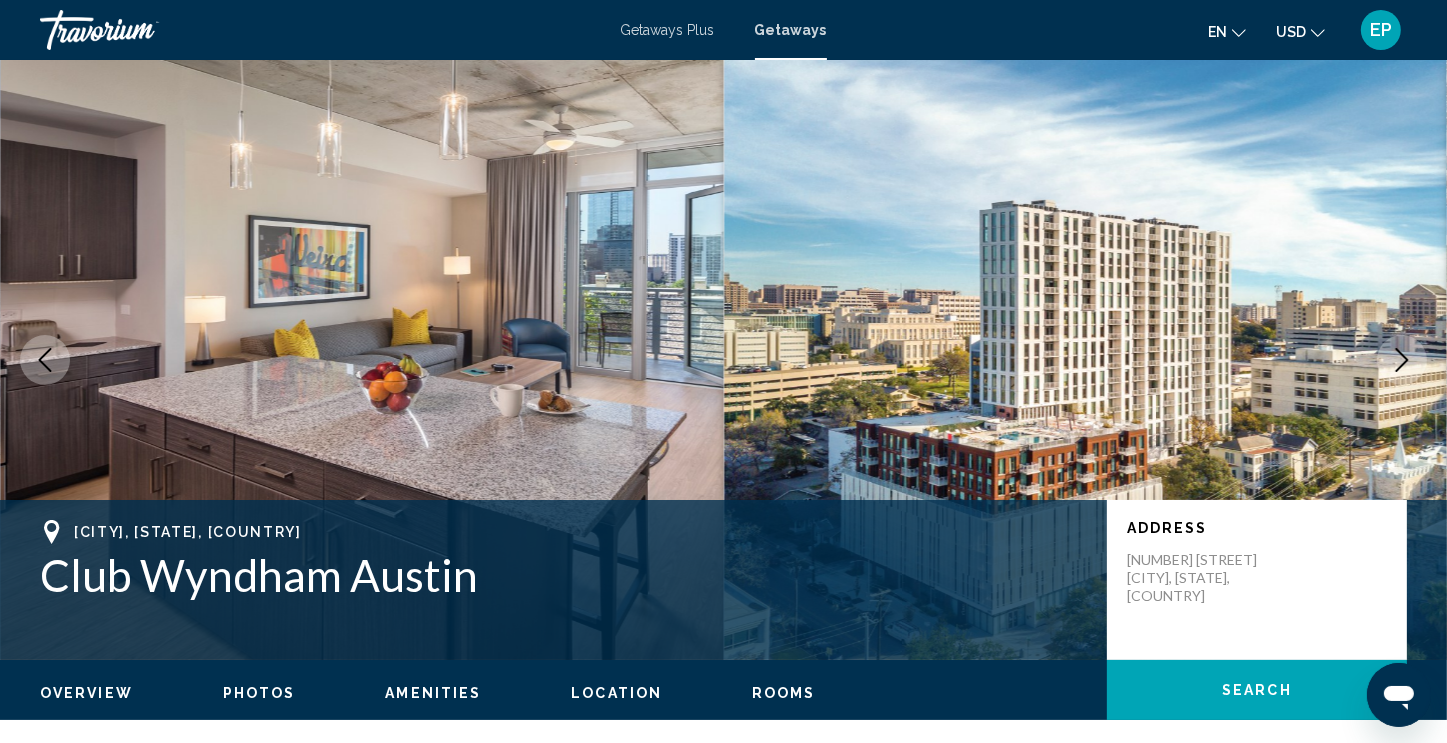 click at bounding box center (1402, 360) 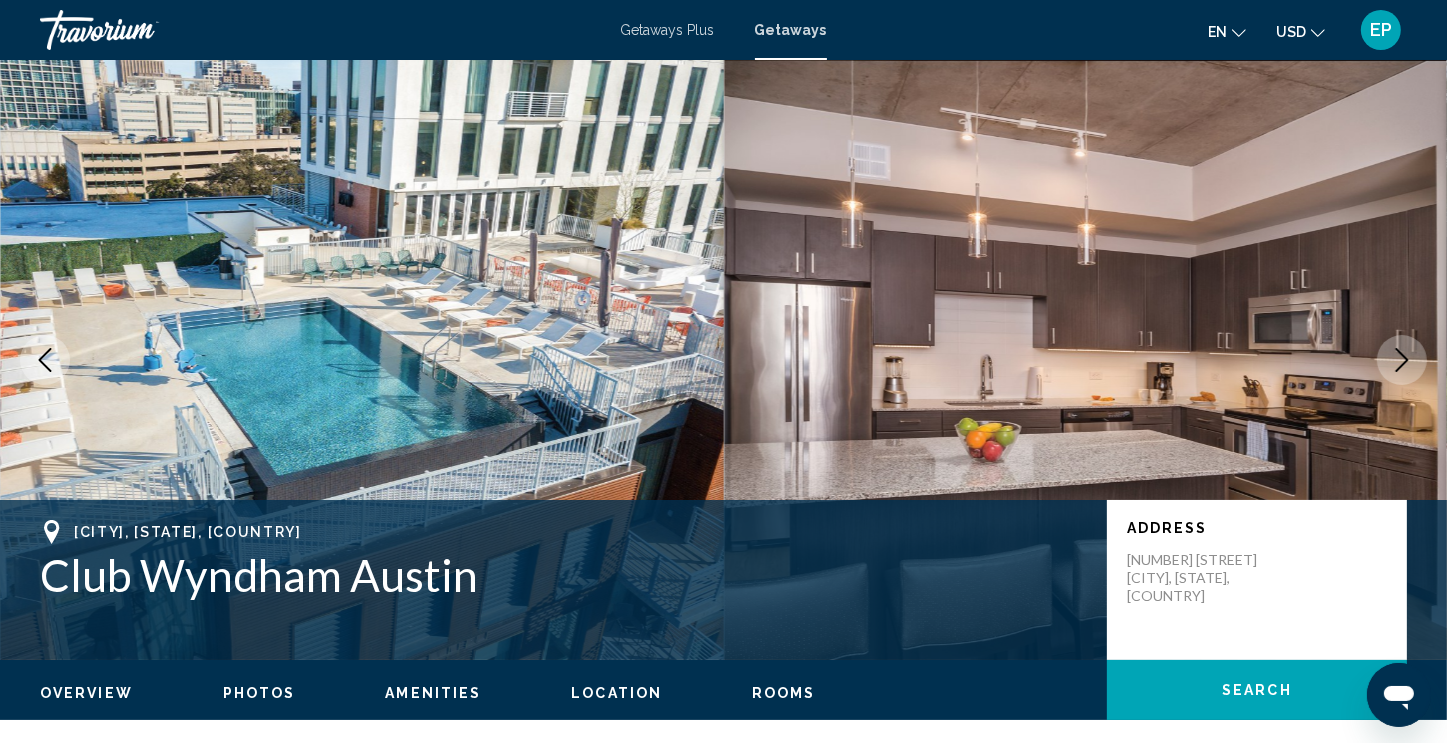 click 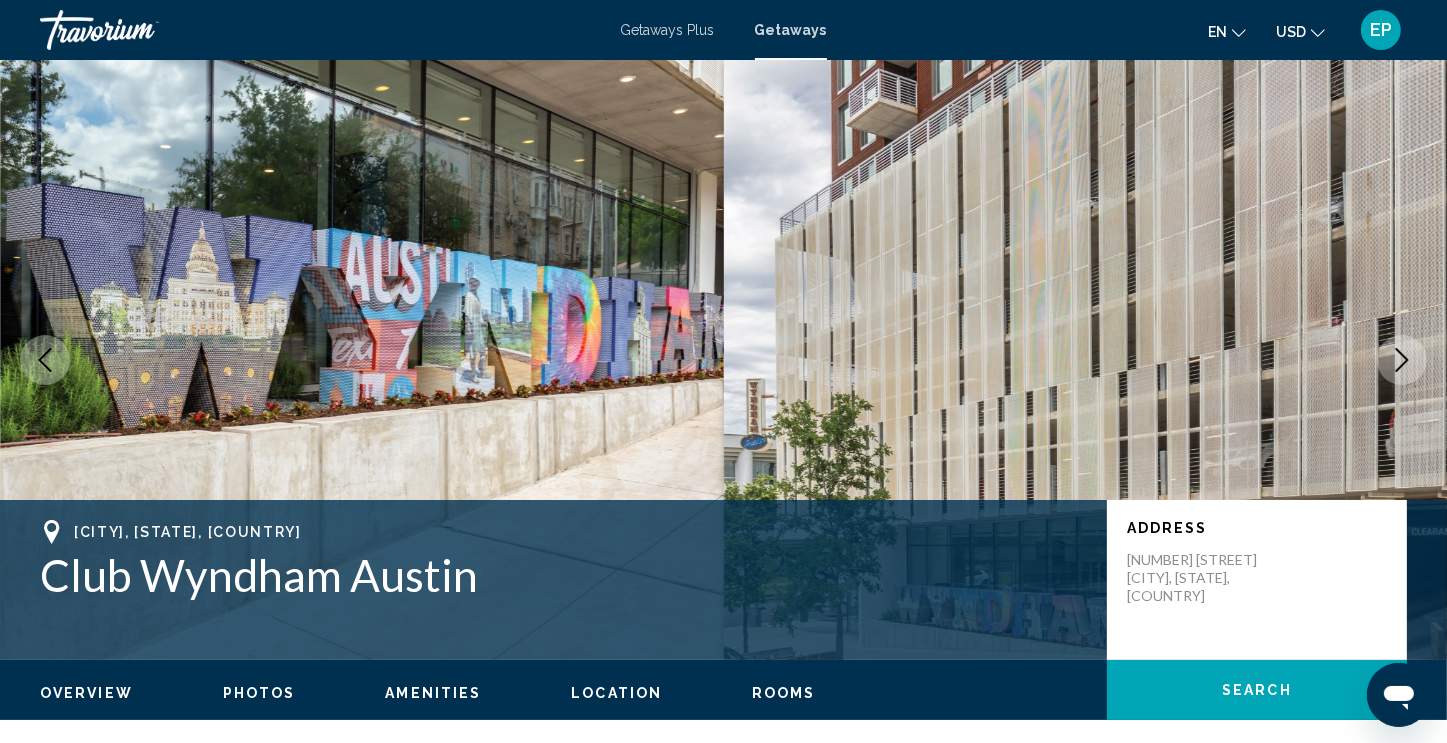 click at bounding box center (1402, 360) 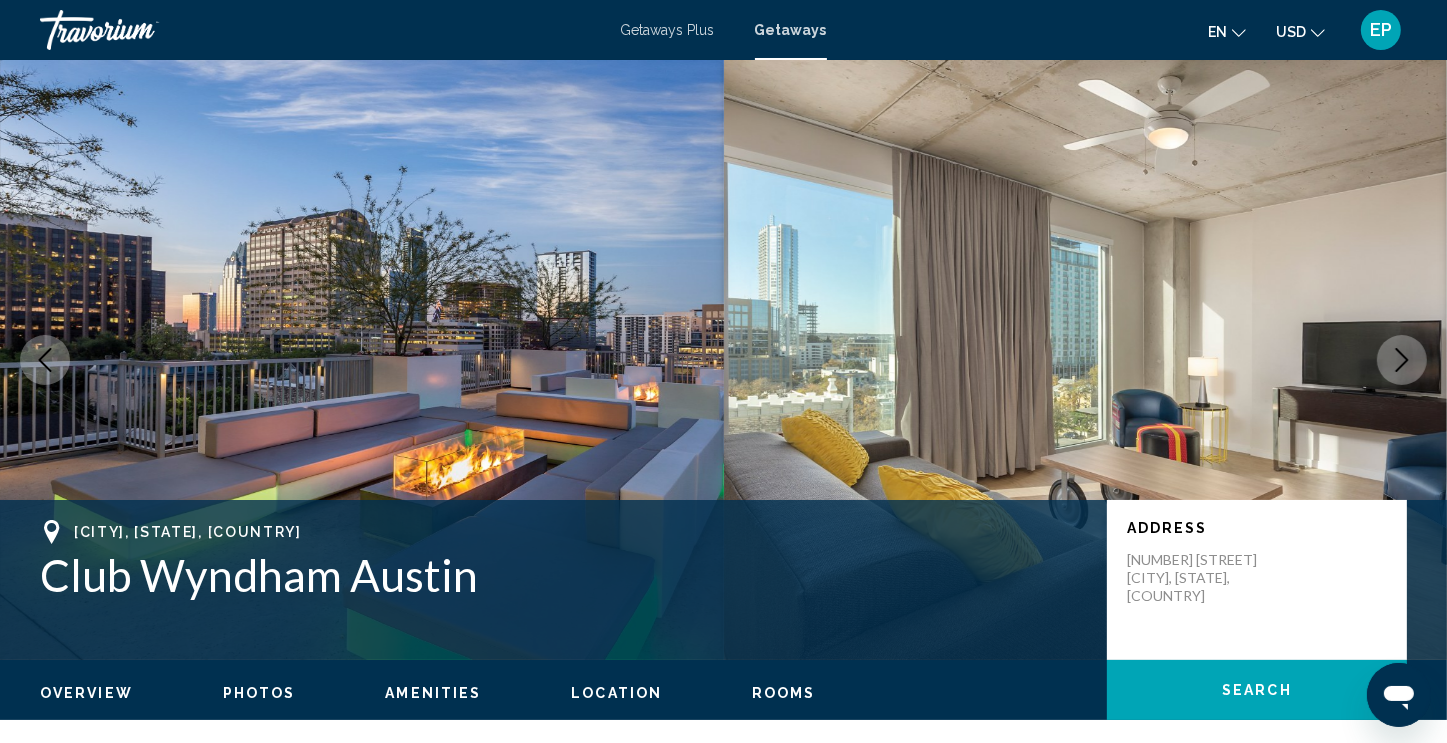 click at bounding box center [1402, 360] 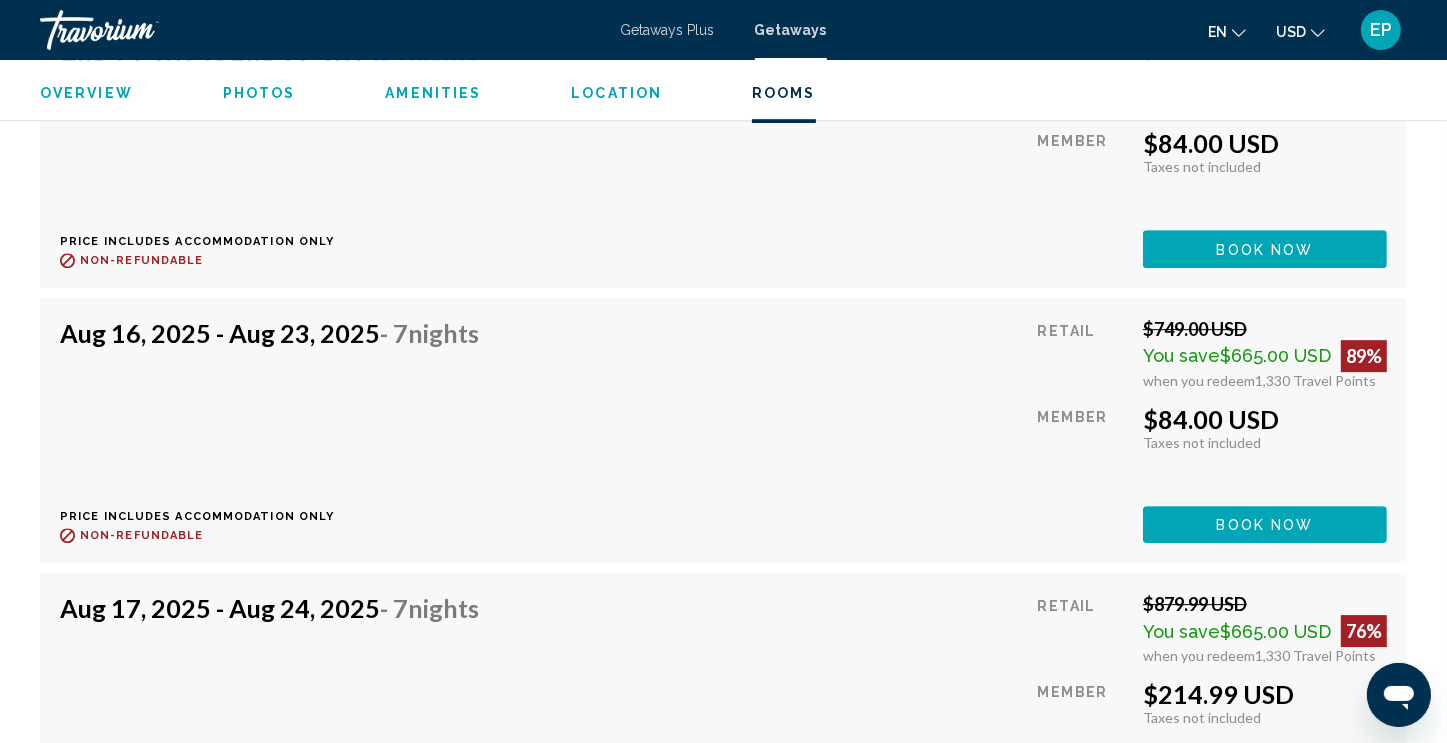 scroll, scrollTop: 5794, scrollLeft: 0, axis: vertical 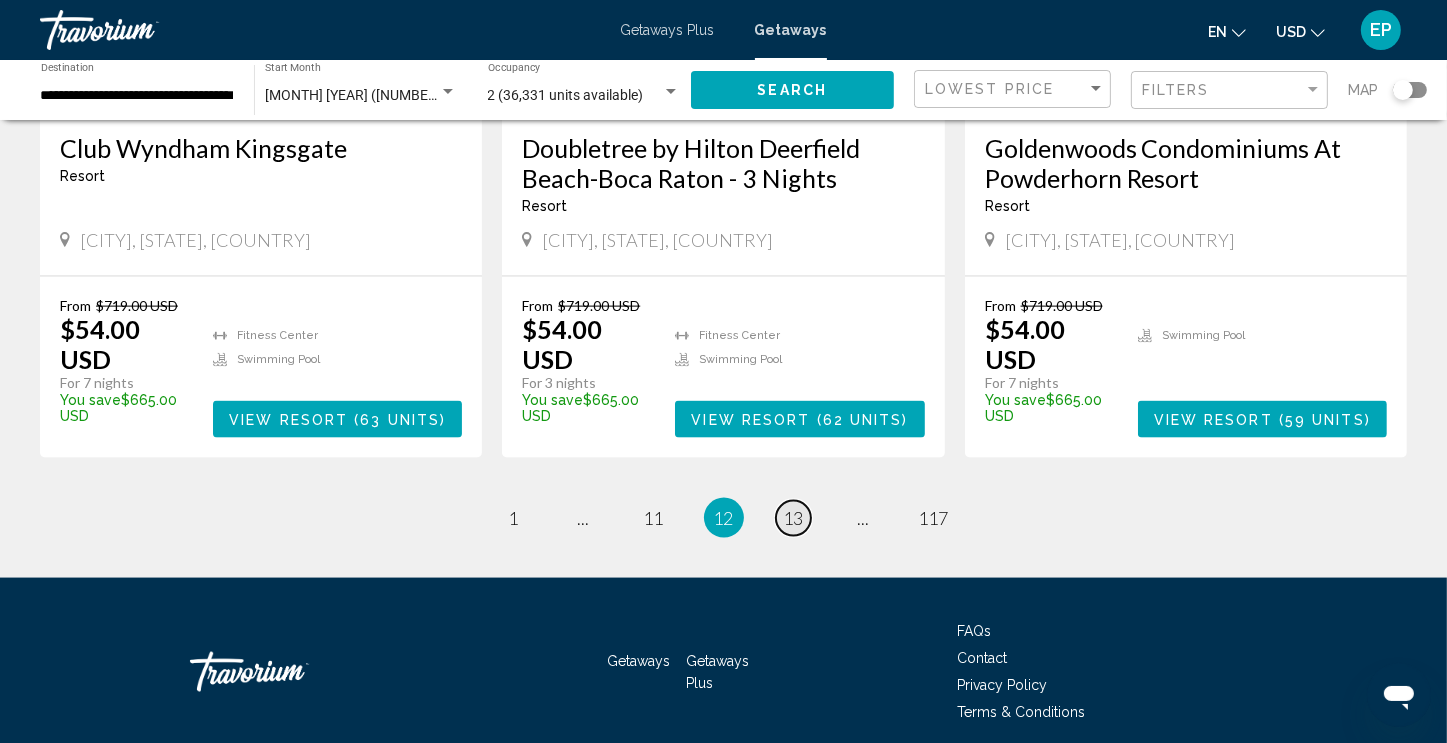 click on "13" at bounding box center (794, 518) 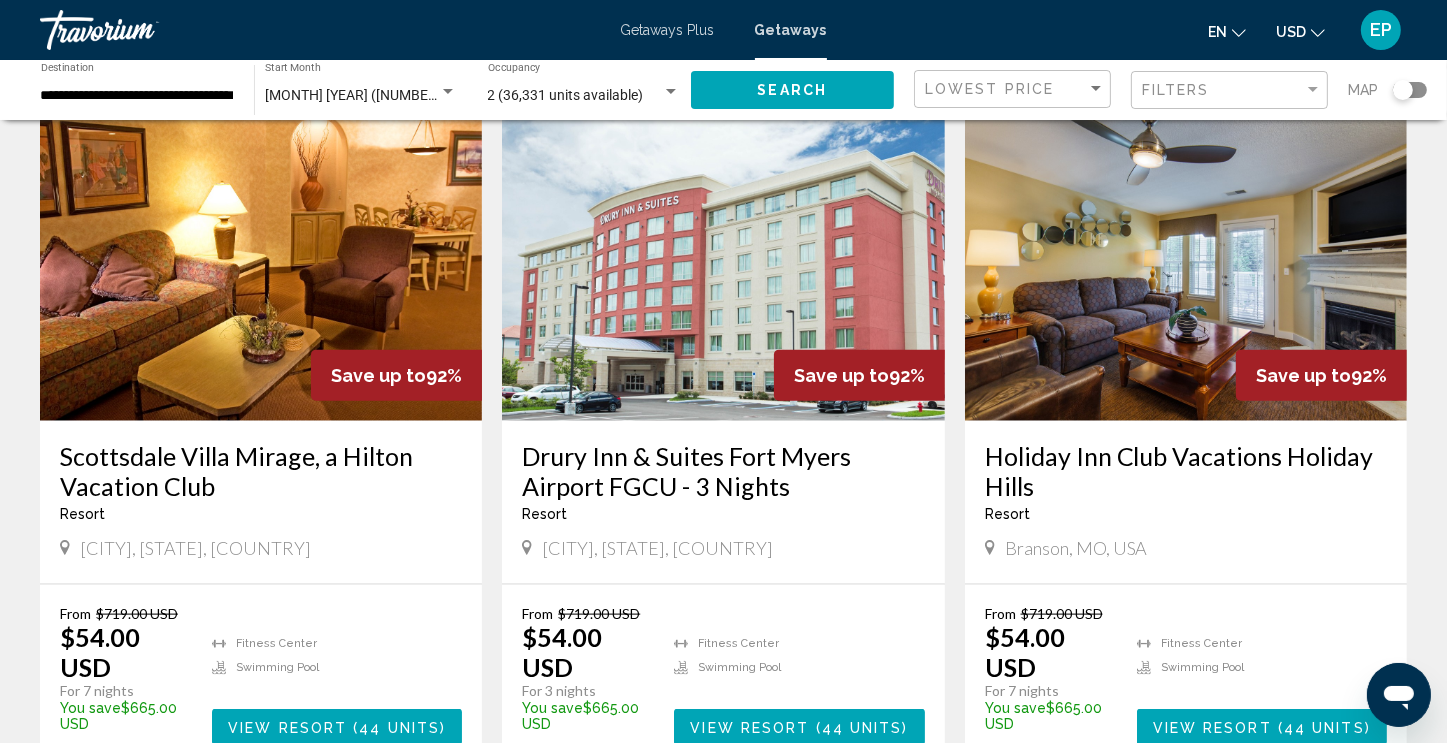 scroll, scrollTop: 2266, scrollLeft: 0, axis: vertical 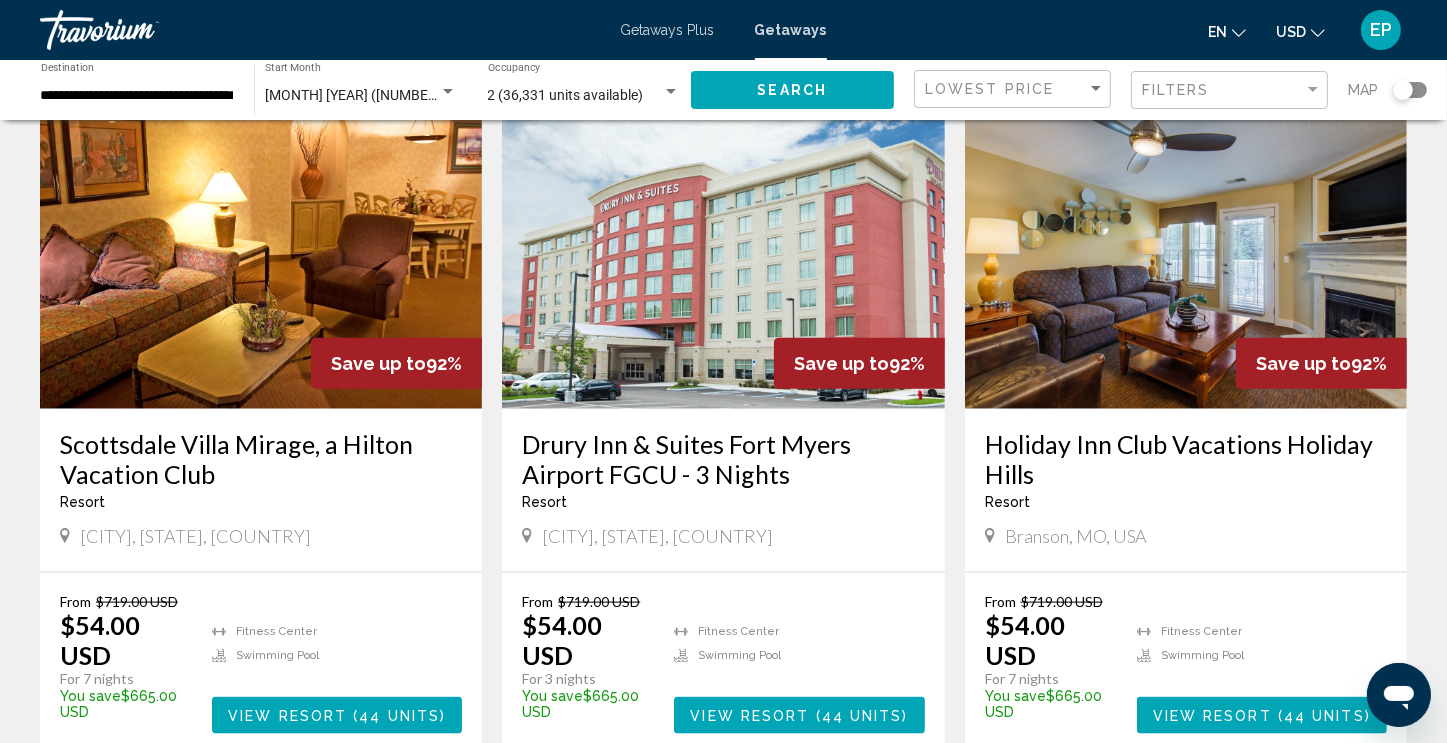 click on "14" at bounding box center (794, 814) 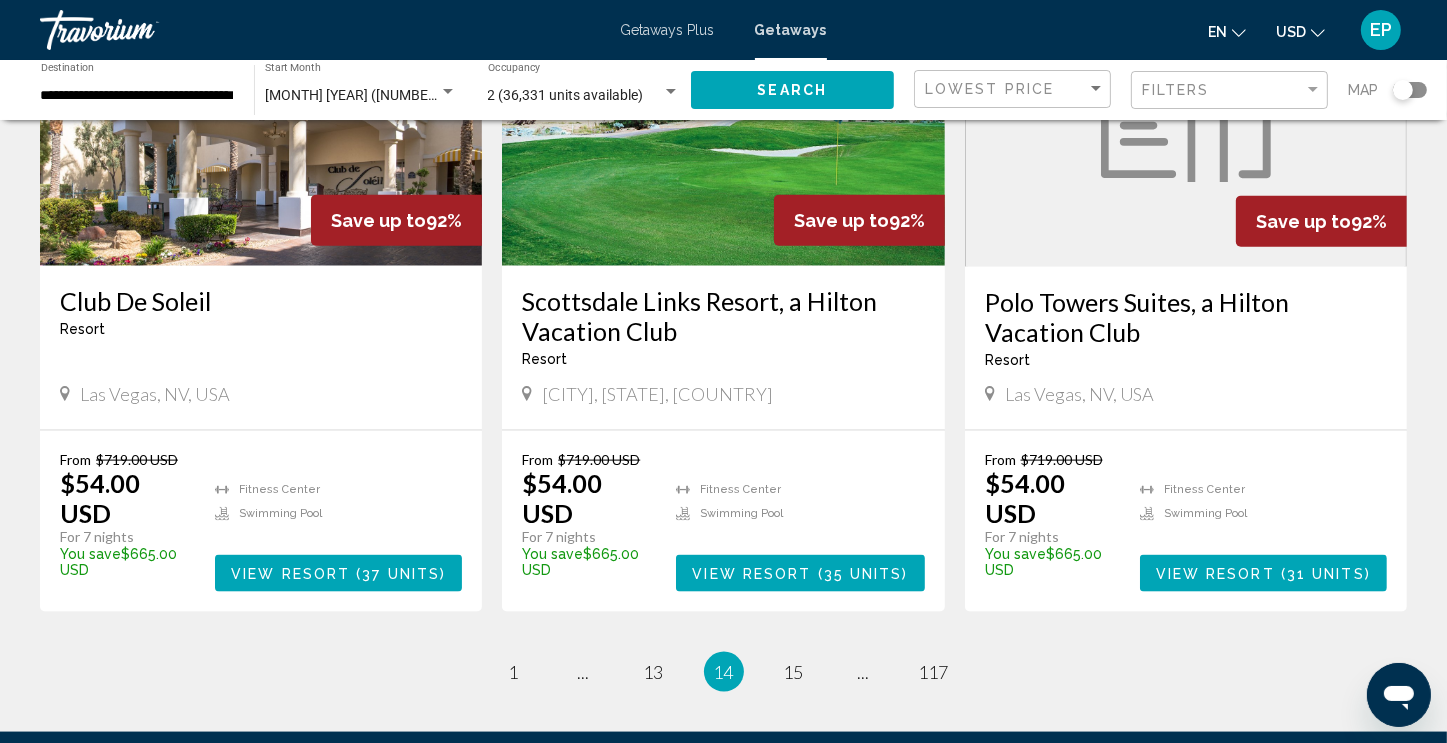 scroll, scrollTop: 2410, scrollLeft: 0, axis: vertical 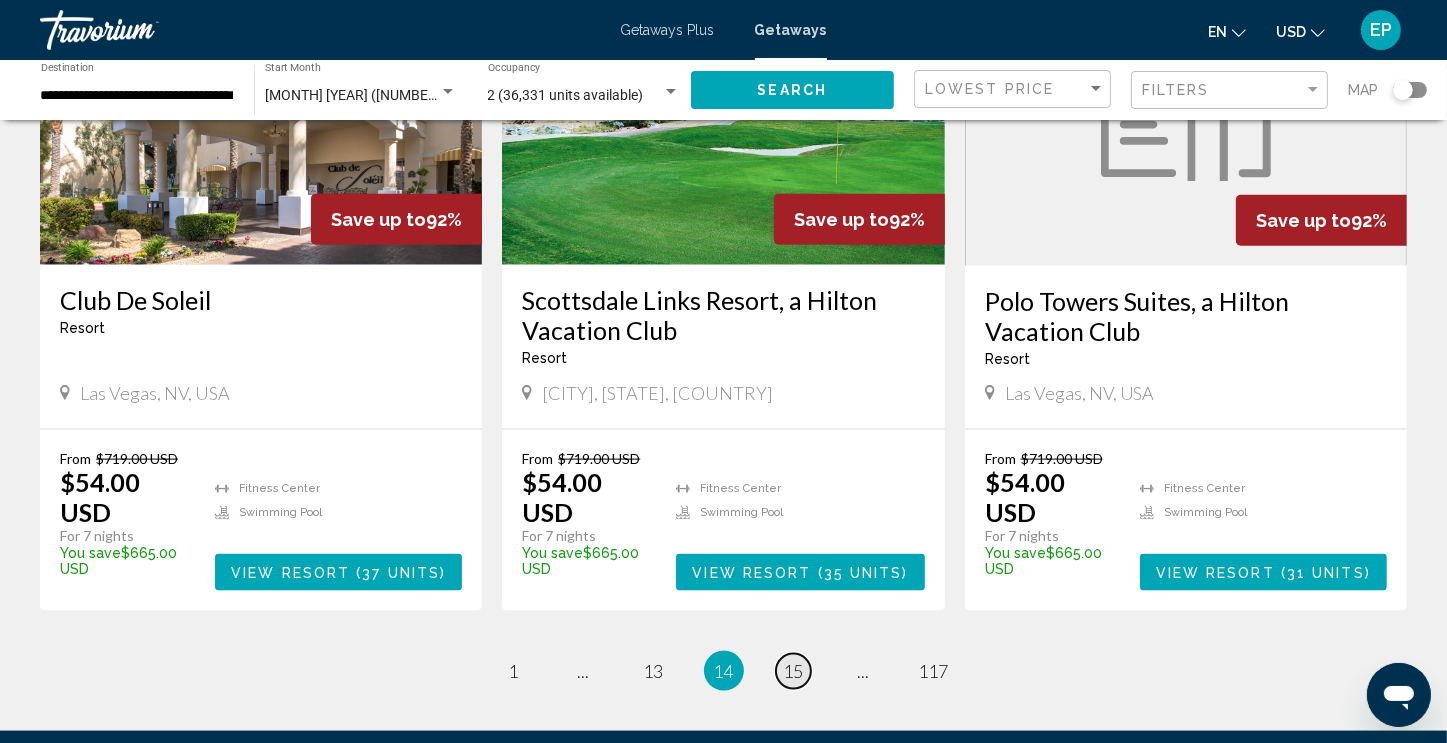click on "15" at bounding box center [794, 671] 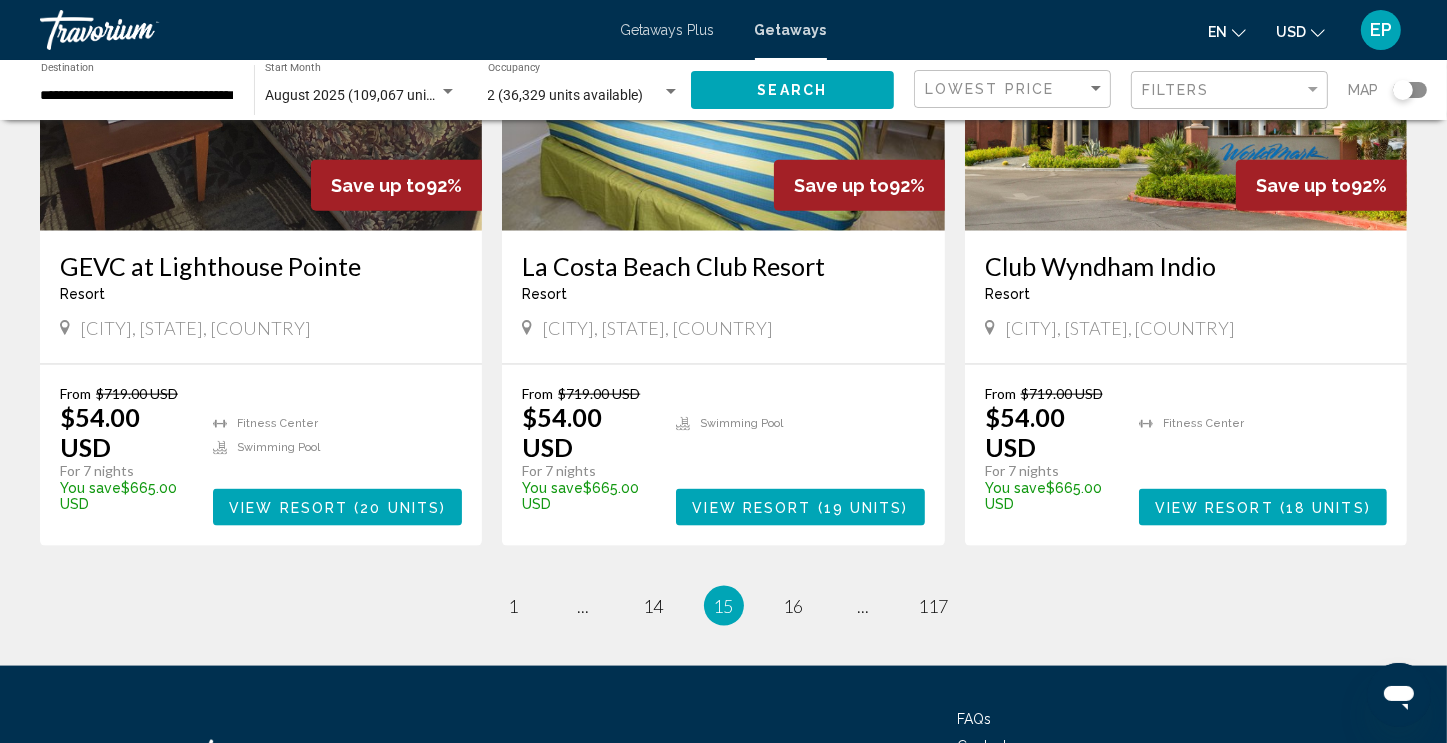 scroll, scrollTop: 2416, scrollLeft: 0, axis: vertical 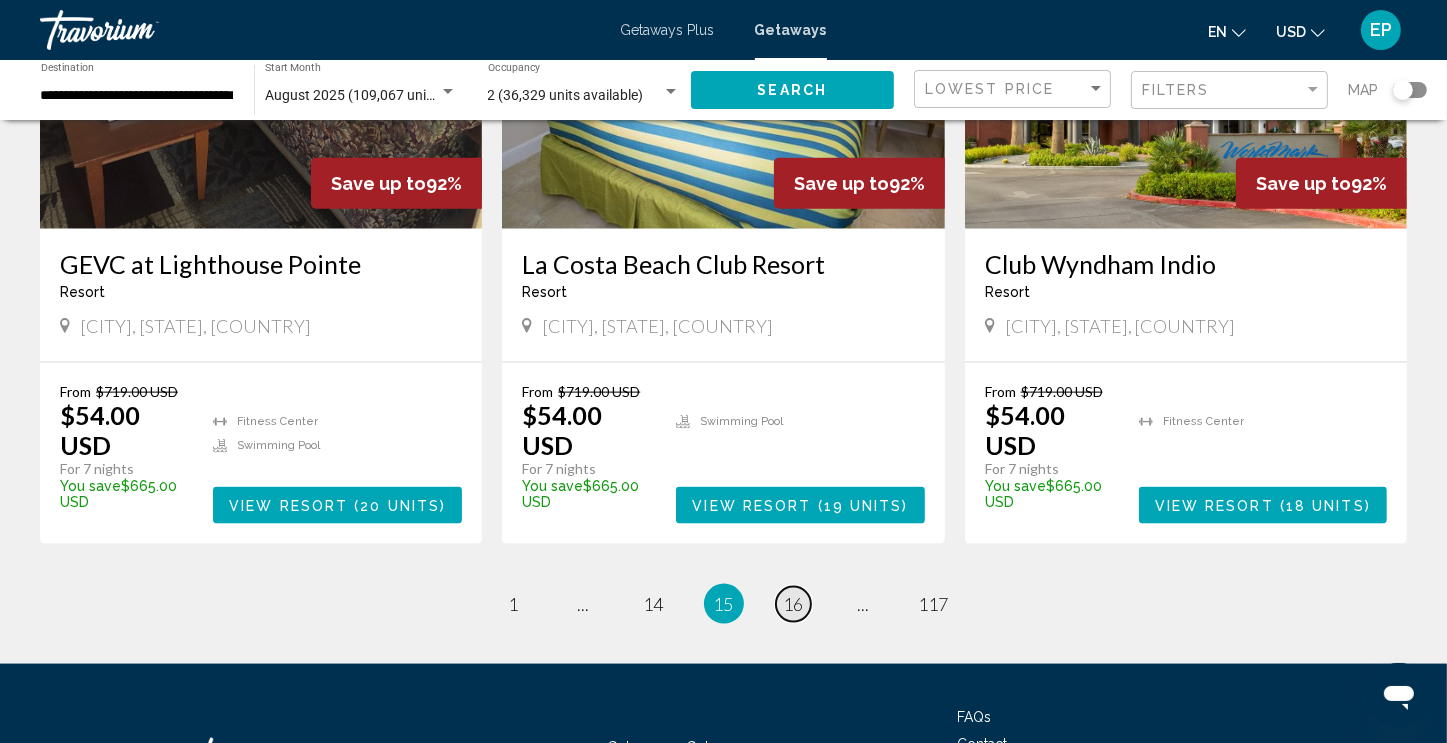 click on "16" at bounding box center [794, 604] 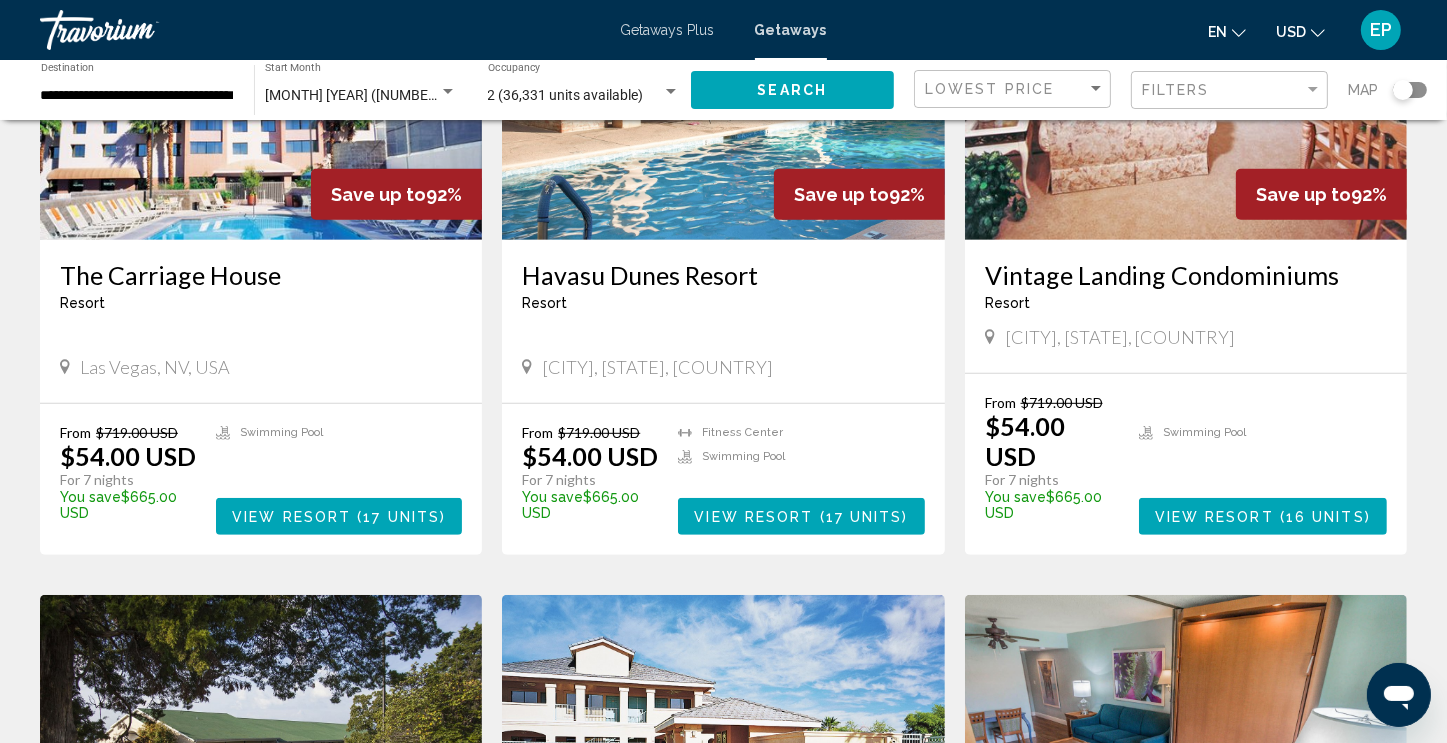 scroll, scrollTop: 956, scrollLeft: 0, axis: vertical 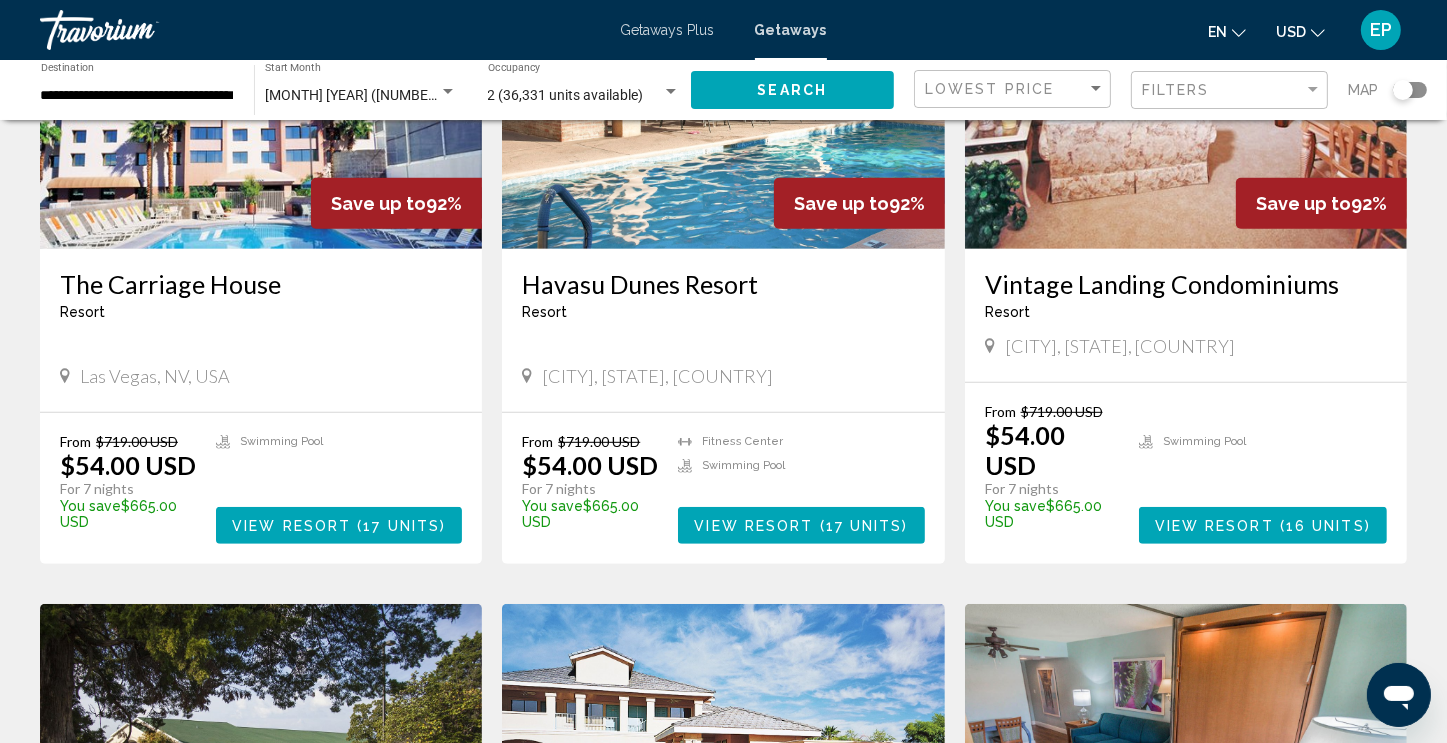 click on "View Resort" at bounding box center [1214, 526] 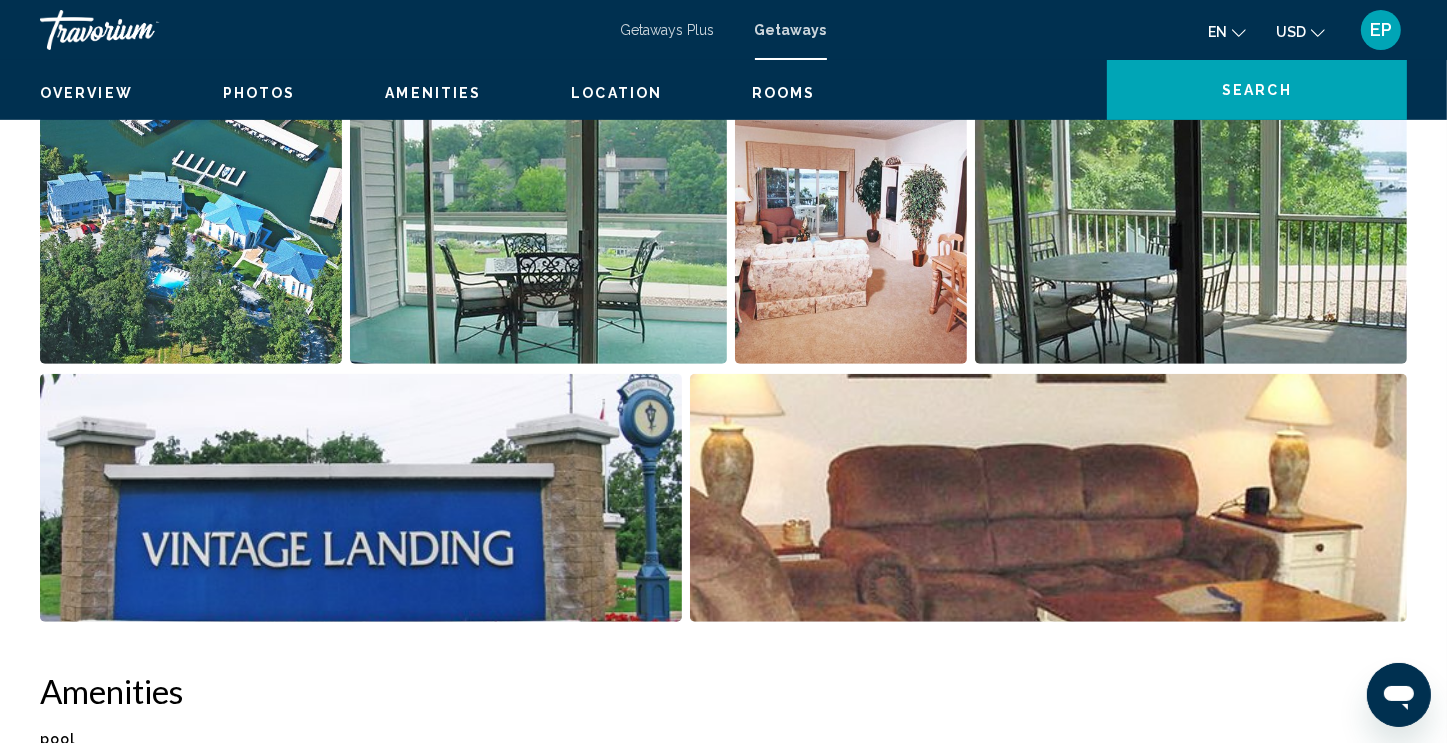 scroll, scrollTop: 0, scrollLeft: 0, axis: both 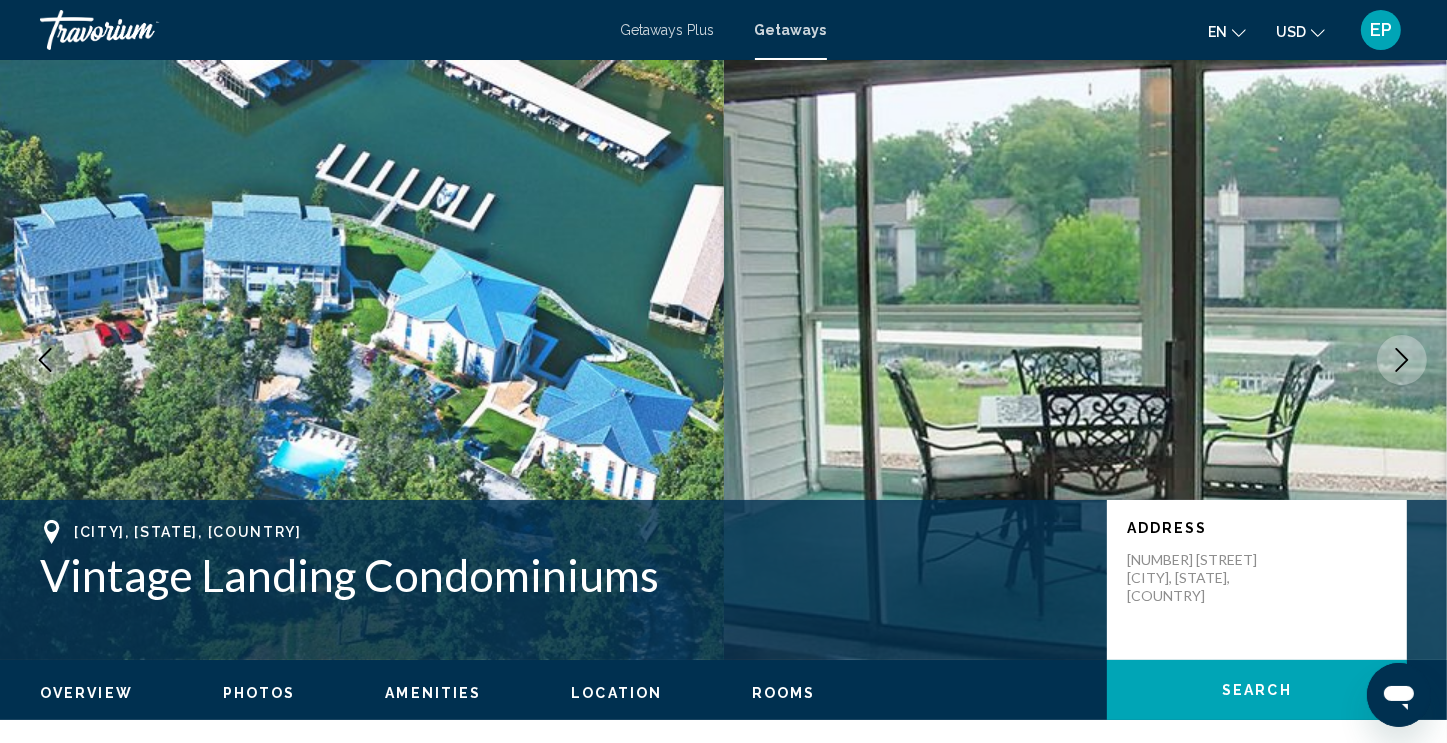 click at bounding box center [1402, 360] 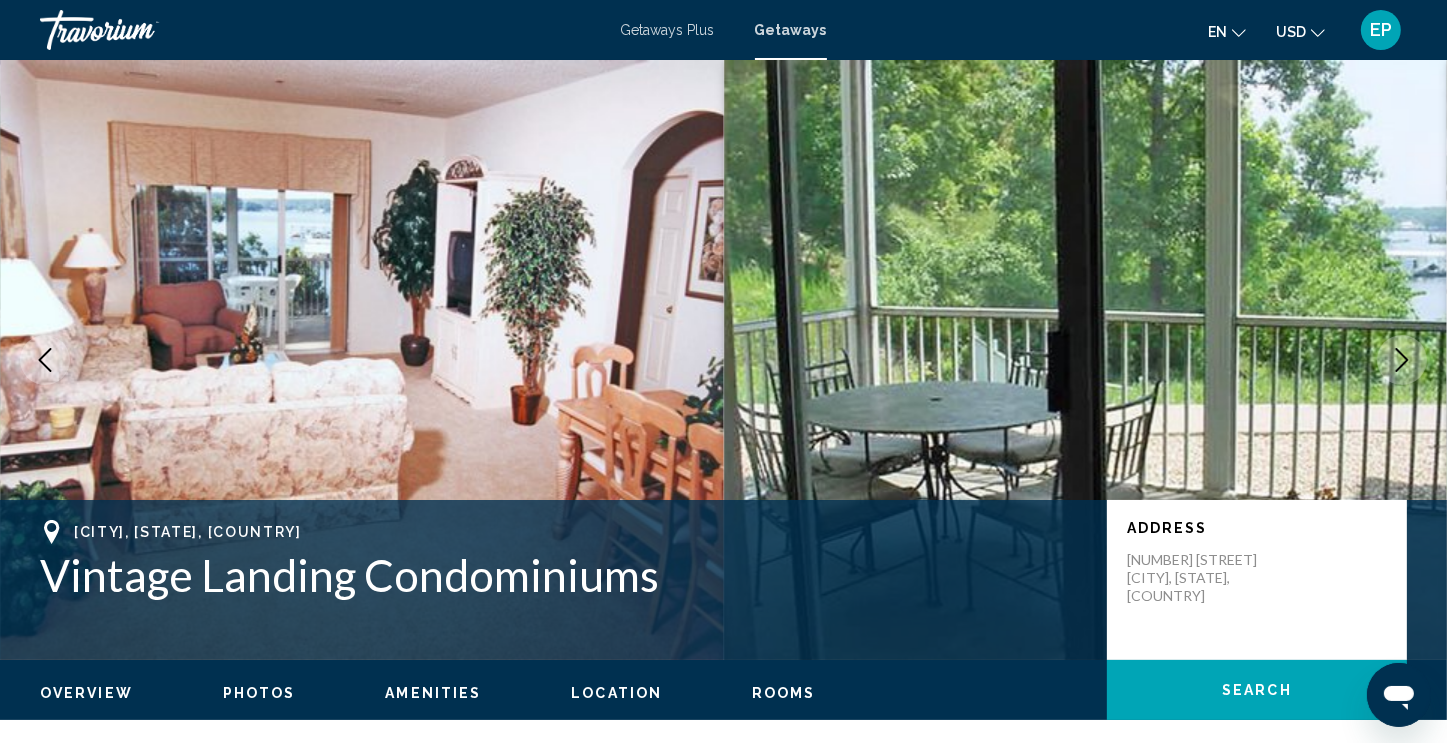 click 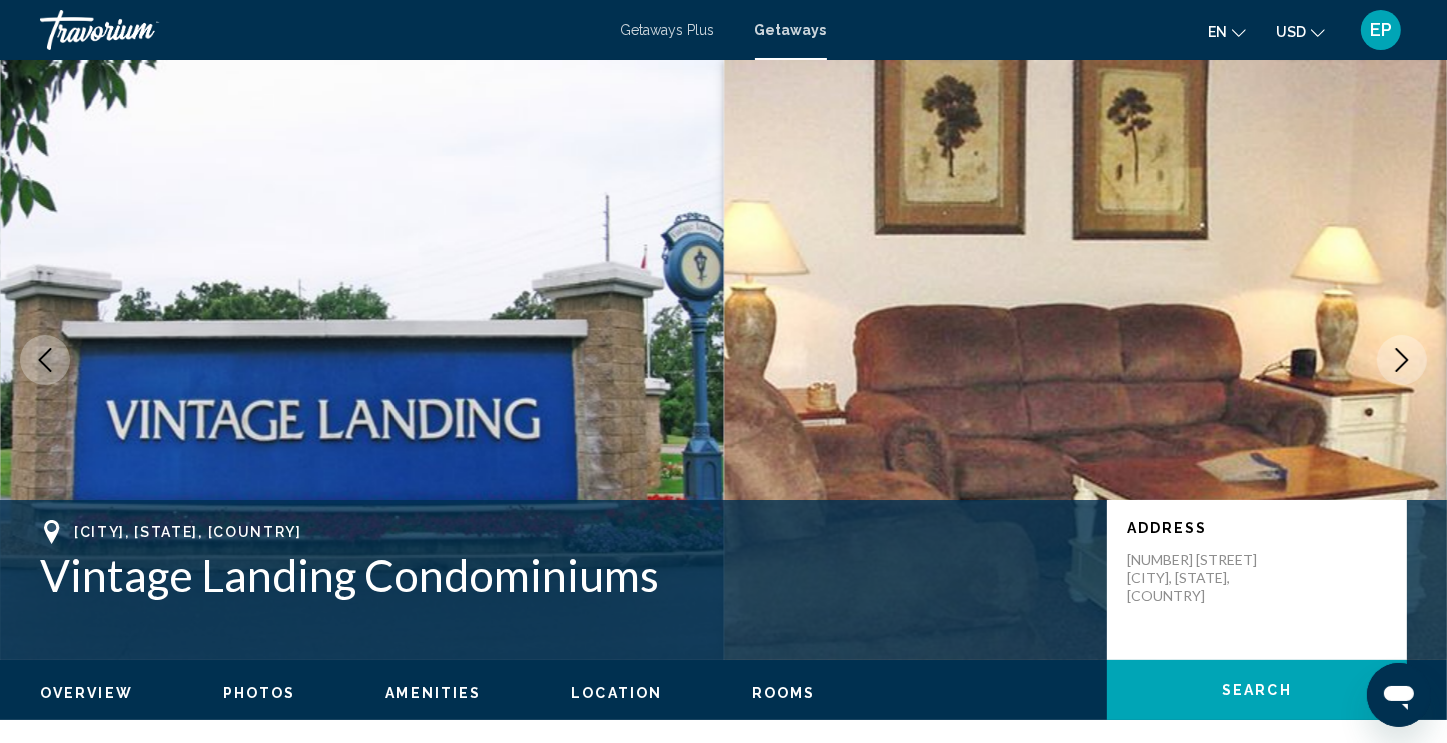 click at bounding box center [1402, 360] 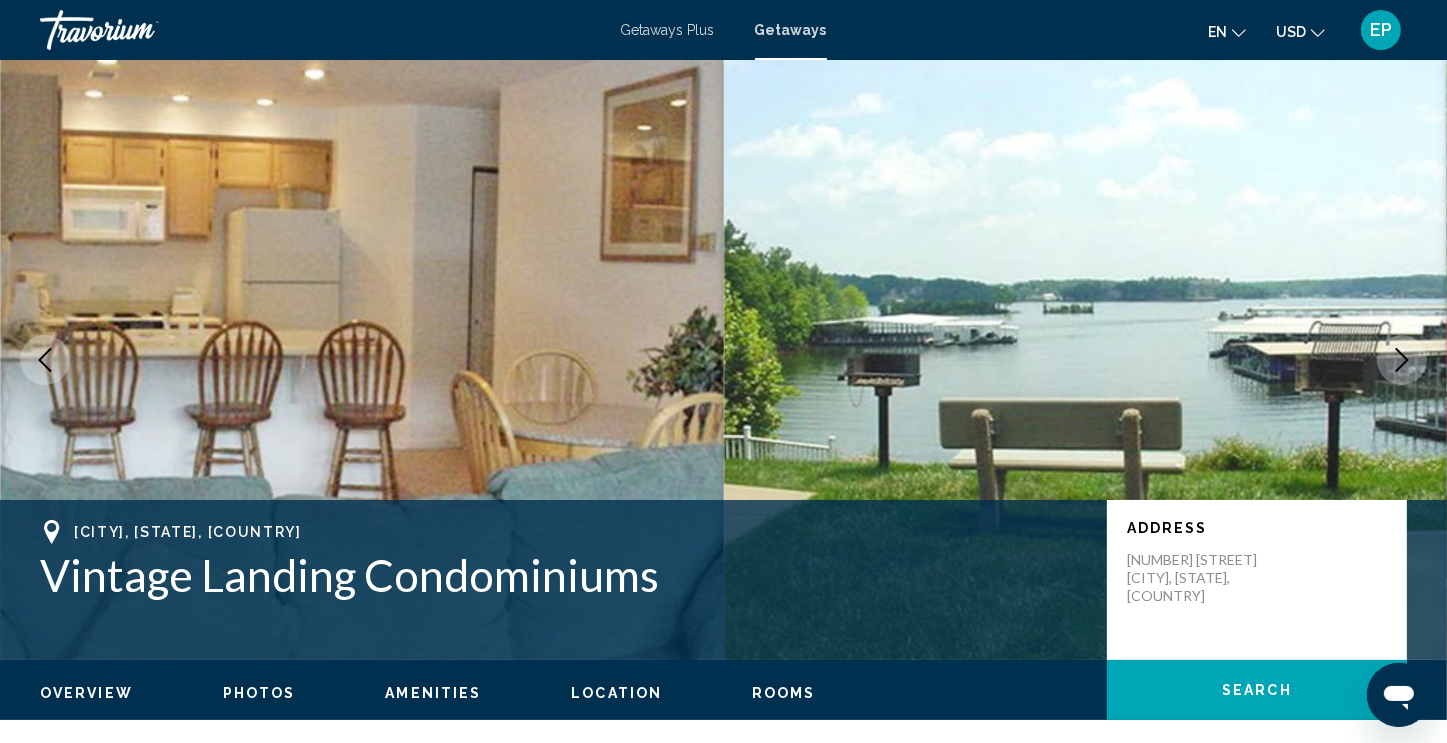 click at bounding box center [1402, 360] 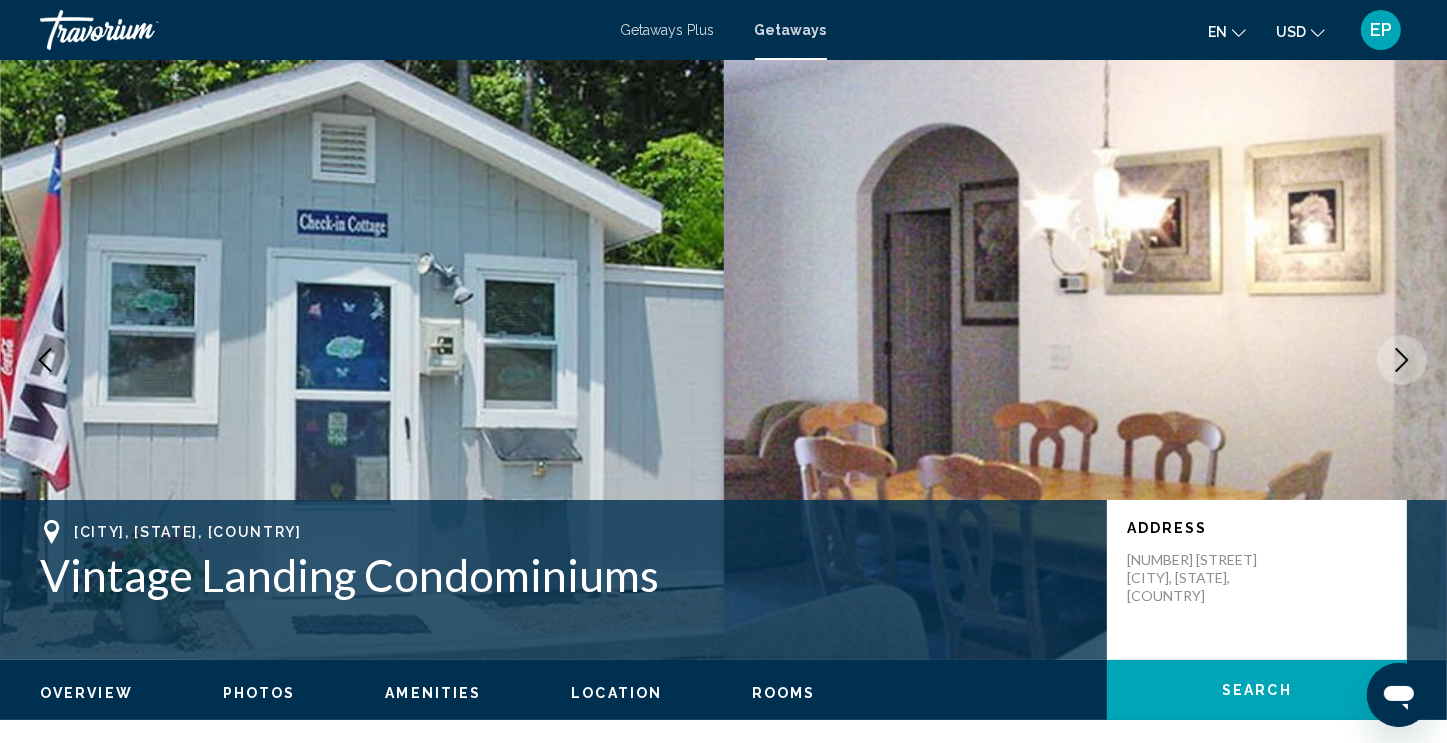 click at bounding box center [1402, 360] 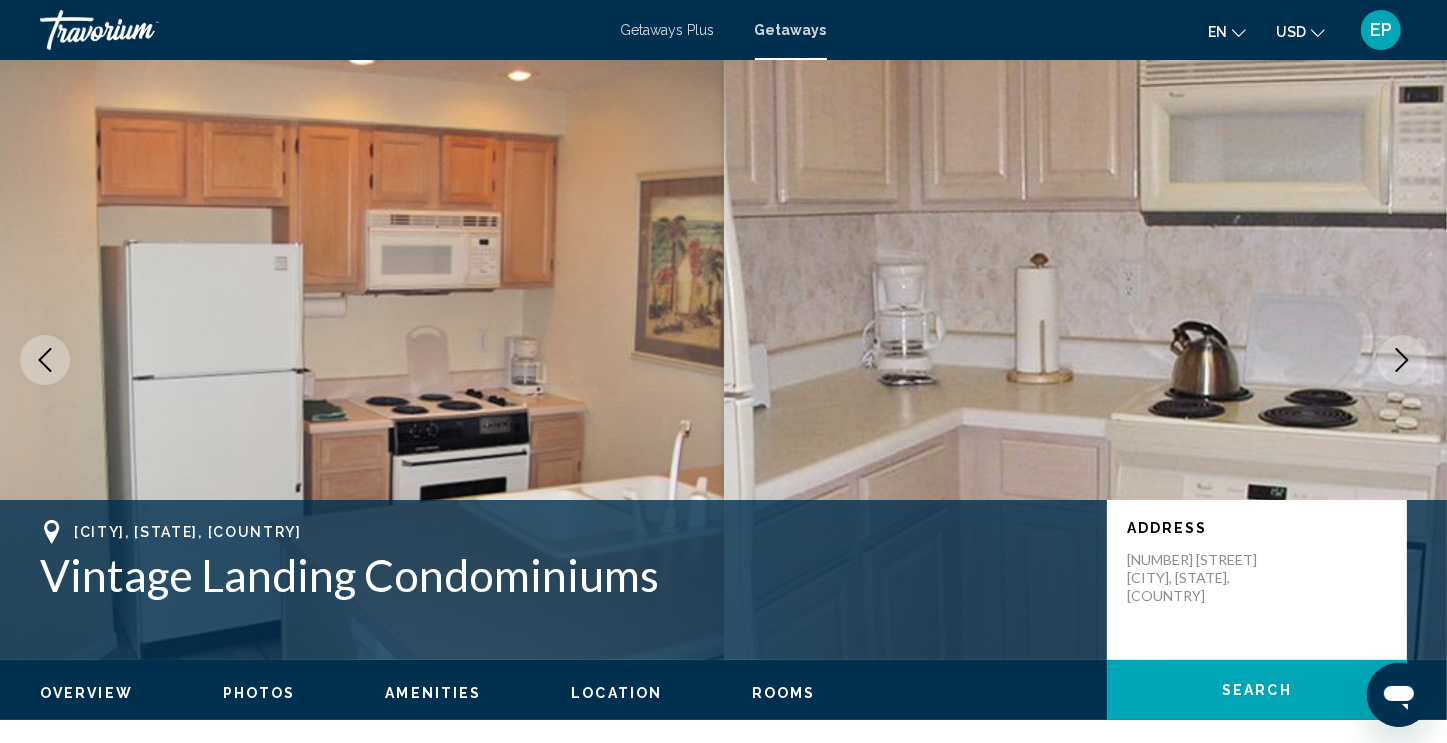 click 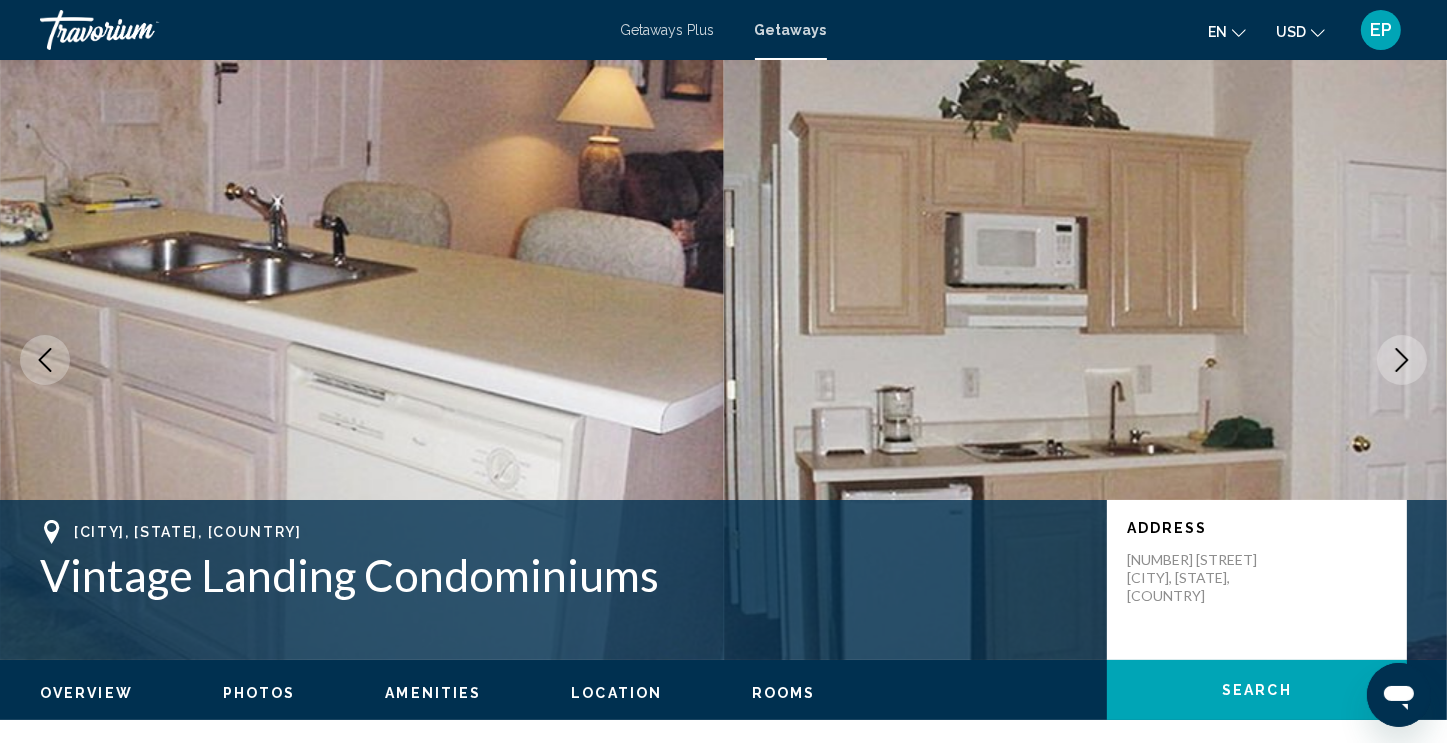 click 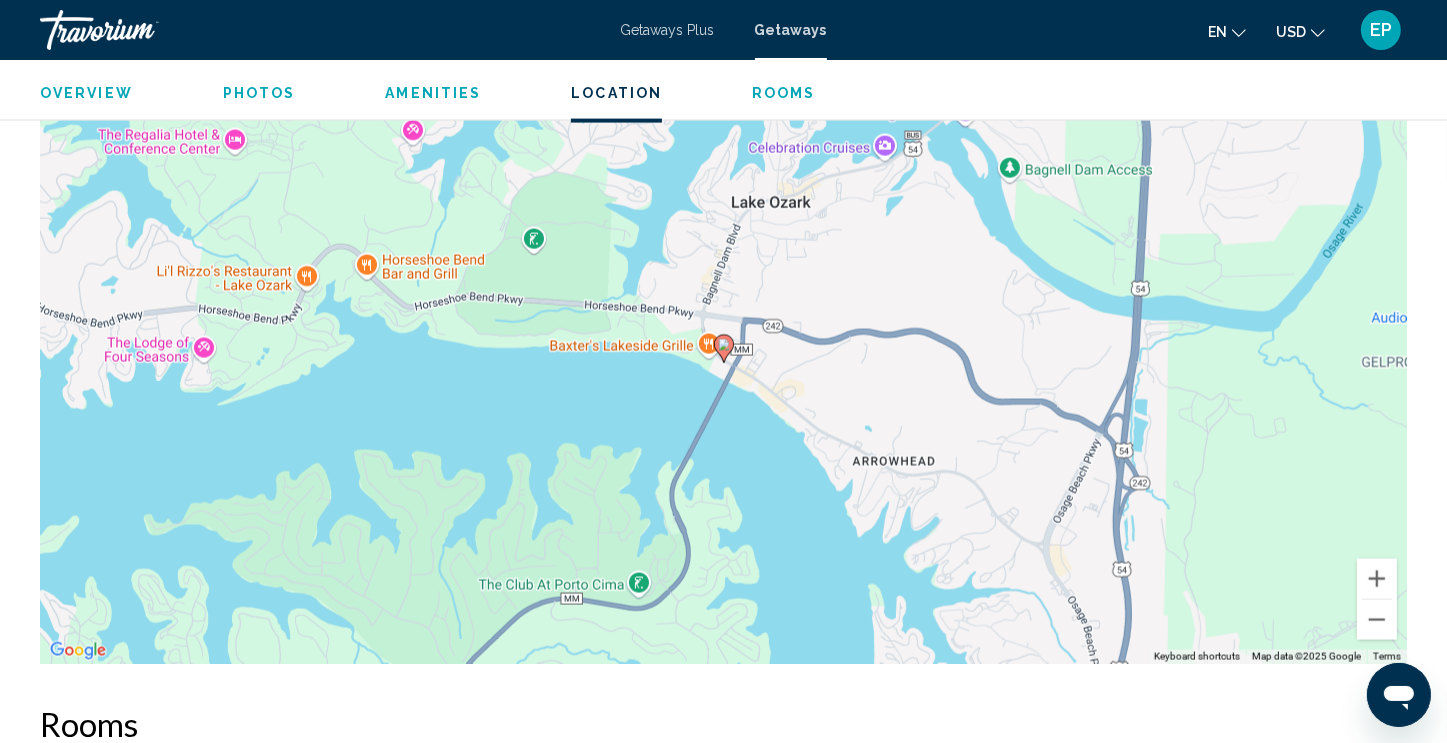 scroll, scrollTop: 2868, scrollLeft: 0, axis: vertical 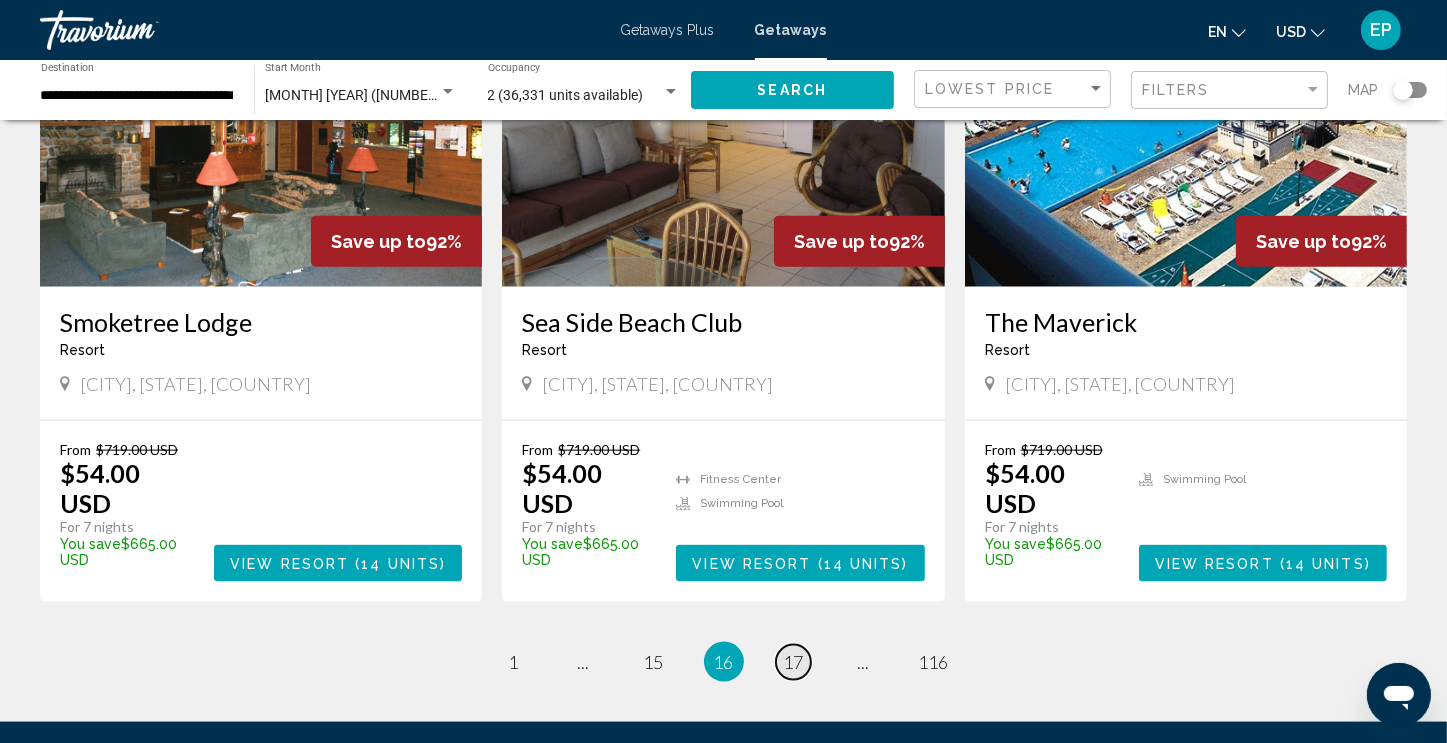 click on "17" at bounding box center (794, 662) 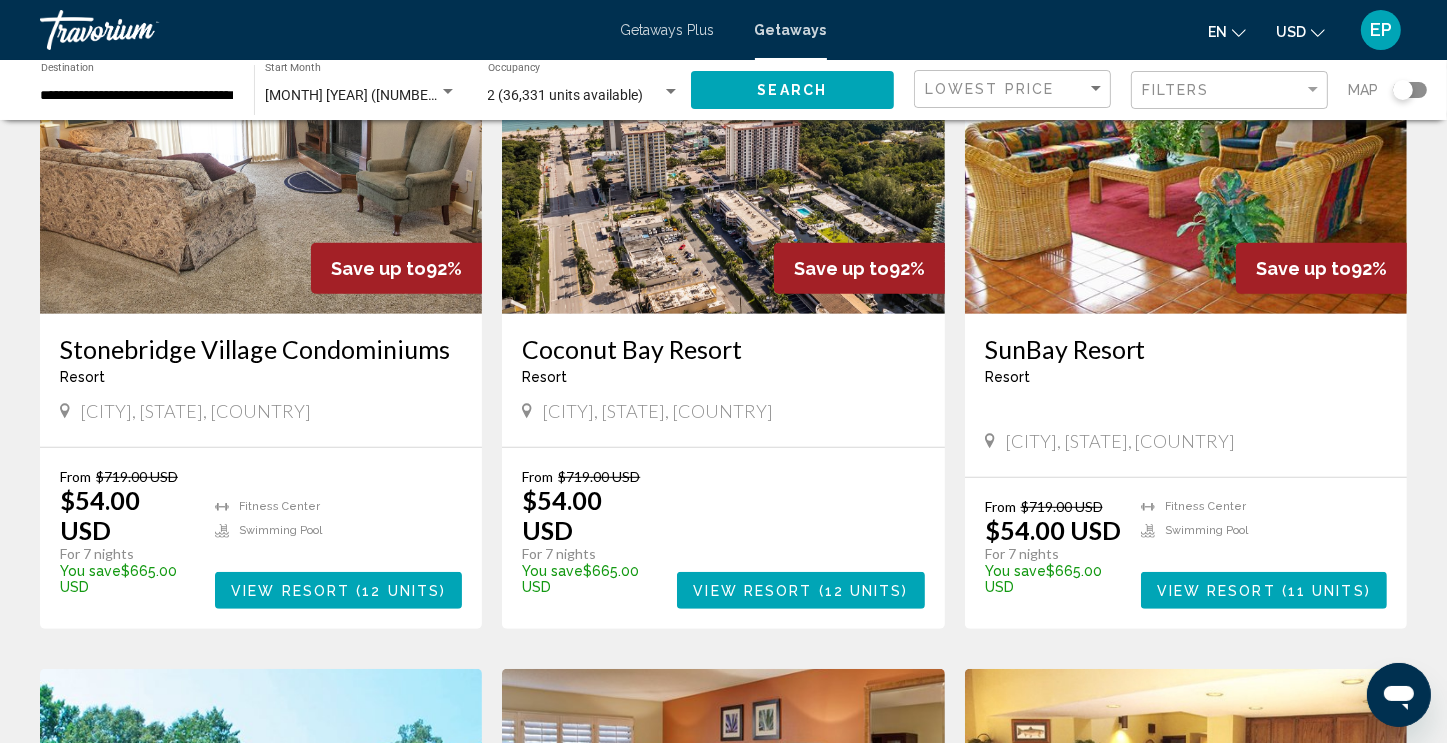 scroll, scrollTop: 918, scrollLeft: 0, axis: vertical 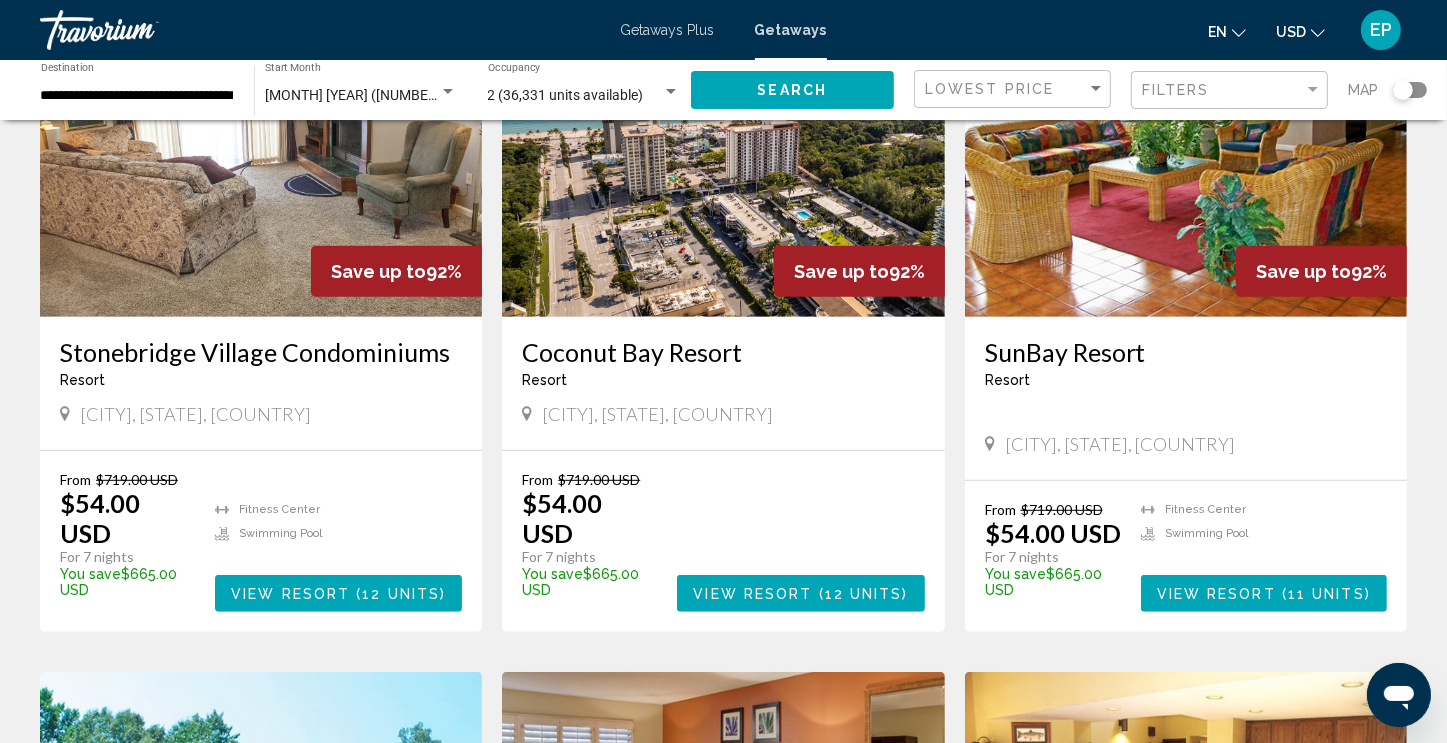 click on "12 units" at bounding box center [401, 594] 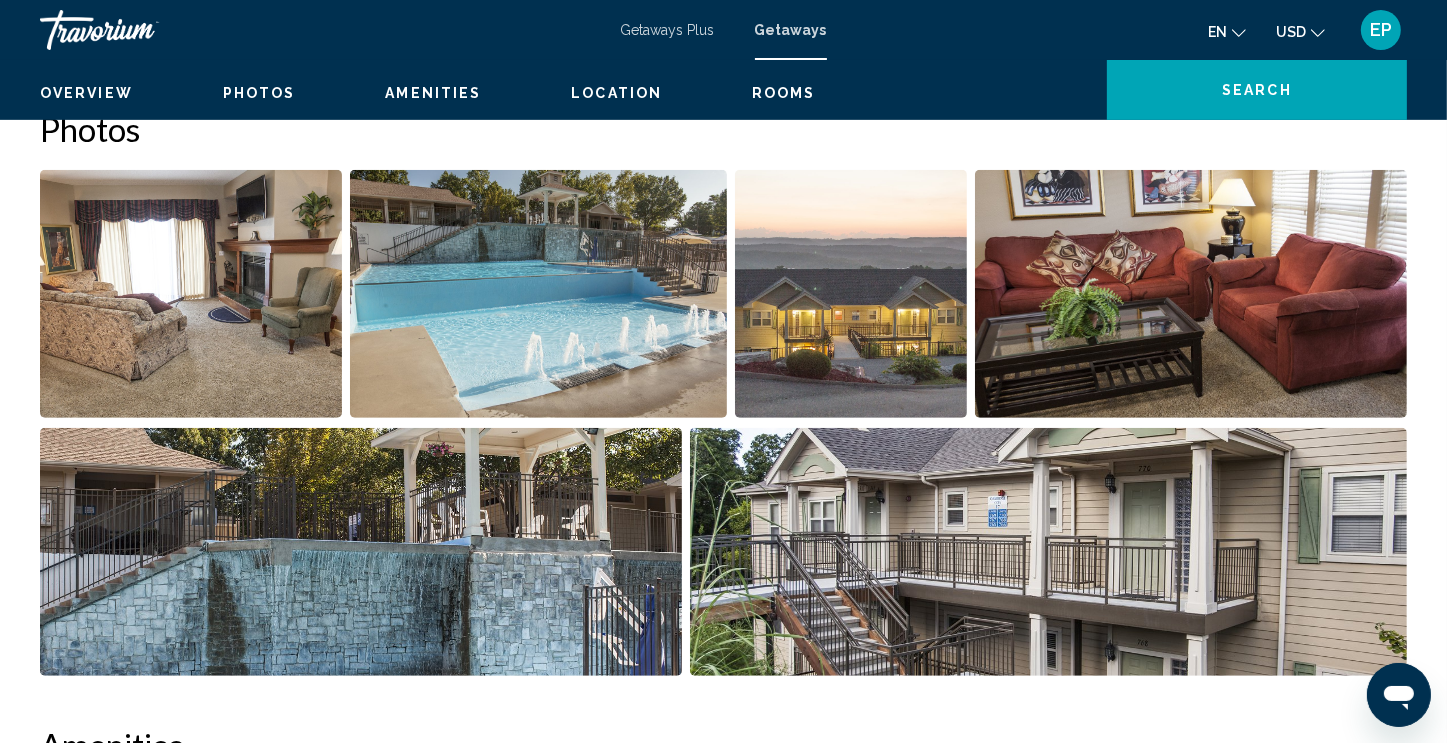 scroll, scrollTop: 0, scrollLeft: 0, axis: both 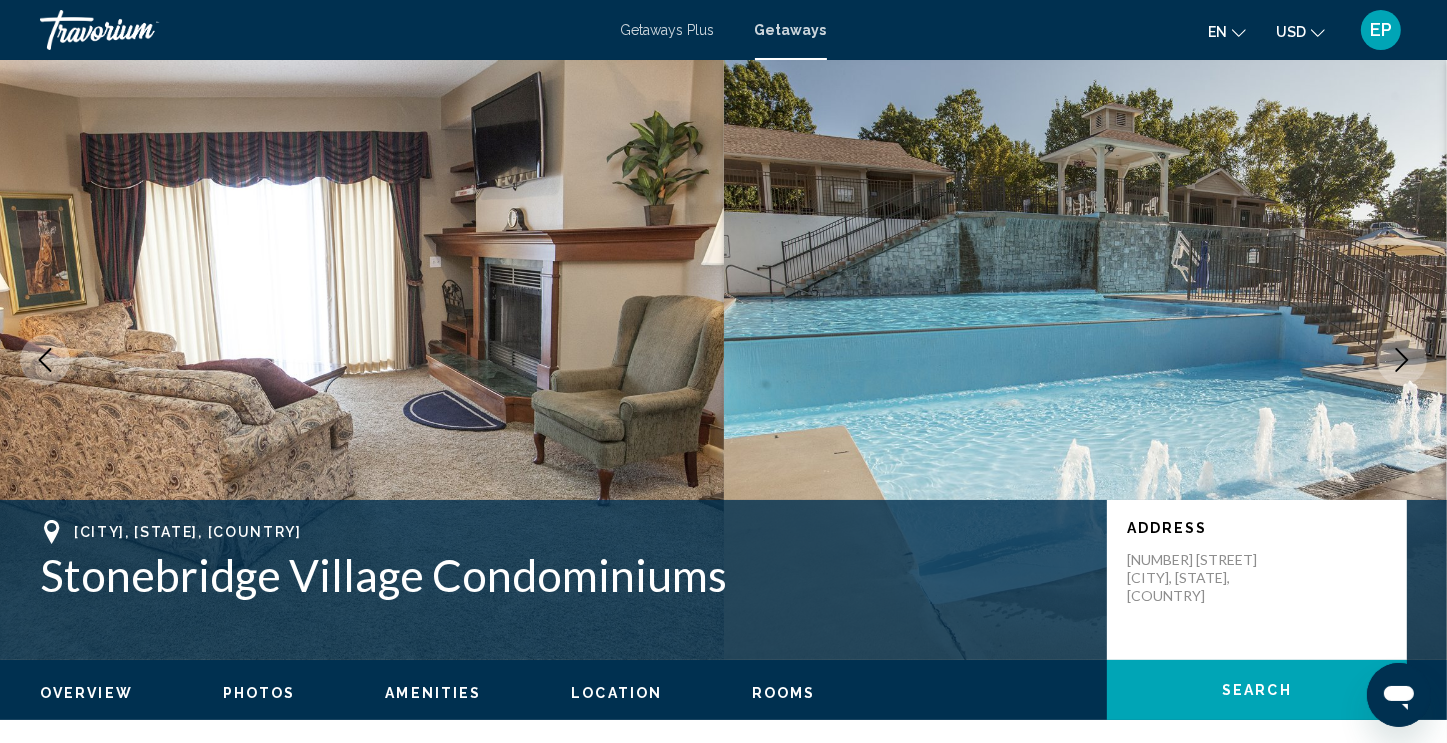click at bounding box center [1086, 360] 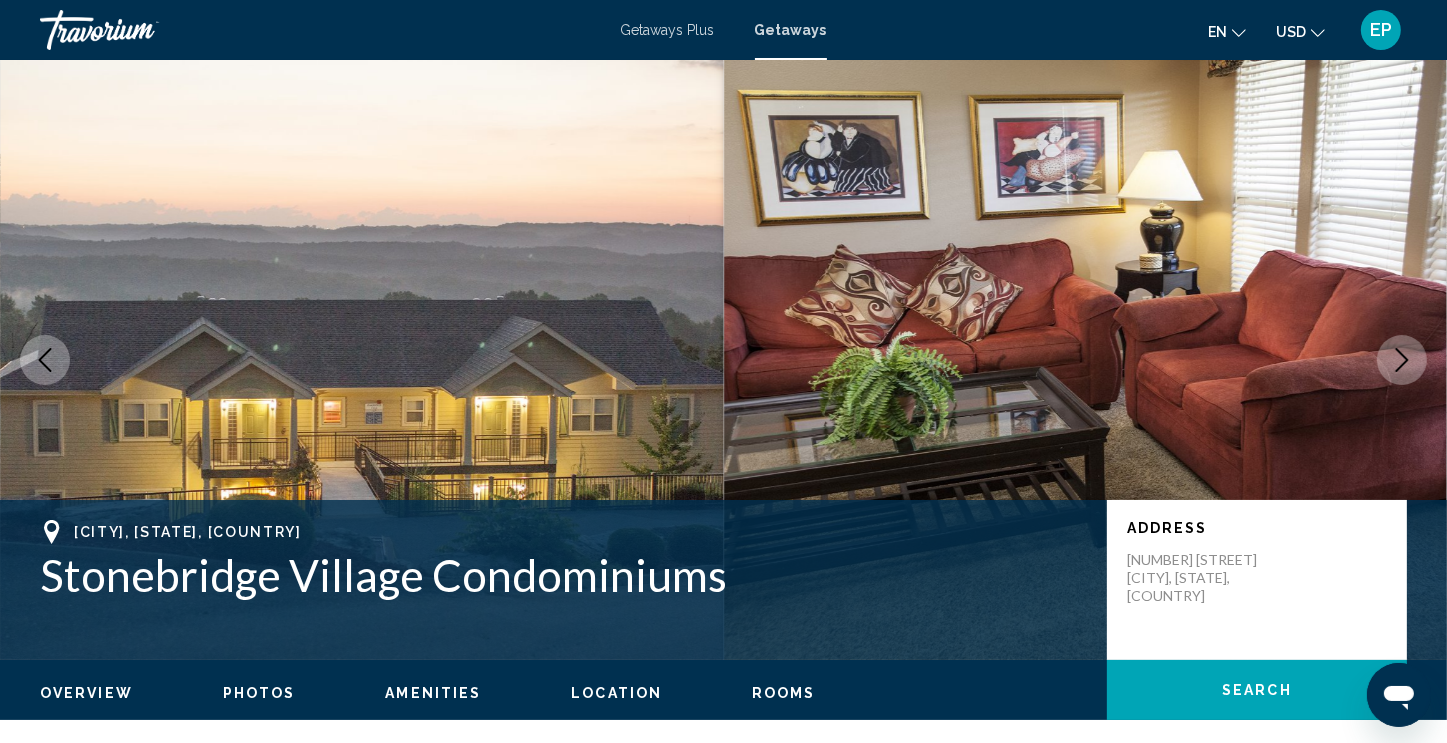 click at bounding box center (1402, 360) 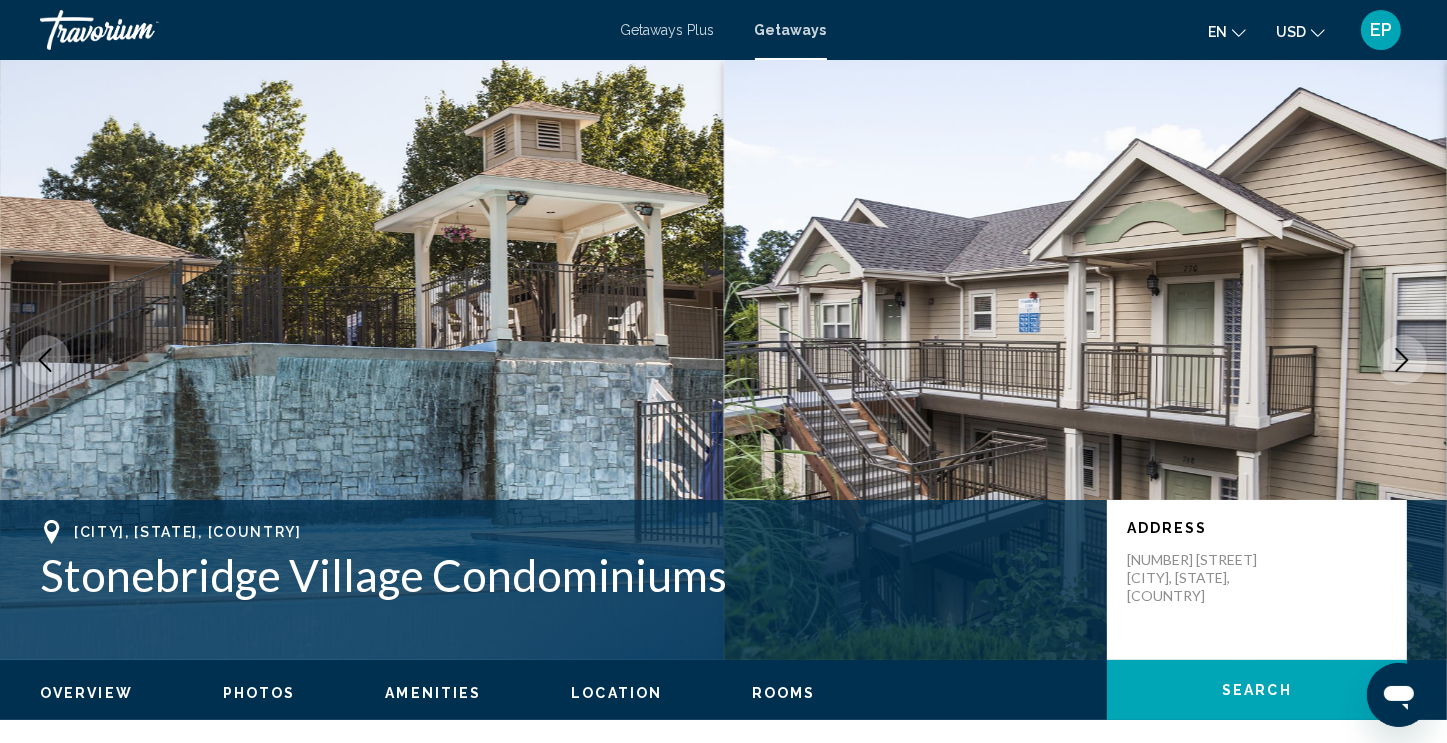 click at bounding box center [1402, 360] 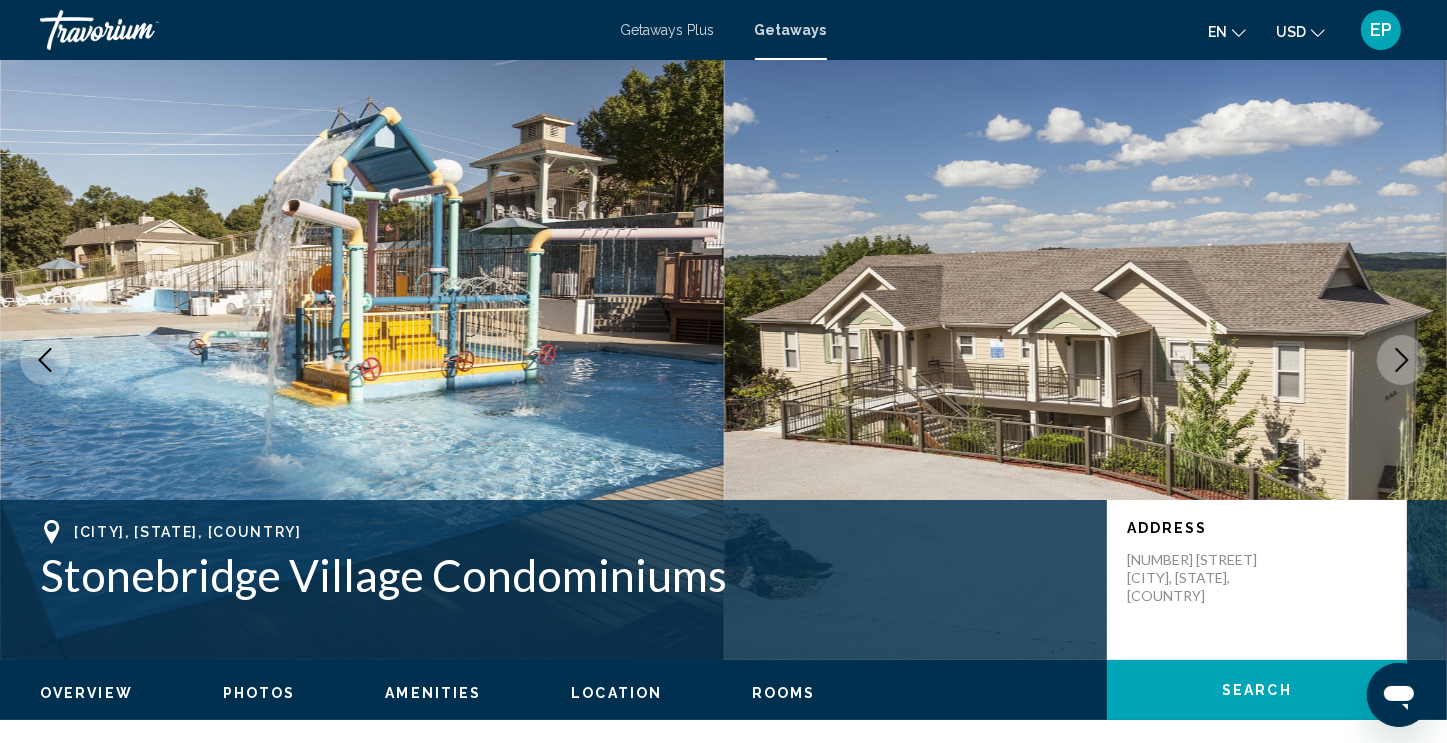 click 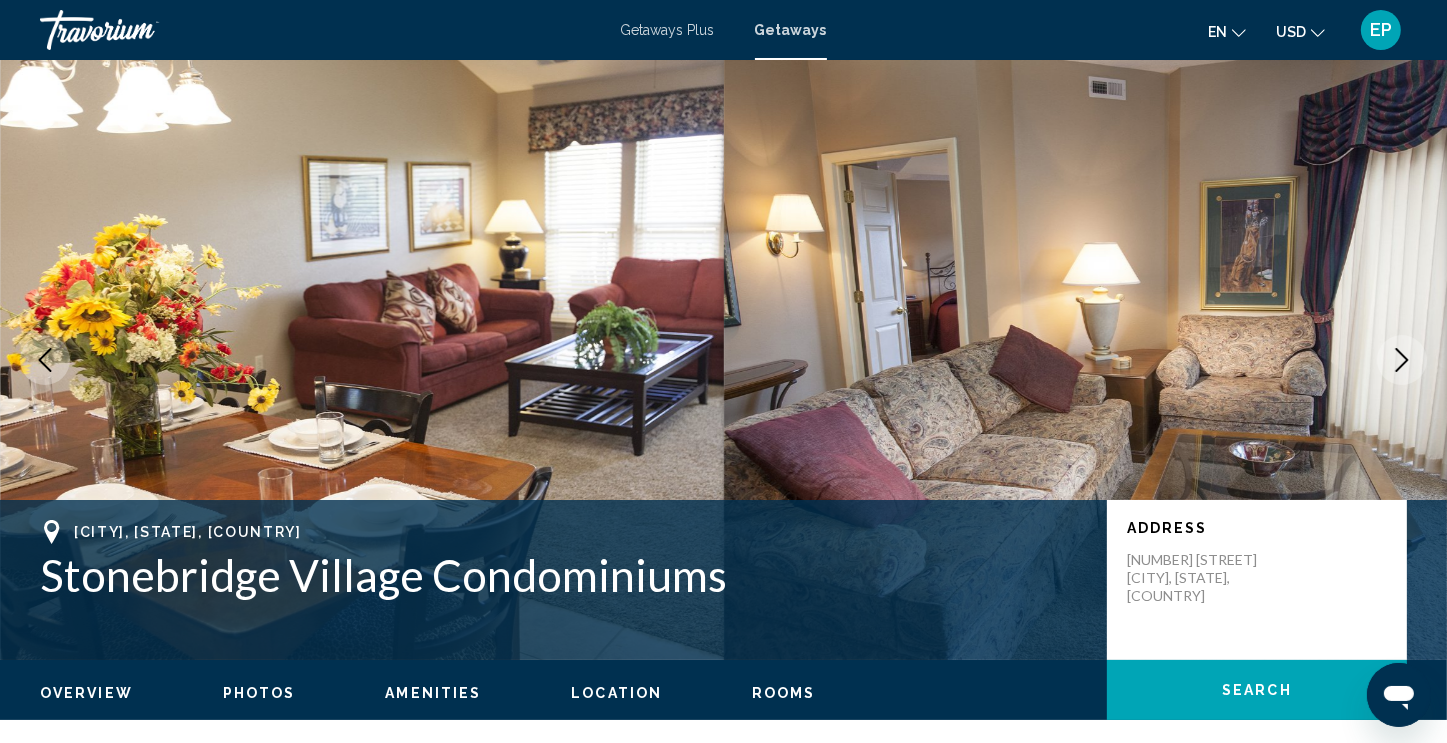 click 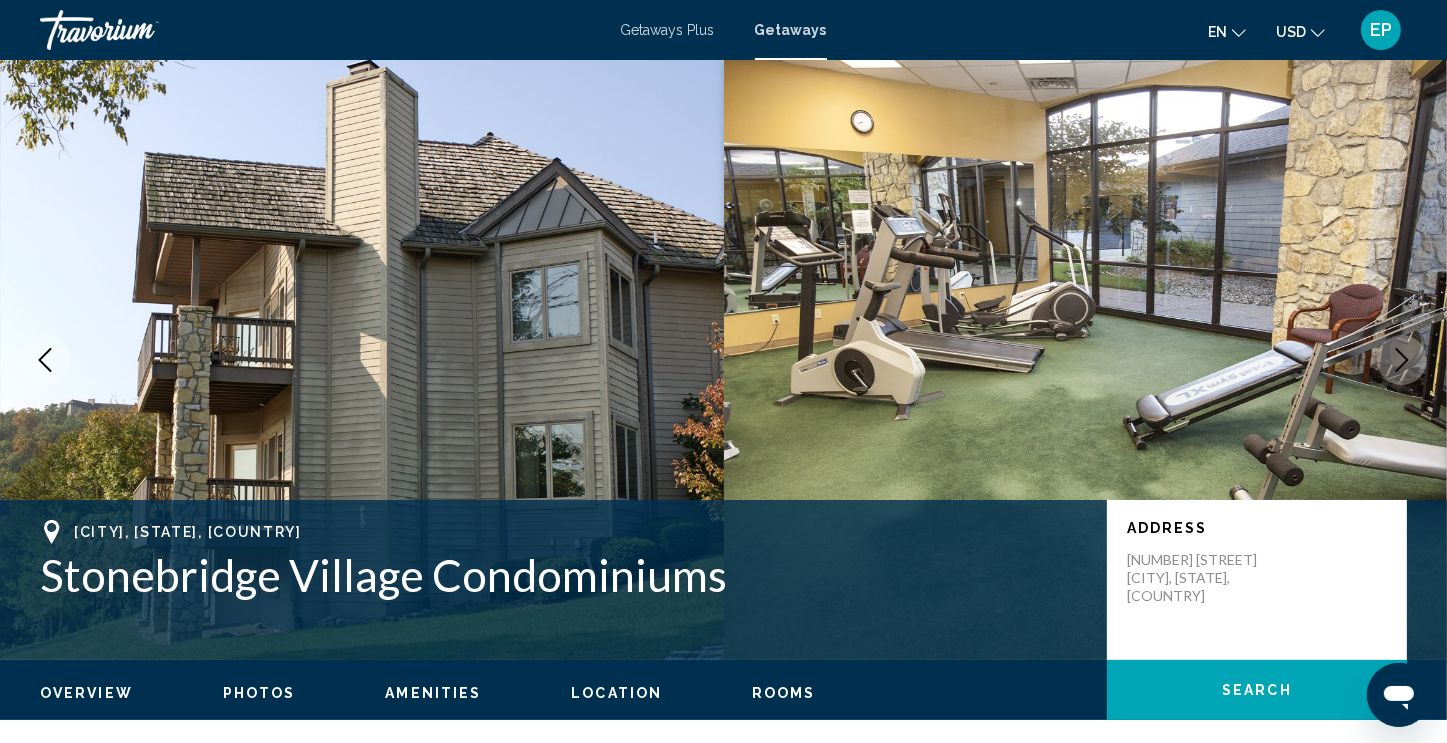 click 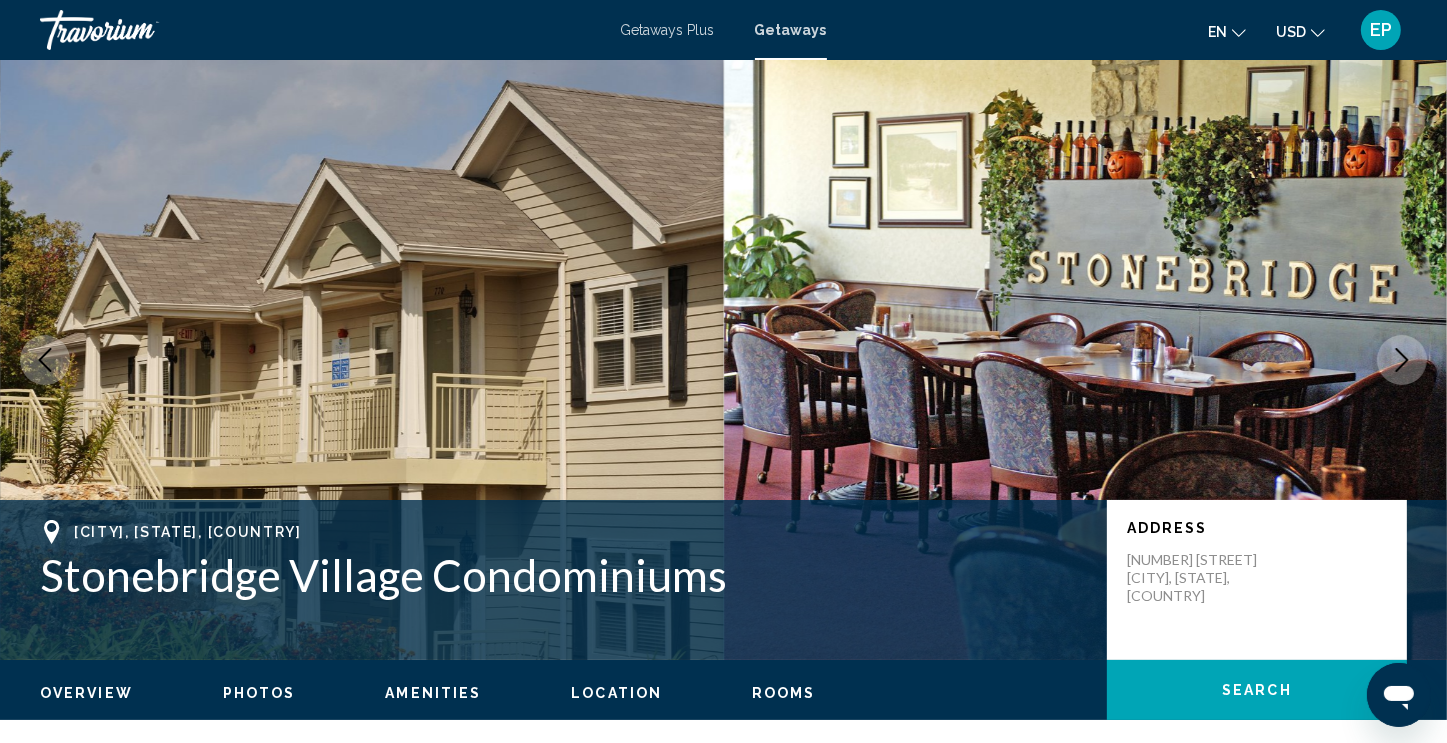 click 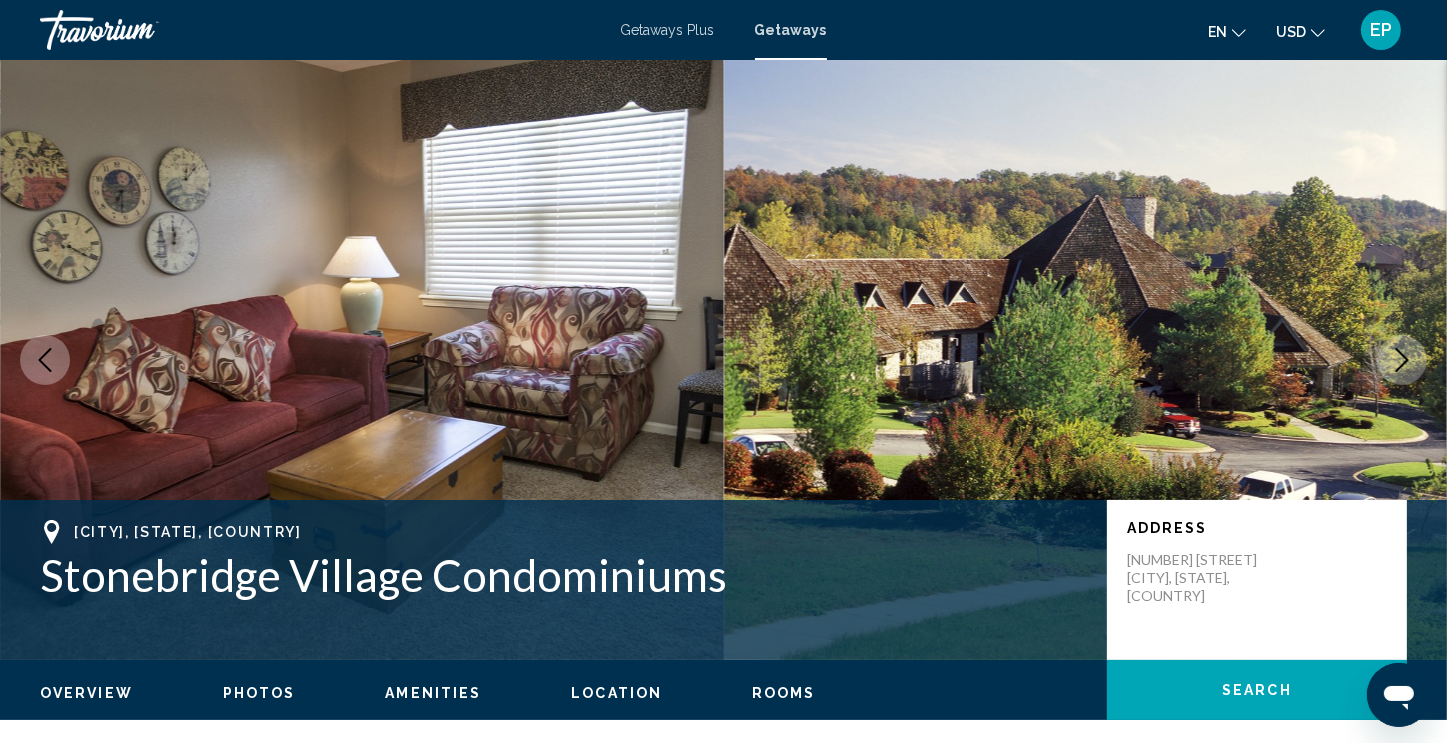 click 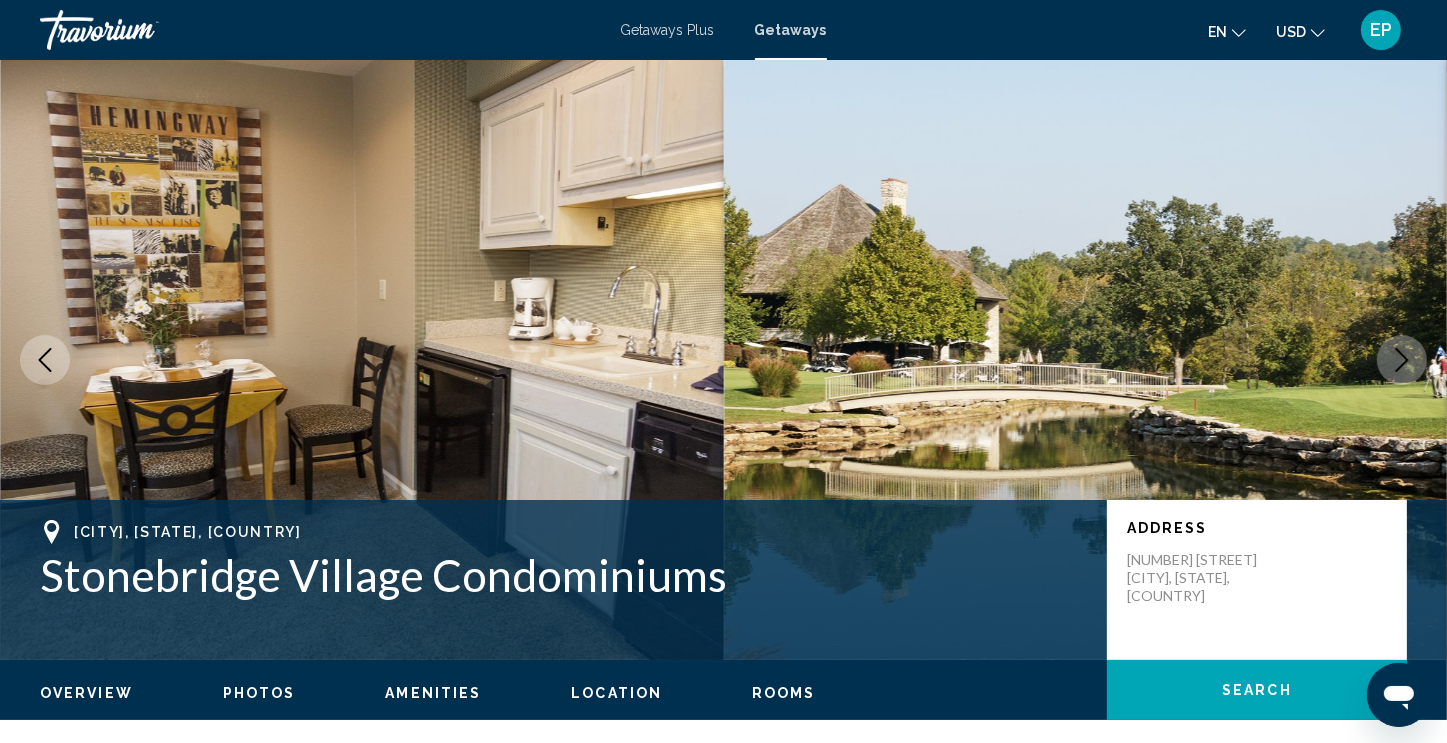 click 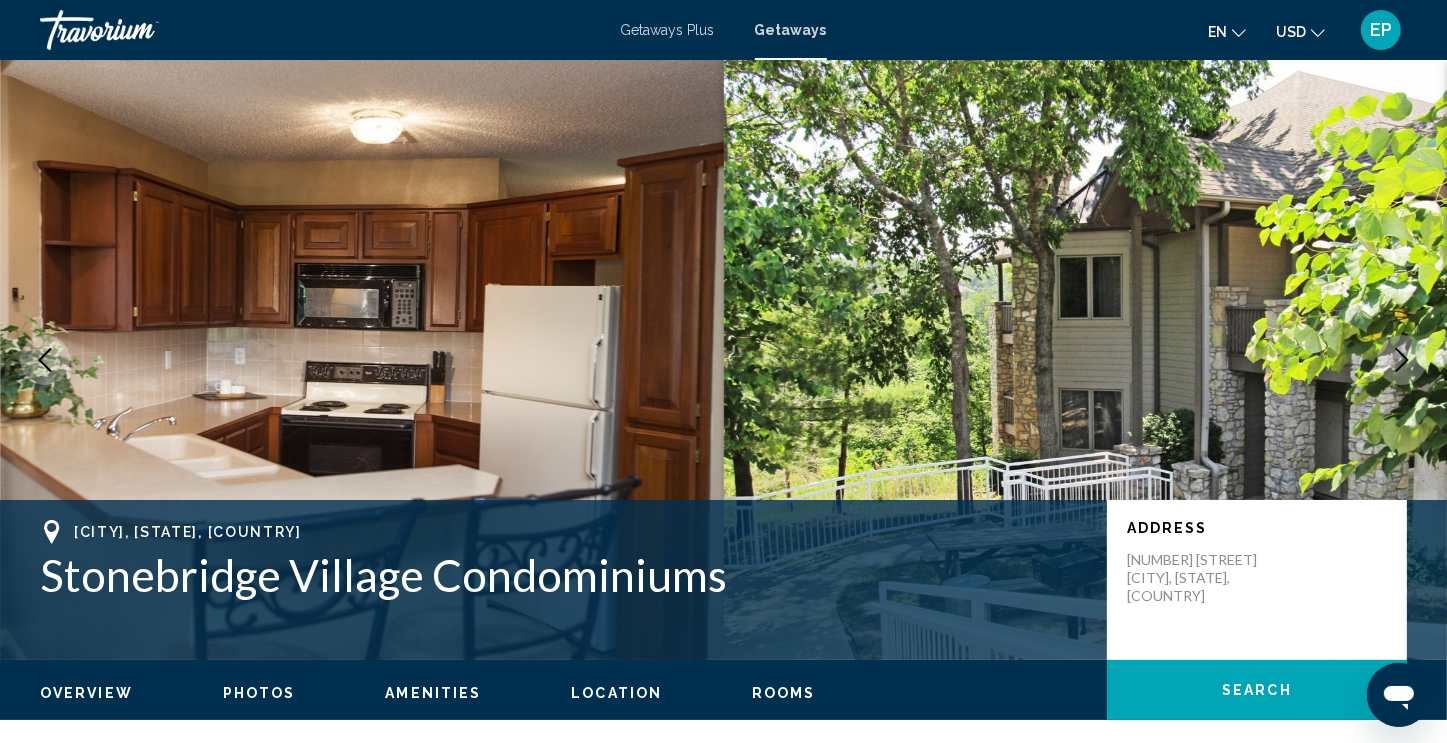 click 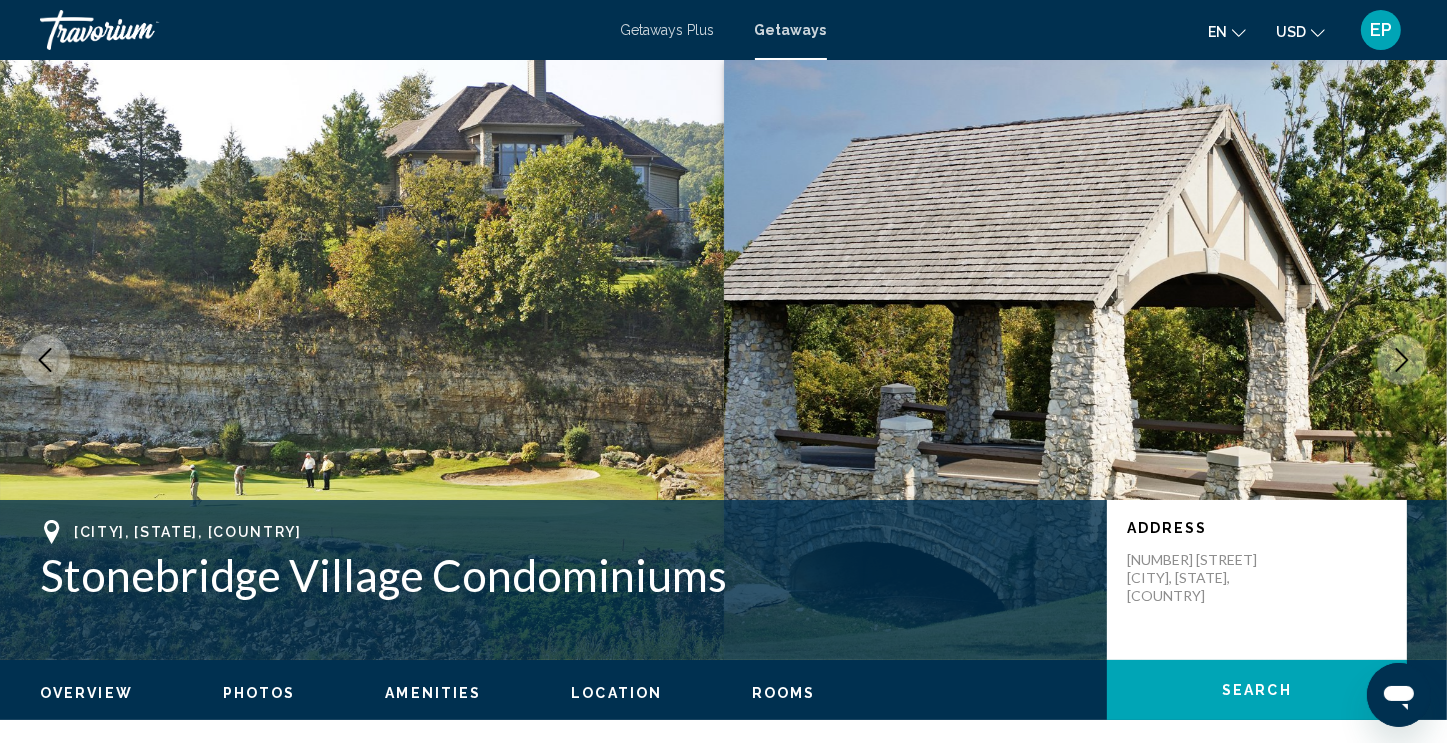 click 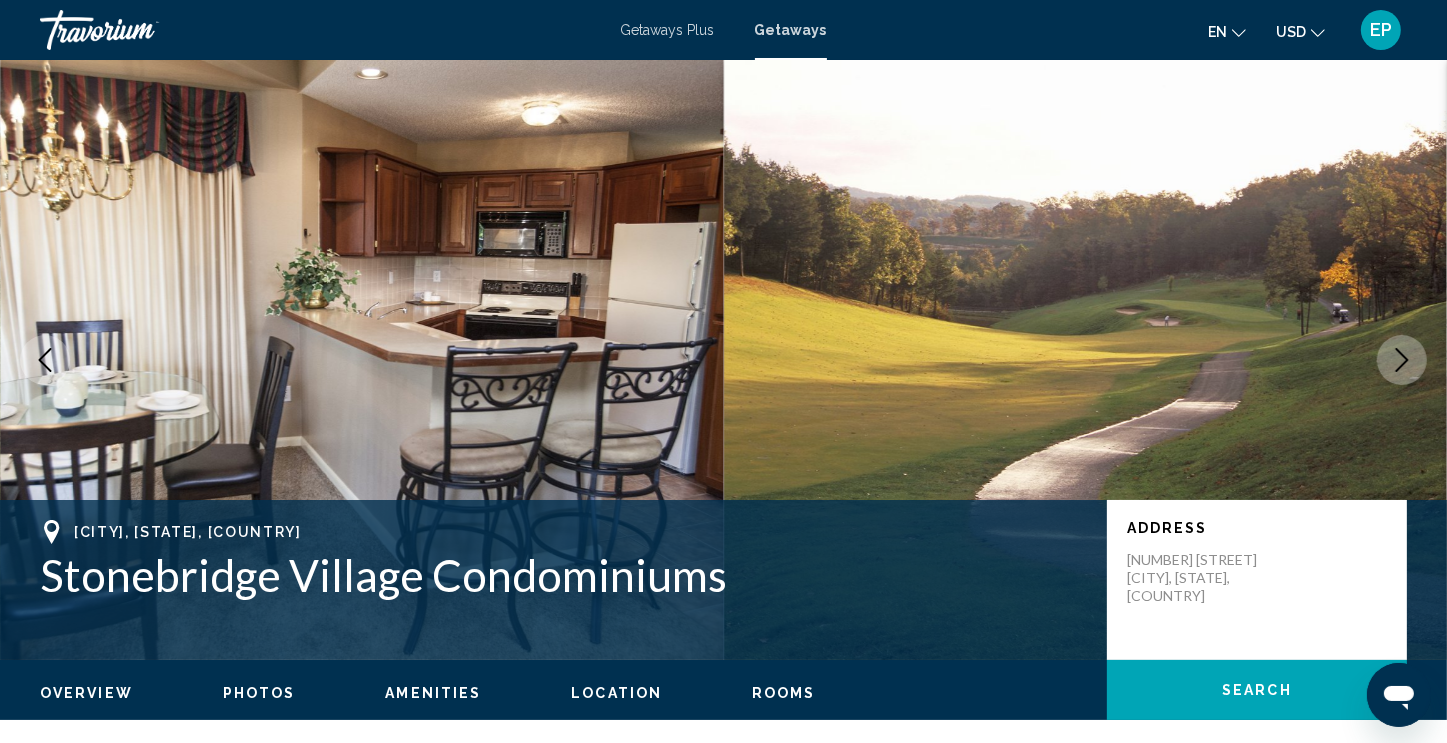click 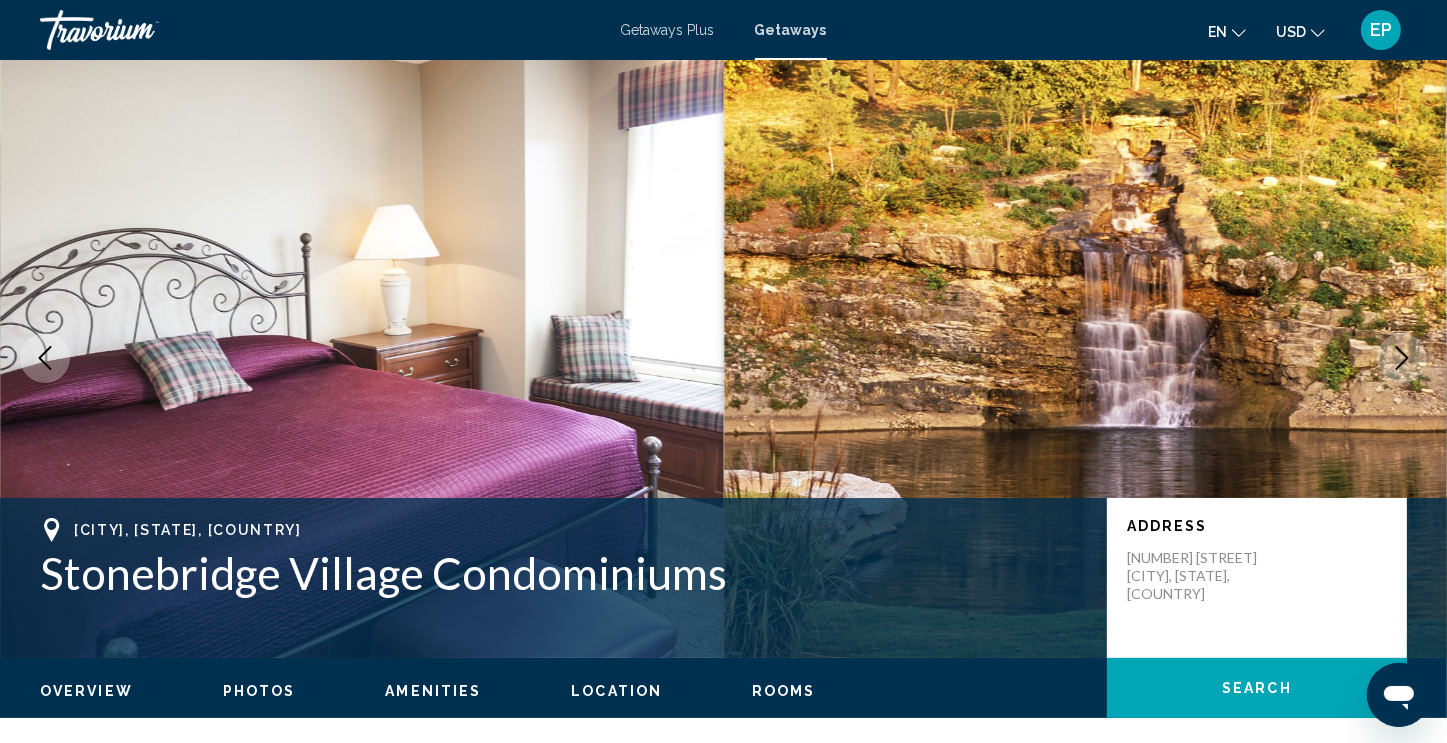 scroll, scrollTop: 0, scrollLeft: 0, axis: both 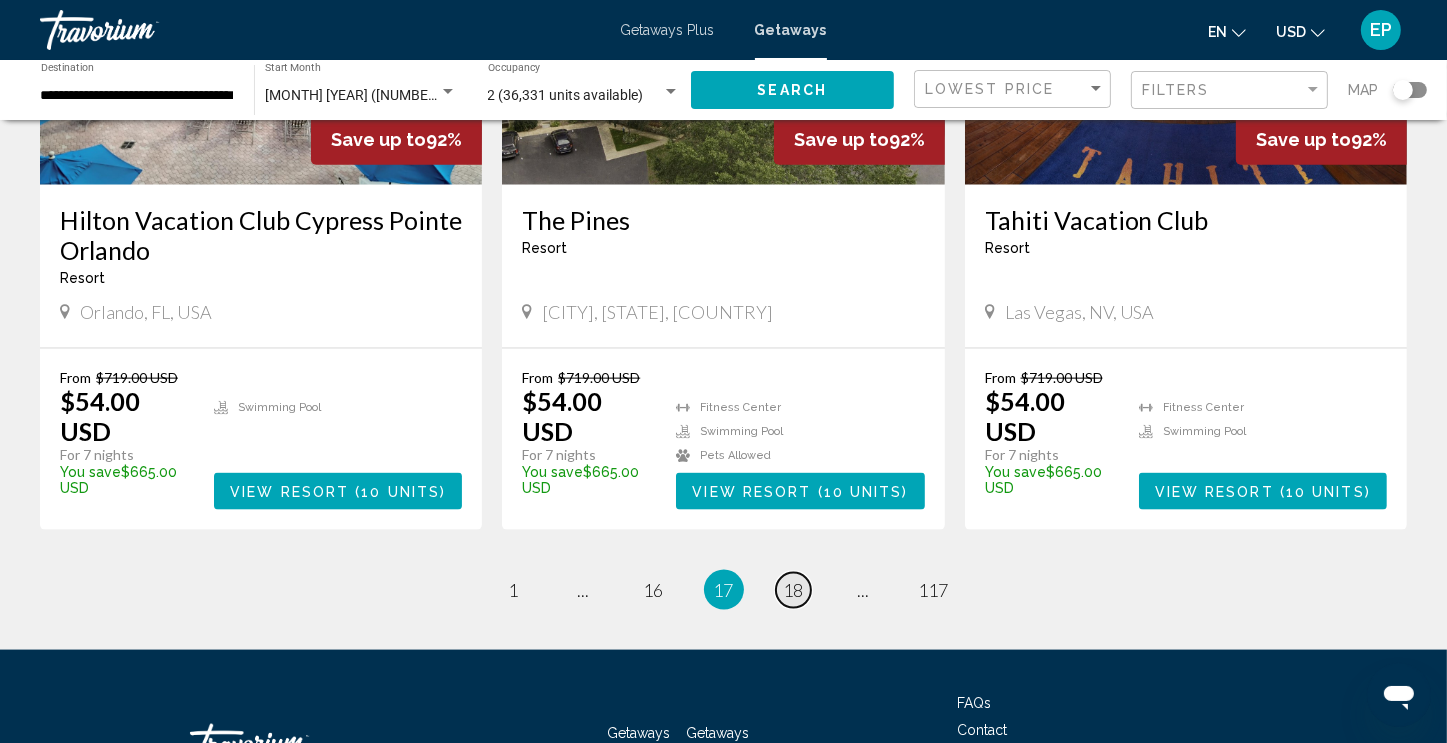 click on "18" at bounding box center (794, 590) 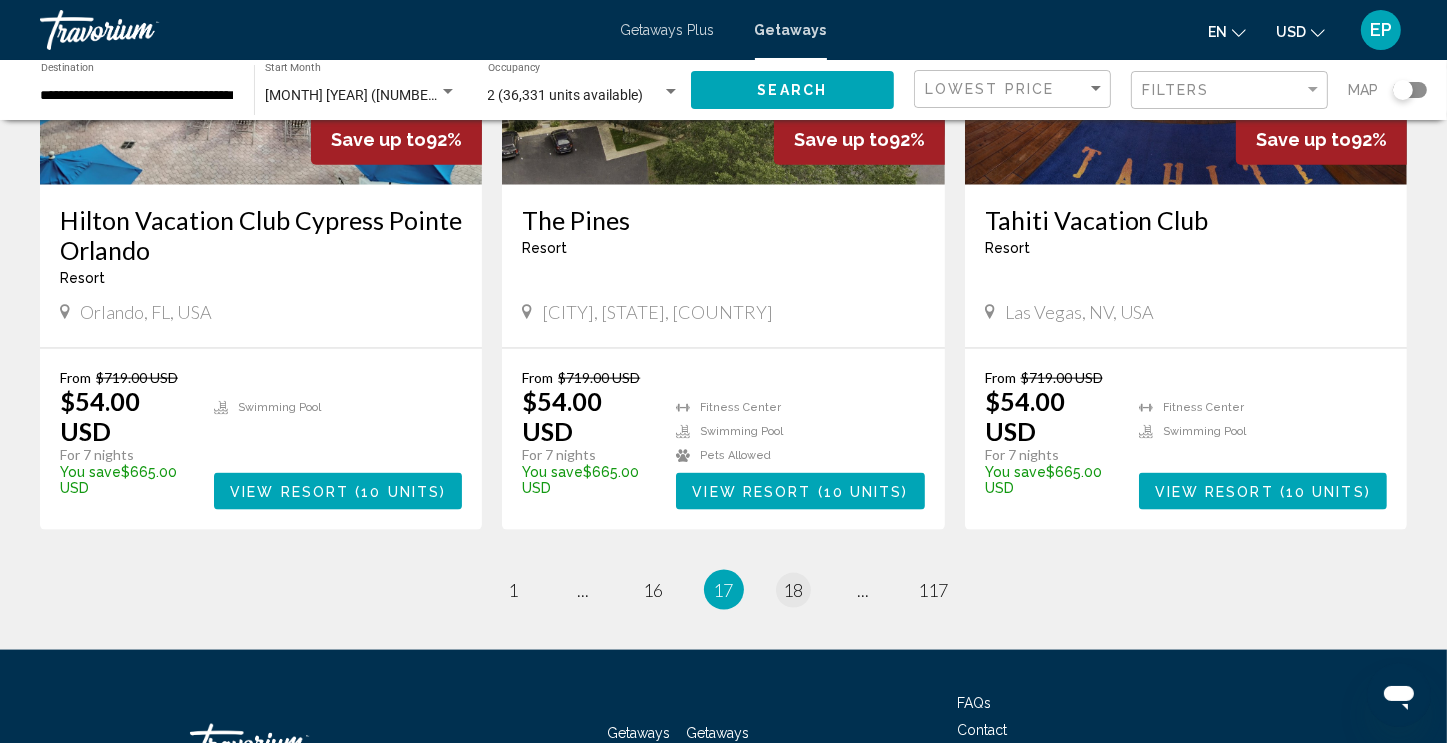 scroll, scrollTop: 0, scrollLeft: 0, axis: both 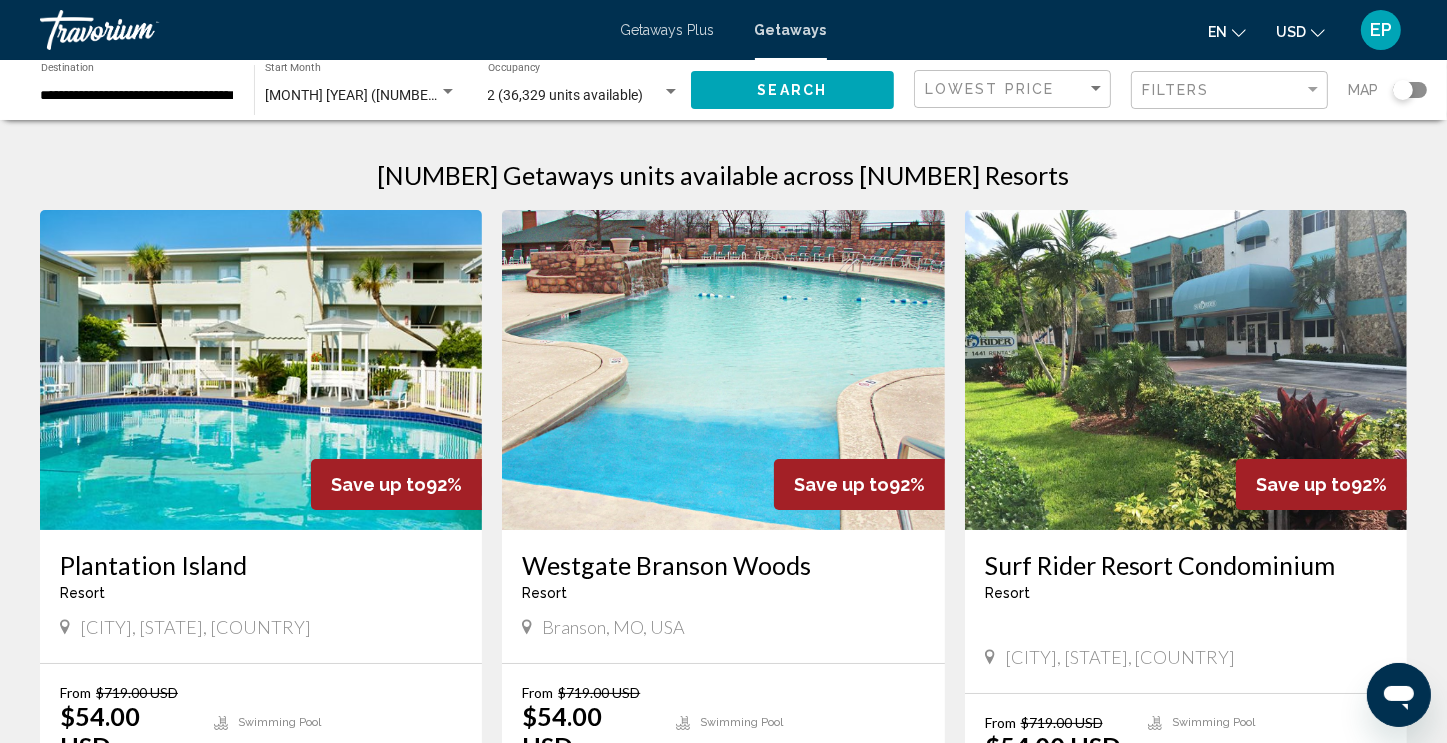 click on "Westgate Branson Woods" at bounding box center [723, 565] 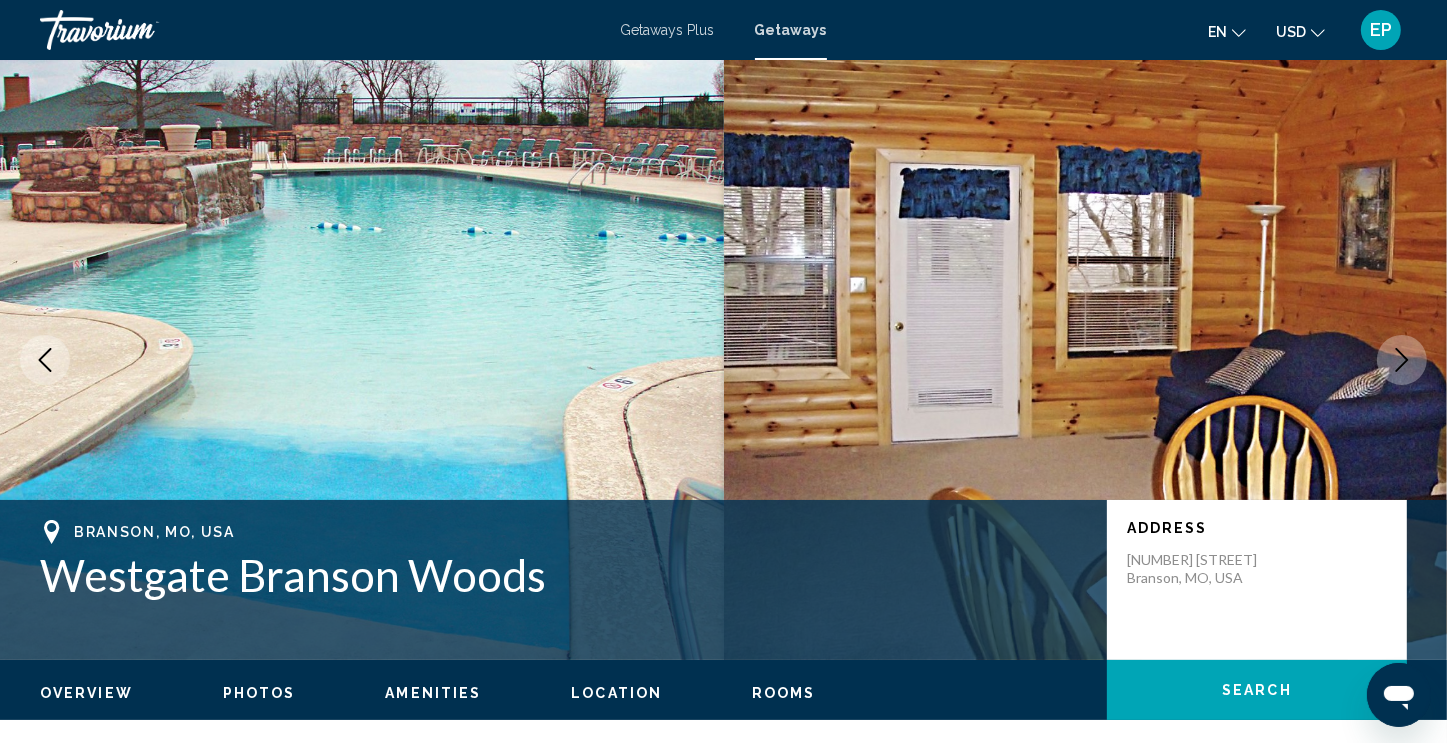 click 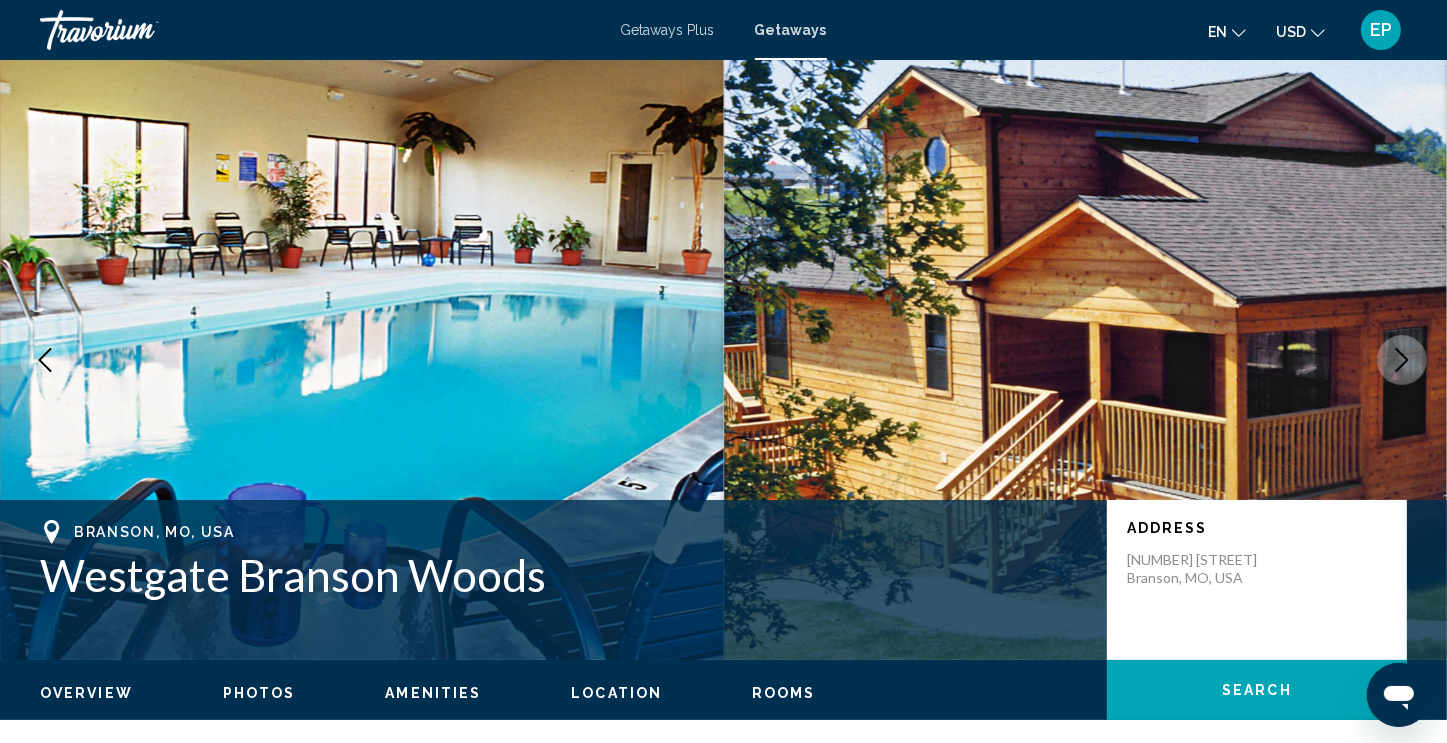 click 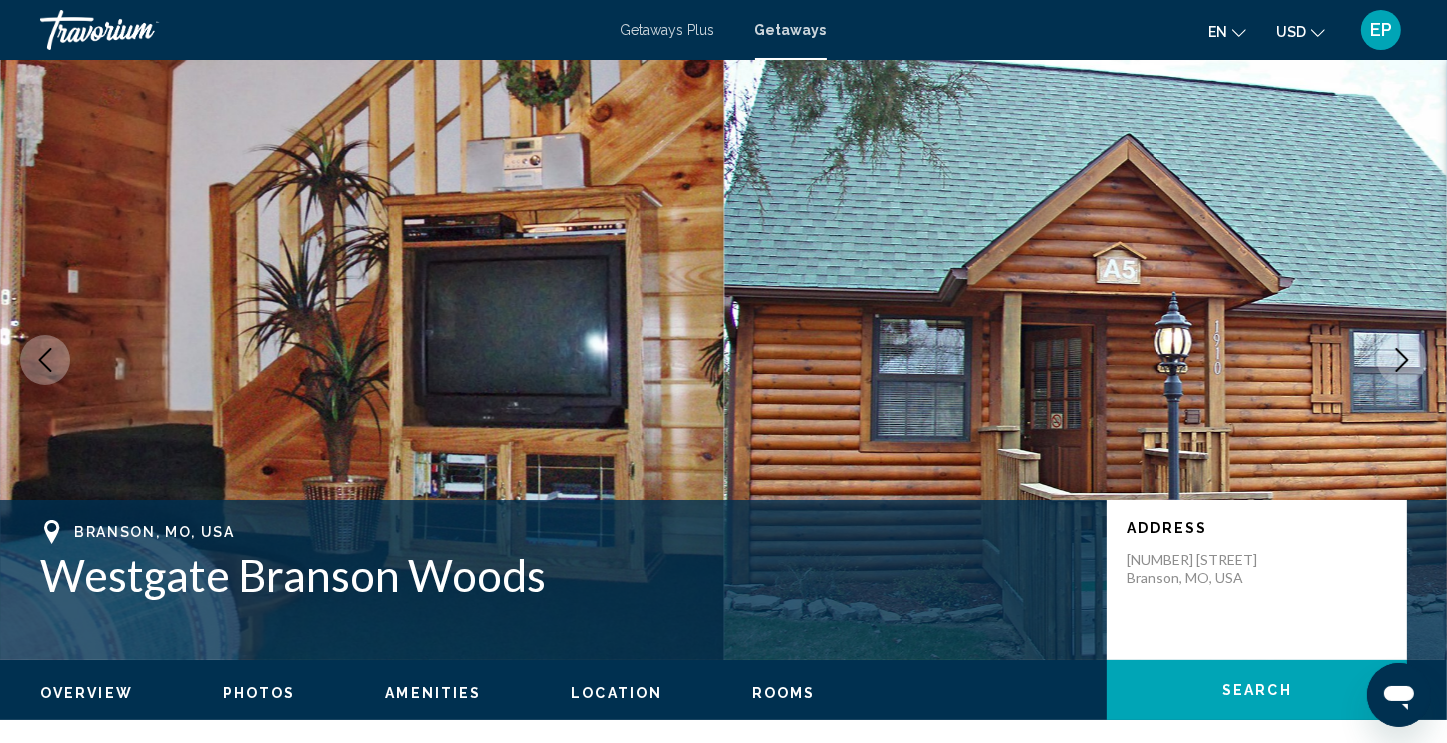 click 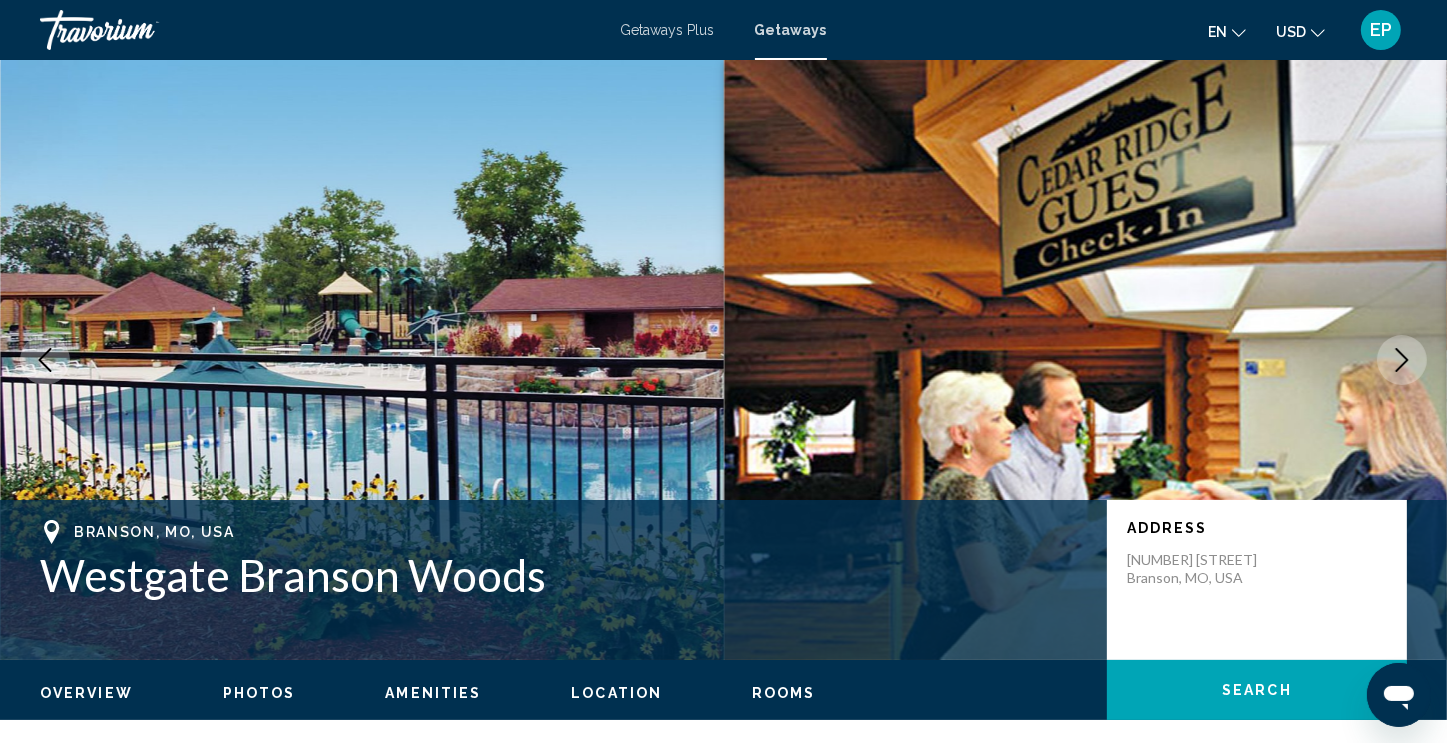 click 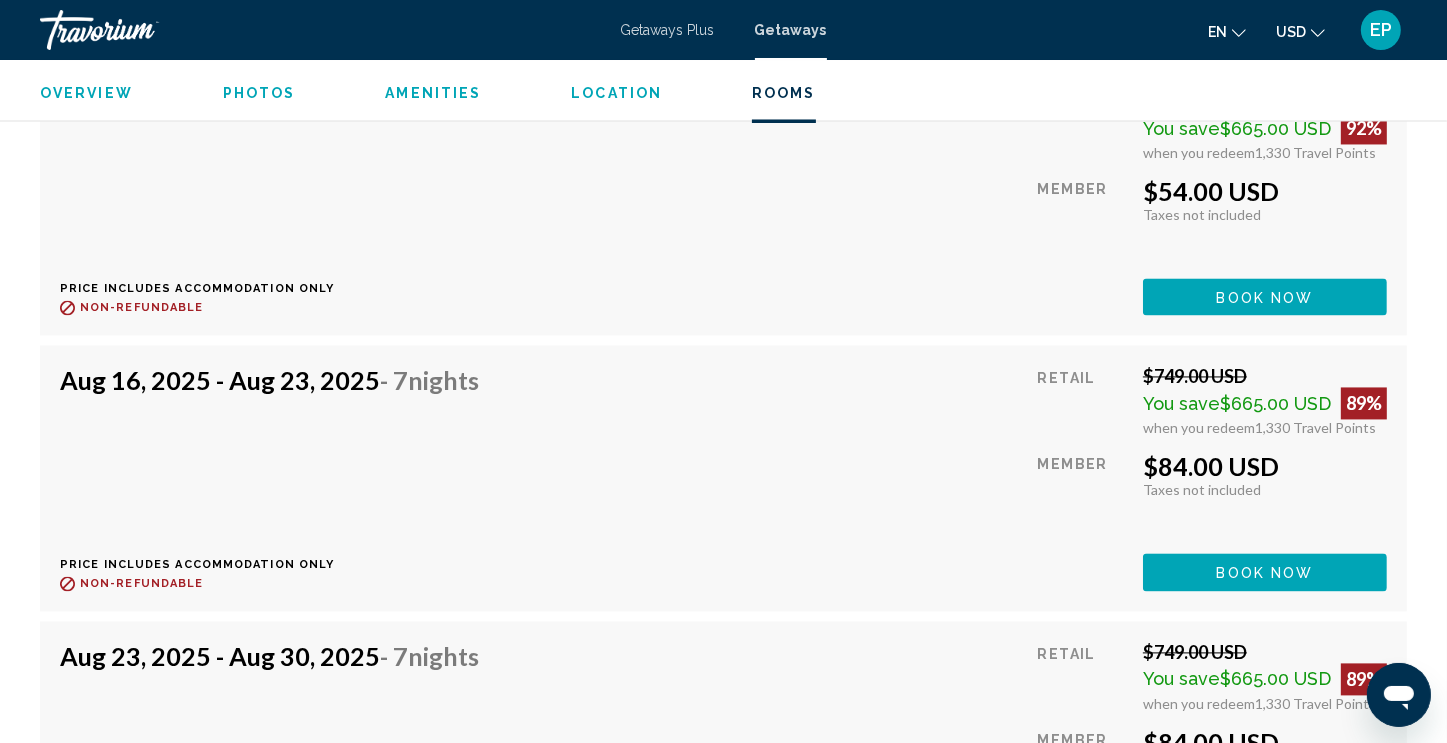 scroll, scrollTop: 3721, scrollLeft: 0, axis: vertical 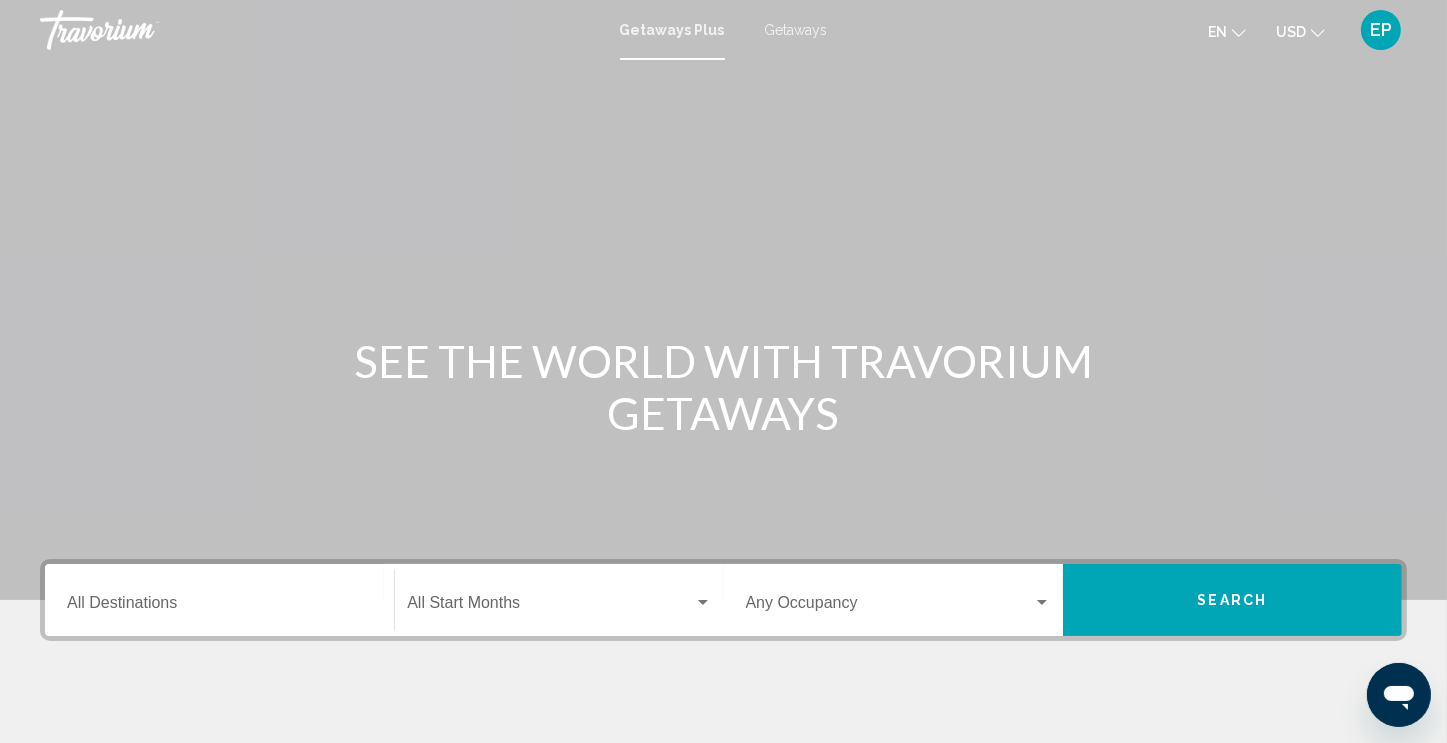 click on "Getaways" at bounding box center [796, 30] 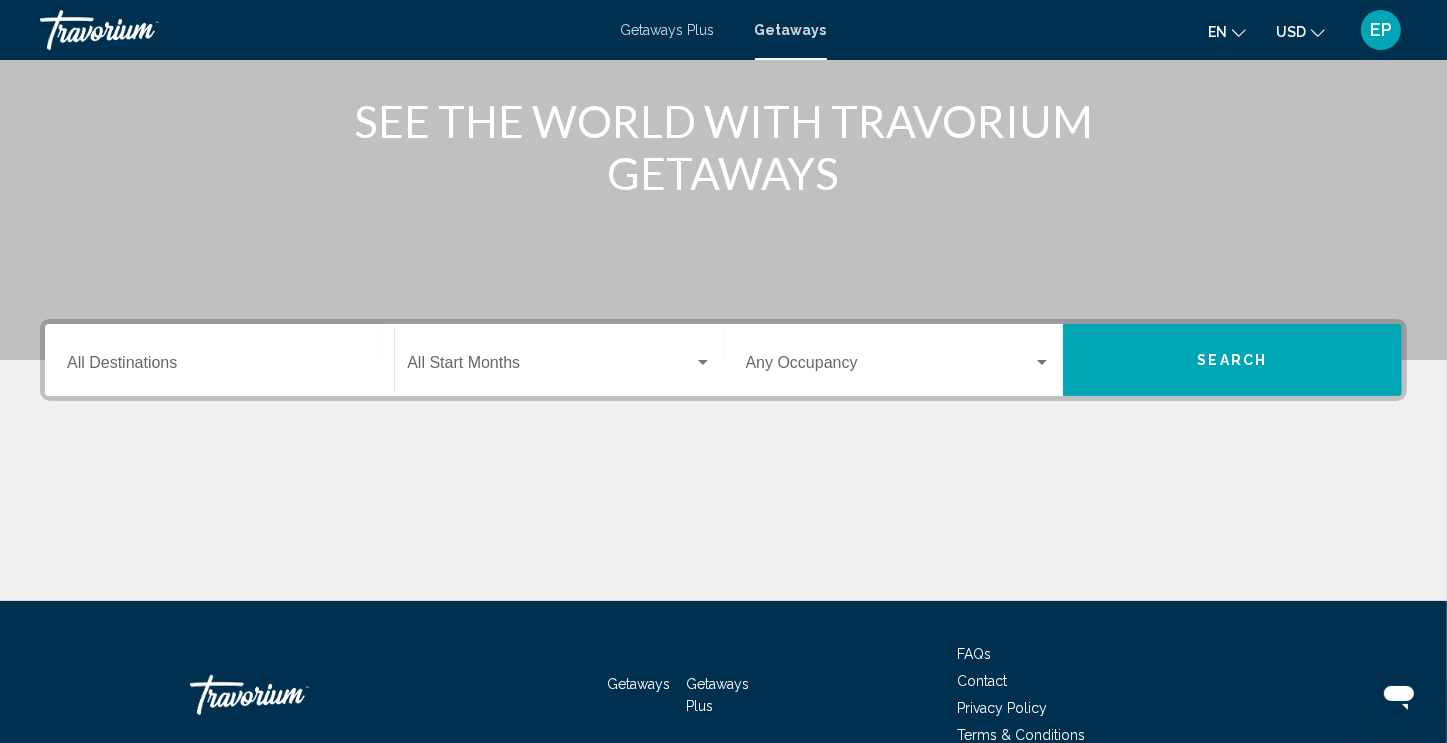 scroll, scrollTop: 253, scrollLeft: 0, axis: vertical 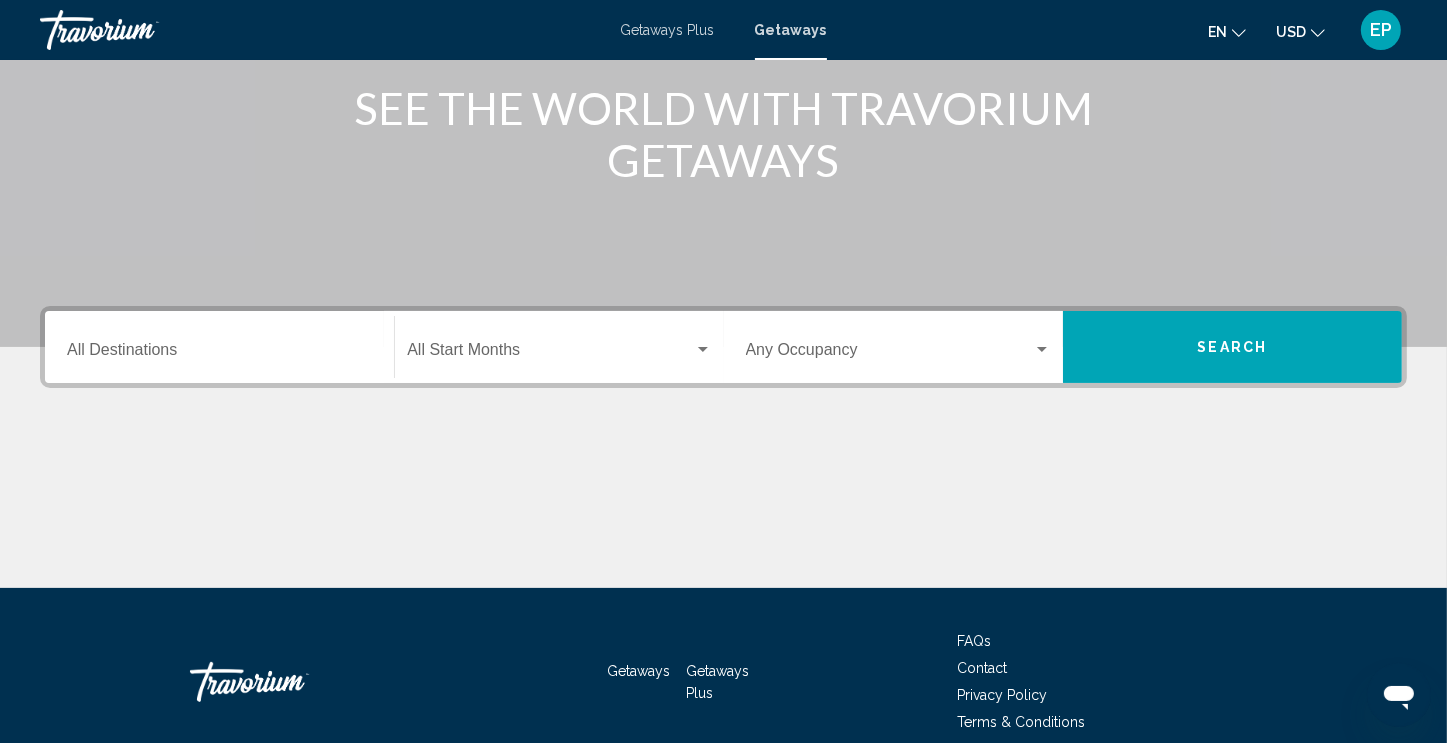 click at bounding box center (140, 30) 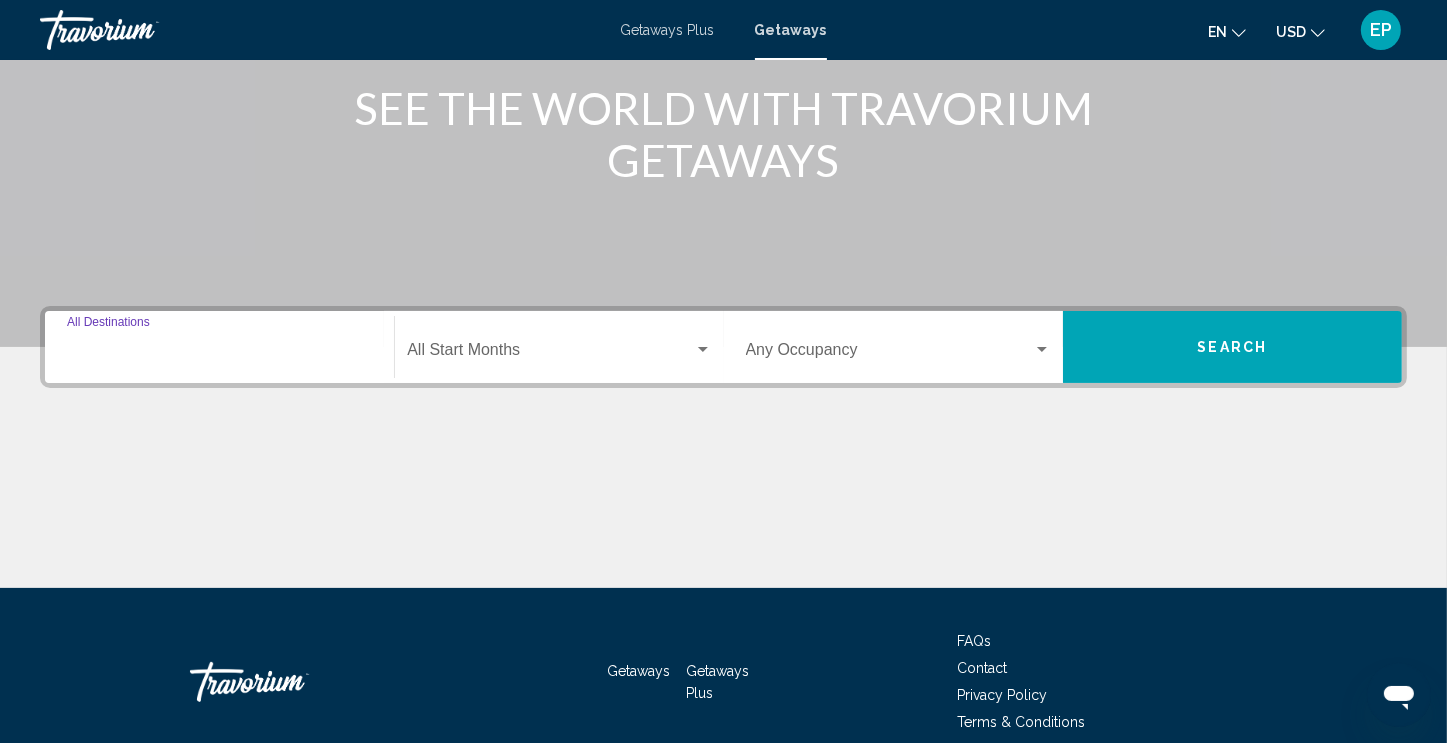 click on "Destination All Destinations" at bounding box center (219, 354) 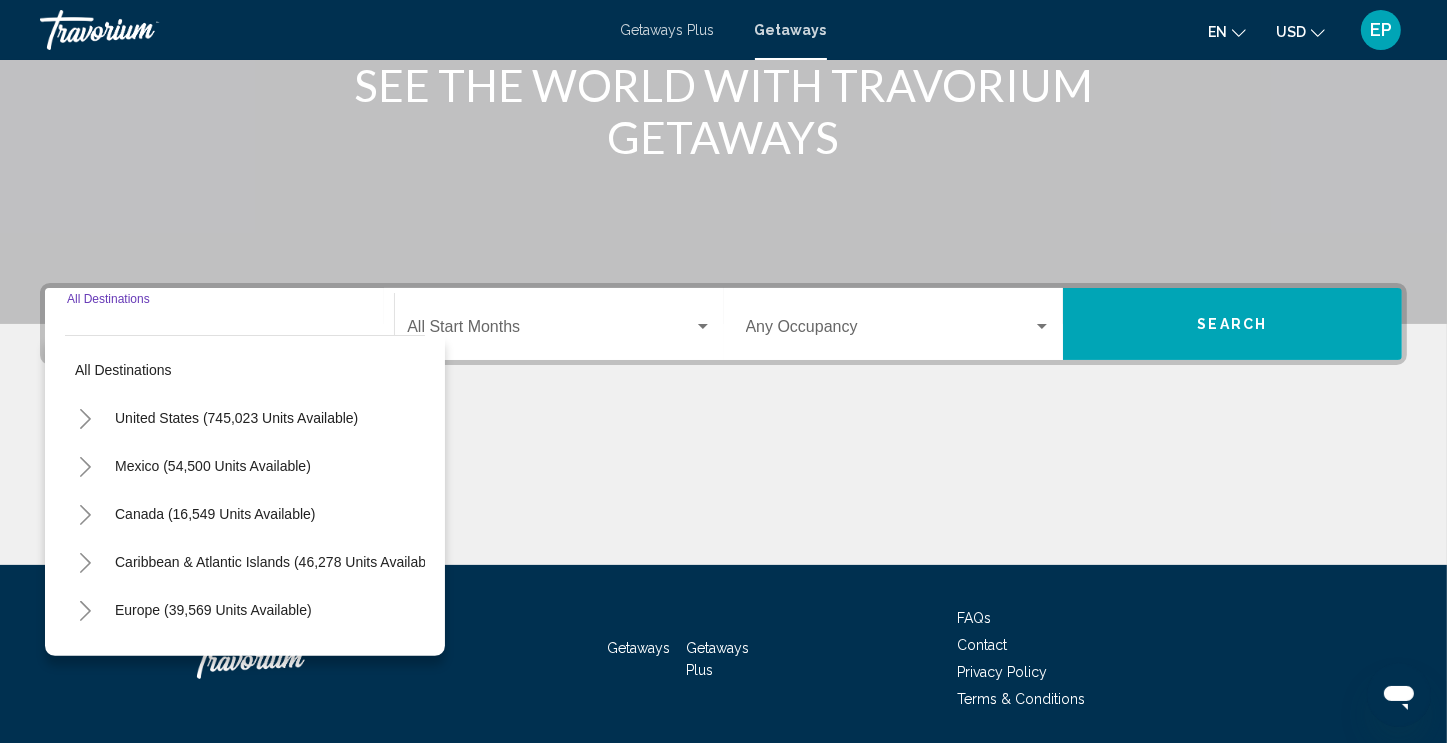 scroll, scrollTop: 342, scrollLeft: 0, axis: vertical 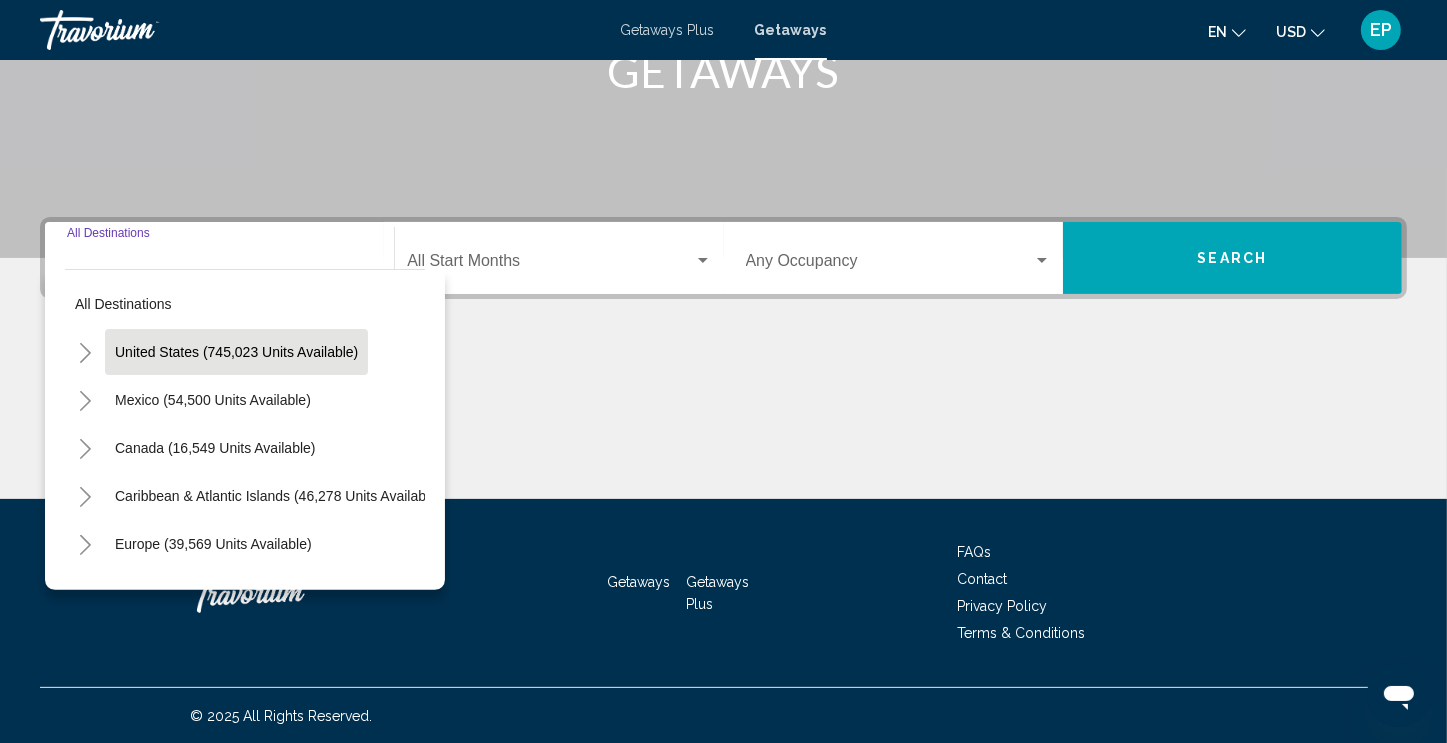 click on "United States (745,023 units available)" at bounding box center [213, 400] 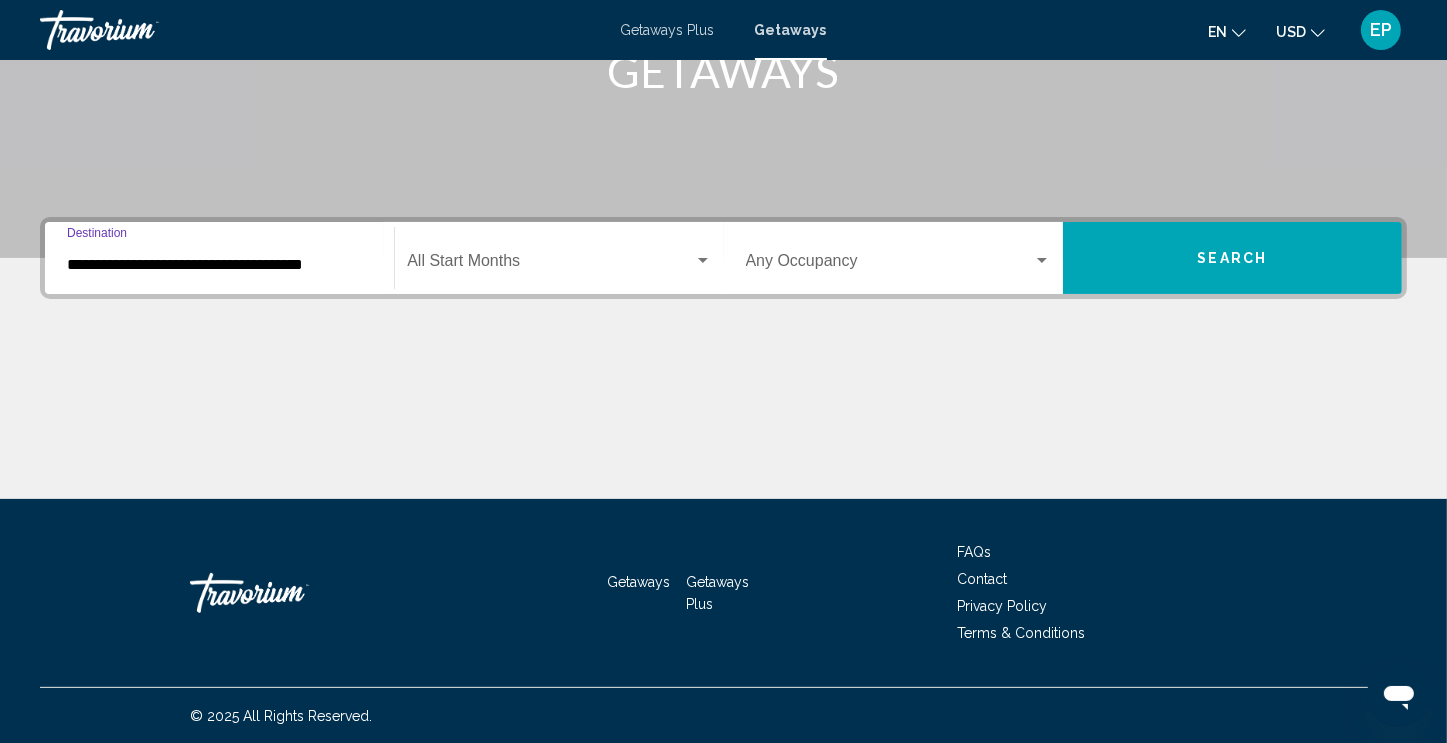 click at bounding box center [550, 265] 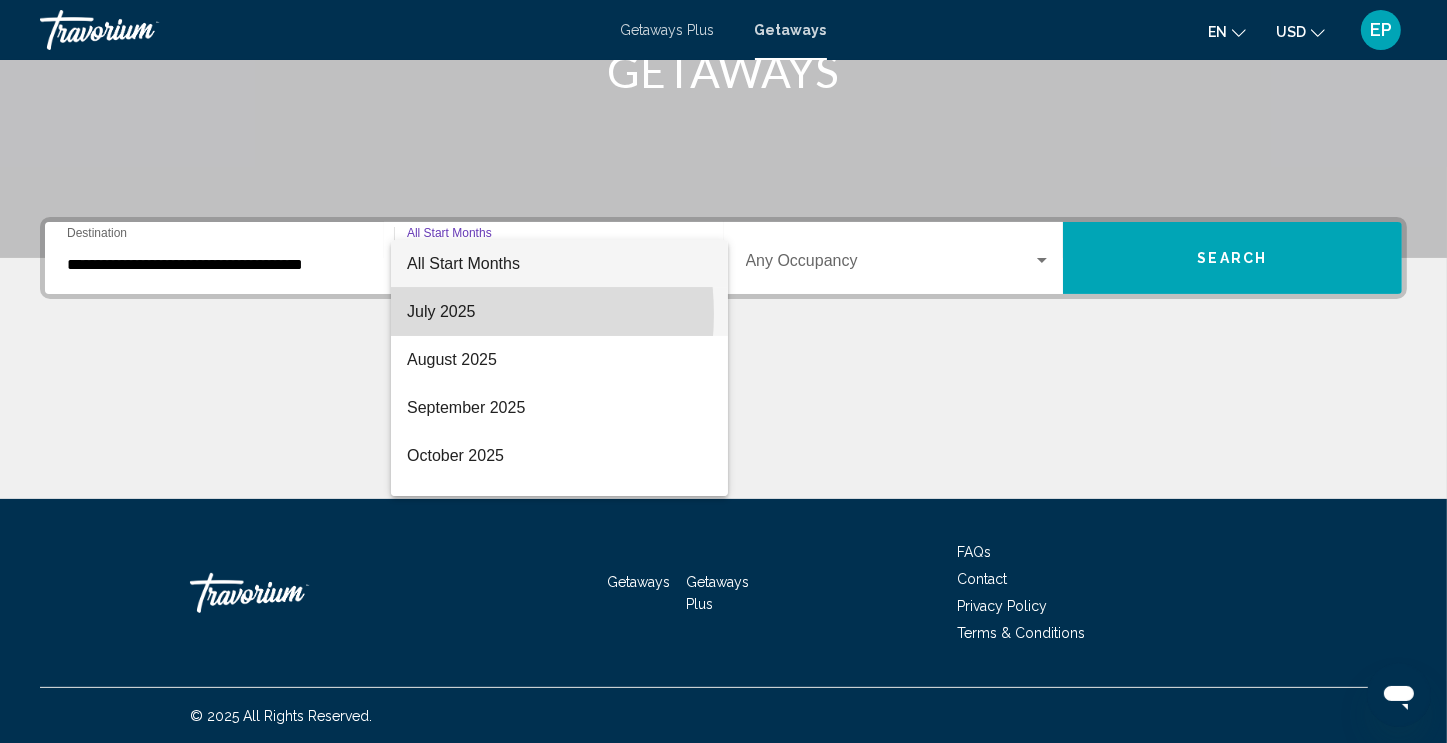 click on "July 2025" at bounding box center (559, 312) 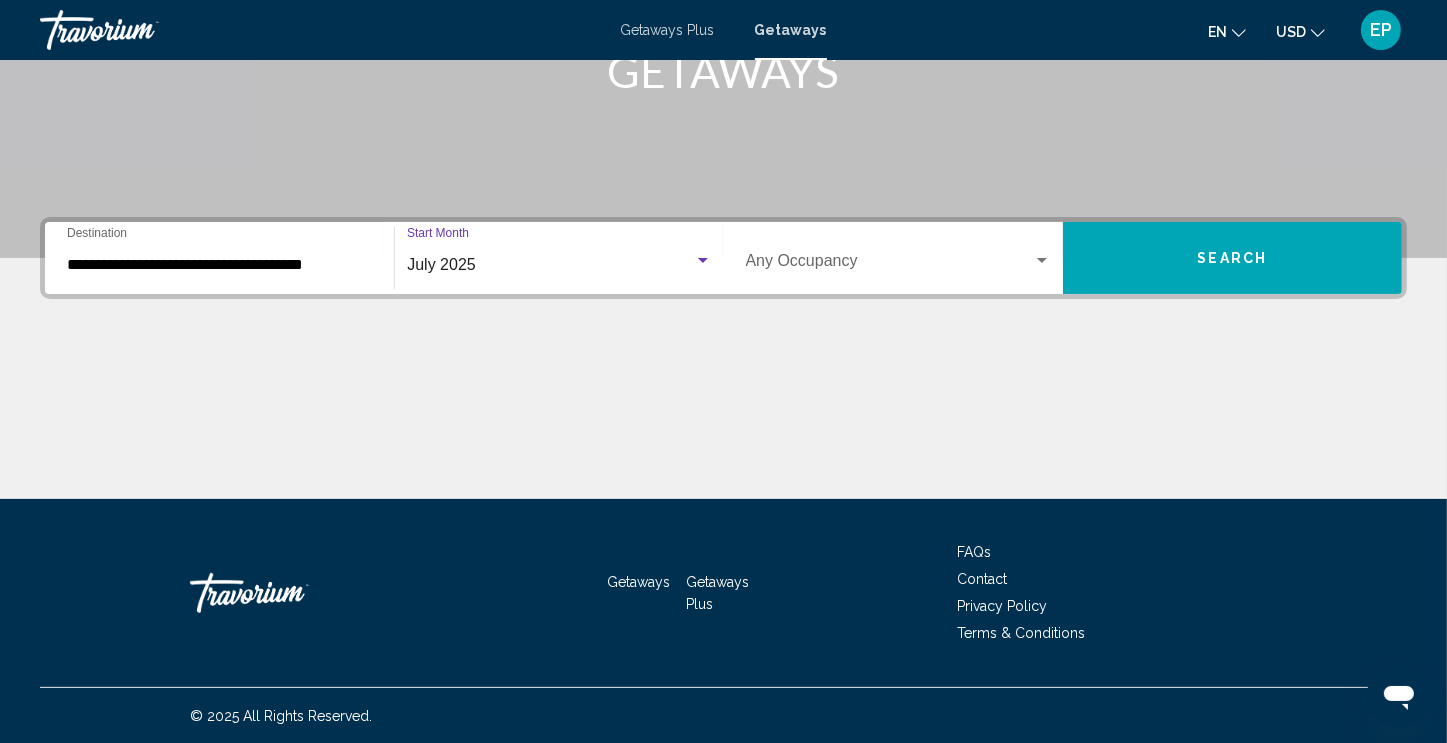 click at bounding box center [889, 265] 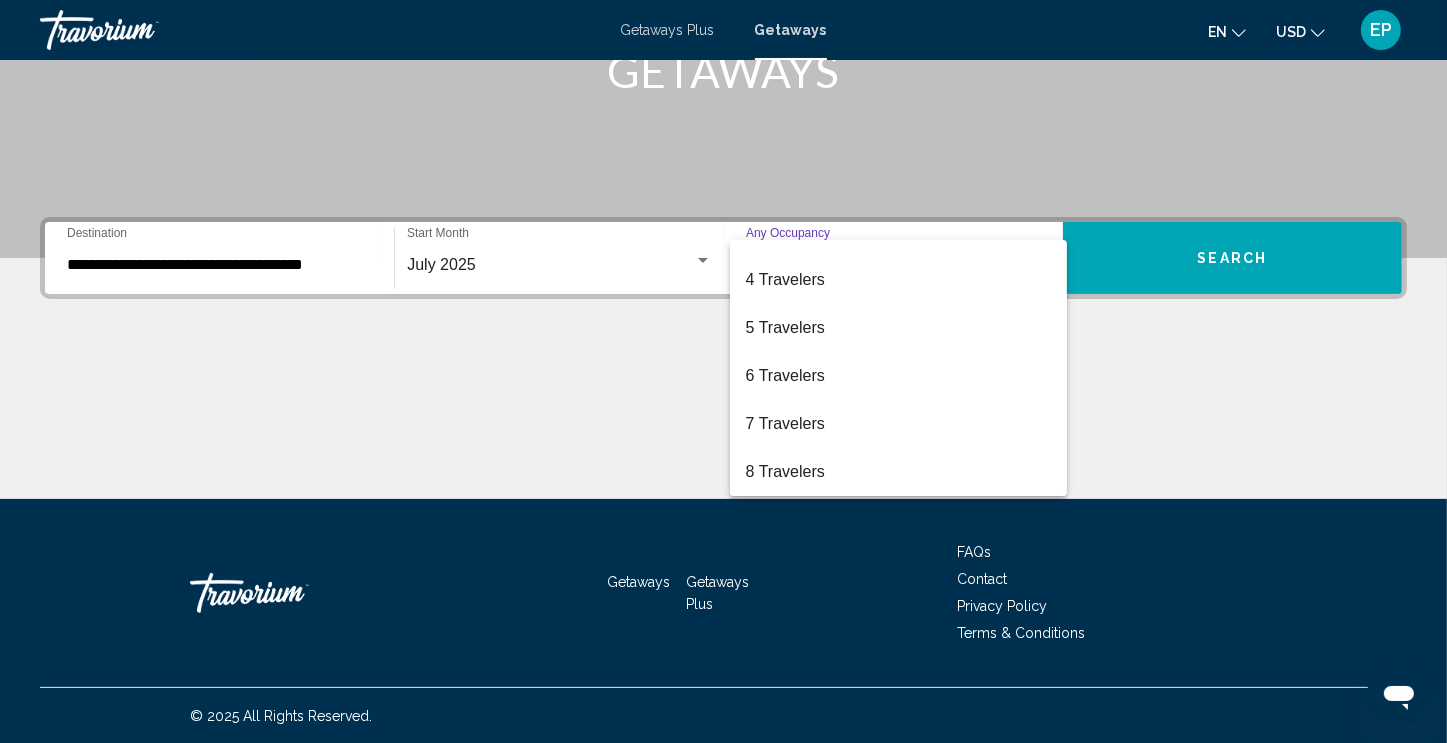scroll, scrollTop: 133, scrollLeft: 0, axis: vertical 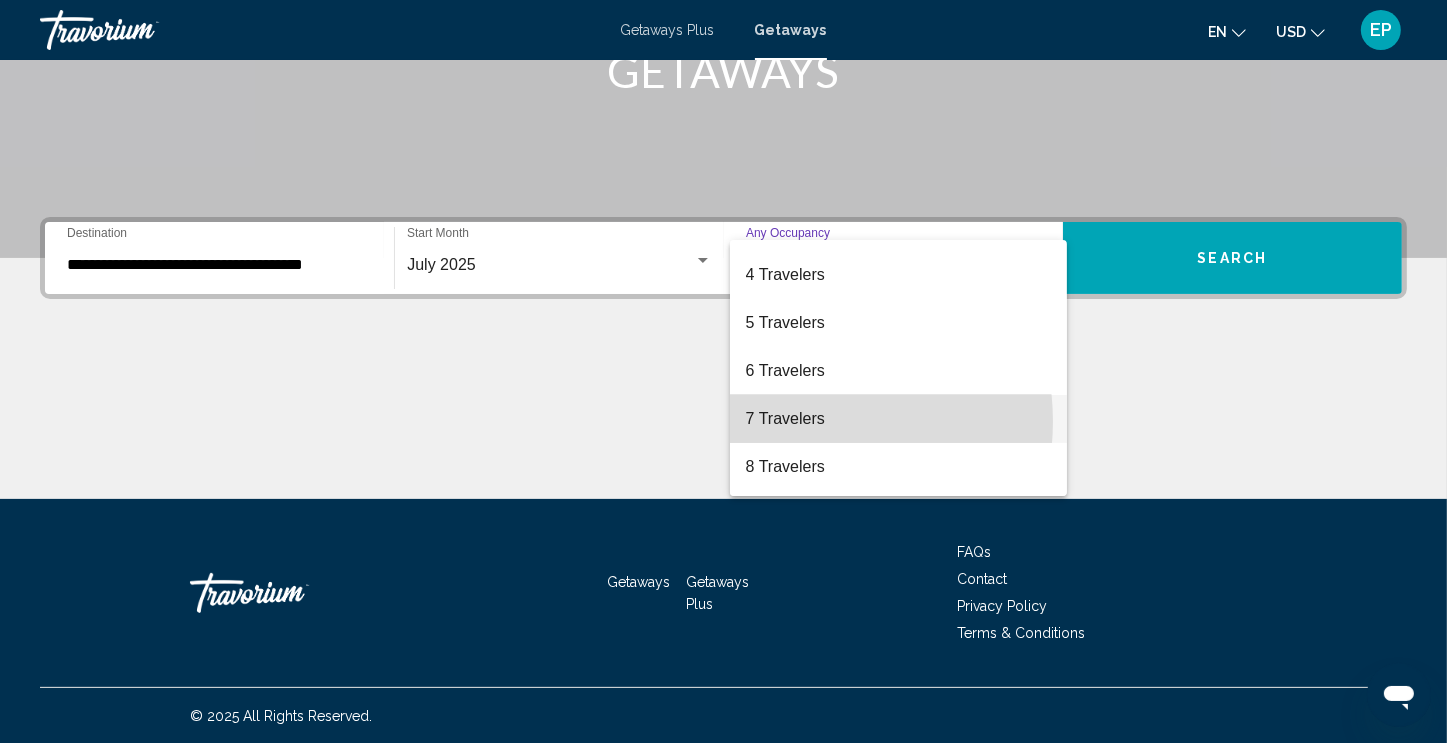 click on "7 Travelers" at bounding box center (898, 419) 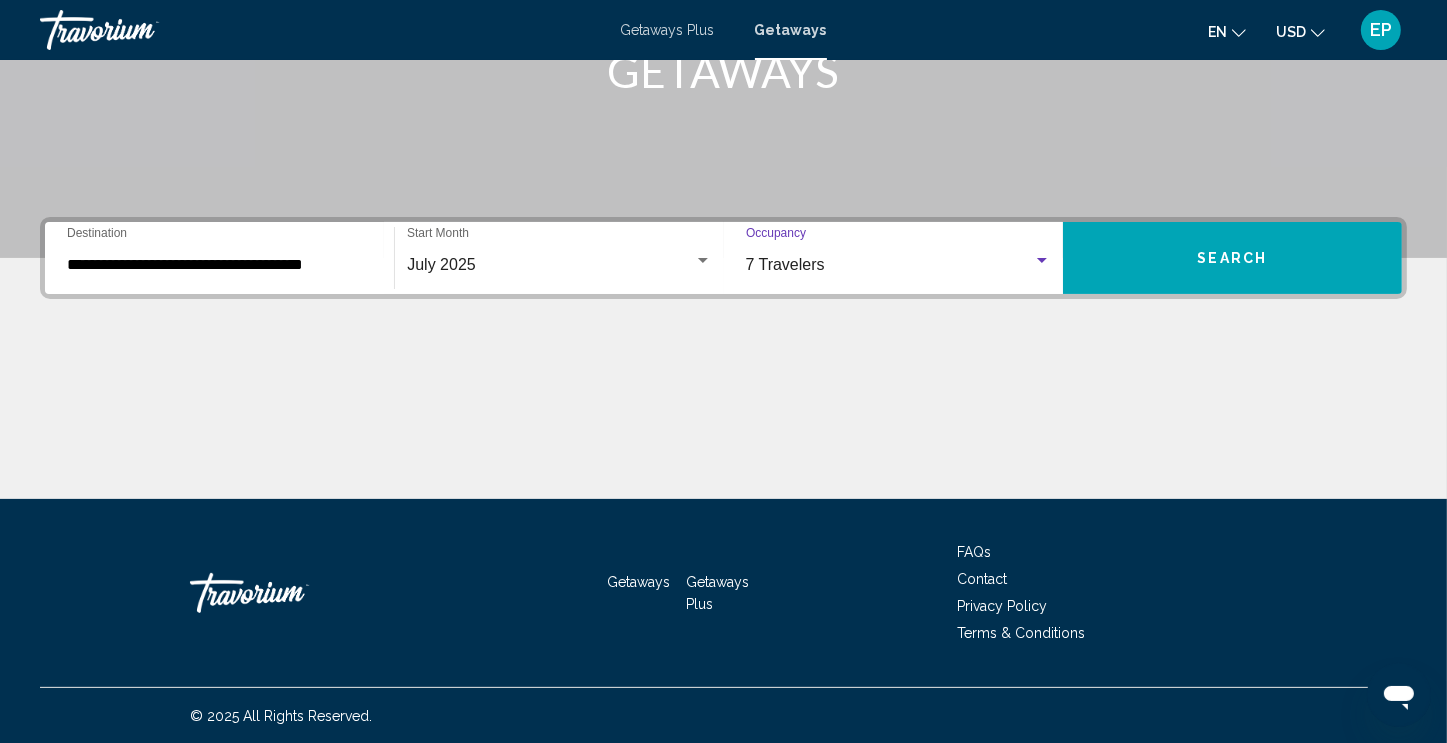 click on "Search" at bounding box center [1232, 258] 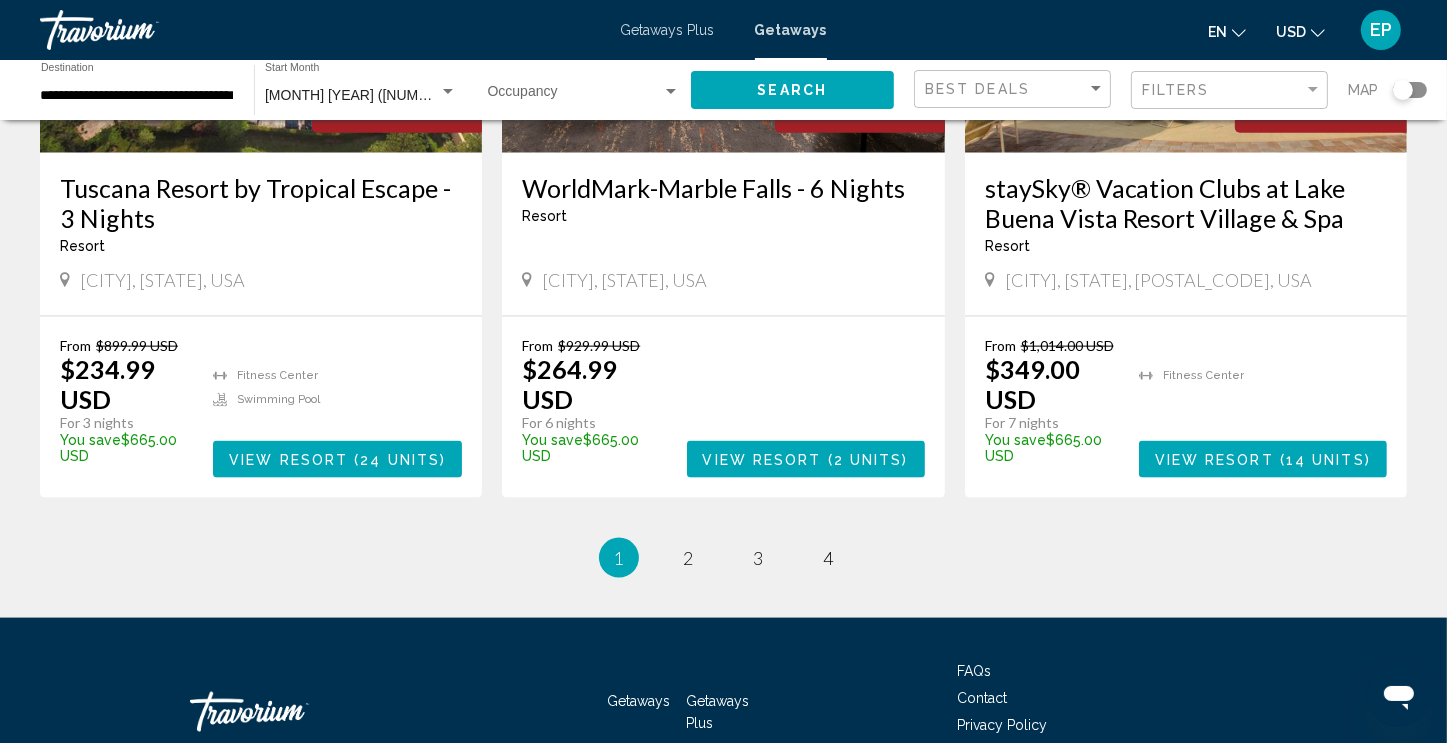 scroll, scrollTop: 2489, scrollLeft: 0, axis: vertical 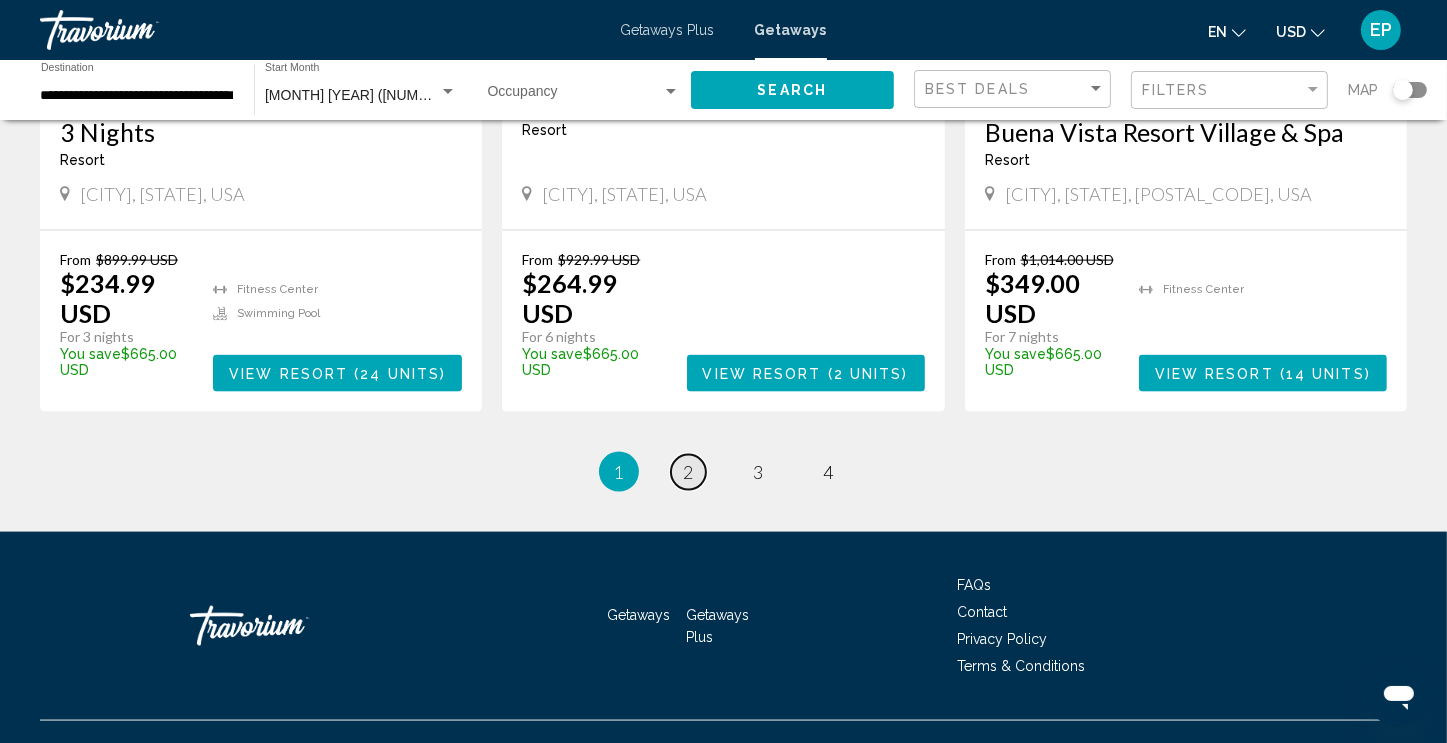 click on "page  2" at bounding box center (688, 472) 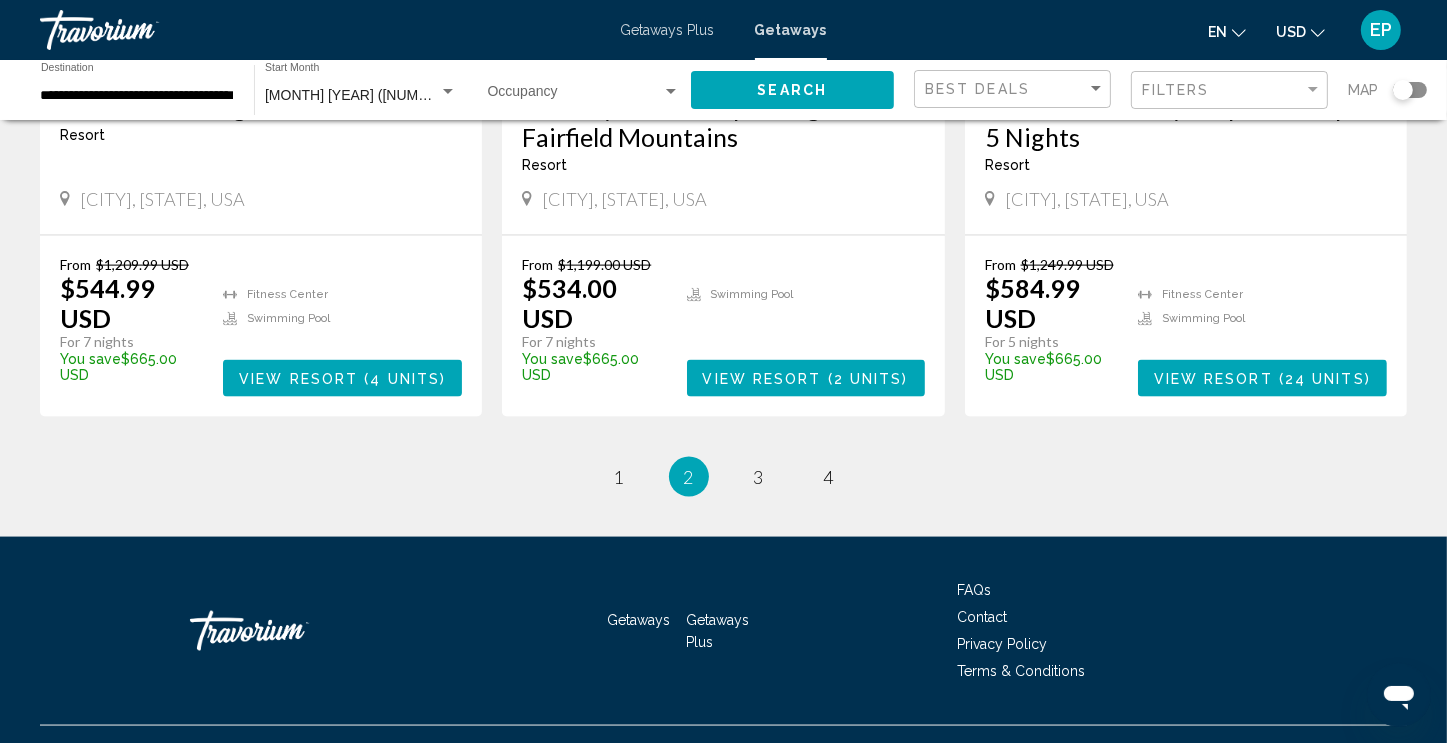 scroll, scrollTop: 2597, scrollLeft: 0, axis: vertical 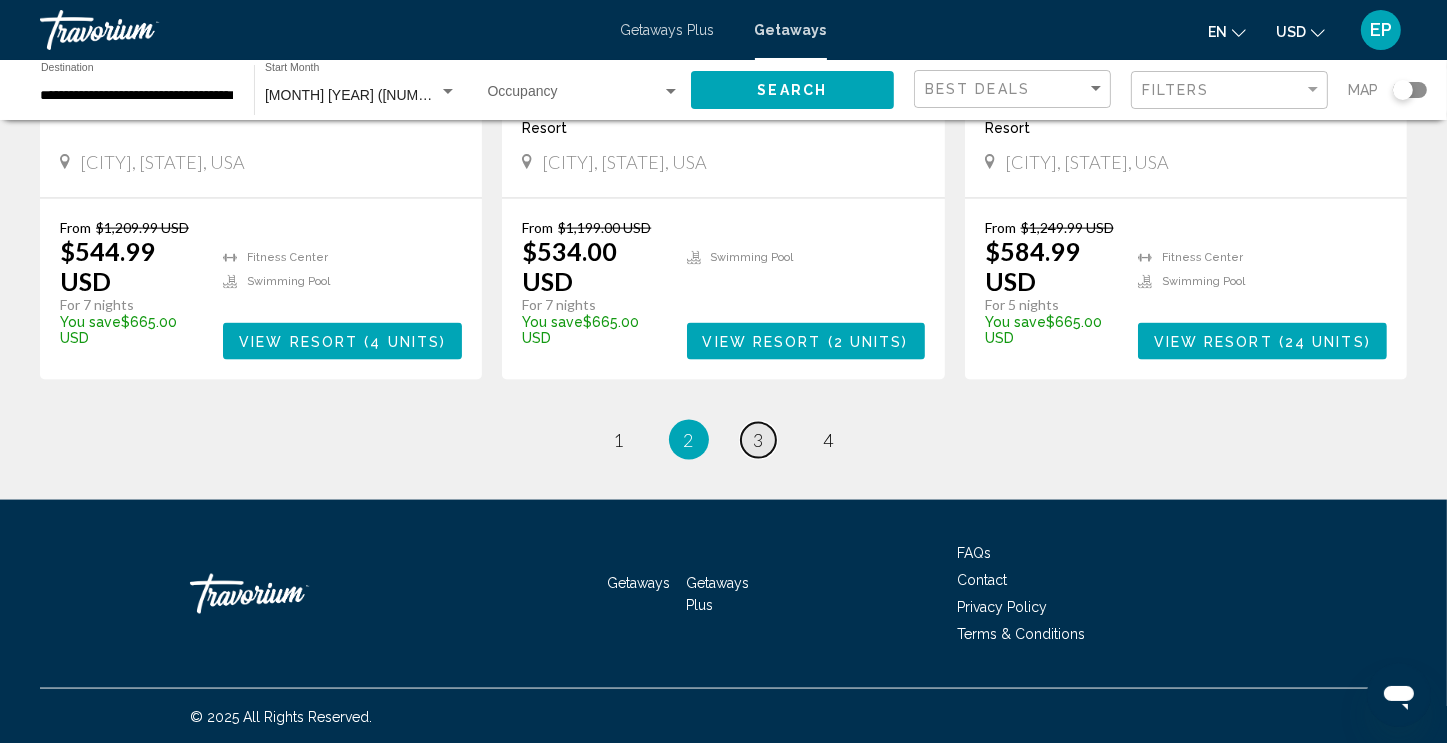 click on "3" at bounding box center [759, 440] 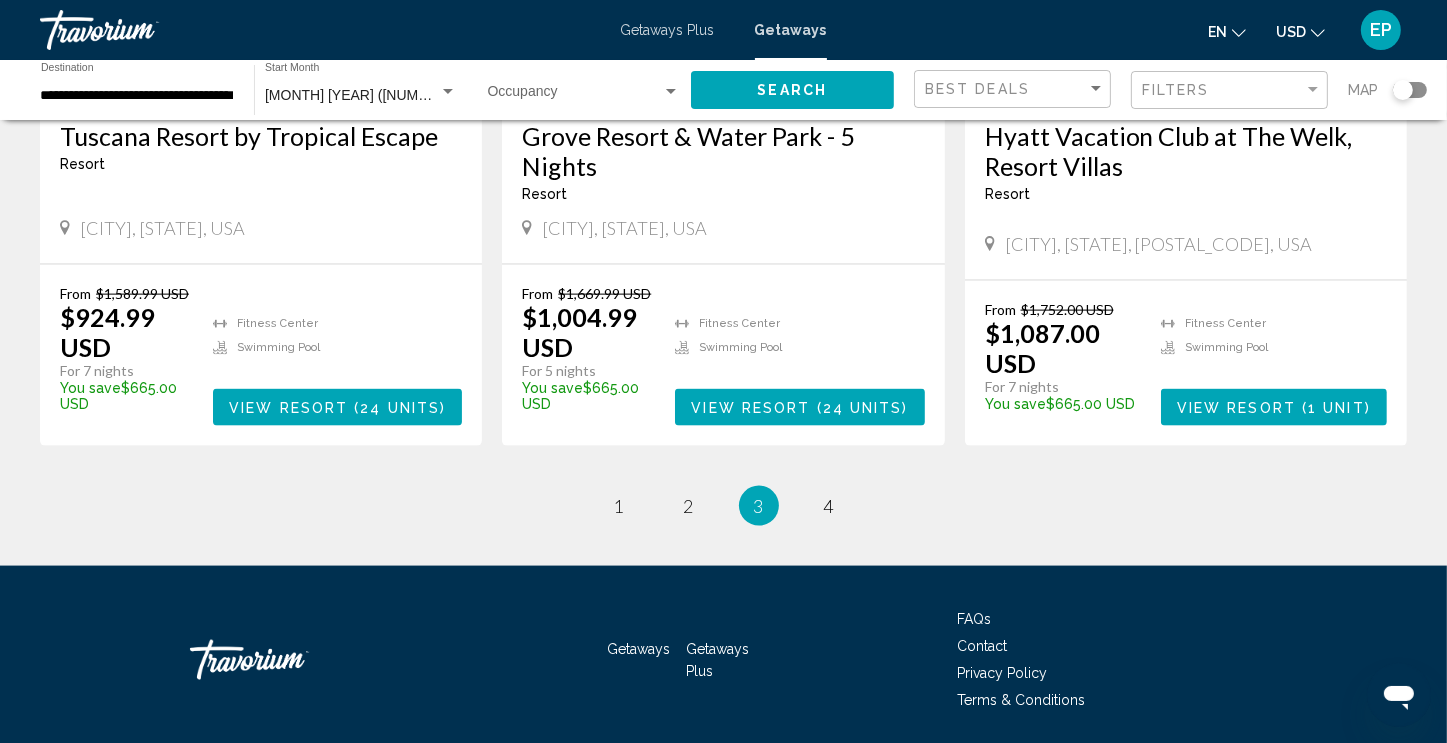 scroll, scrollTop: 2485, scrollLeft: 0, axis: vertical 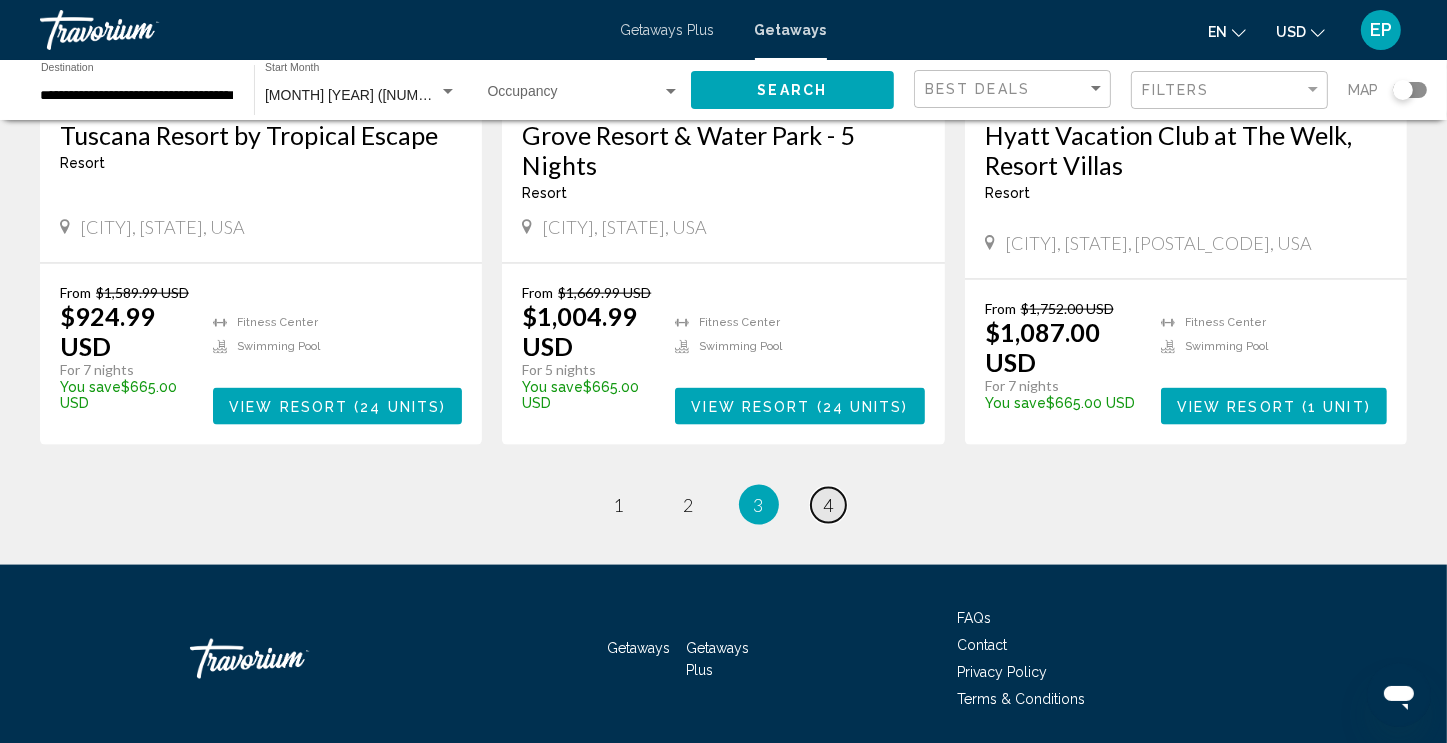 click on "4" at bounding box center [829, 505] 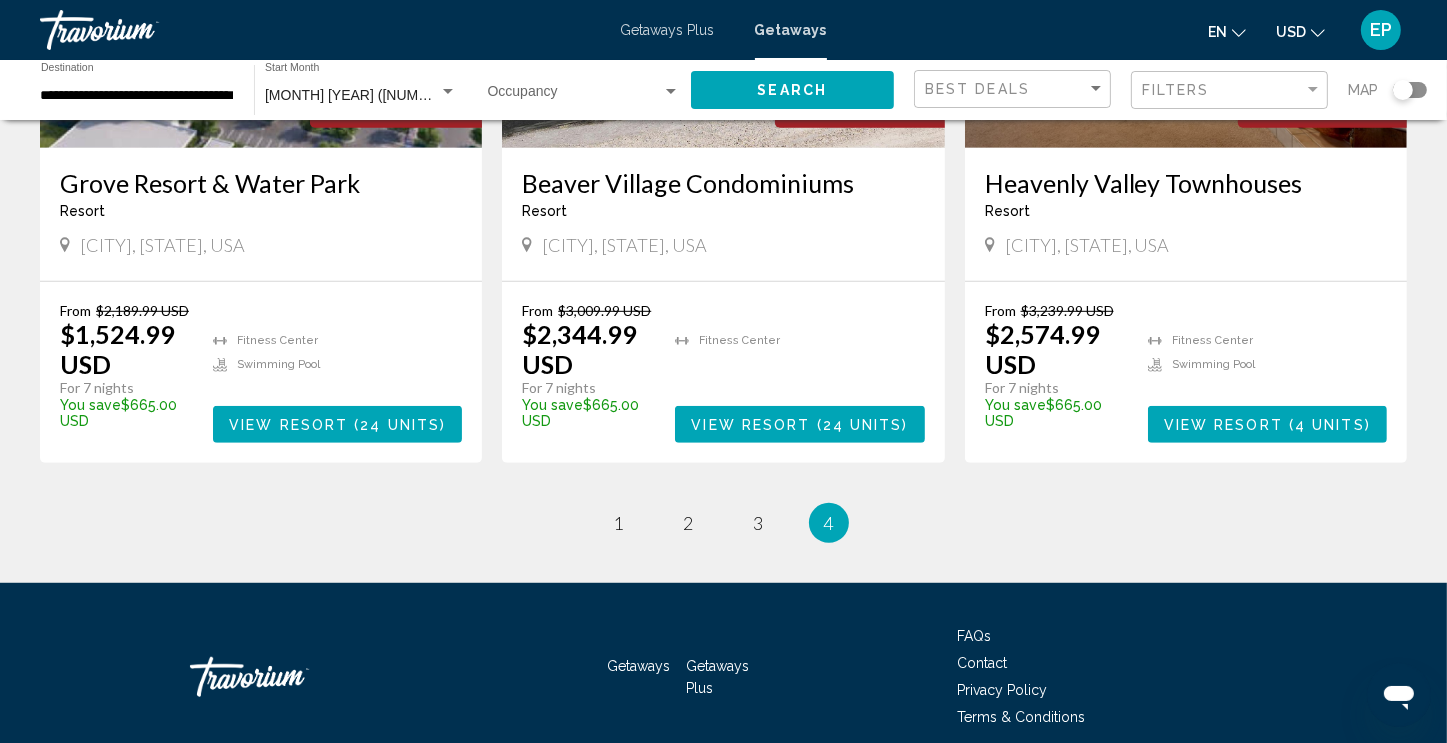 scroll, scrollTop: 1101, scrollLeft: 0, axis: vertical 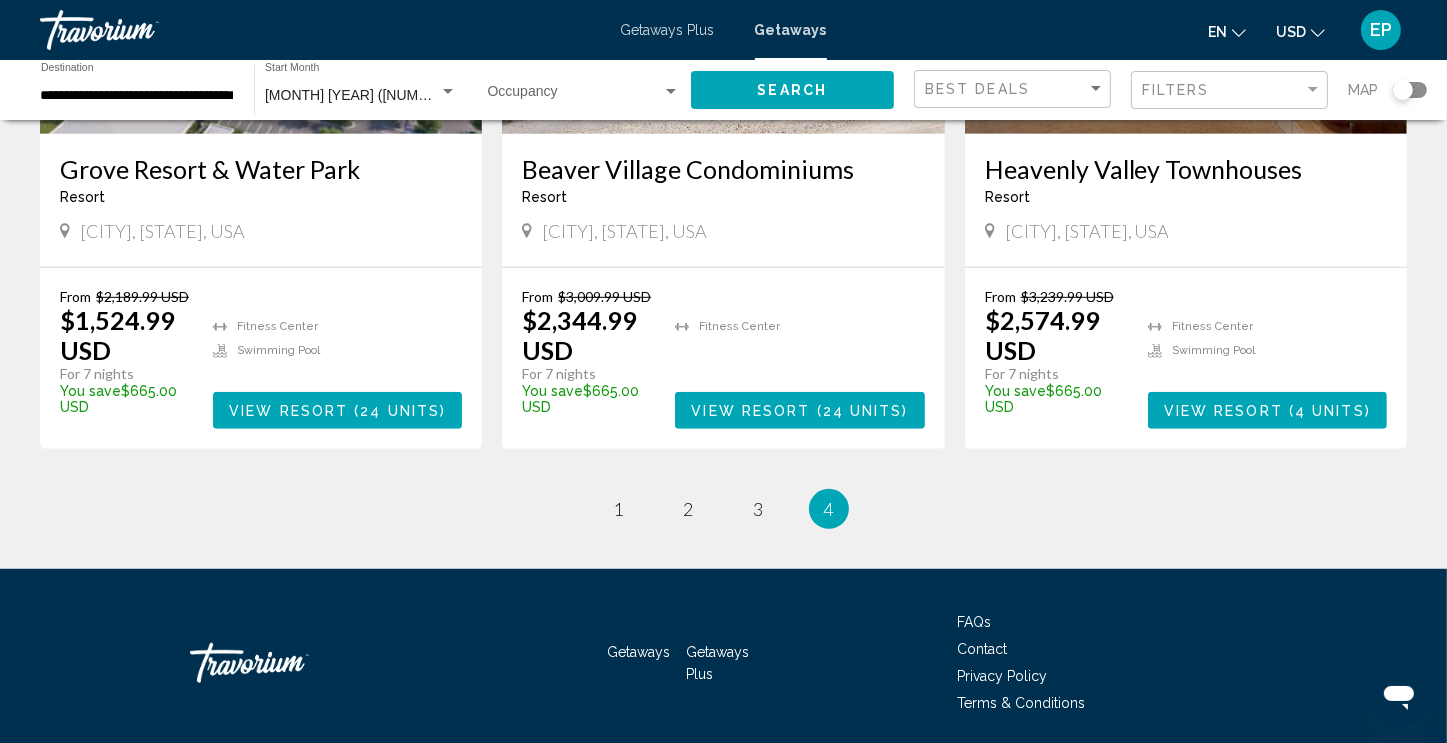 click on "Getaways" at bounding box center [791, 30] 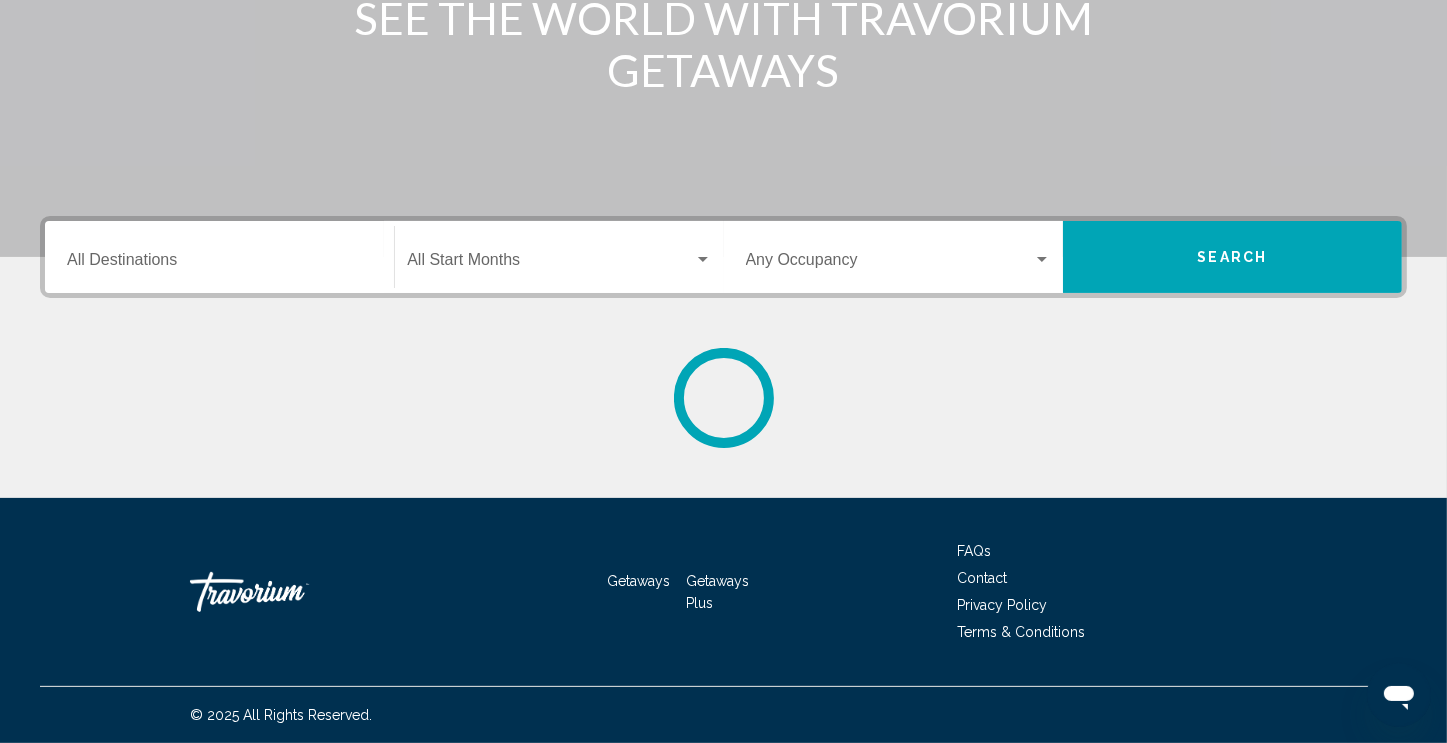 scroll, scrollTop: 0, scrollLeft: 0, axis: both 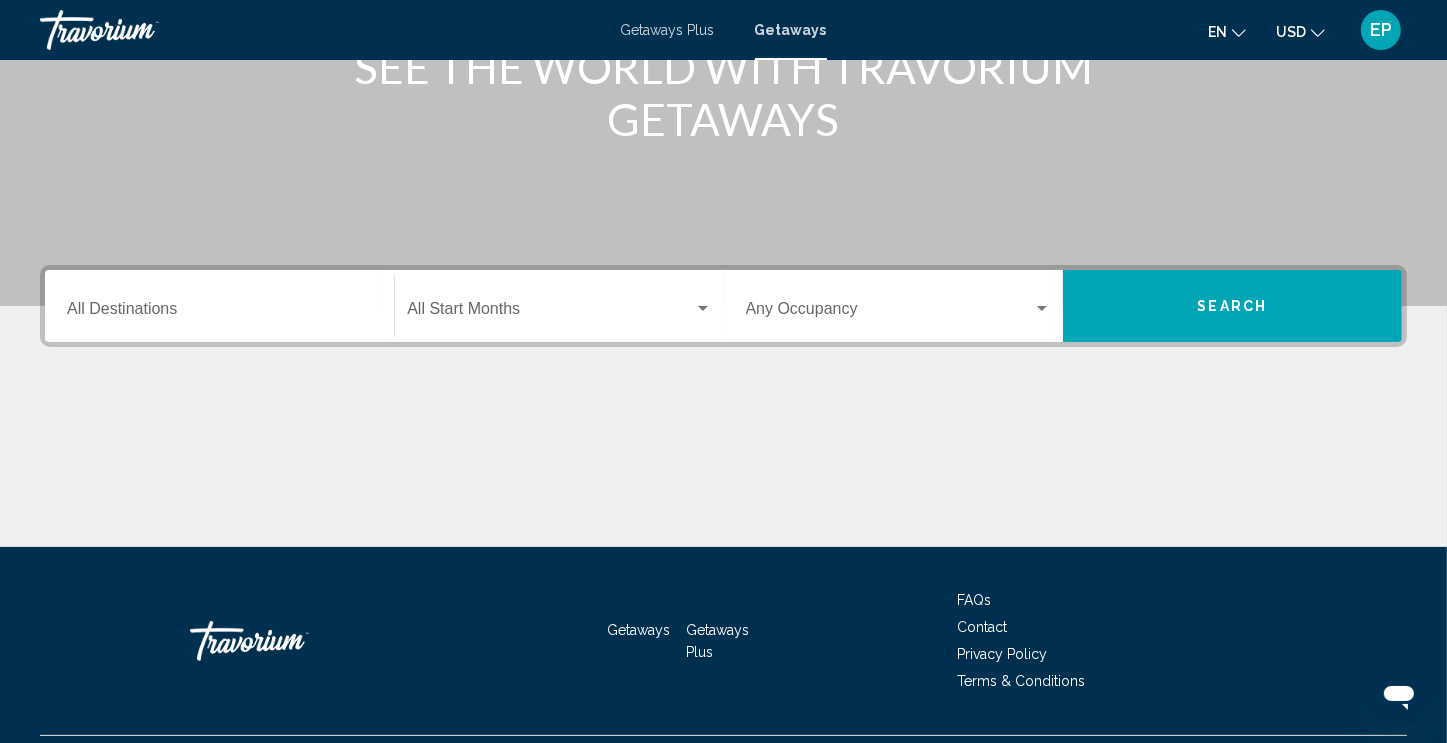 click on "Destination All Destinations" at bounding box center (219, 313) 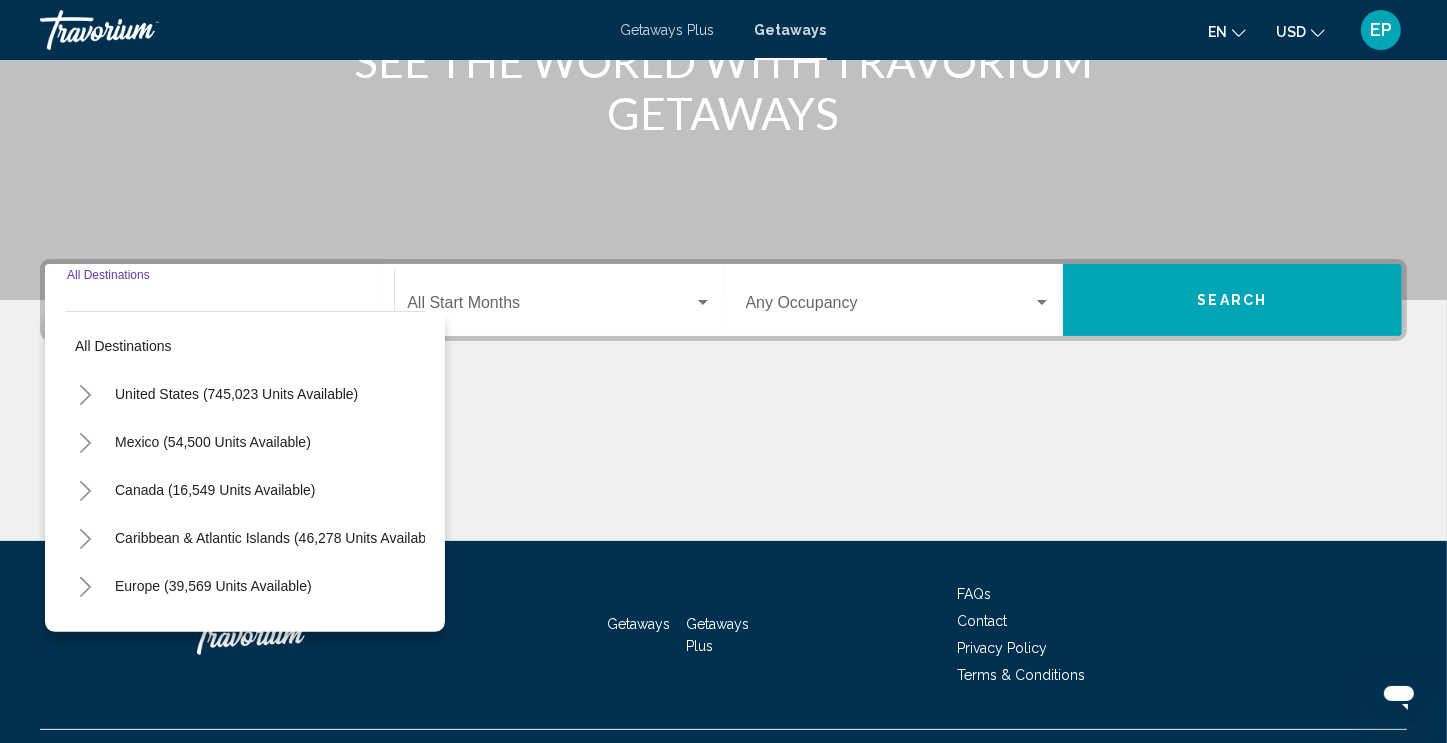 scroll, scrollTop: 342, scrollLeft: 0, axis: vertical 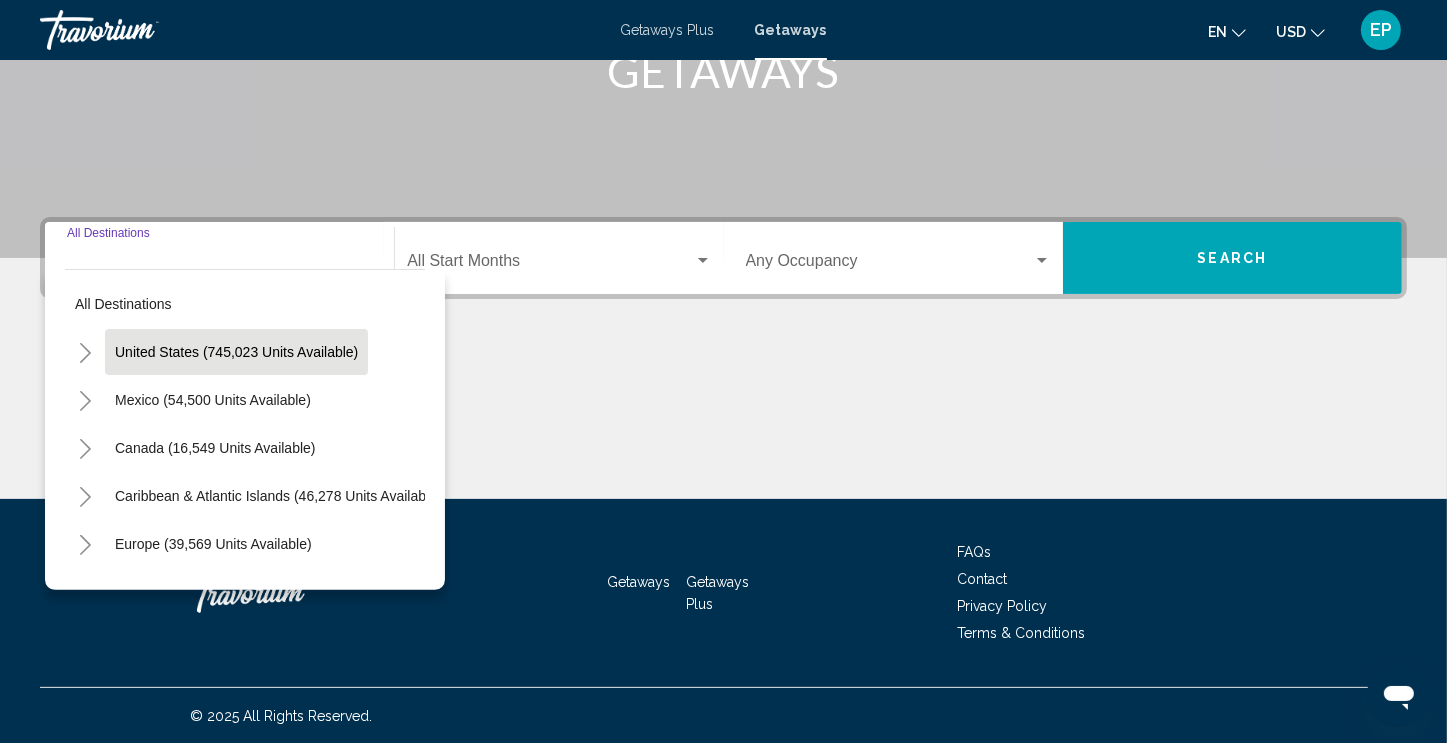 click on "United States (745,023 units available)" at bounding box center (213, 400) 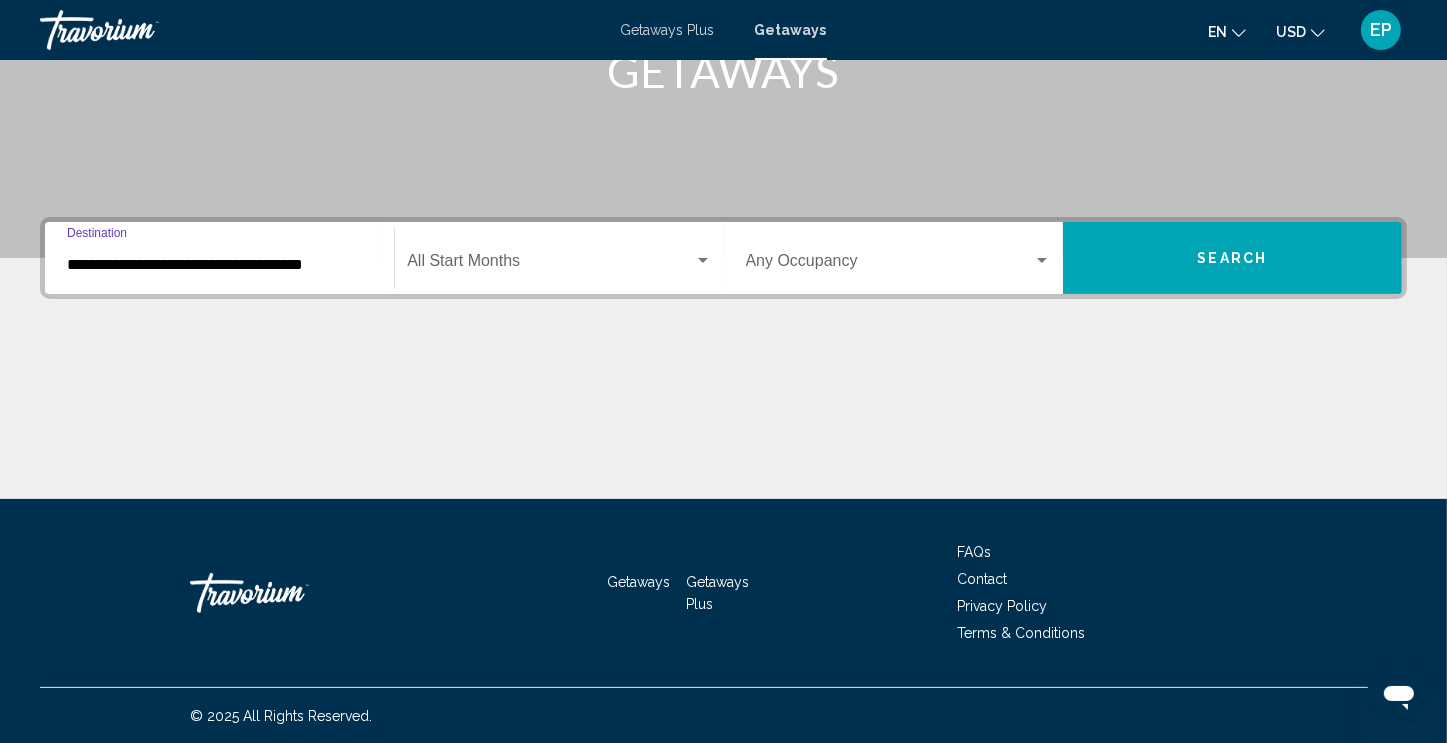 click at bounding box center (550, 265) 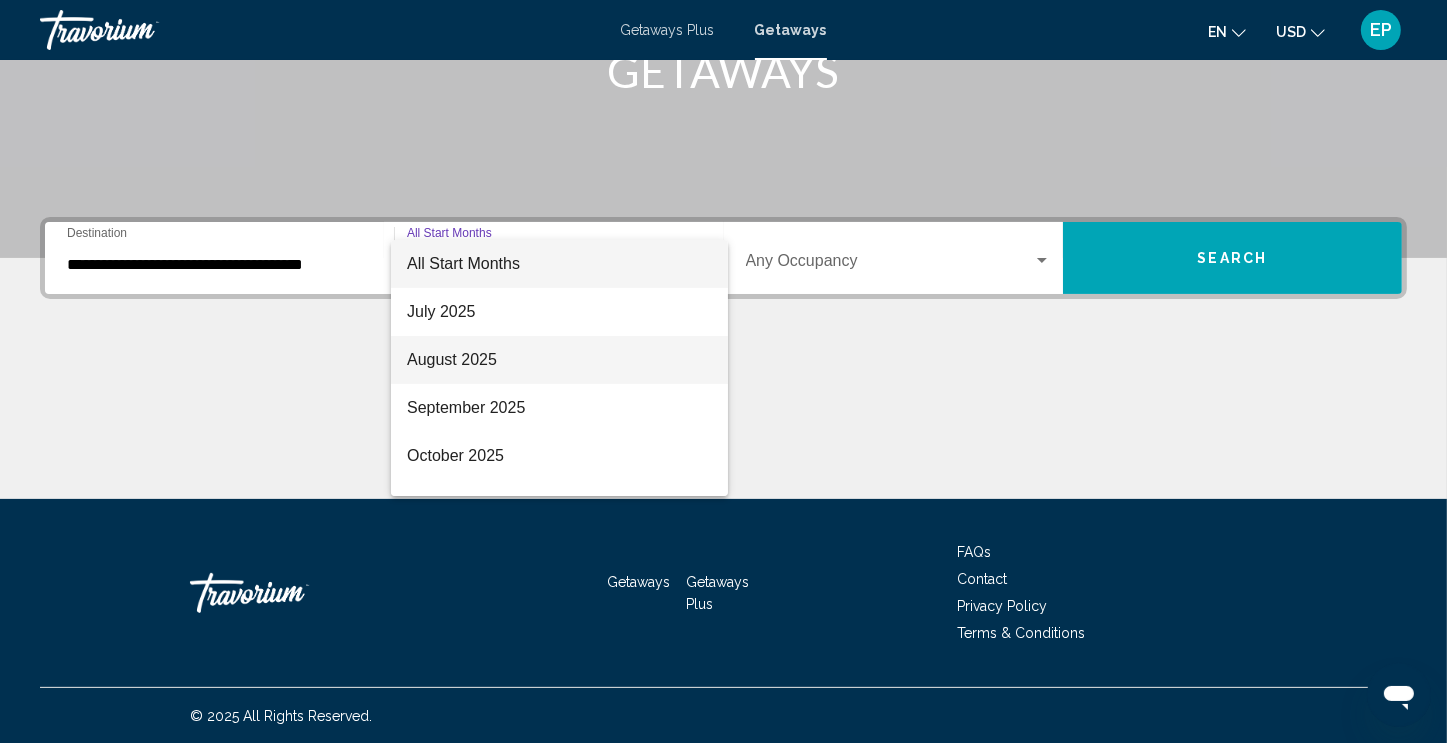click on "August 2025" at bounding box center [559, 360] 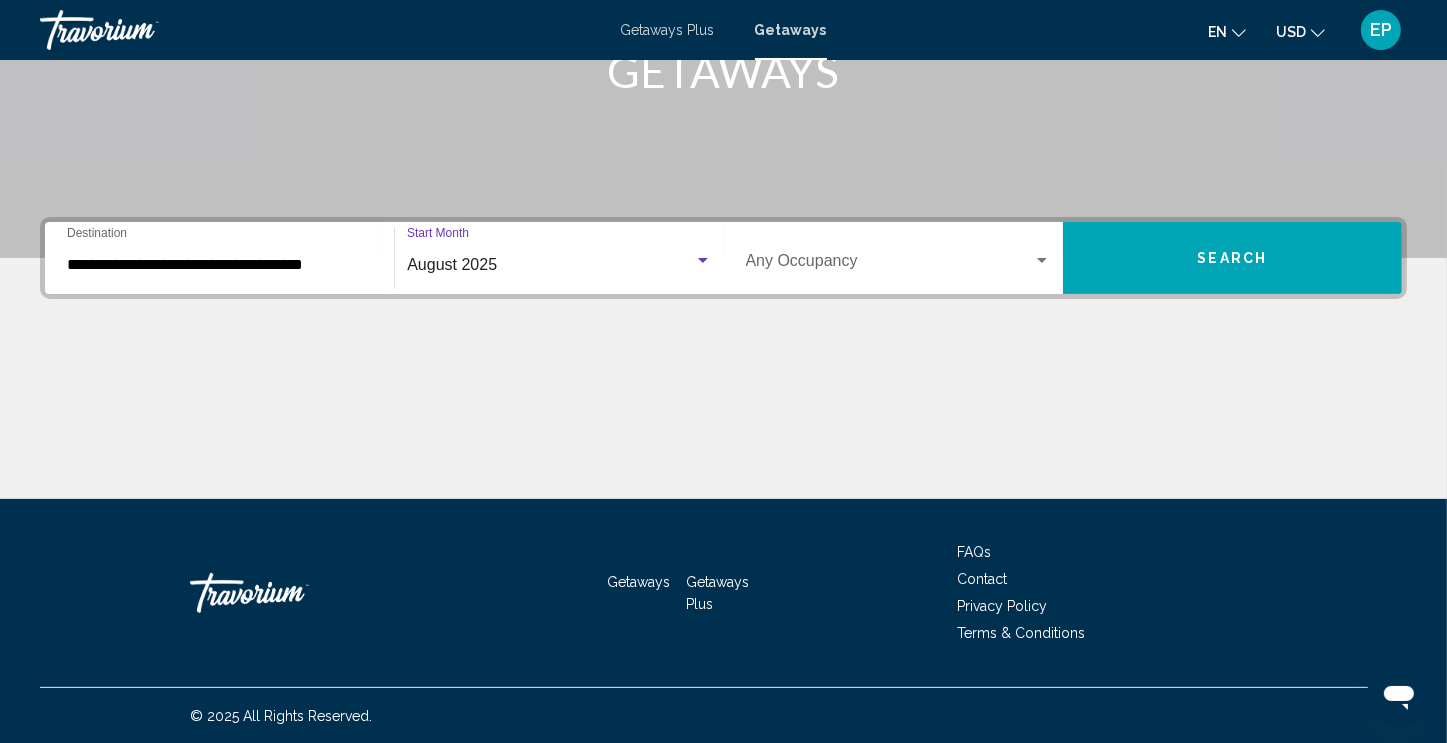 click at bounding box center [889, 265] 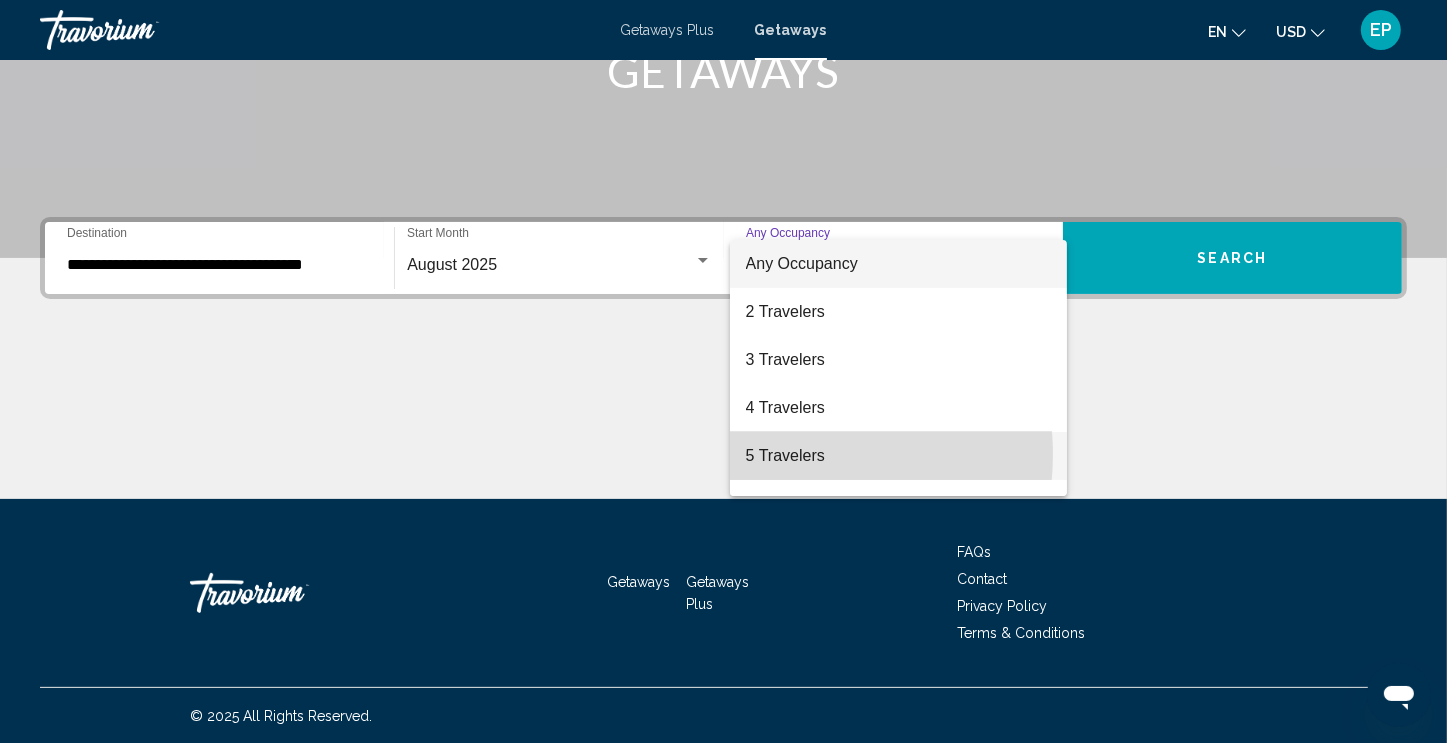 click on "5 Travelers" at bounding box center [898, 456] 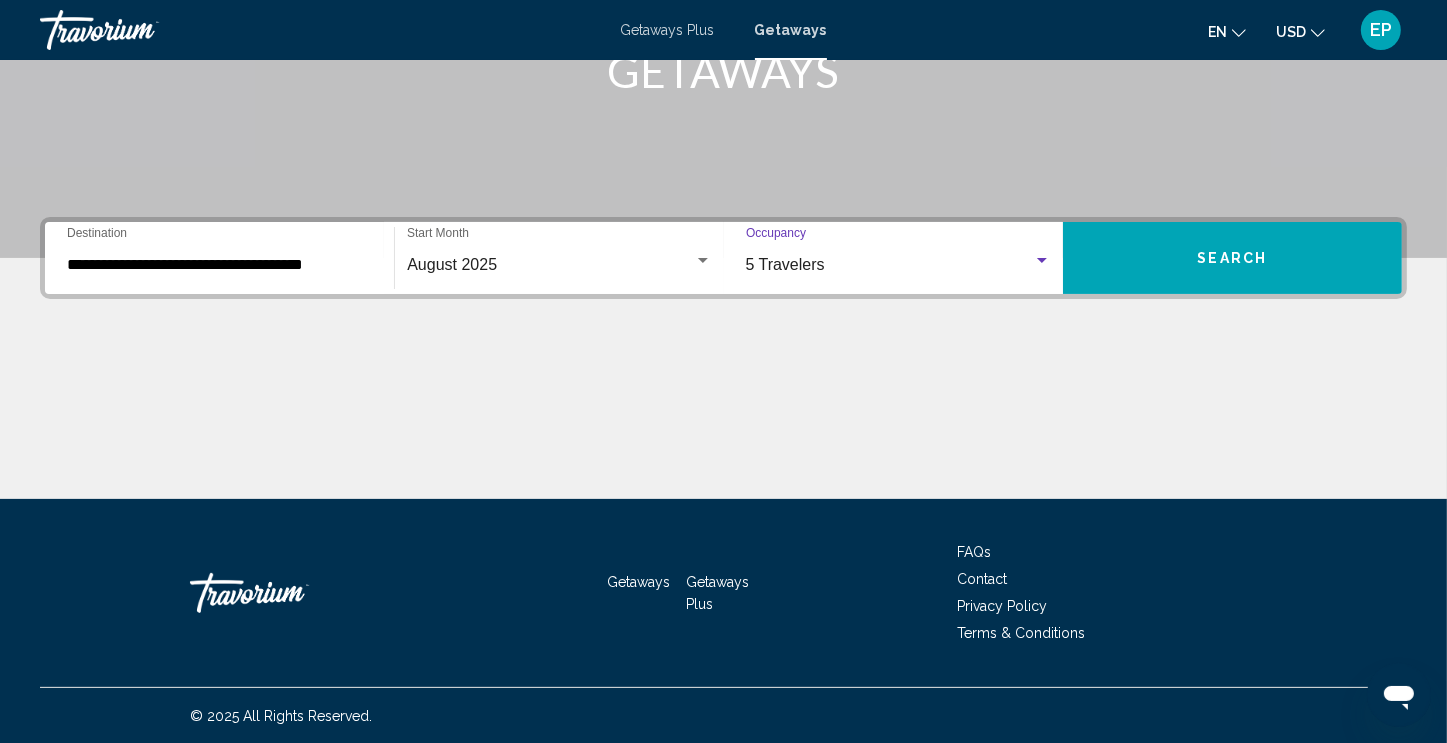 click on "Search" at bounding box center [1232, 258] 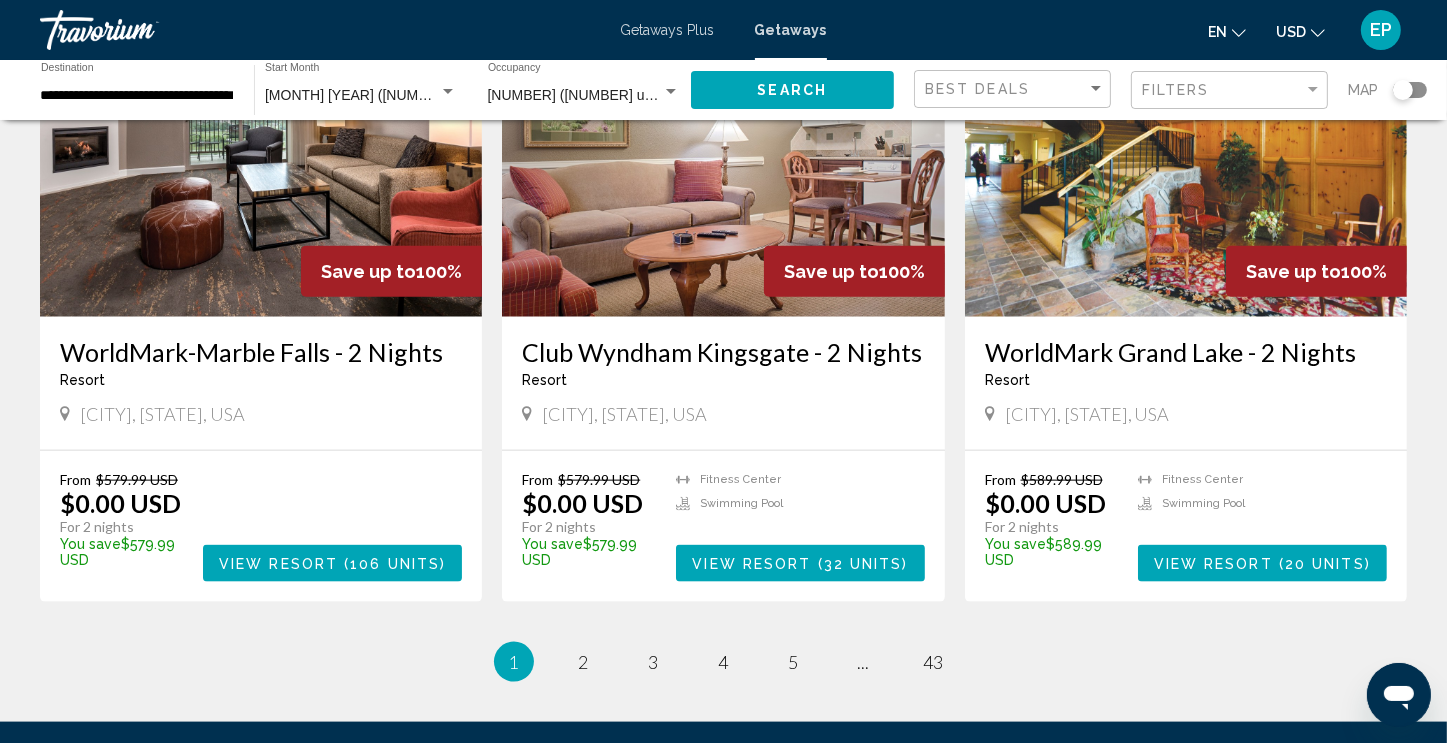 scroll, scrollTop: 2250, scrollLeft: 0, axis: vertical 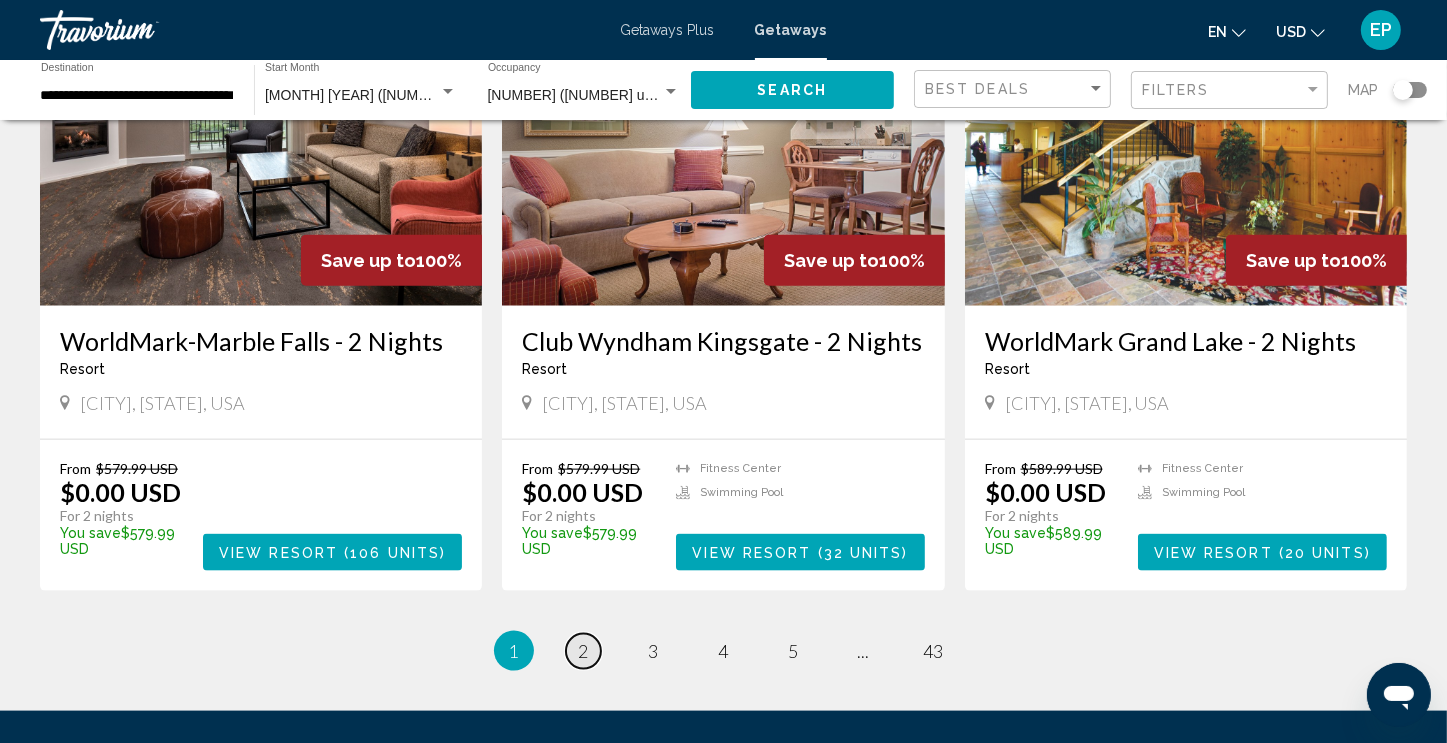 click on "2" at bounding box center [584, 651] 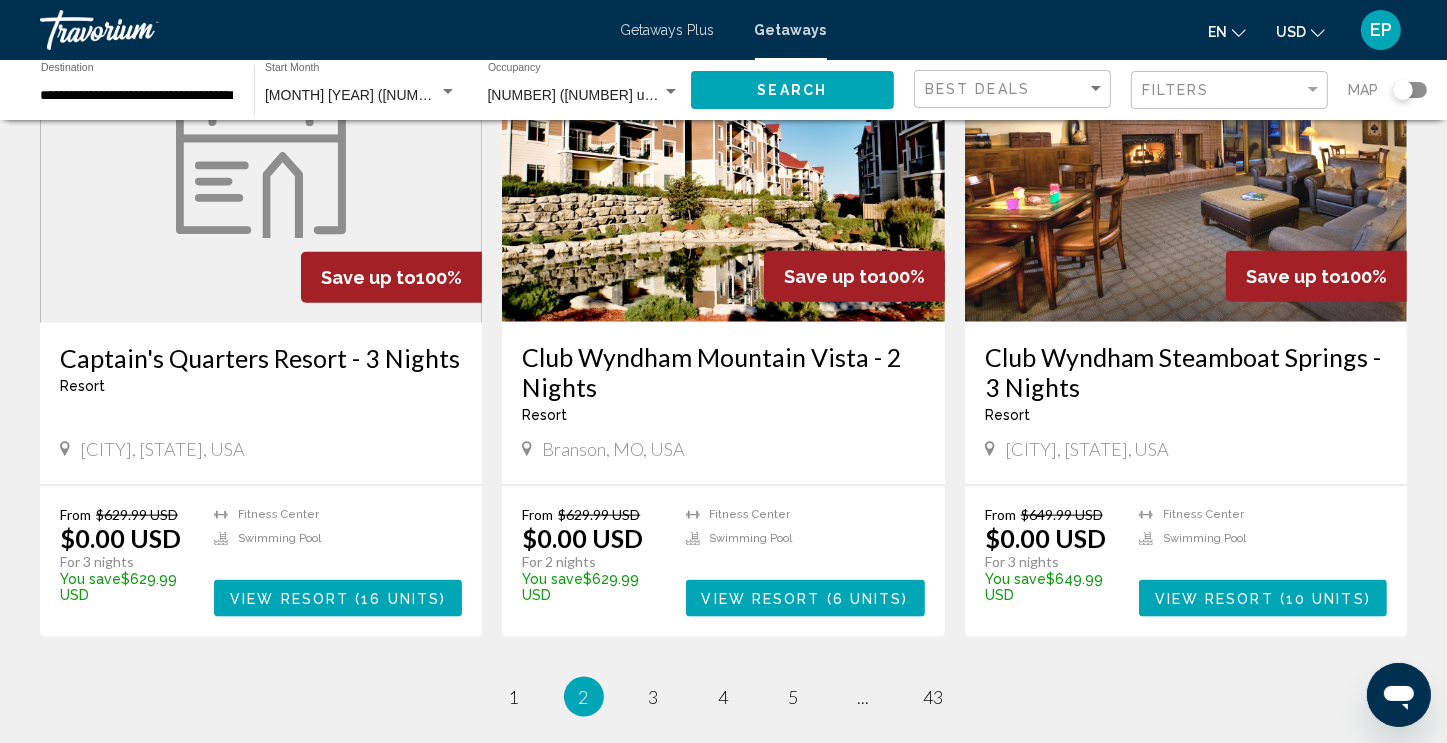 scroll, scrollTop: 2236, scrollLeft: 0, axis: vertical 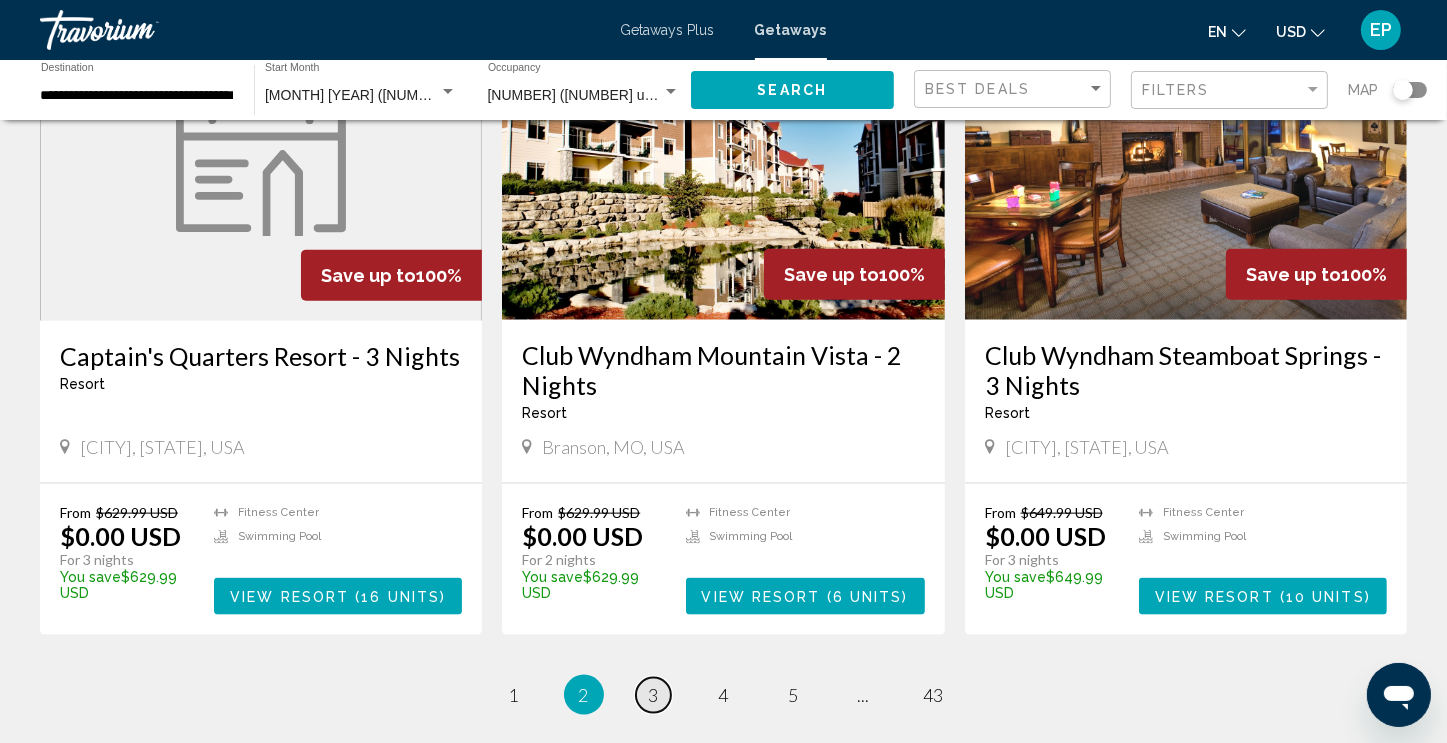 click on "3" at bounding box center [654, 695] 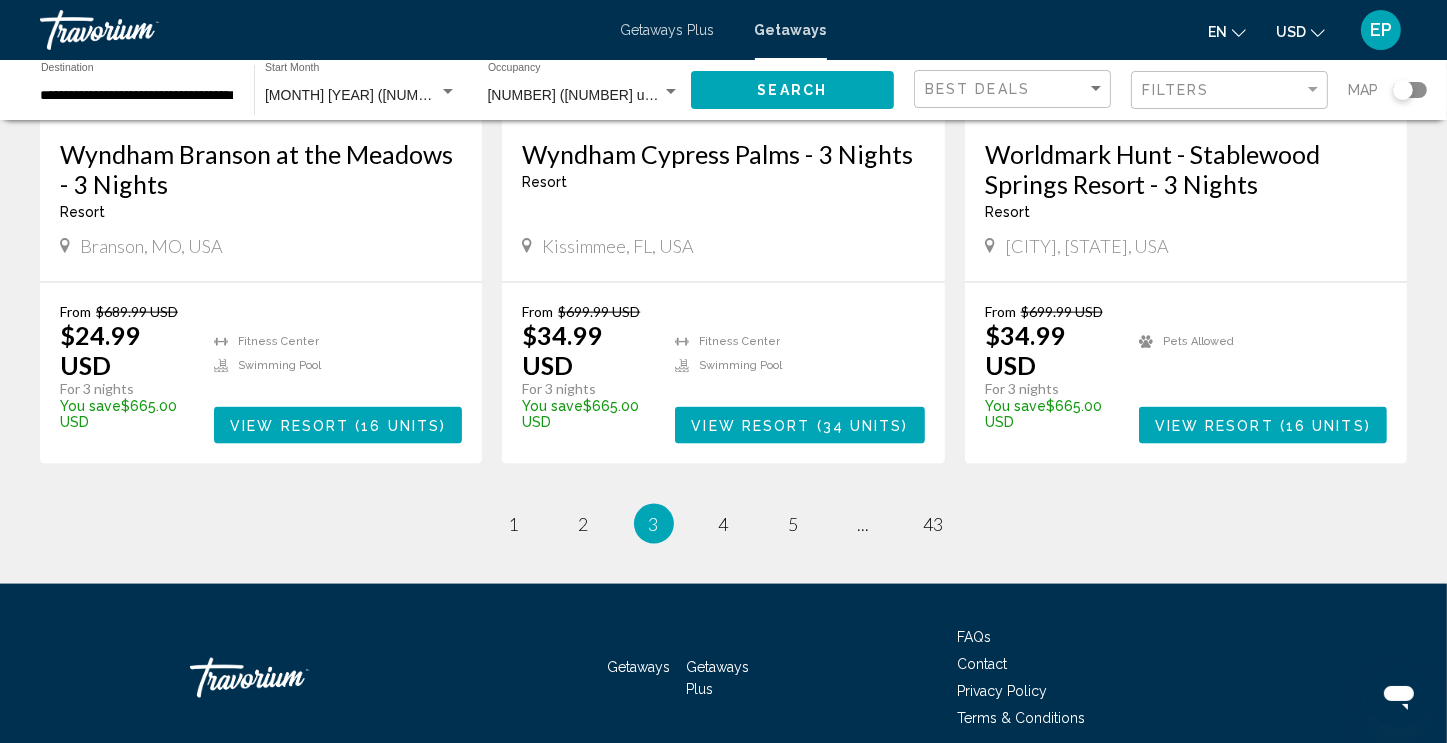scroll, scrollTop: 2512, scrollLeft: 0, axis: vertical 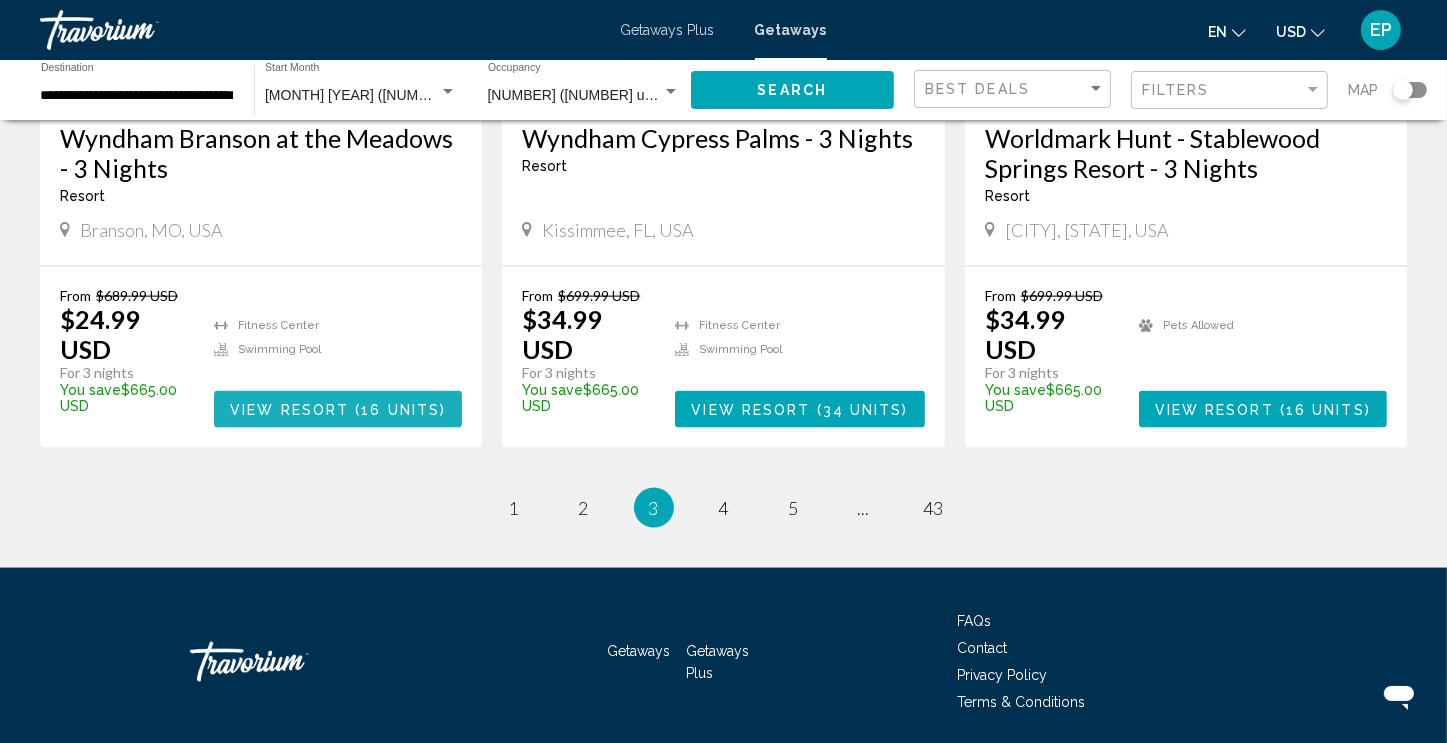 click on "View Resort" at bounding box center [289, 410] 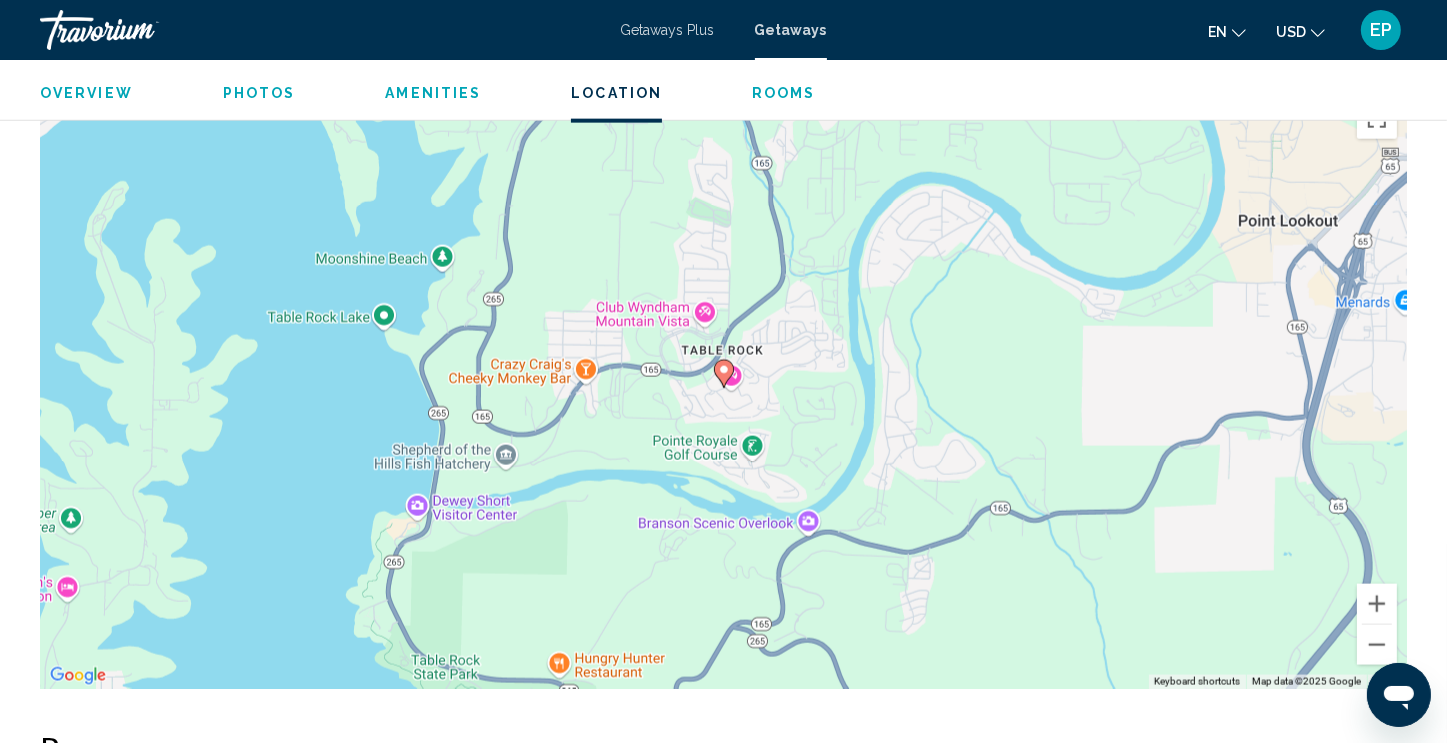 scroll, scrollTop: 2494, scrollLeft: 0, axis: vertical 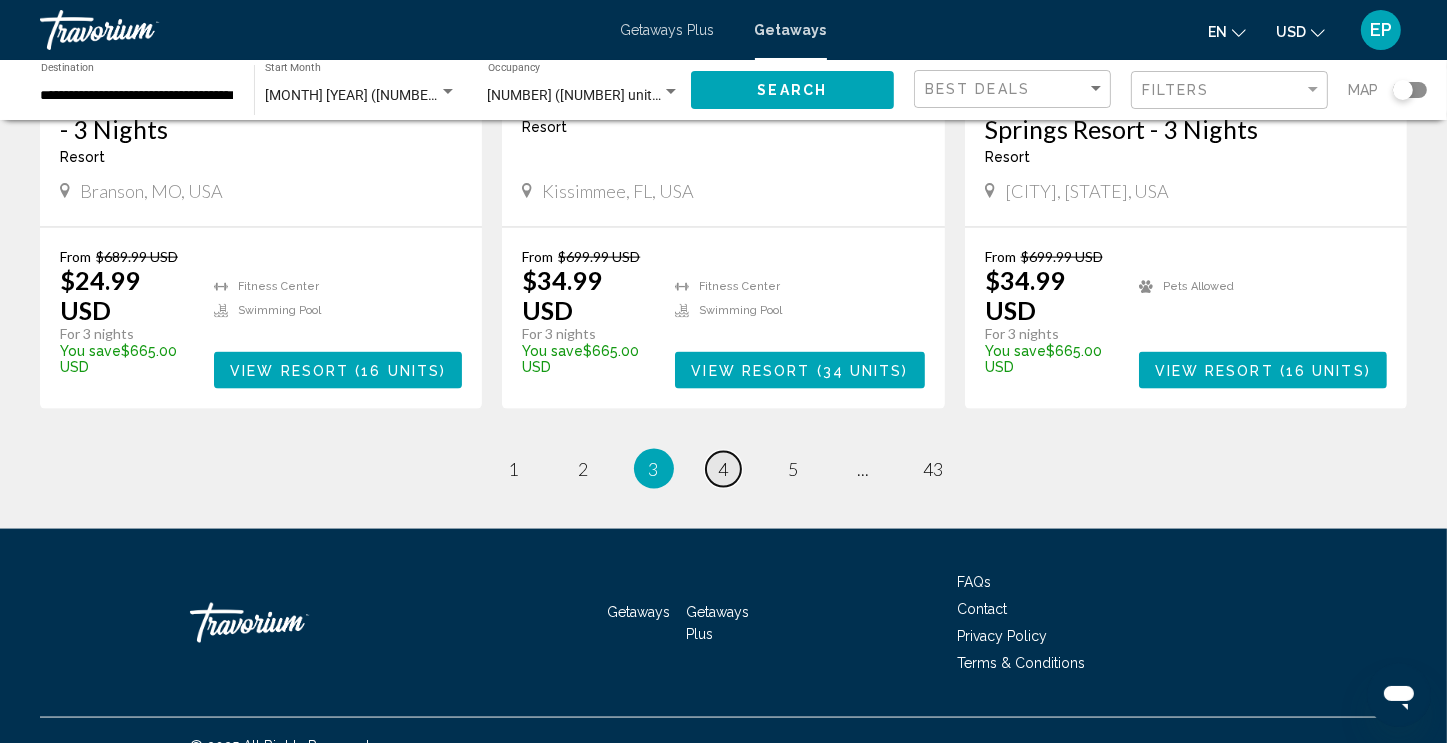 click on "4" at bounding box center (724, 469) 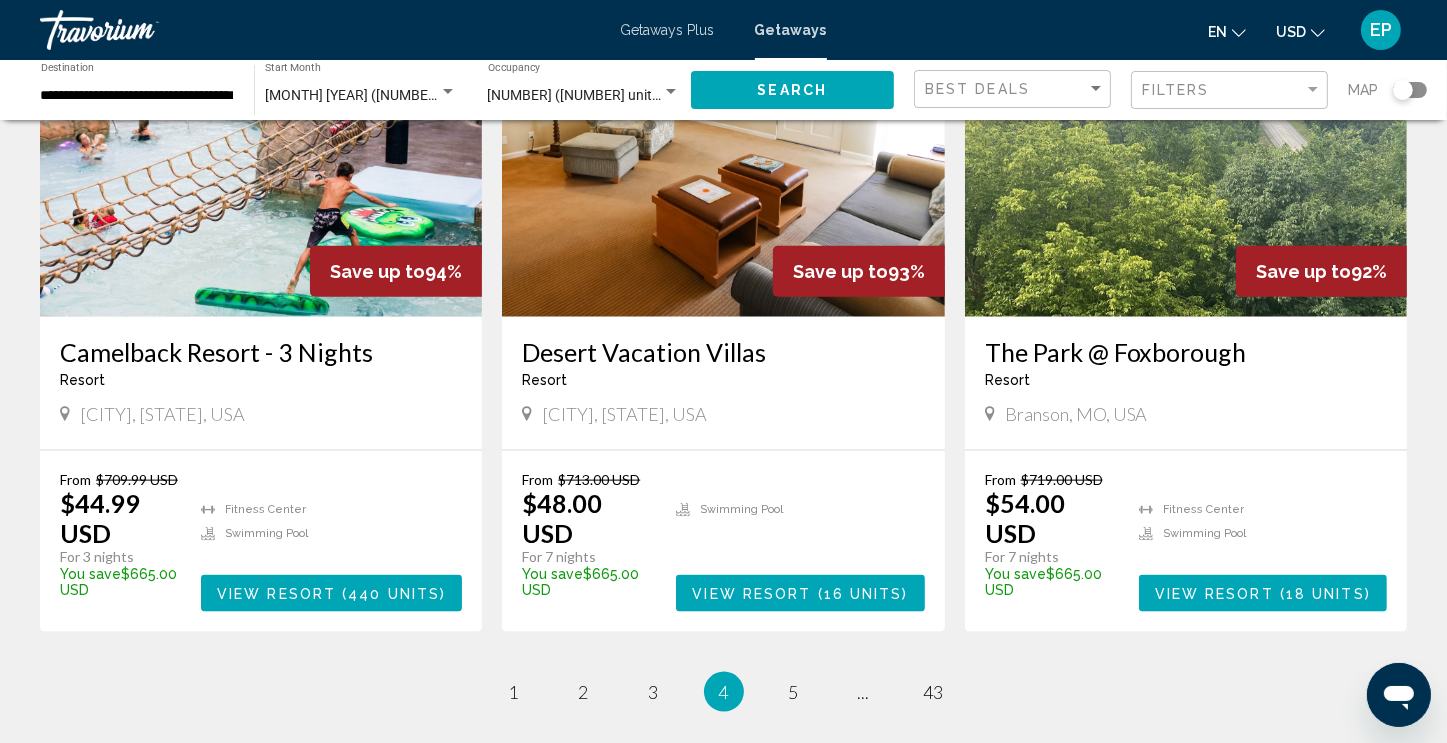 scroll, scrollTop: 2271, scrollLeft: 0, axis: vertical 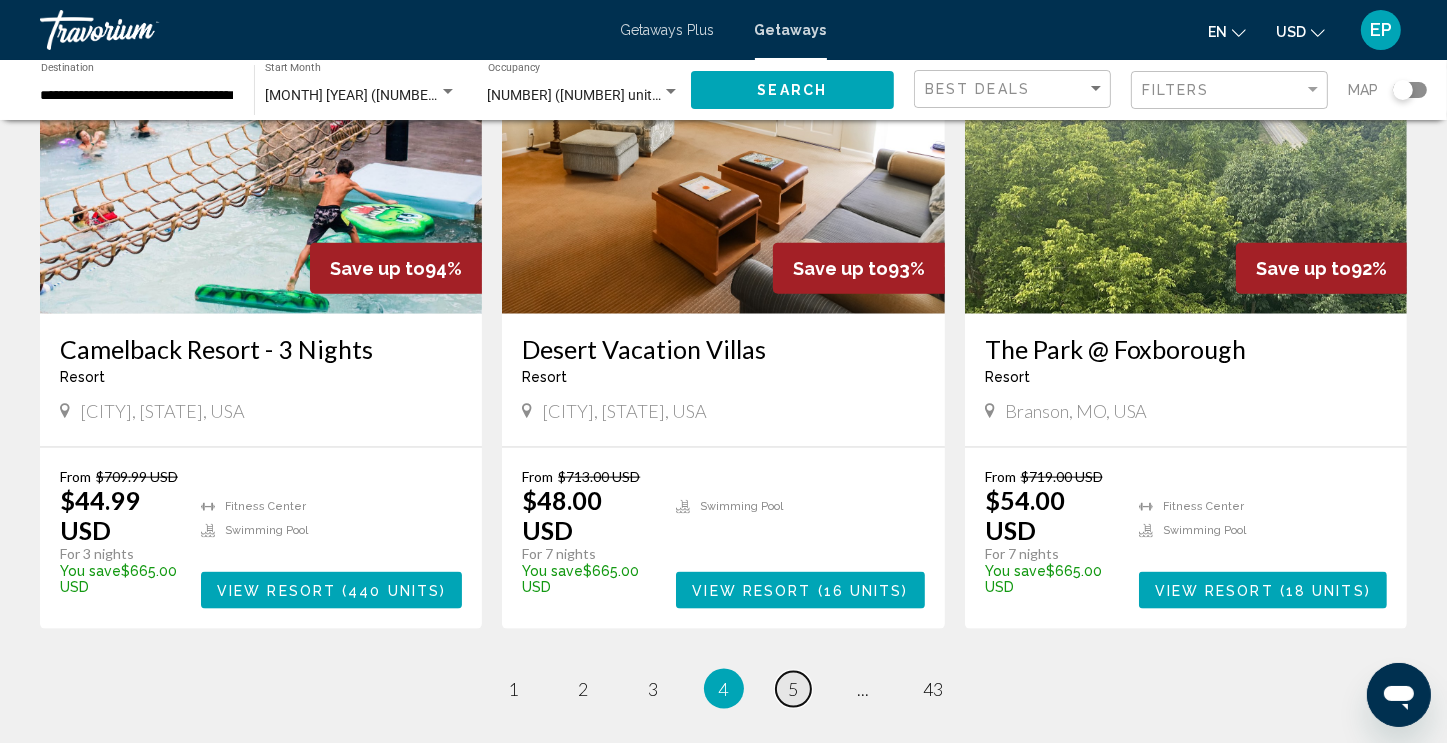 click on "5" at bounding box center (794, 689) 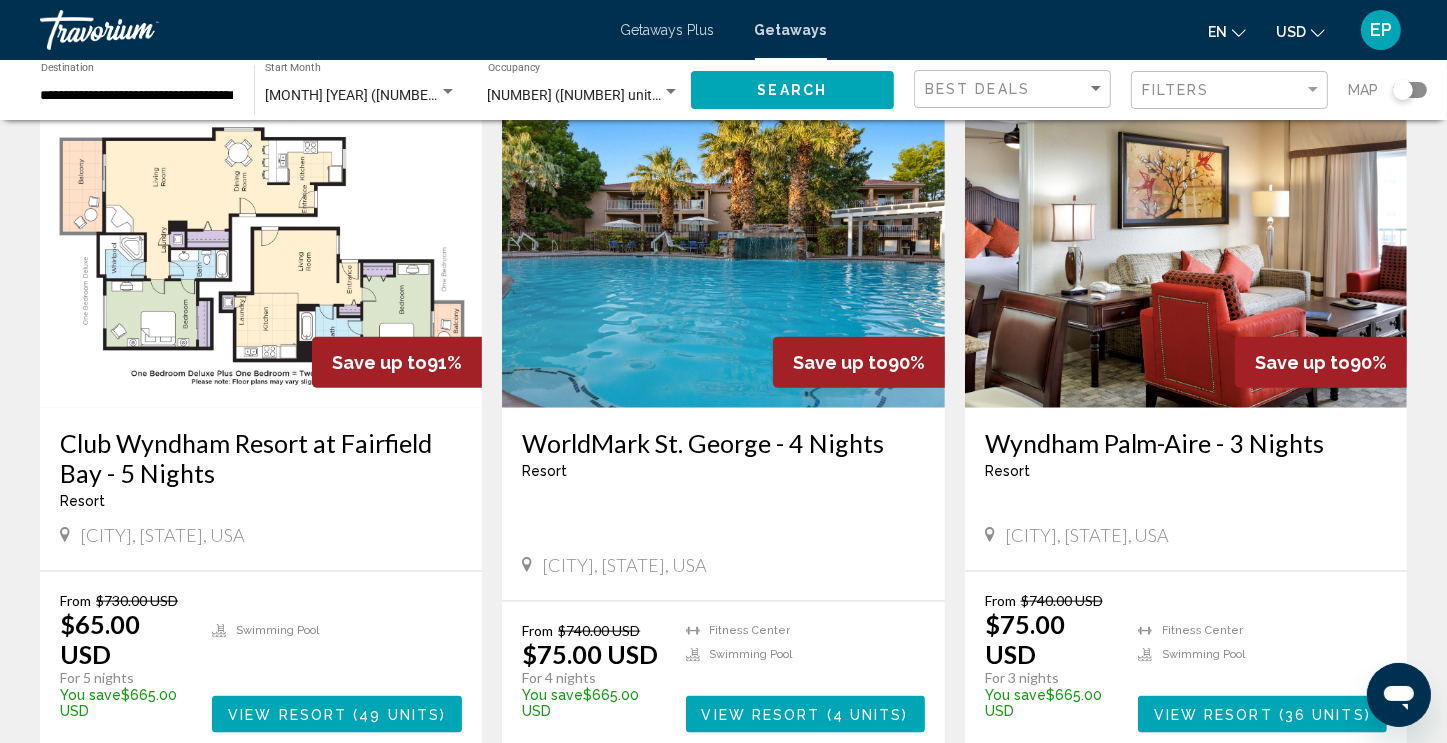 scroll, scrollTop: 2212, scrollLeft: 0, axis: vertical 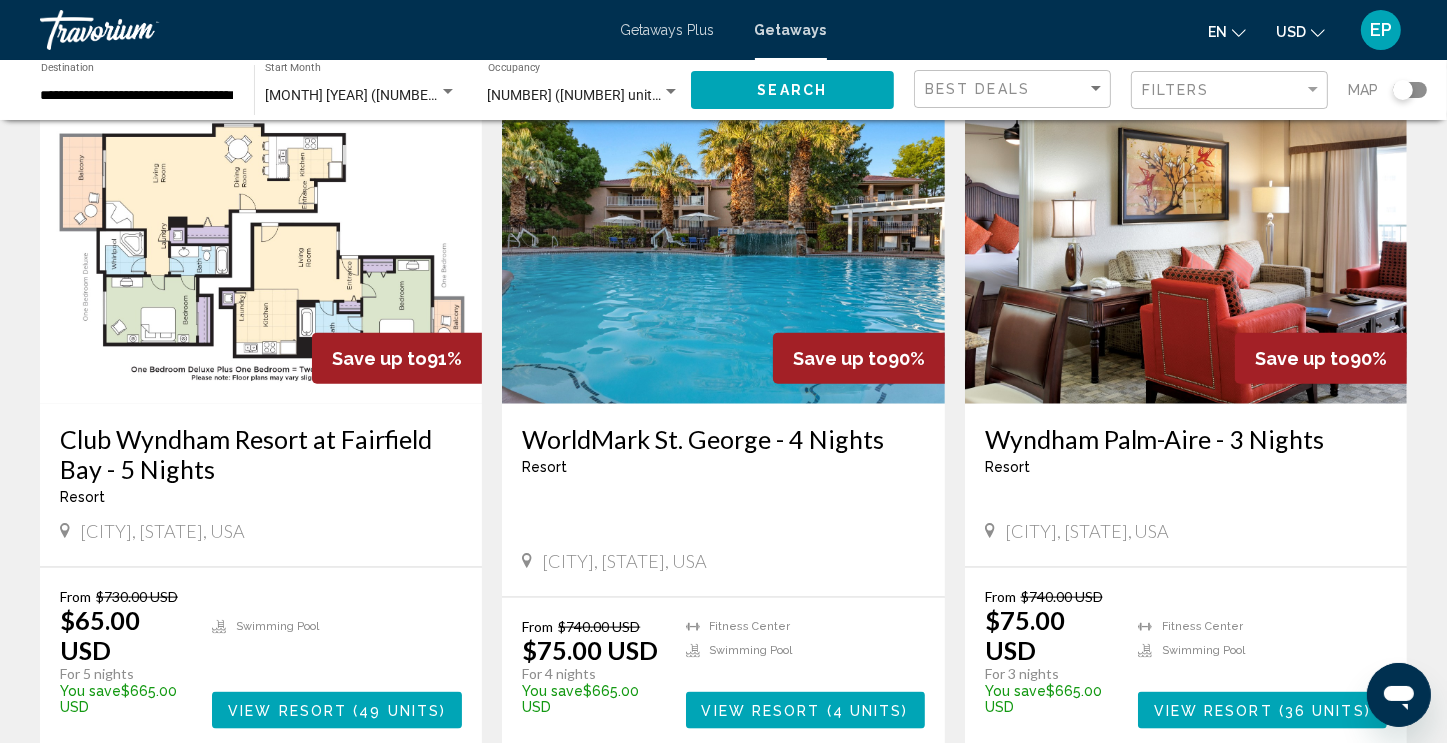 click on "4" at bounding box center [654, 809] 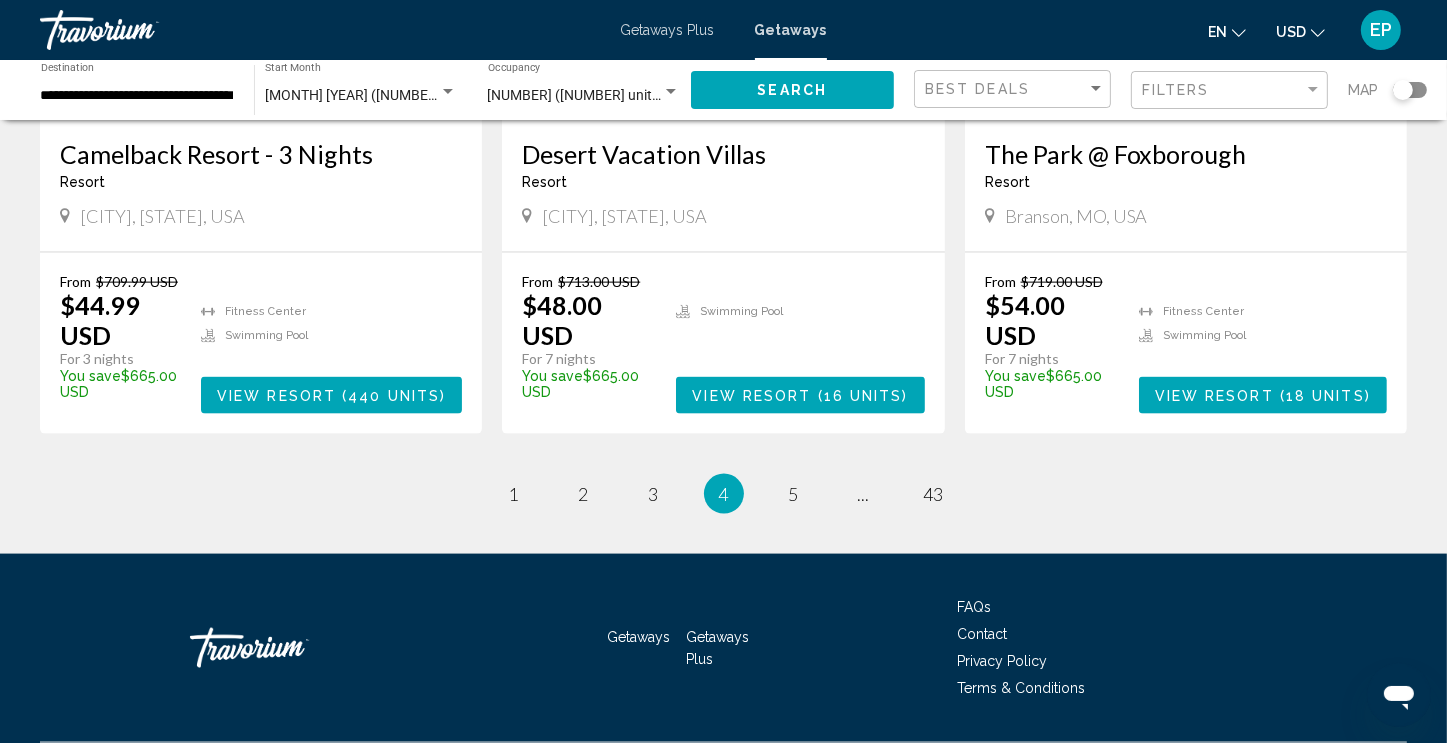 scroll, scrollTop: 2473, scrollLeft: 0, axis: vertical 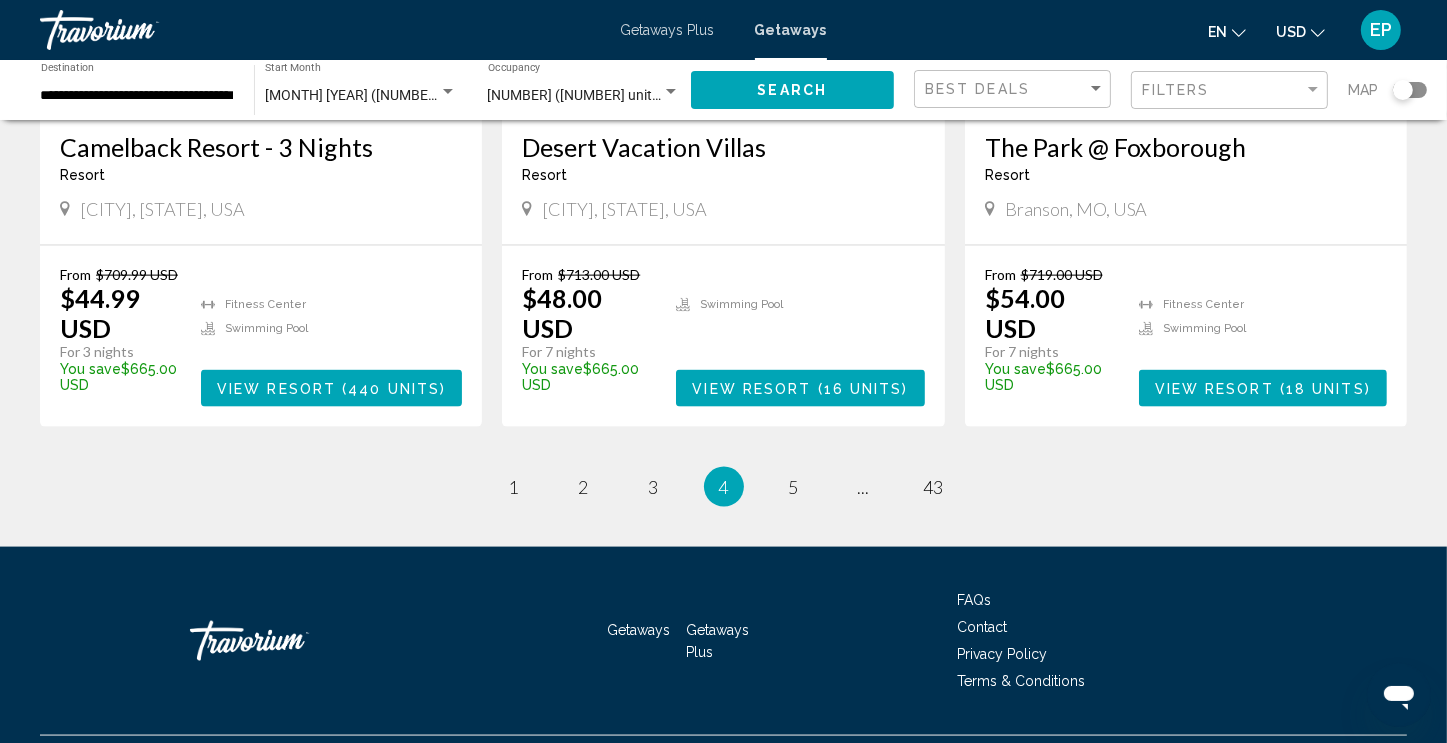 click on "View Resort" at bounding box center (1214, 389) 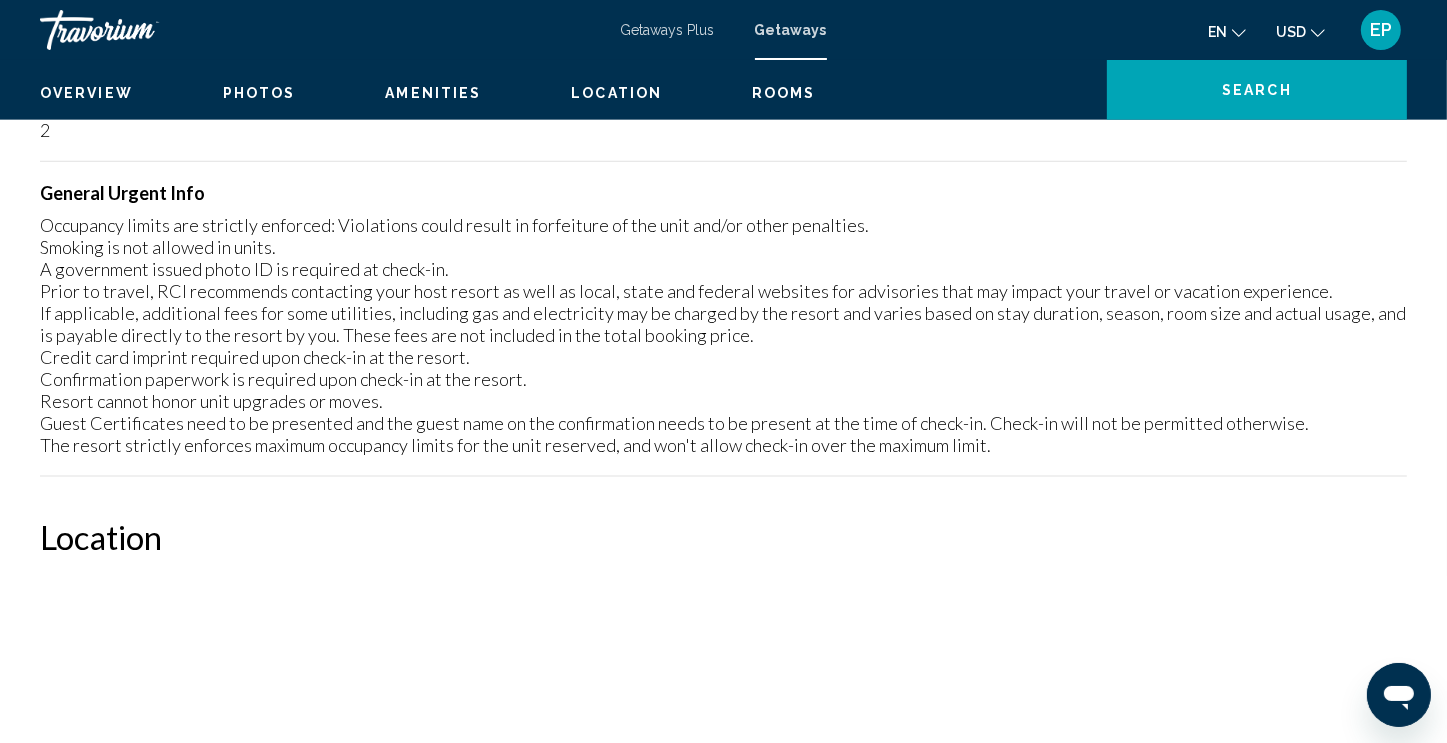 scroll, scrollTop: 0, scrollLeft: 0, axis: both 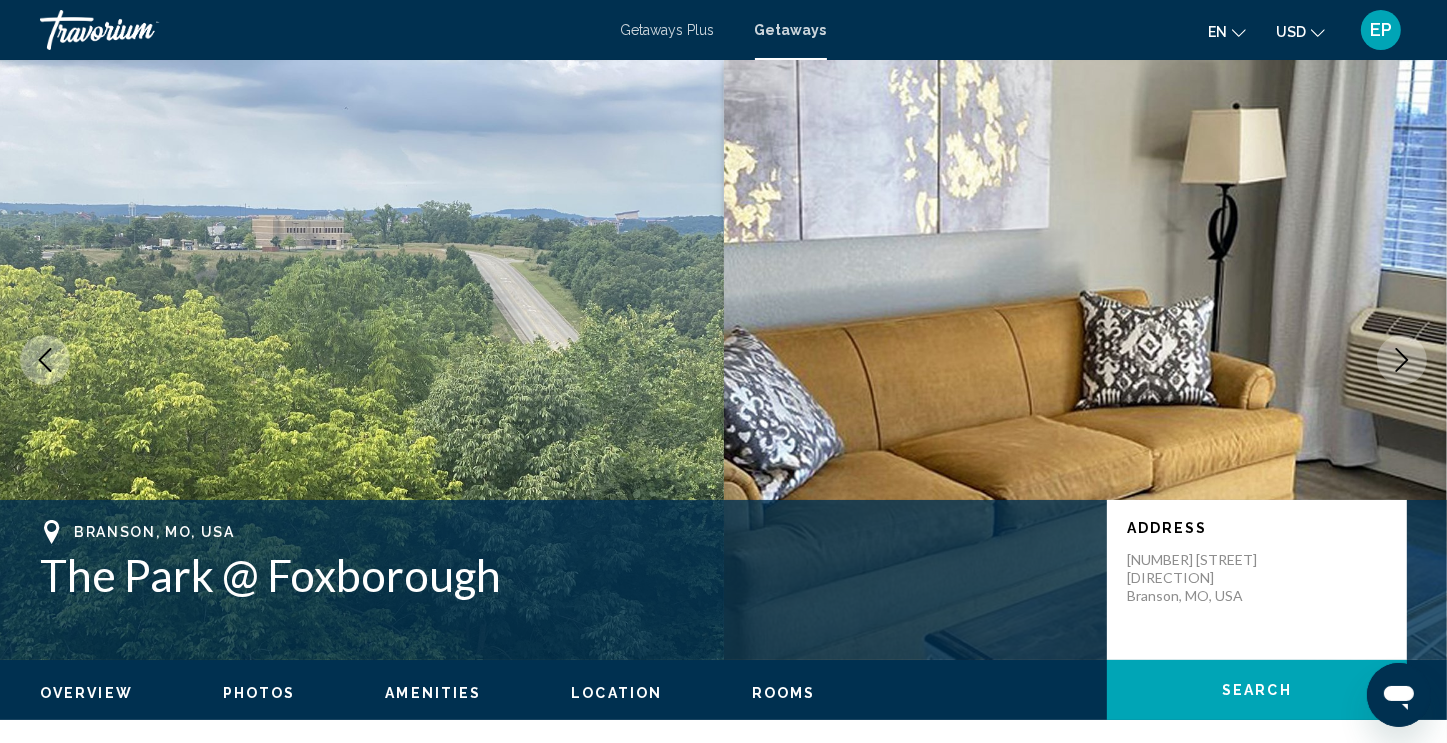 click at bounding box center (1402, 360) 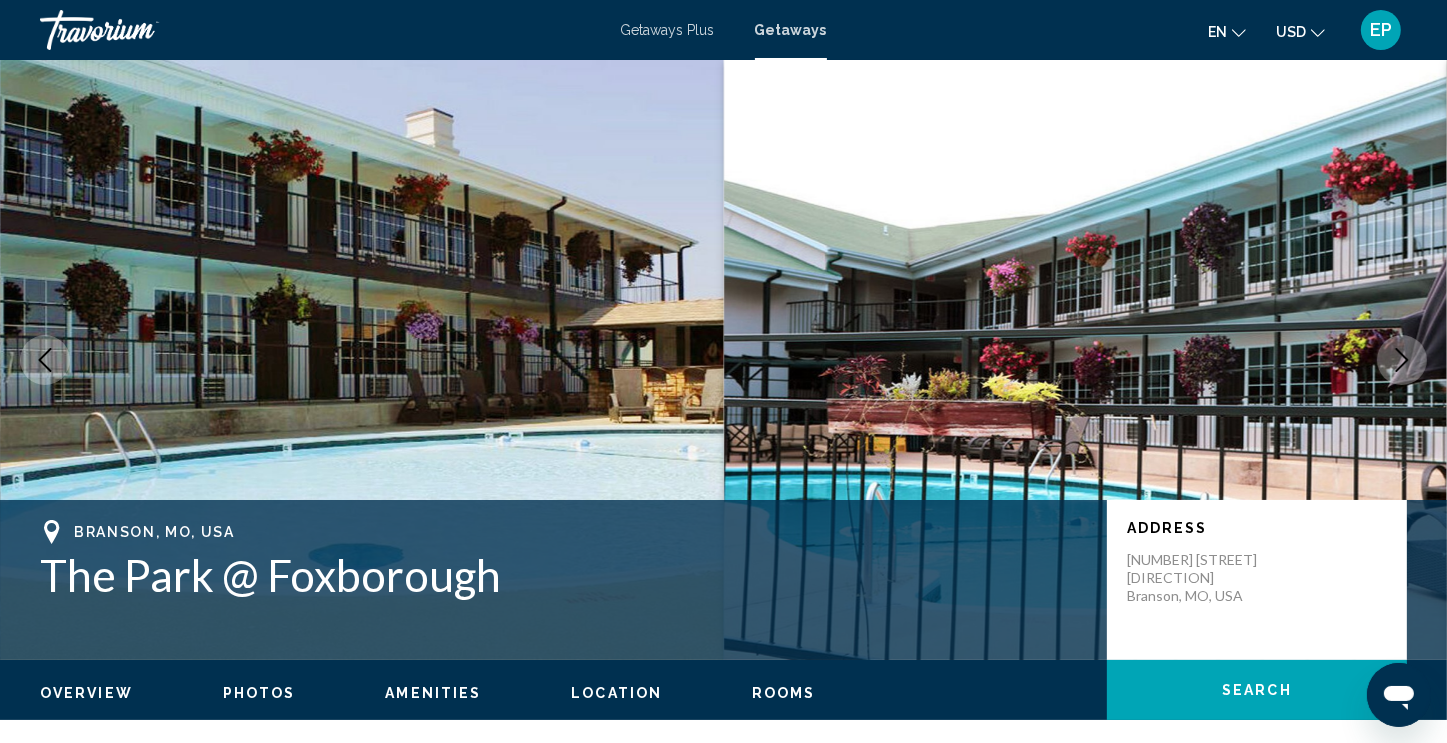 click 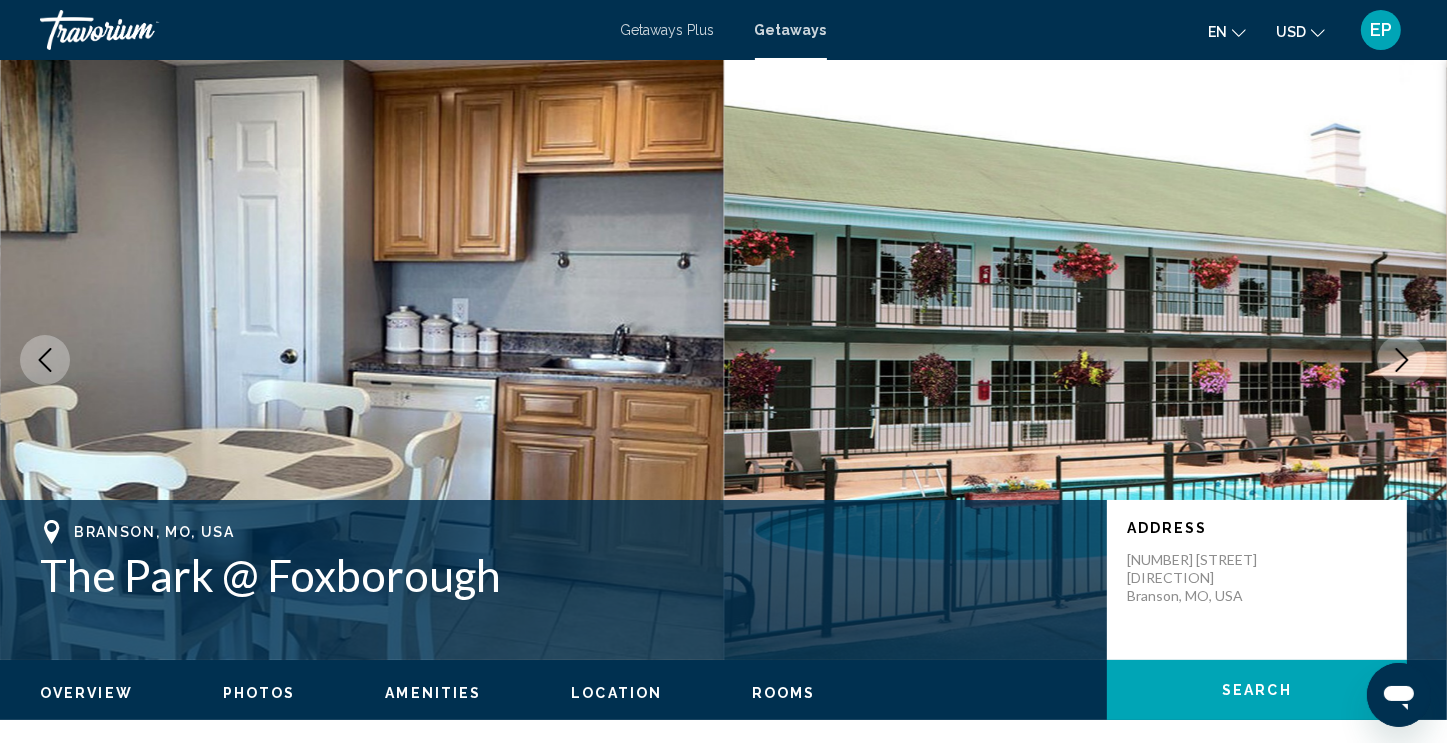 click at bounding box center (1402, 360) 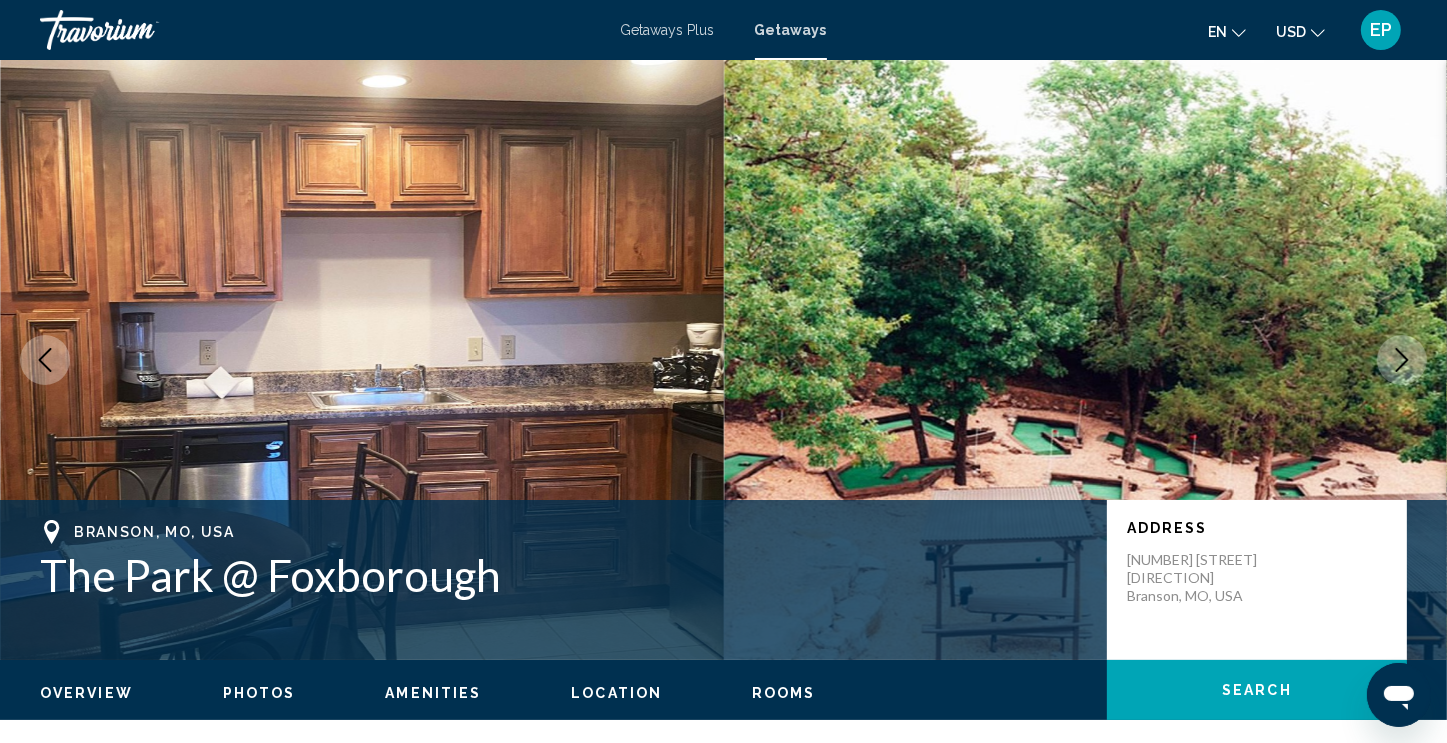 click 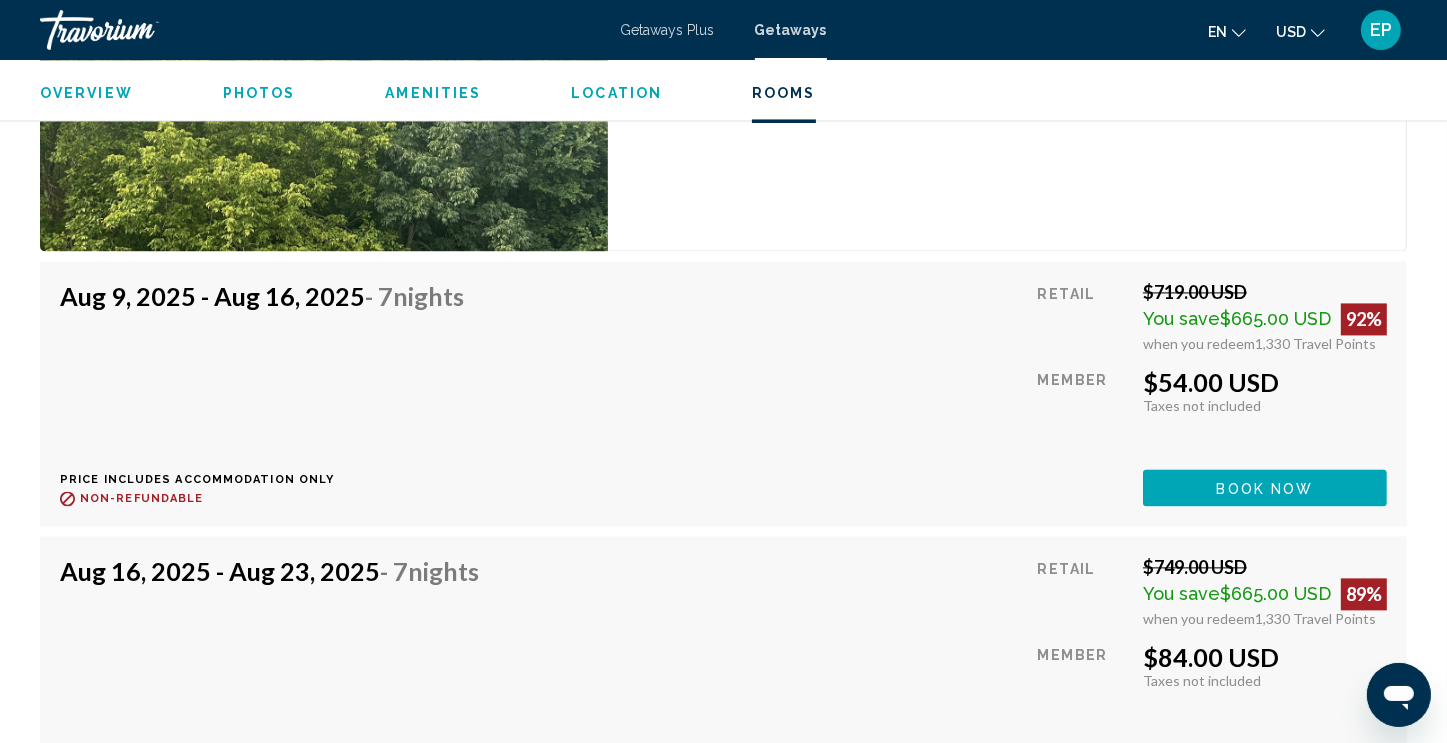 scroll, scrollTop: 3932, scrollLeft: 0, axis: vertical 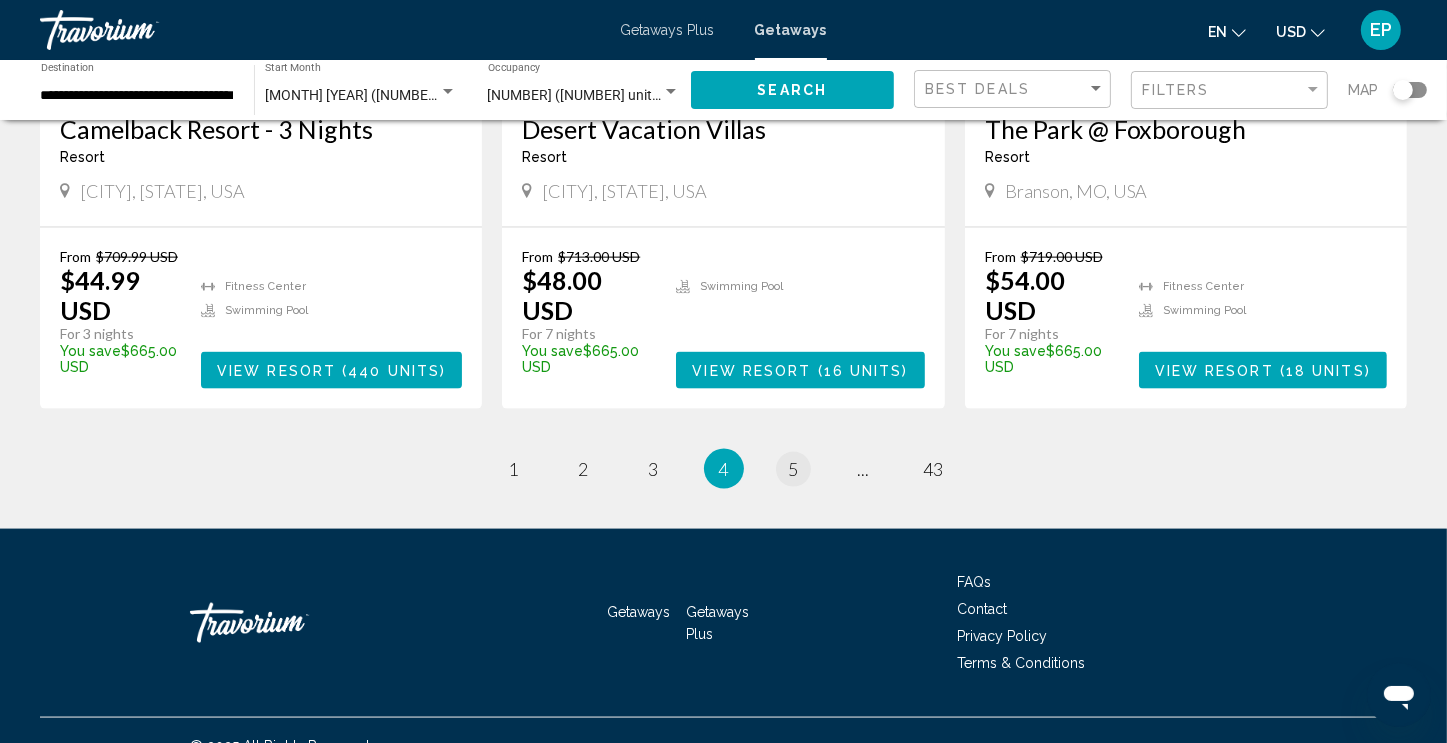 click on "page  5" at bounding box center [793, 469] 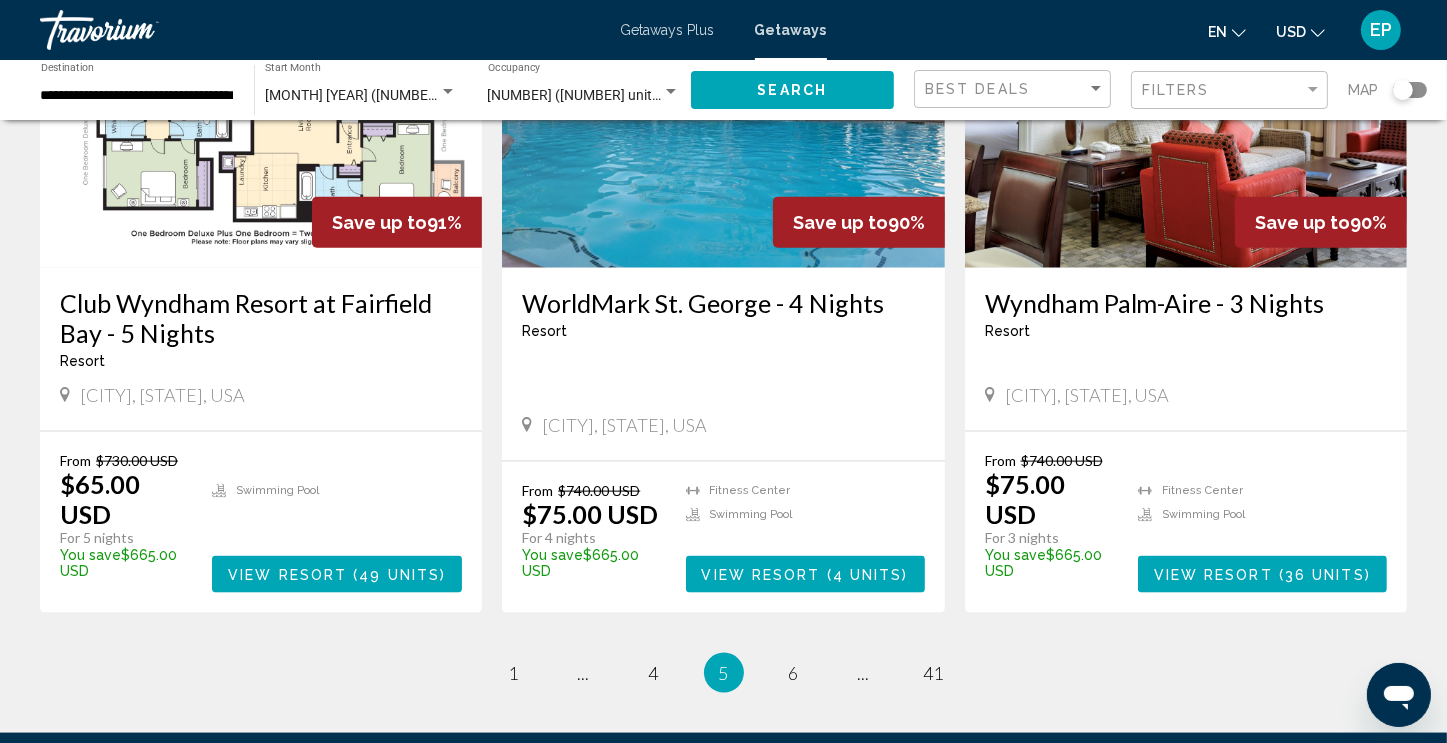scroll, scrollTop: 2348, scrollLeft: 0, axis: vertical 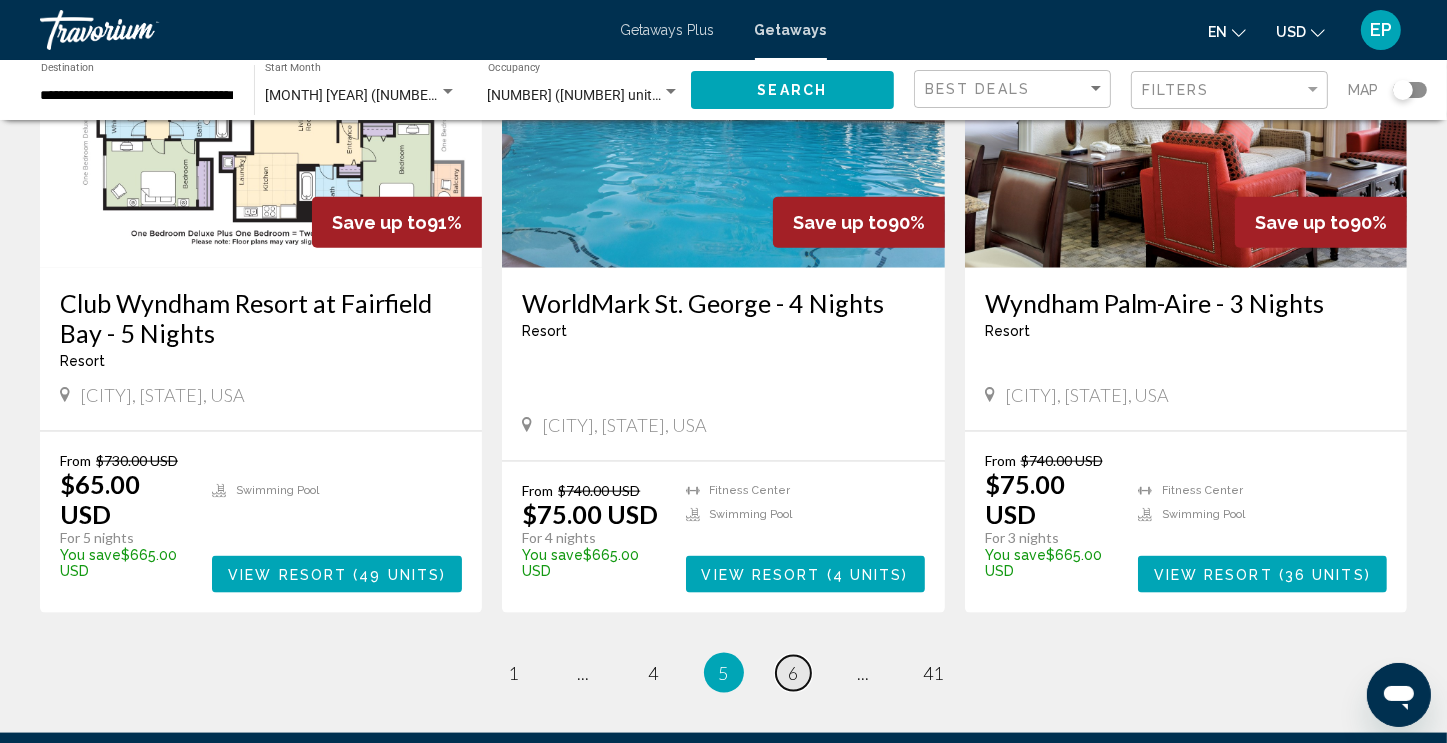 click on "6" at bounding box center [794, 673] 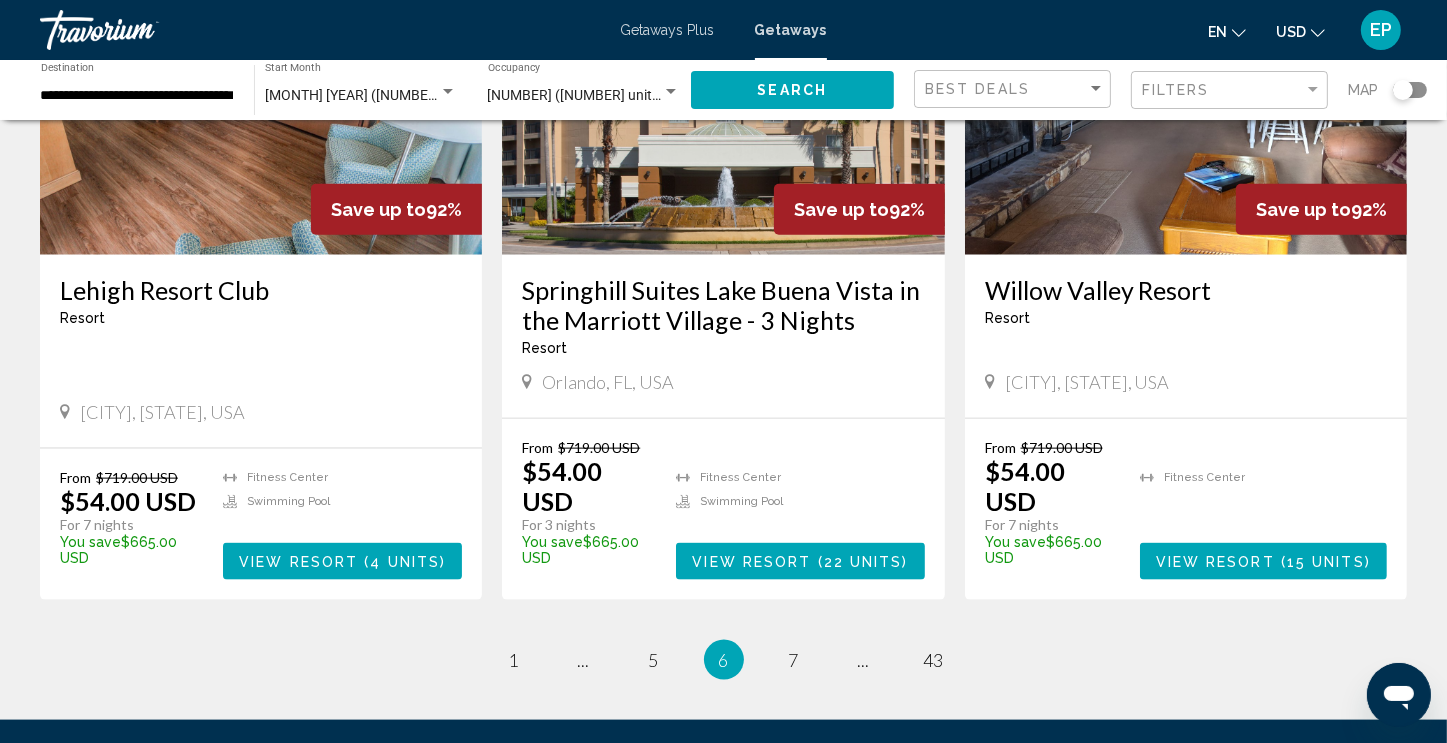 scroll, scrollTop: 2276, scrollLeft: 0, axis: vertical 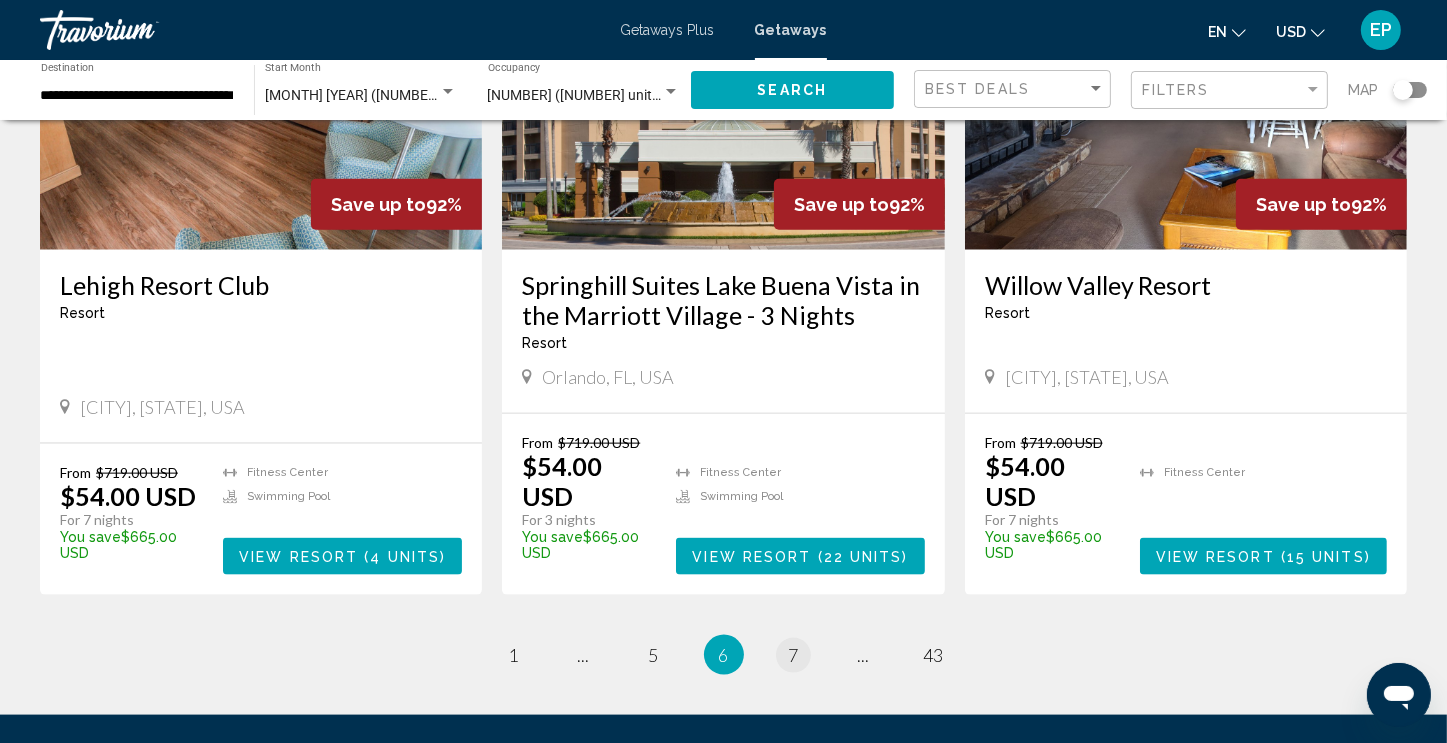 click on "page  7" at bounding box center [793, 655] 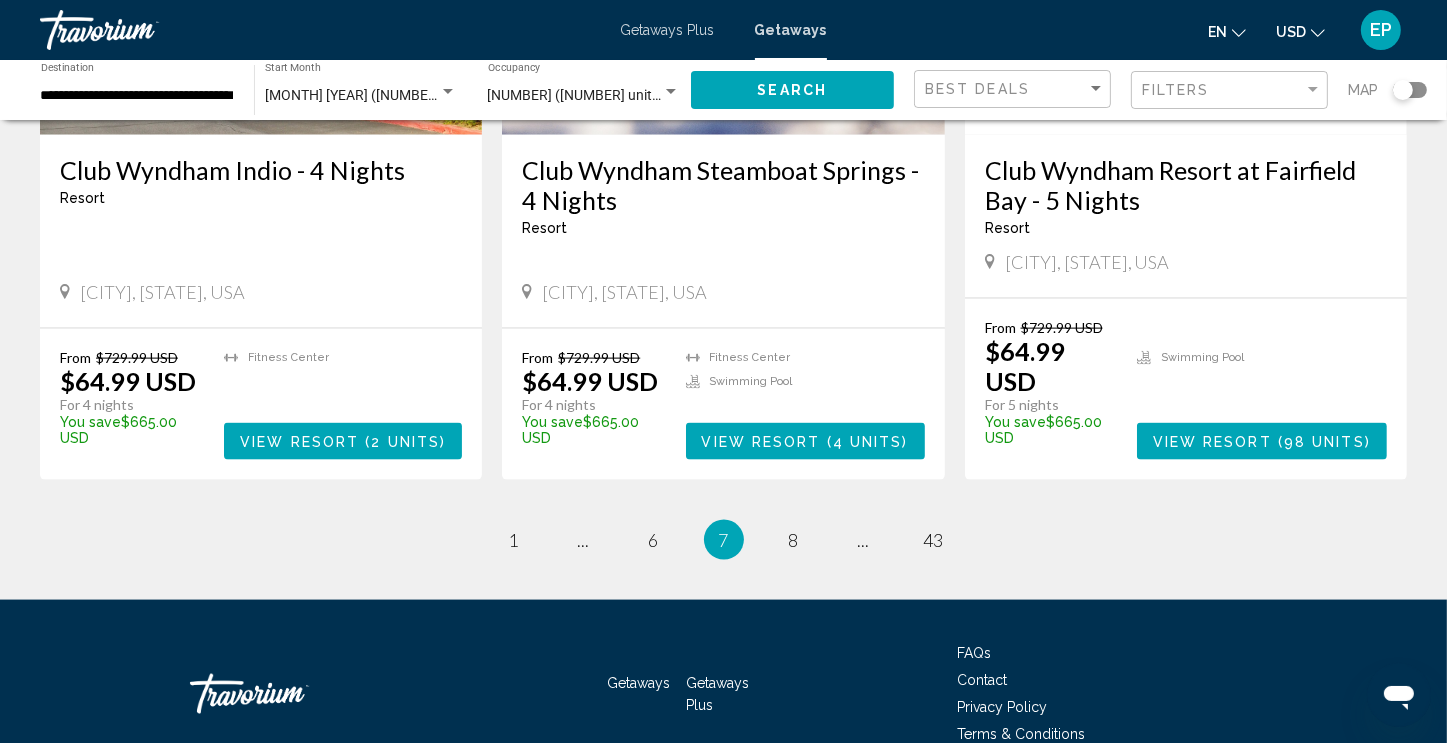 scroll, scrollTop: 2491, scrollLeft: 0, axis: vertical 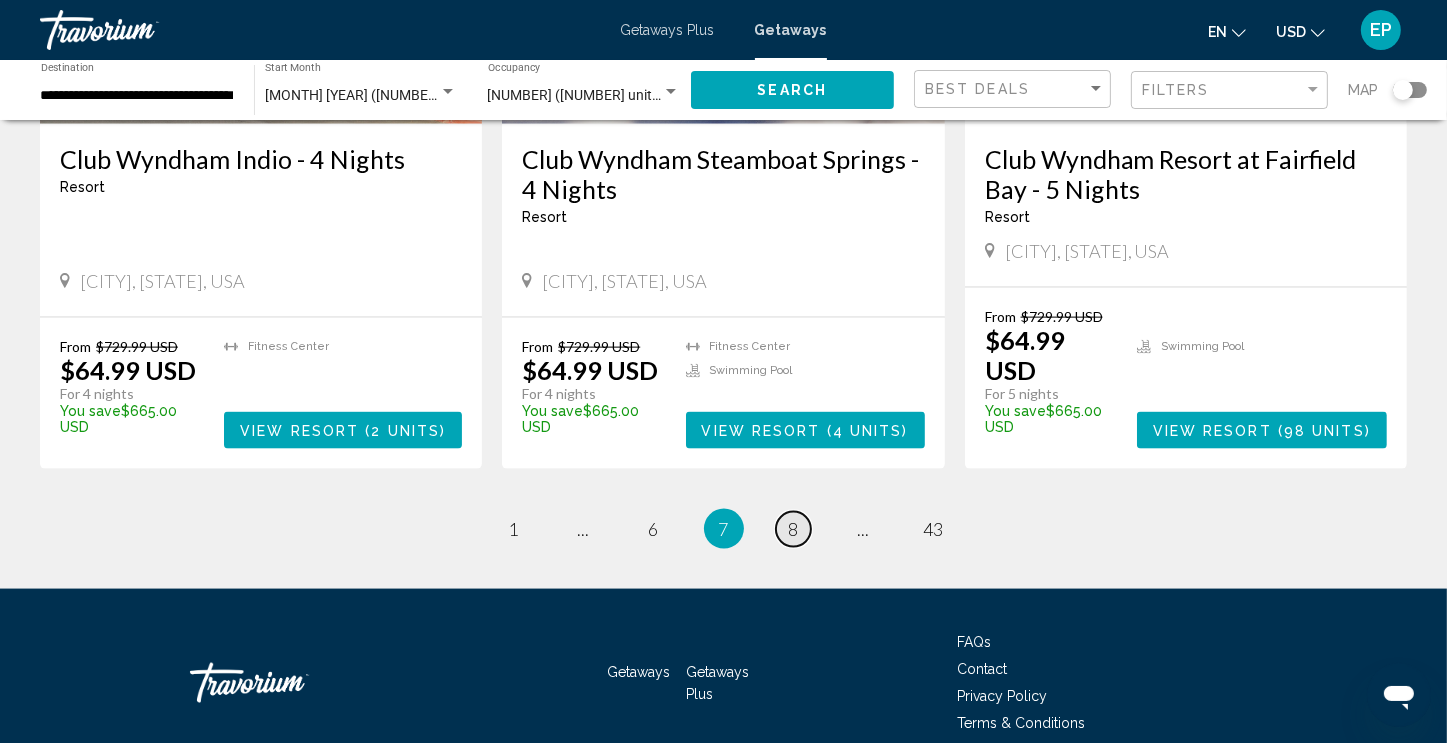 click on "8" at bounding box center (794, 529) 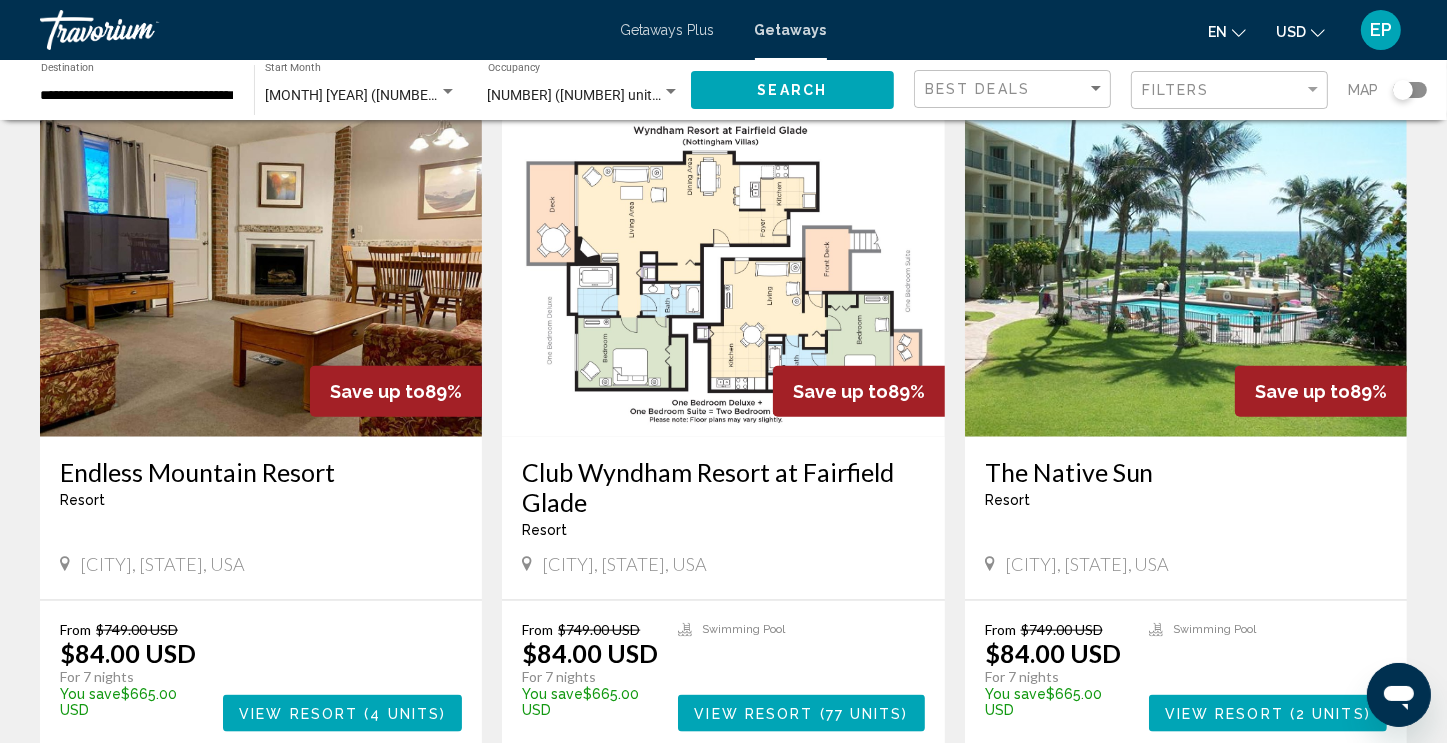 scroll, scrollTop: 2302, scrollLeft: 0, axis: vertical 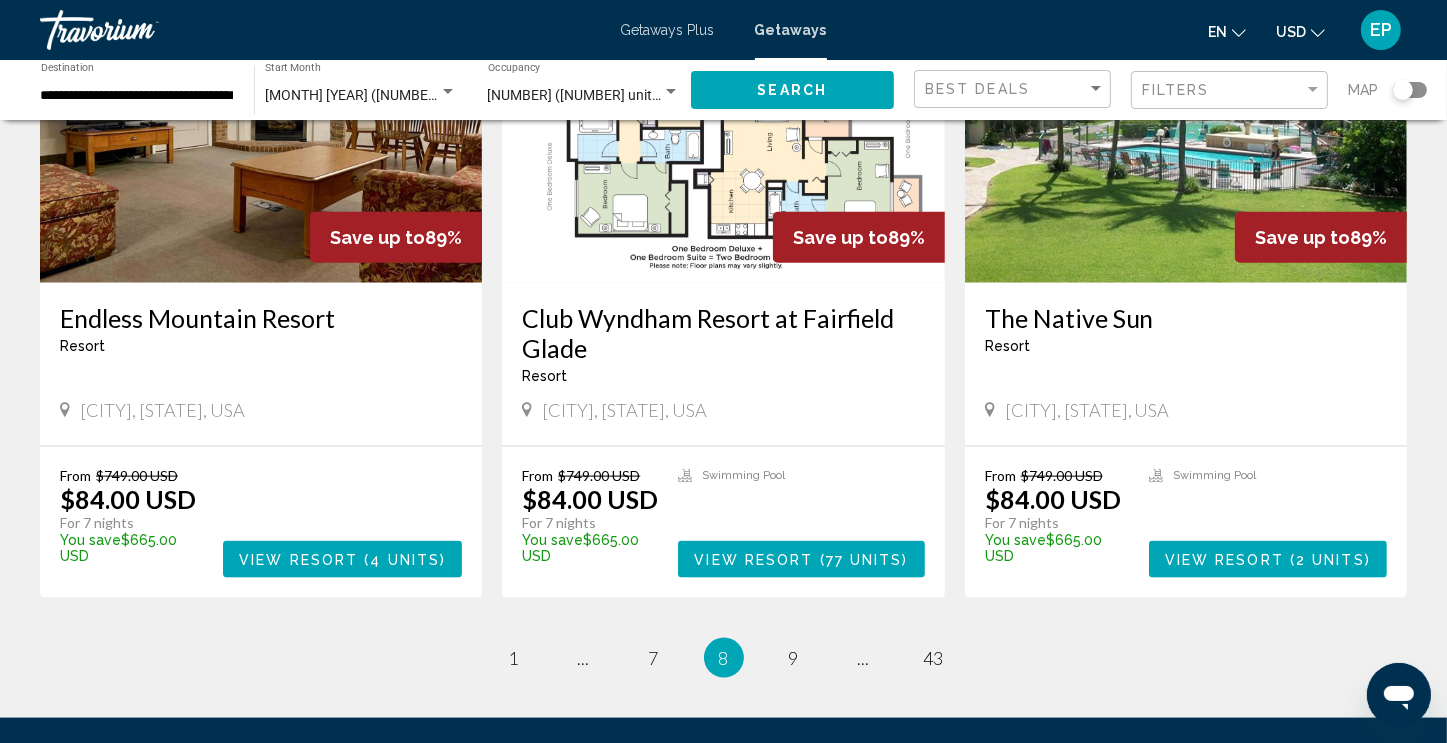 click on "View Resort" at bounding box center [1224, 560] 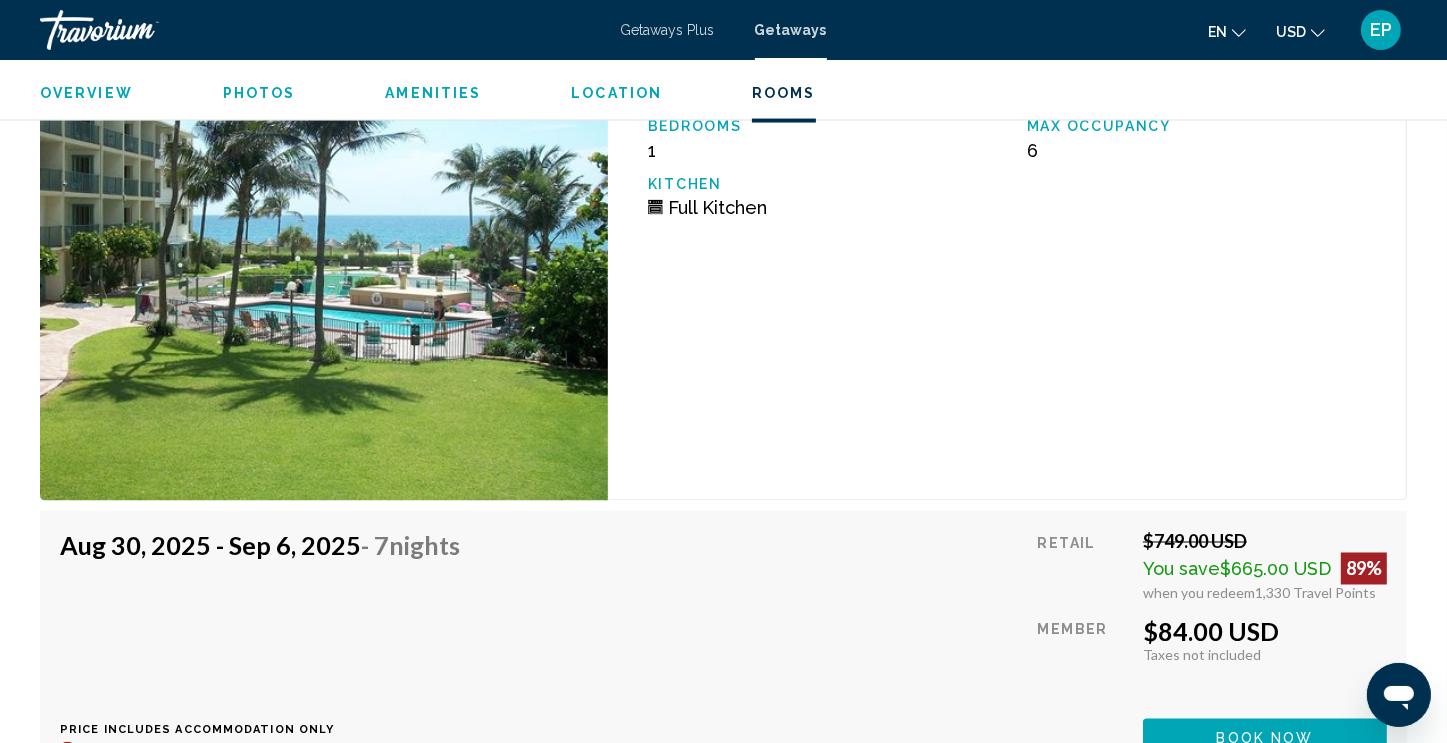 scroll, scrollTop: 3136, scrollLeft: 0, axis: vertical 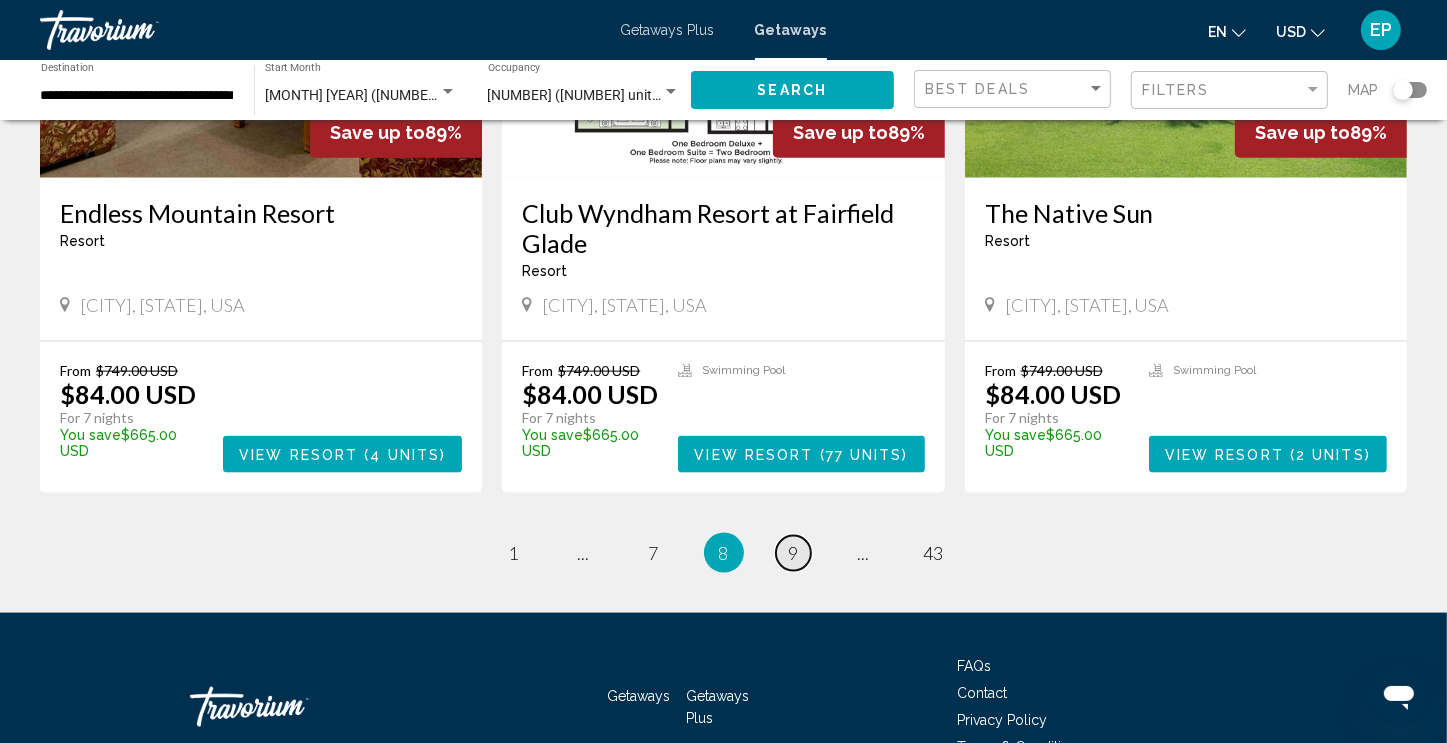 click on "9" at bounding box center [794, 553] 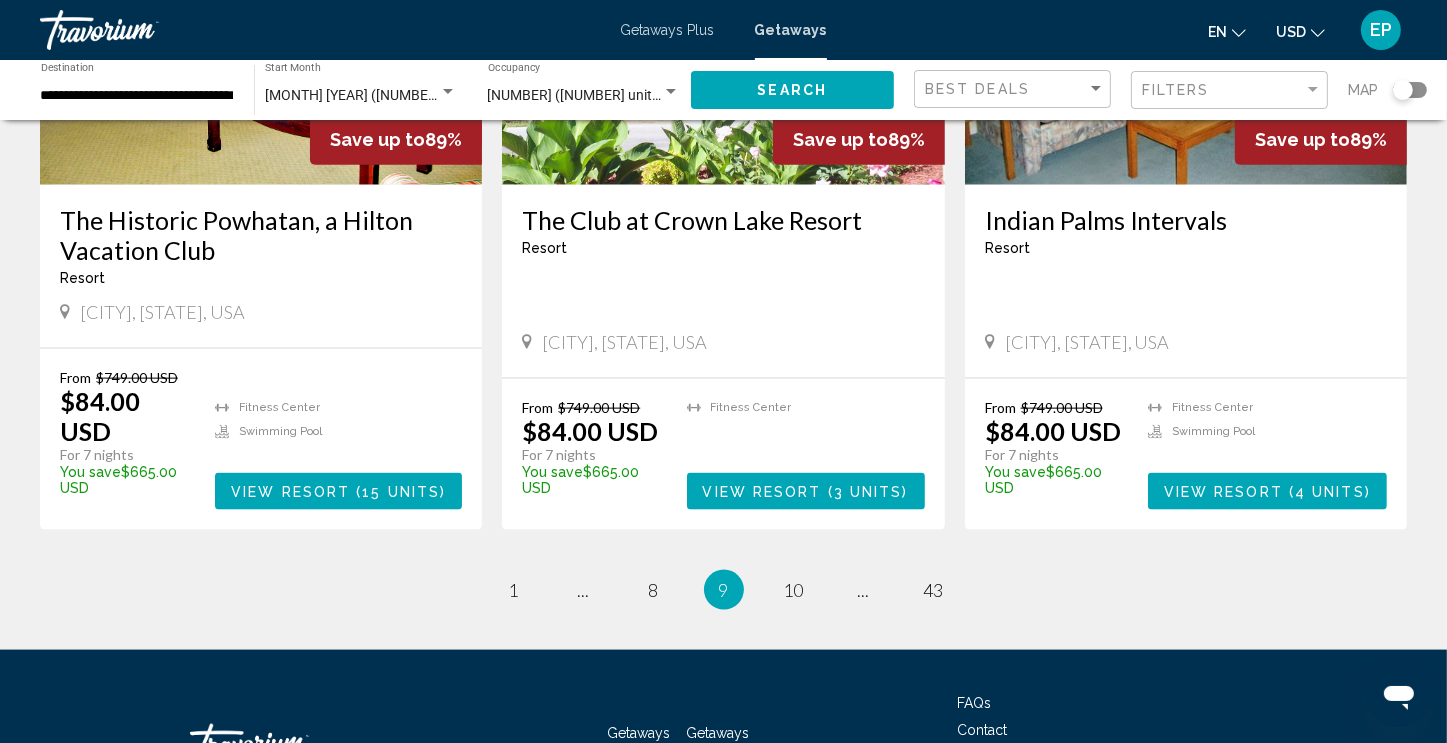 scroll, scrollTop: 2377, scrollLeft: 0, axis: vertical 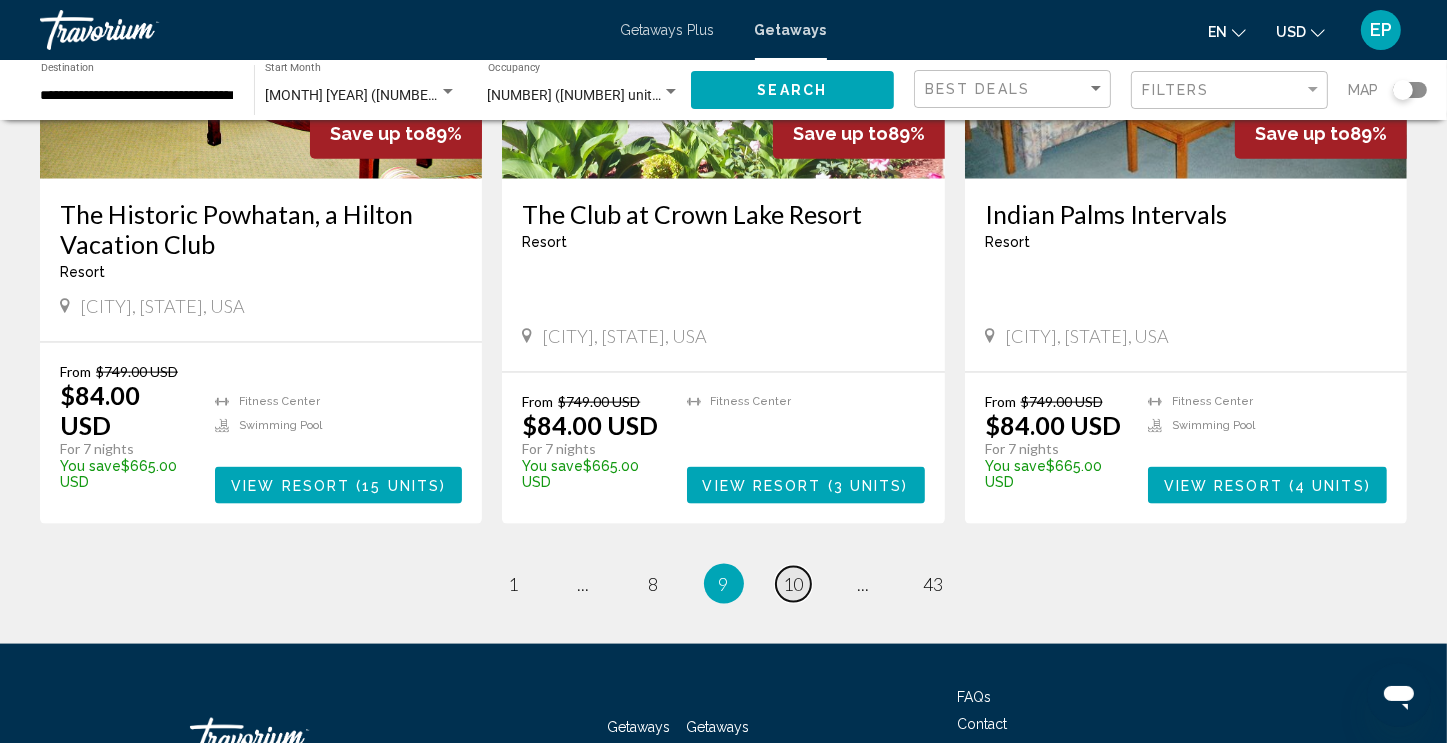 click on "10" at bounding box center (794, 584) 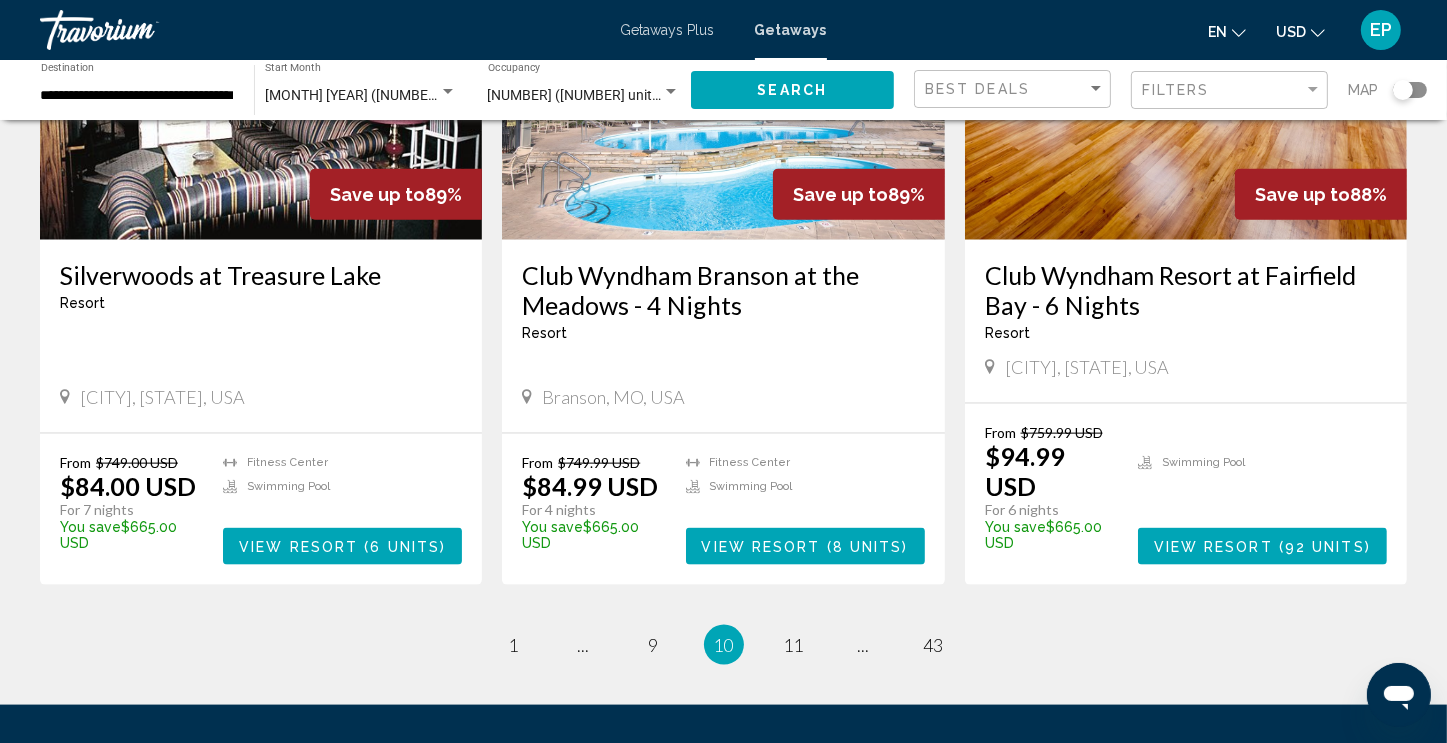 scroll, scrollTop: 2348, scrollLeft: 0, axis: vertical 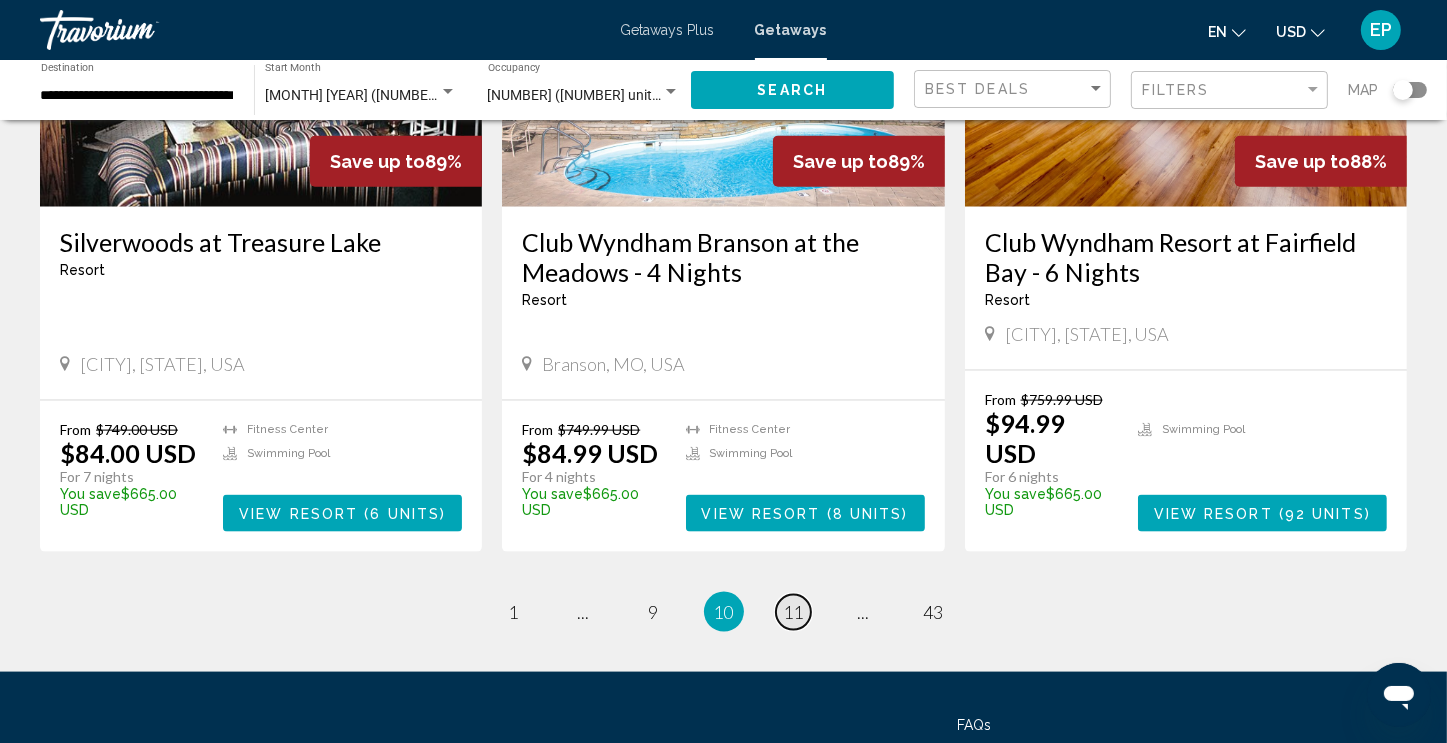 click on "11" at bounding box center (794, 612) 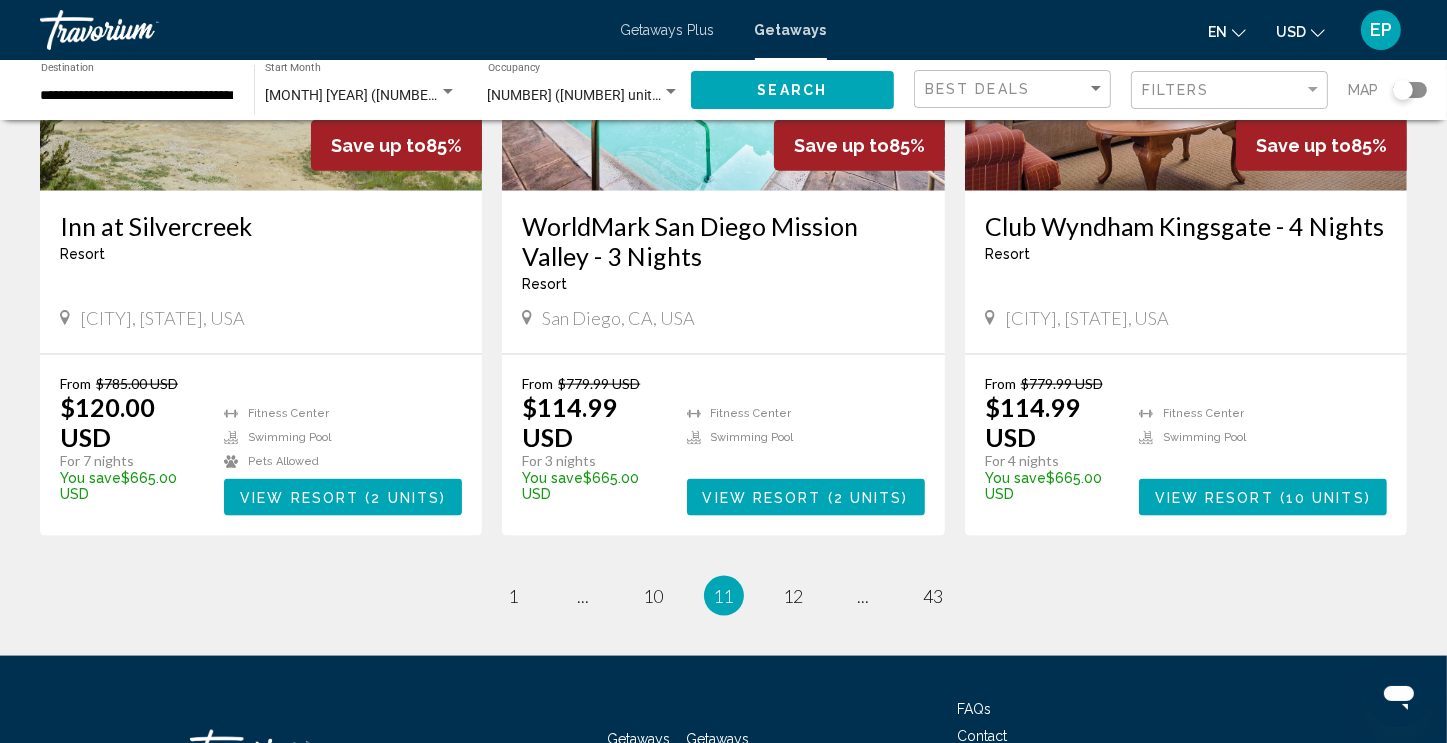 scroll, scrollTop: 2426, scrollLeft: 0, axis: vertical 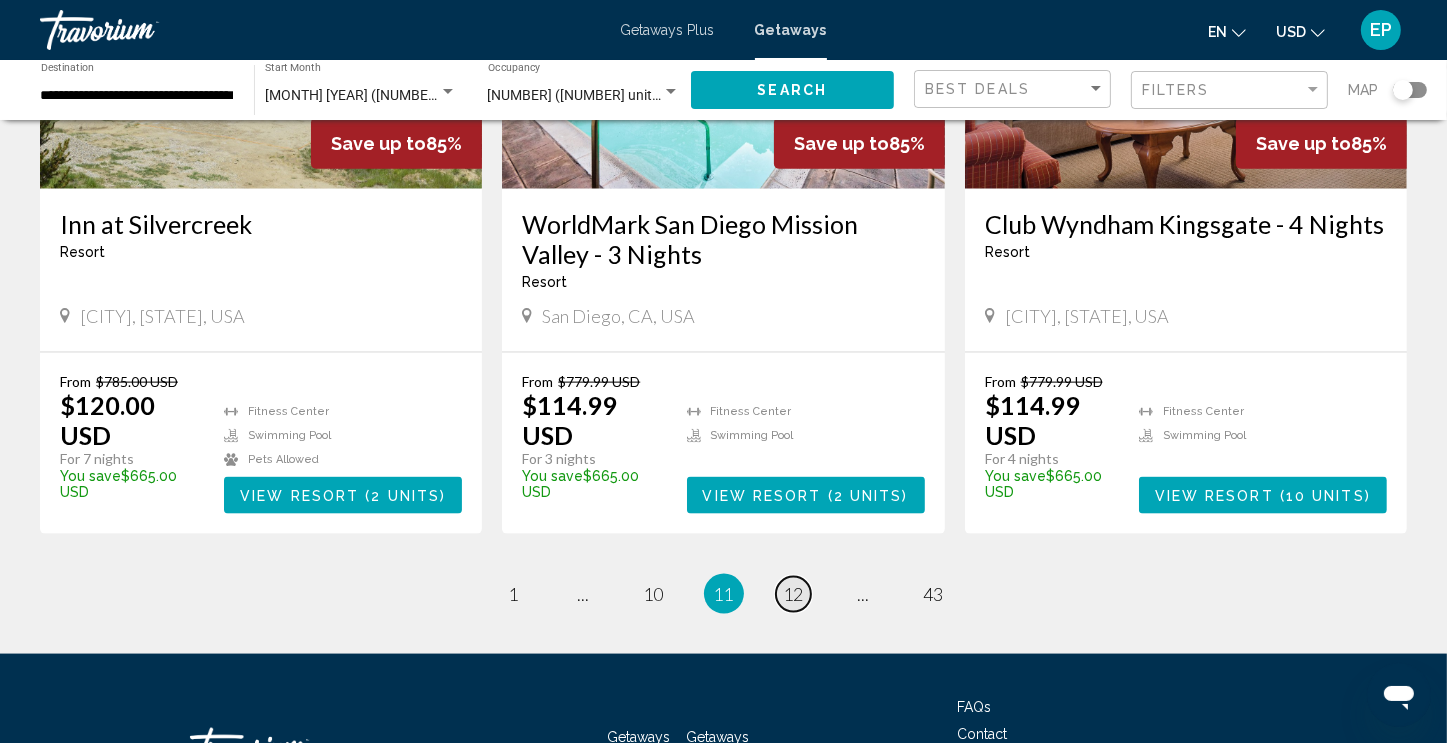 click on "12" at bounding box center [794, 594] 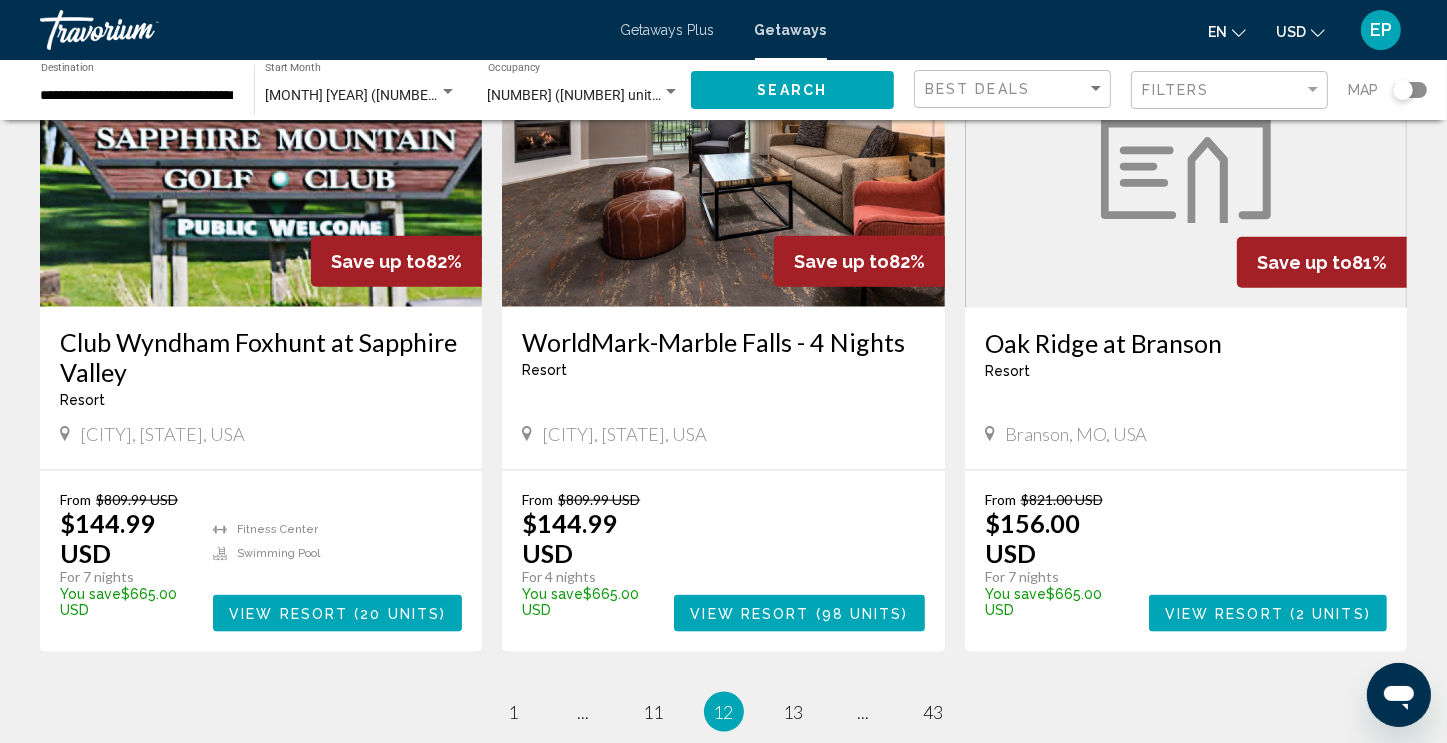 scroll, scrollTop: 2344, scrollLeft: 0, axis: vertical 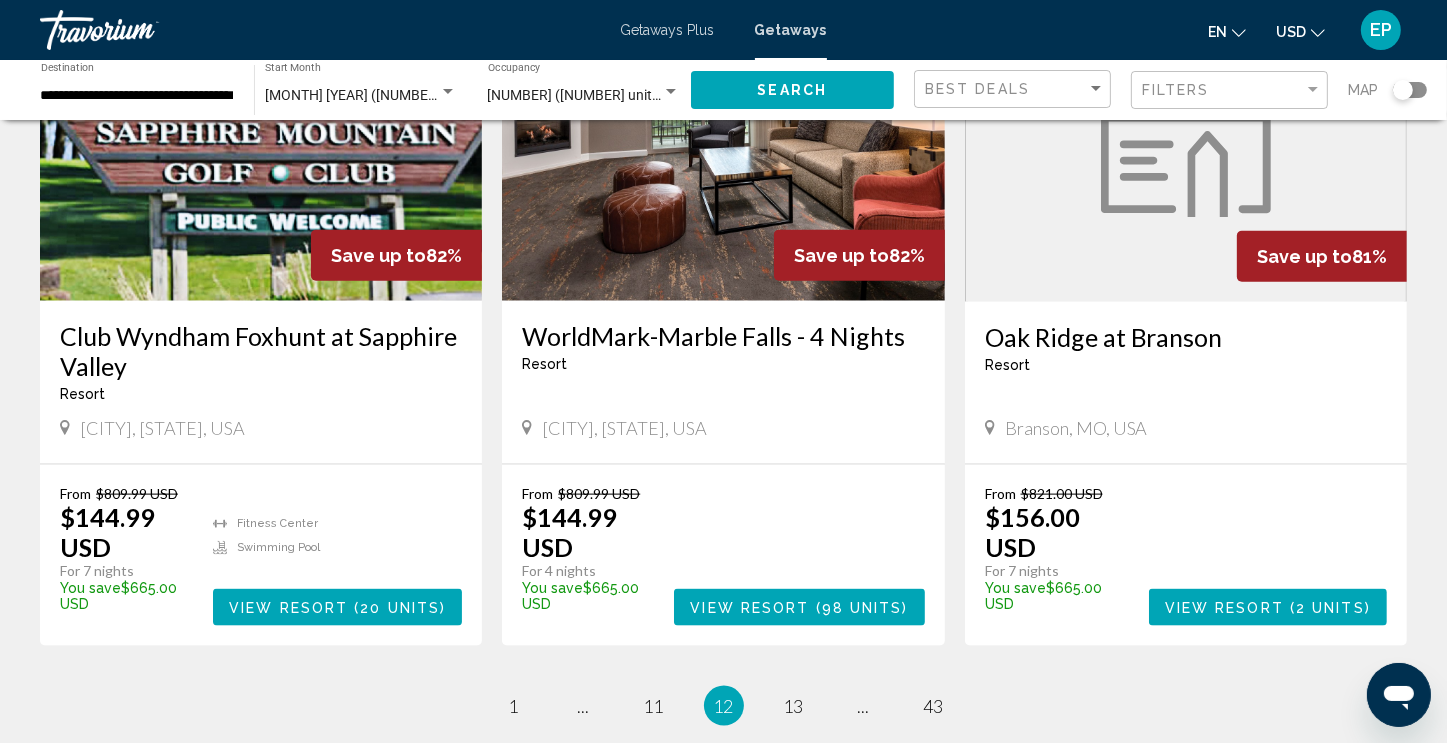 click on "View Resort" at bounding box center [1224, 608] 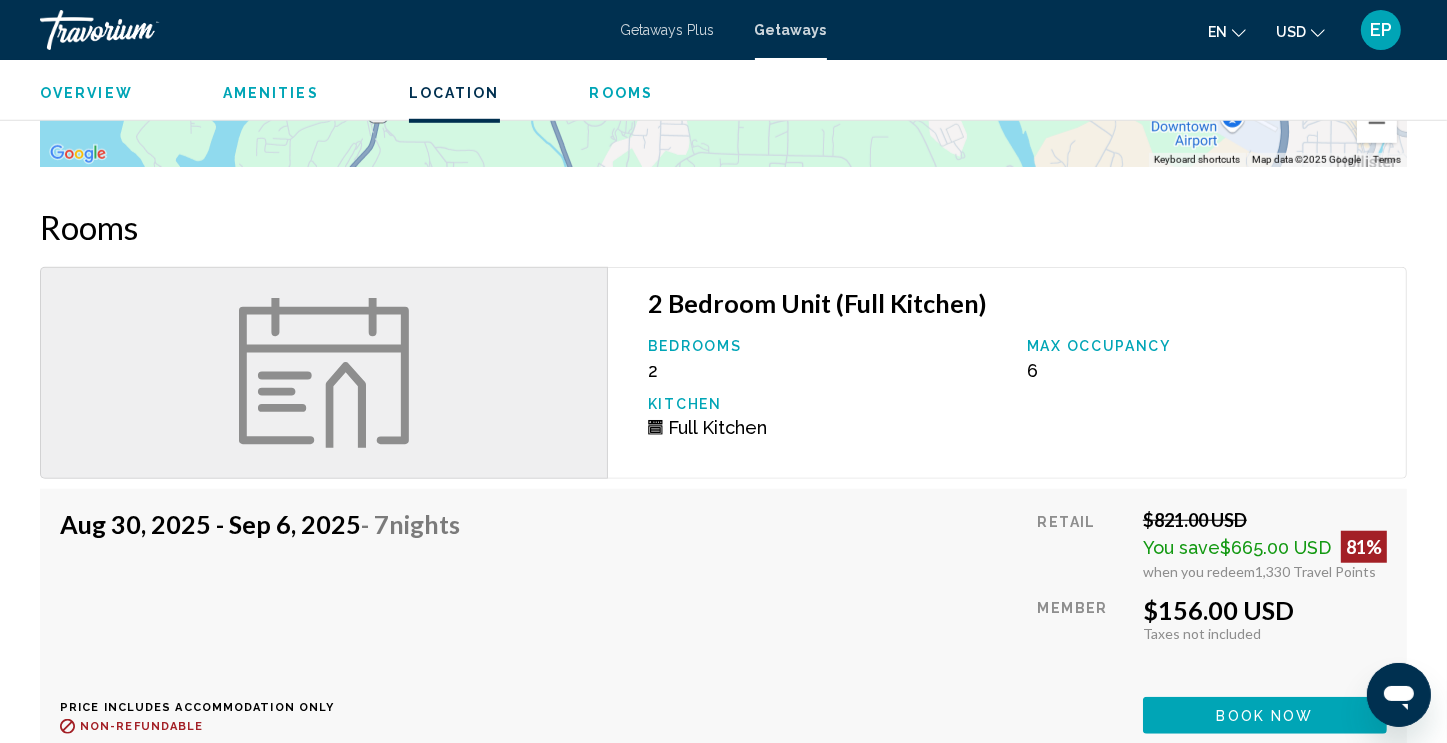 scroll, scrollTop: 1439, scrollLeft: 0, axis: vertical 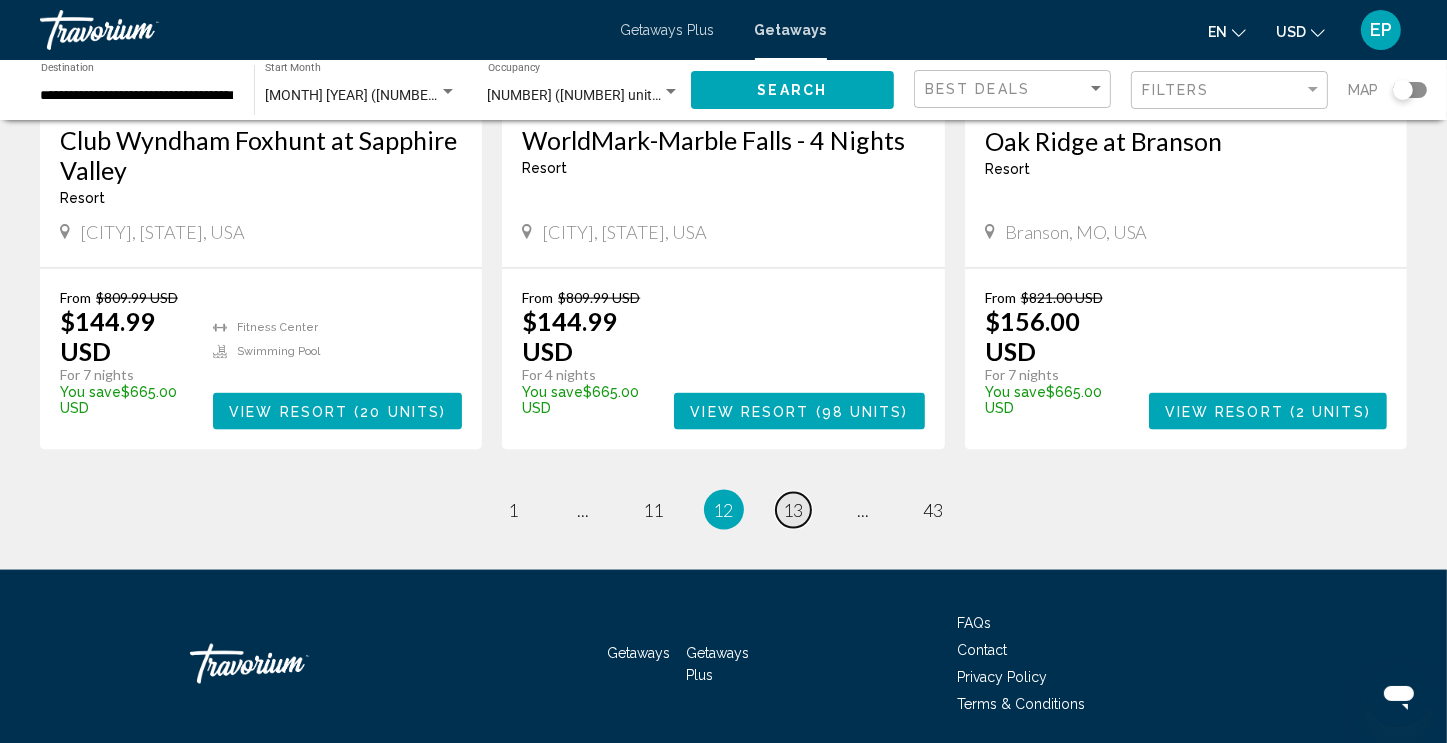 click on "page  13" at bounding box center (793, 510) 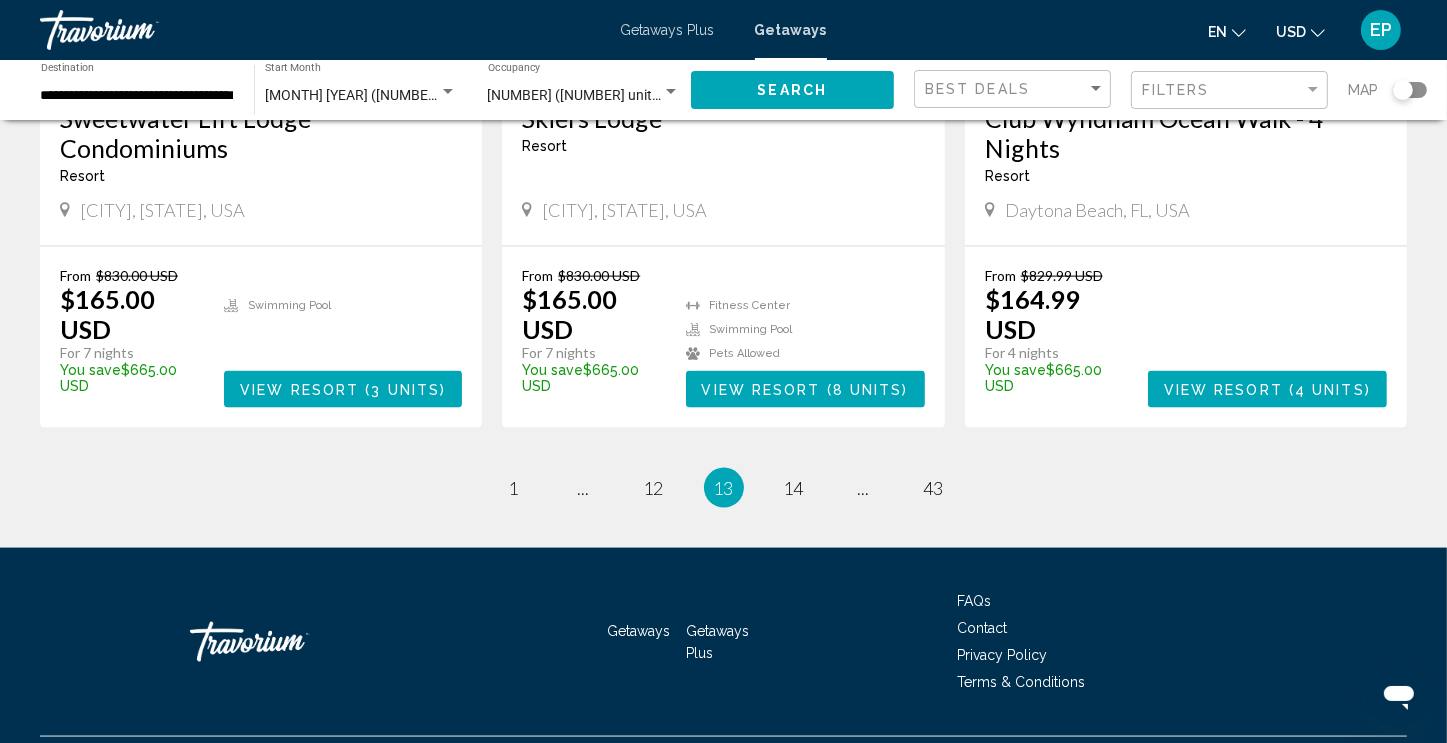 scroll, scrollTop: 2551, scrollLeft: 0, axis: vertical 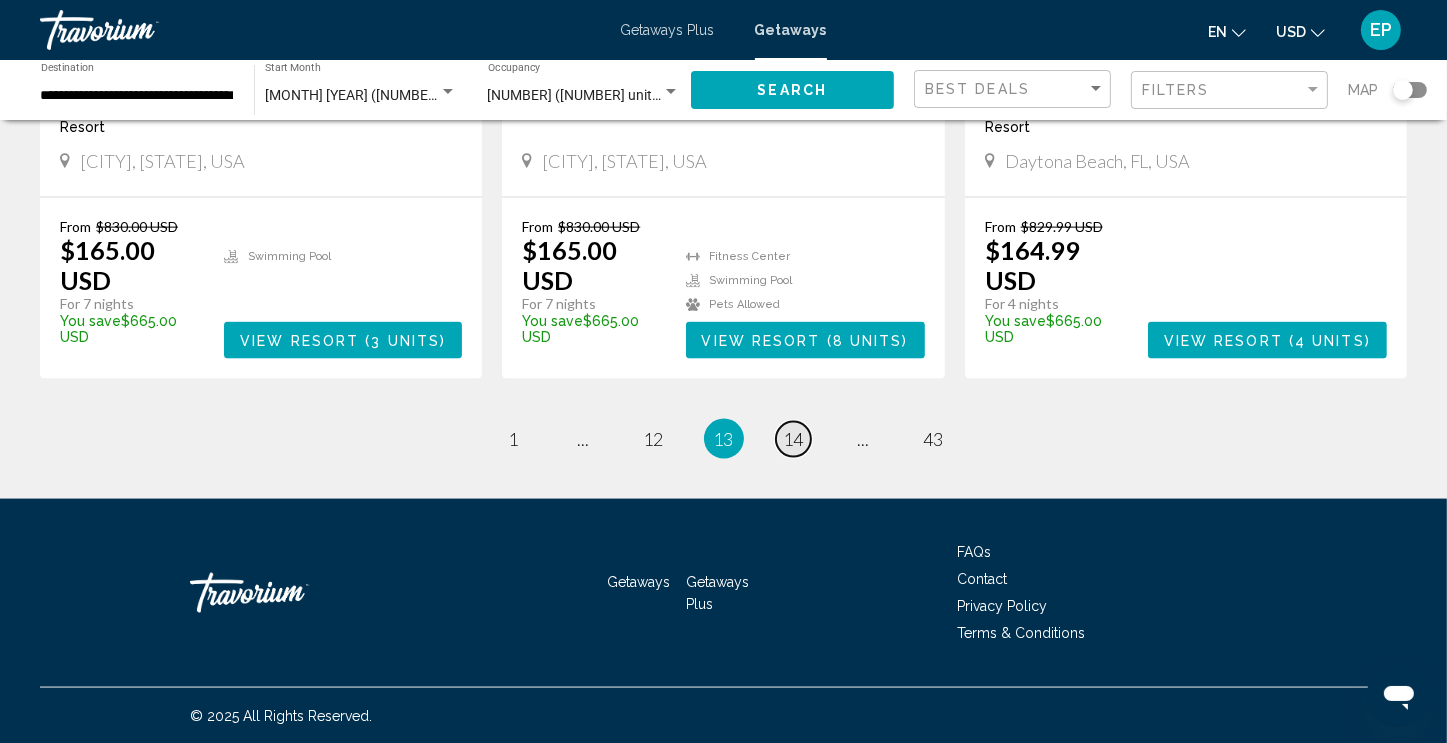 click on "page  14" at bounding box center [793, 439] 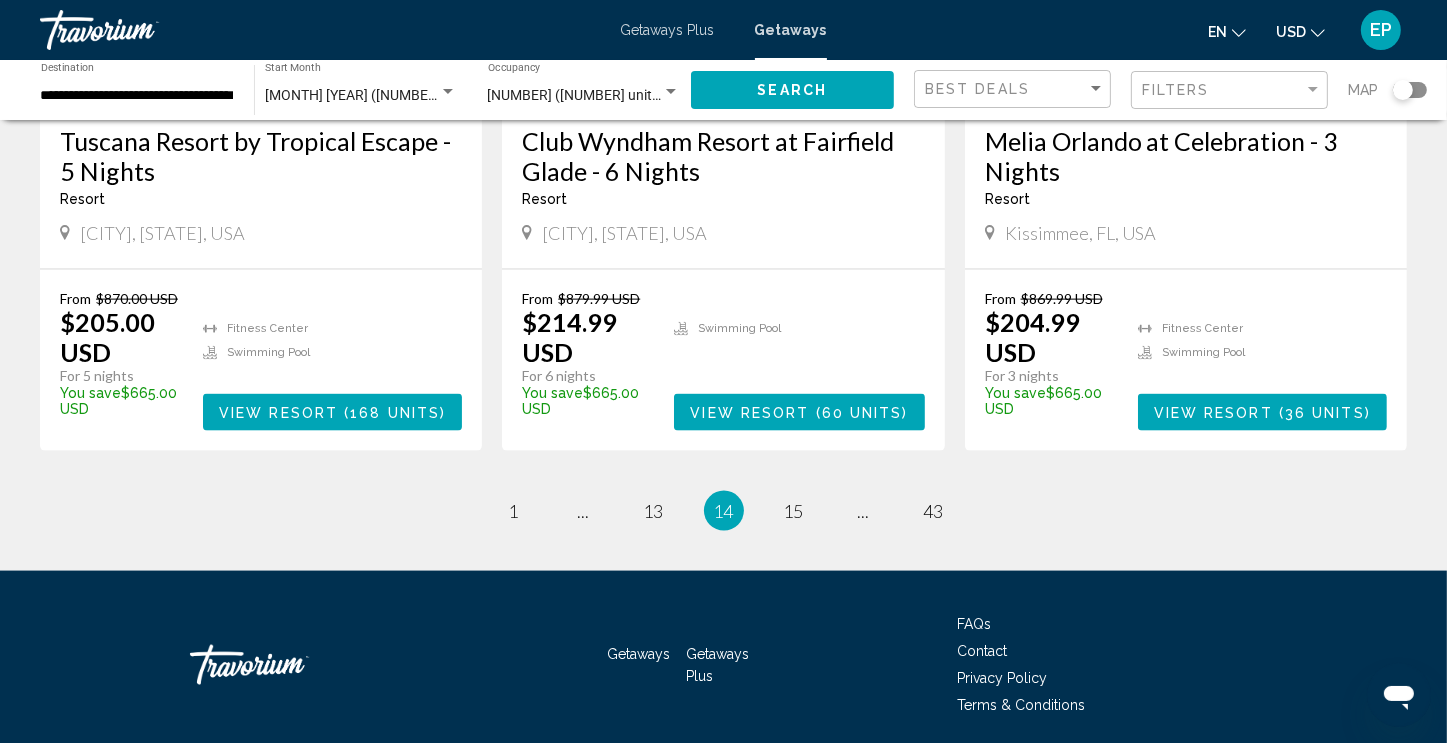 scroll, scrollTop: 2513, scrollLeft: 0, axis: vertical 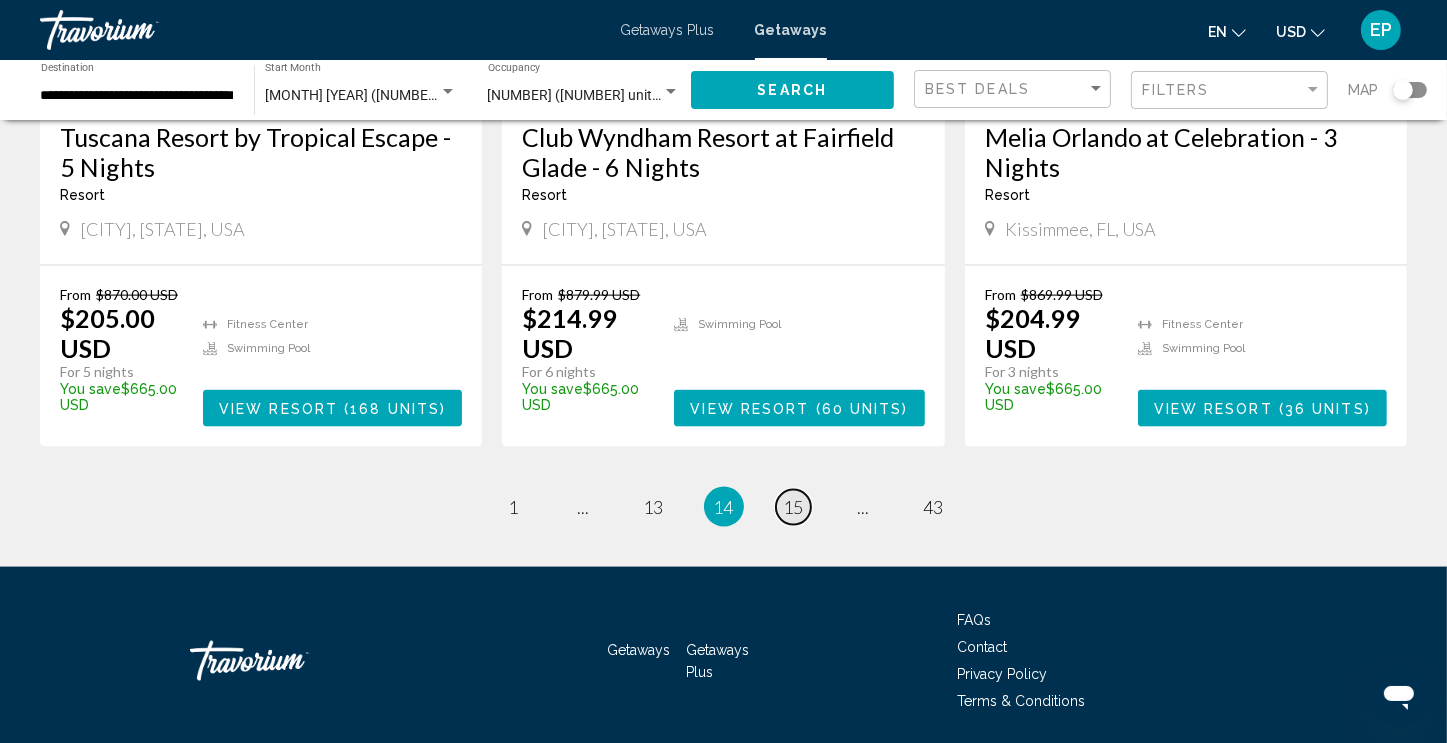 click on "15" at bounding box center (794, 507) 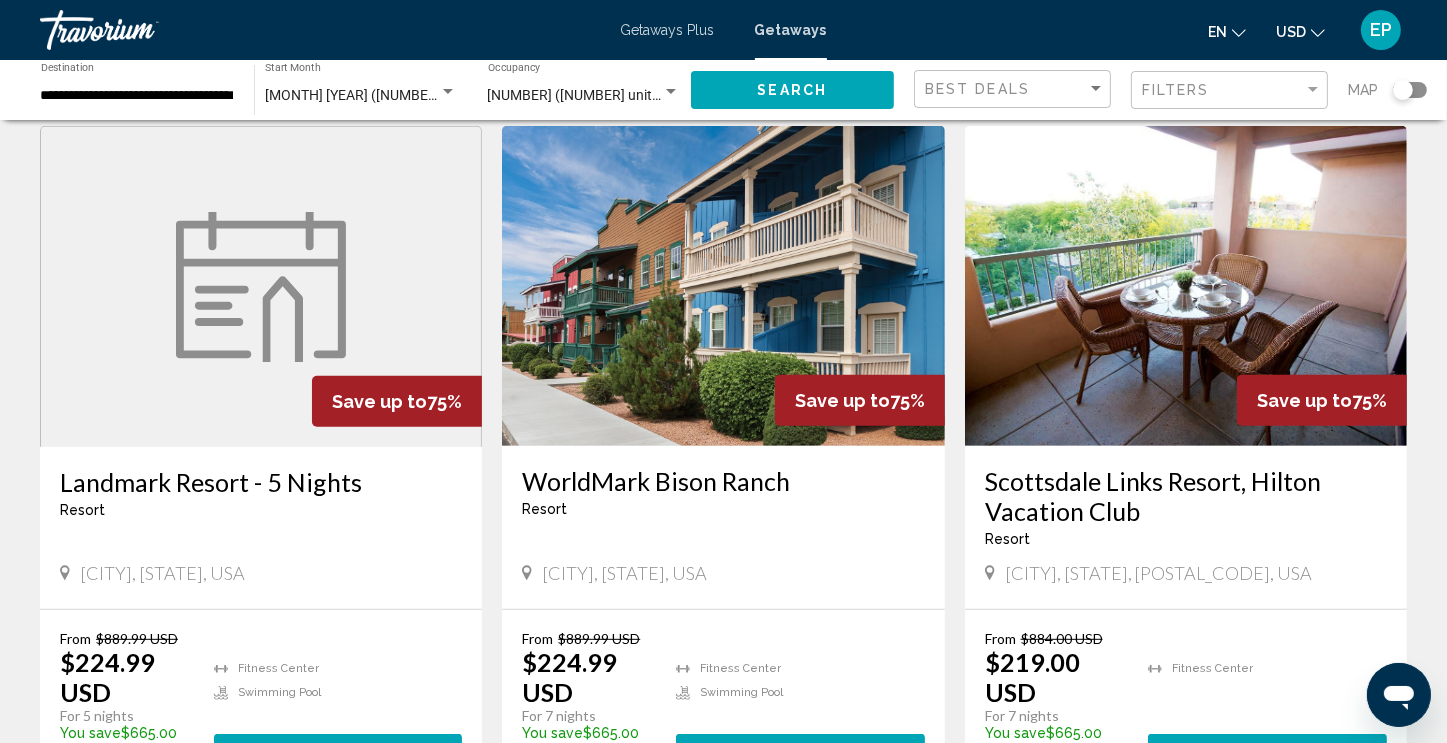 scroll, scrollTop: 793, scrollLeft: 0, axis: vertical 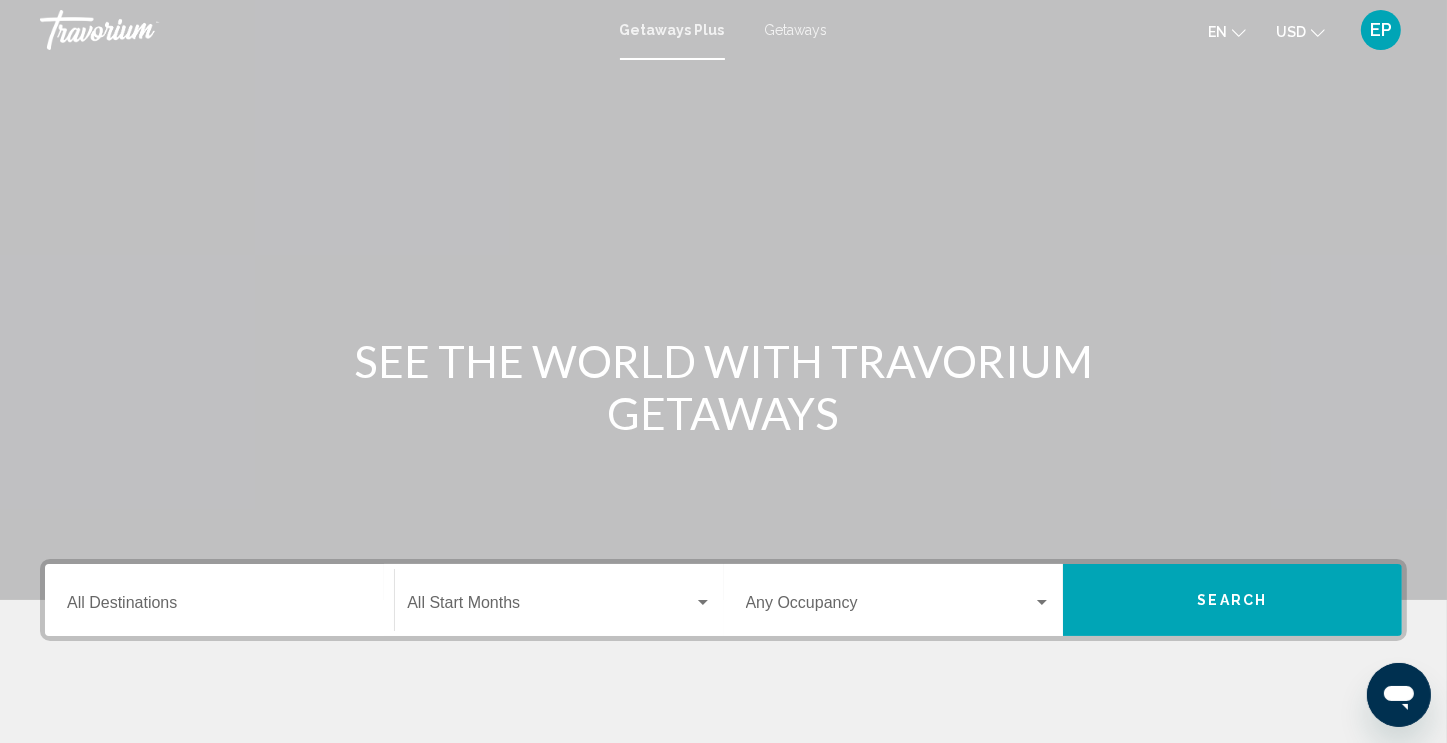 click on "Getaways" at bounding box center (796, 30) 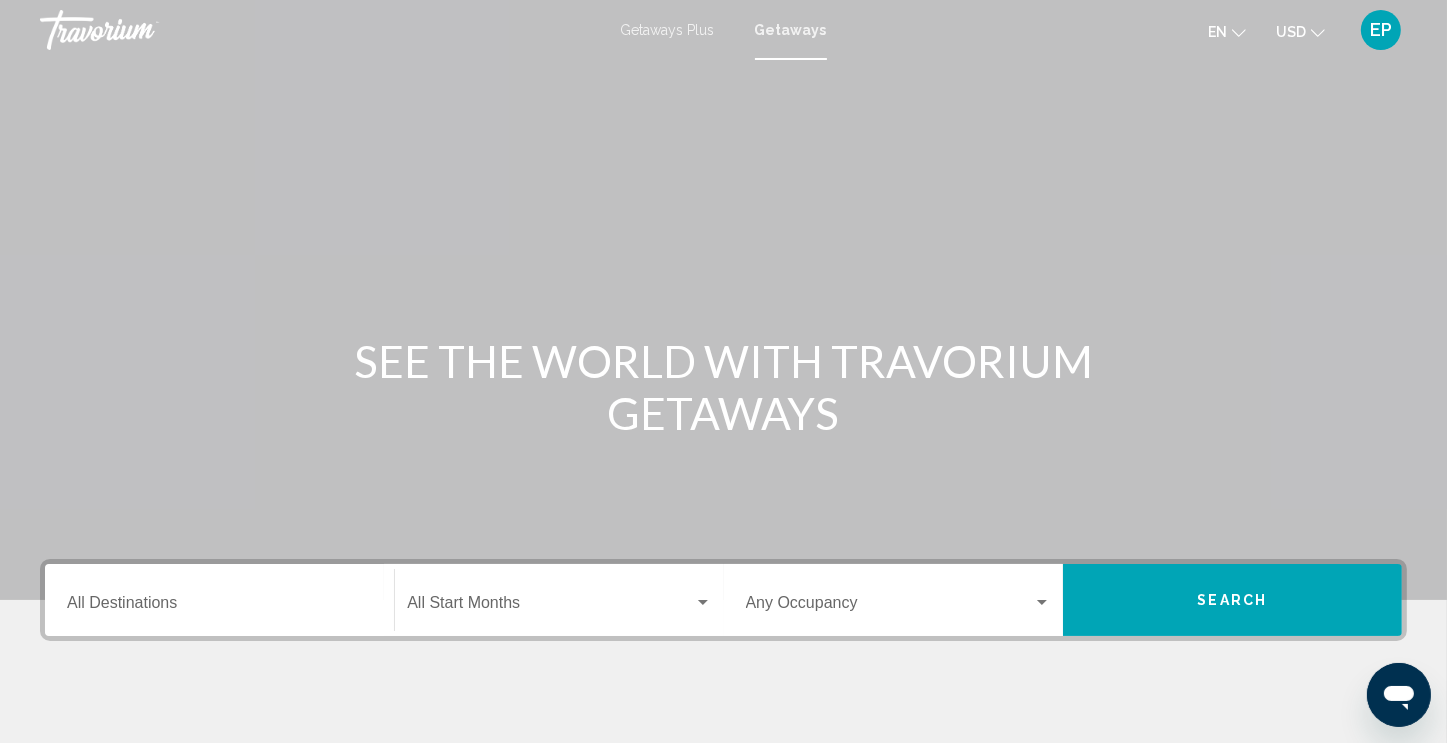 click on "Destination All Destinations" at bounding box center [219, 607] 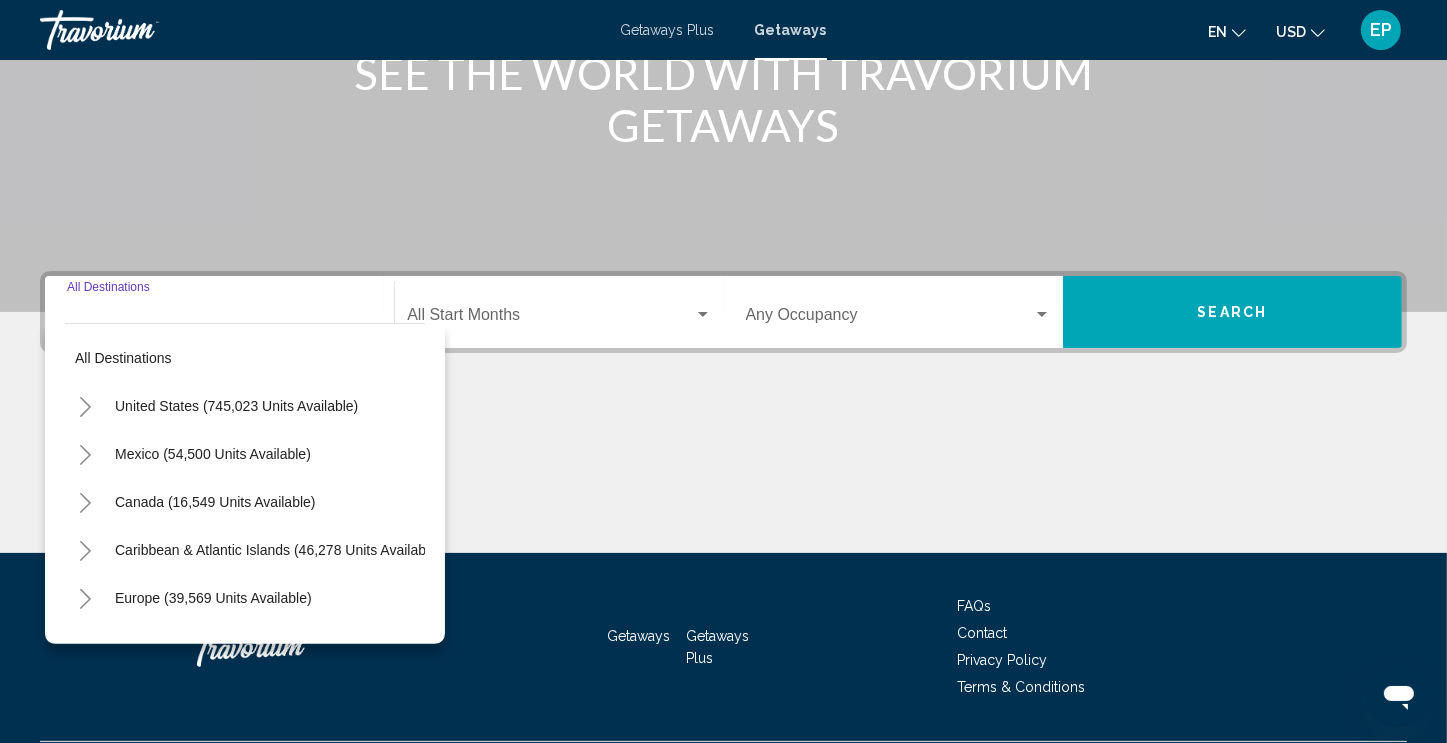 scroll, scrollTop: 342, scrollLeft: 0, axis: vertical 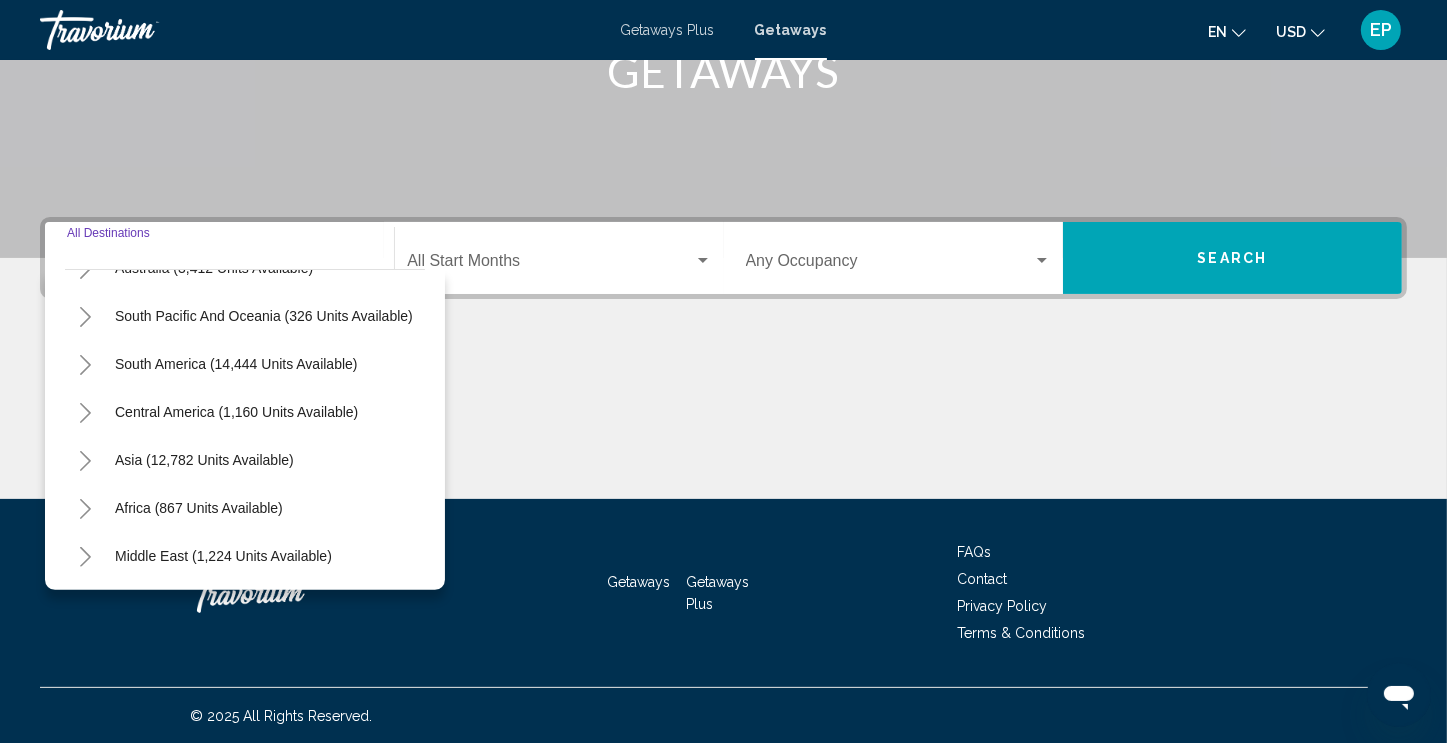 click at bounding box center [723, 424] 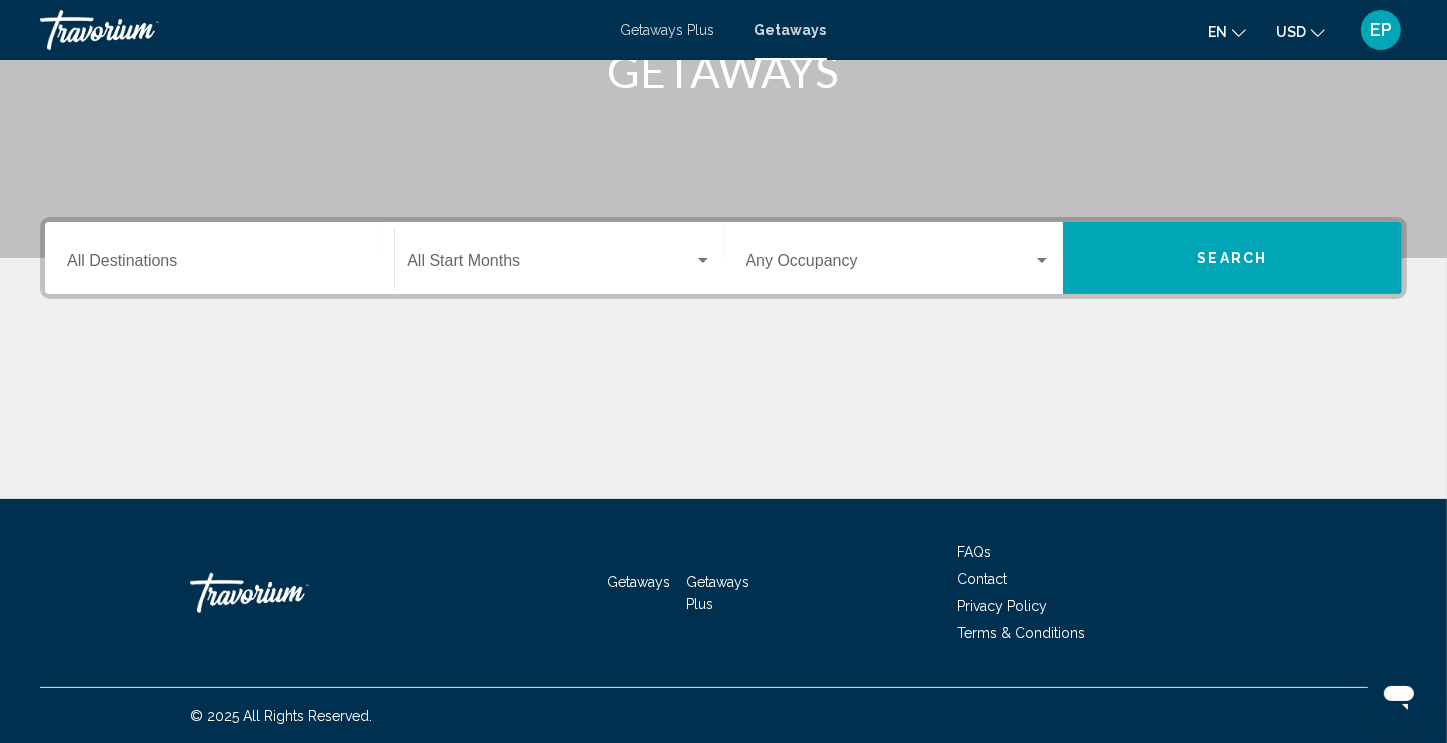 click at bounding box center [723, 424] 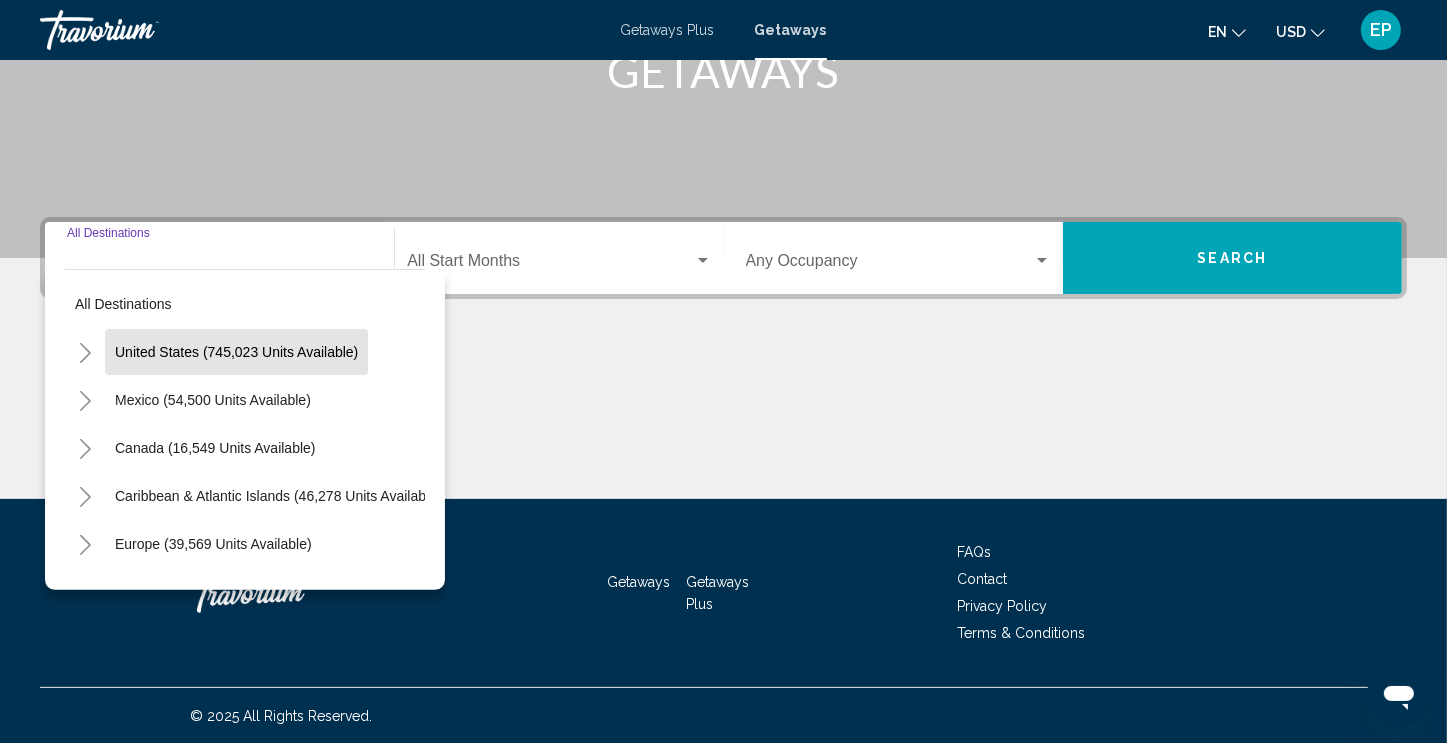 click on "United States (745,023 units available)" at bounding box center (213, 400) 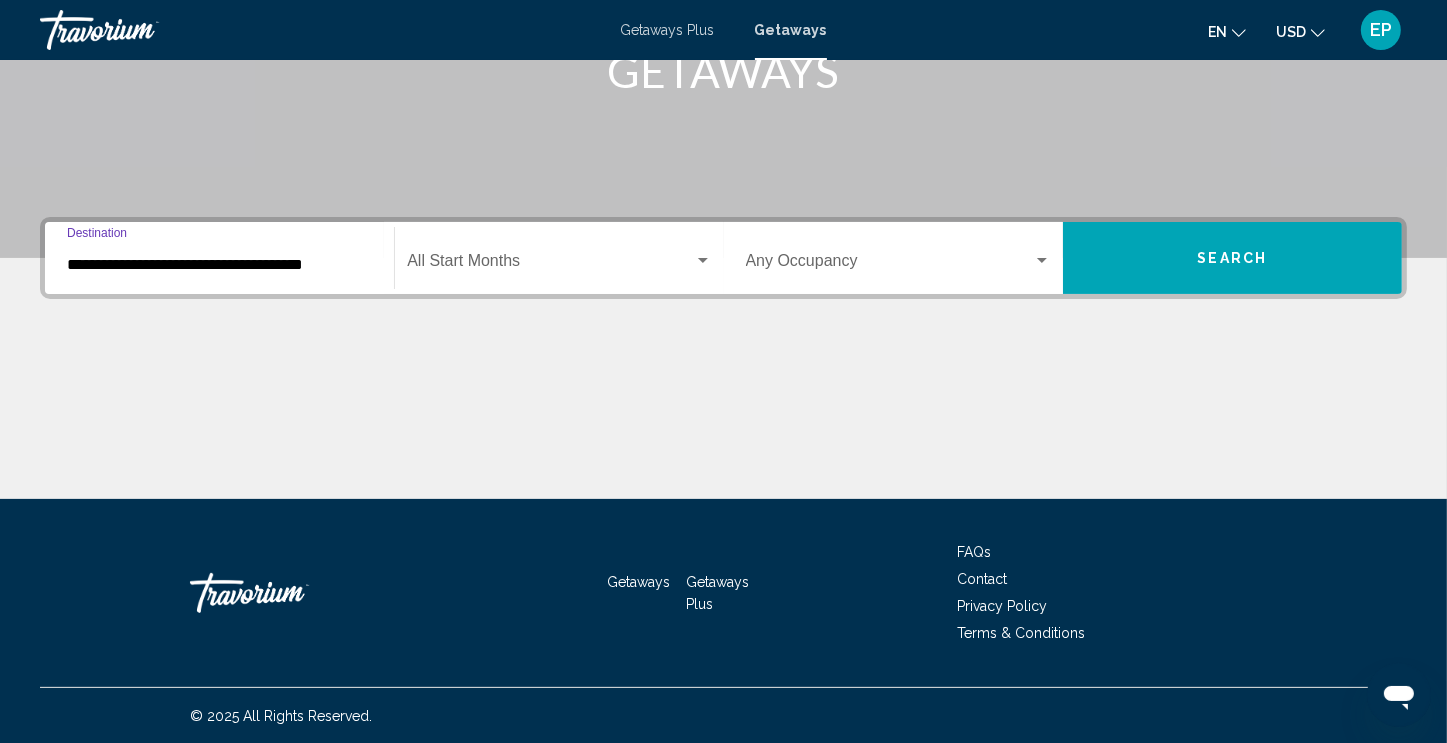 click at bounding box center (550, 265) 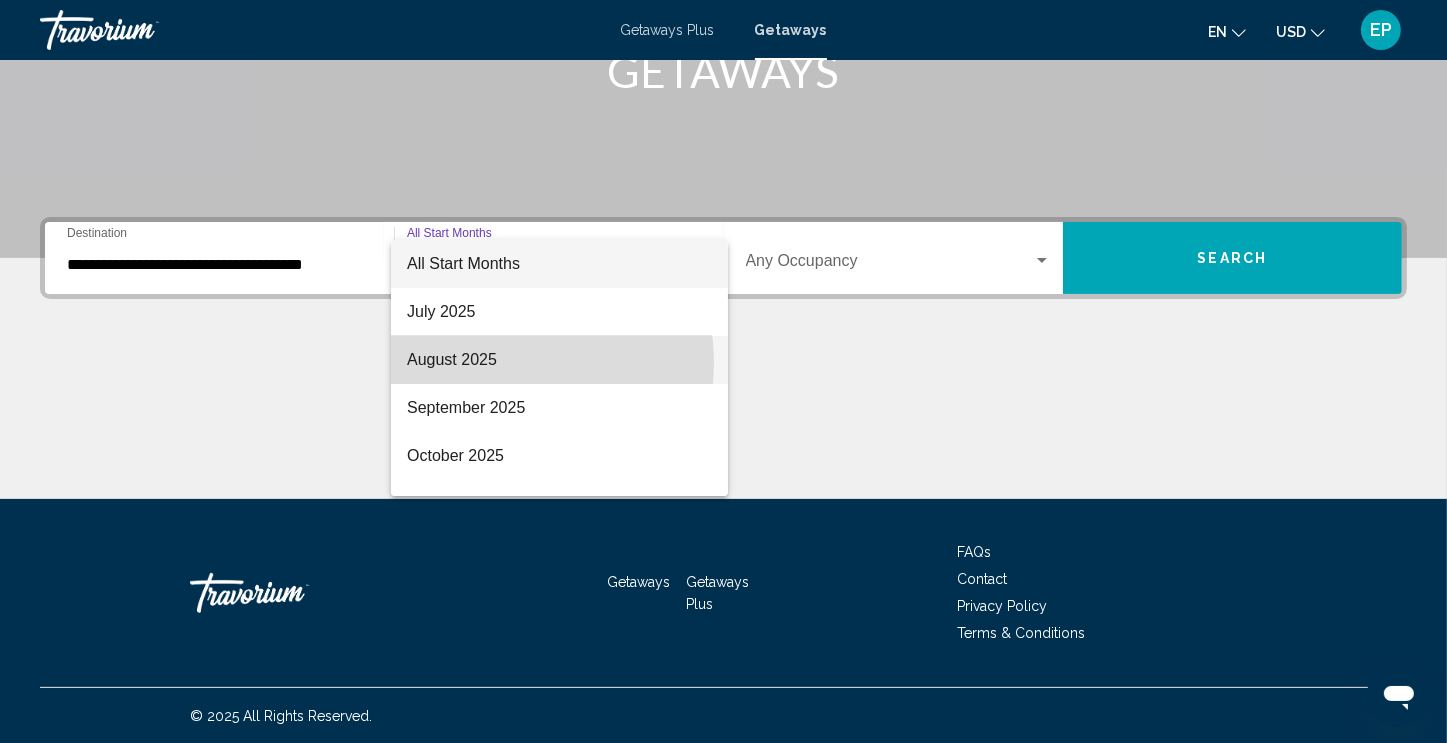 click on "August 2025" at bounding box center (559, 360) 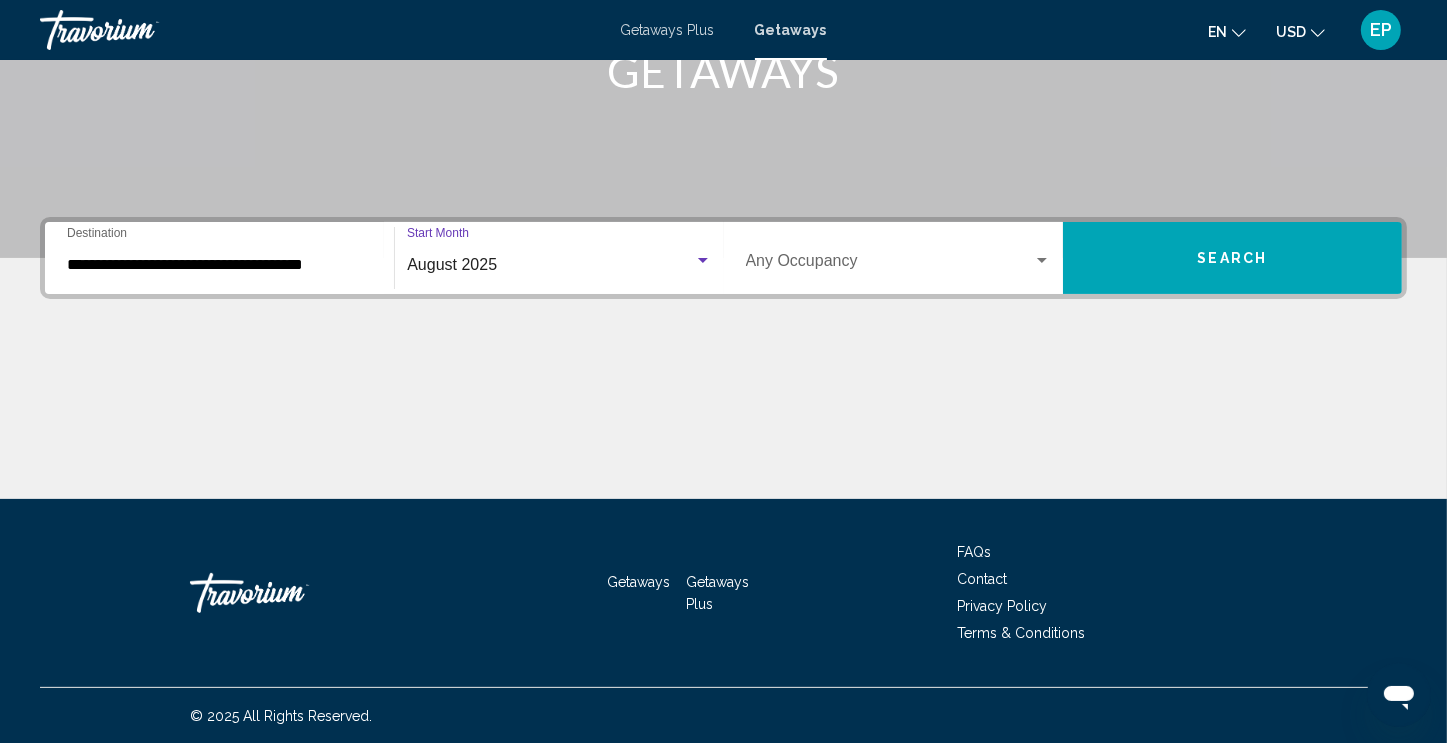 click at bounding box center [889, 265] 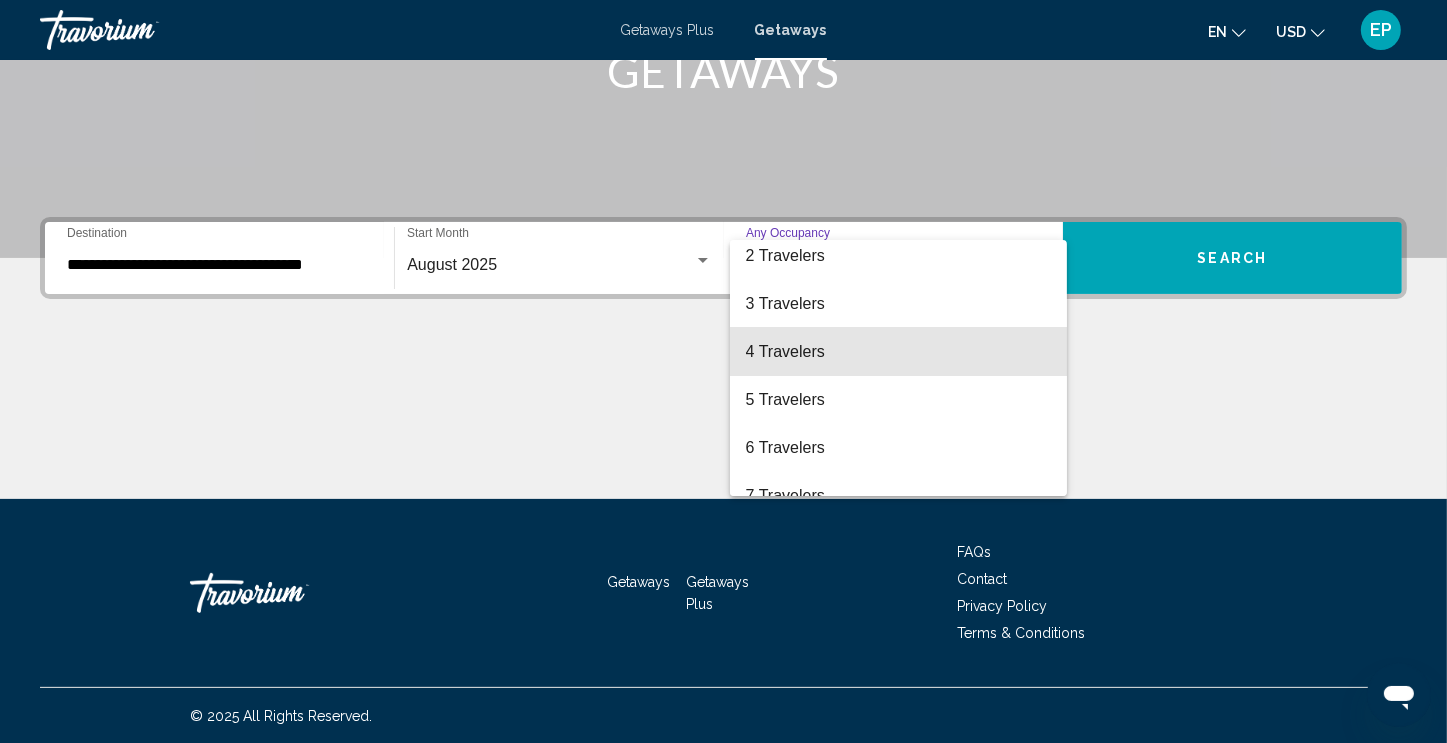 scroll, scrollTop: 100, scrollLeft: 0, axis: vertical 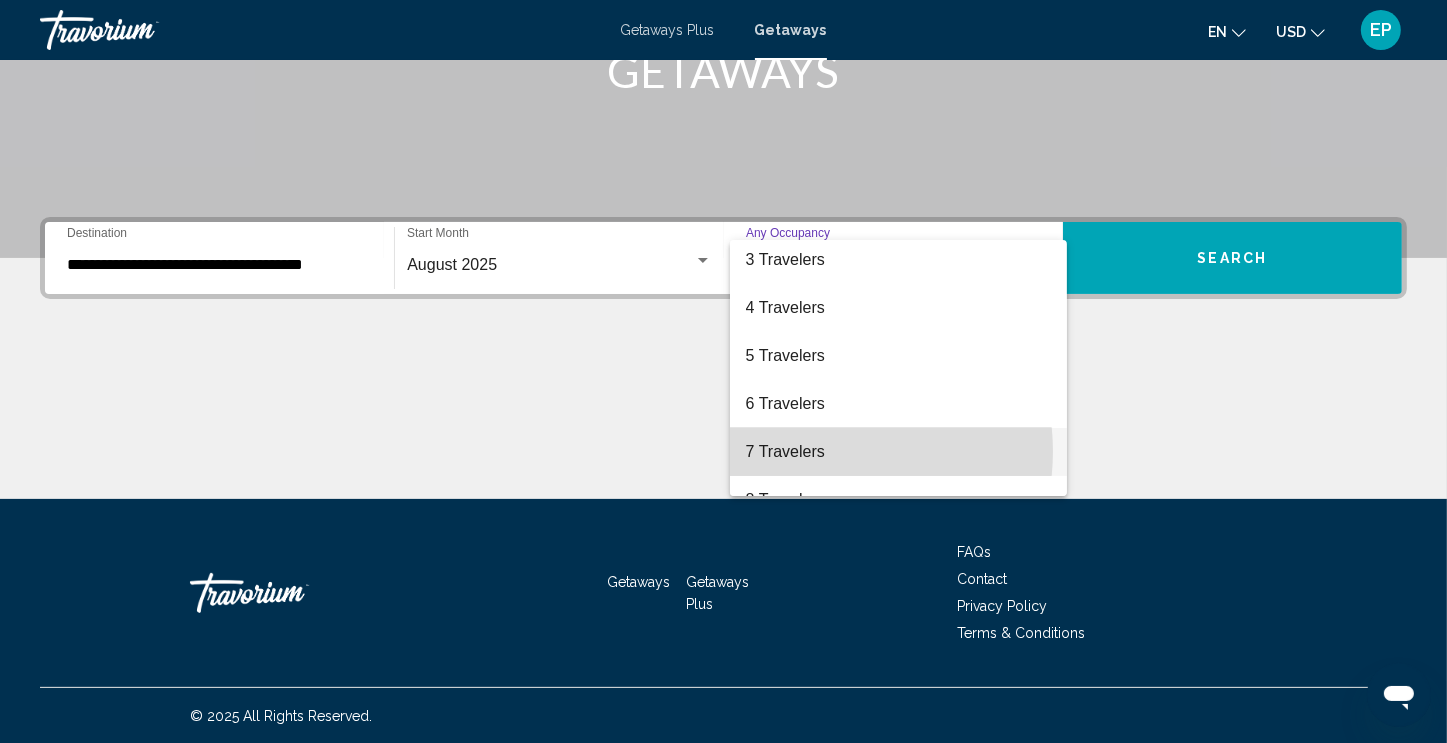 click on "7 Travelers" at bounding box center [898, 452] 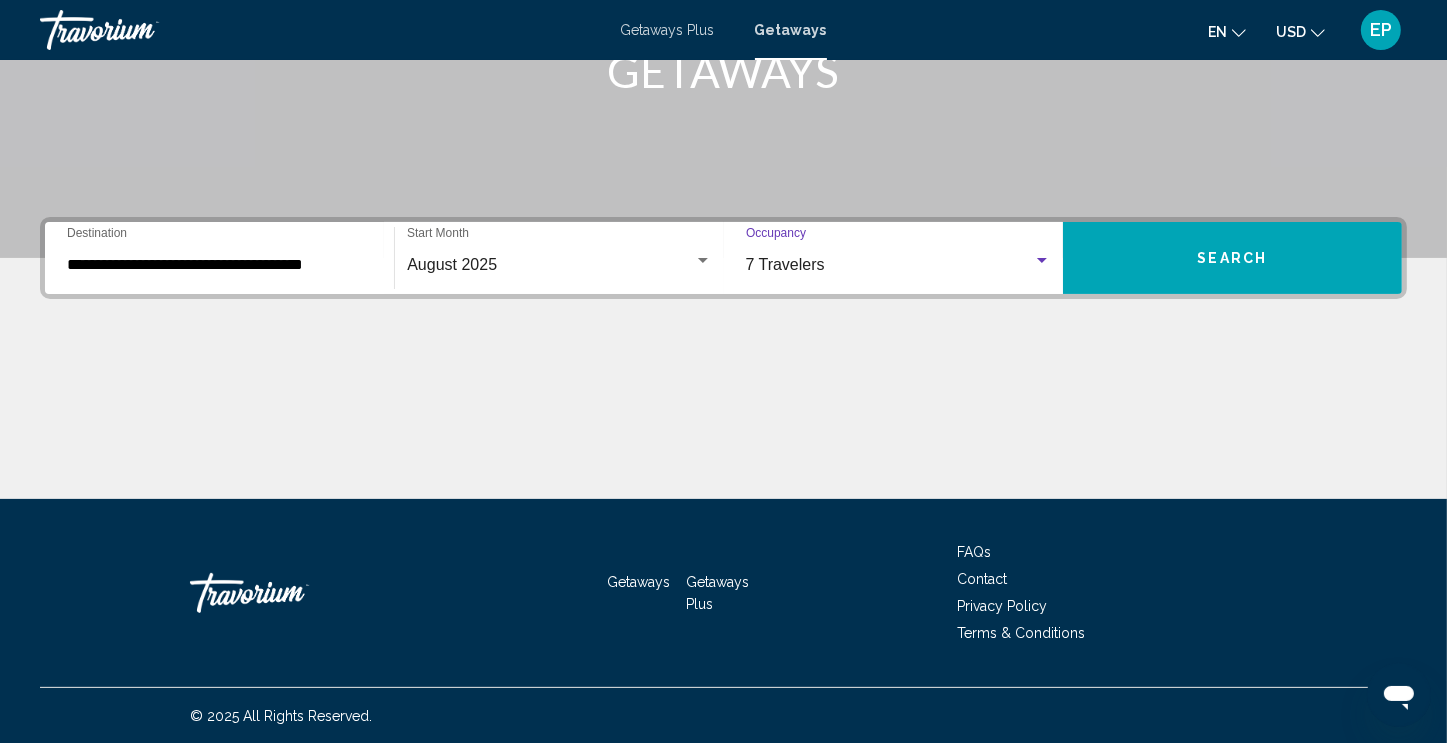 click on "Search" at bounding box center [1233, 259] 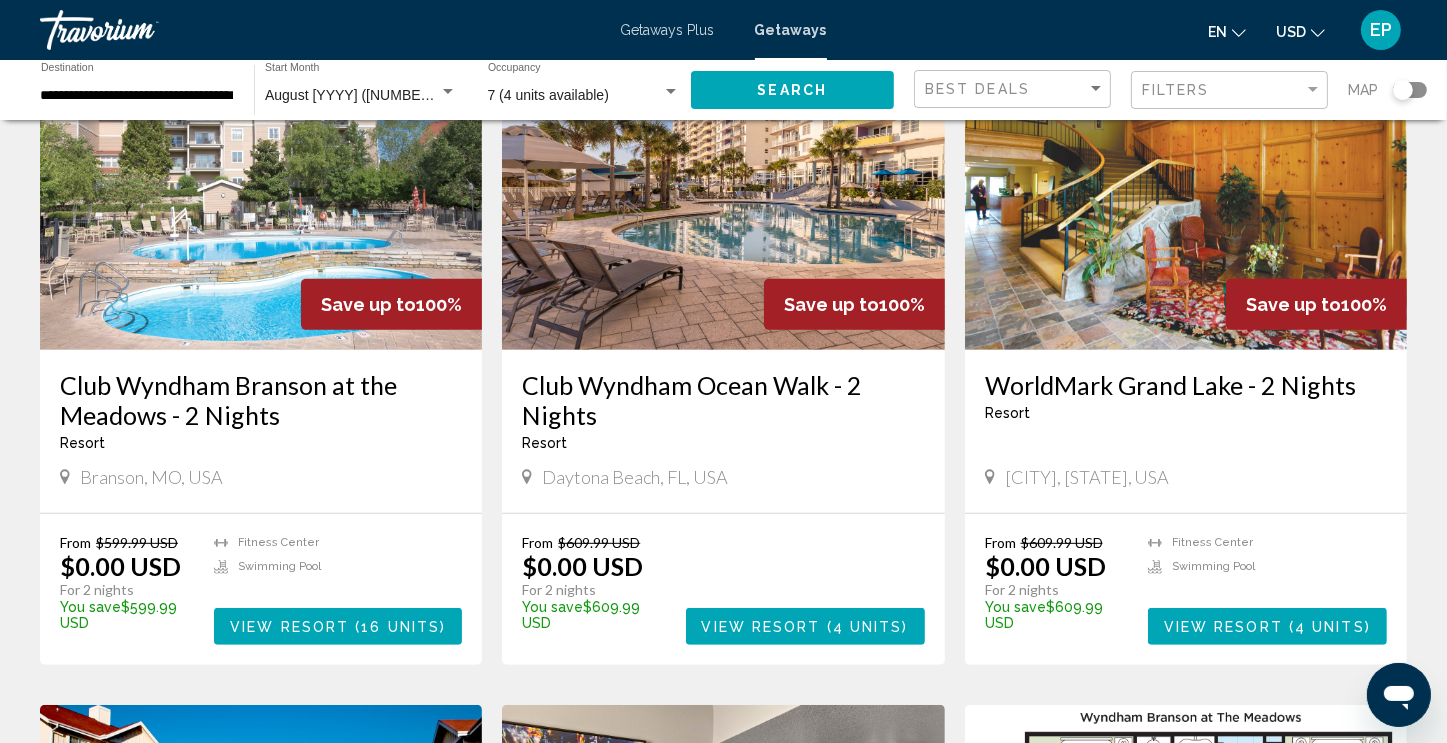 scroll, scrollTop: 849, scrollLeft: 0, axis: vertical 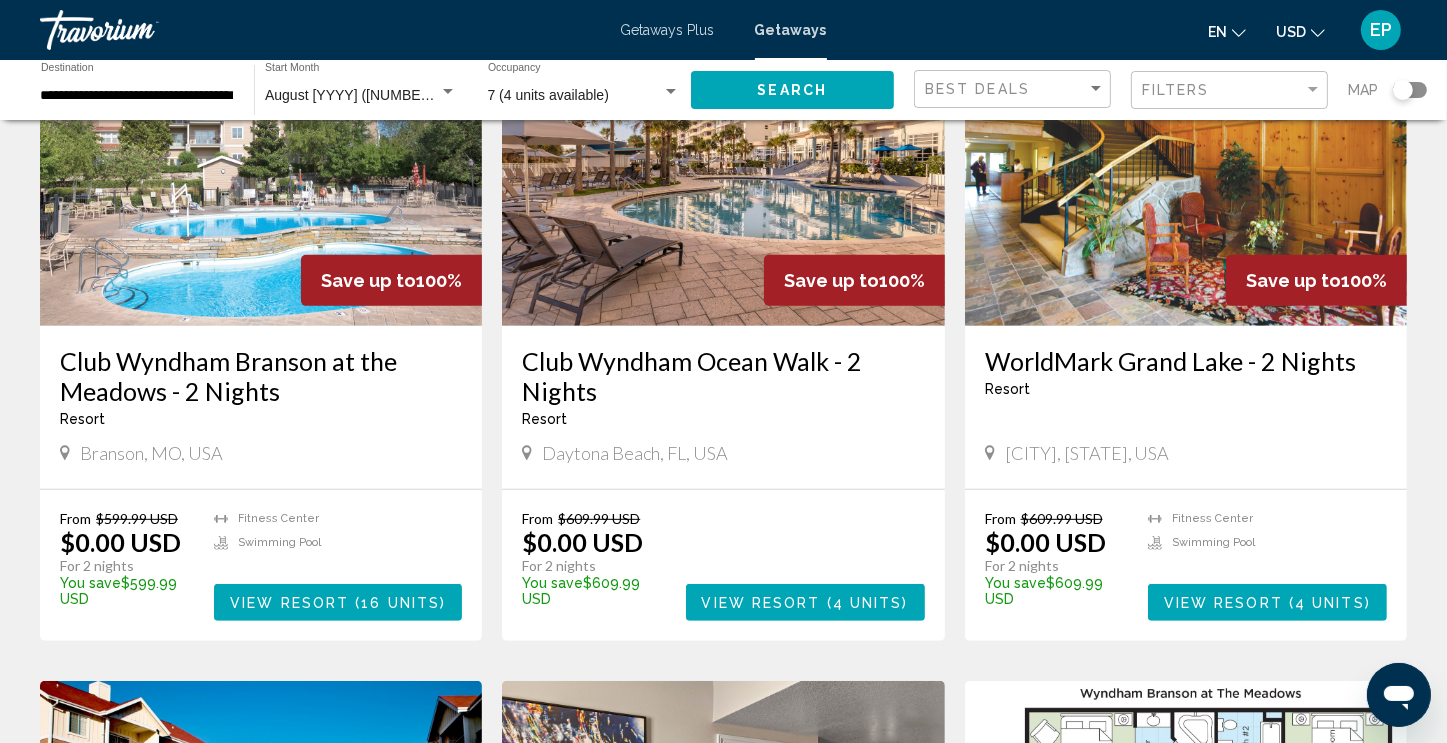 click on "Club Wyndham Branson at the Meadows - 2 Nights" at bounding box center (261, 376) 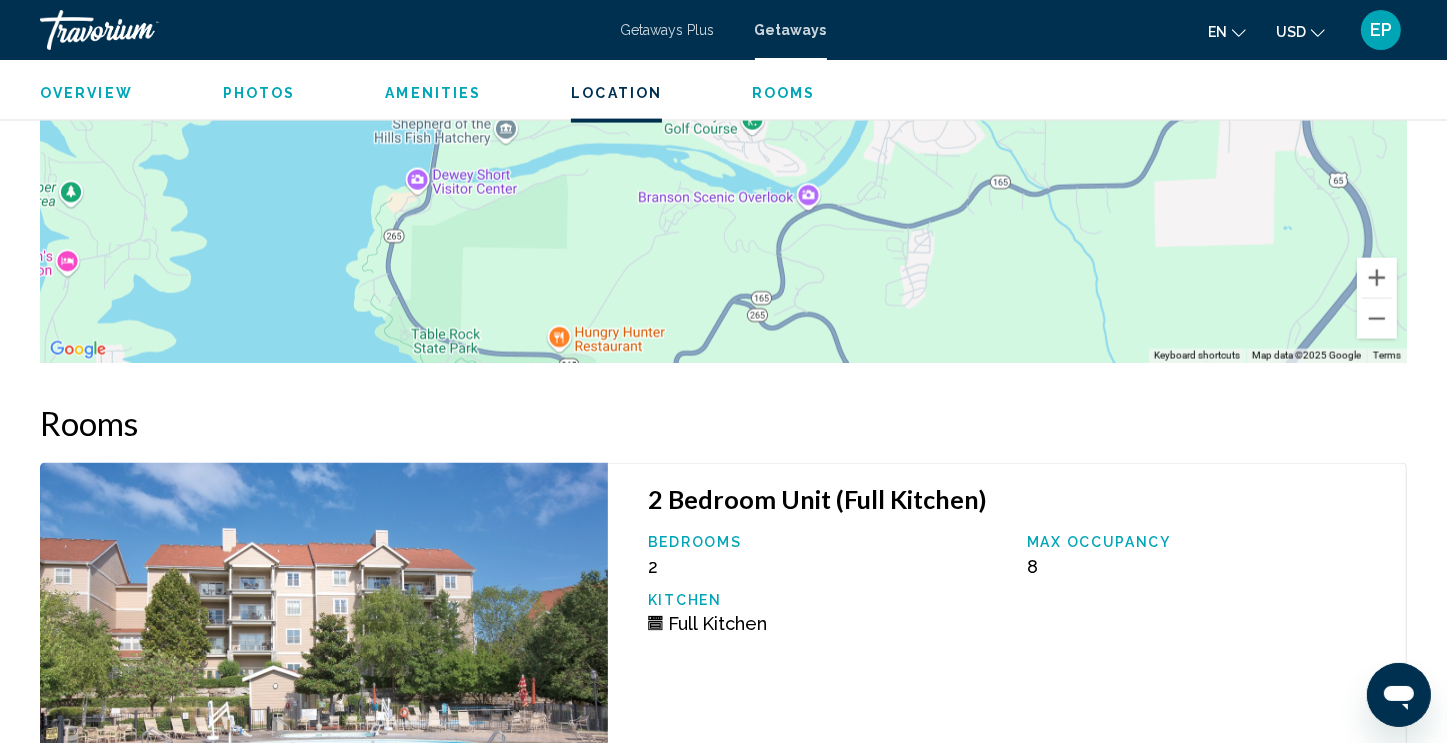scroll, scrollTop: 2848, scrollLeft: 0, axis: vertical 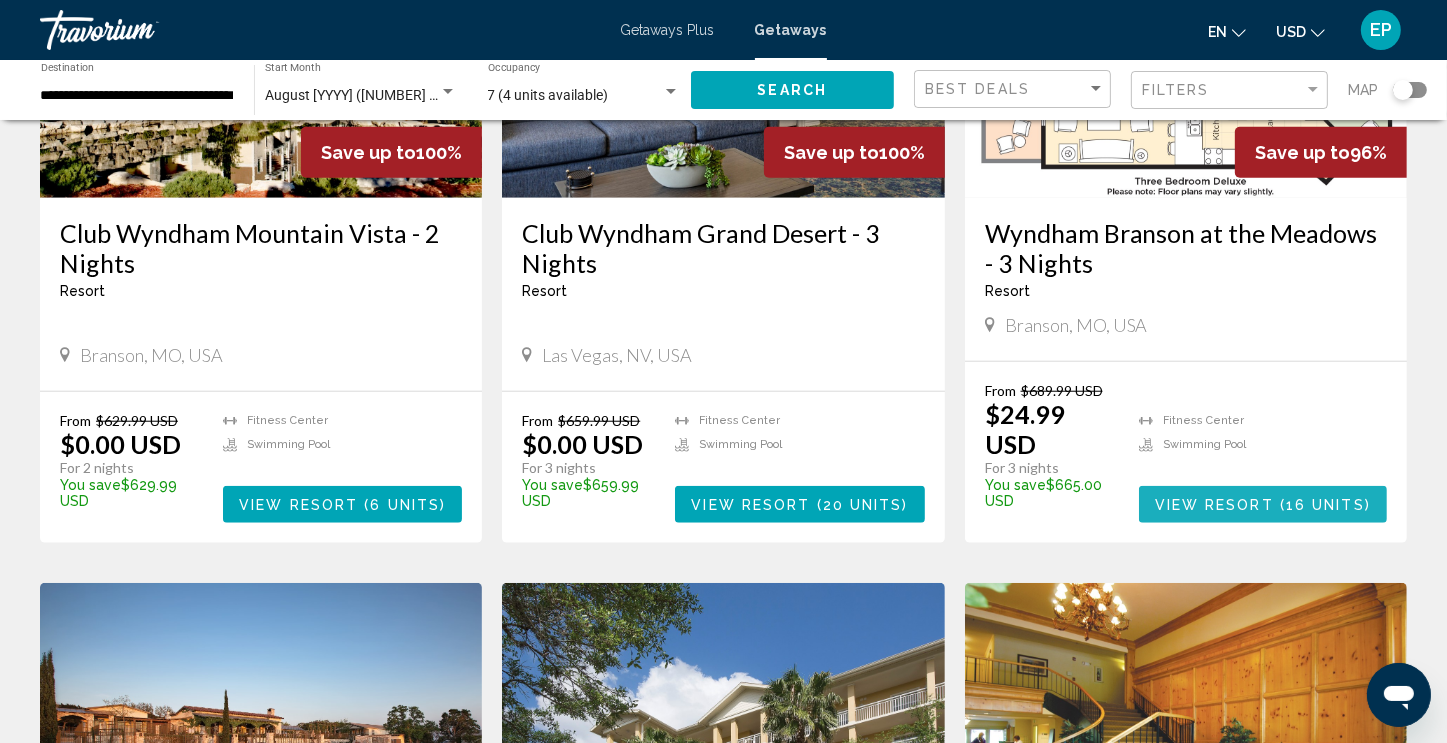 click at bounding box center [1277, 505] 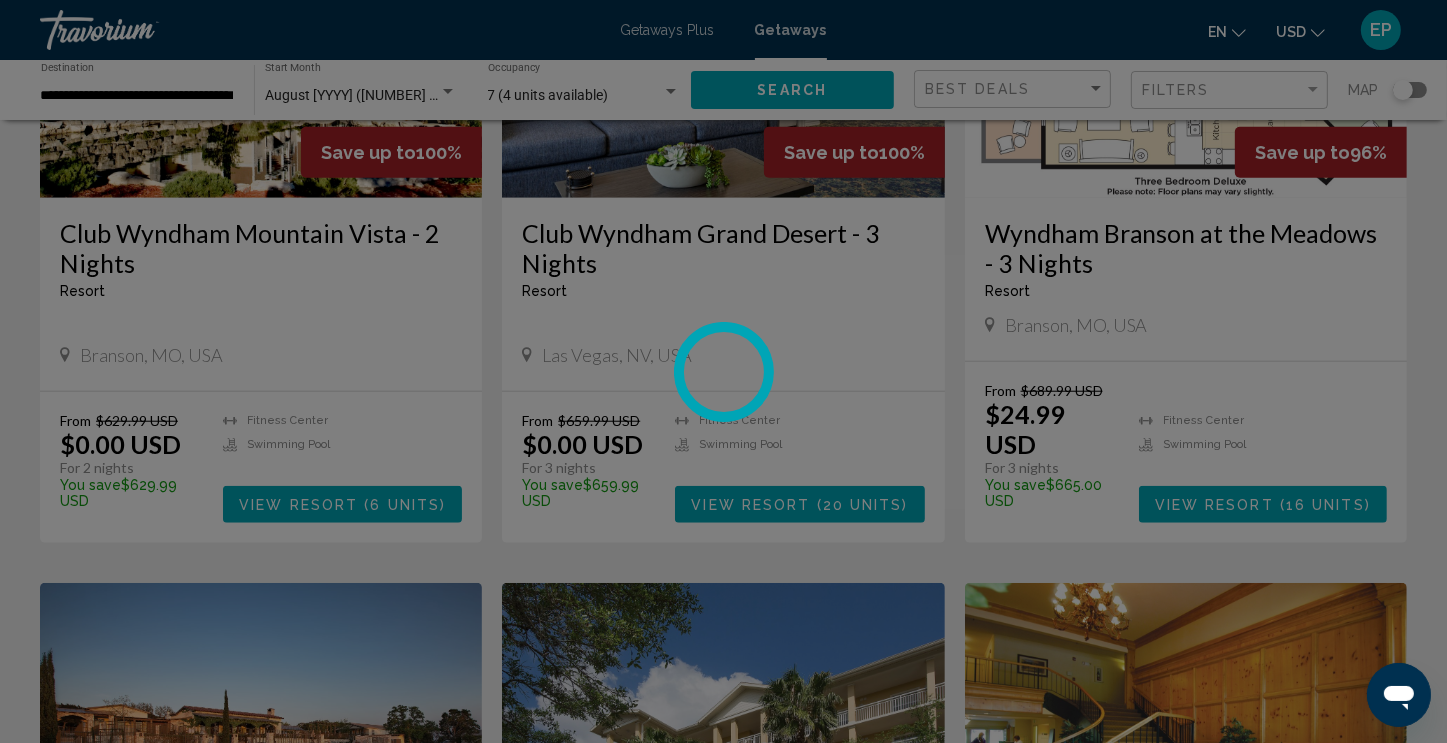 scroll, scrollTop: 0, scrollLeft: 0, axis: both 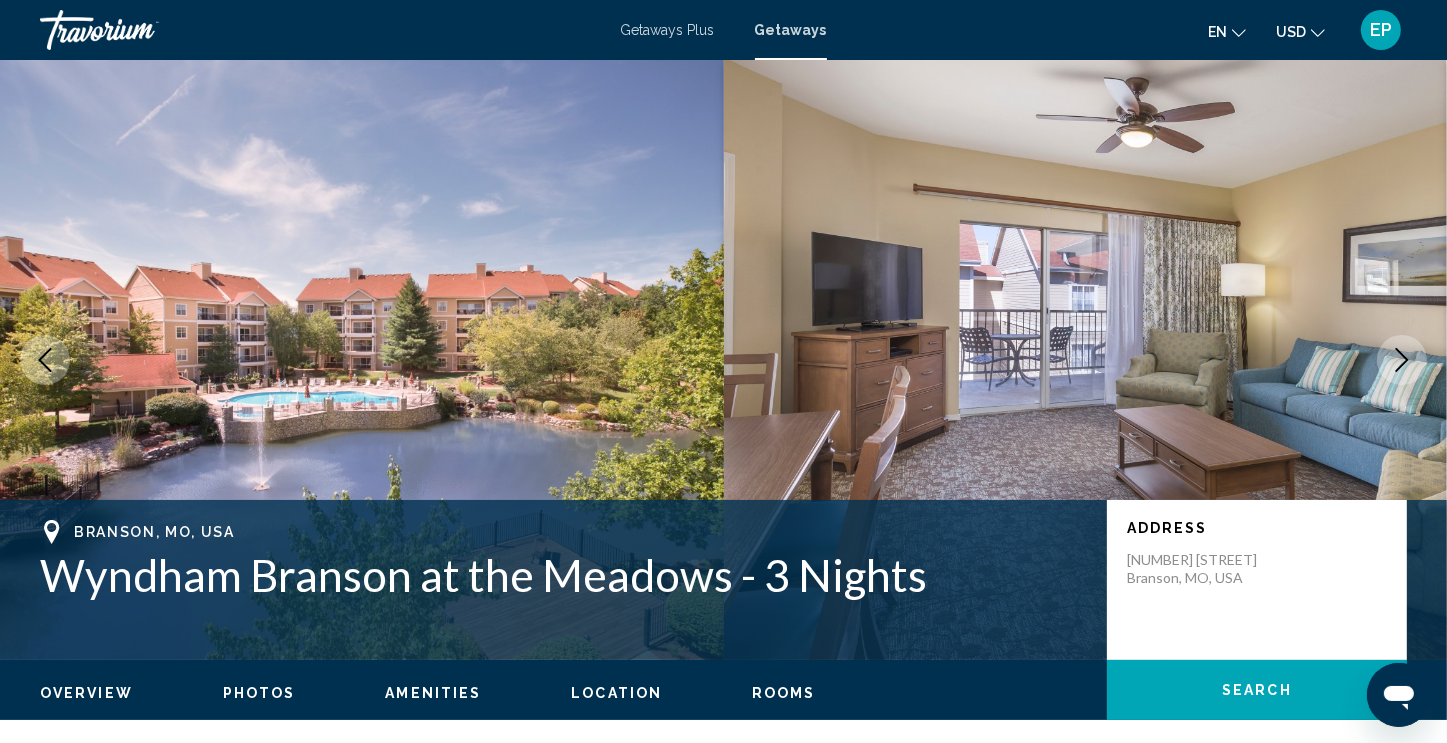 click 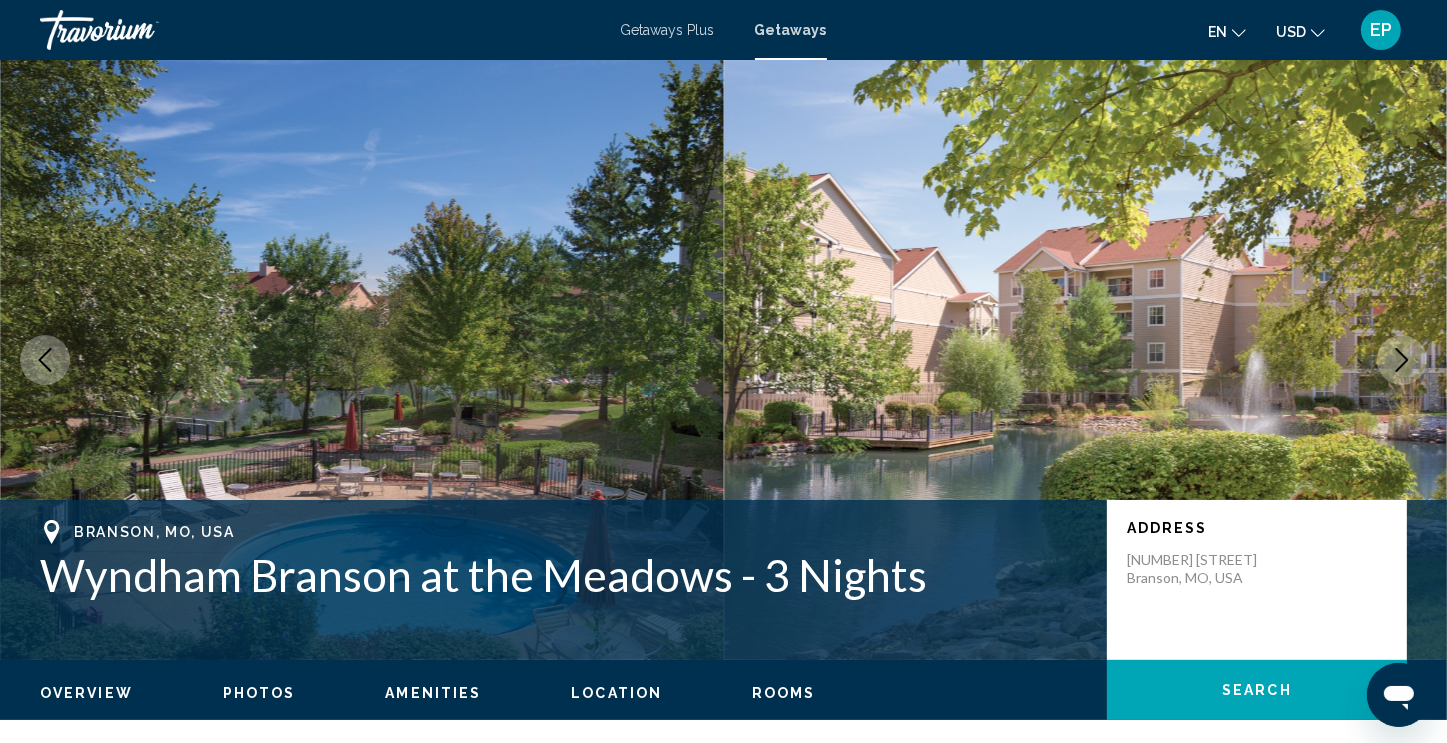 click 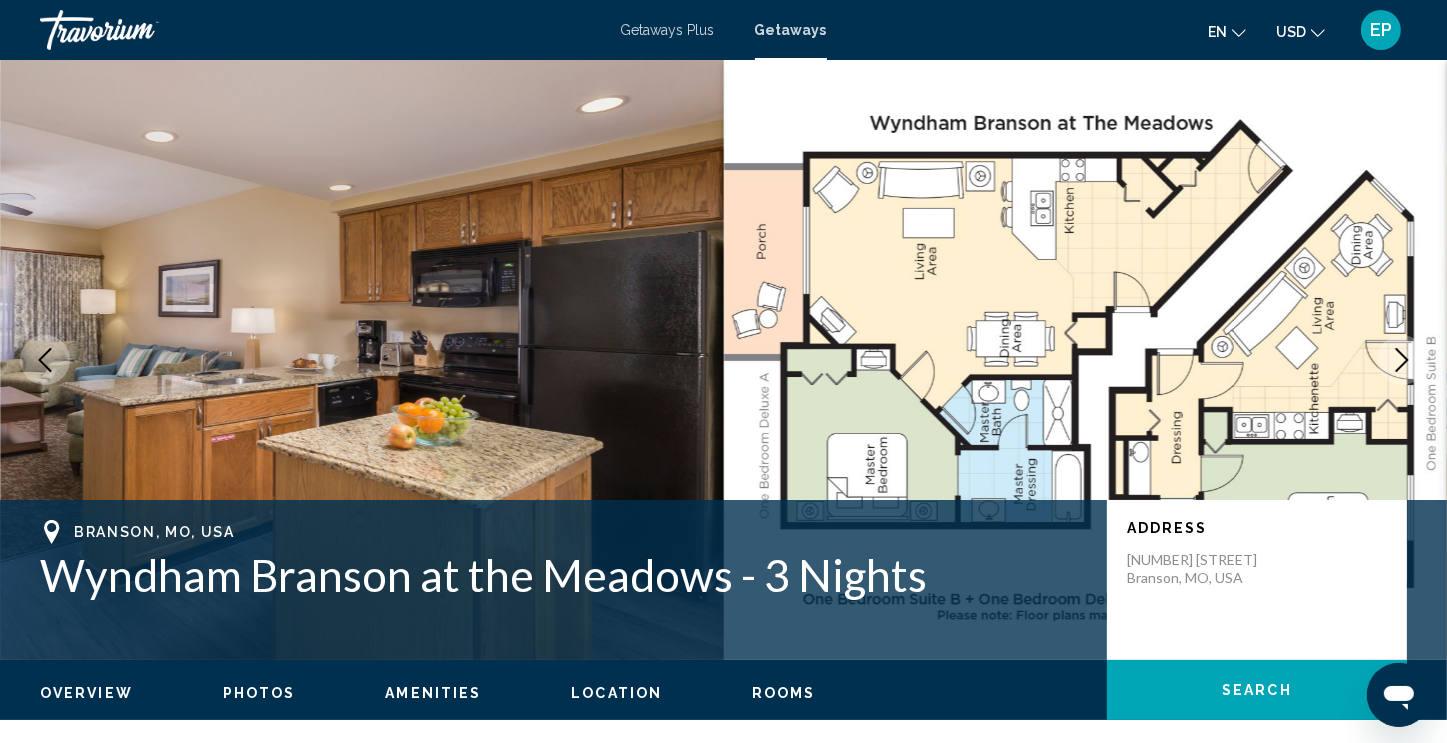 click 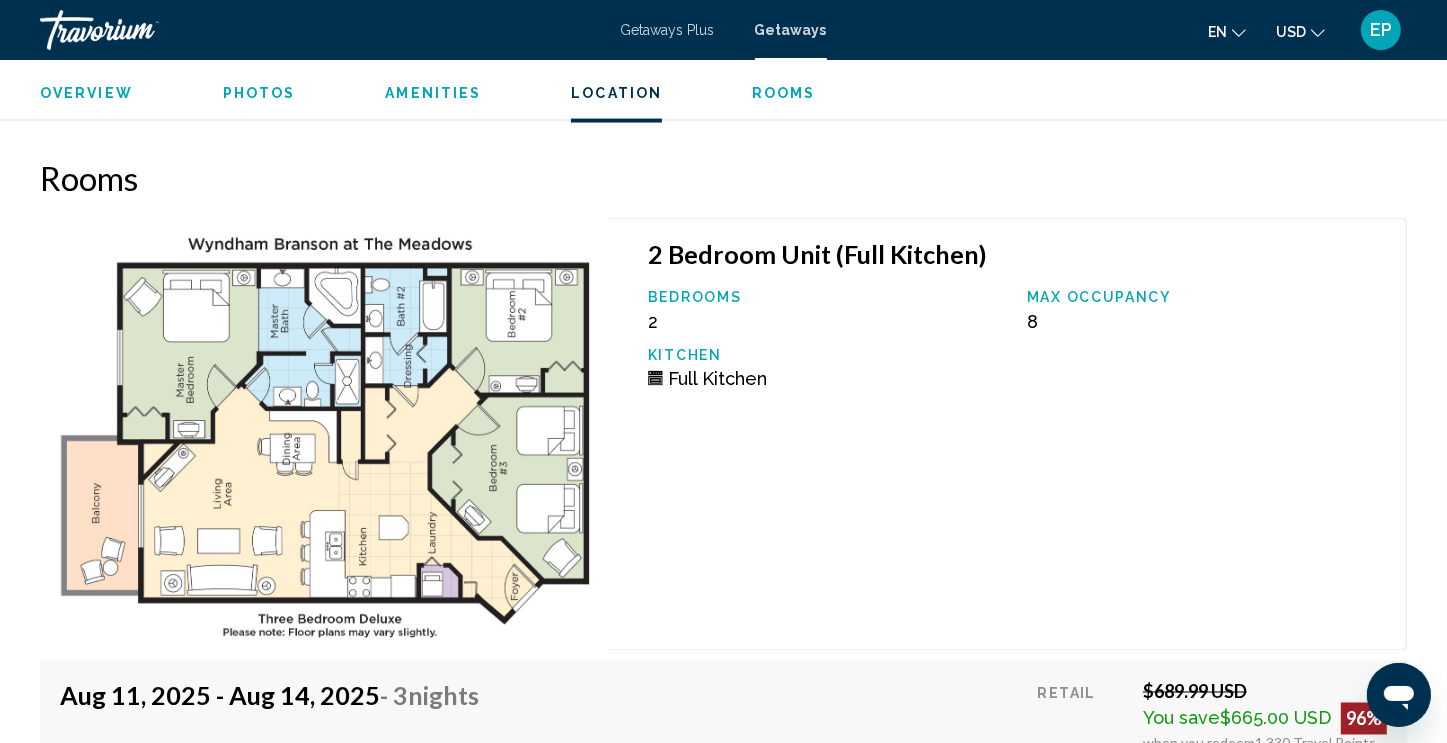 scroll, scrollTop: 3077, scrollLeft: 0, axis: vertical 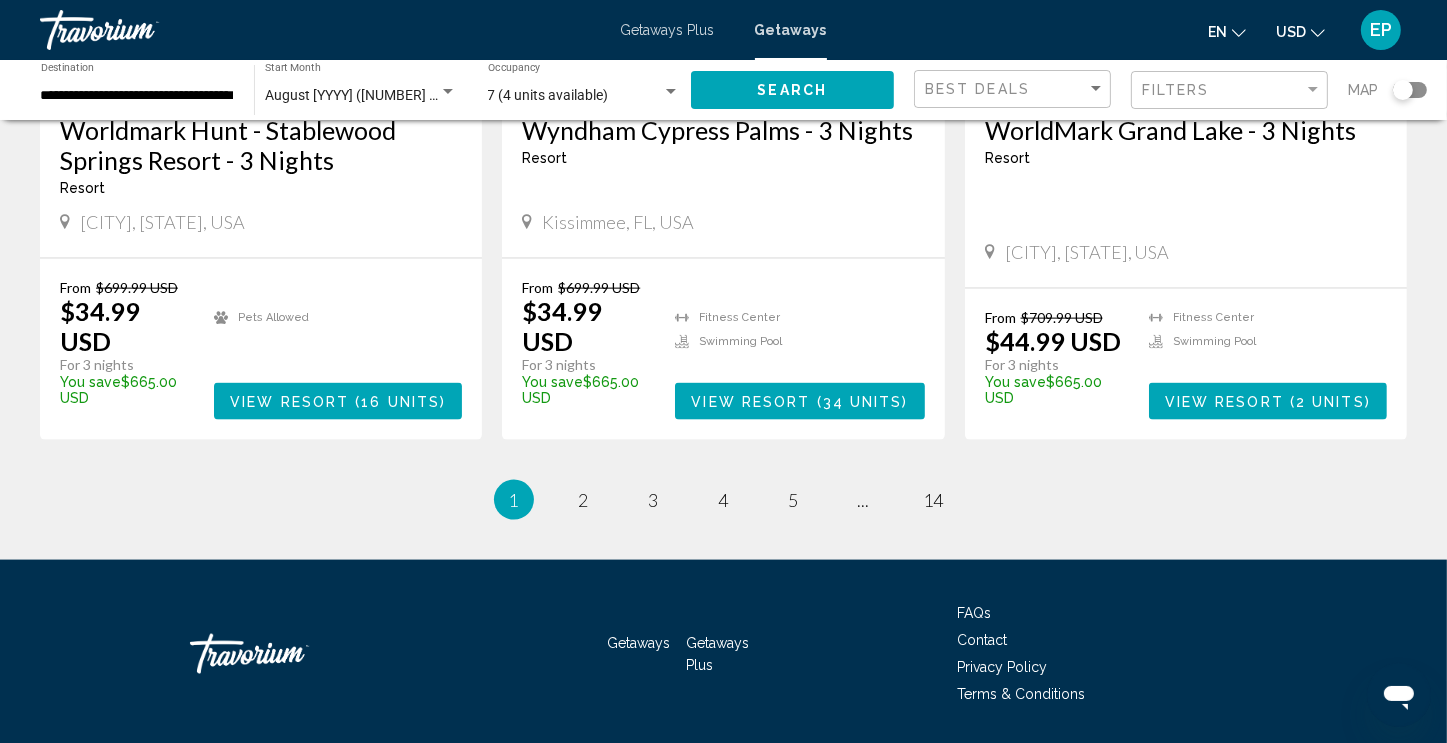click 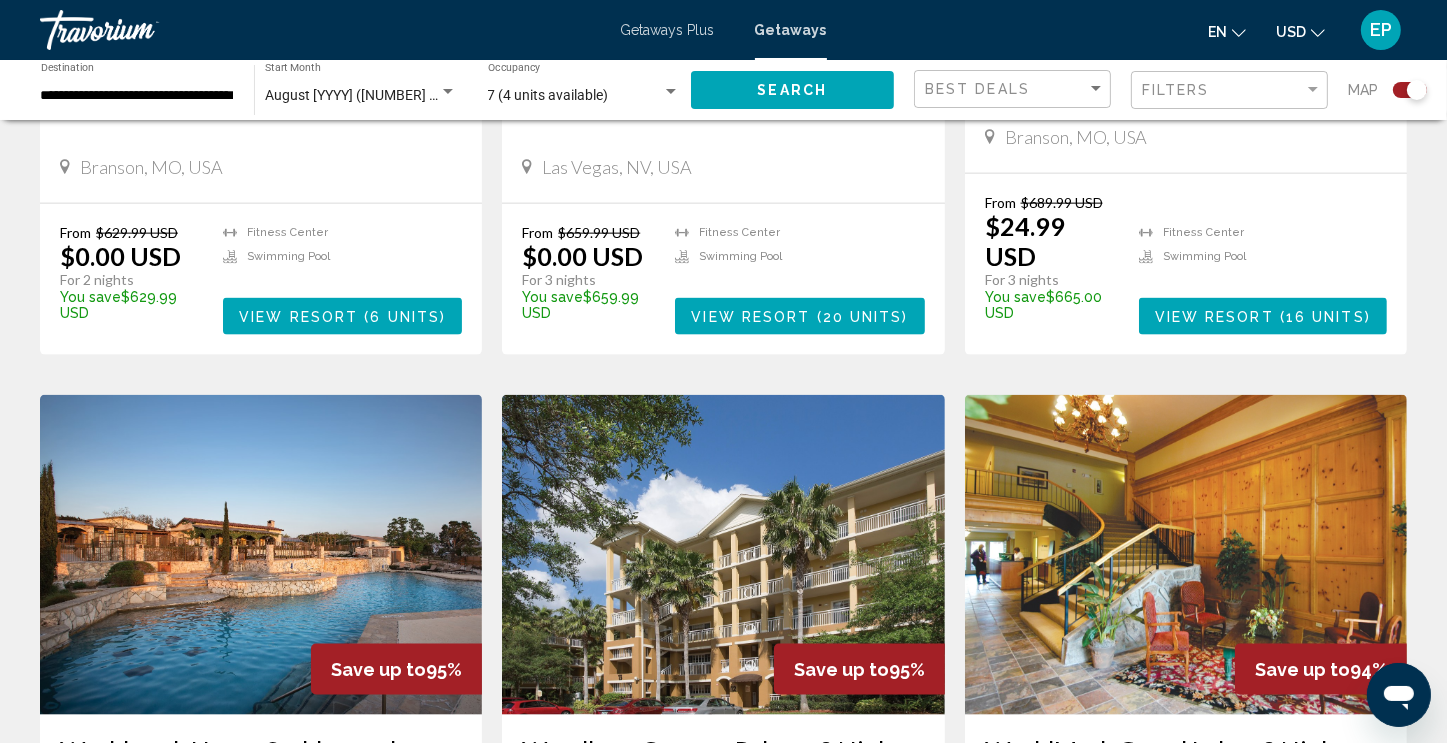 scroll, scrollTop: 3080, scrollLeft: 0, axis: vertical 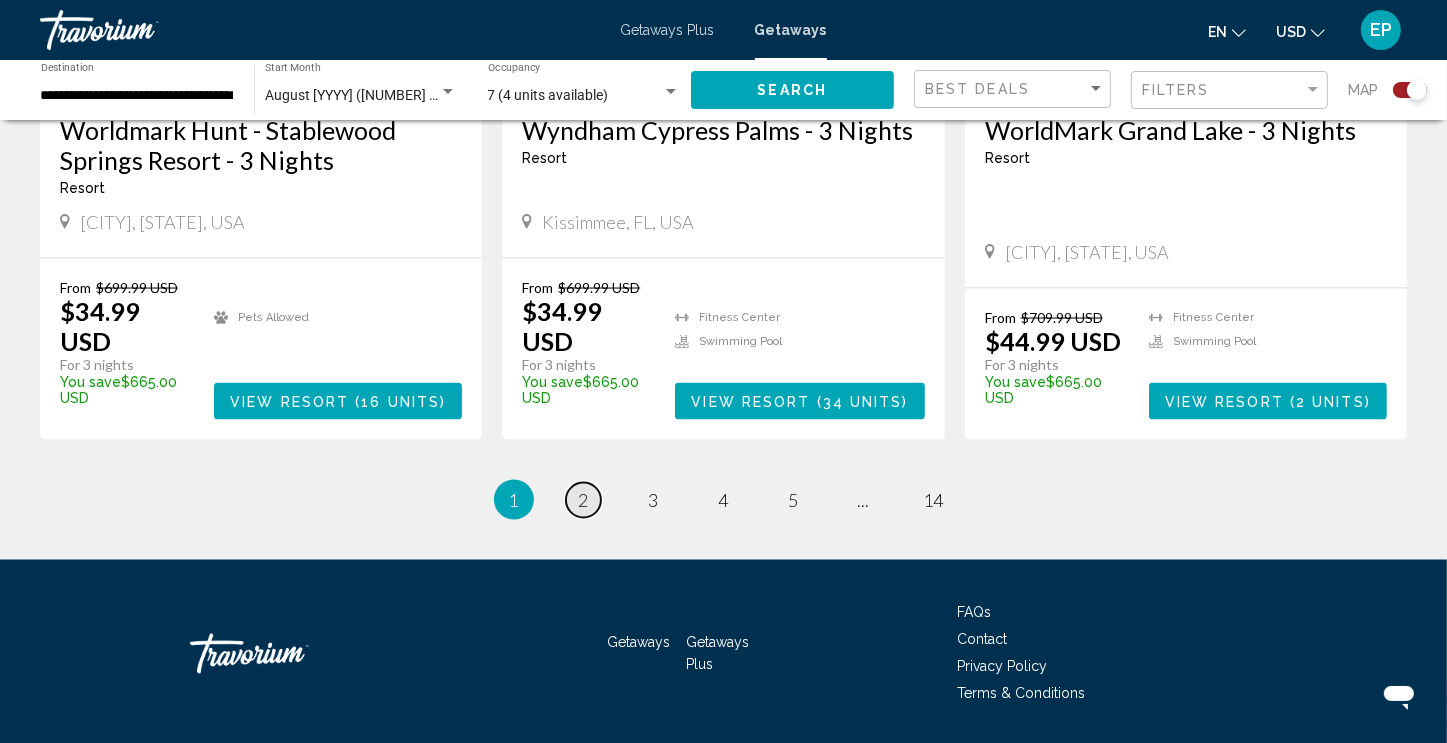 click on "page  2" at bounding box center (583, 500) 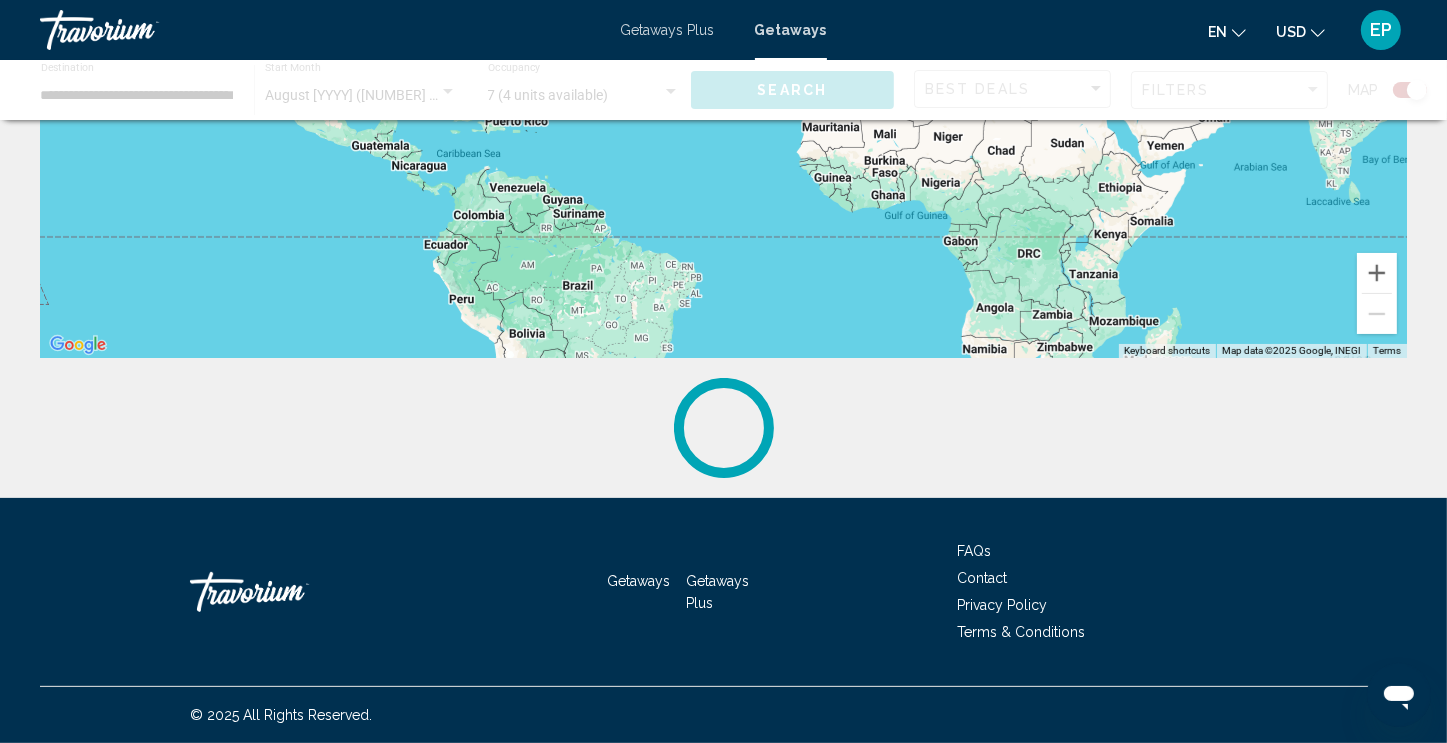 scroll, scrollTop: 0, scrollLeft: 0, axis: both 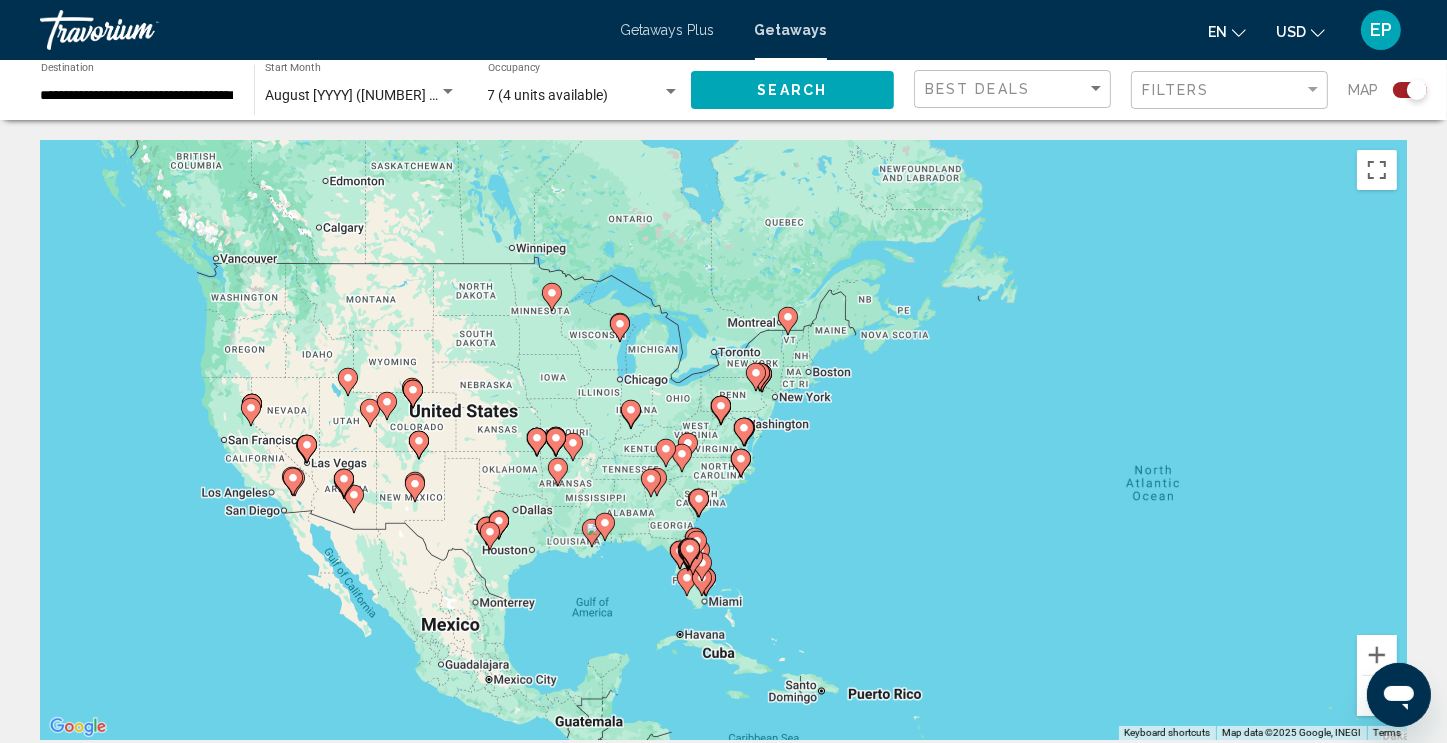 click 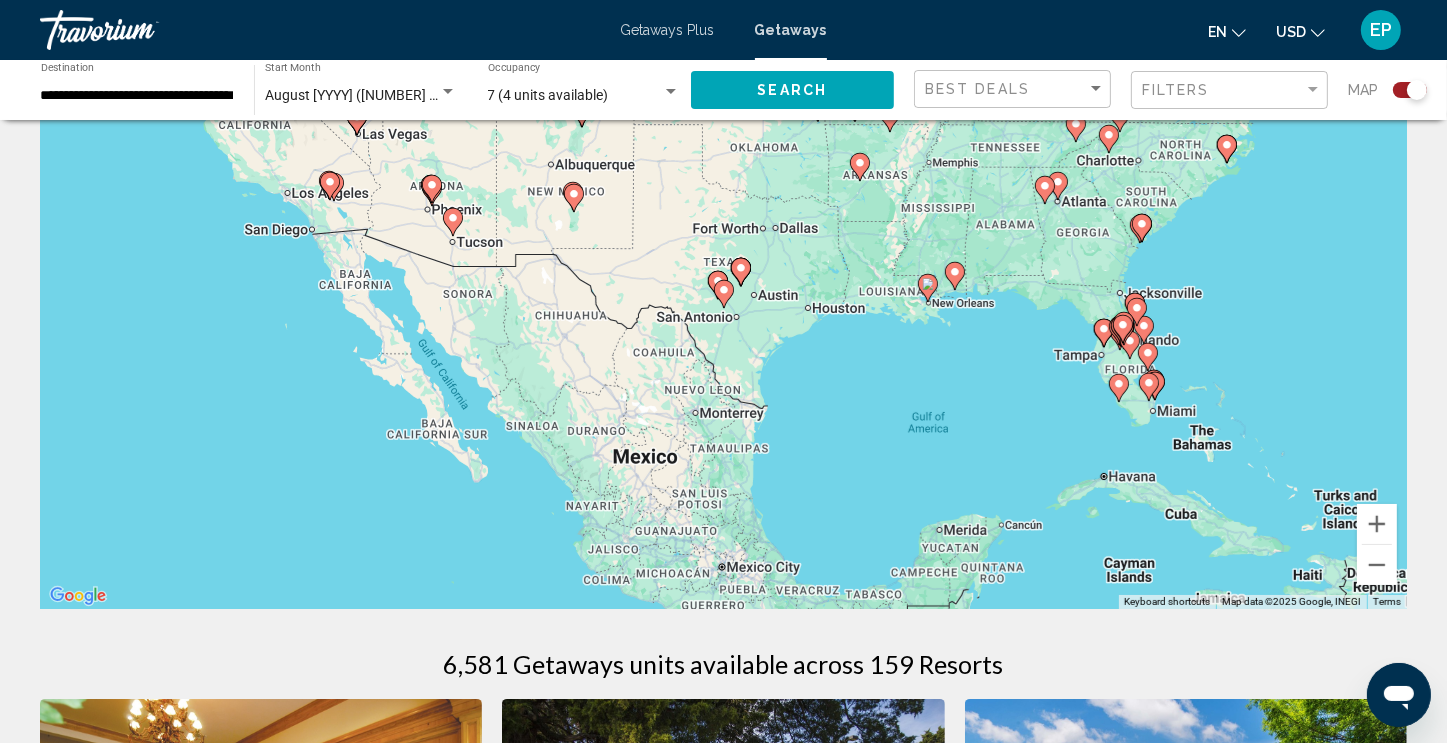 scroll, scrollTop: 130, scrollLeft: 0, axis: vertical 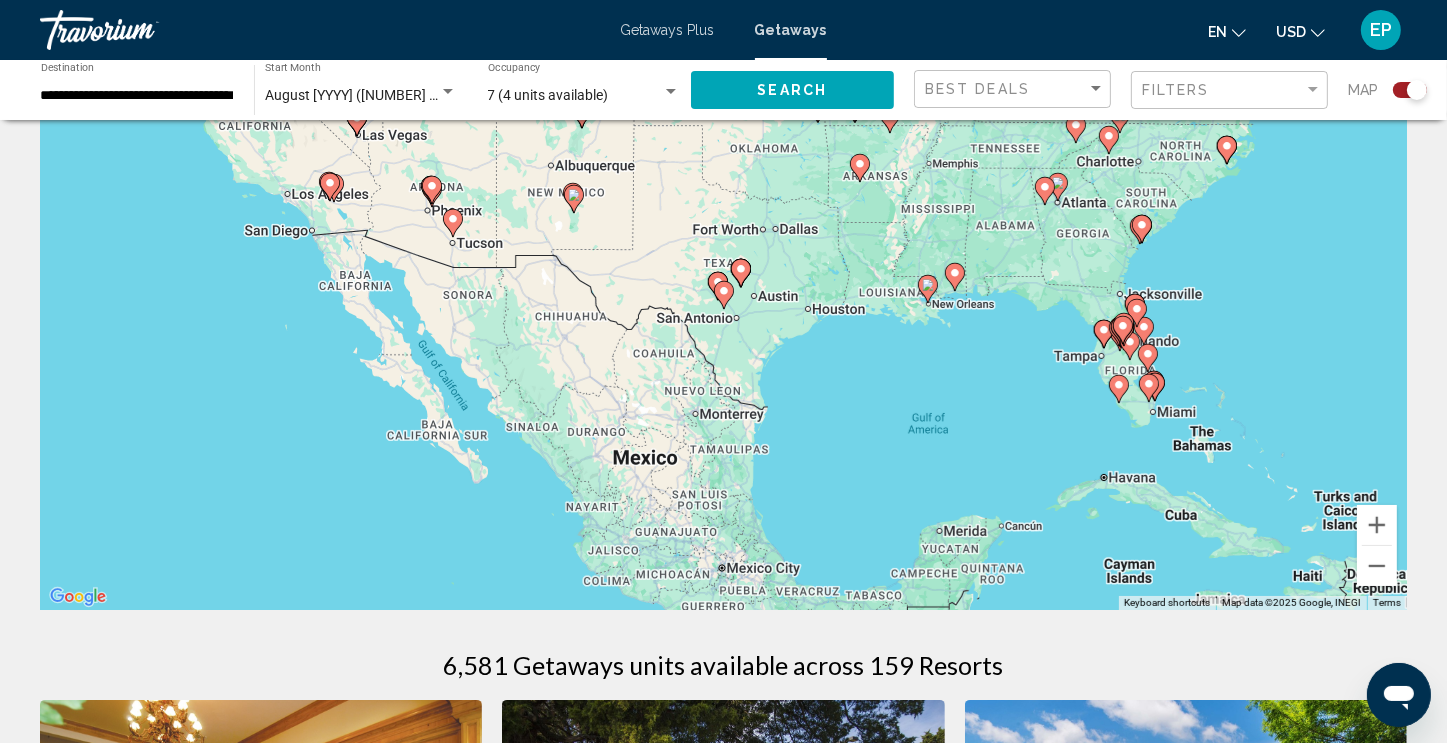 click 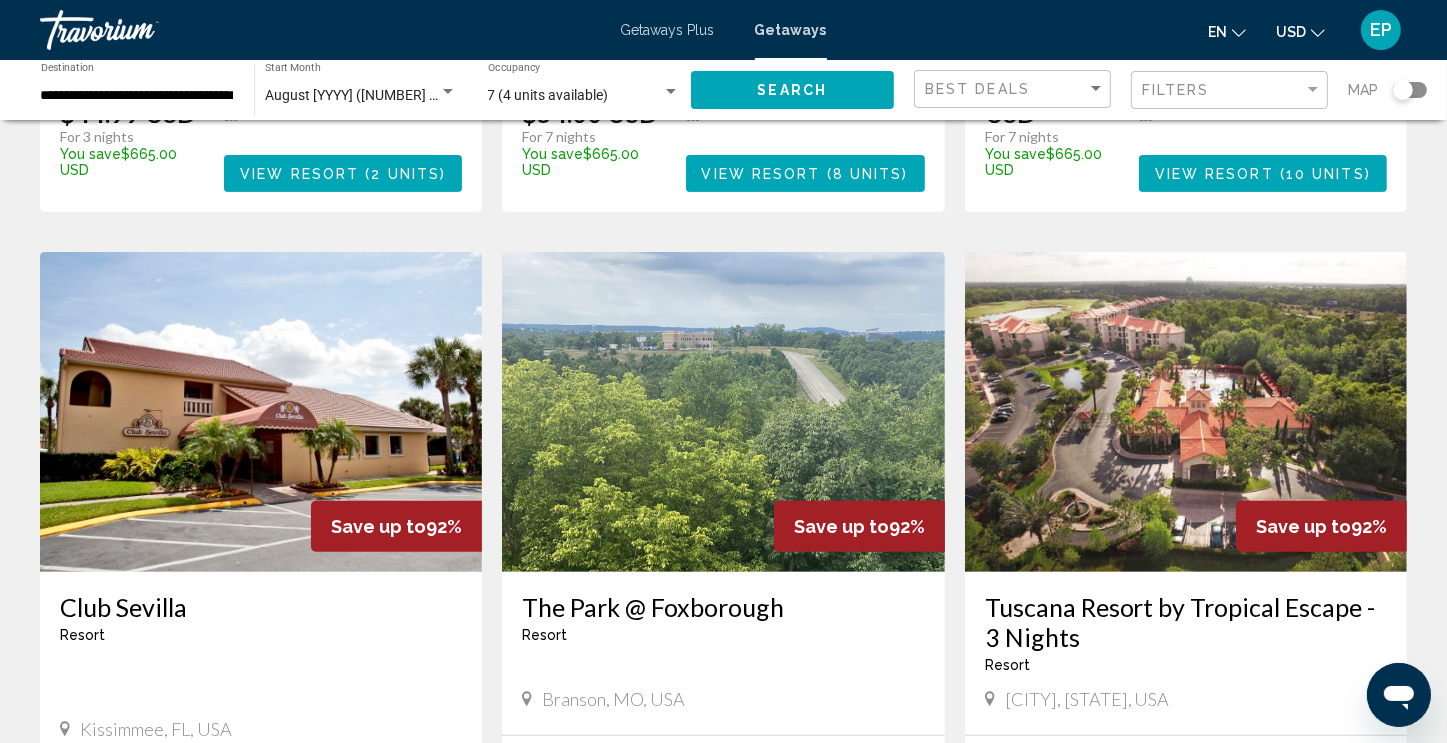 scroll, scrollTop: 636, scrollLeft: 0, axis: vertical 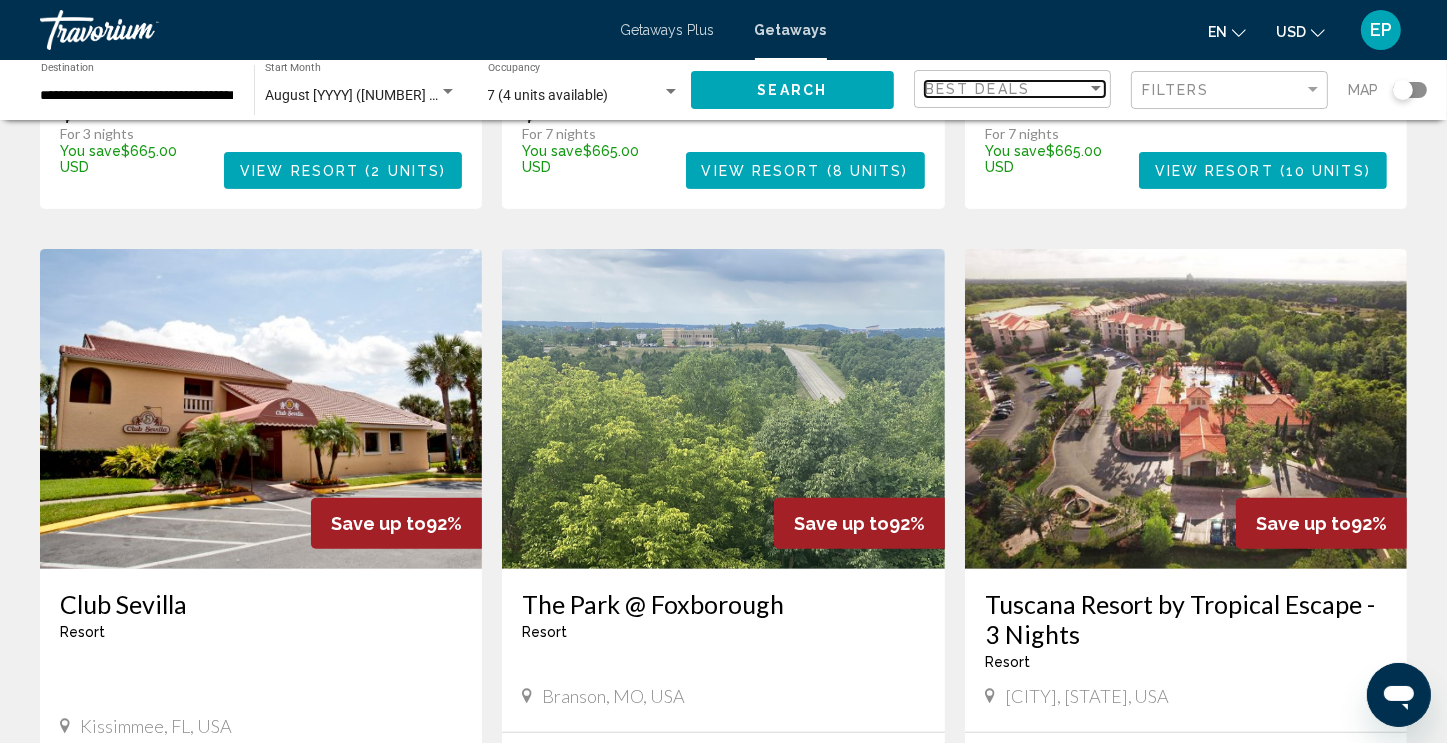 click on "Best Deals" at bounding box center (1006, 89) 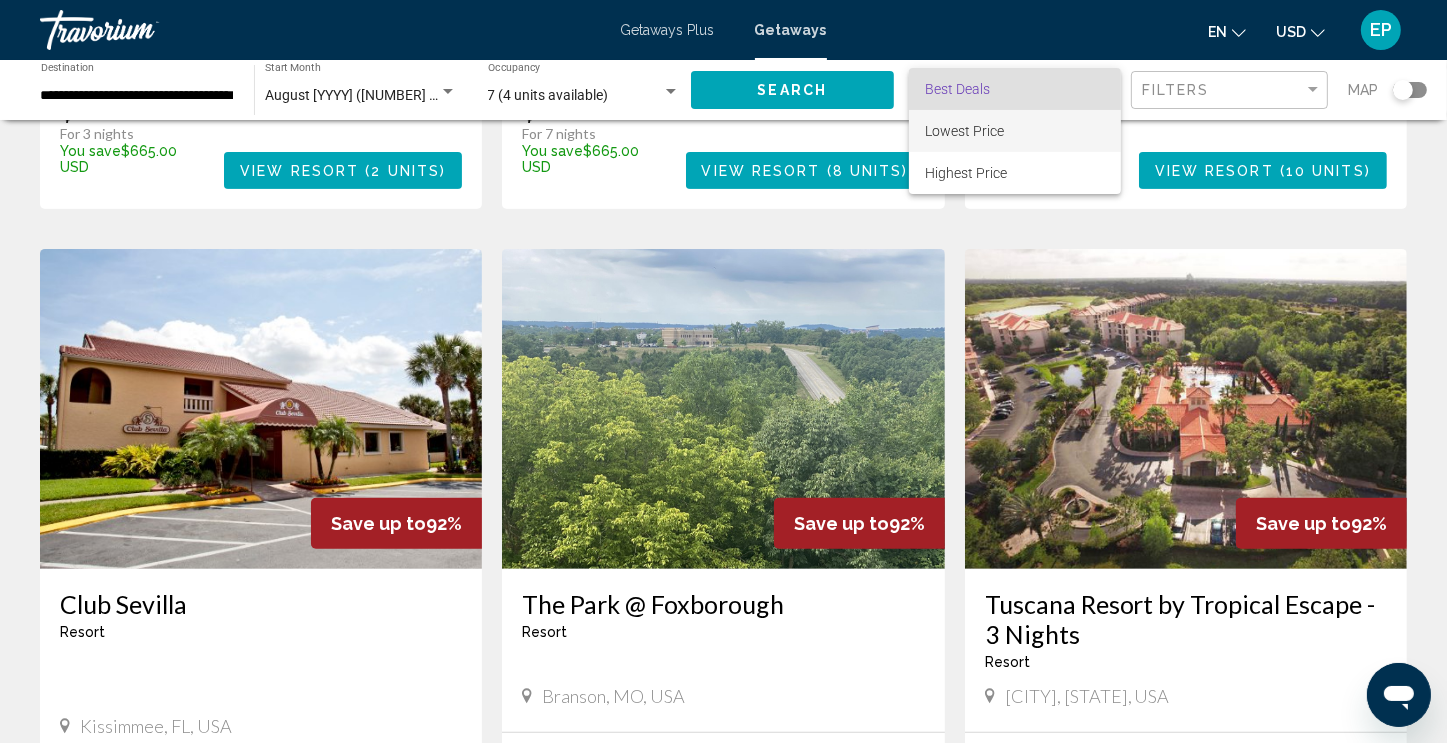 click on "Lowest Price" at bounding box center (964, 131) 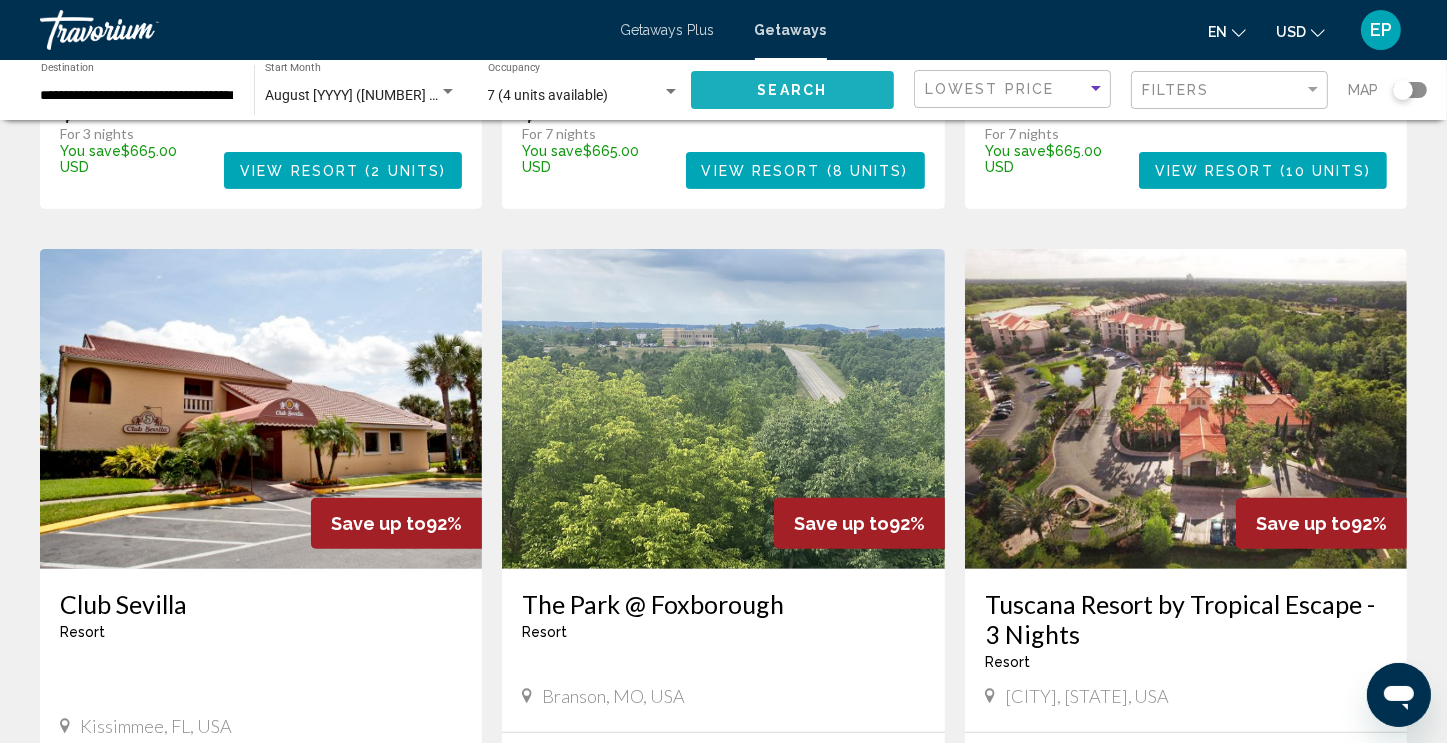 click on "Search" 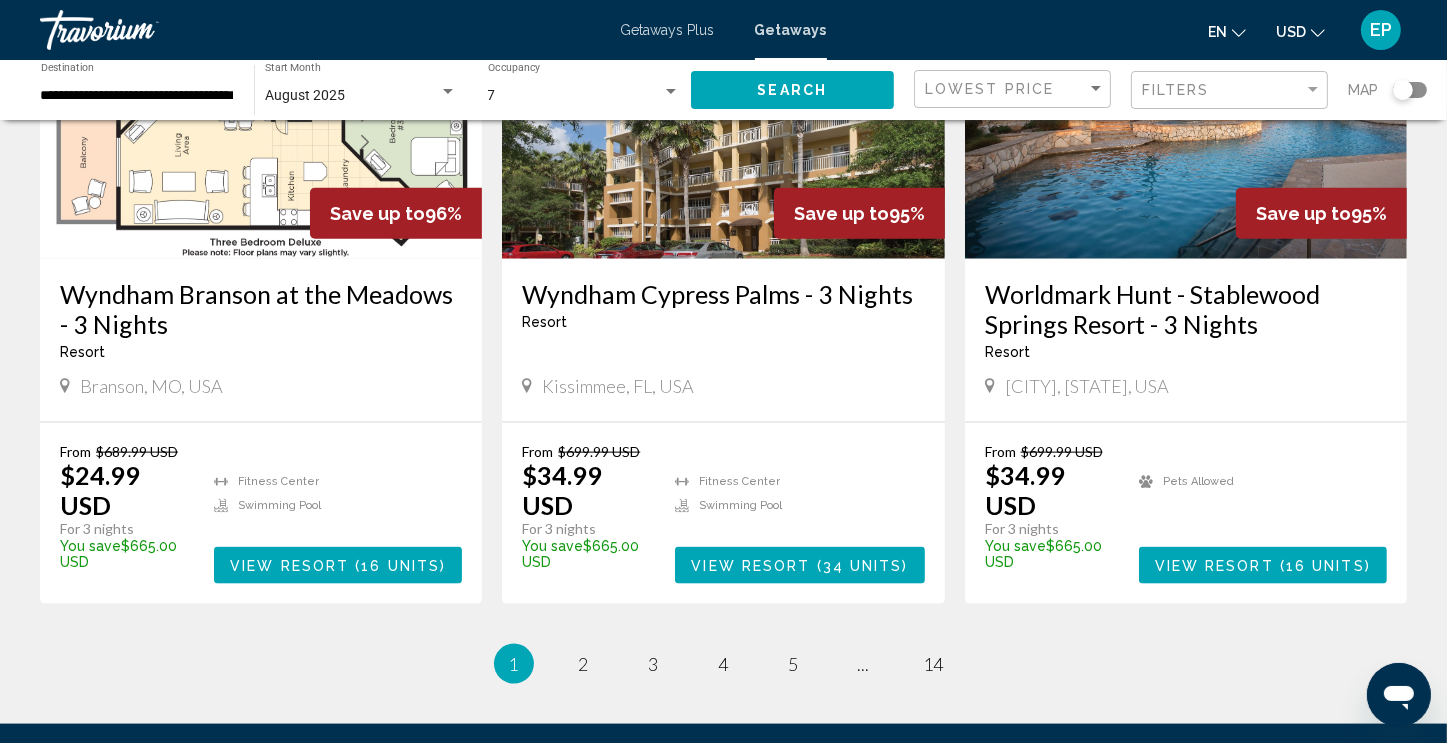 scroll, scrollTop: 2298, scrollLeft: 0, axis: vertical 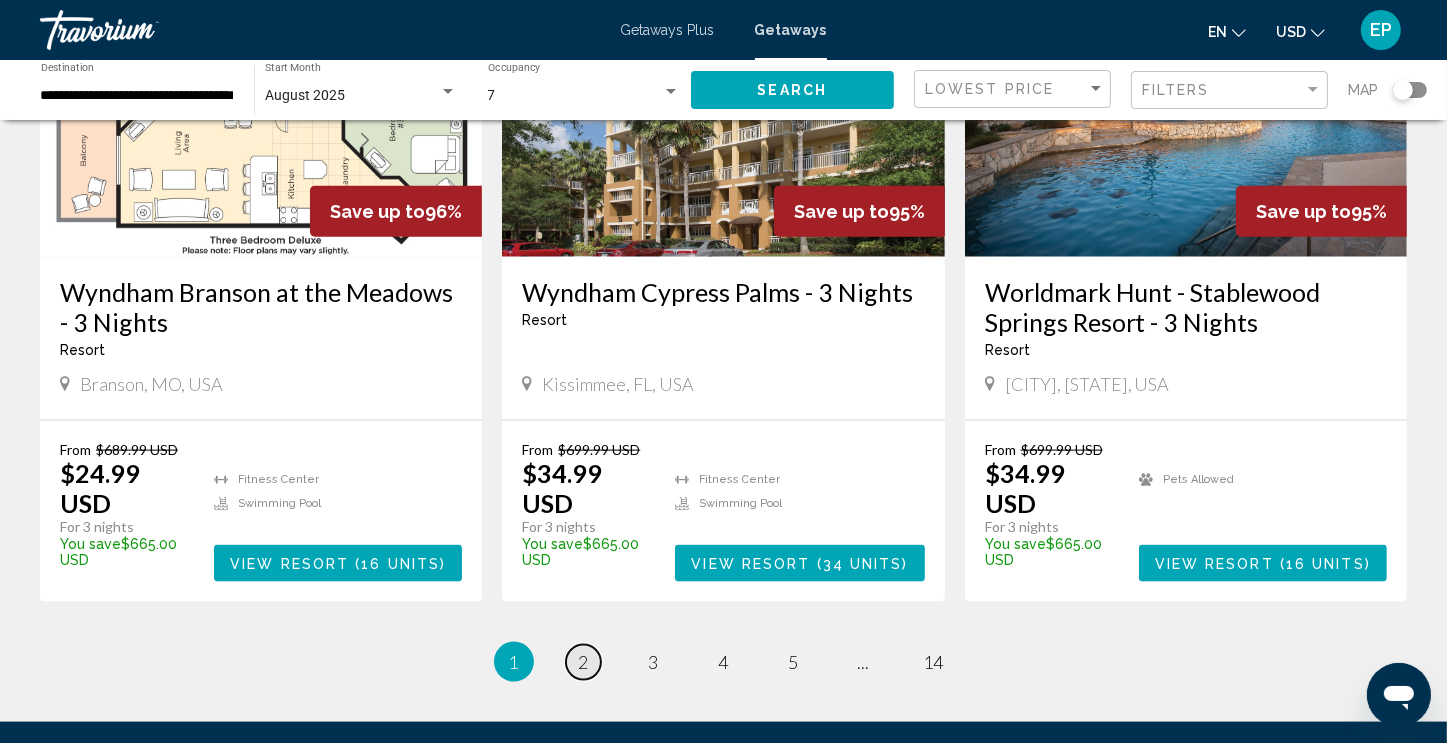 click on "2" at bounding box center (584, 662) 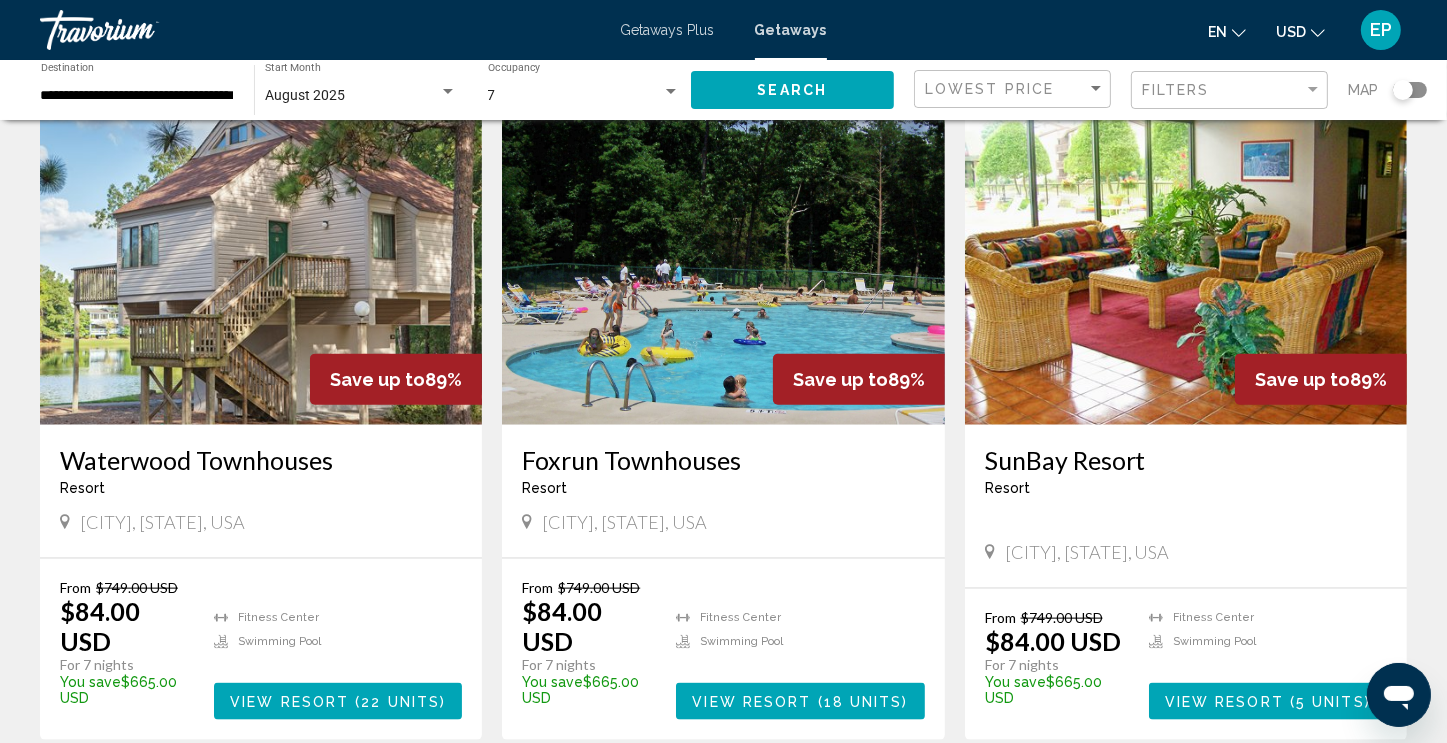 scroll, scrollTop: 2400, scrollLeft: 0, axis: vertical 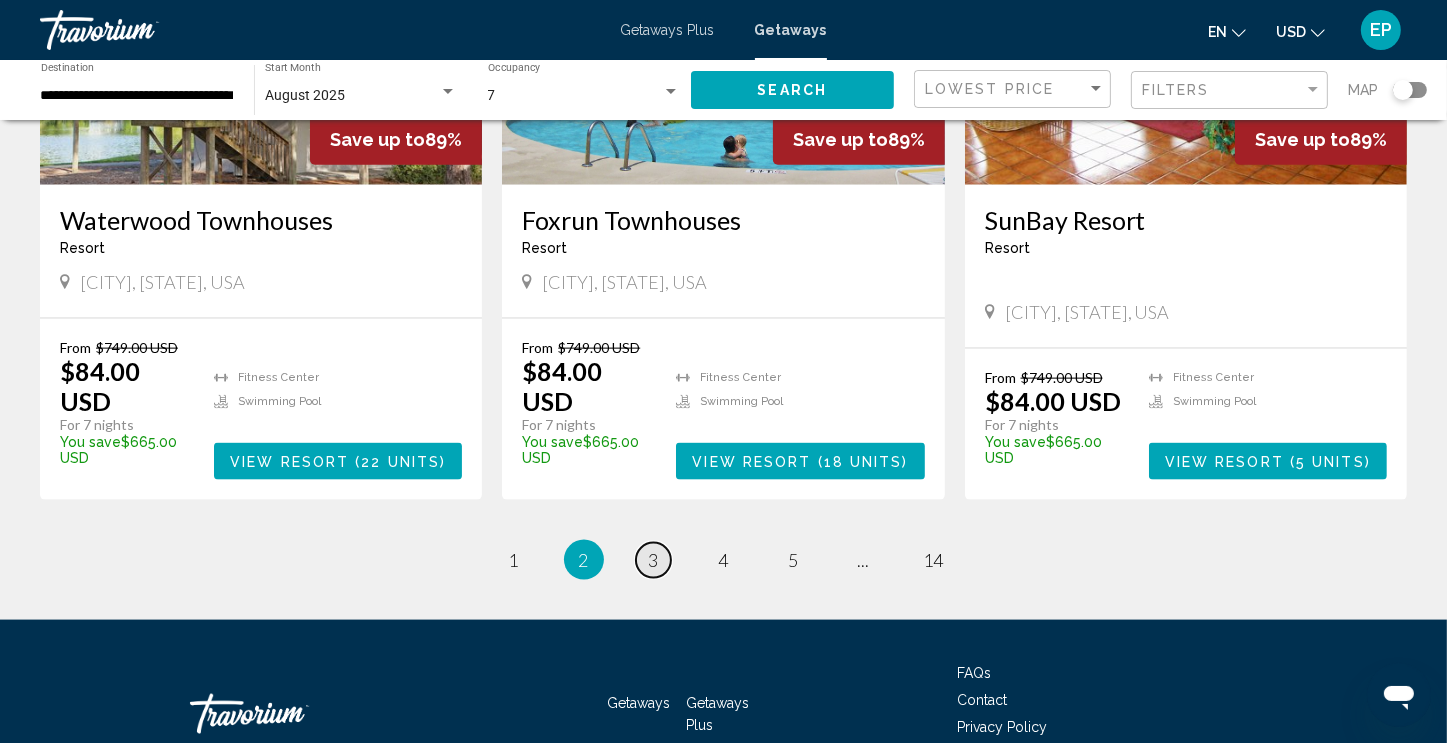 click on "3" at bounding box center [654, 560] 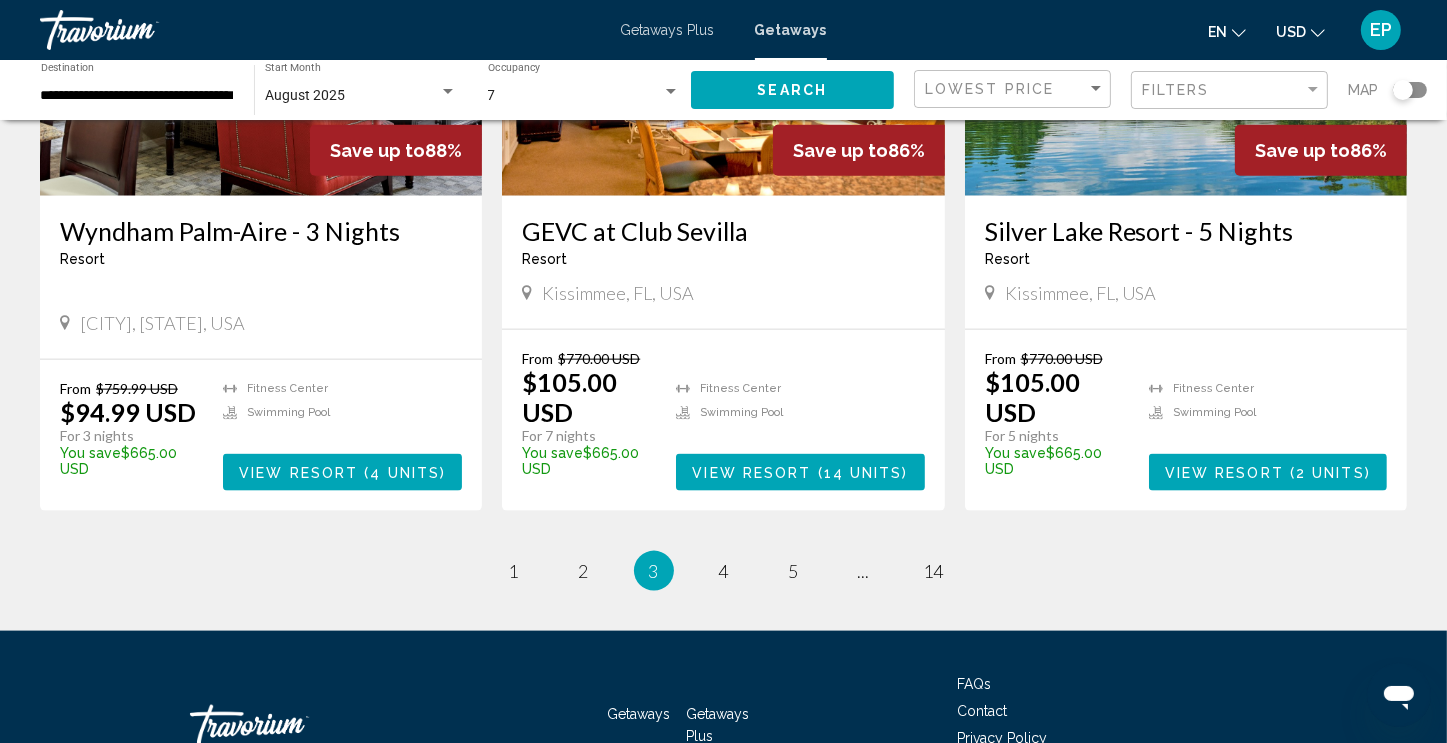 scroll, scrollTop: 2428, scrollLeft: 0, axis: vertical 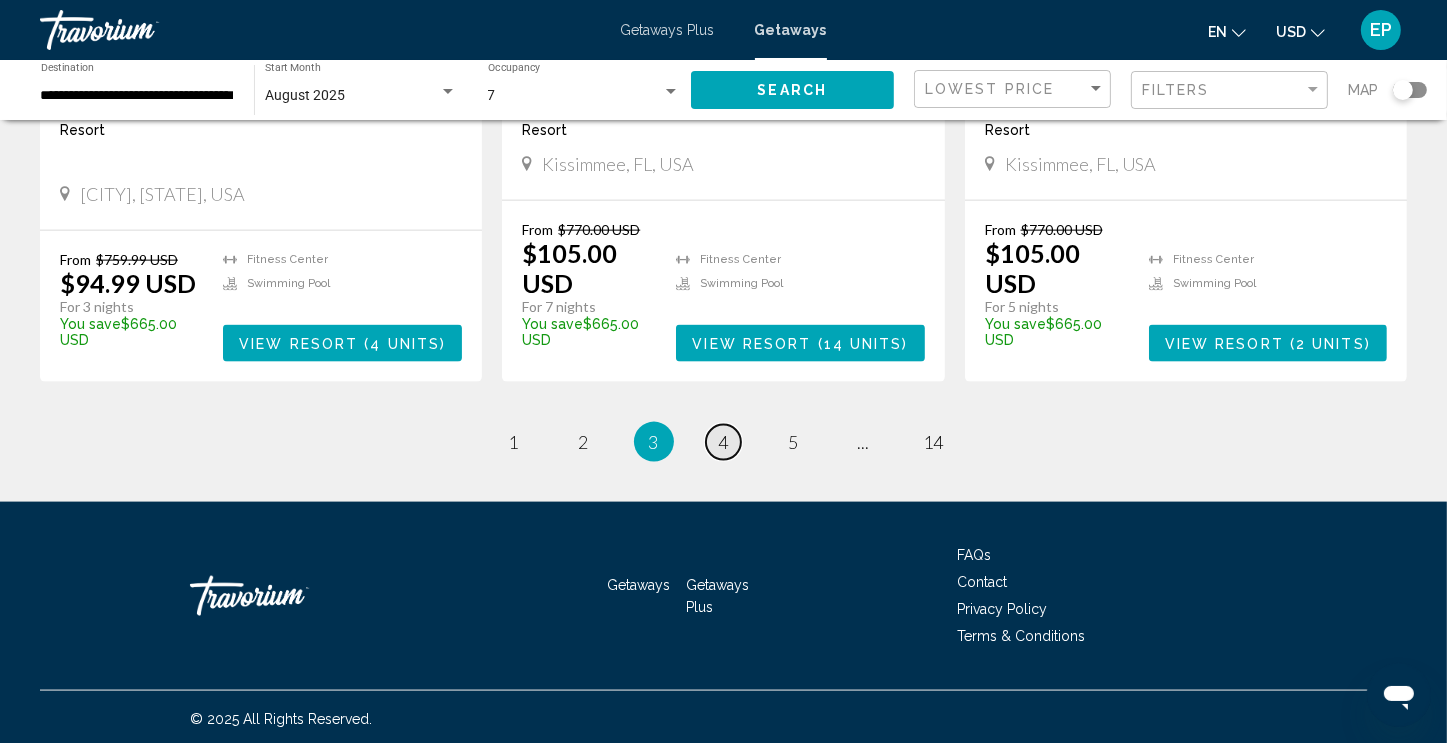 click on "4" at bounding box center [724, 442] 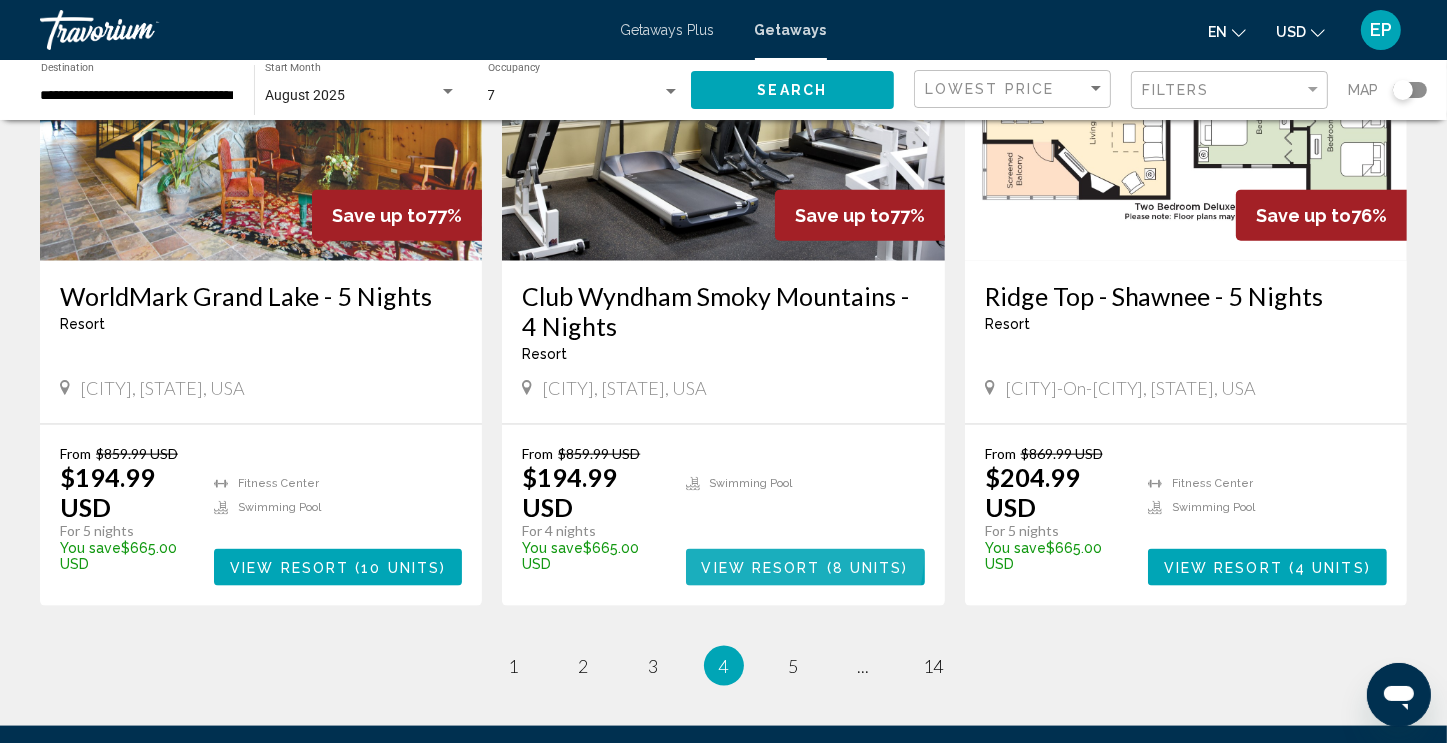 scroll, scrollTop: 2580, scrollLeft: 0, axis: vertical 